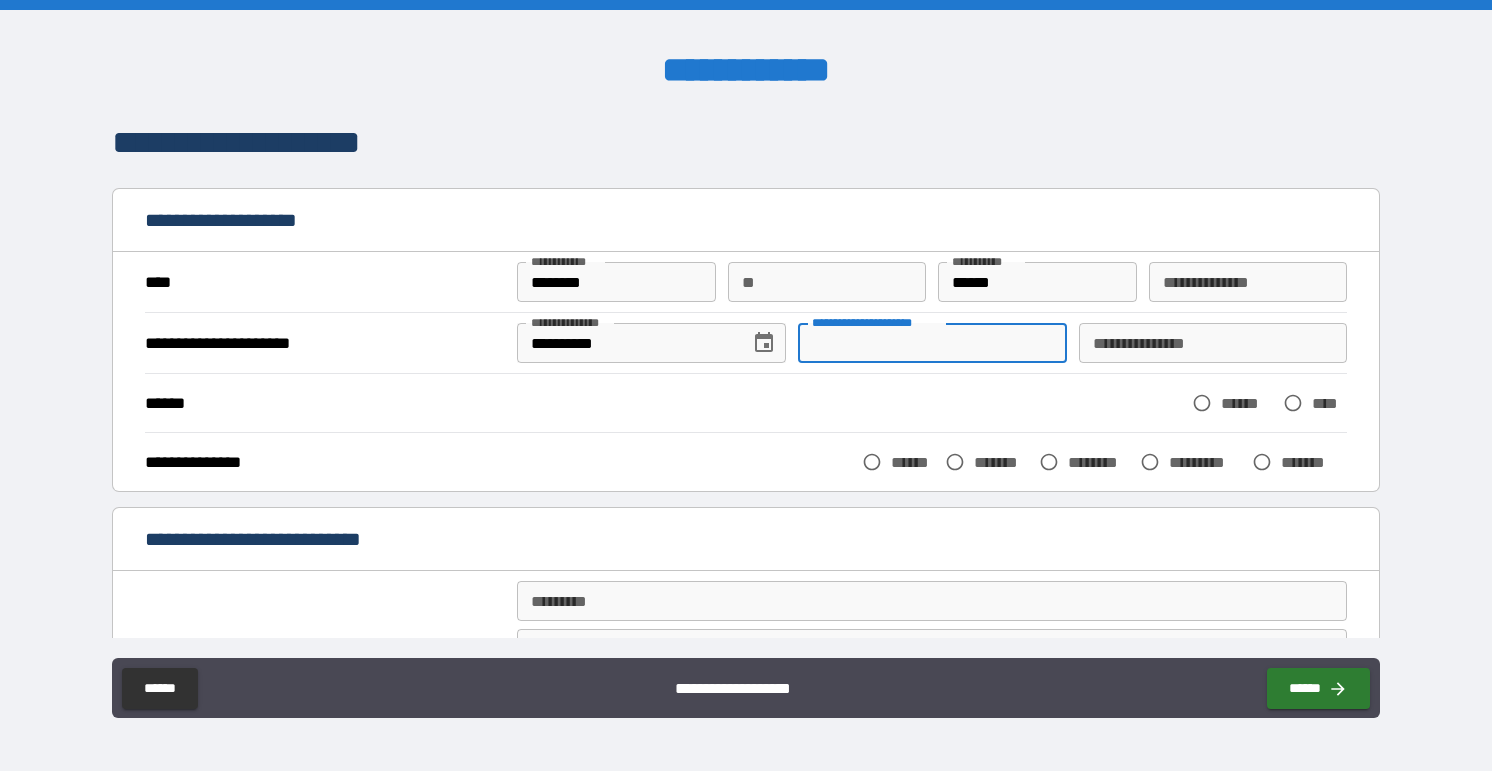 scroll, scrollTop: 0, scrollLeft: 0, axis: both 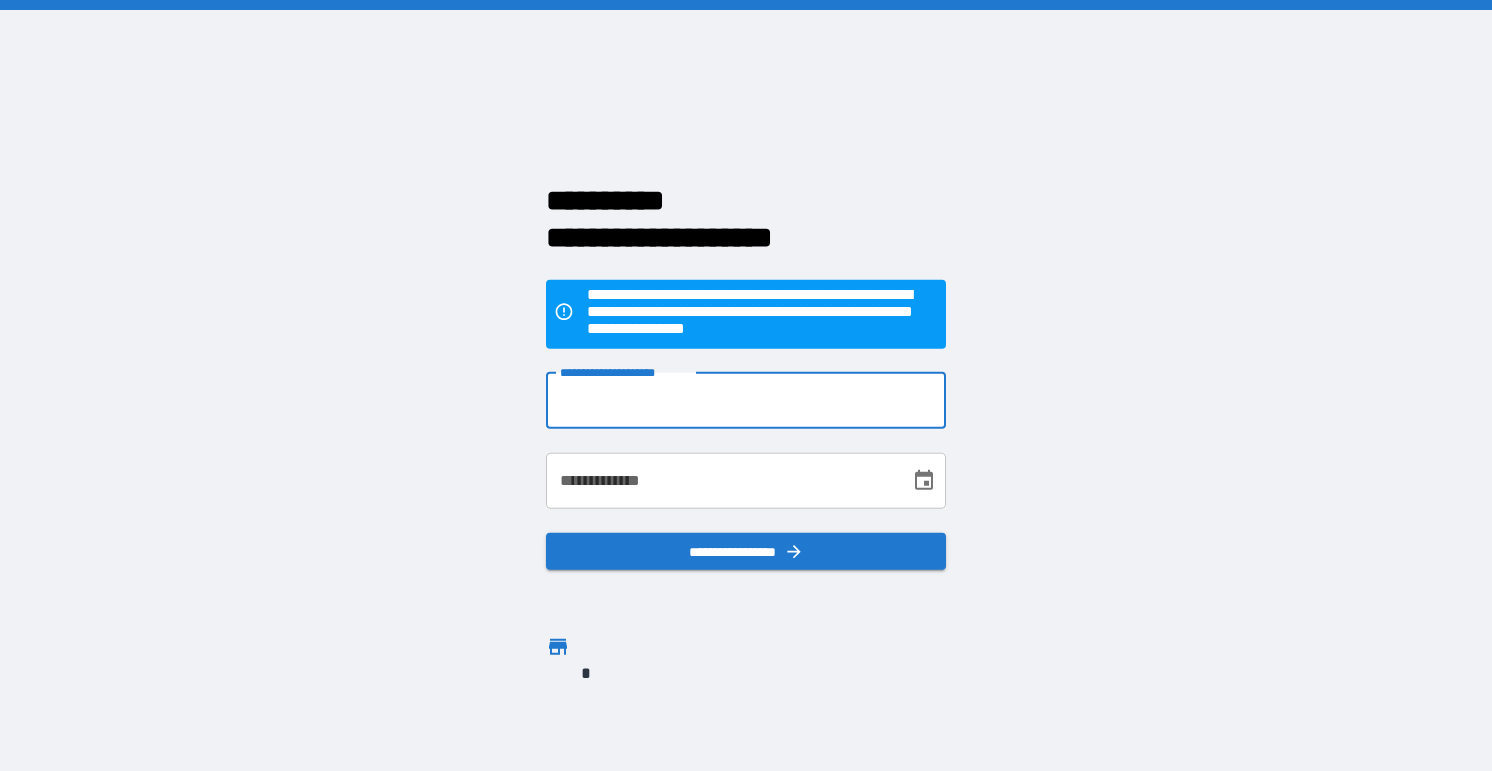 click on "**********" at bounding box center [746, 400] 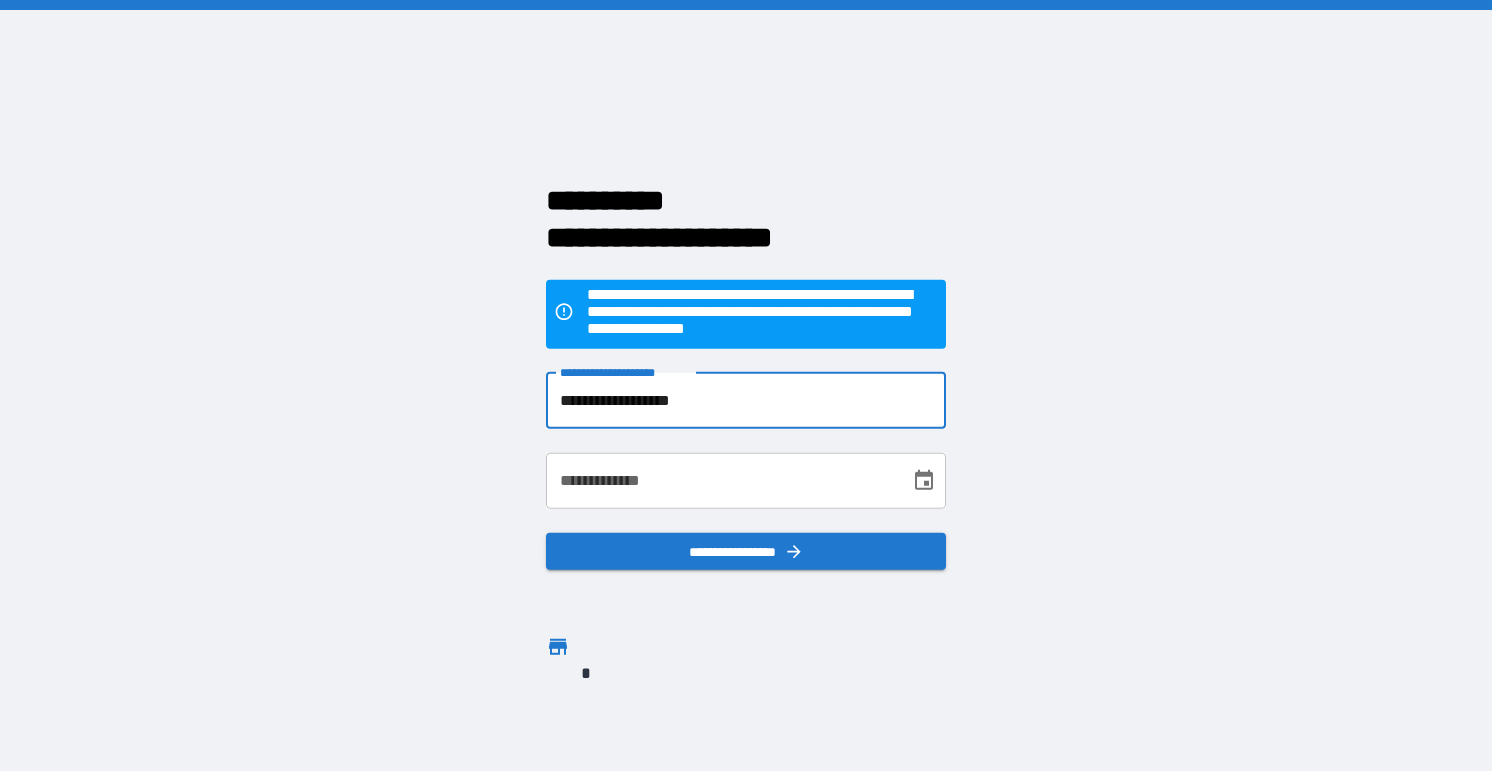 click on "**********" at bounding box center (721, 480) 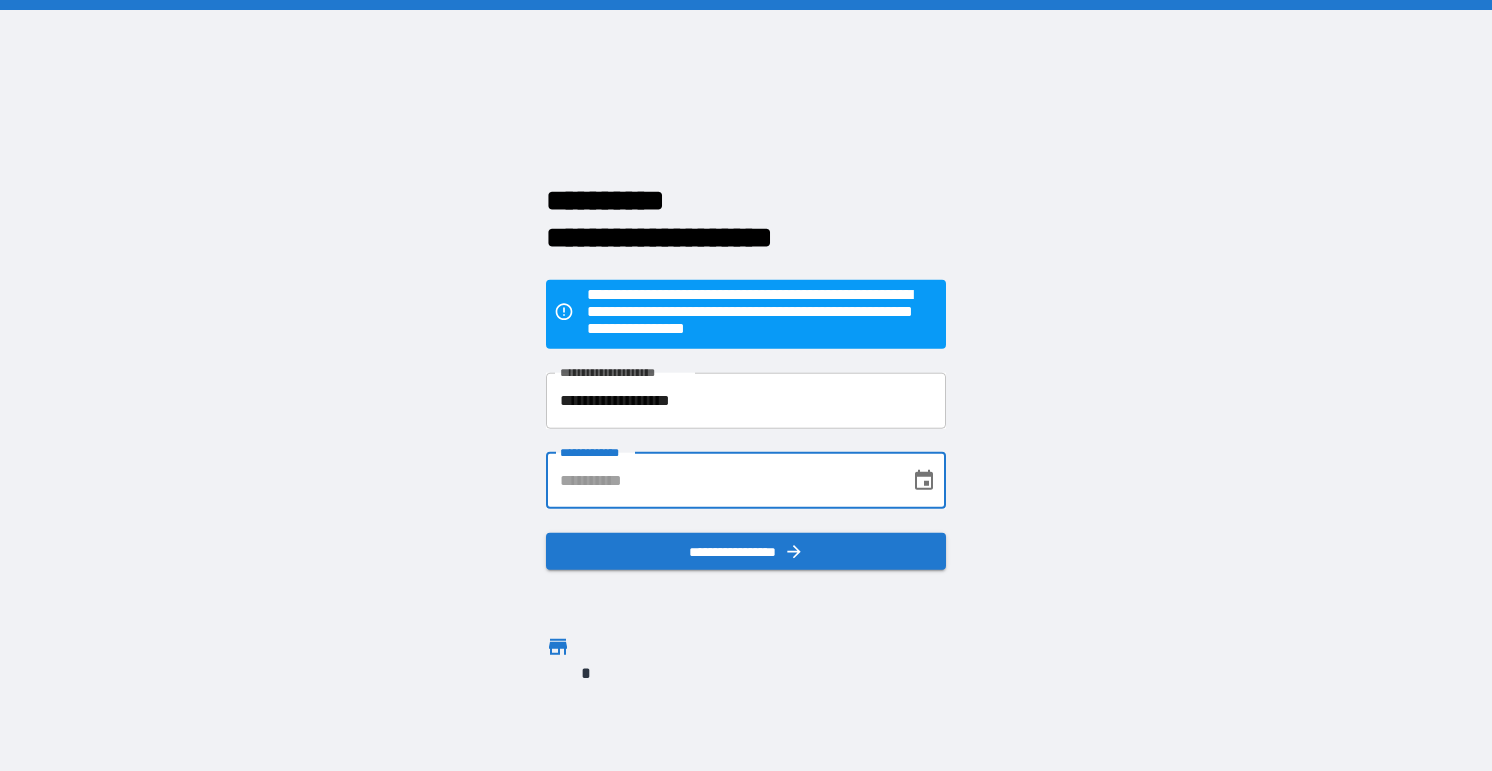 type on "**********" 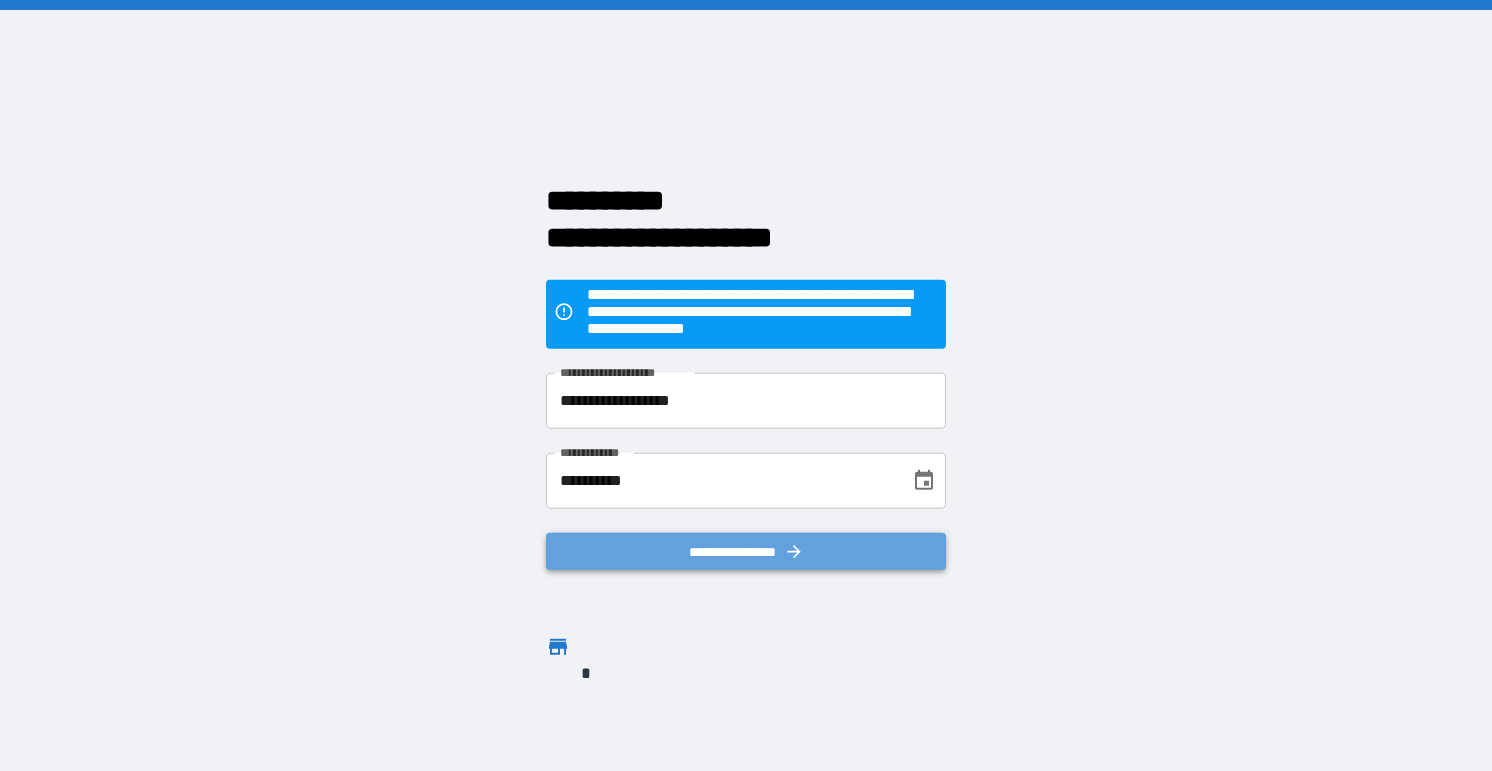 click on "**********" at bounding box center [746, 551] 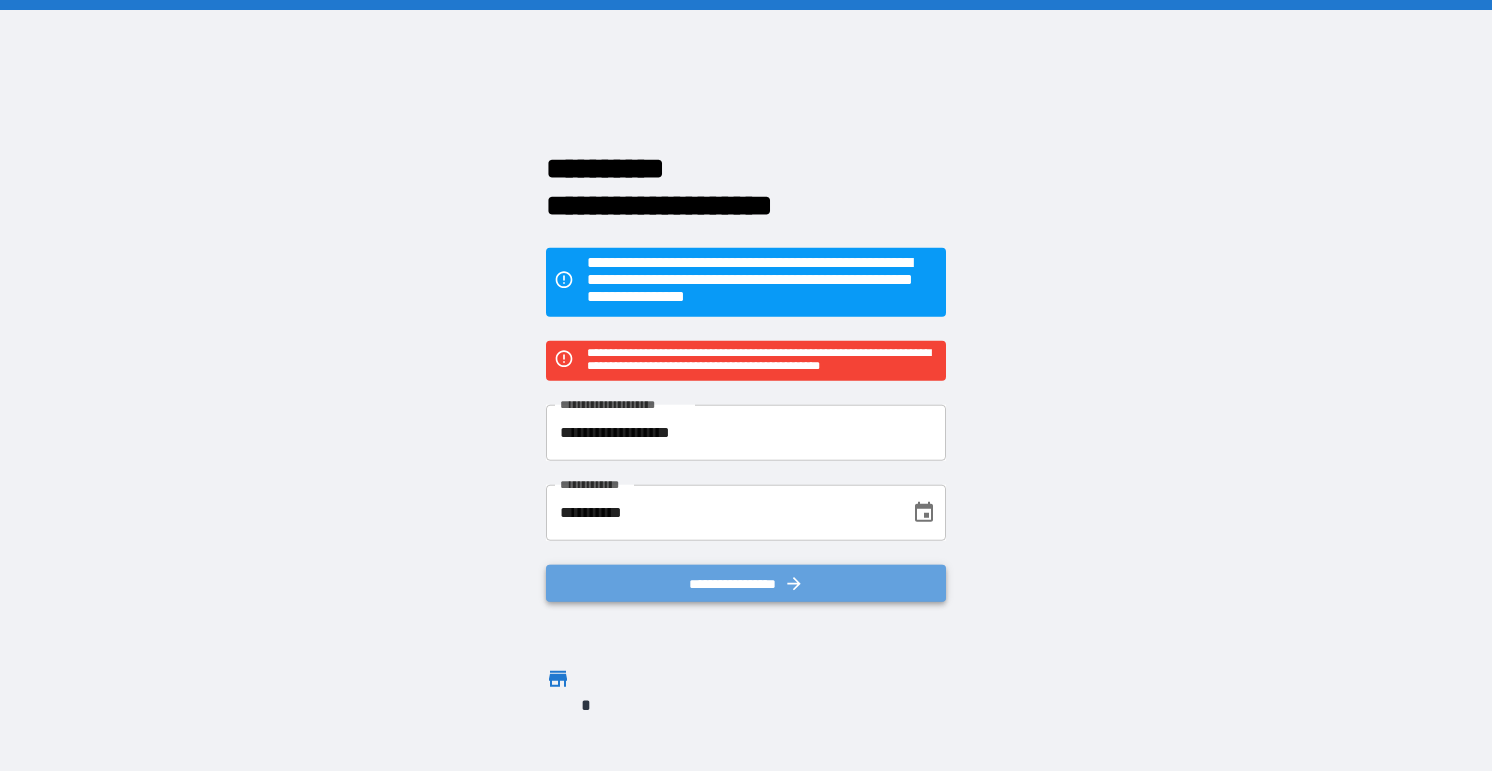click on "**********" at bounding box center (746, 583) 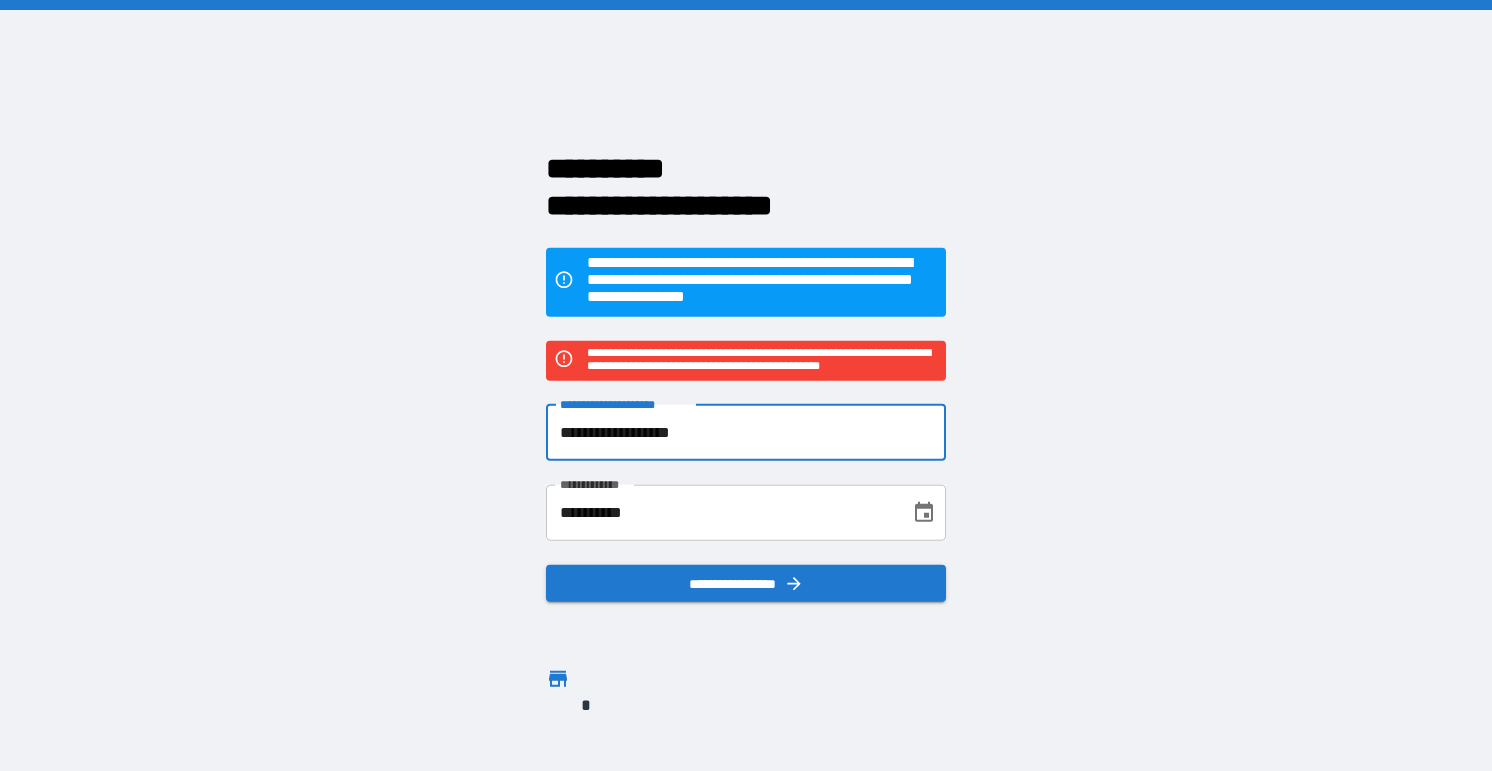 drag, startPoint x: 724, startPoint y: 430, endPoint x: 433, endPoint y: 418, distance: 291.2473 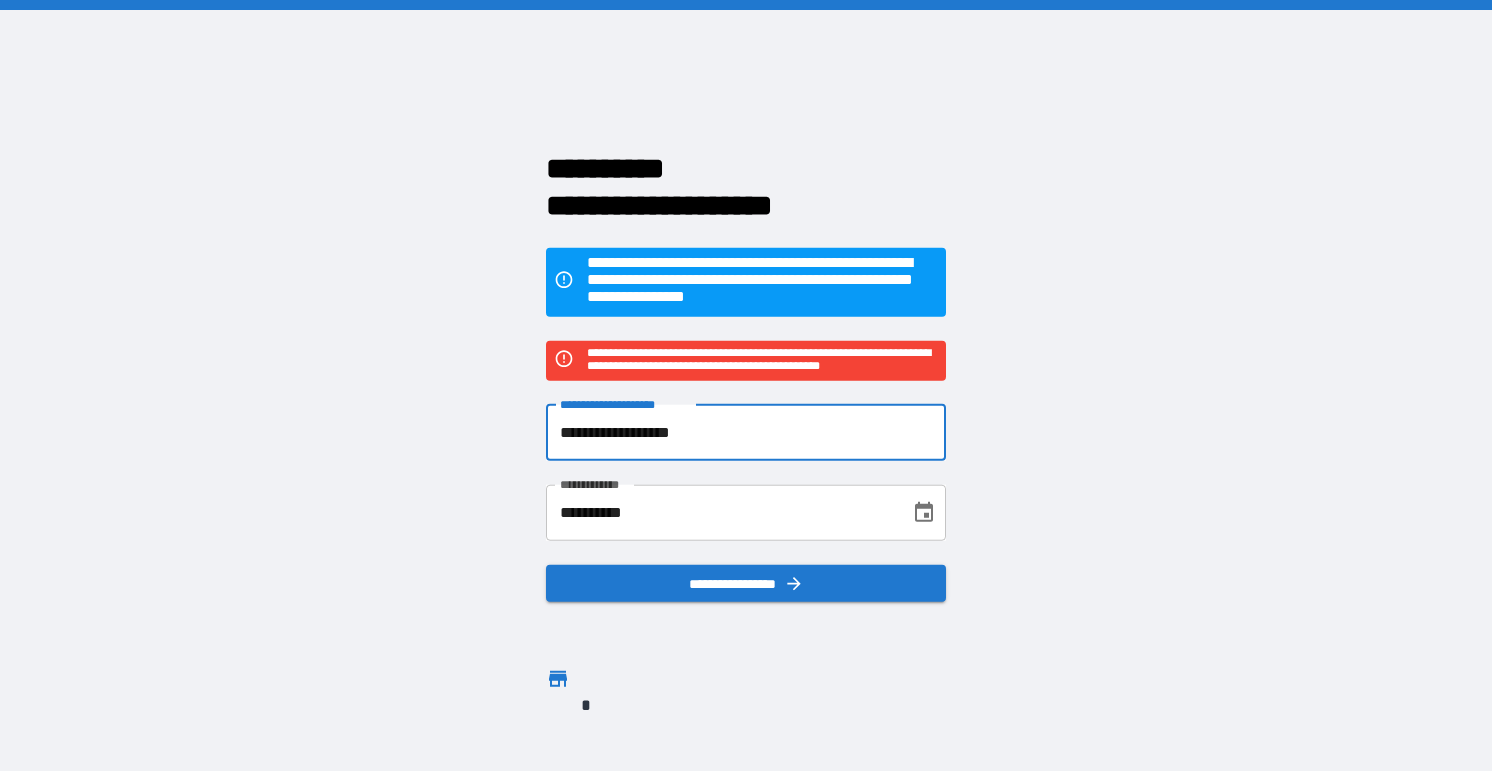 click on "**********" at bounding box center (746, 385) 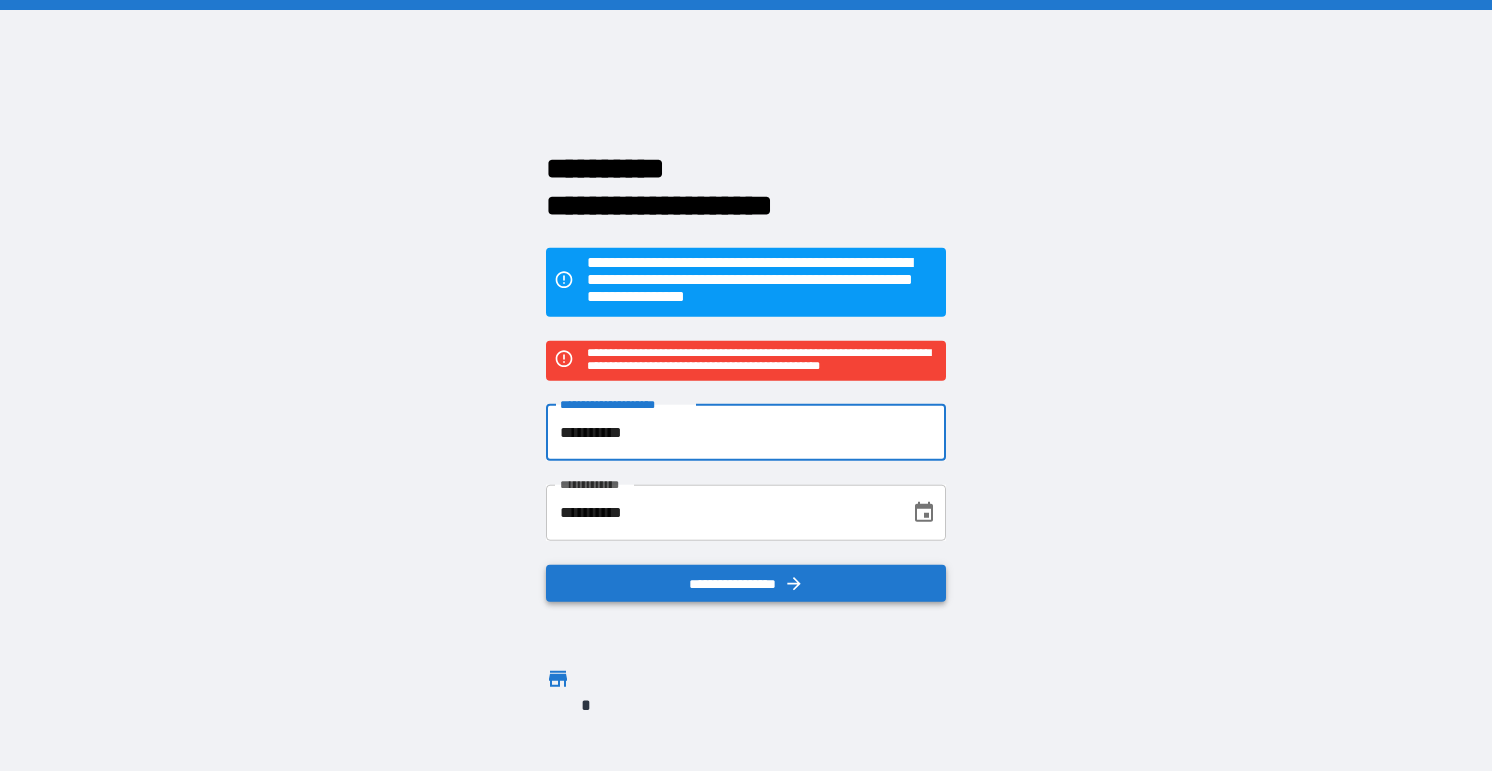 type on "**********" 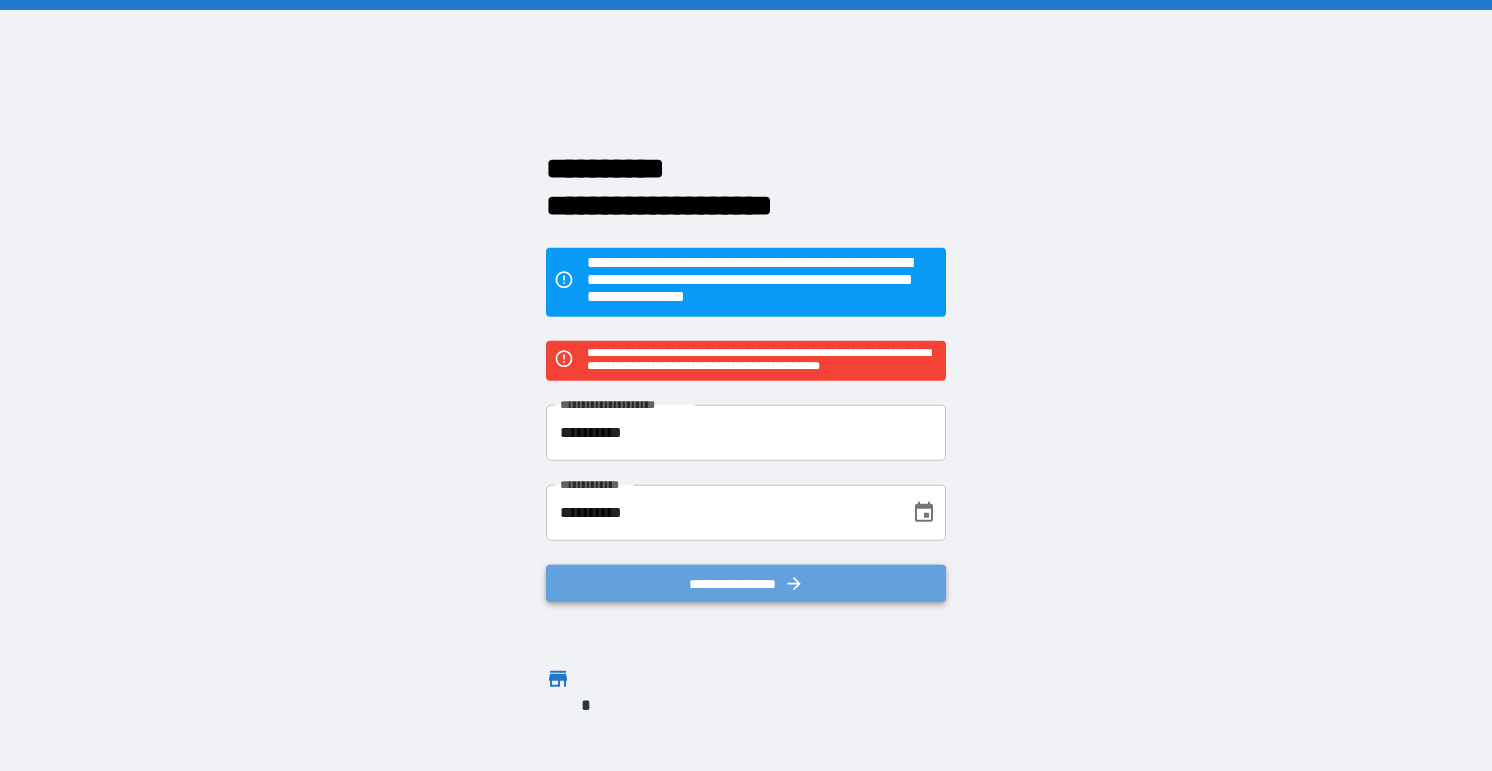 click on "**********" at bounding box center (746, 583) 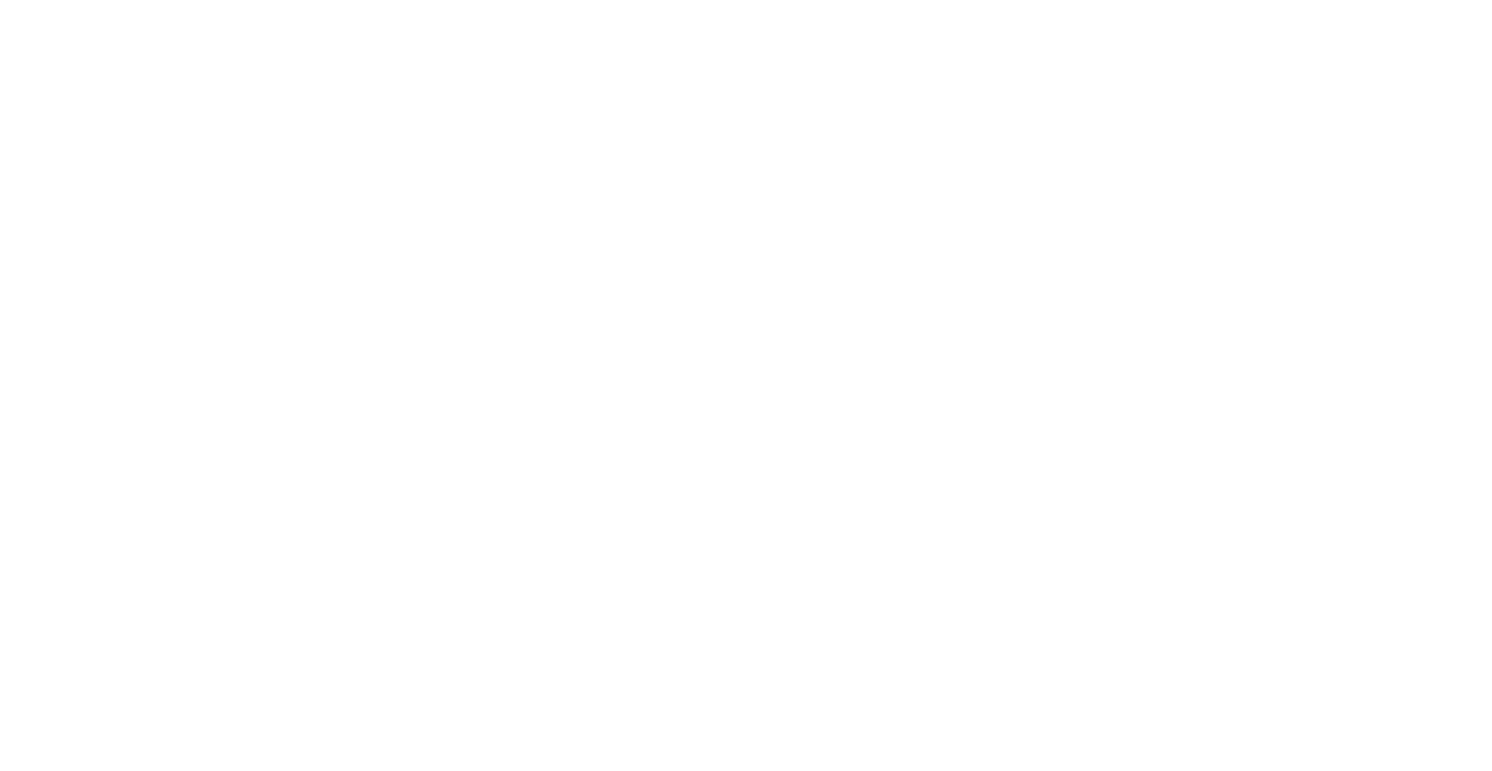 scroll, scrollTop: 0, scrollLeft: 0, axis: both 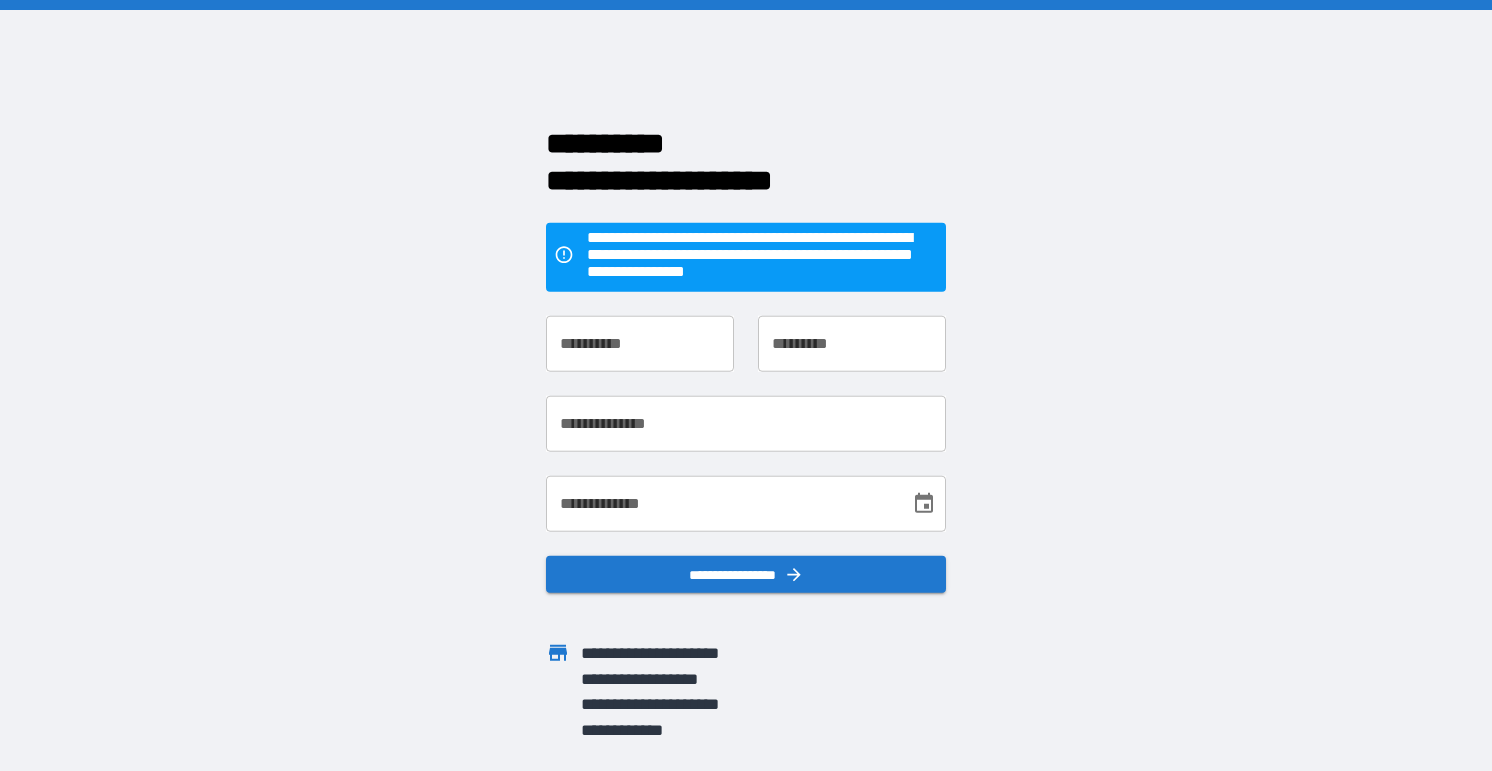 click on "**********" at bounding box center [640, 343] 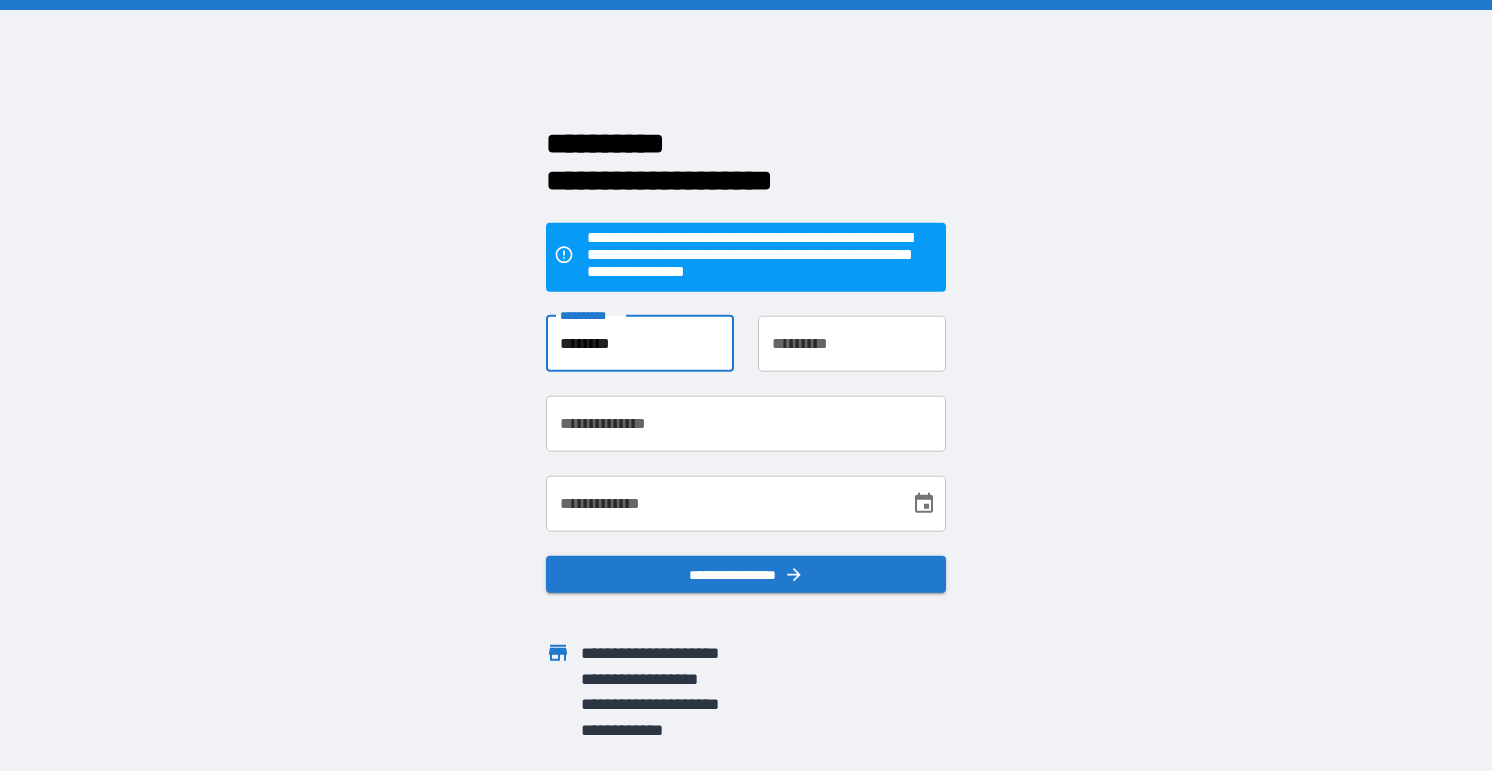 type on "********" 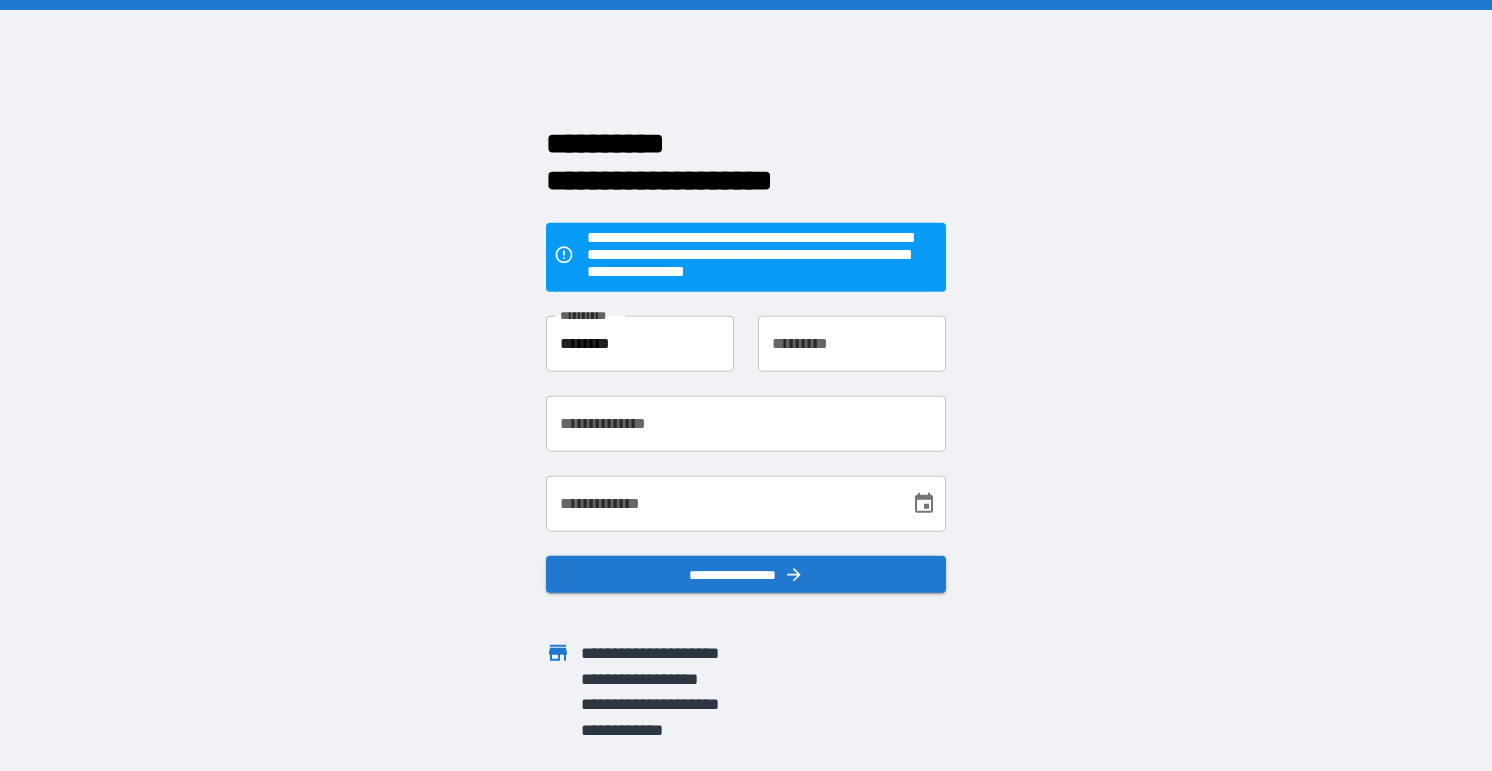 click on "**********" at bounding box center [852, 343] 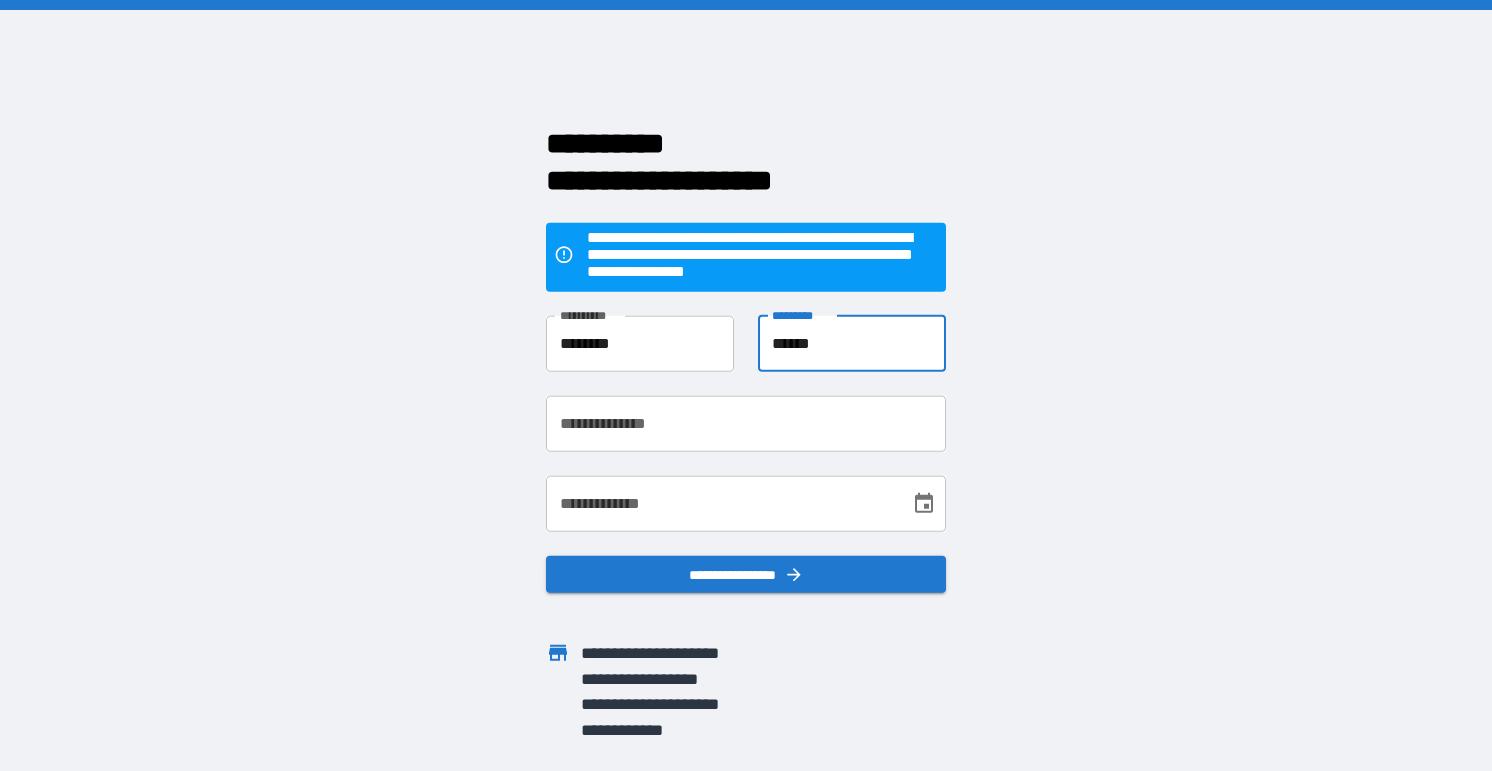 type on "******" 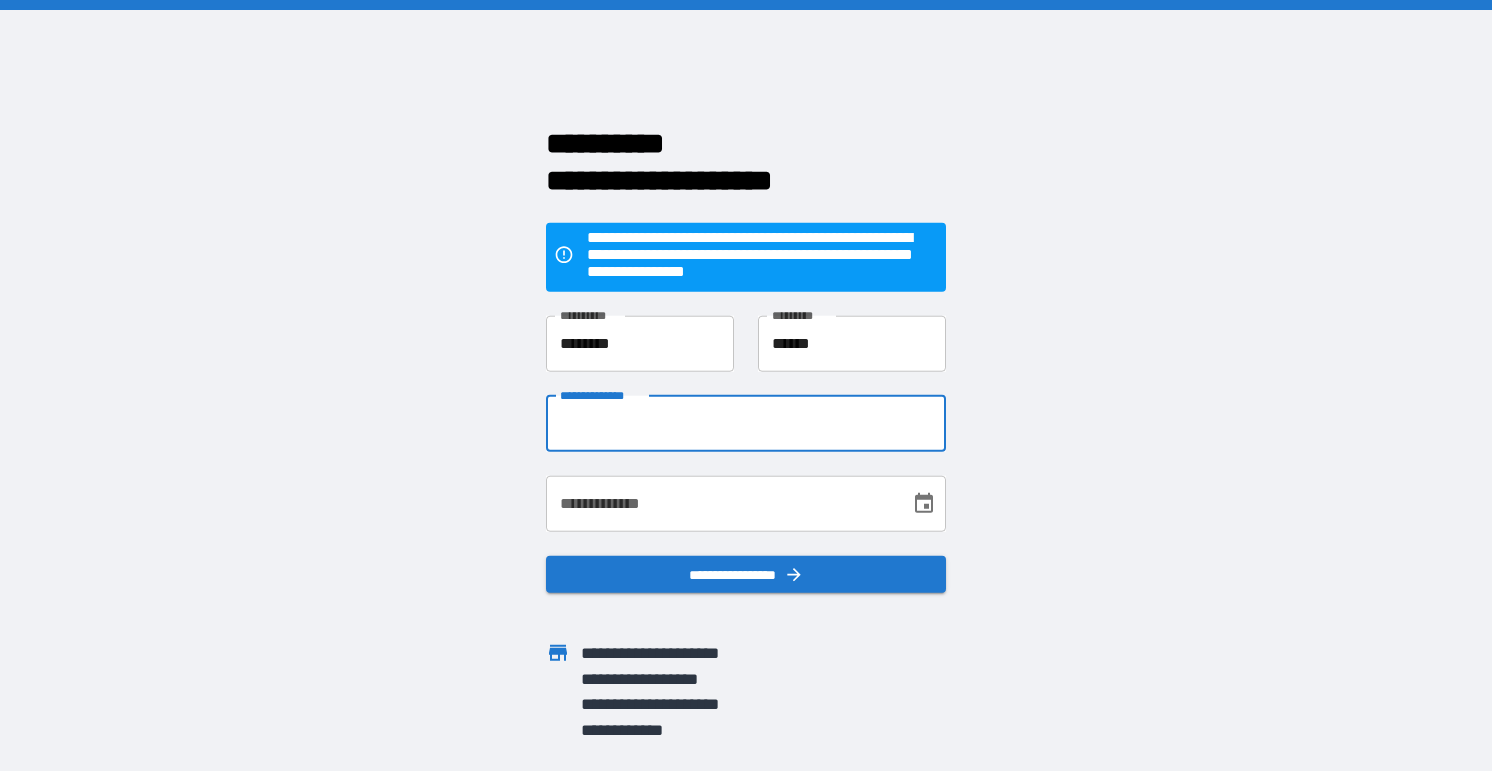 click on "**********" at bounding box center (746, 423) 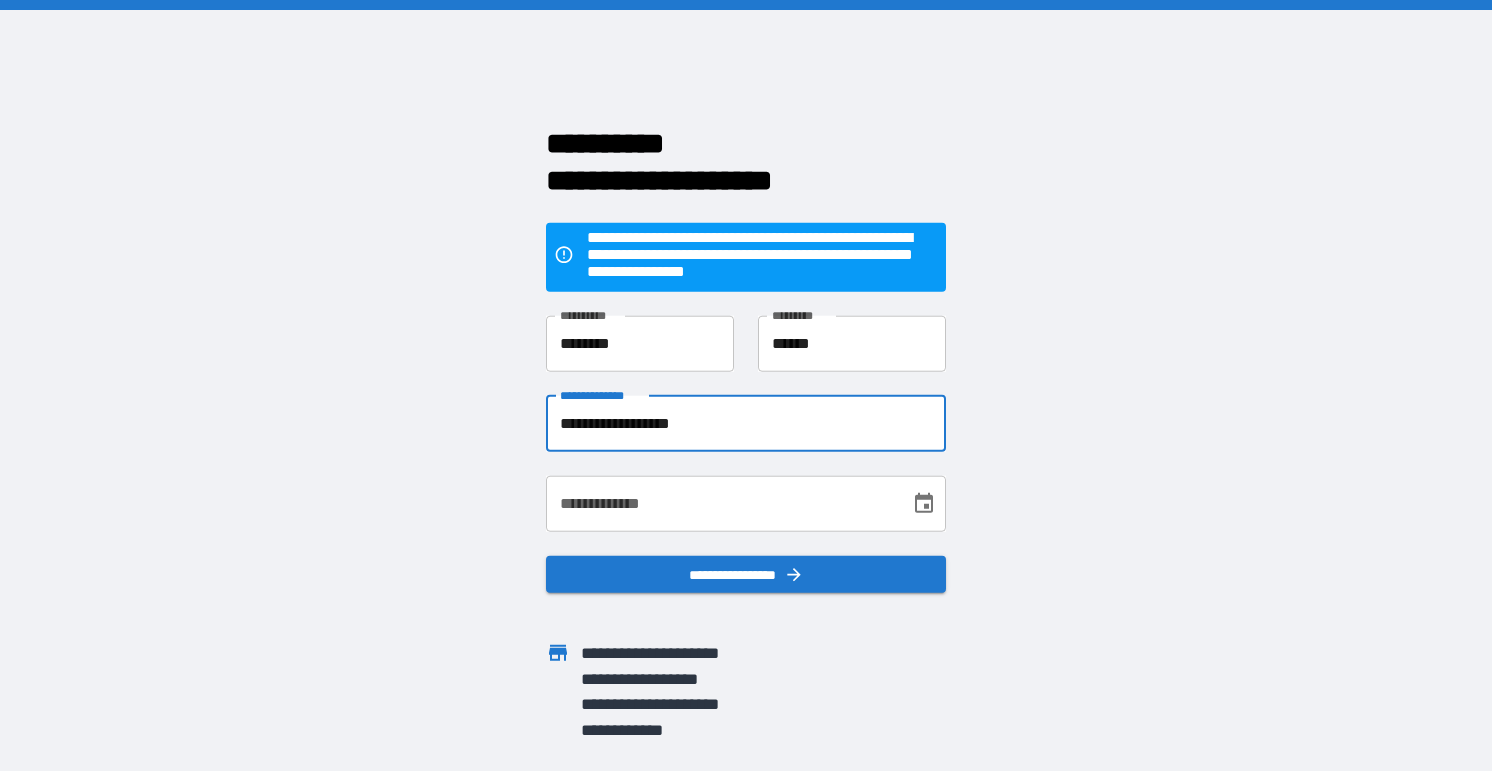 click on "**********" at bounding box center [721, 503] 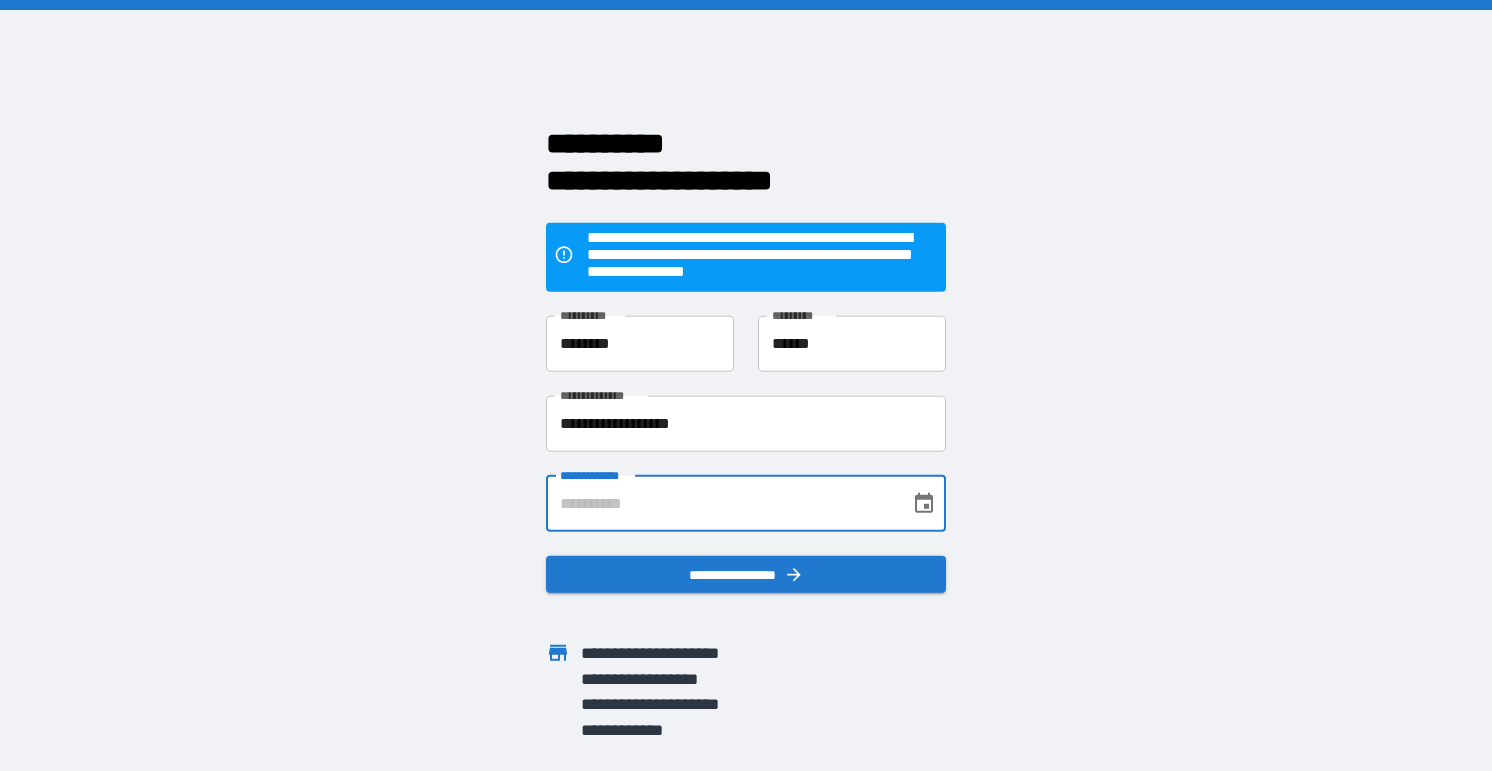 type on "**********" 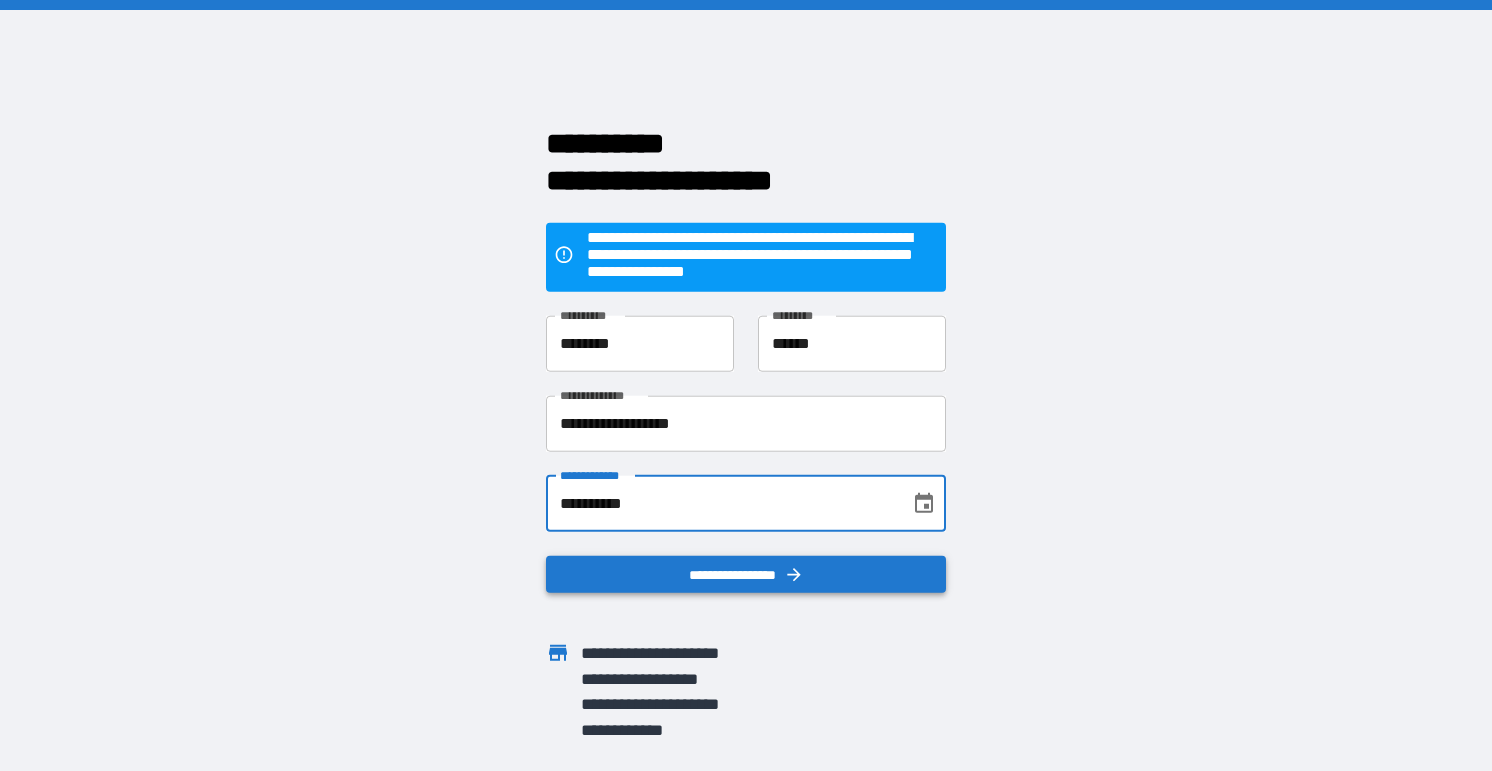 click on "**********" at bounding box center [746, 574] 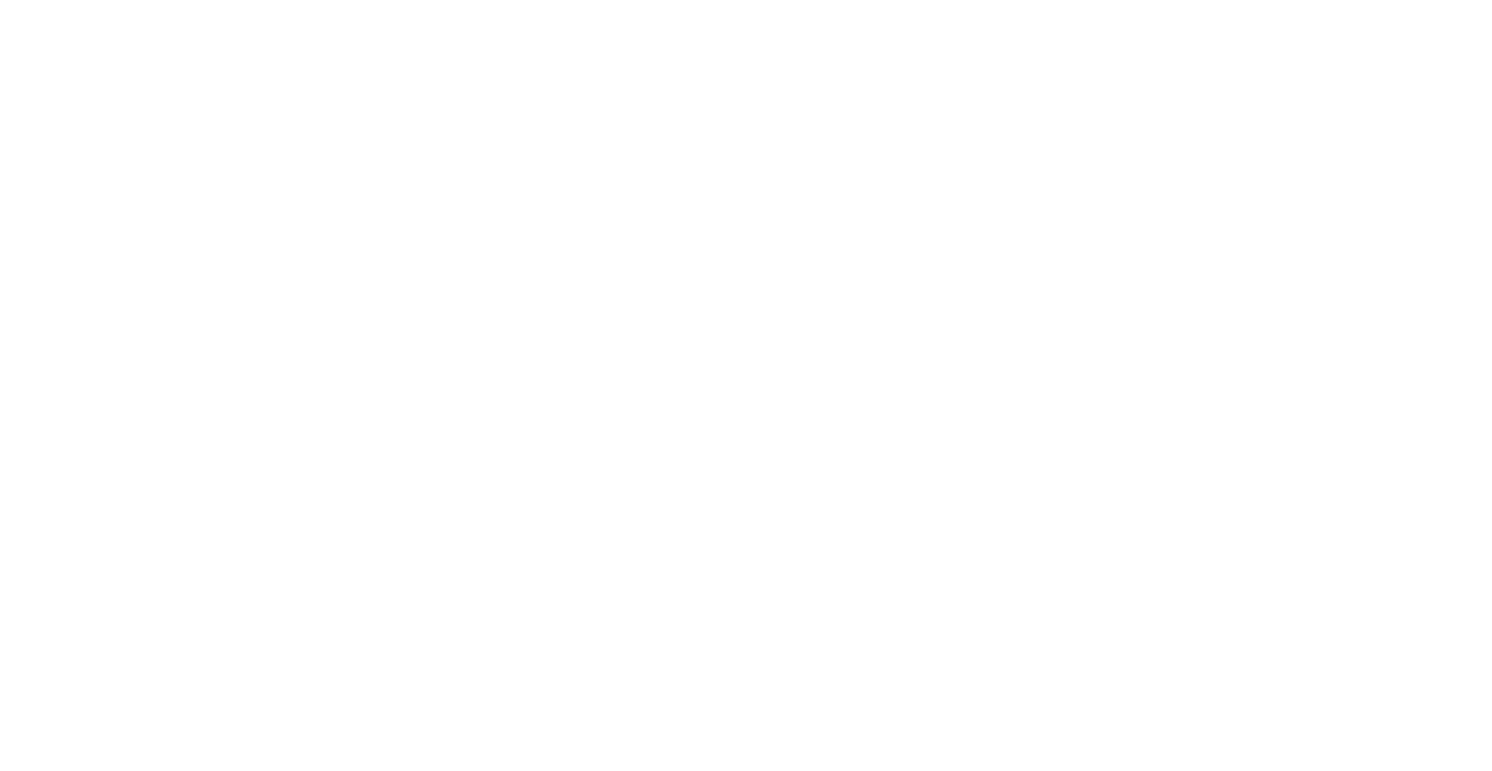 scroll, scrollTop: 0, scrollLeft: 0, axis: both 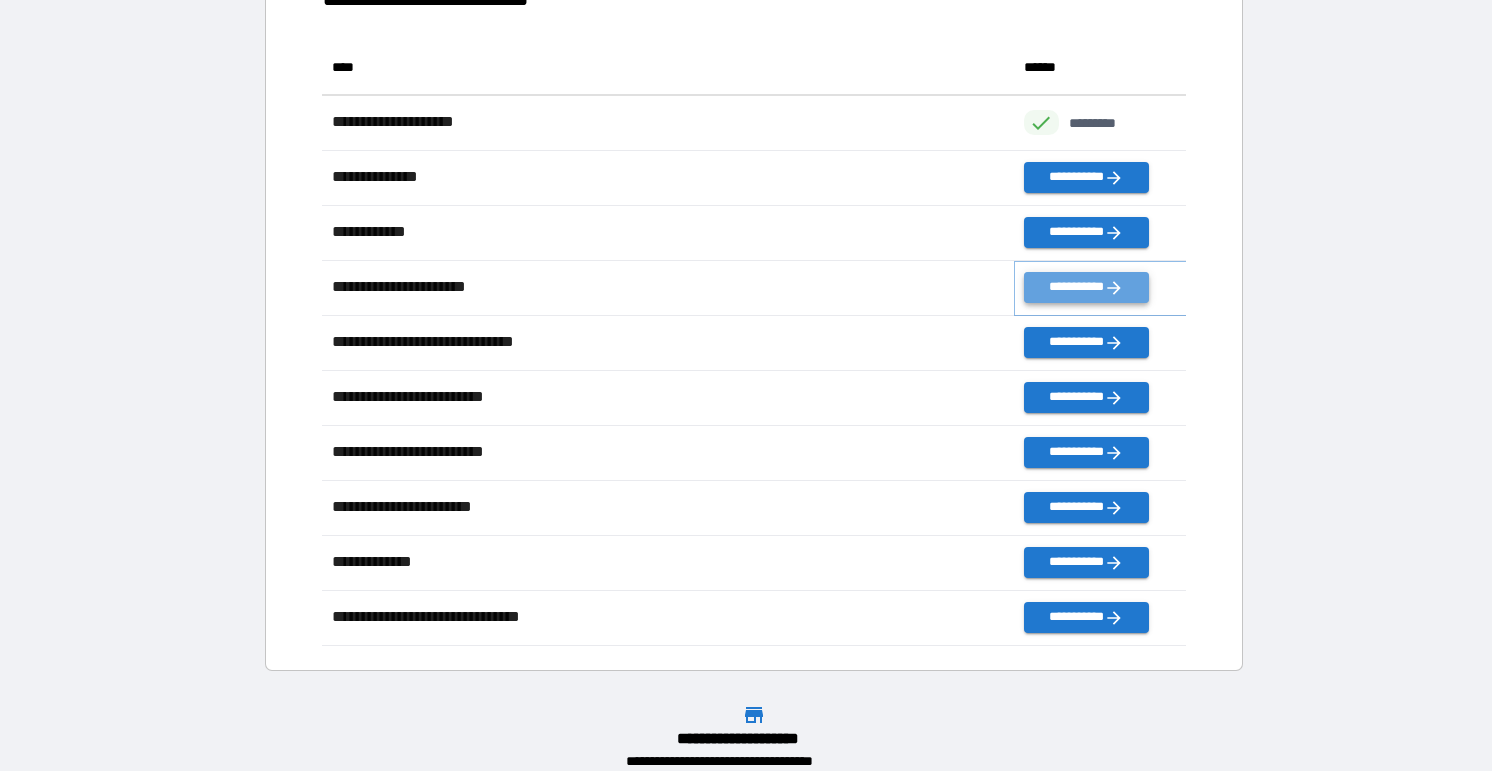 click on "**********" at bounding box center (1086, 287) 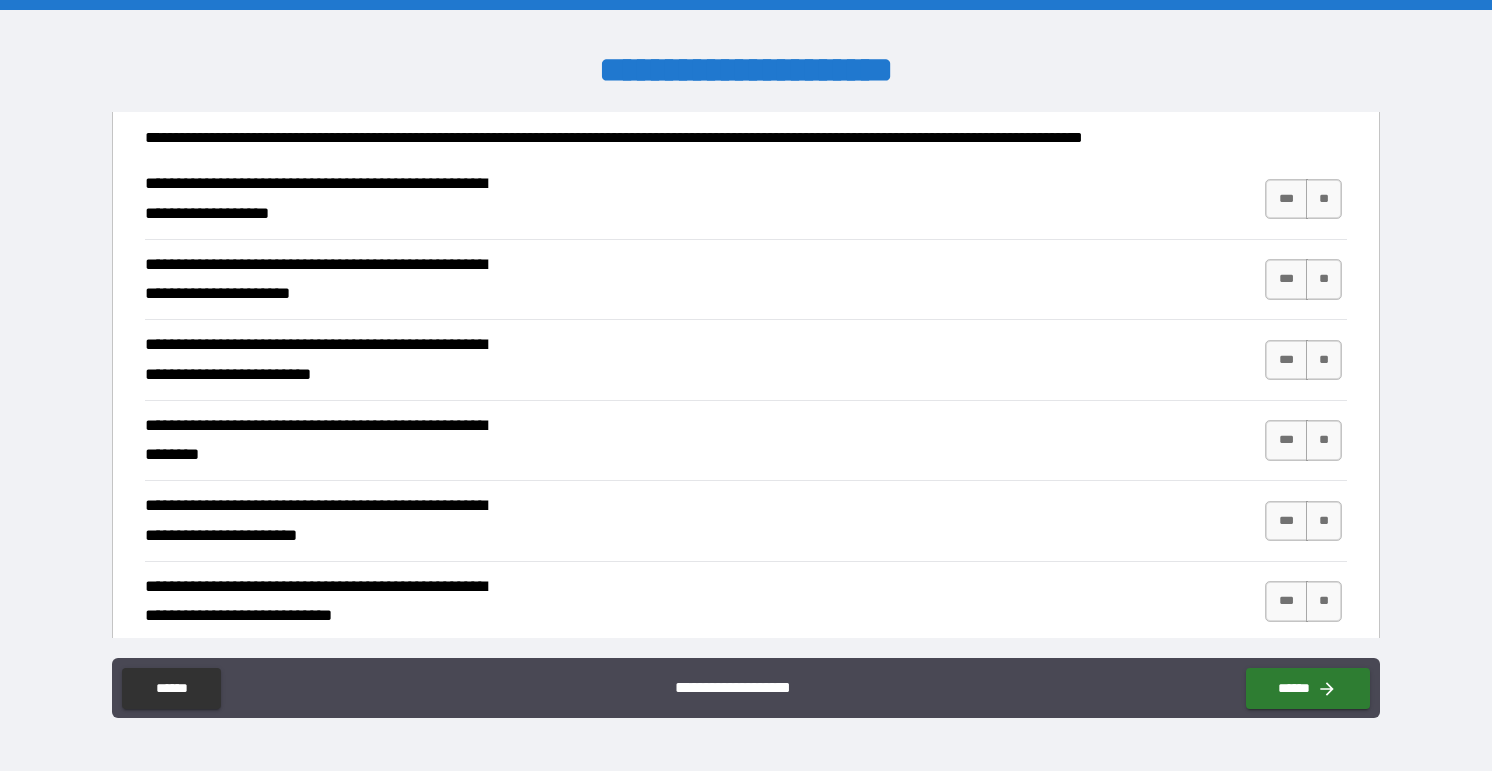 scroll, scrollTop: 150, scrollLeft: 0, axis: vertical 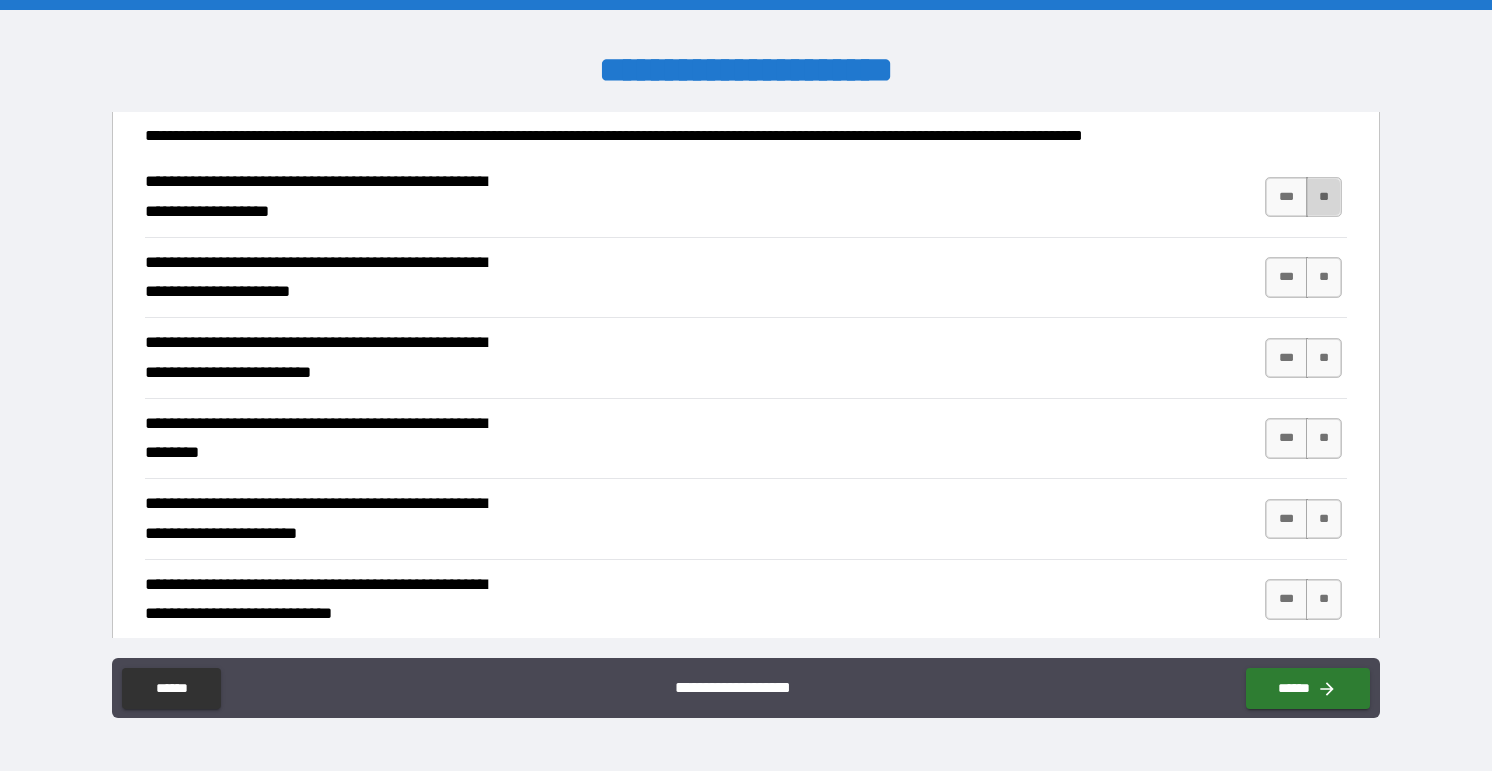 click on "**" at bounding box center [1324, 197] 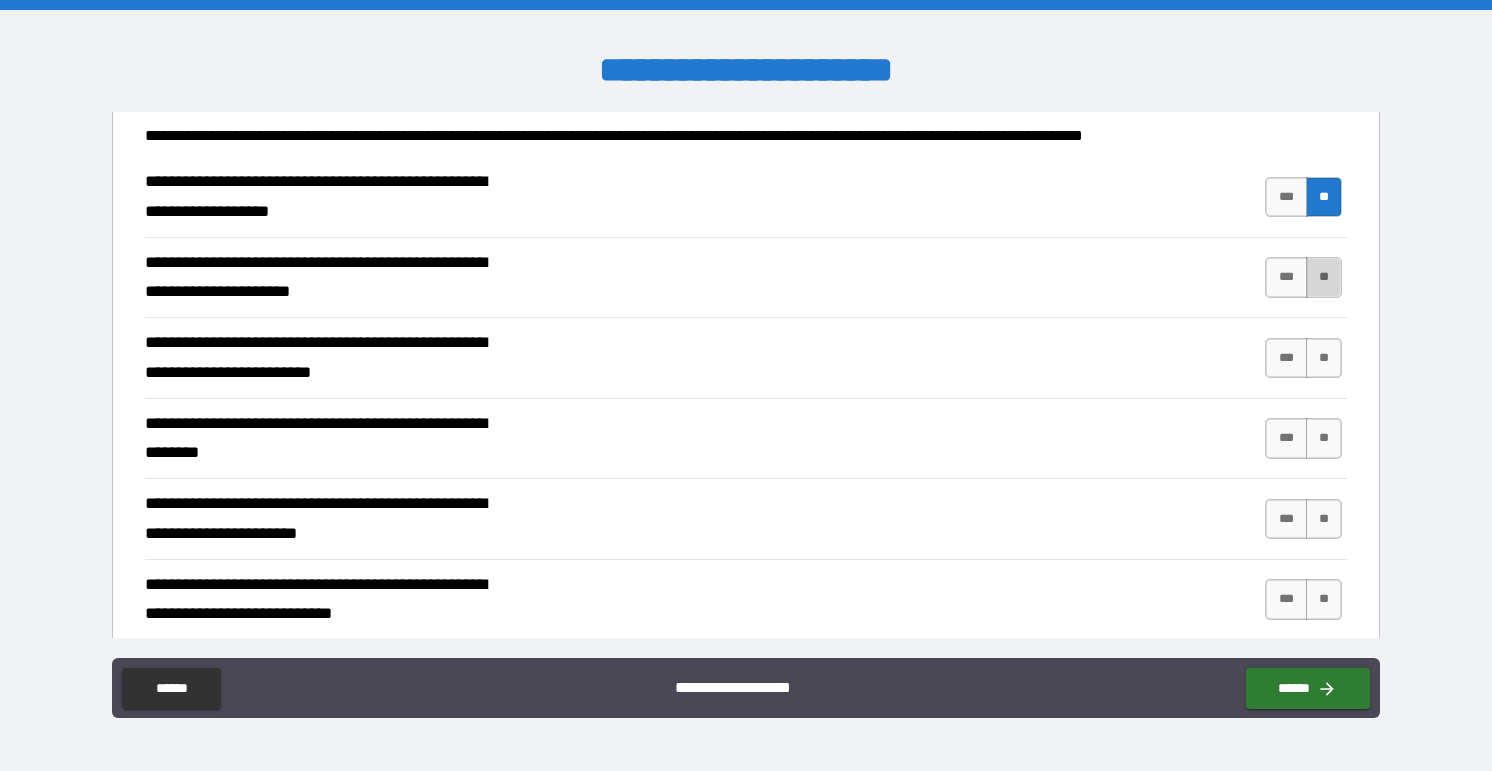 click on "**" at bounding box center (1324, 277) 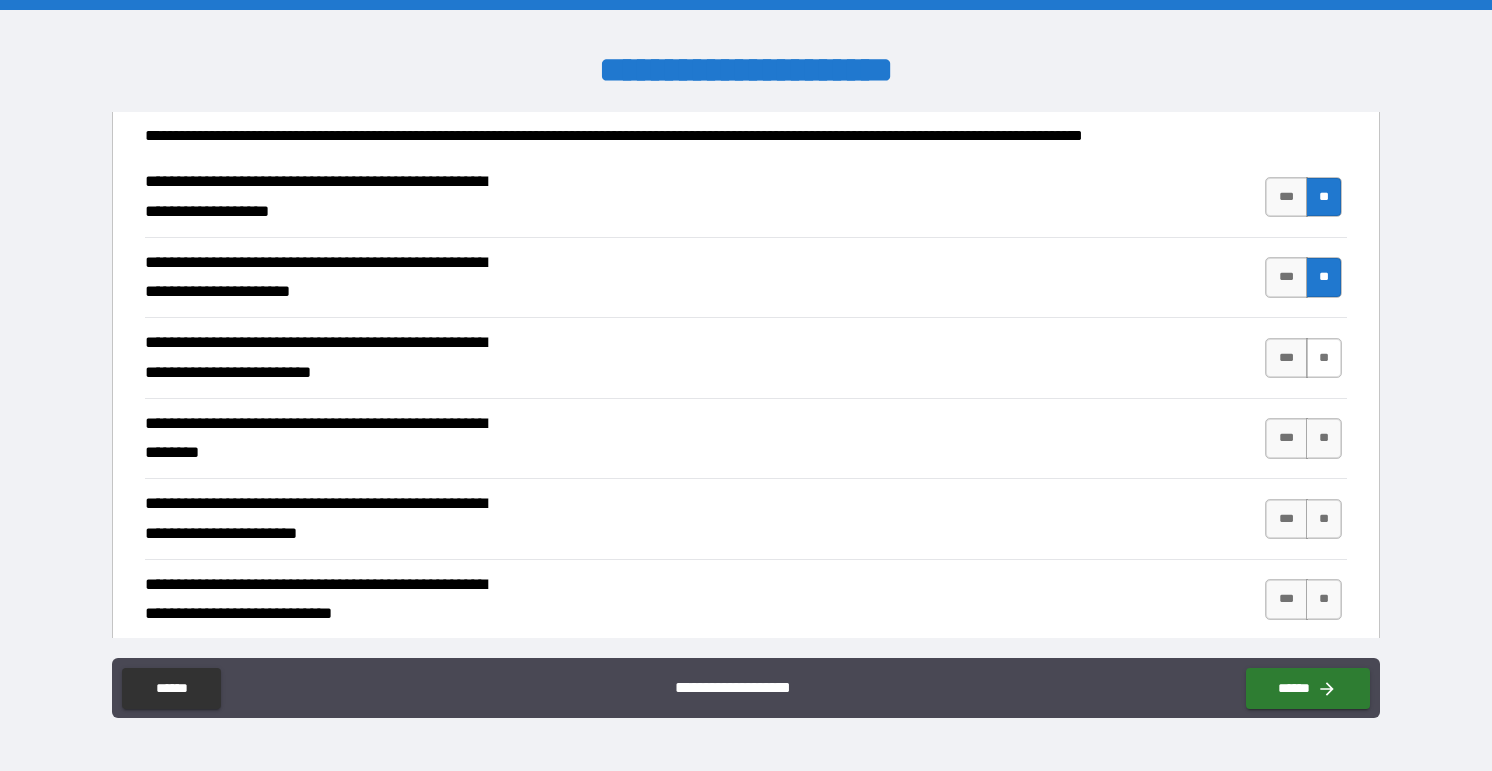 click on "*** **" at bounding box center (1306, 358) 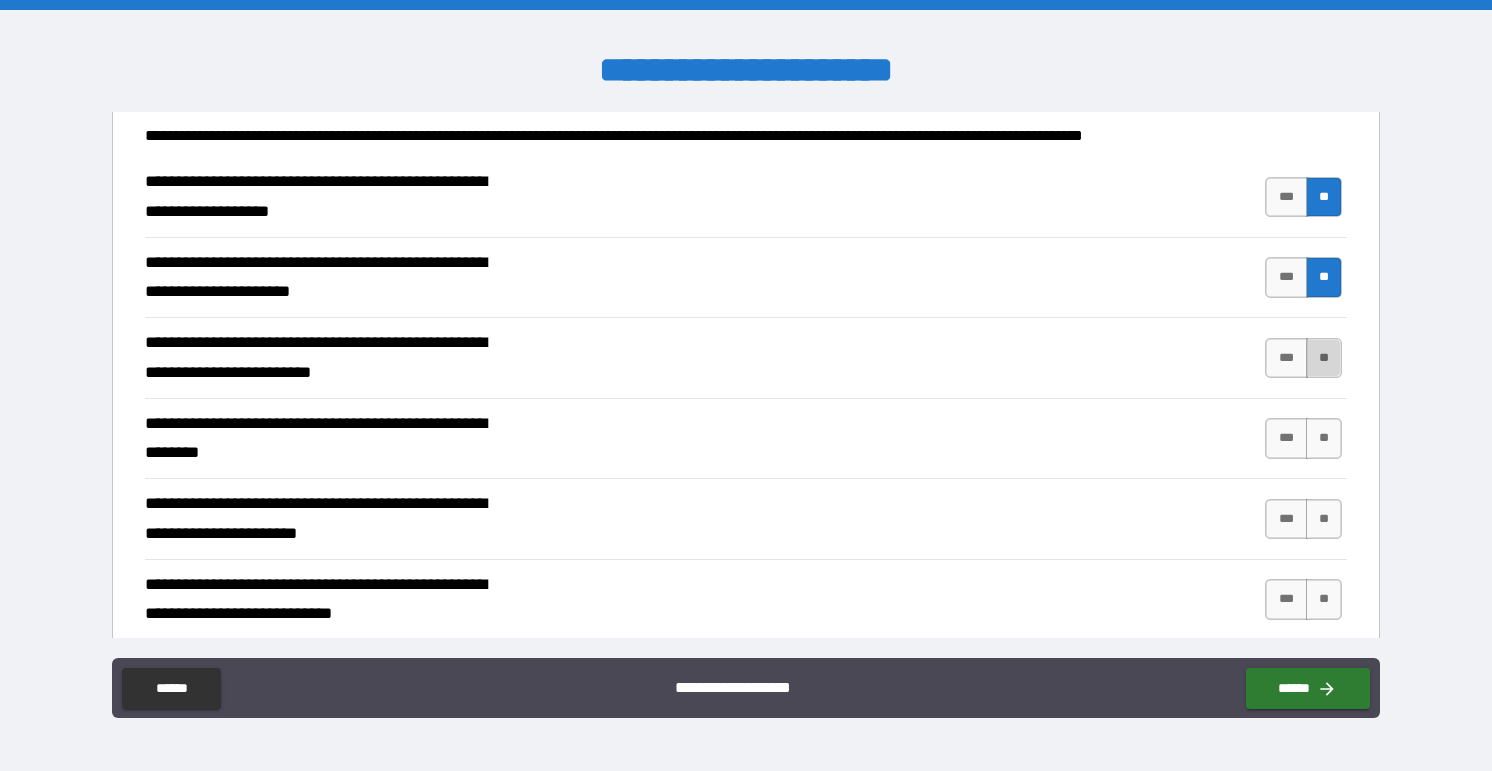 click on "**" at bounding box center [1324, 358] 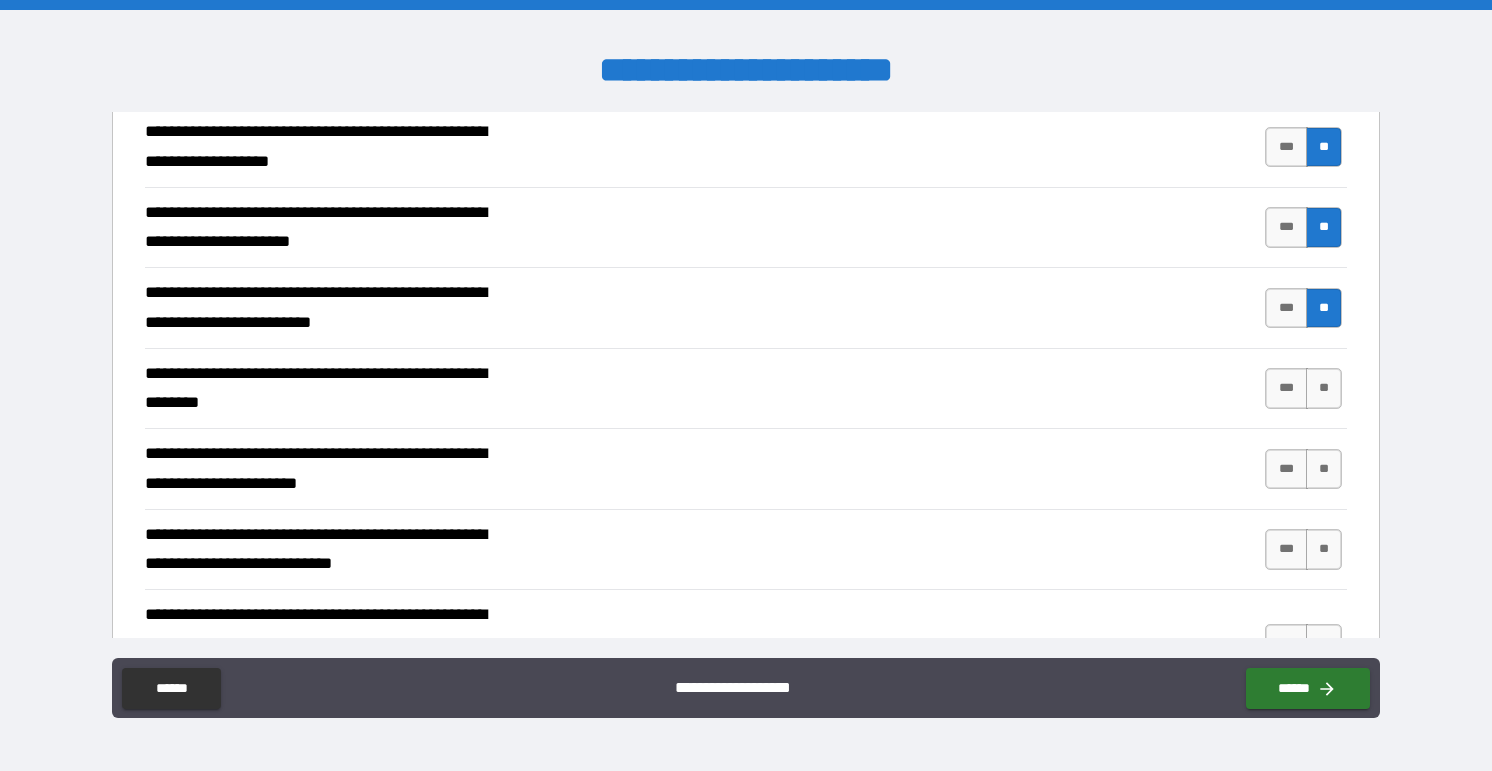 scroll, scrollTop: 218, scrollLeft: 0, axis: vertical 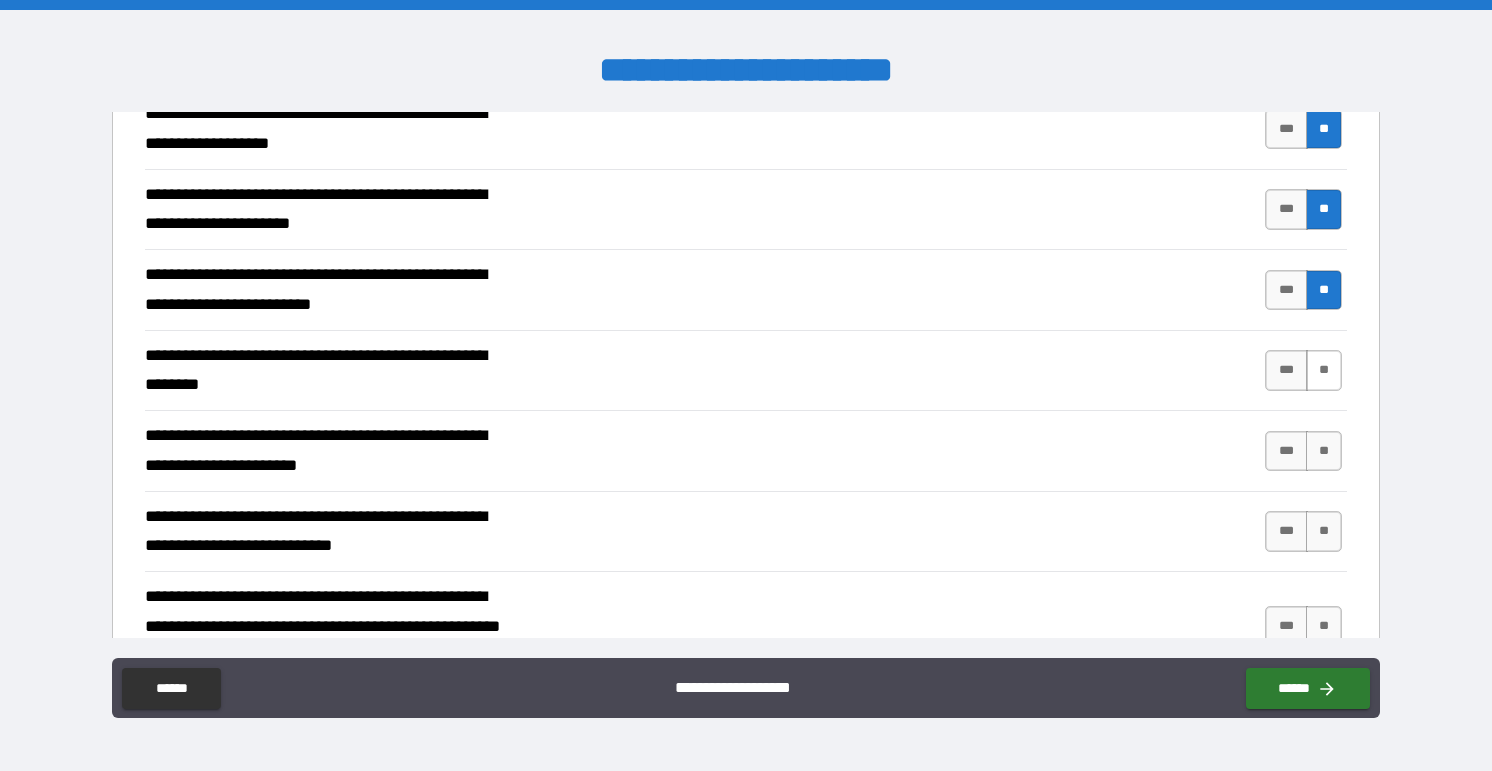 click on "**" at bounding box center (1324, 370) 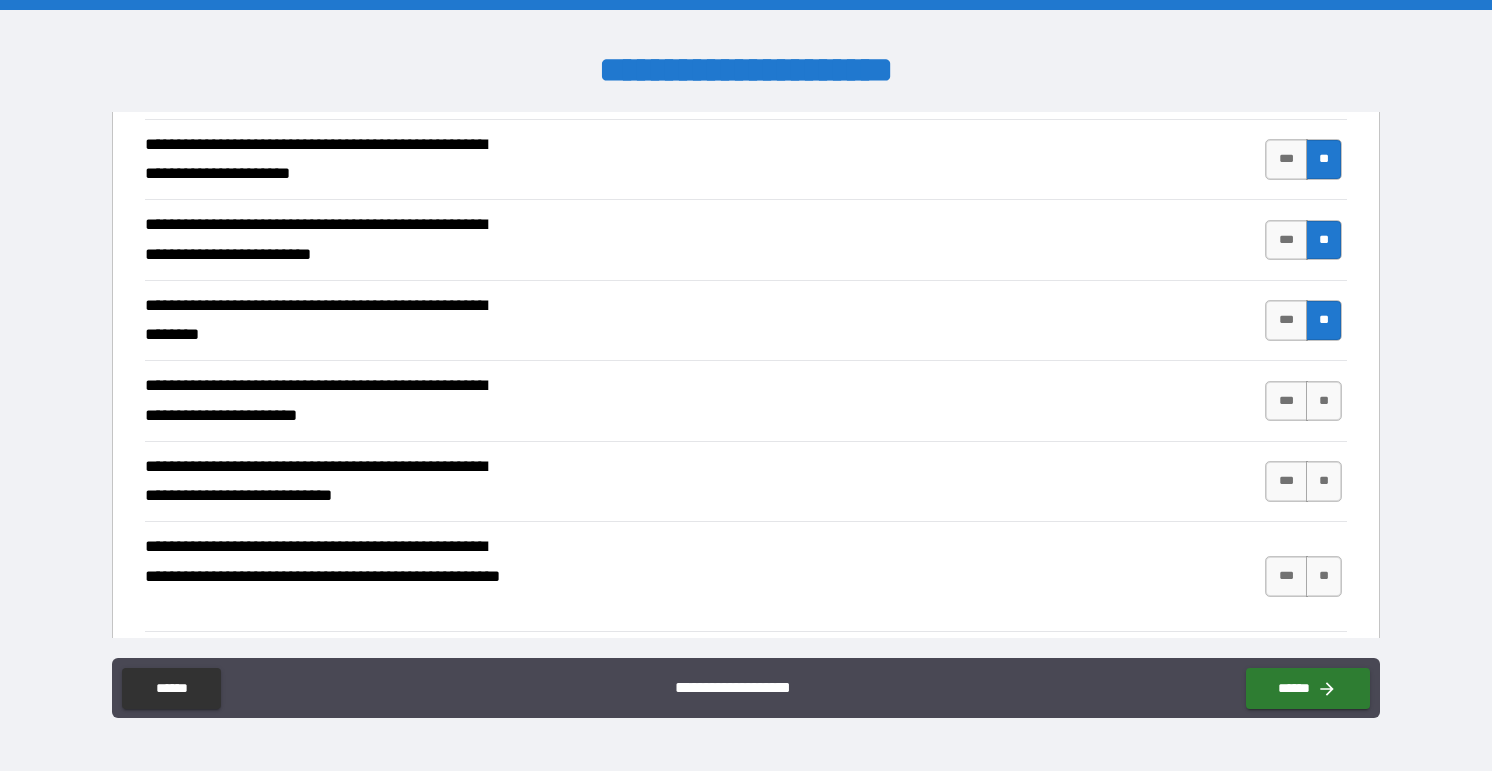 scroll, scrollTop: 274, scrollLeft: 0, axis: vertical 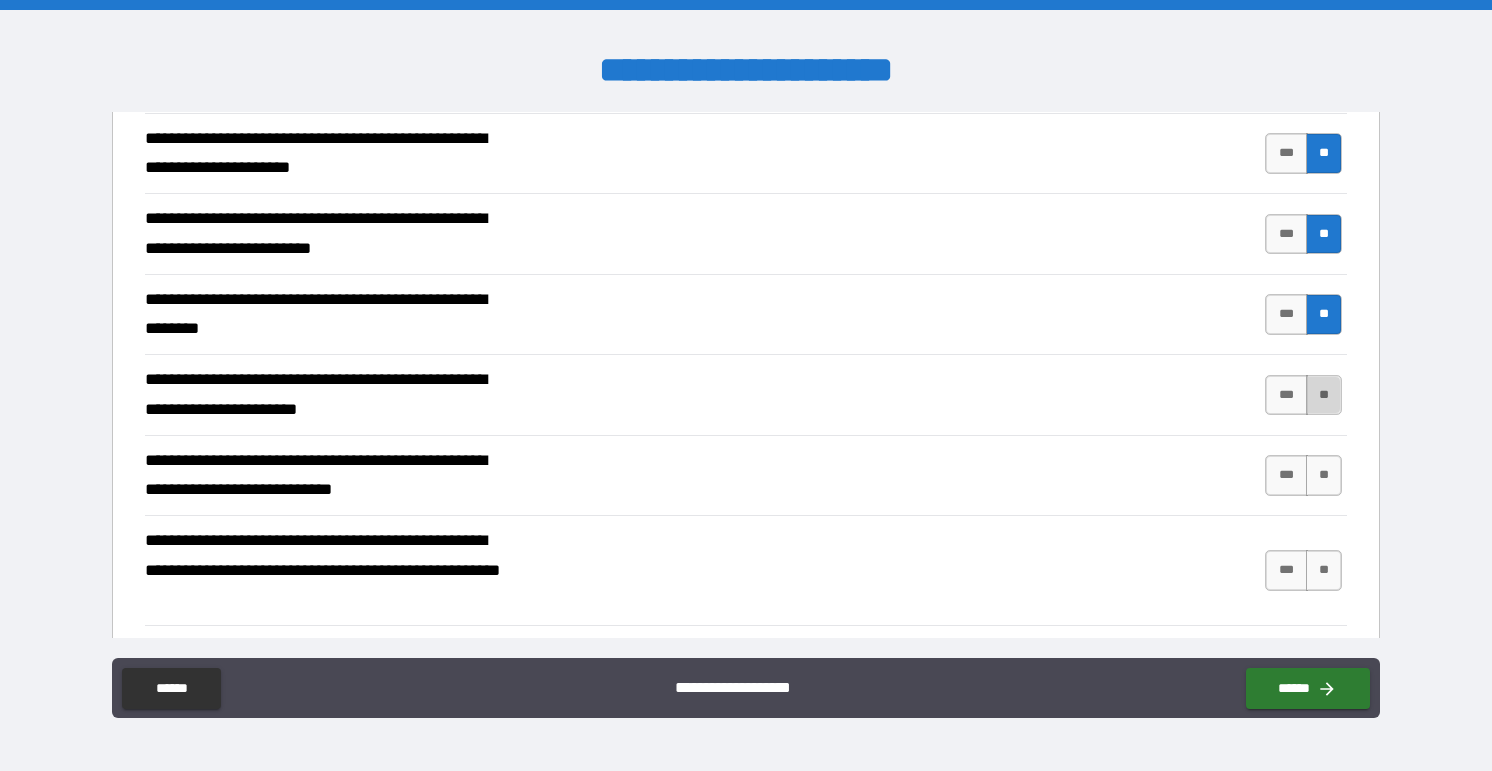 click on "**" at bounding box center [1324, 395] 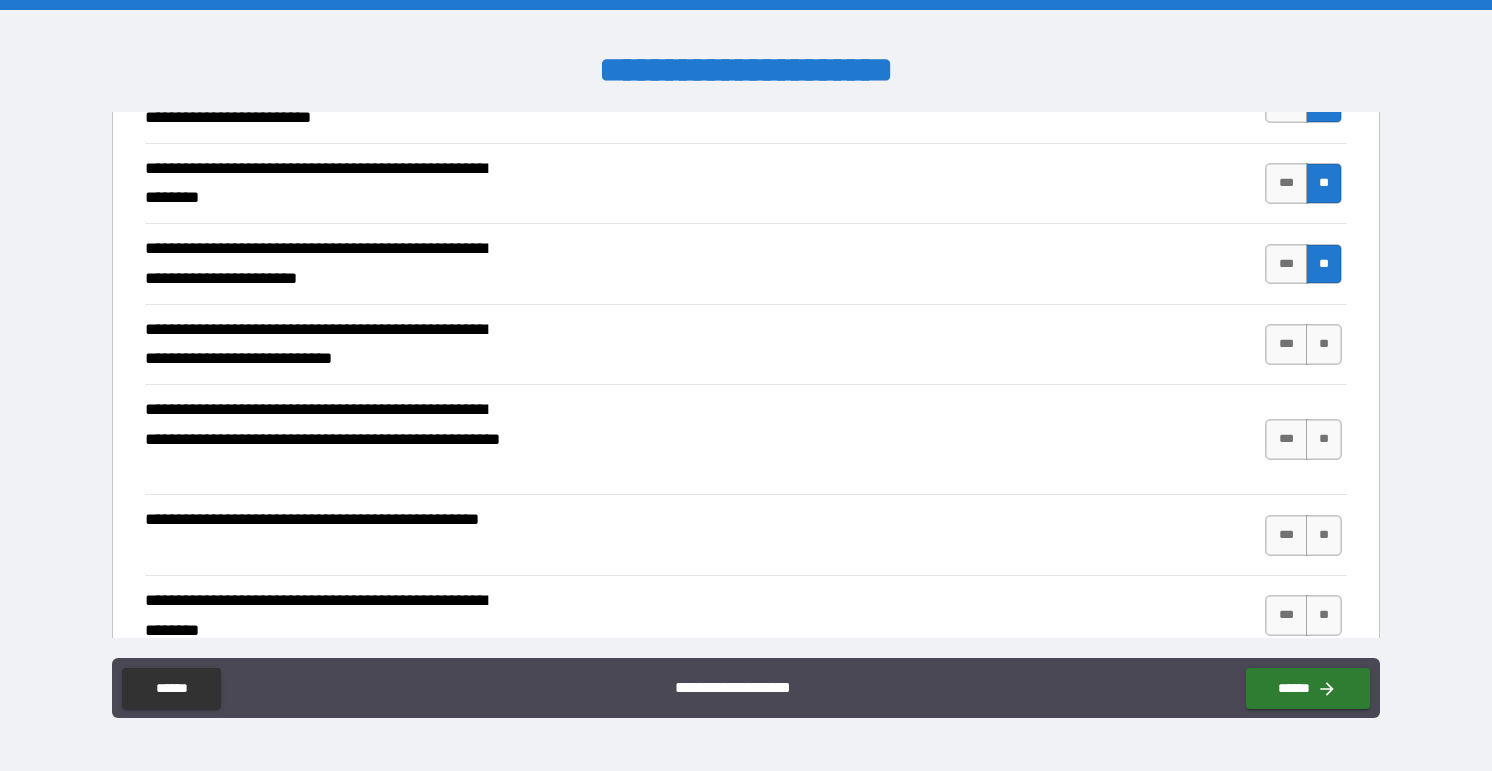 scroll, scrollTop: 406, scrollLeft: 0, axis: vertical 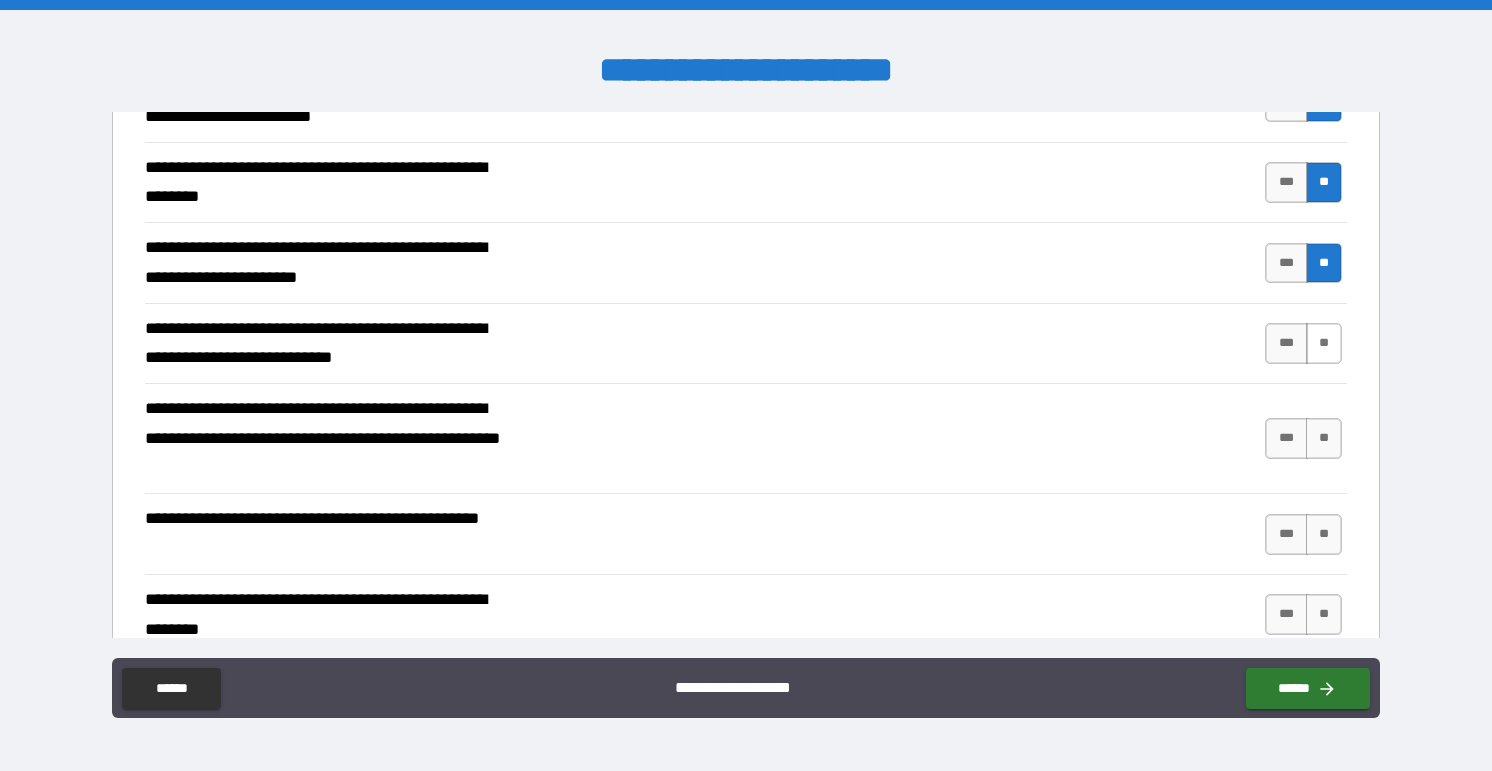 click on "**" at bounding box center (1324, 343) 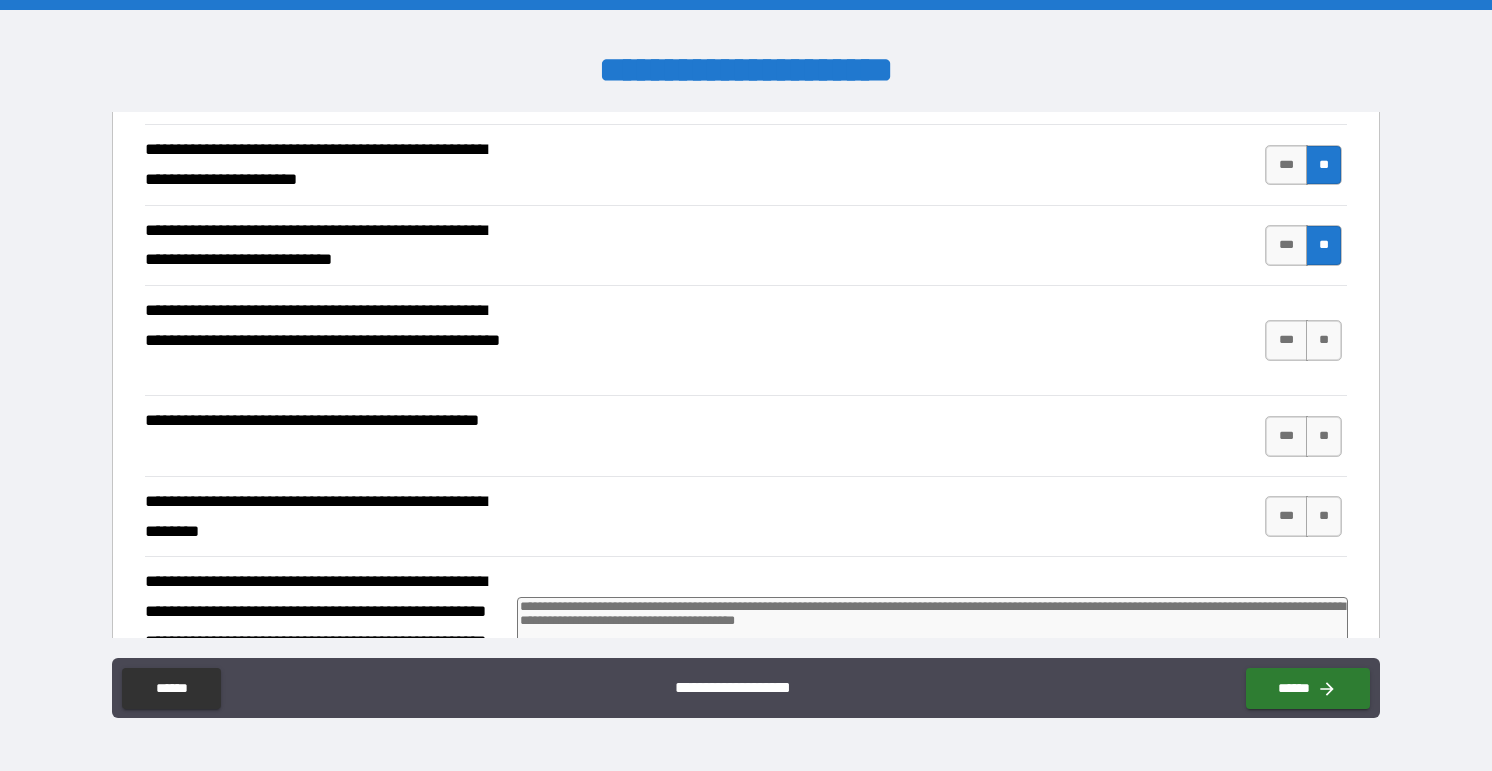scroll, scrollTop: 506, scrollLeft: 0, axis: vertical 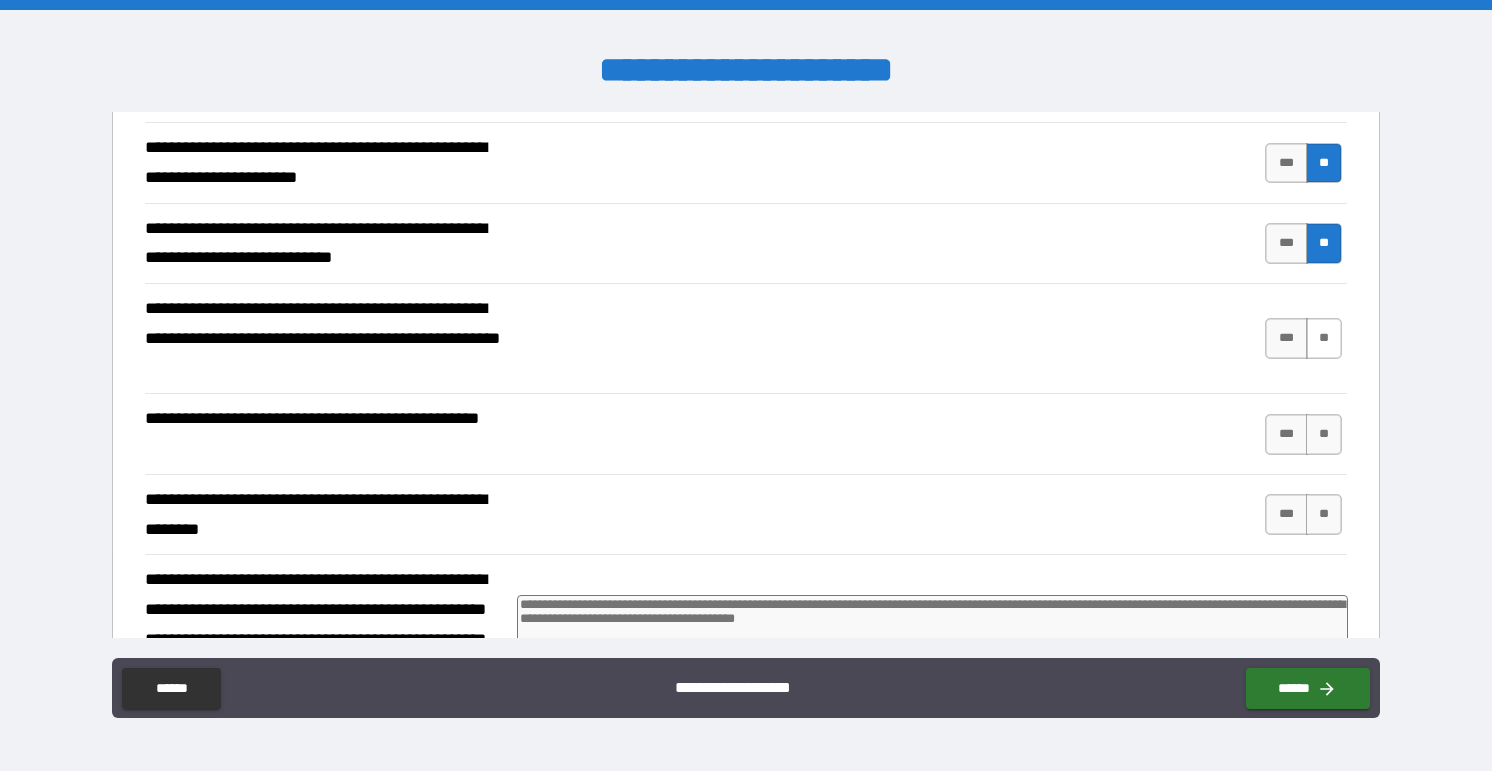 click on "**" at bounding box center (1324, 338) 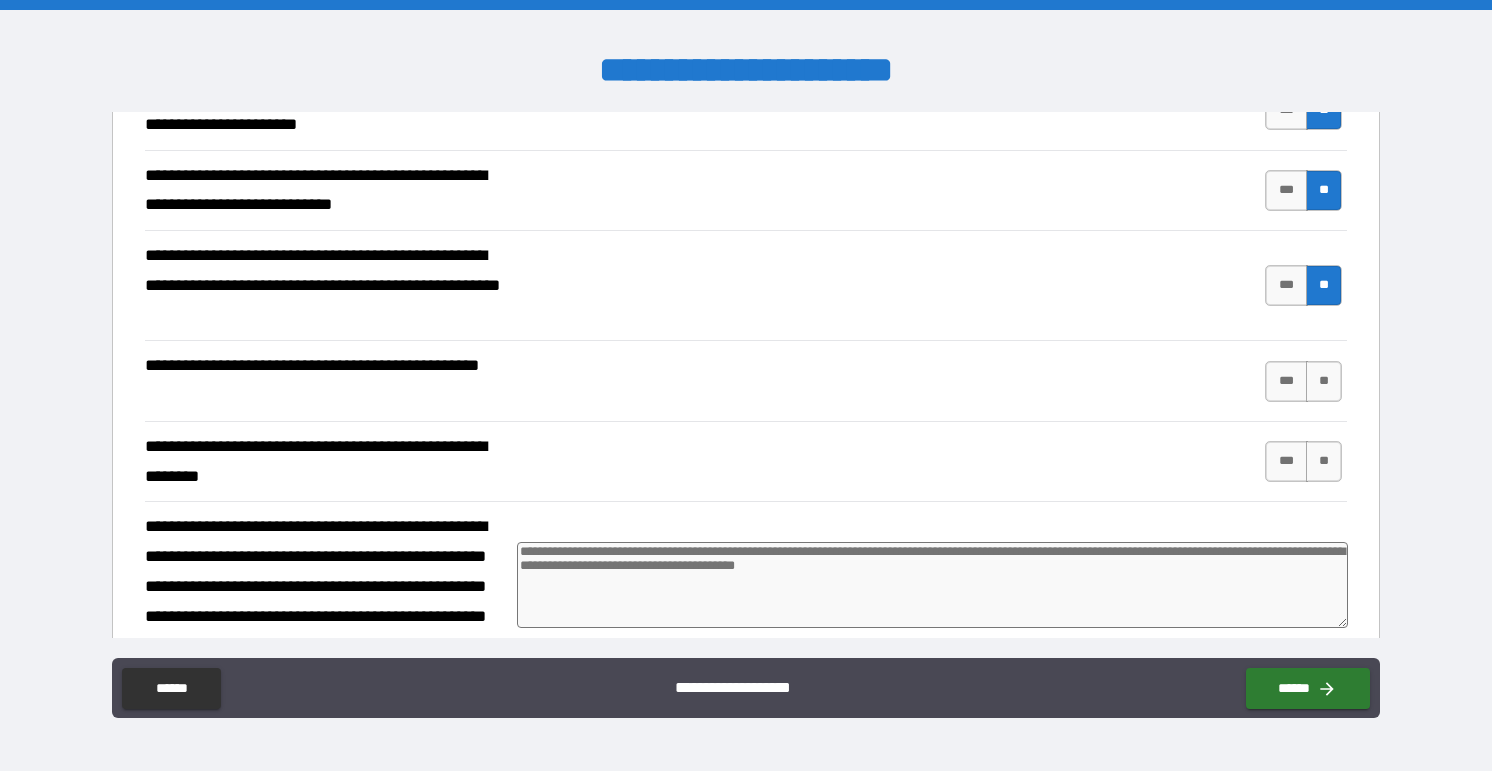 scroll, scrollTop: 566, scrollLeft: 0, axis: vertical 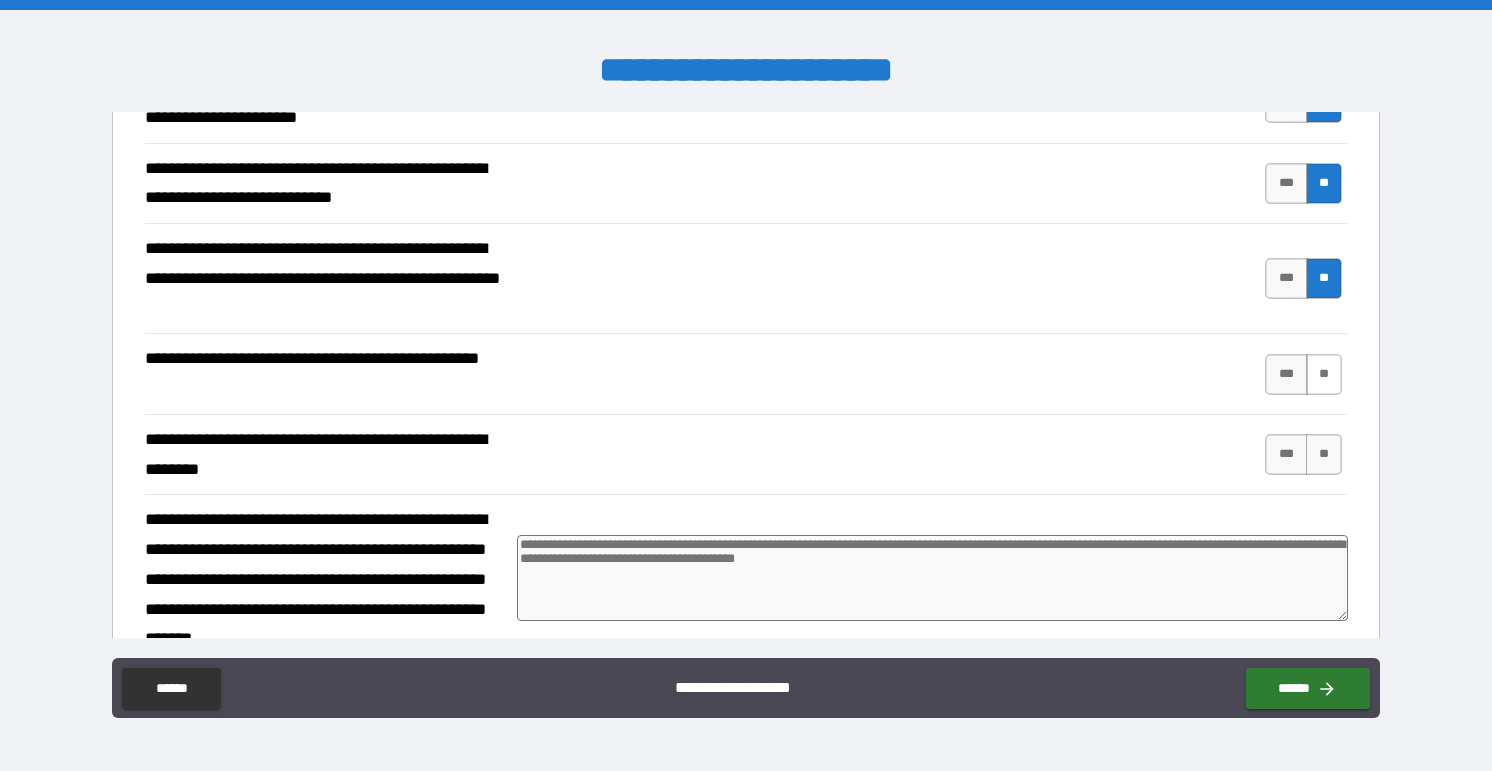 click on "**" at bounding box center (1324, 374) 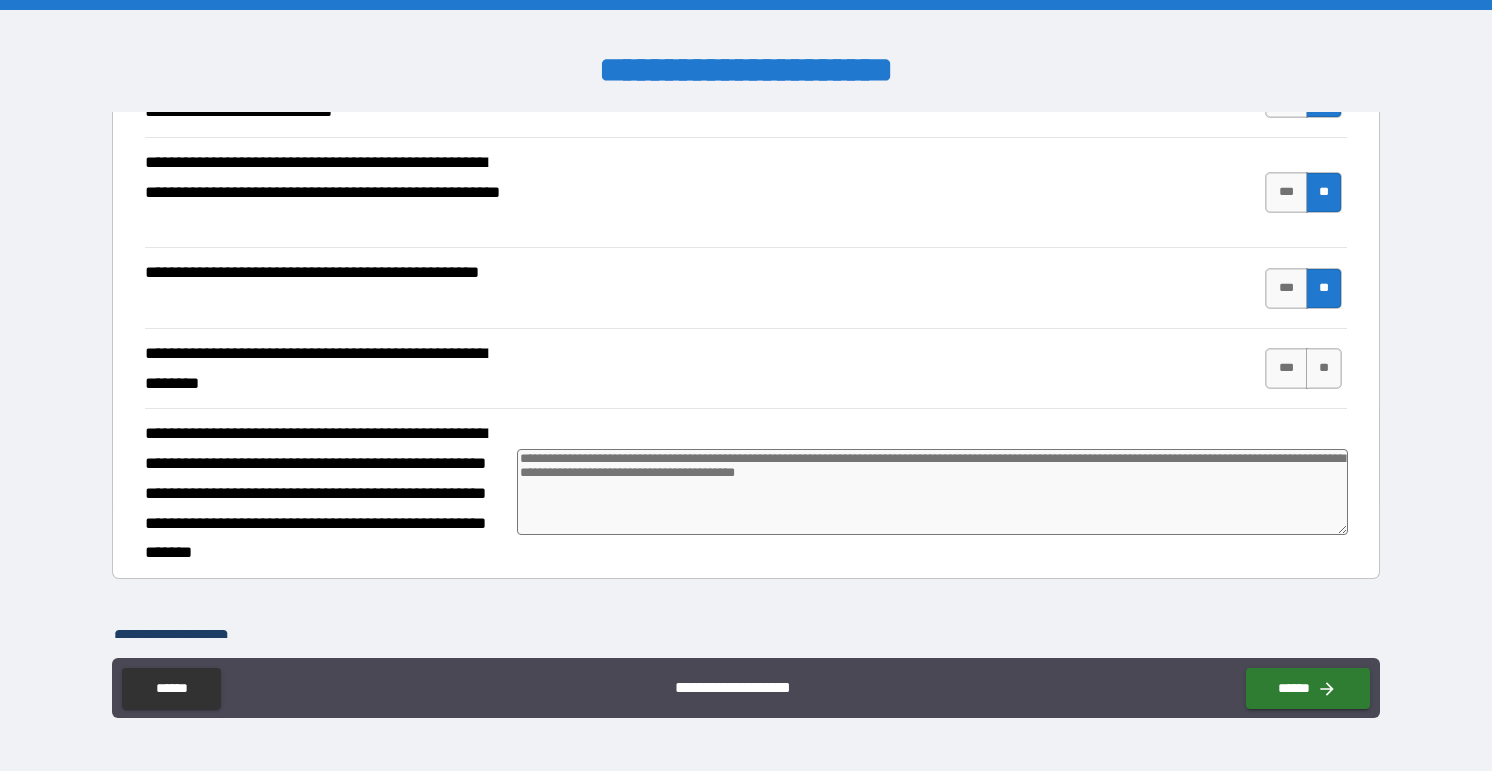 scroll, scrollTop: 657, scrollLeft: 0, axis: vertical 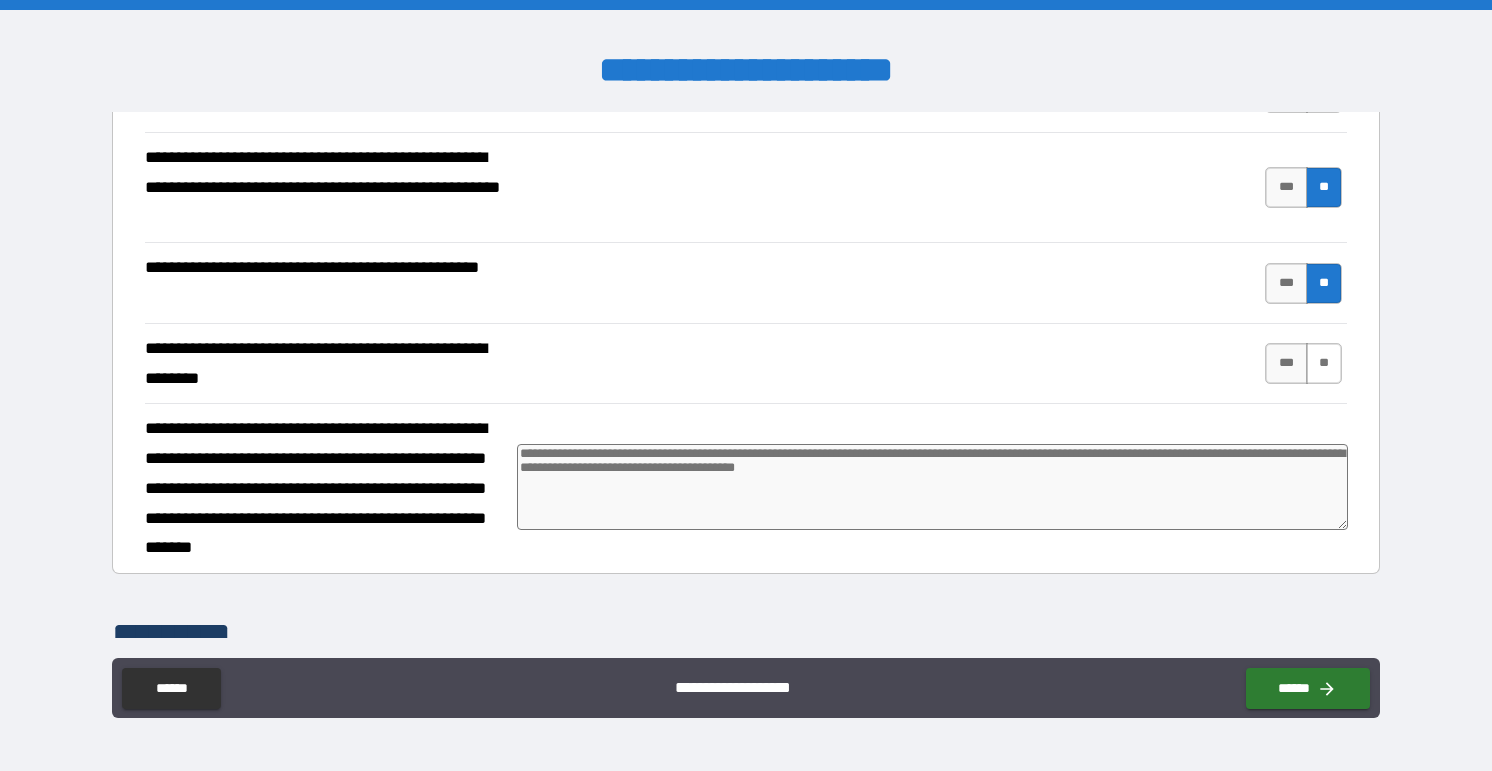 click on "**" at bounding box center (1324, 363) 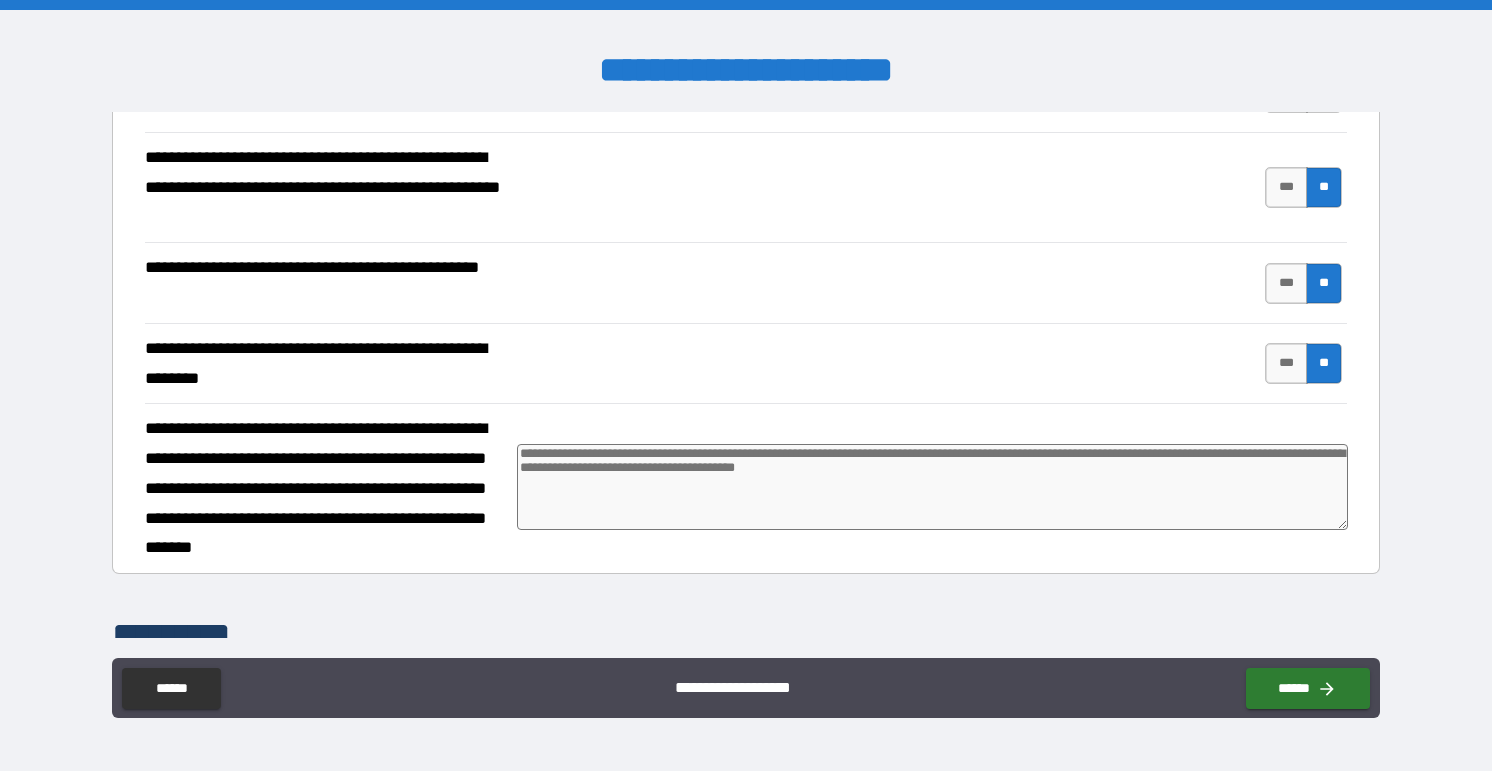 type on "*" 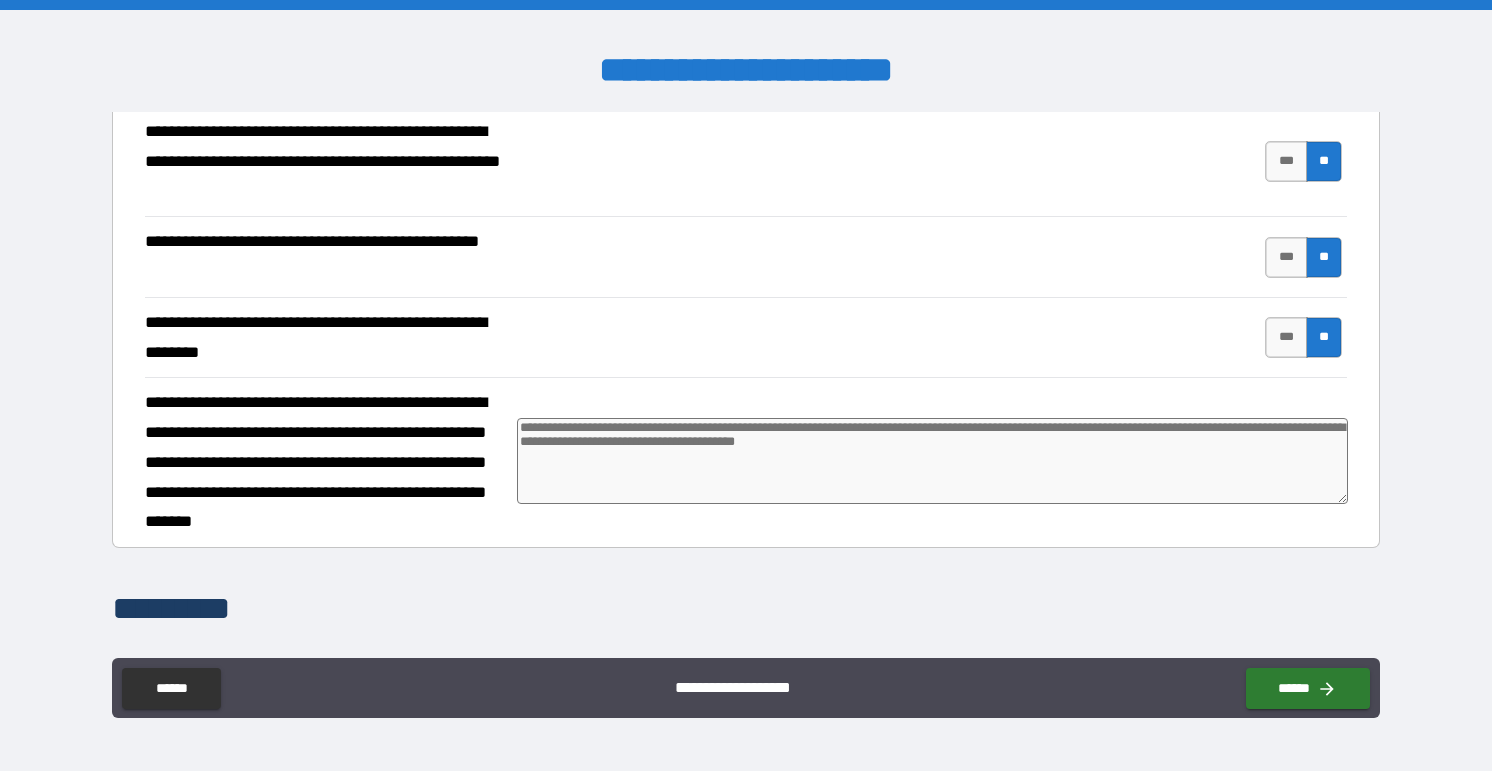 scroll, scrollTop: 700, scrollLeft: 0, axis: vertical 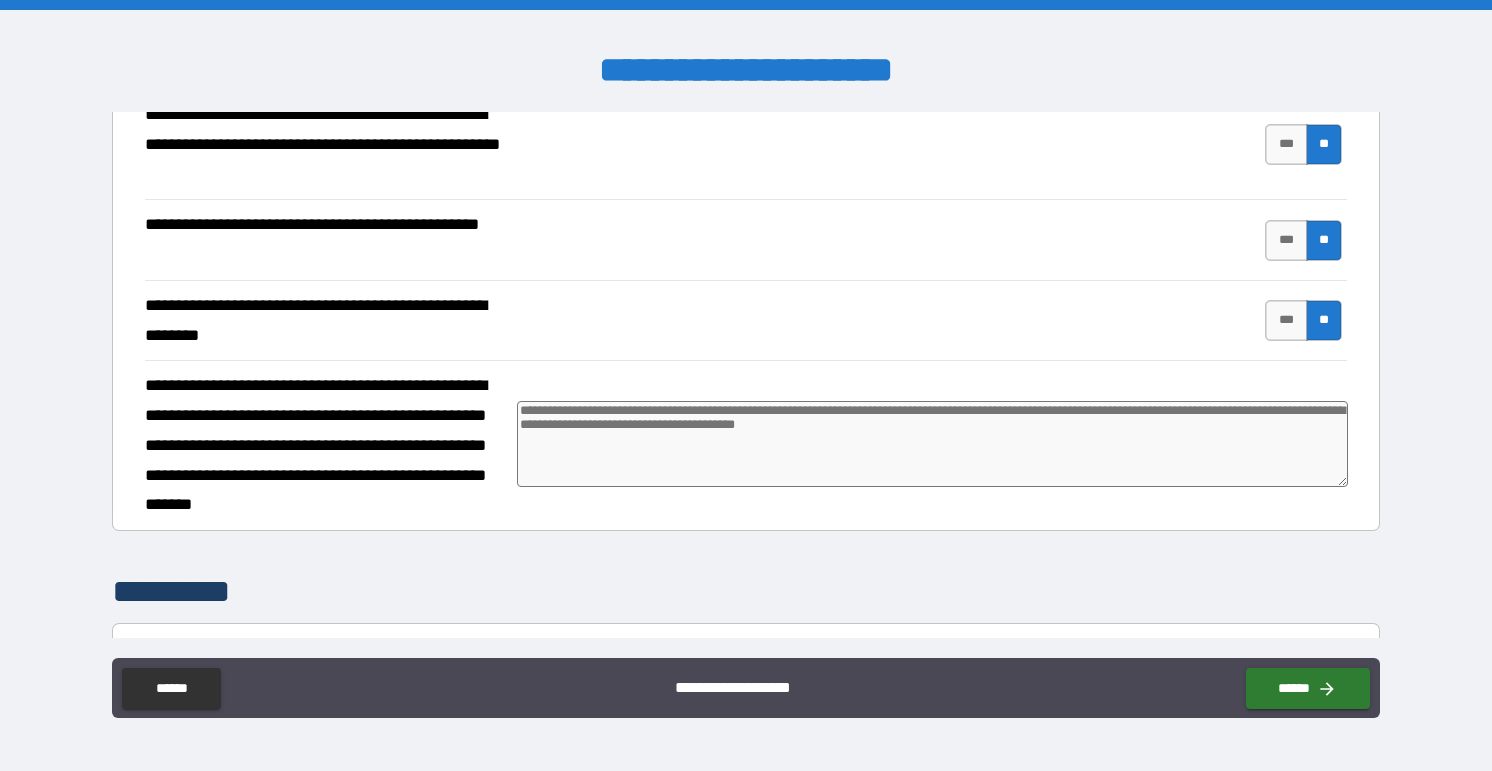 click at bounding box center (932, 444) 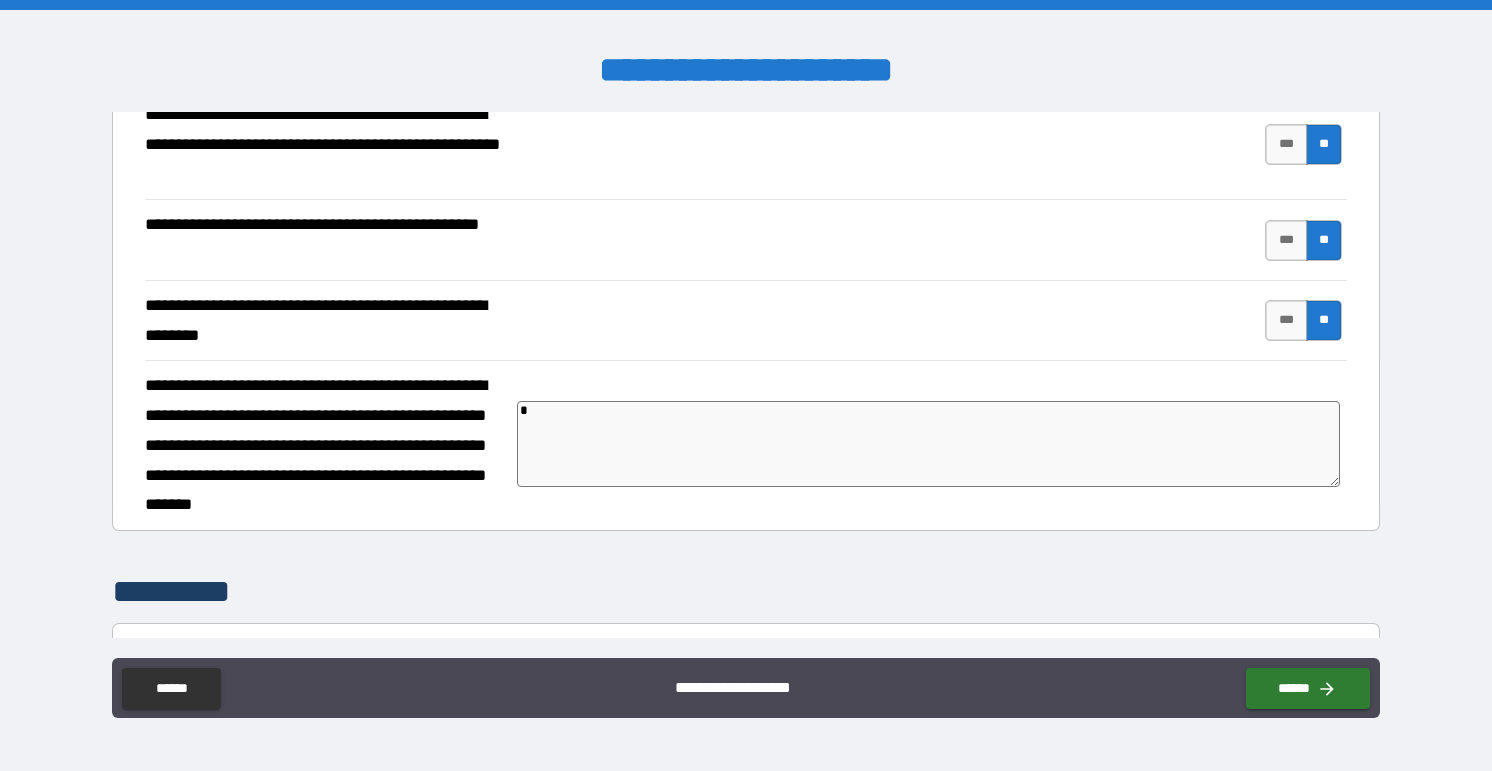 type on "*" 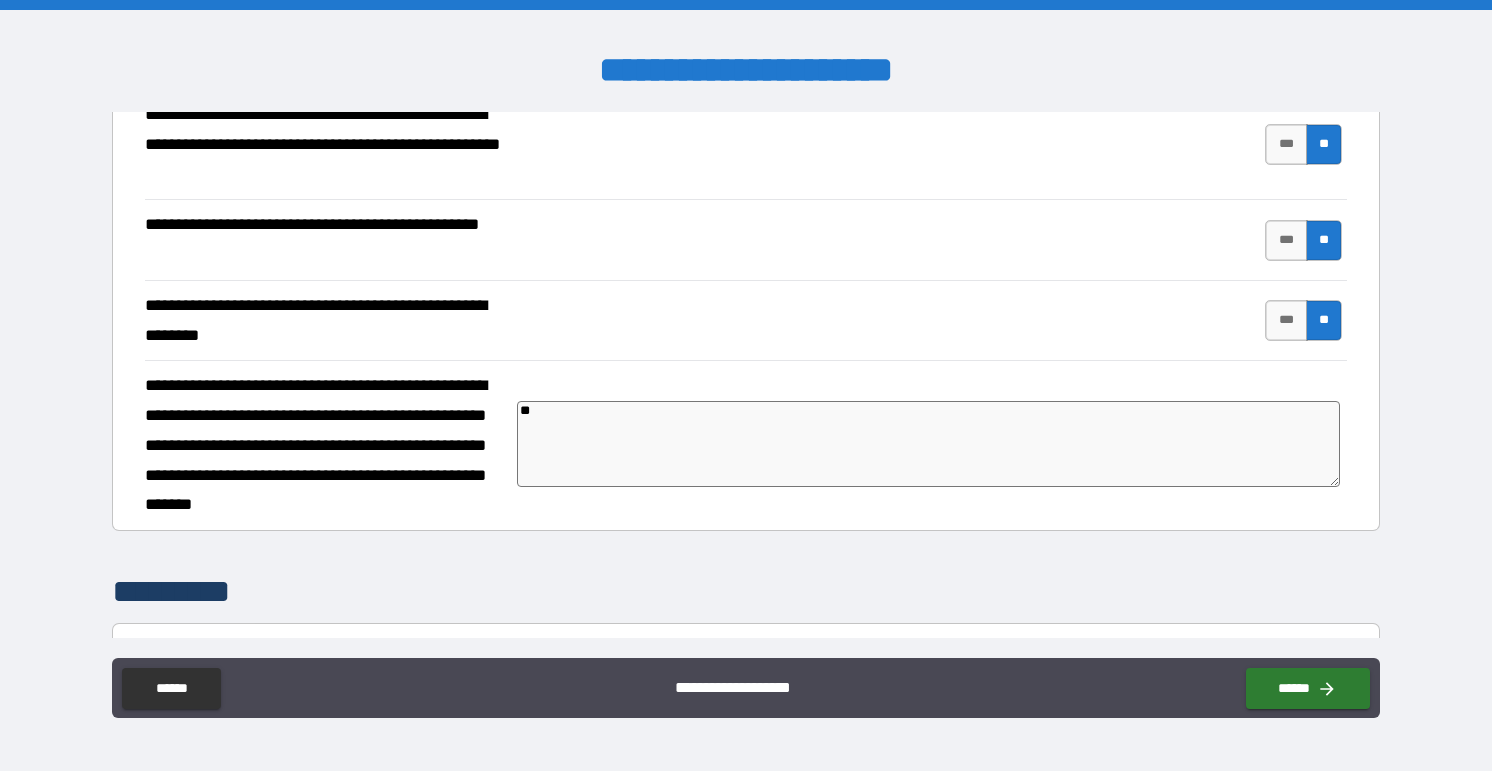 type on "***" 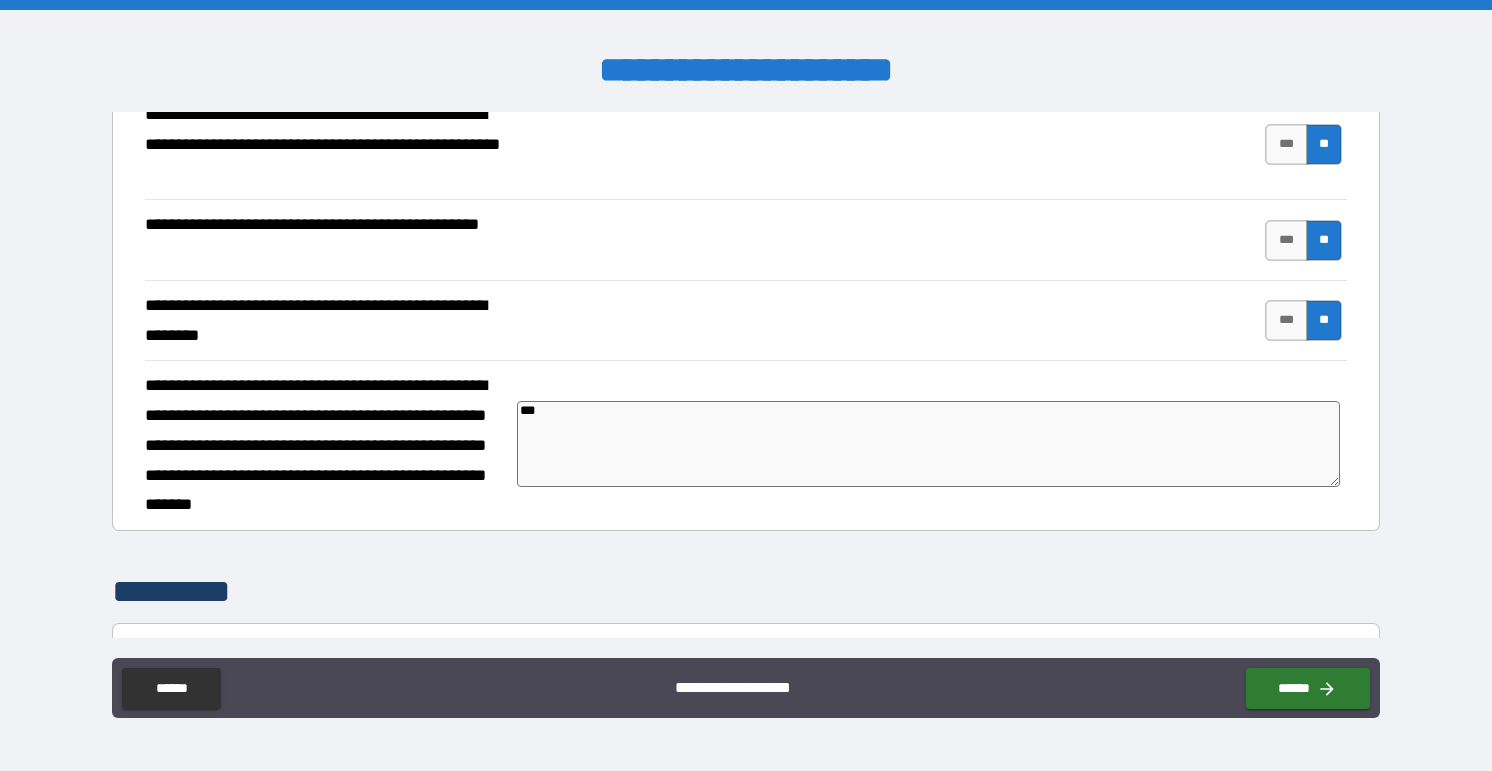 type on "*" 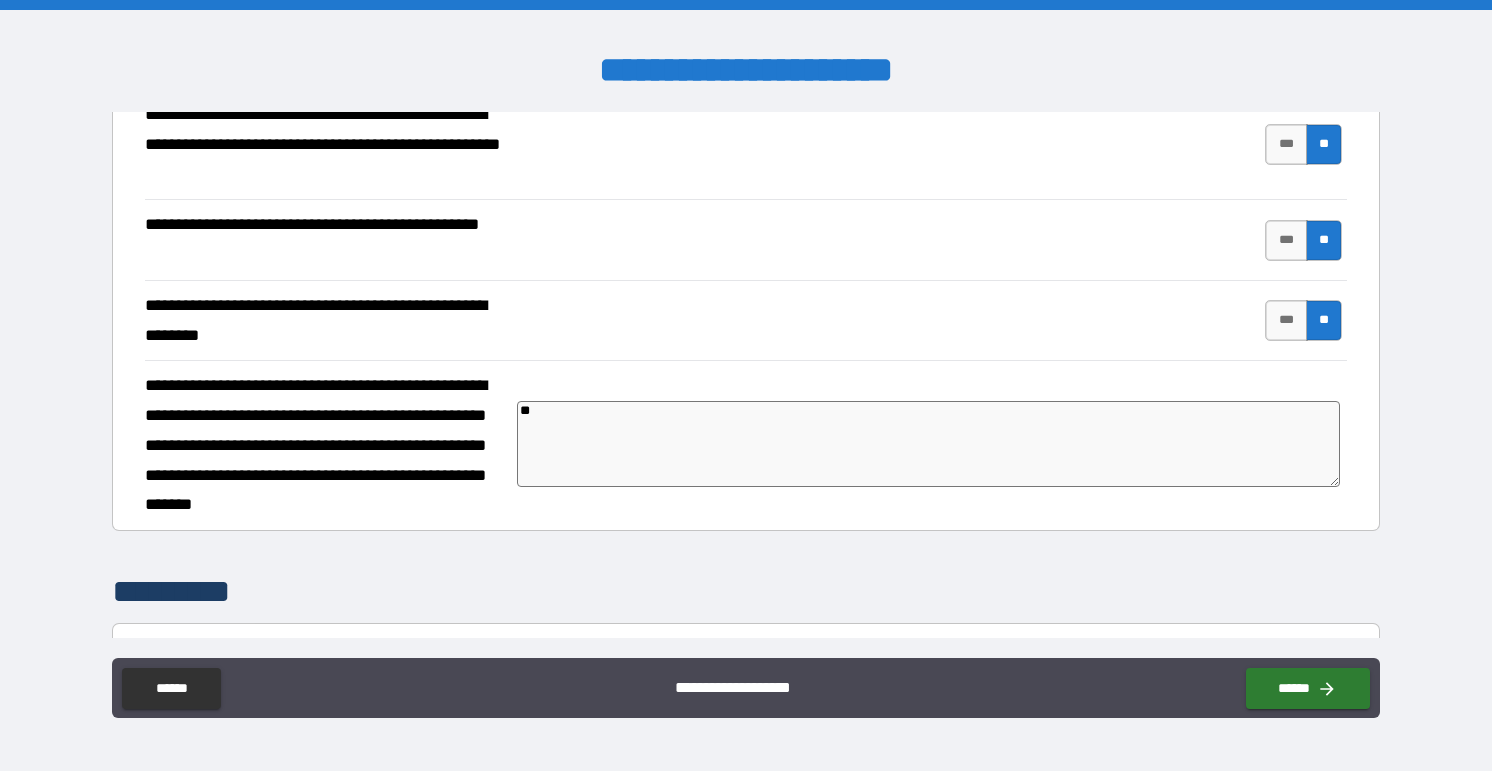type on "***" 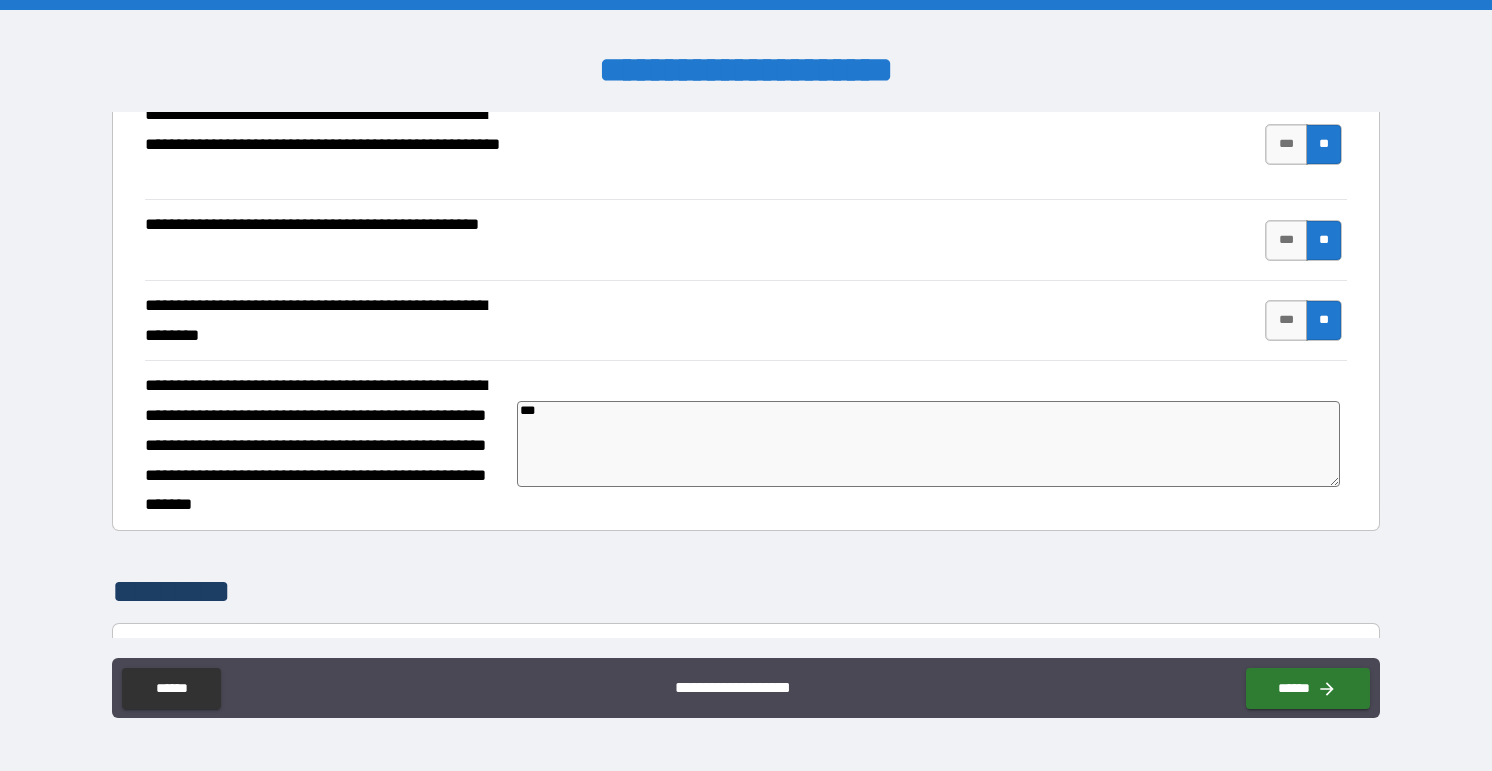 type on "*" 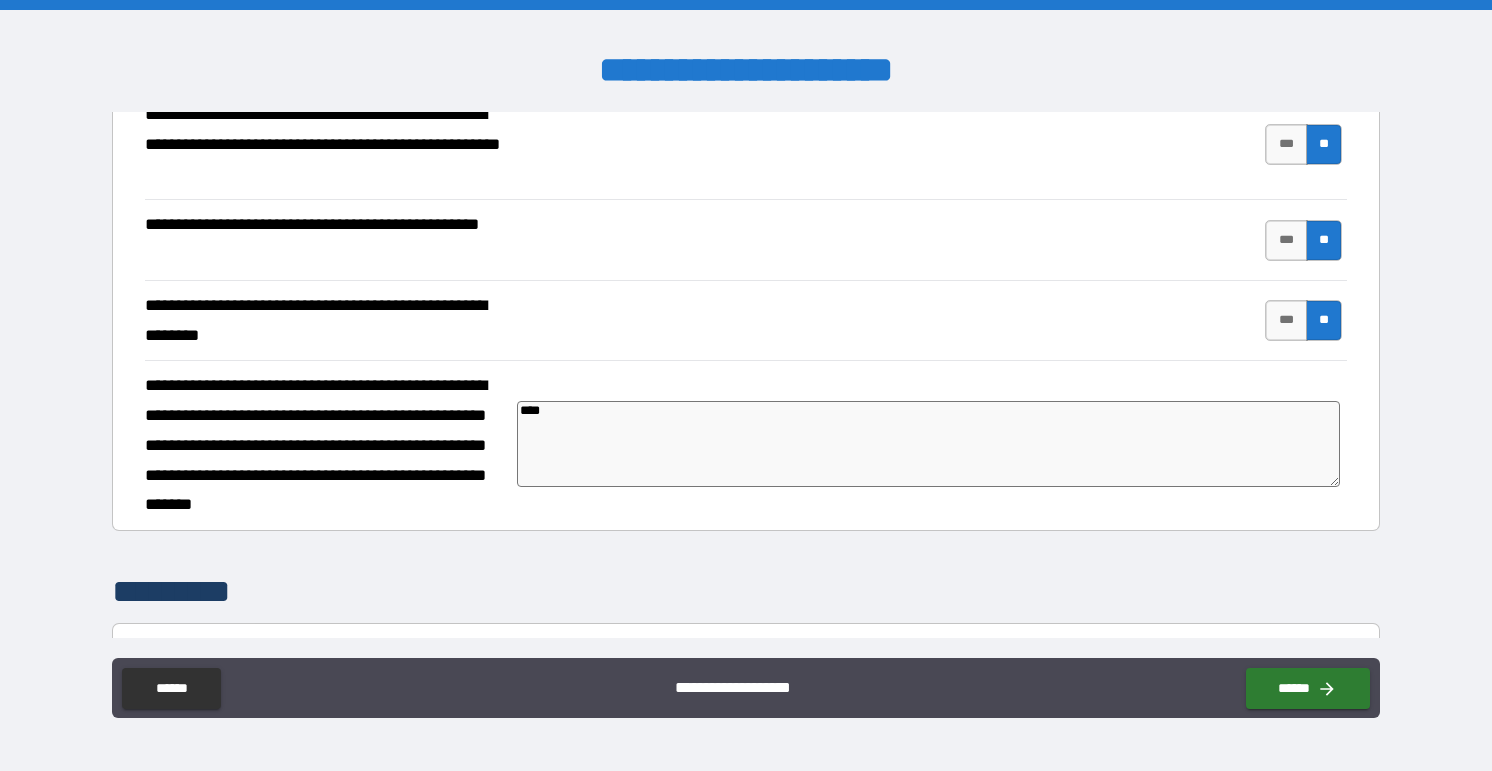 type on "*****" 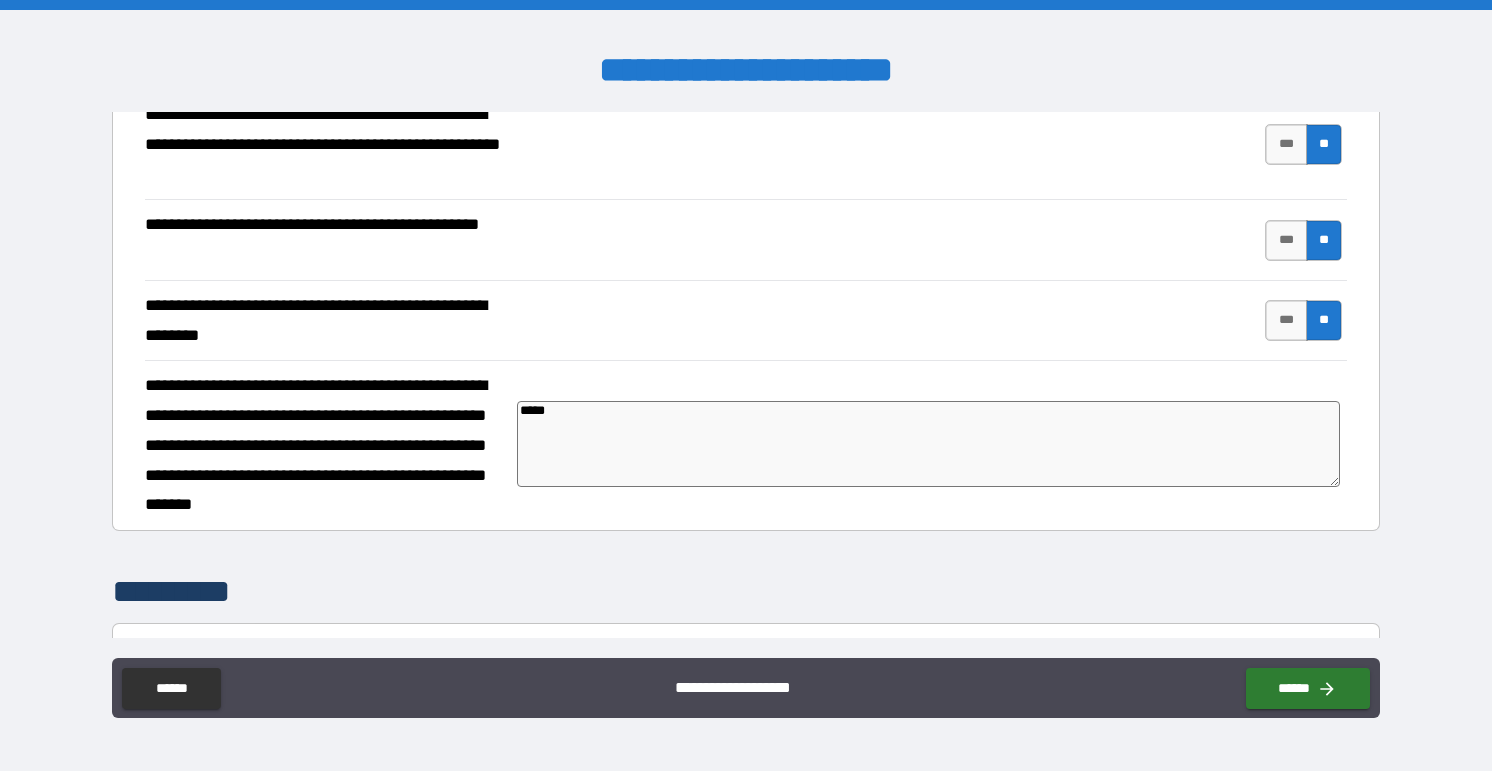 type on "*" 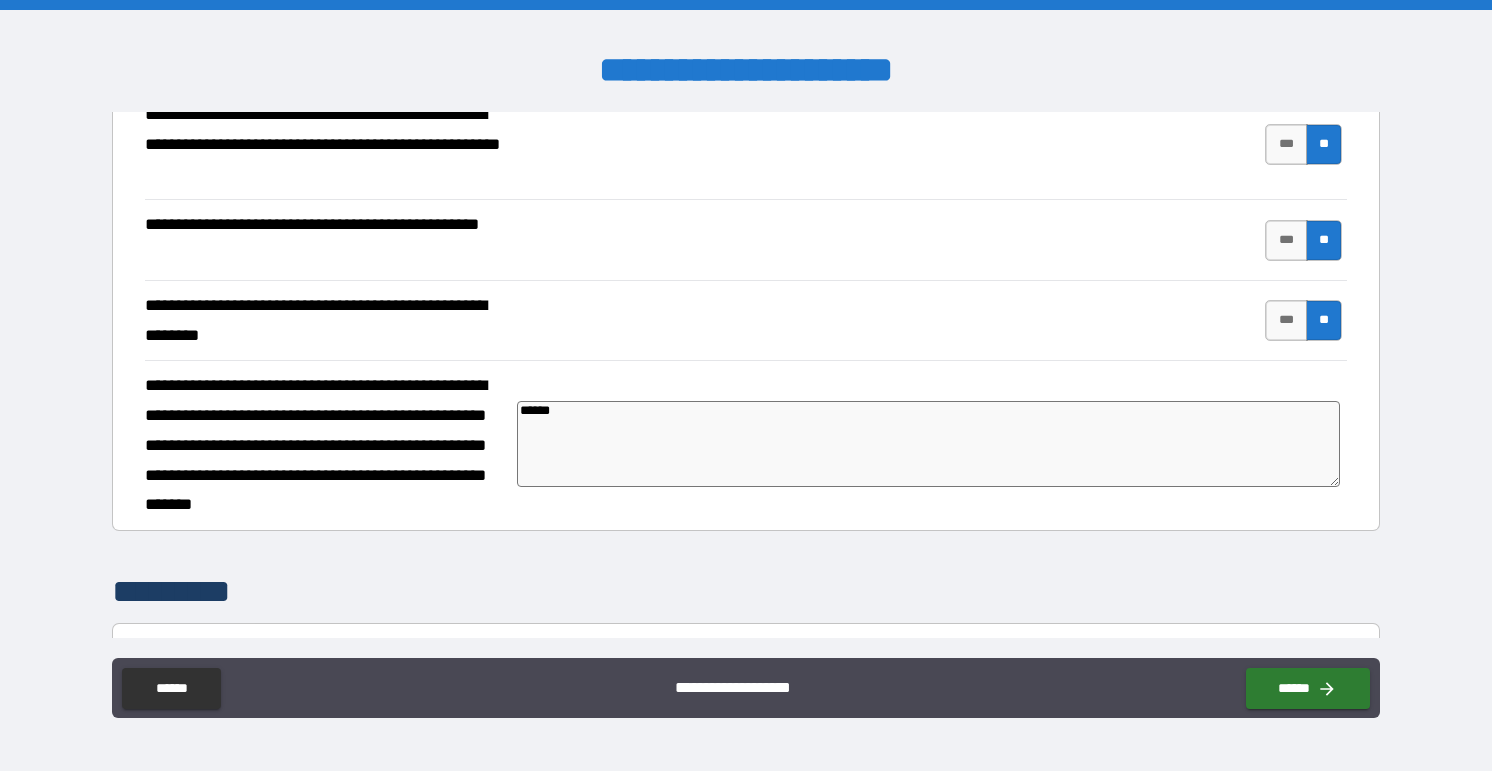 type on "*" 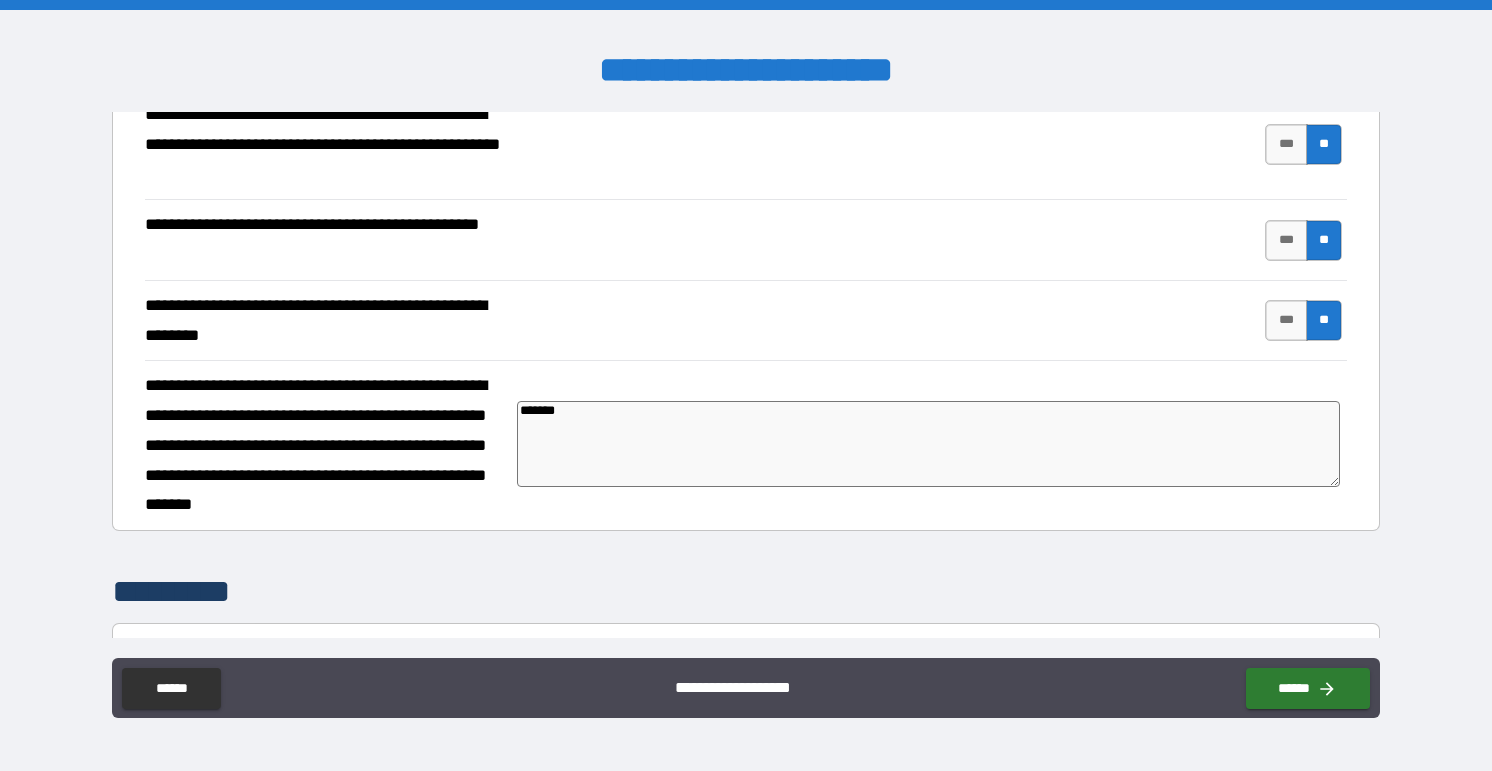 type on "*" 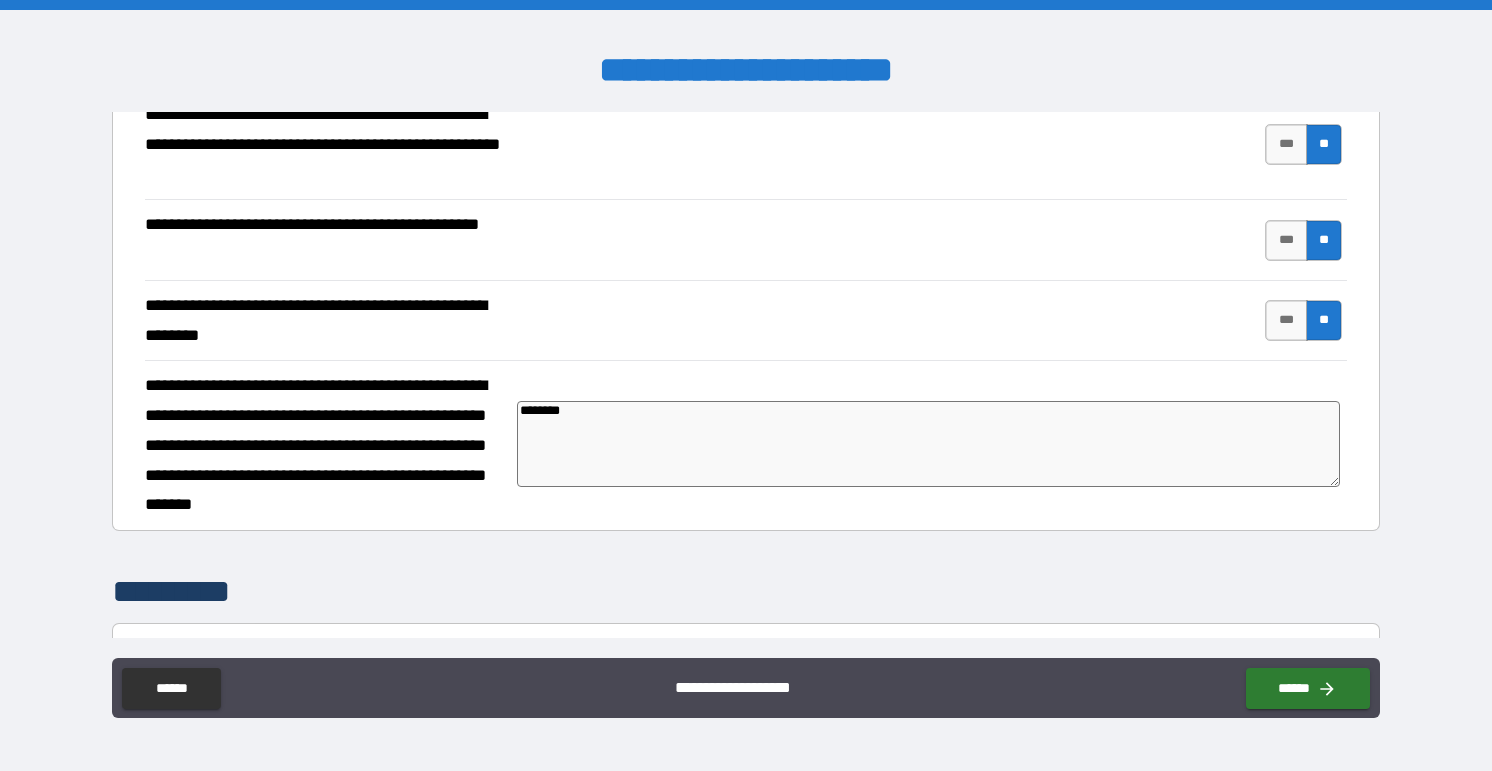 type on "*" 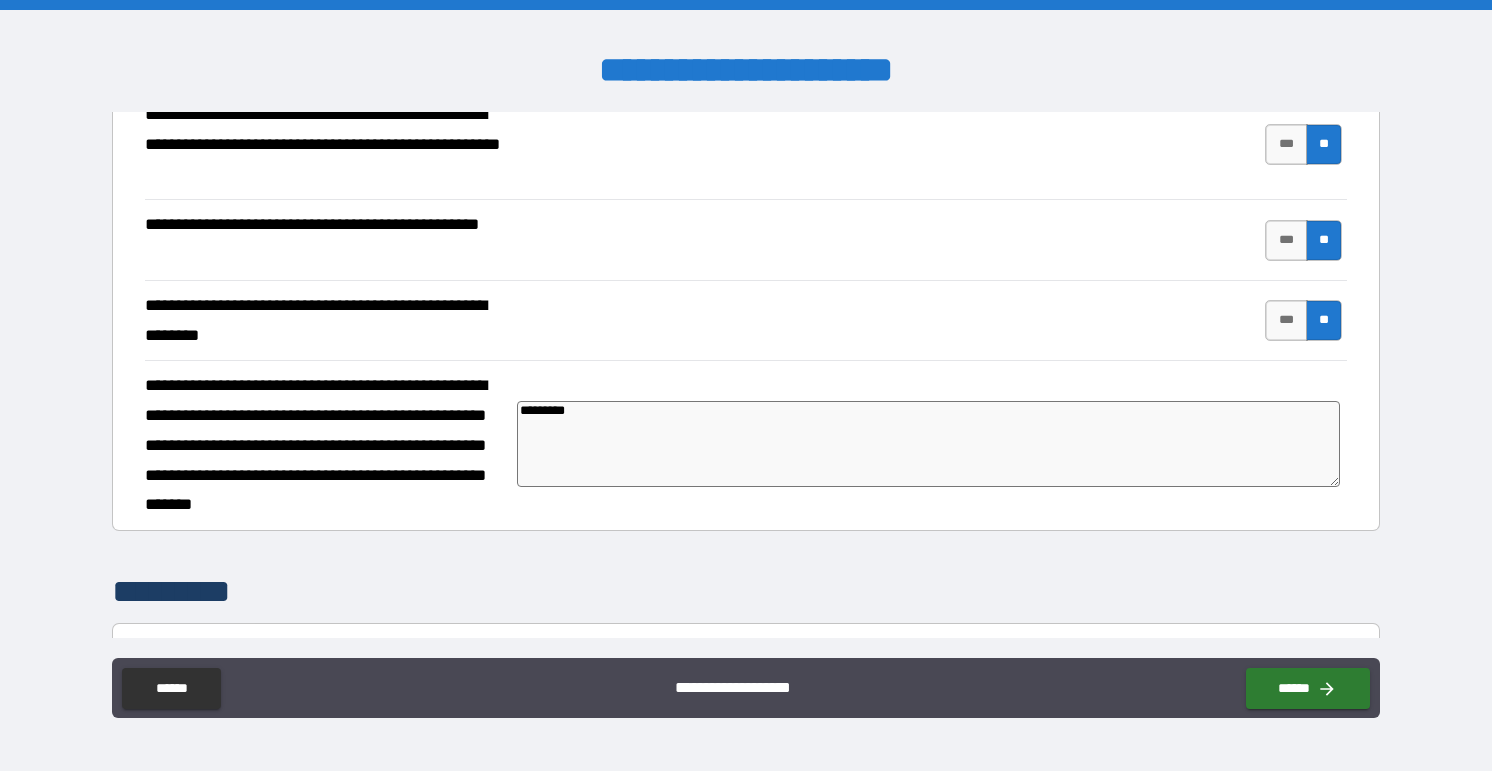 type on "*" 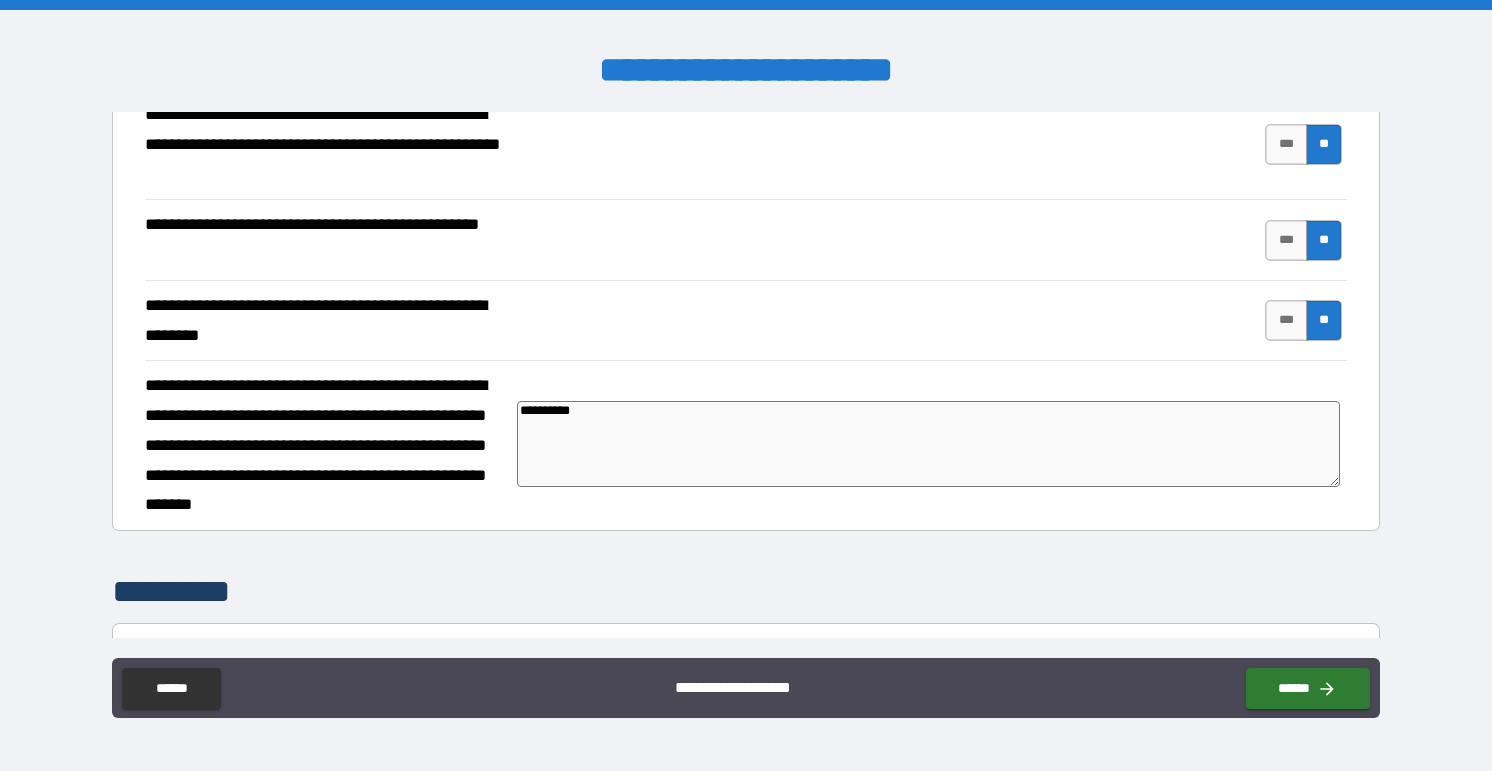 type on "**********" 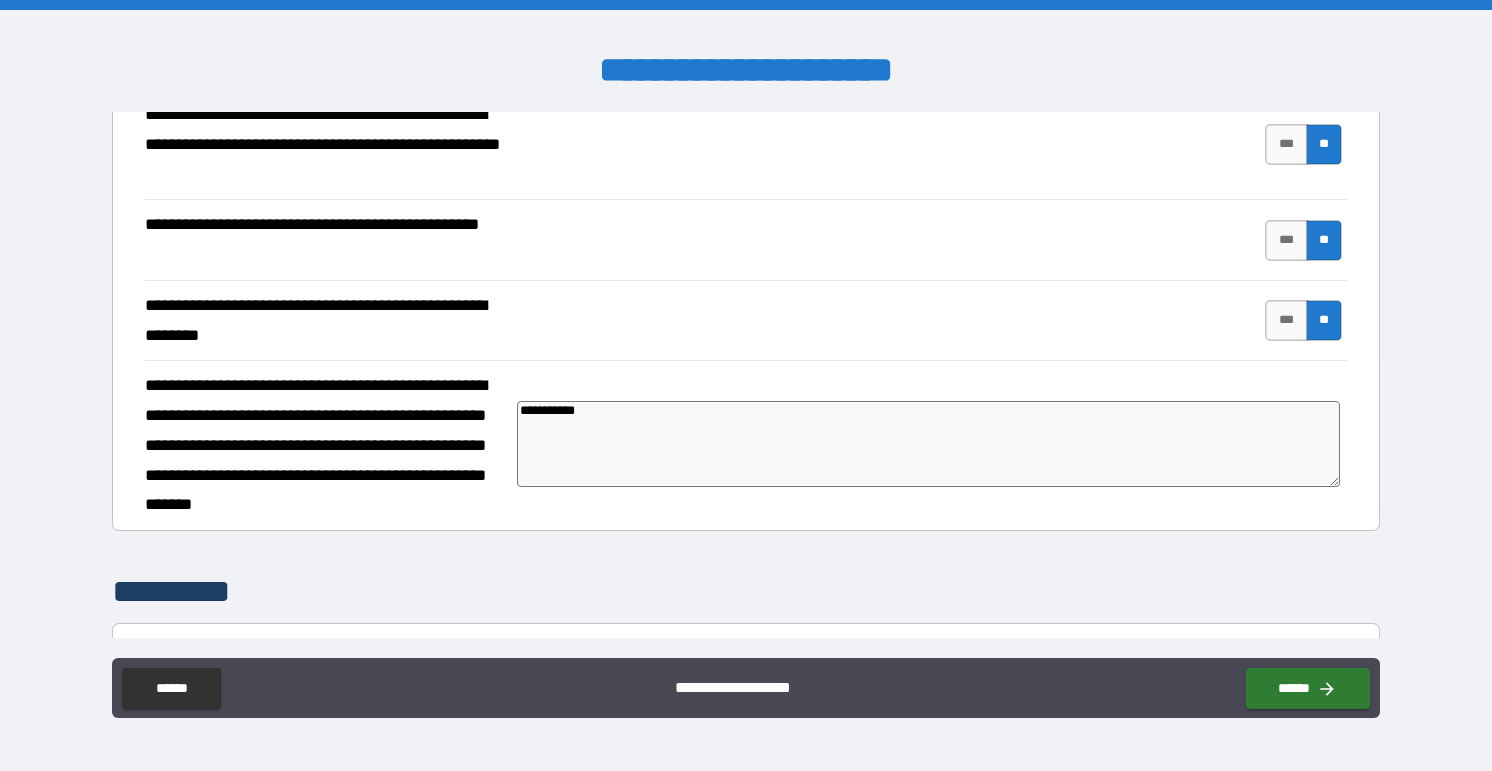 type on "*" 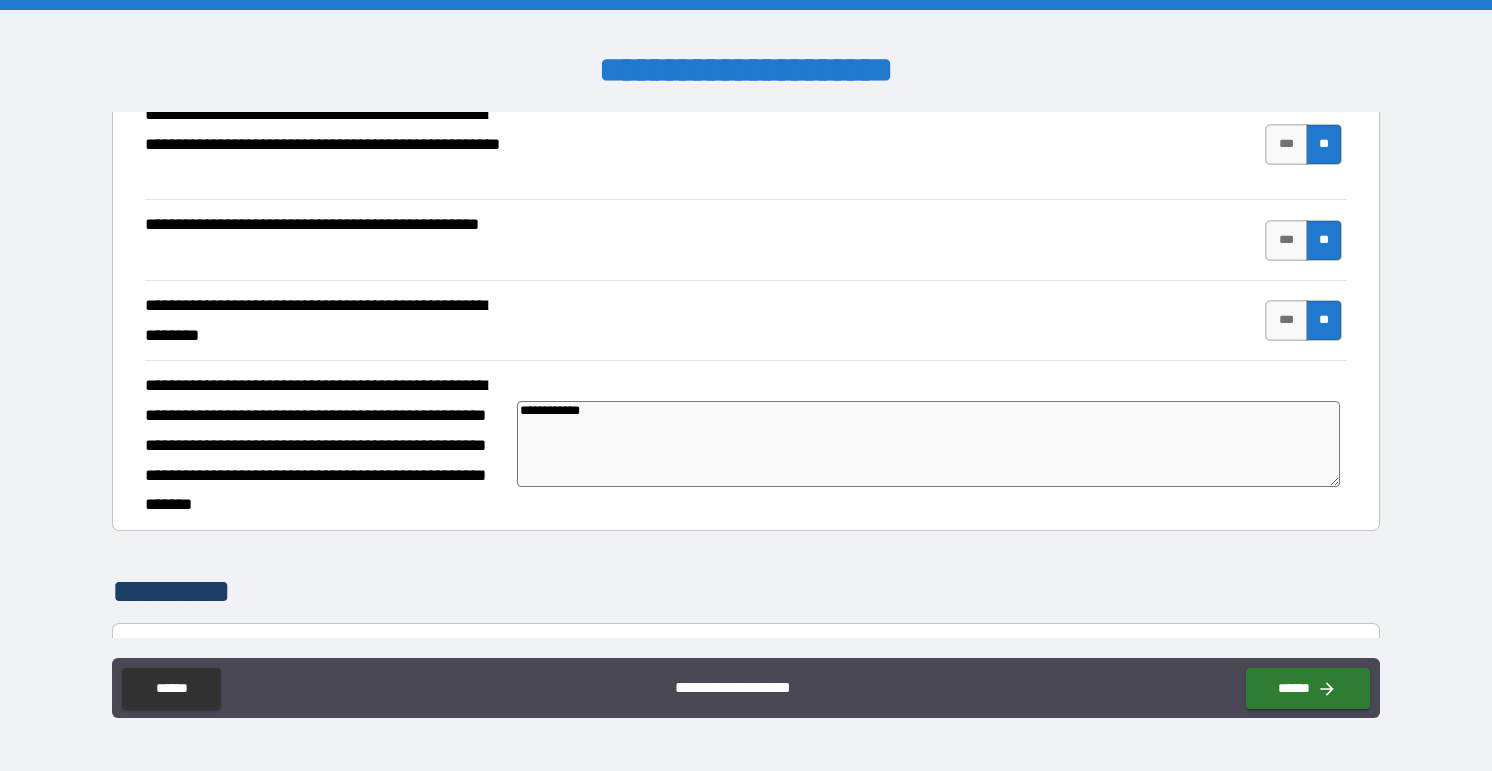 type on "*" 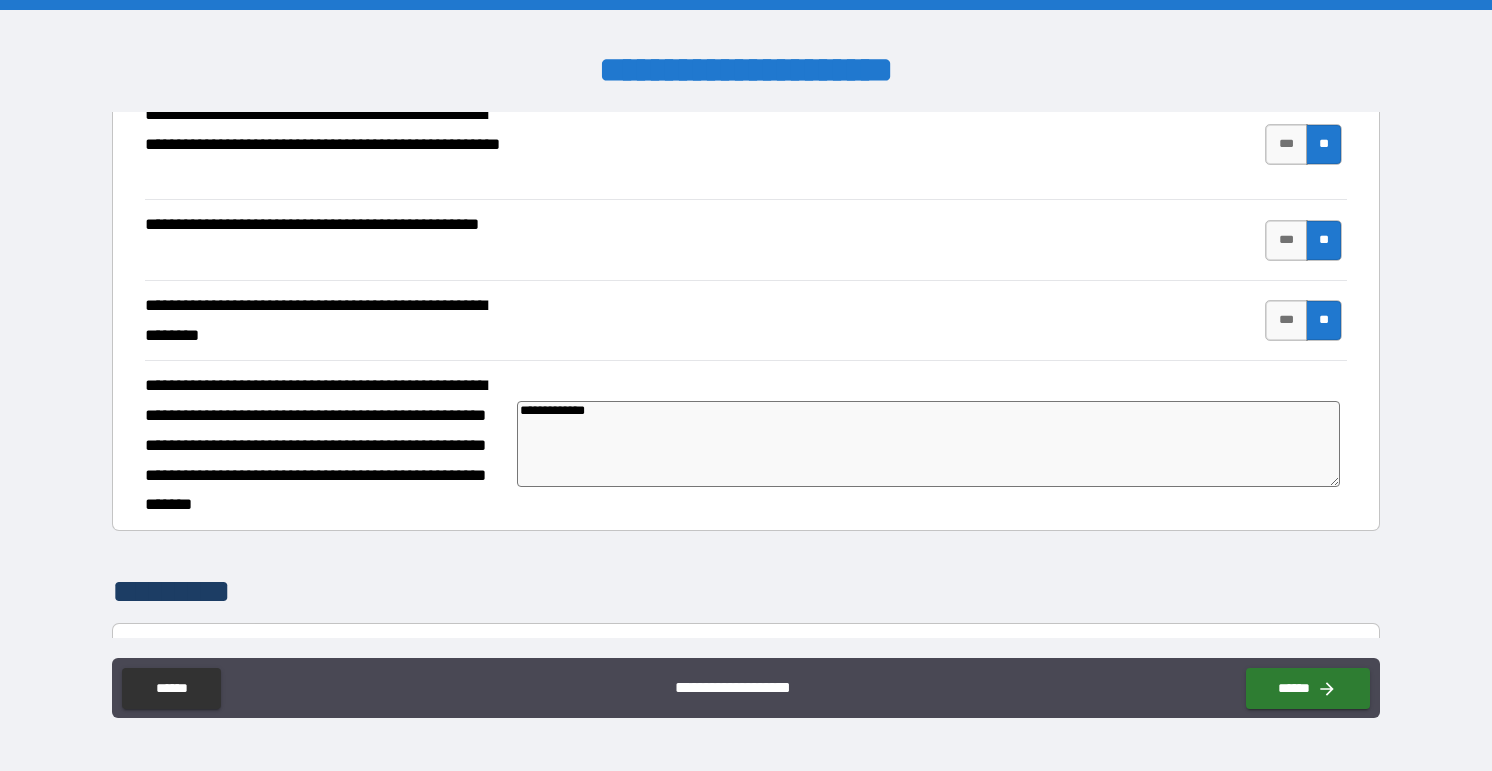 type on "*" 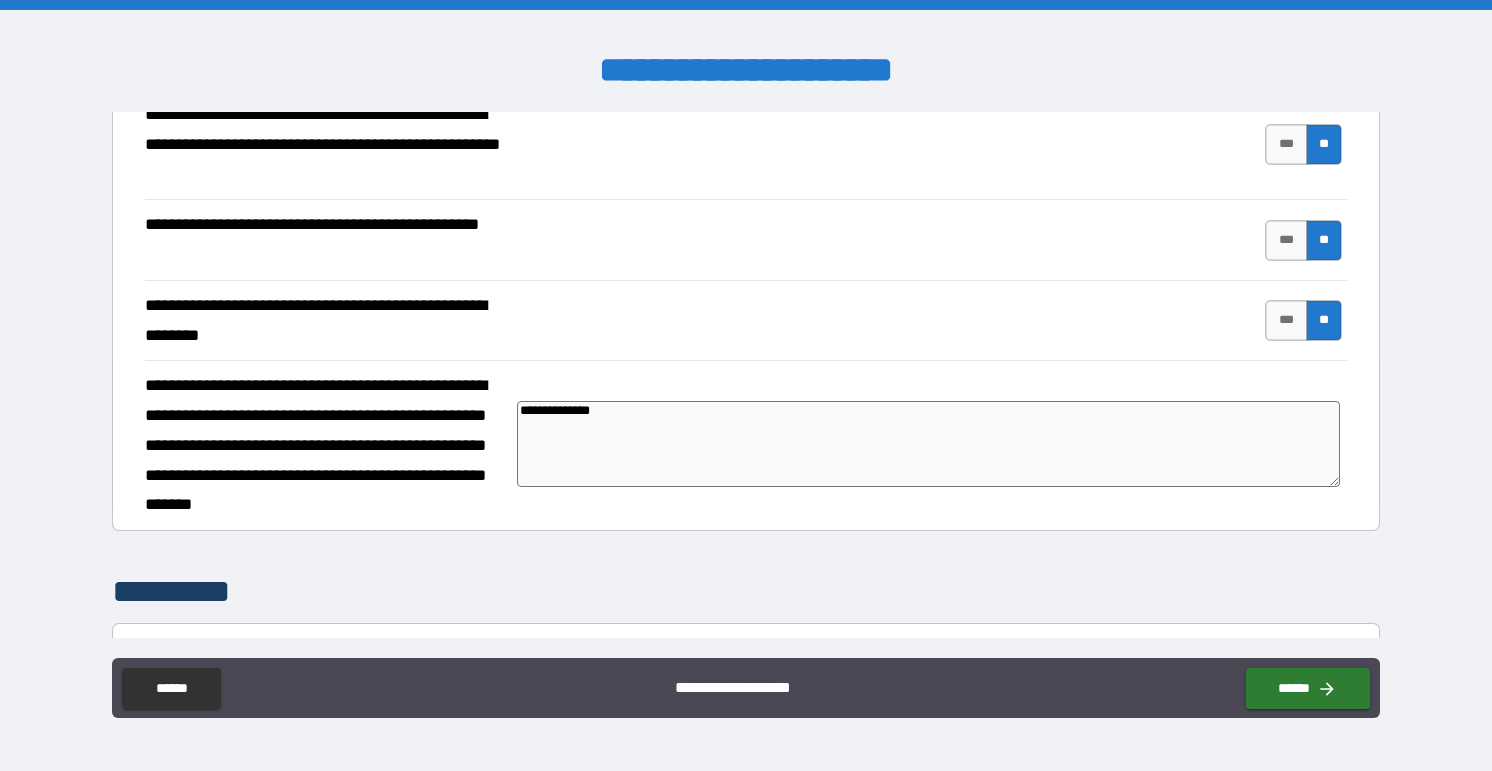 type on "**********" 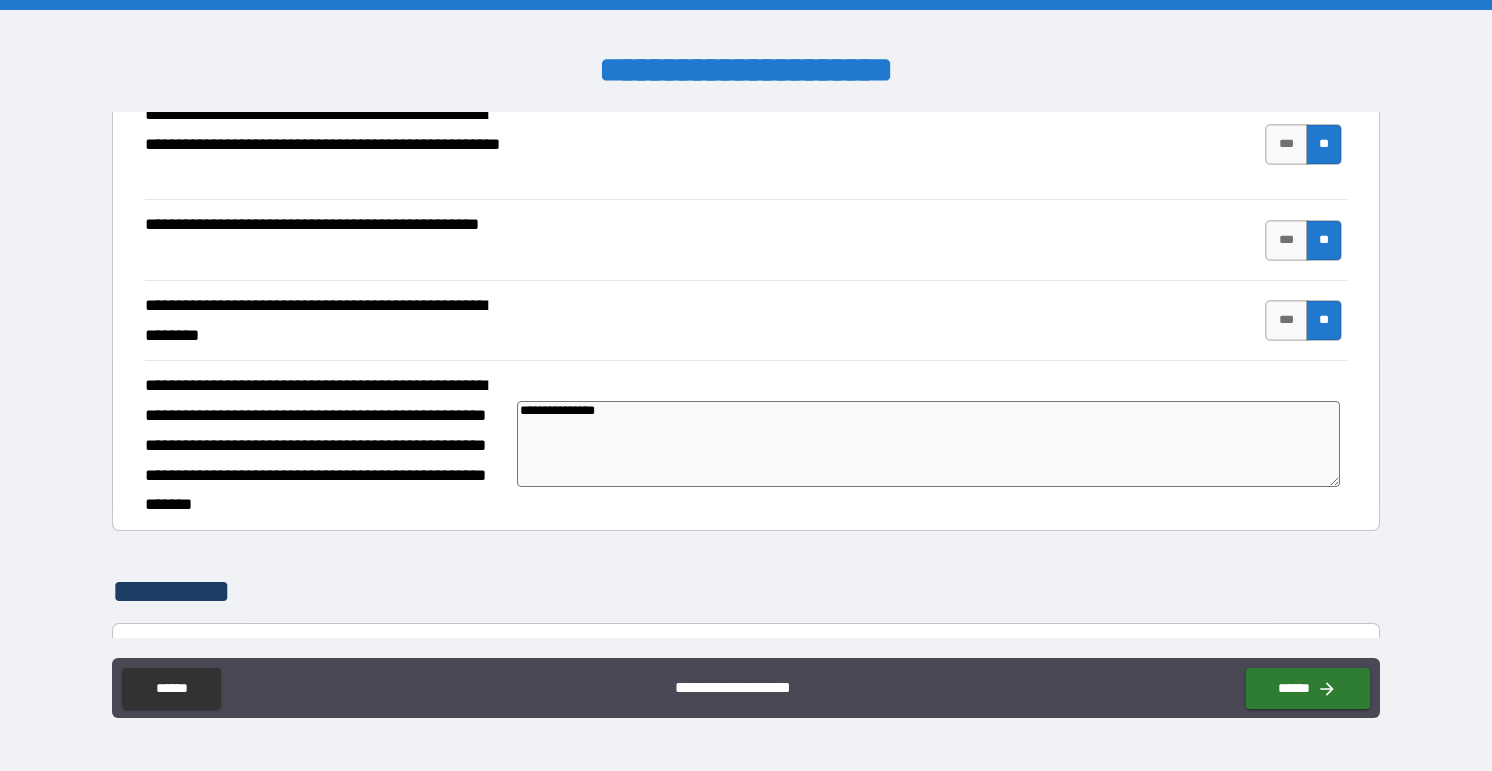 type on "*" 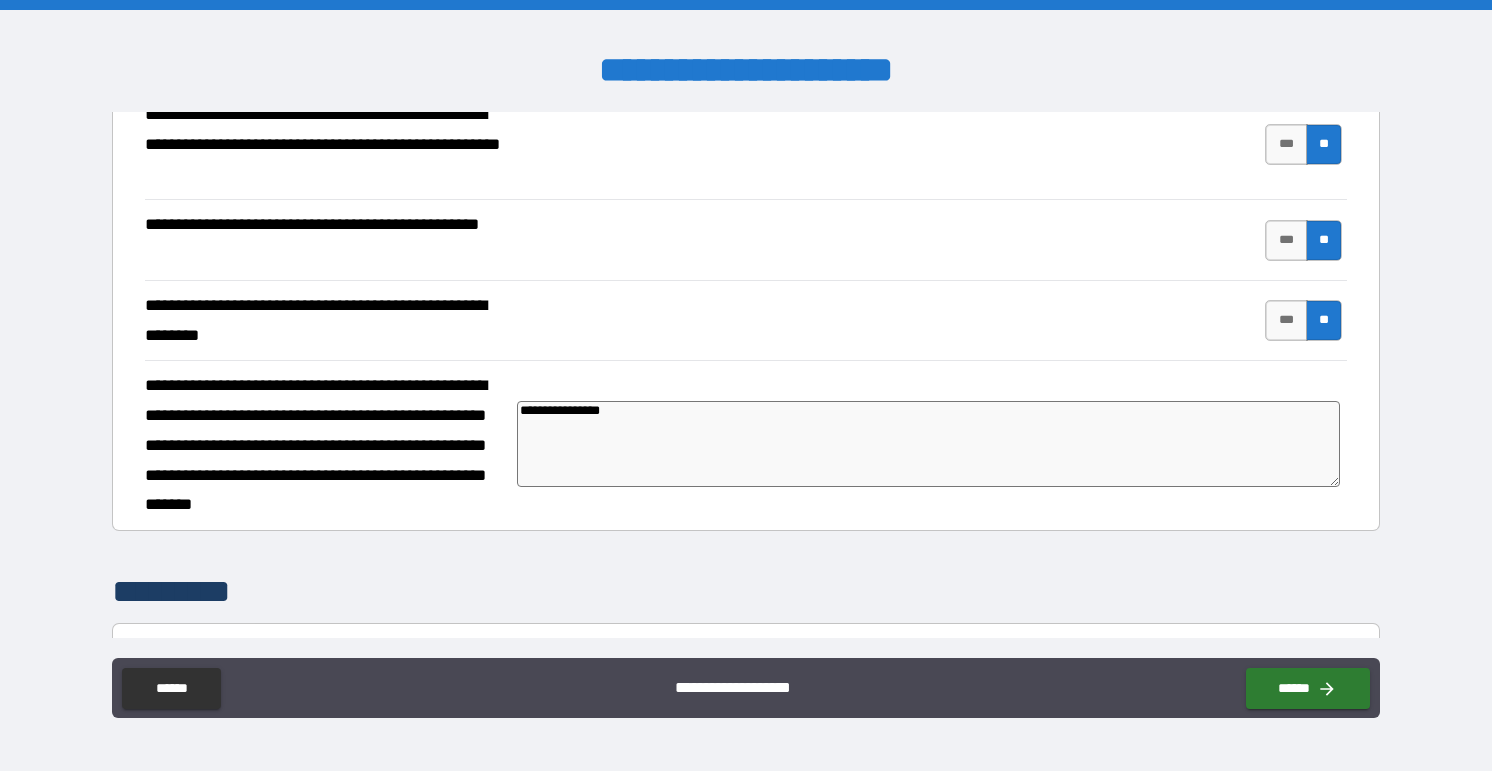 type on "**********" 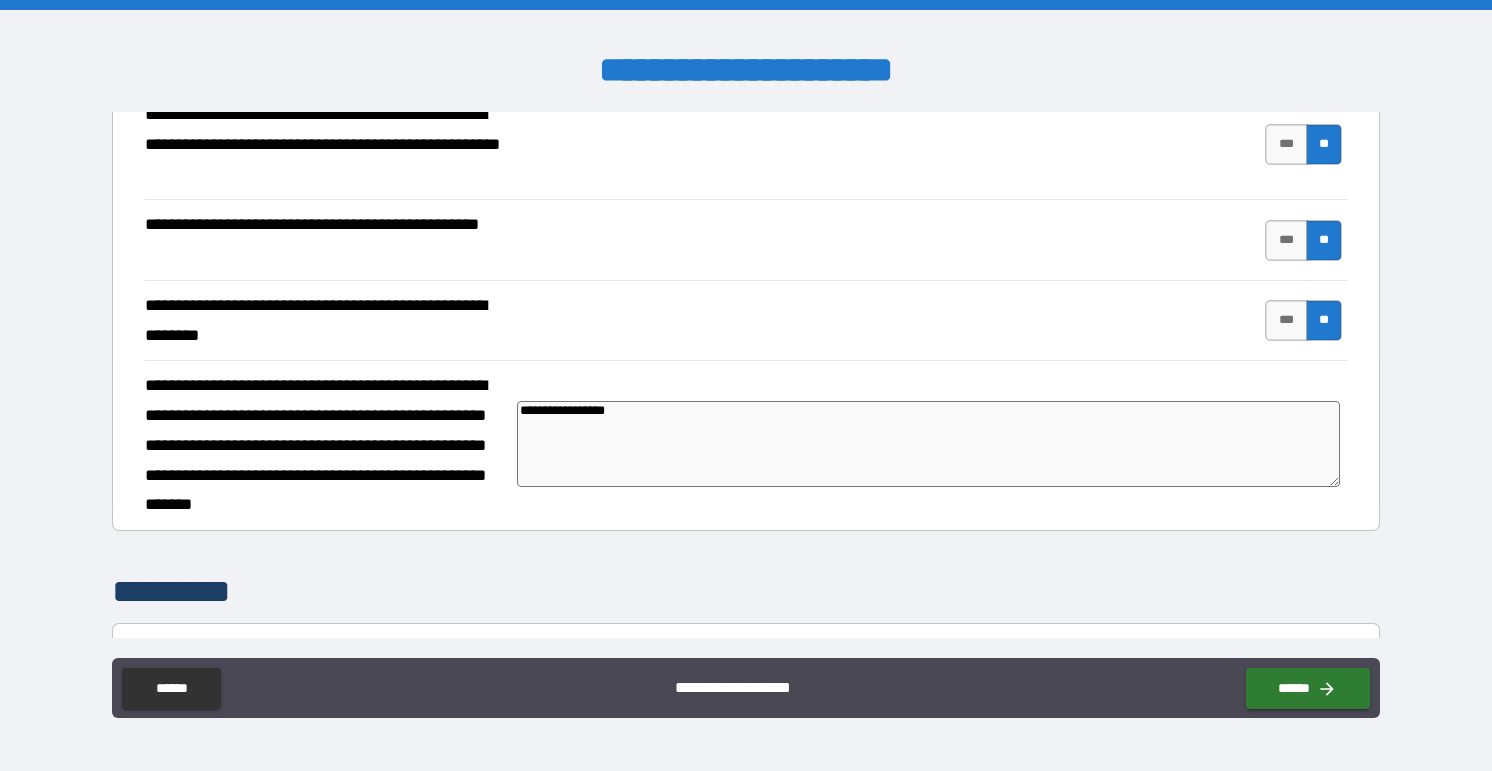 type on "**********" 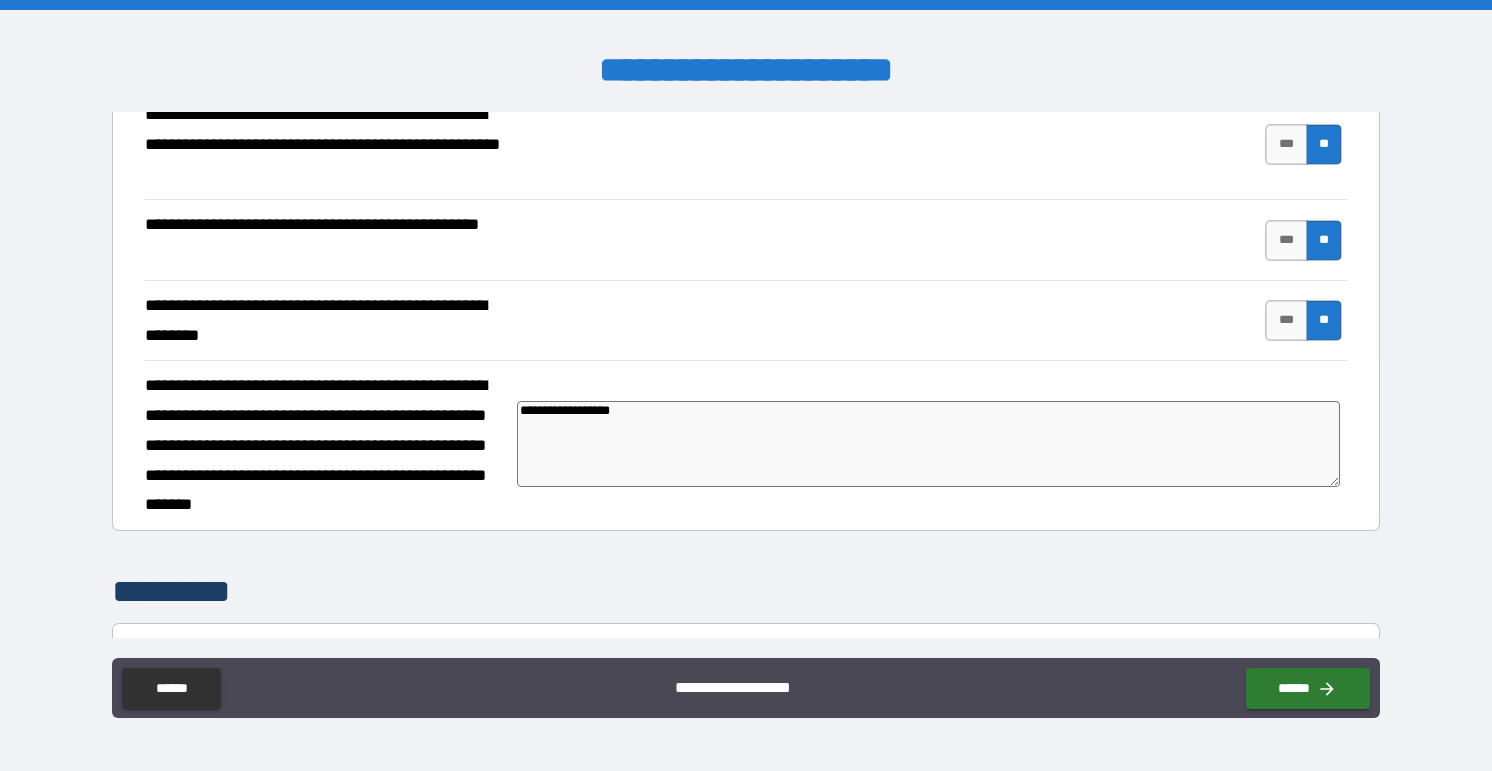 type on "*" 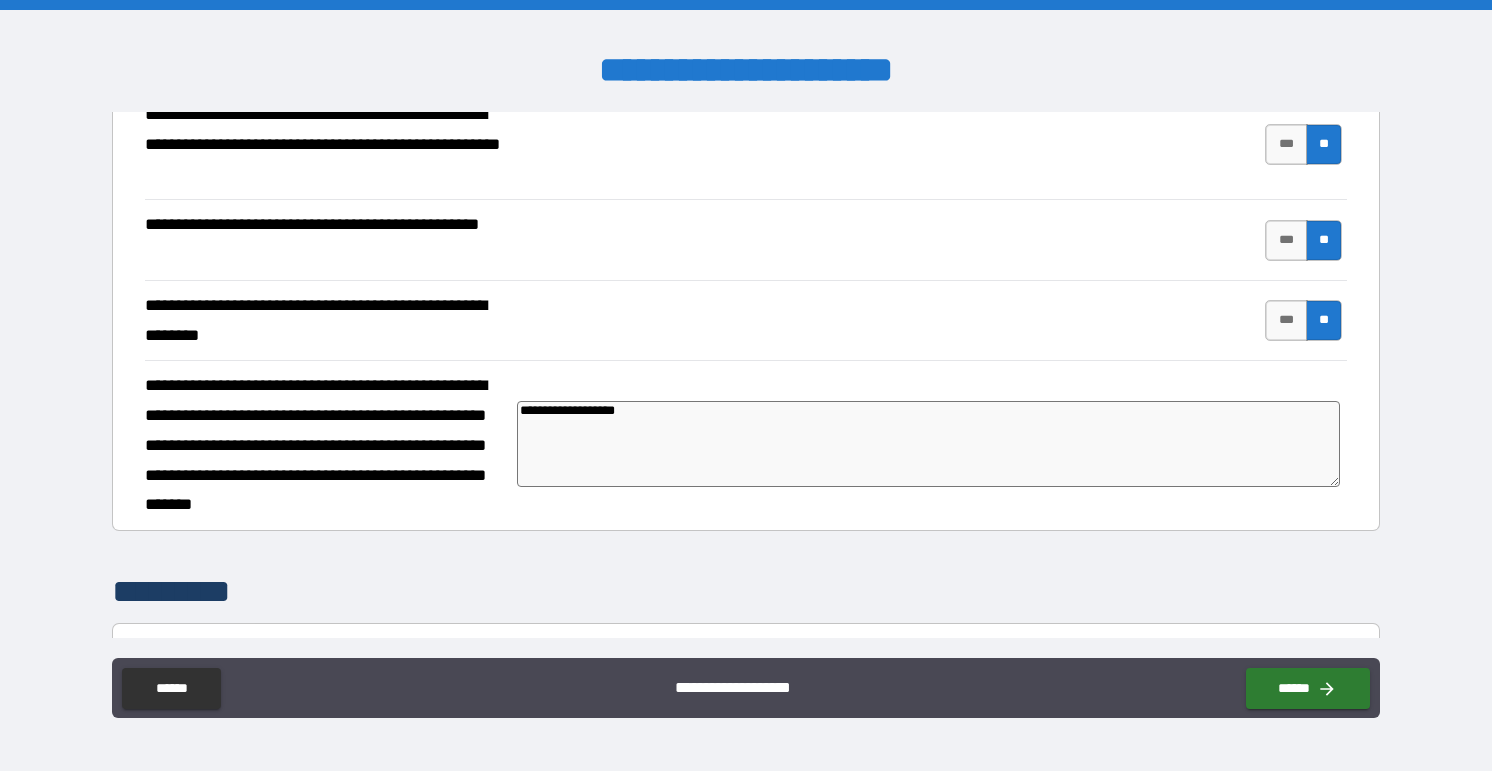 type on "**********" 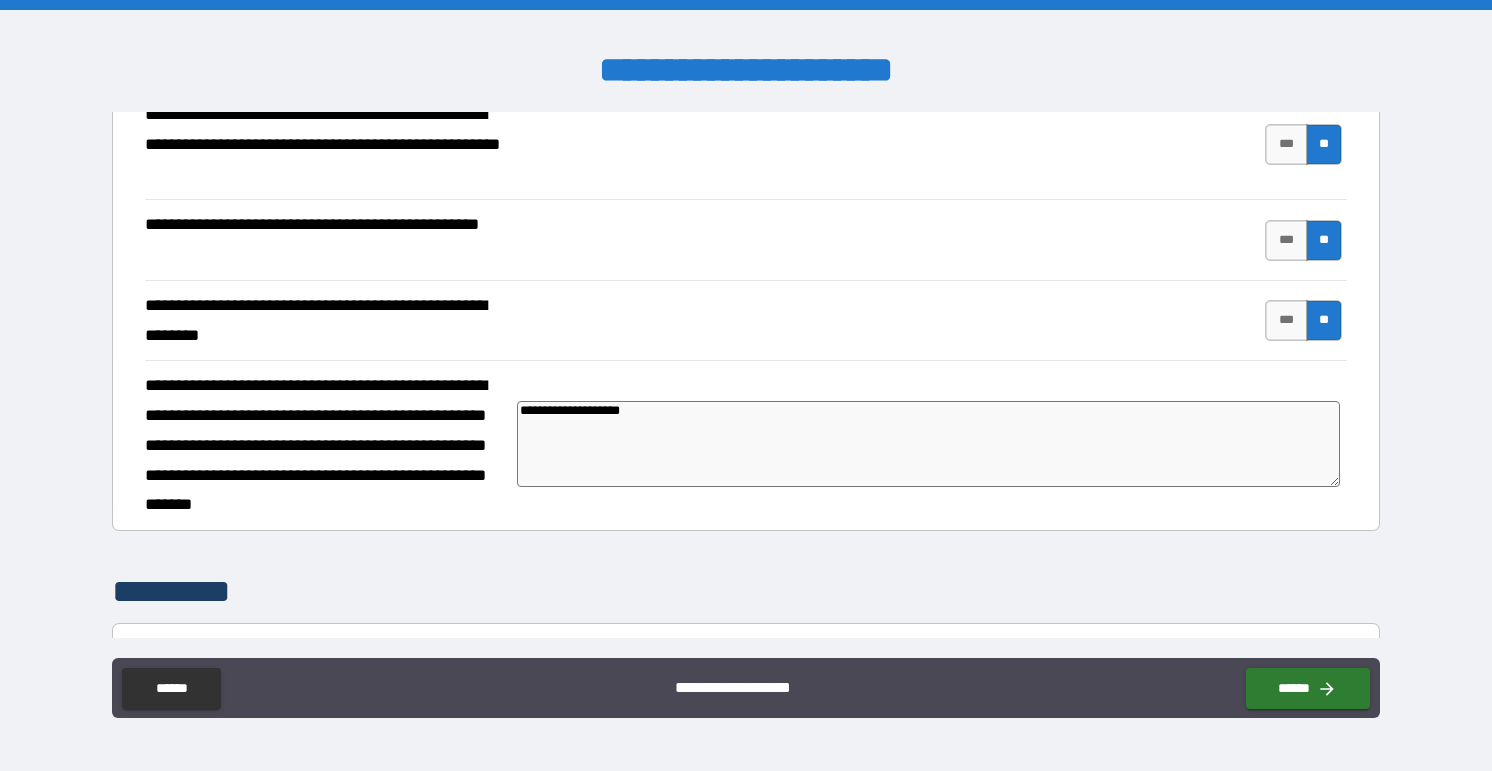 type on "*" 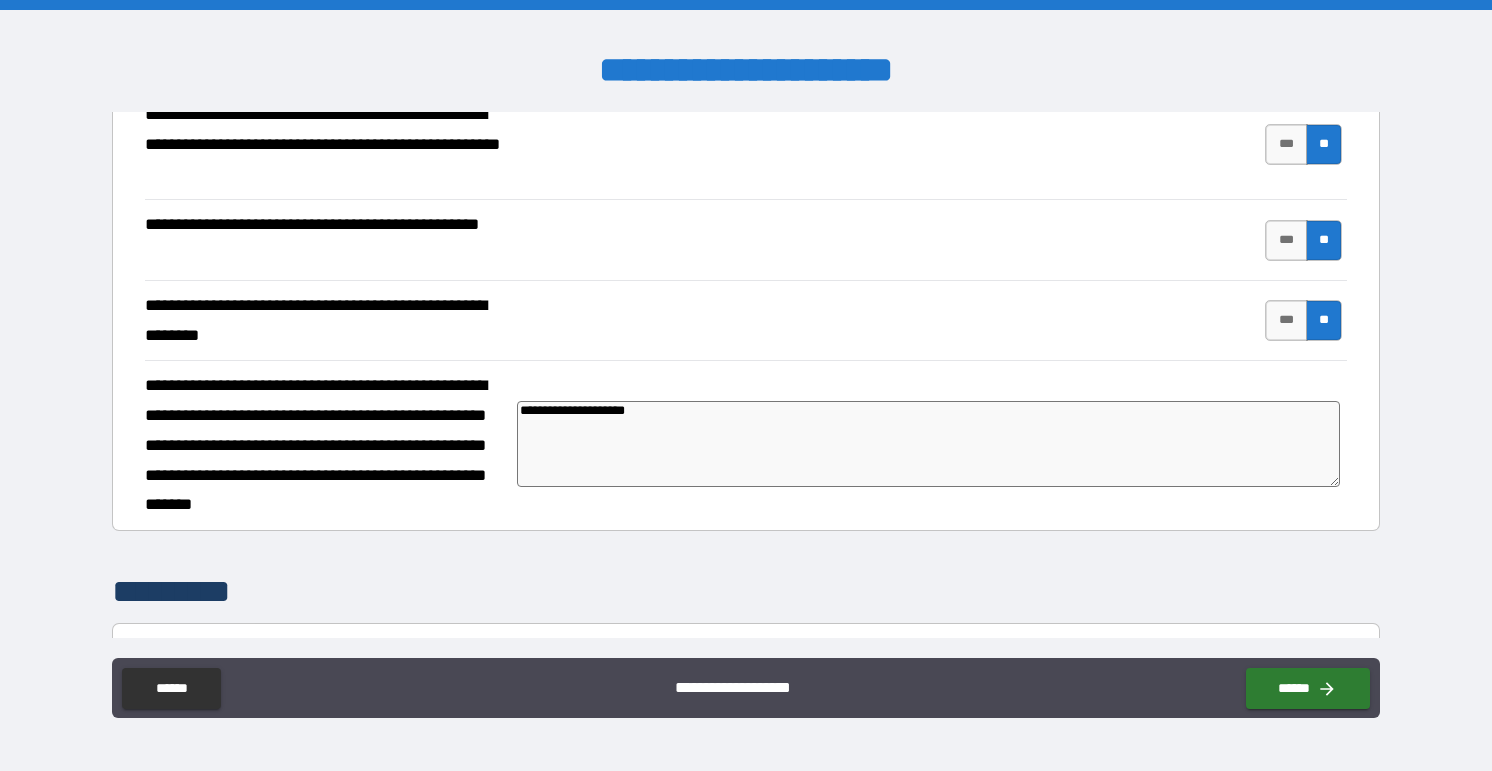 type on "*" 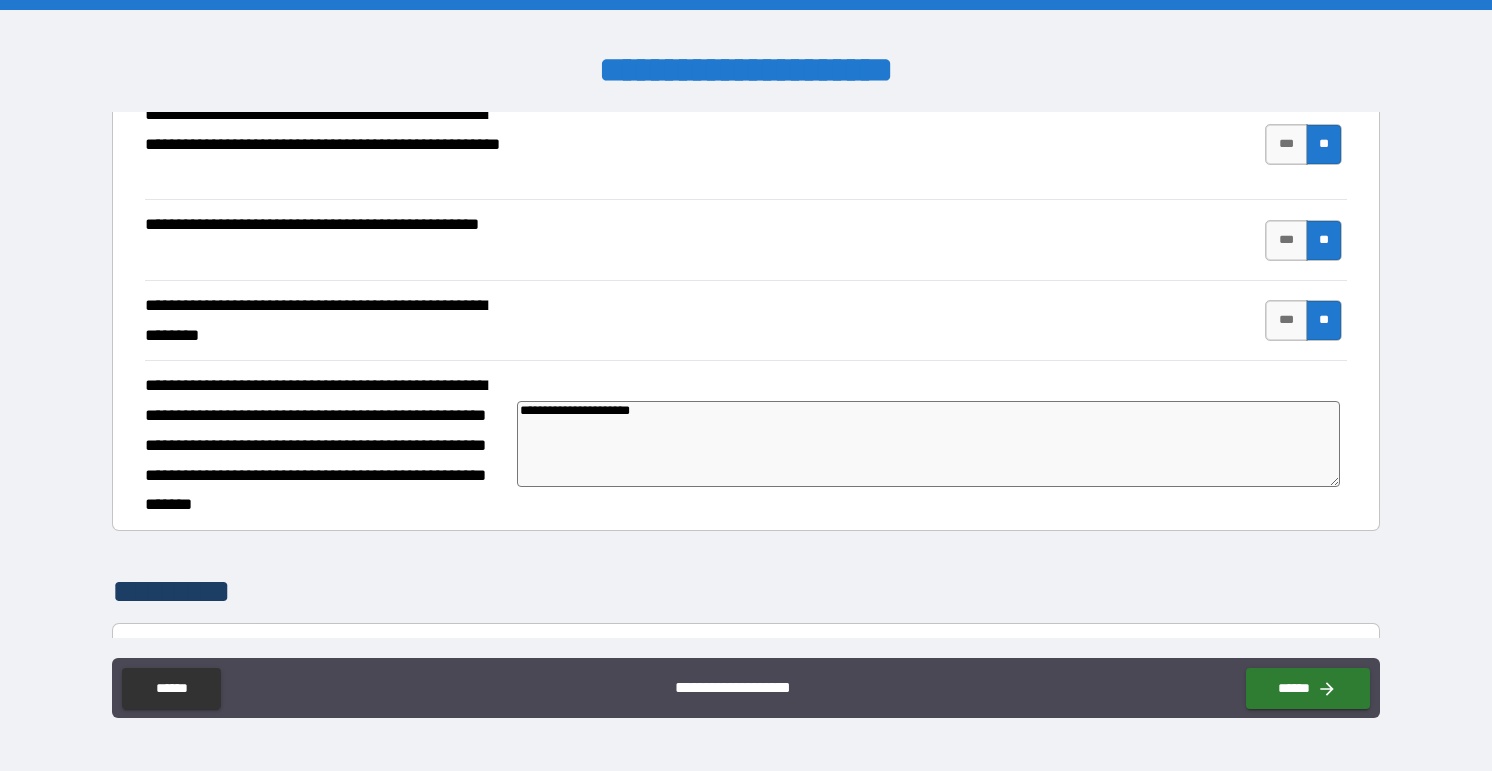 type on "**********" 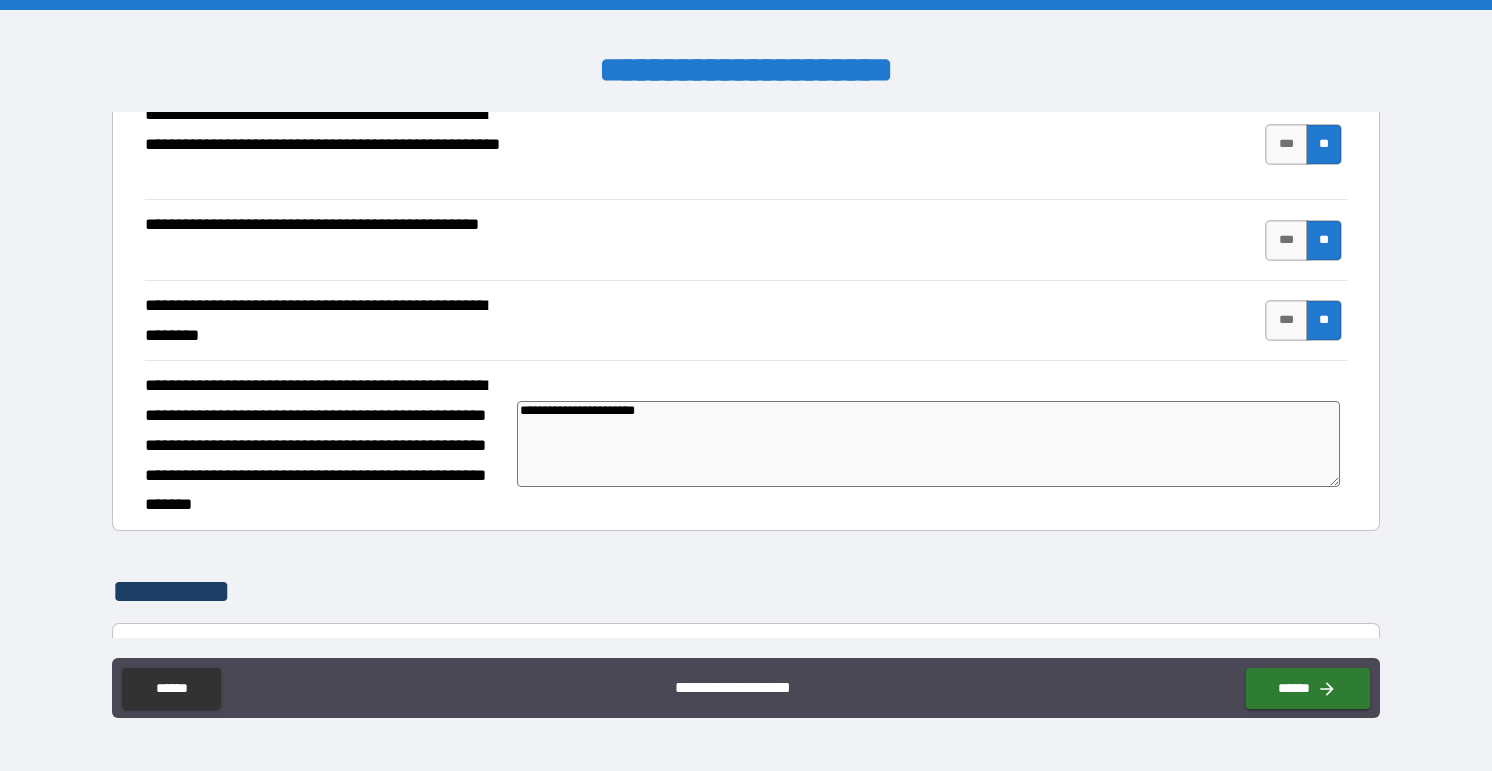 type on "**********" 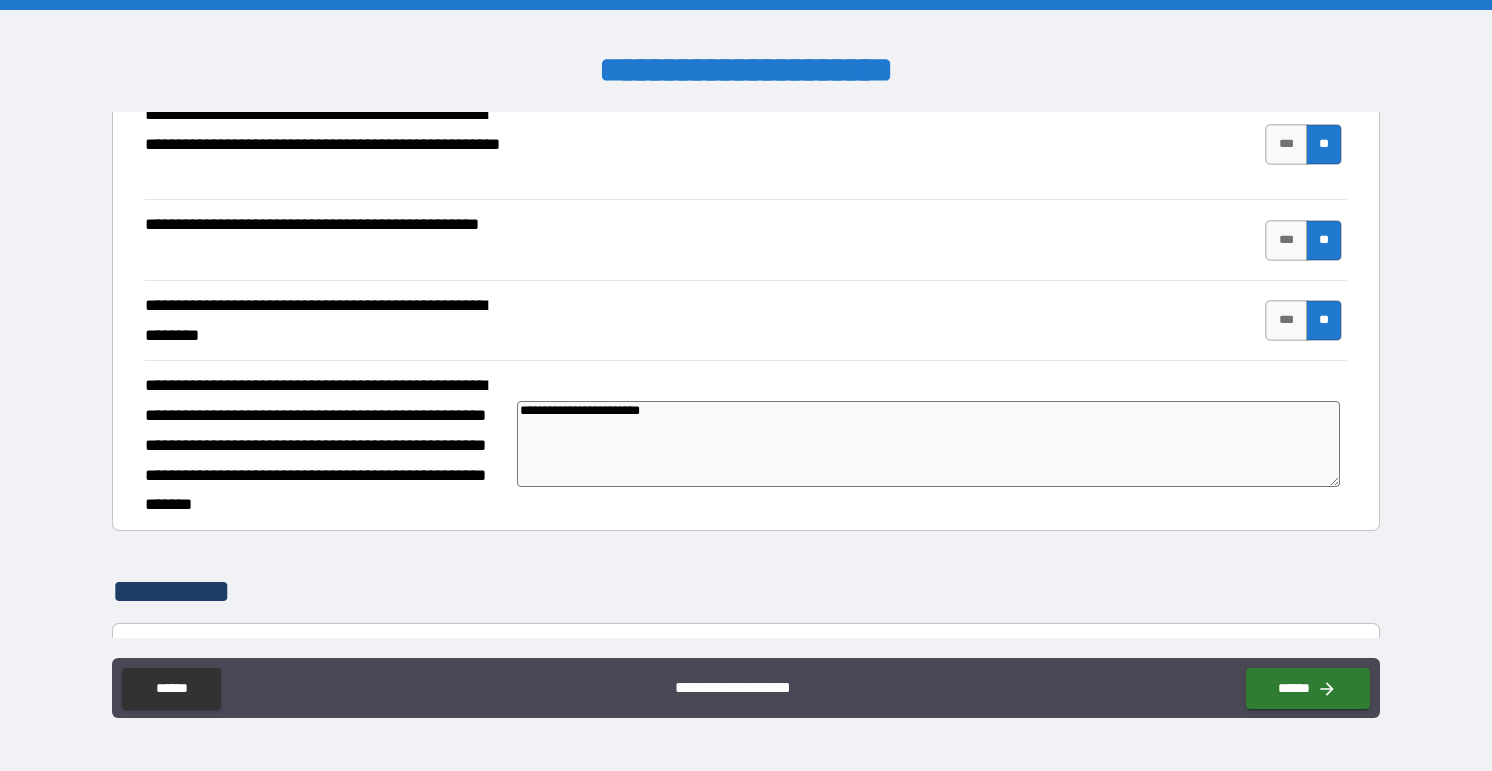 type on "*" 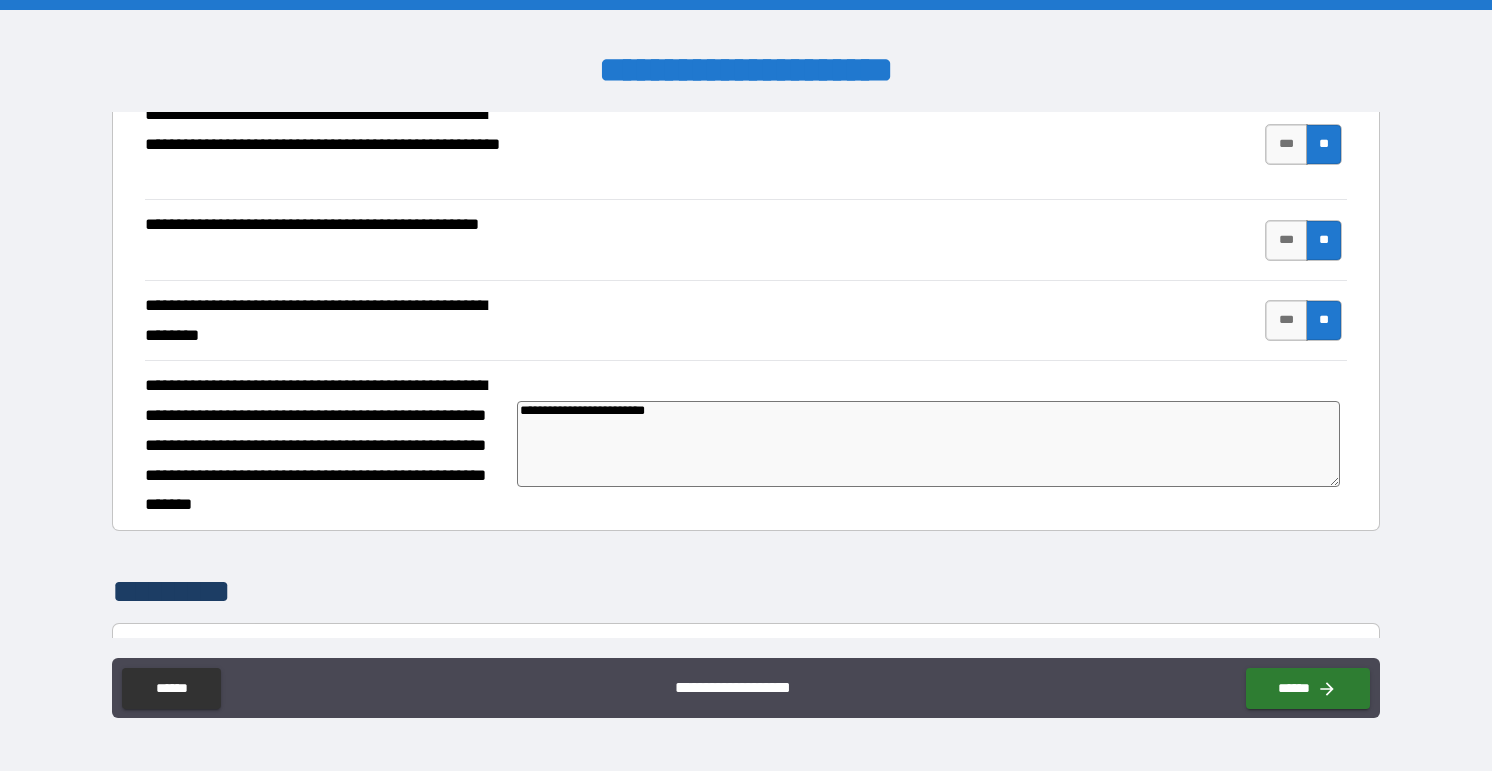 type on "**********" 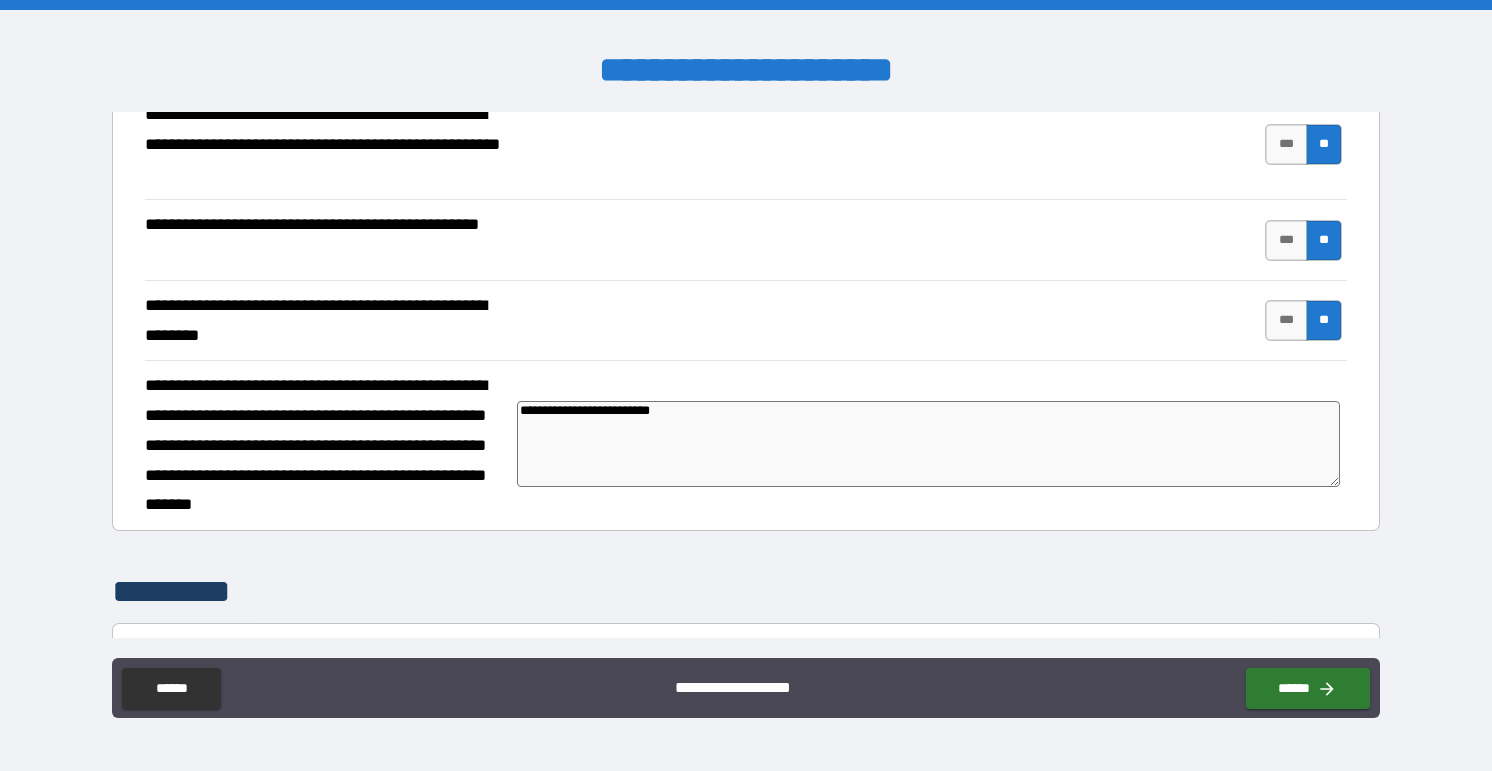 type on "*" 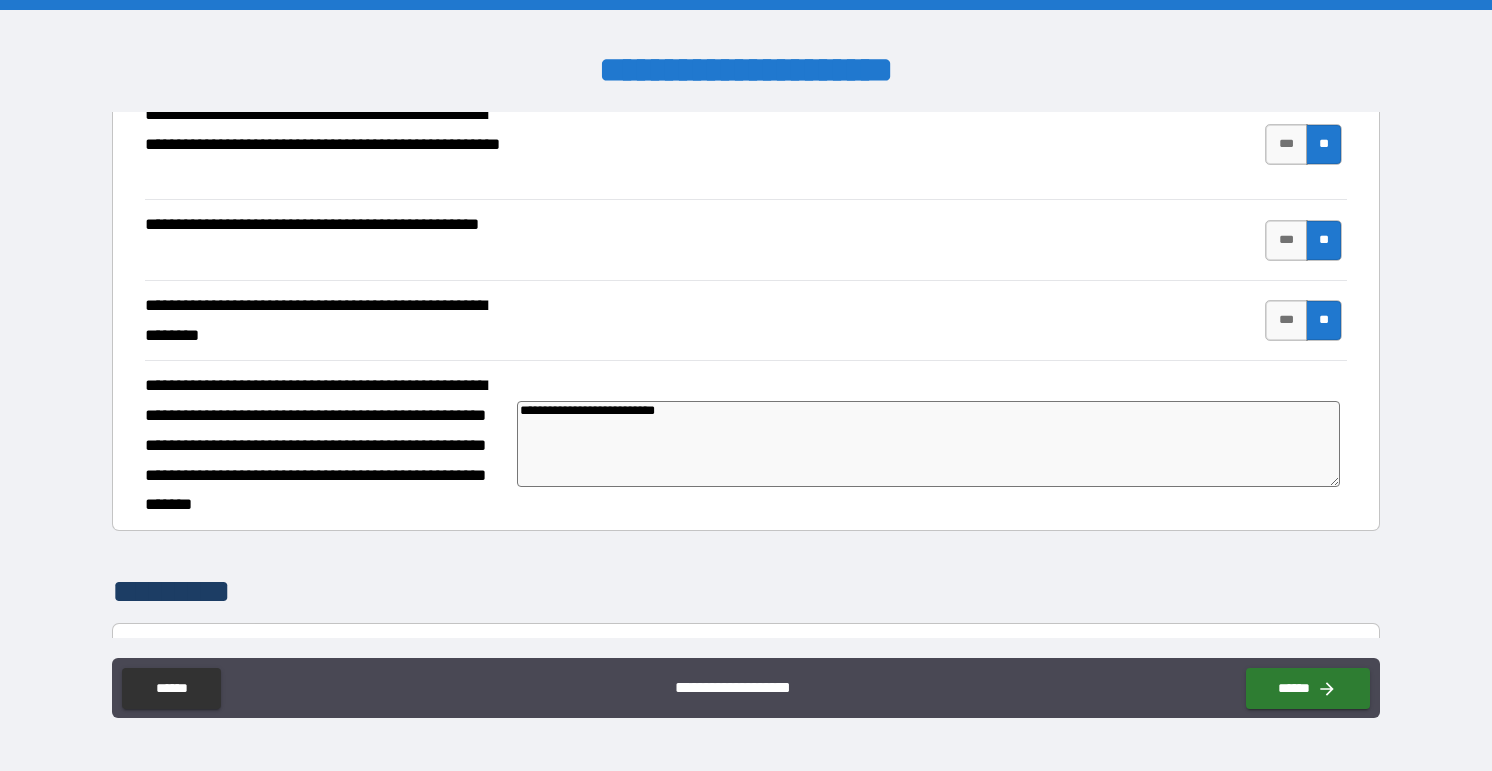 type on "**********" 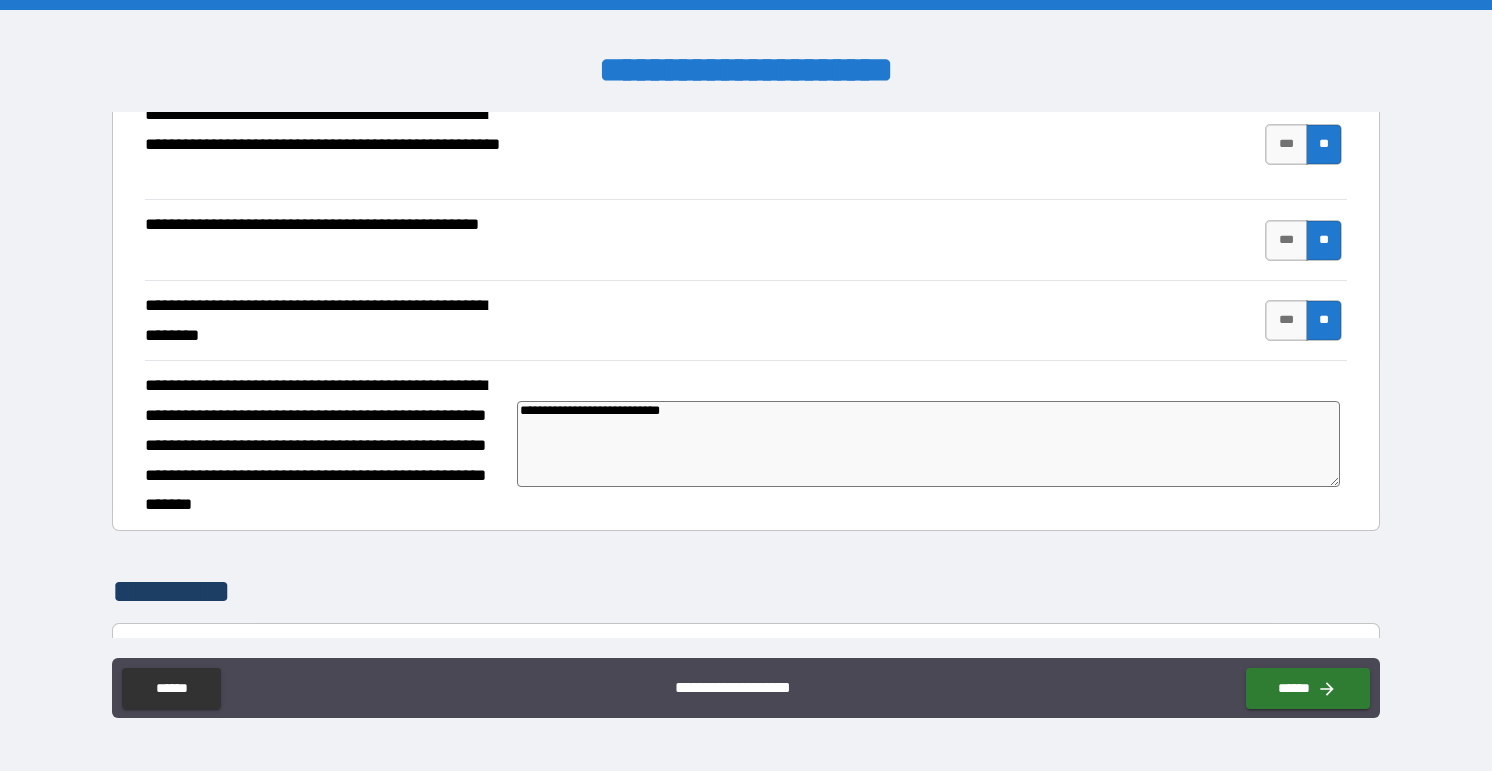 type on "*" 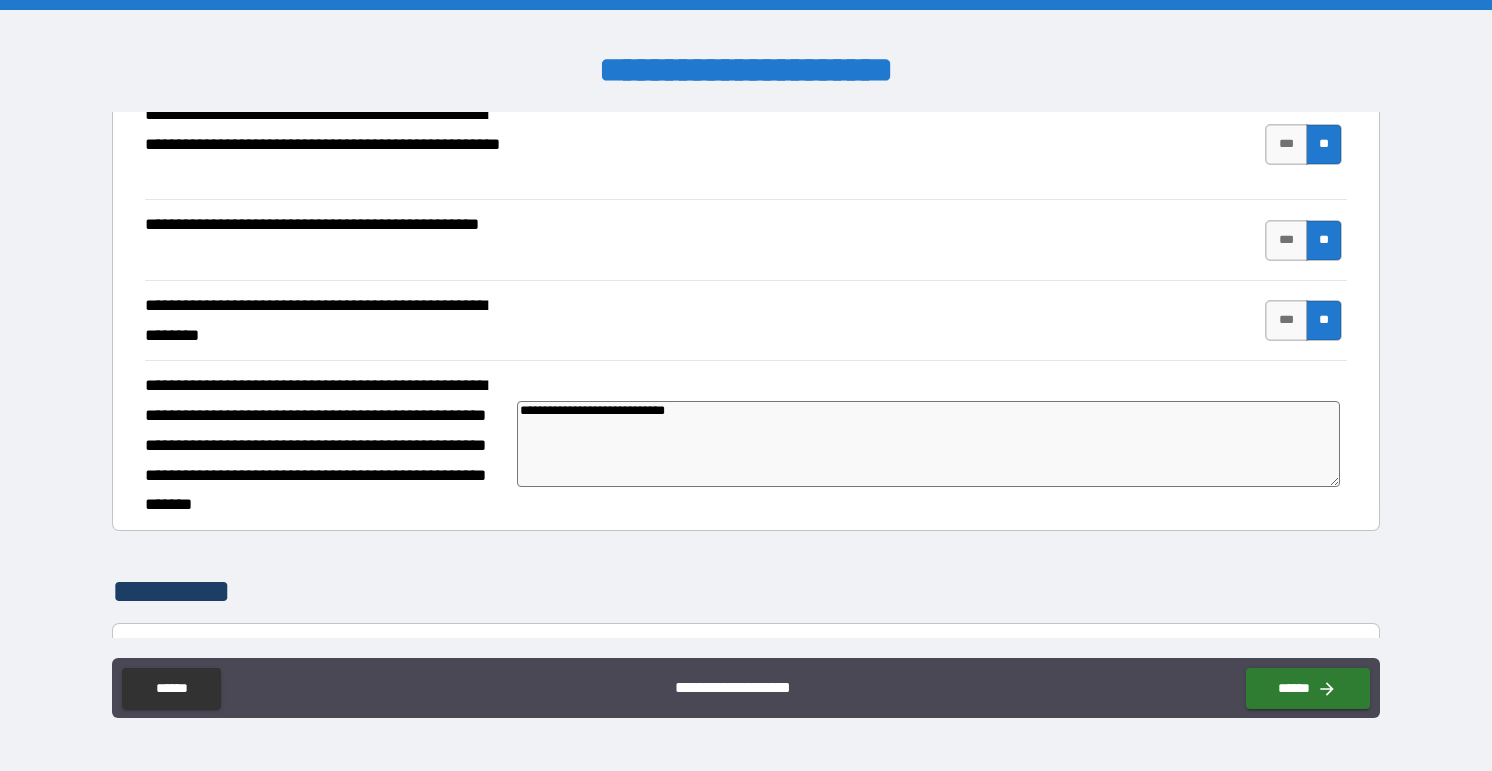 type on "*" 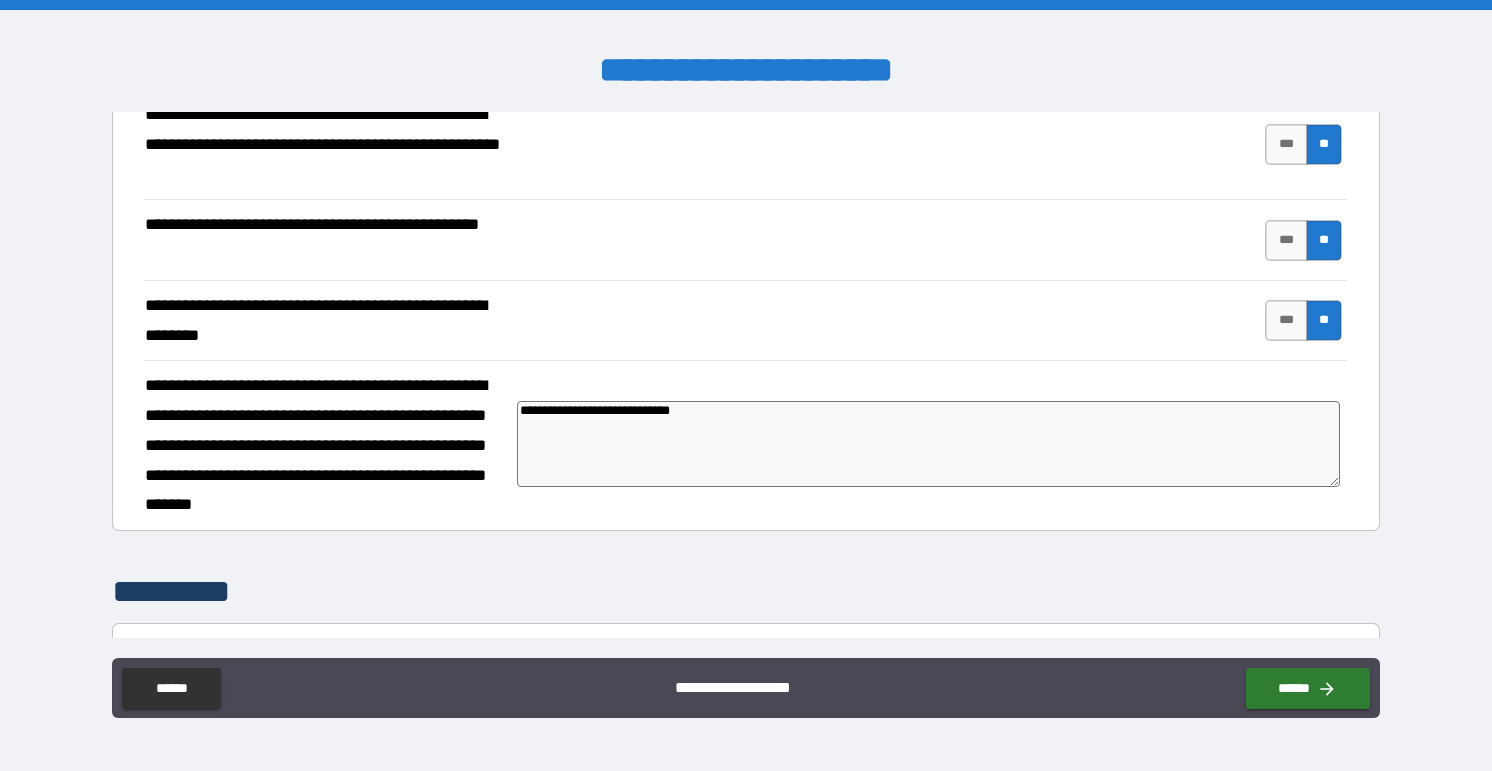 type on "**********" 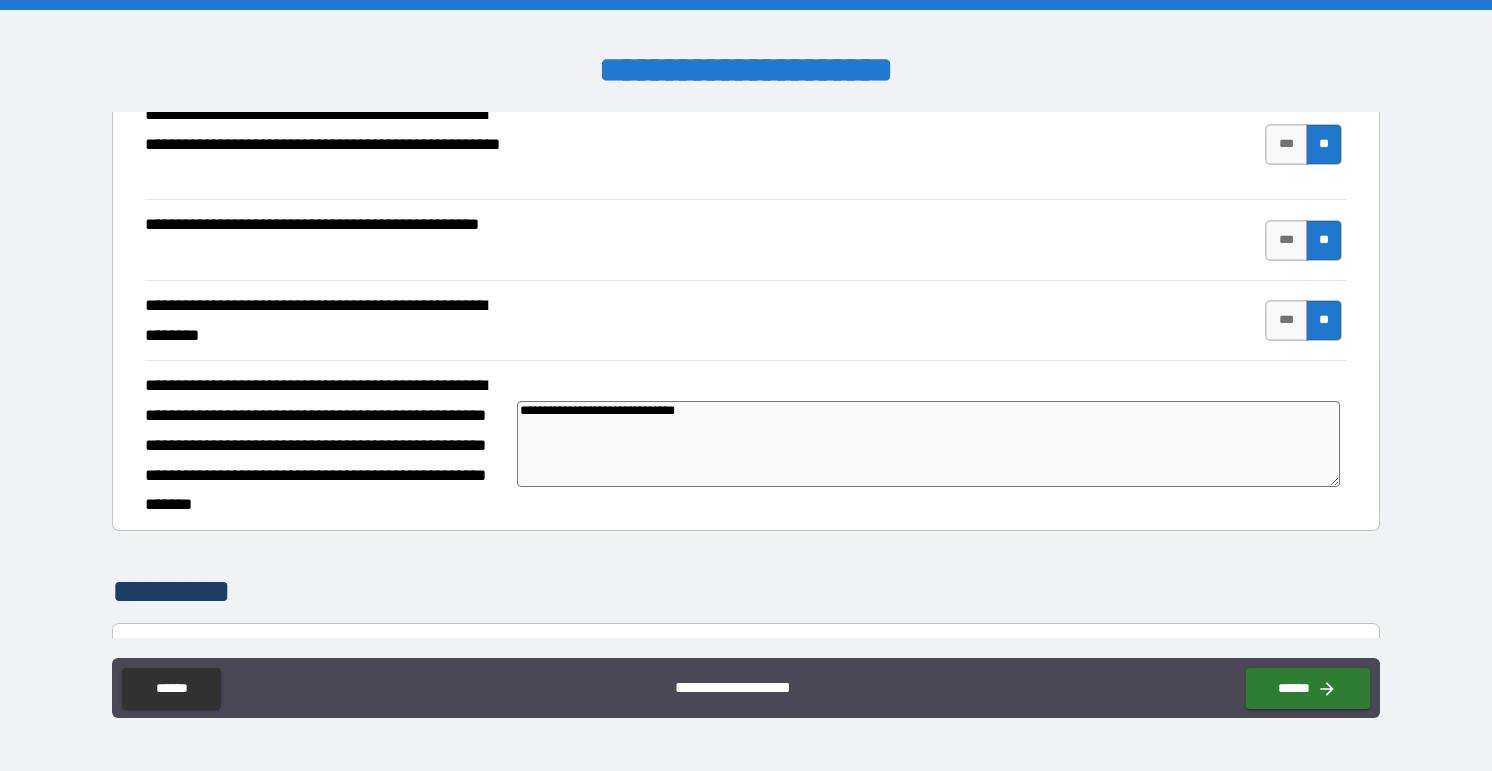 type on "*" 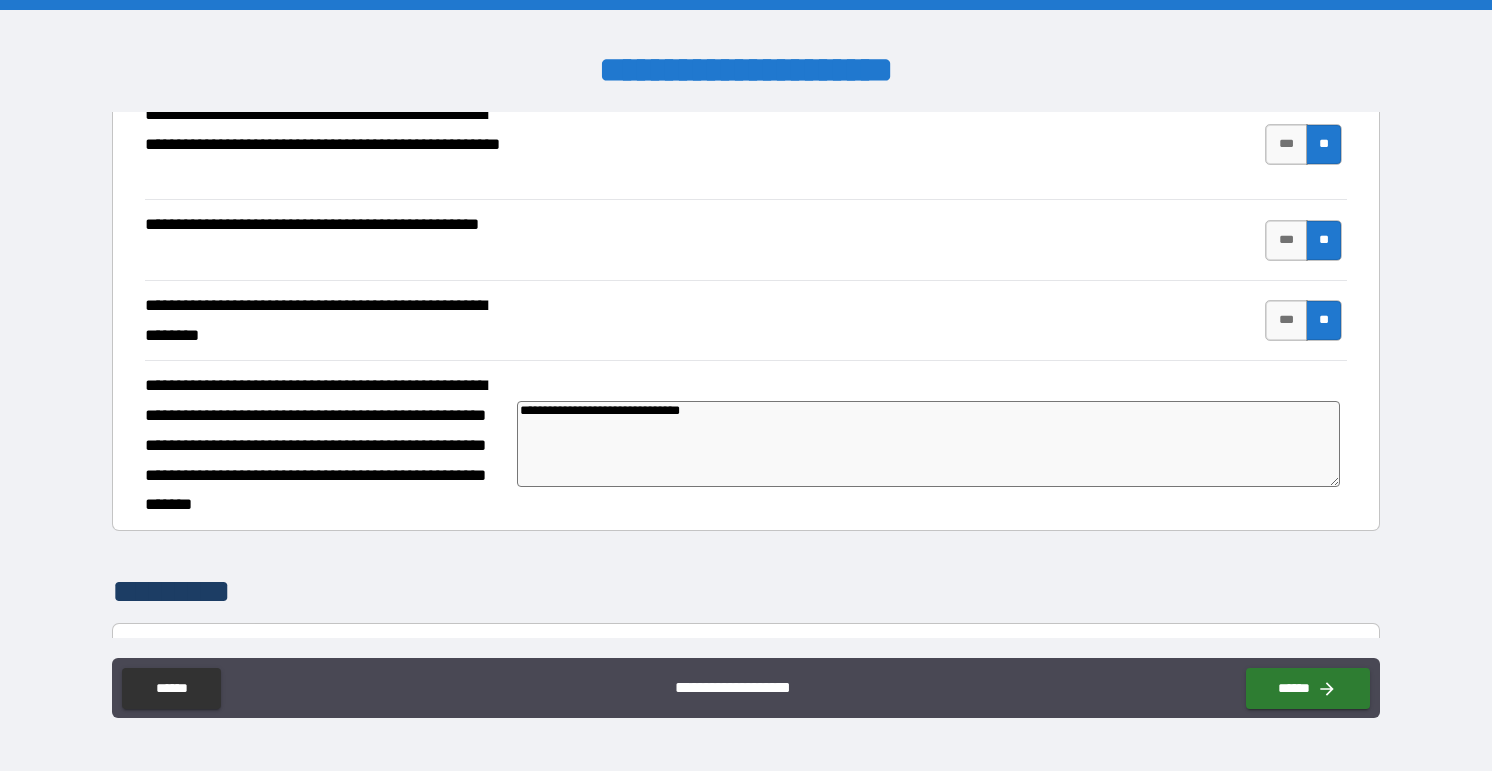 type on "*" 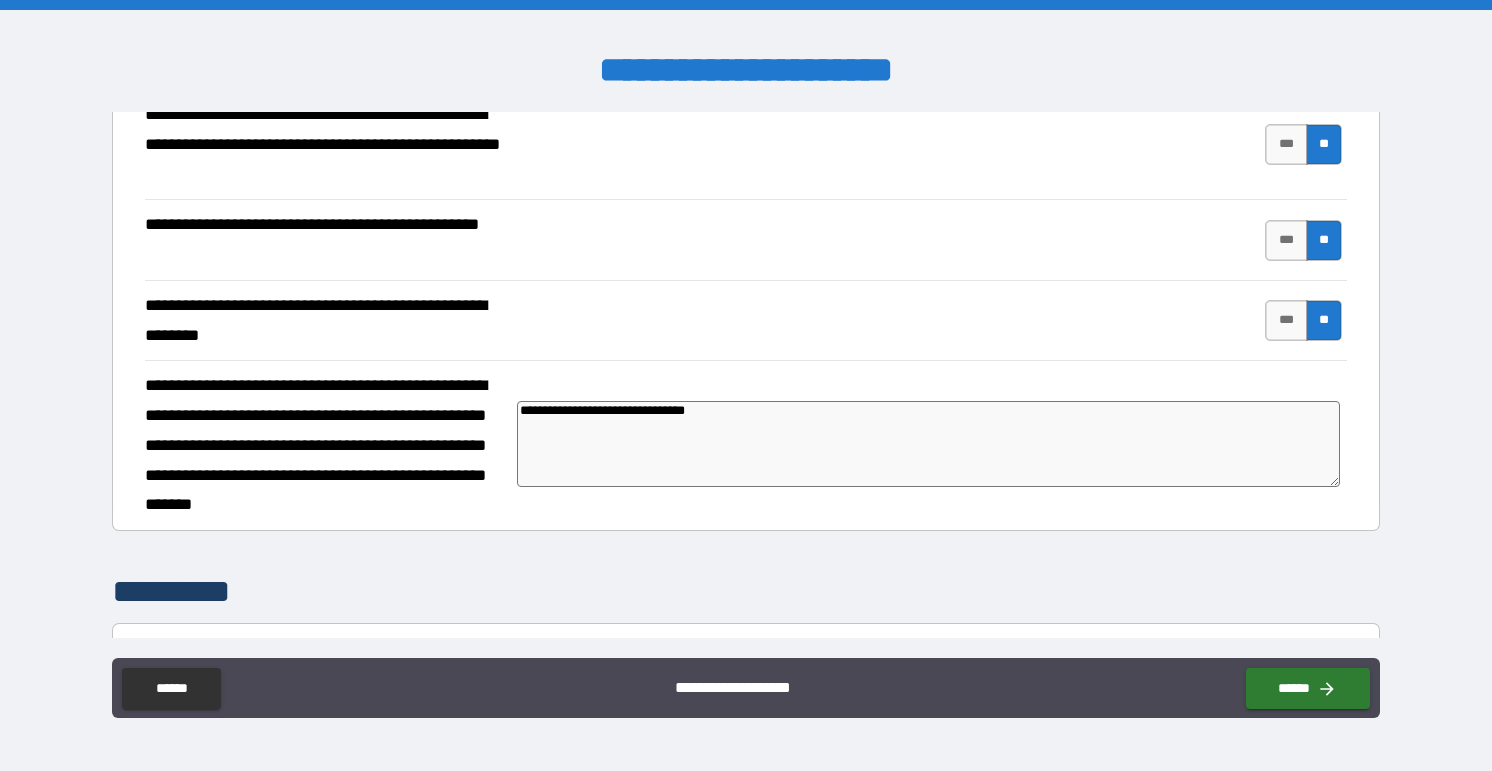 type on "**********" 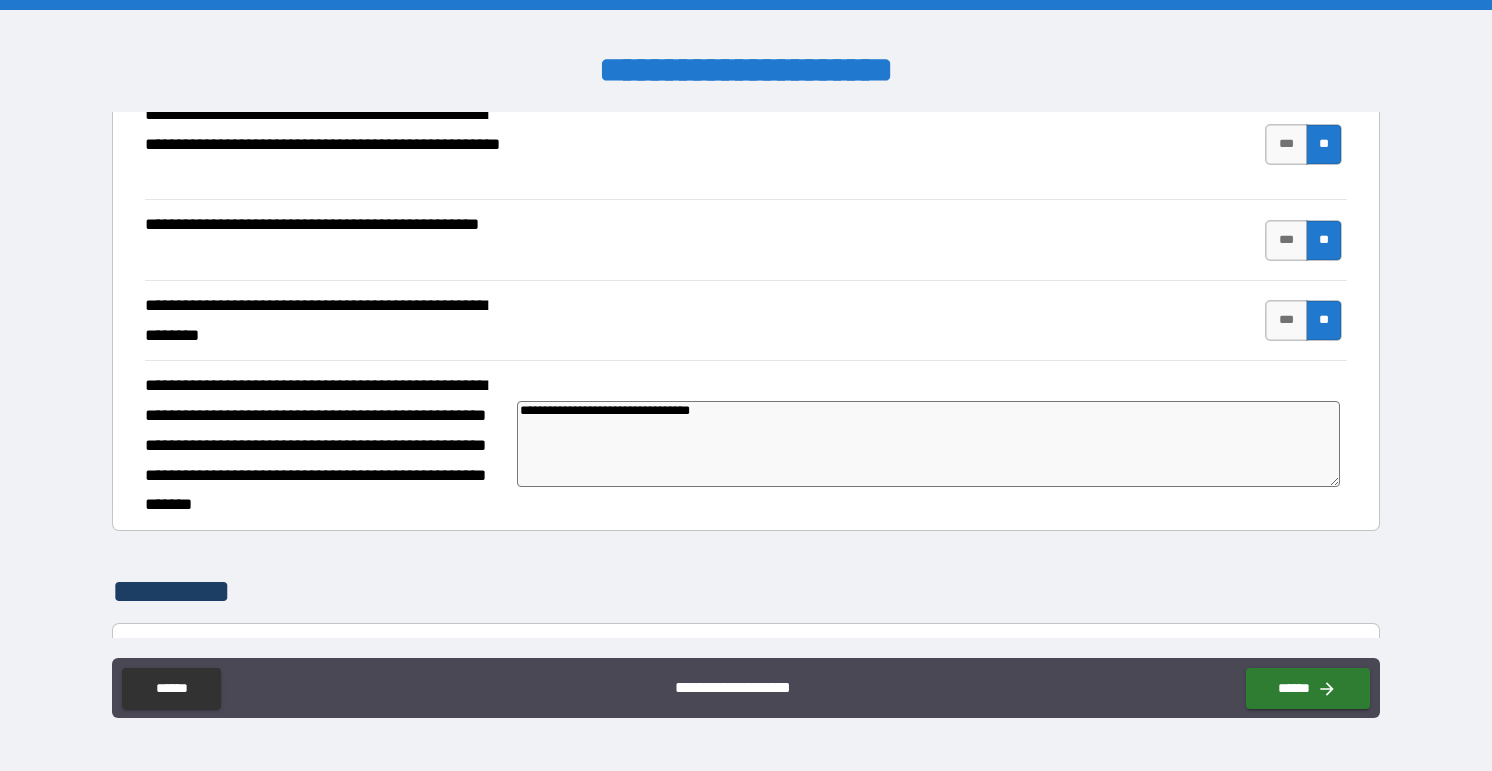 type on "*" 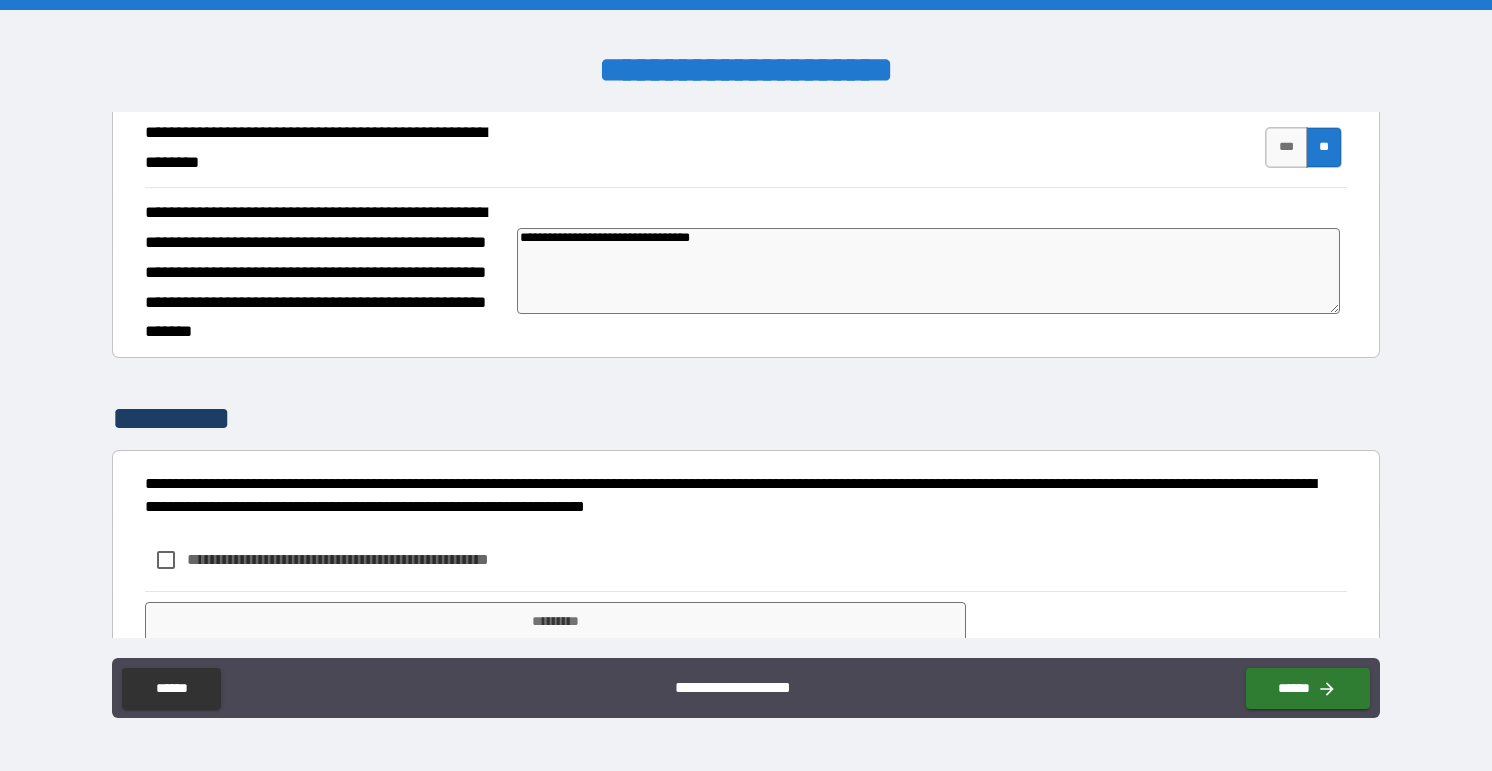 scroll, scrollTop: 947, scrollLeft: 0, axis: vertical 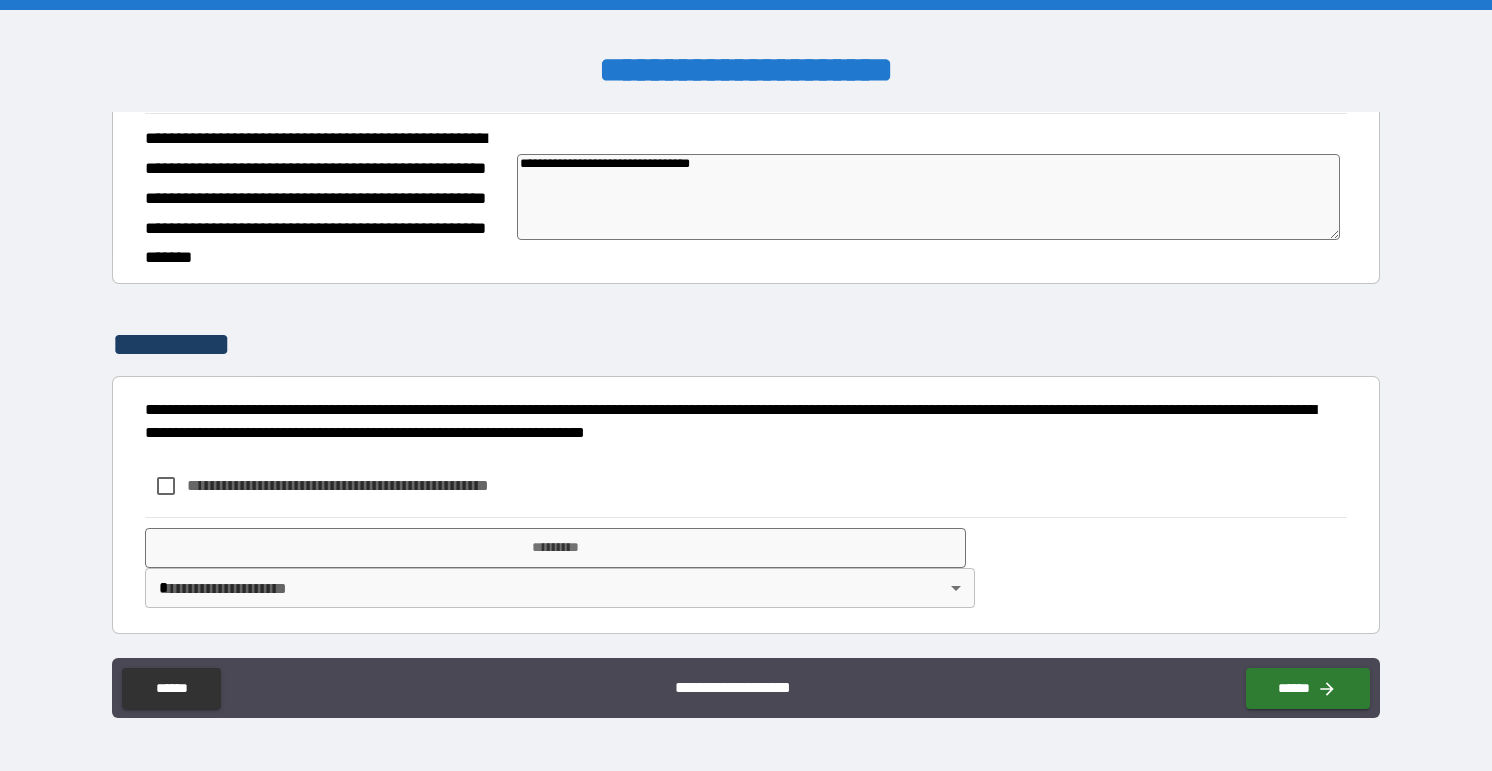 type on "**********" 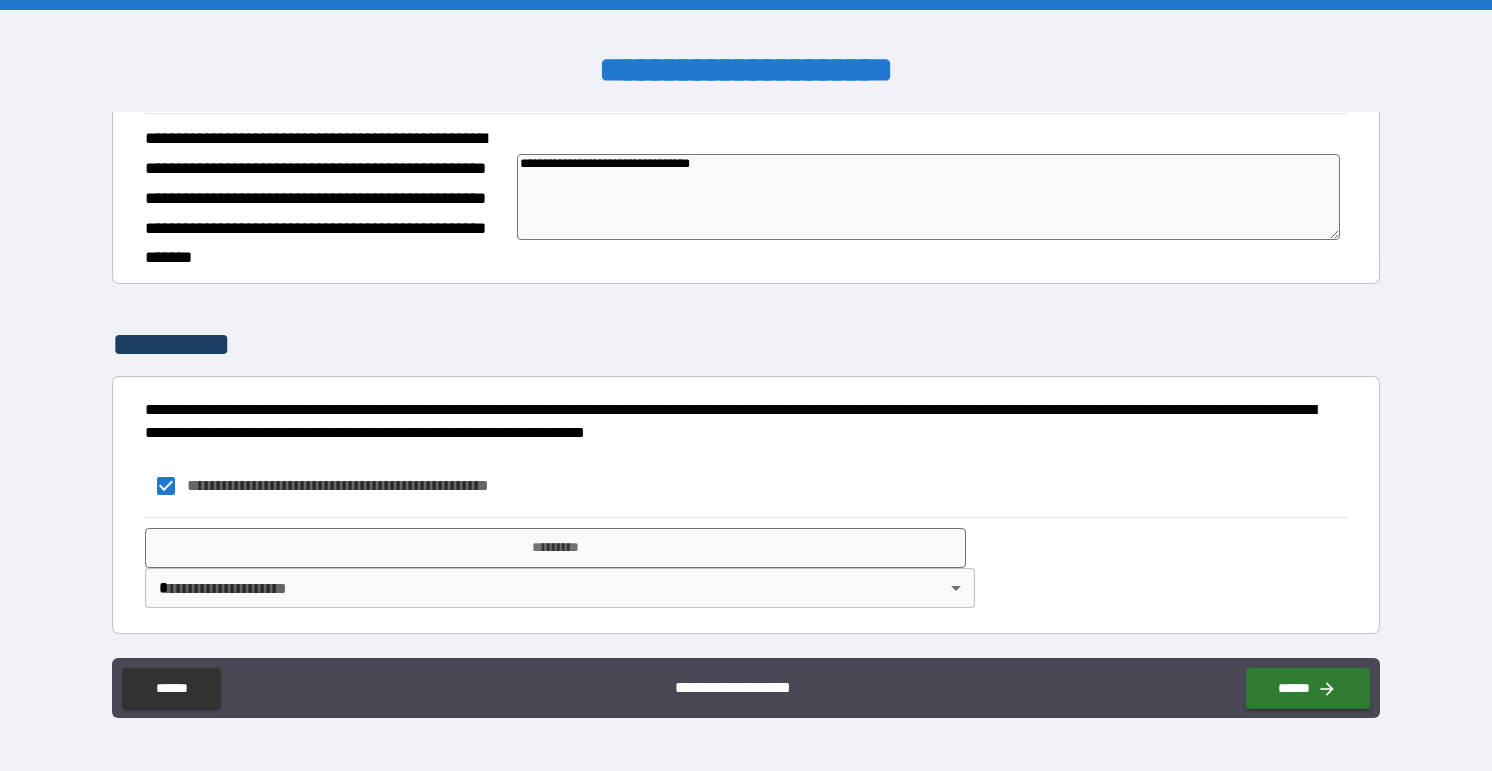 click on "**********" at bounding box center (746, 385) 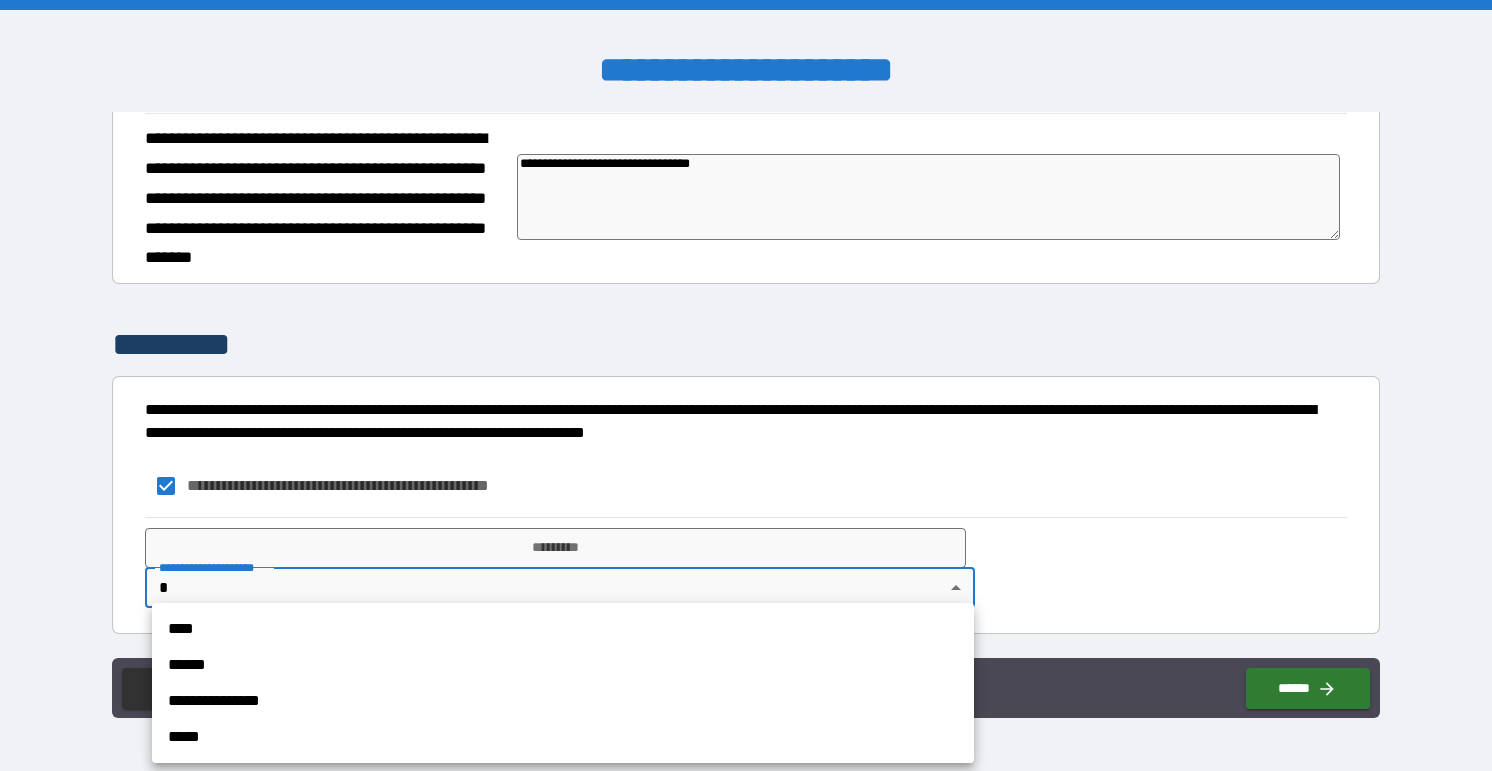 click on "****" at bounding box center [563, 629] 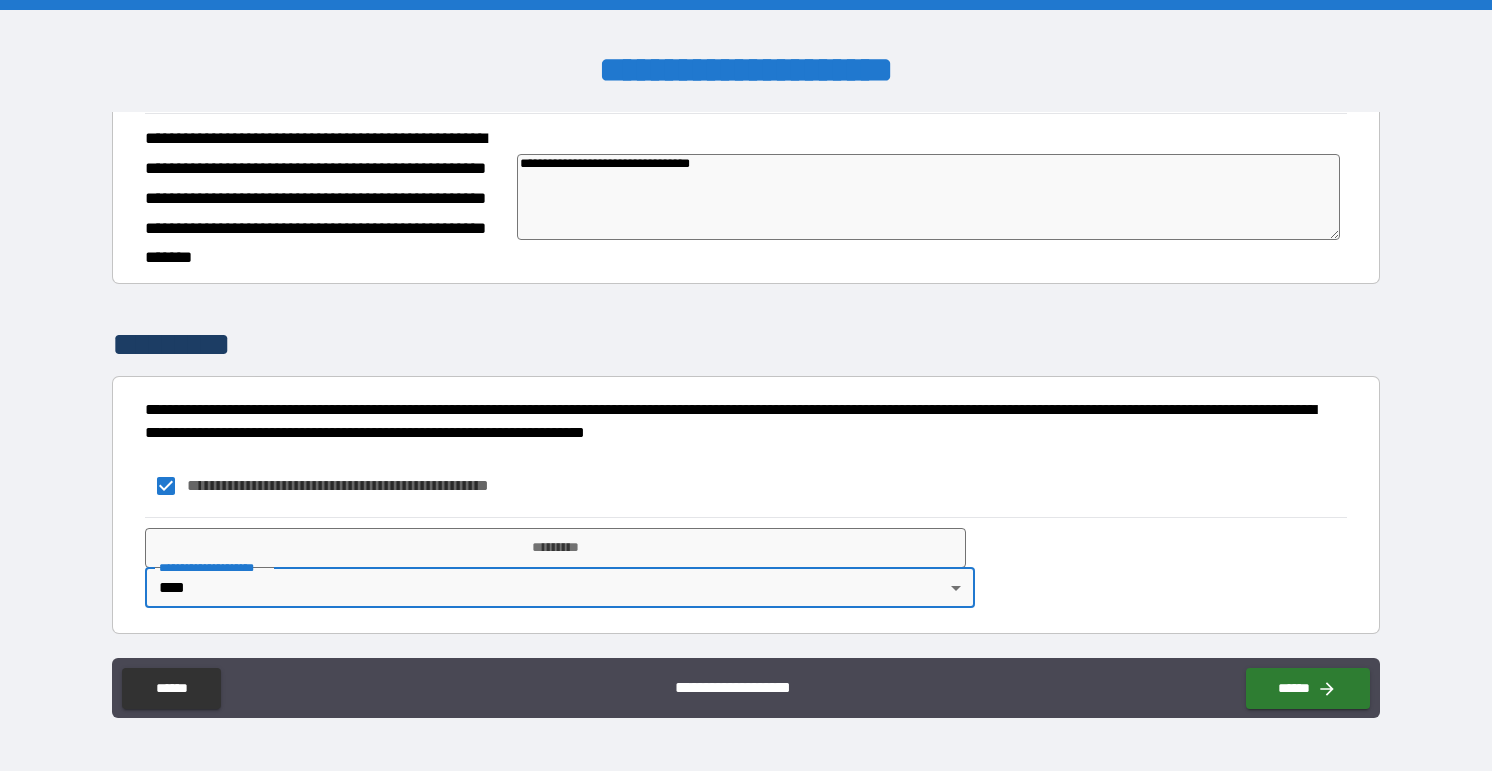 type on "*" 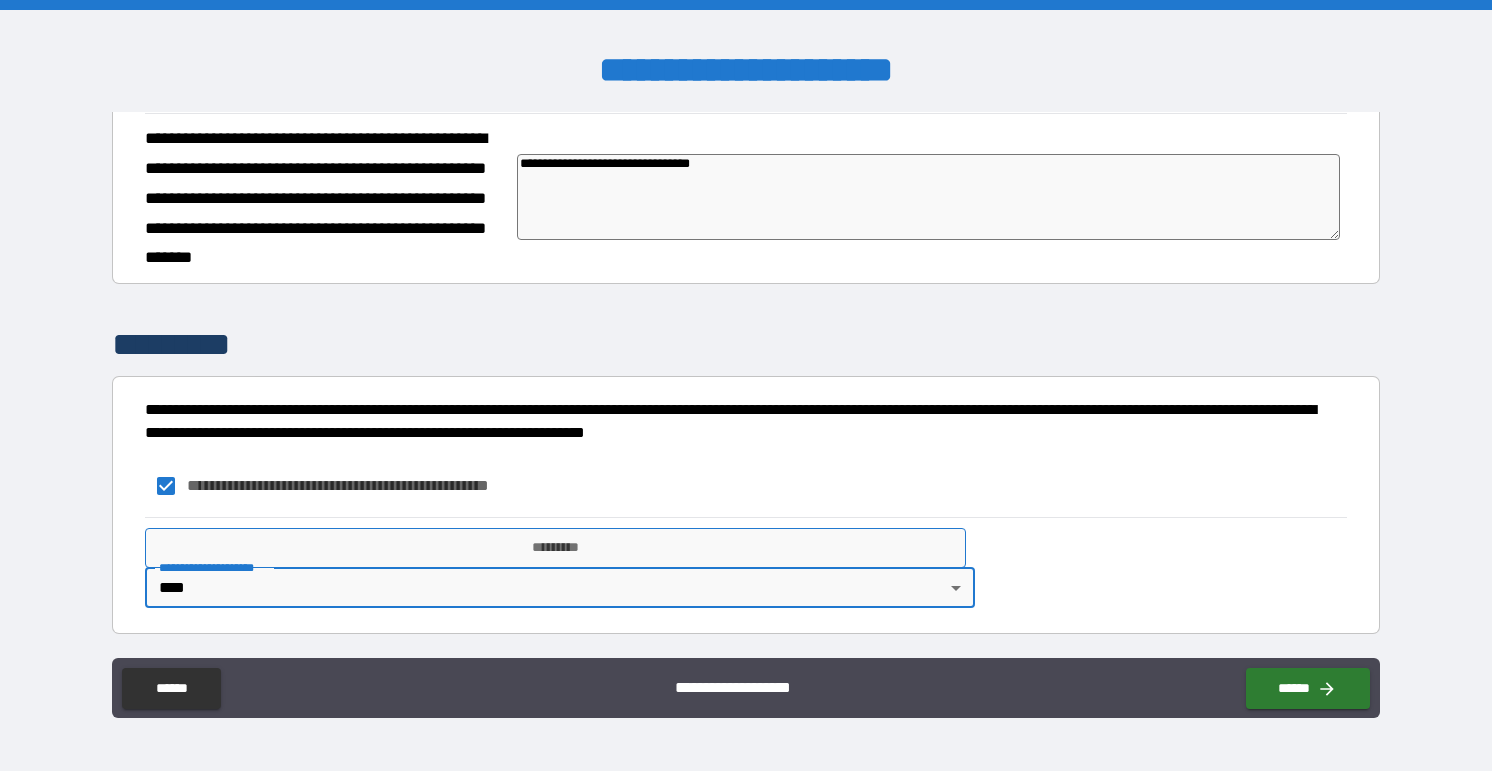click on "*********" at bounding box center (556, 548) 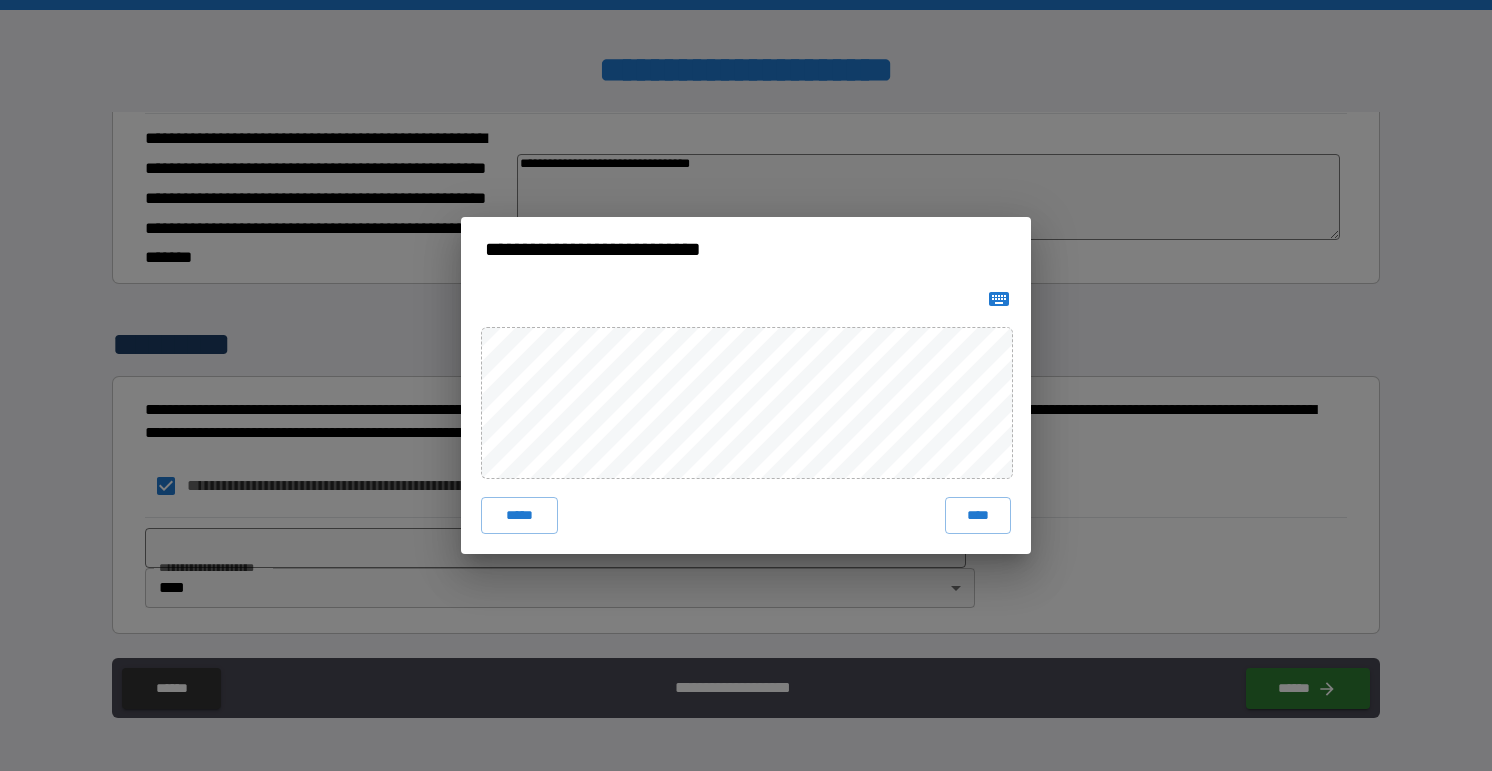 click 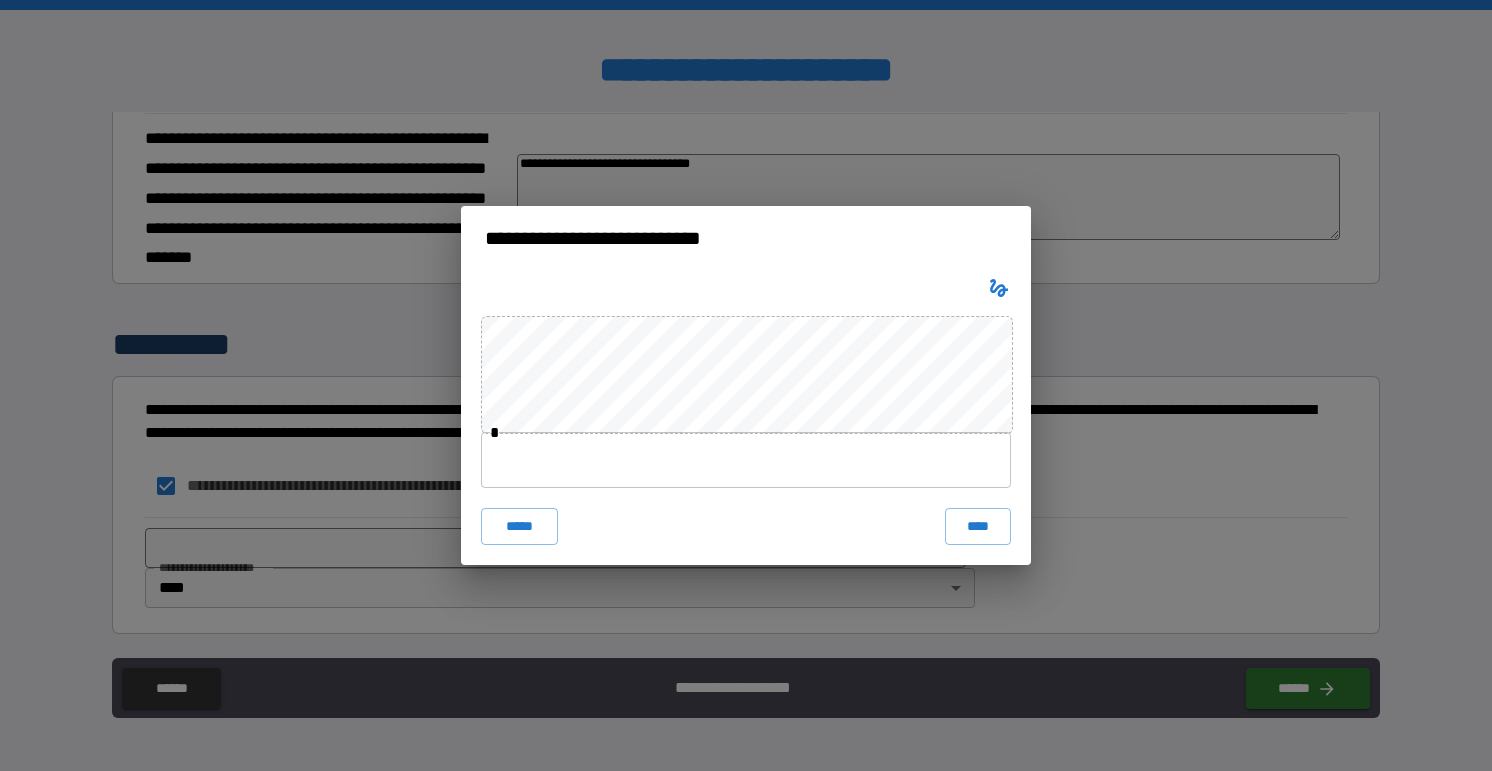 click at bounding box center [746, 460] 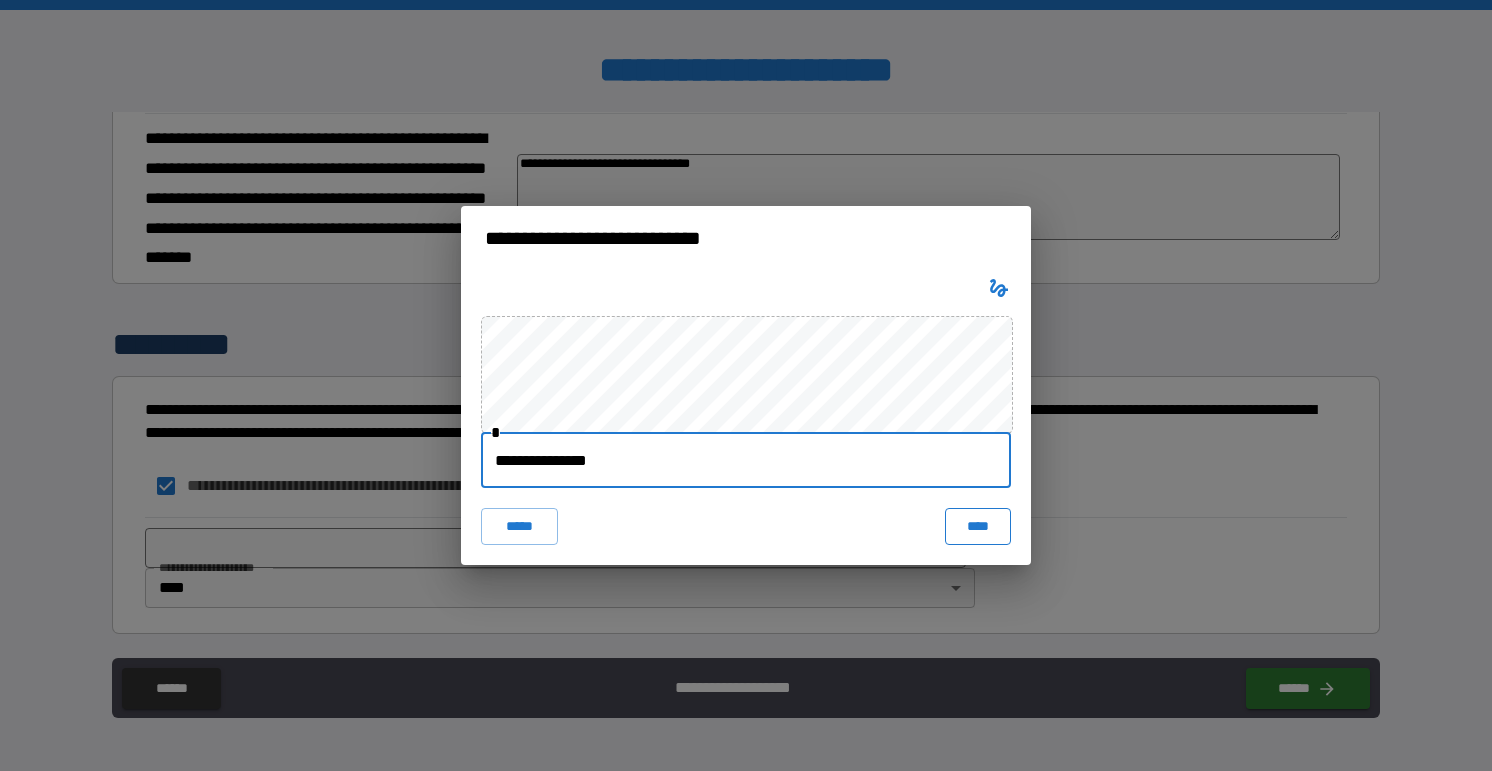 type on "**********" 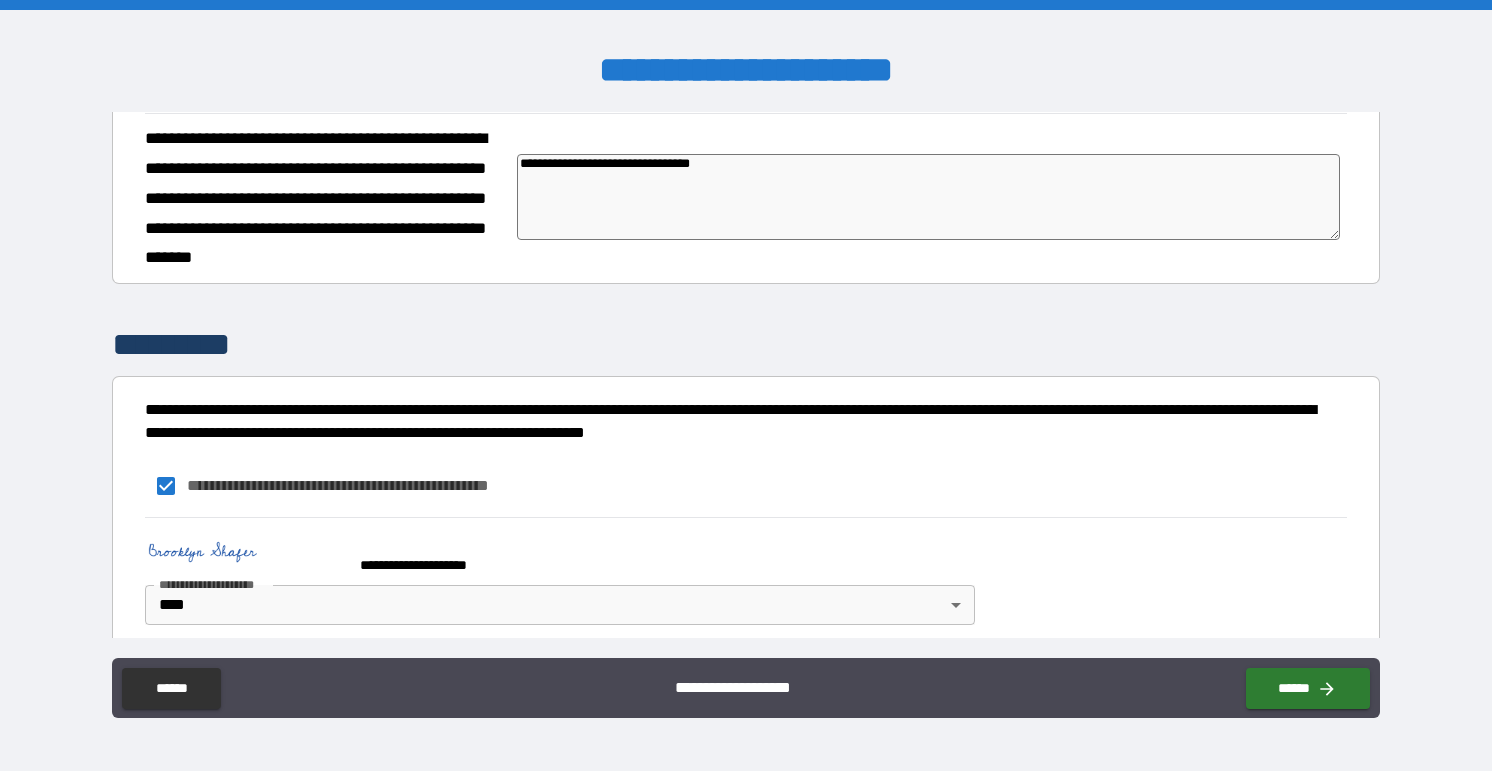 type on "*" 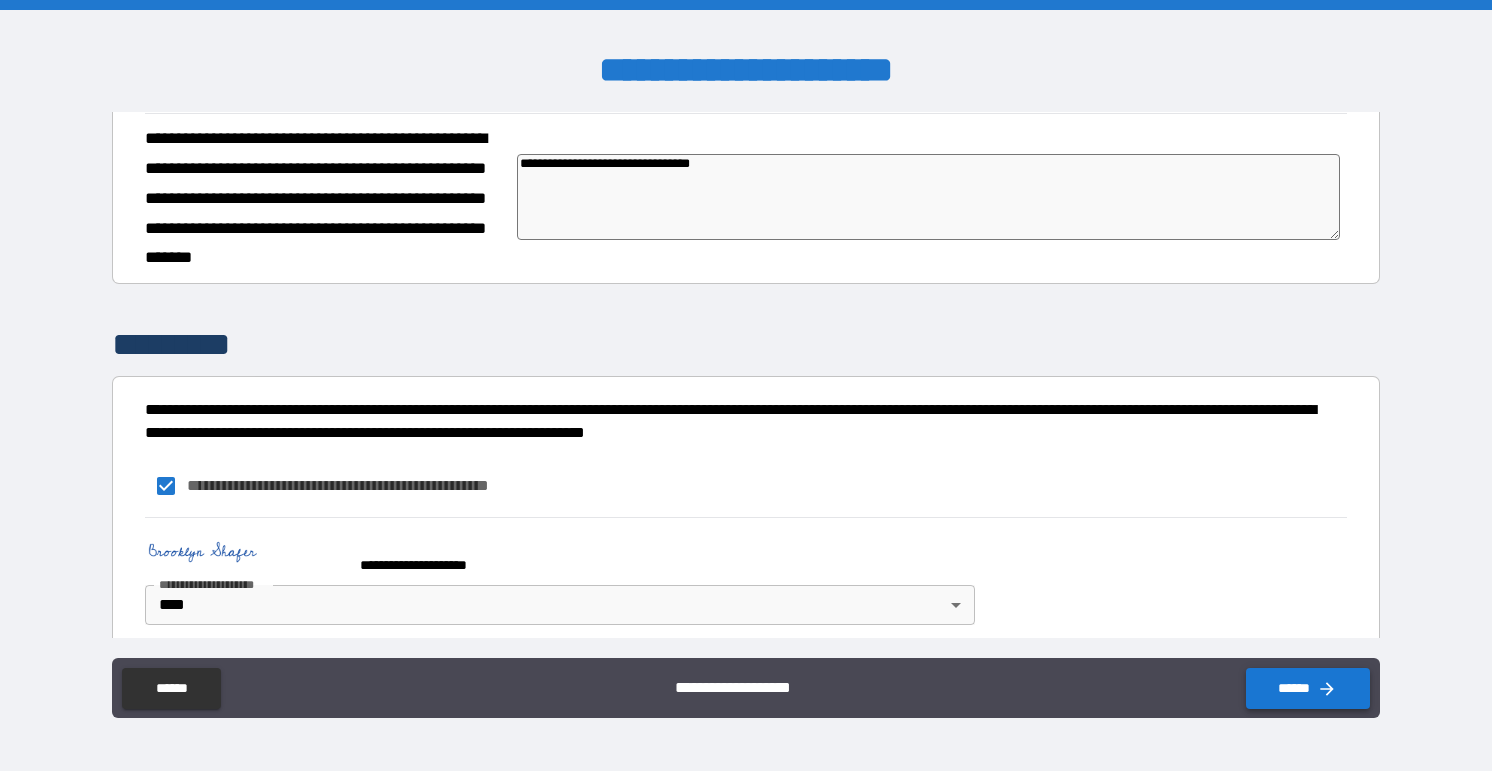 click on "******" at bounding box center (1308, 688) 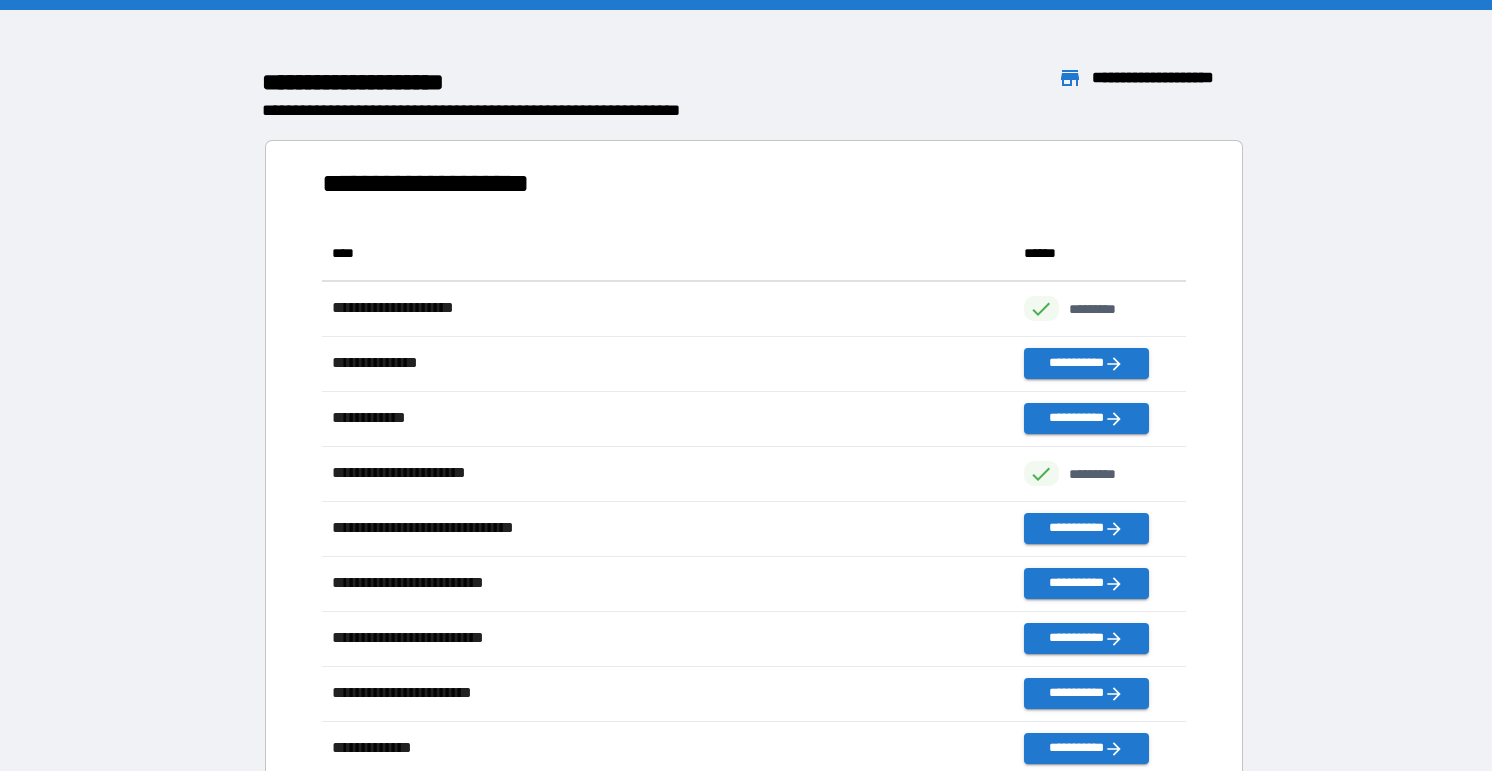 scroll, scrollTop: 1, scrollLeft: 1, axis: both 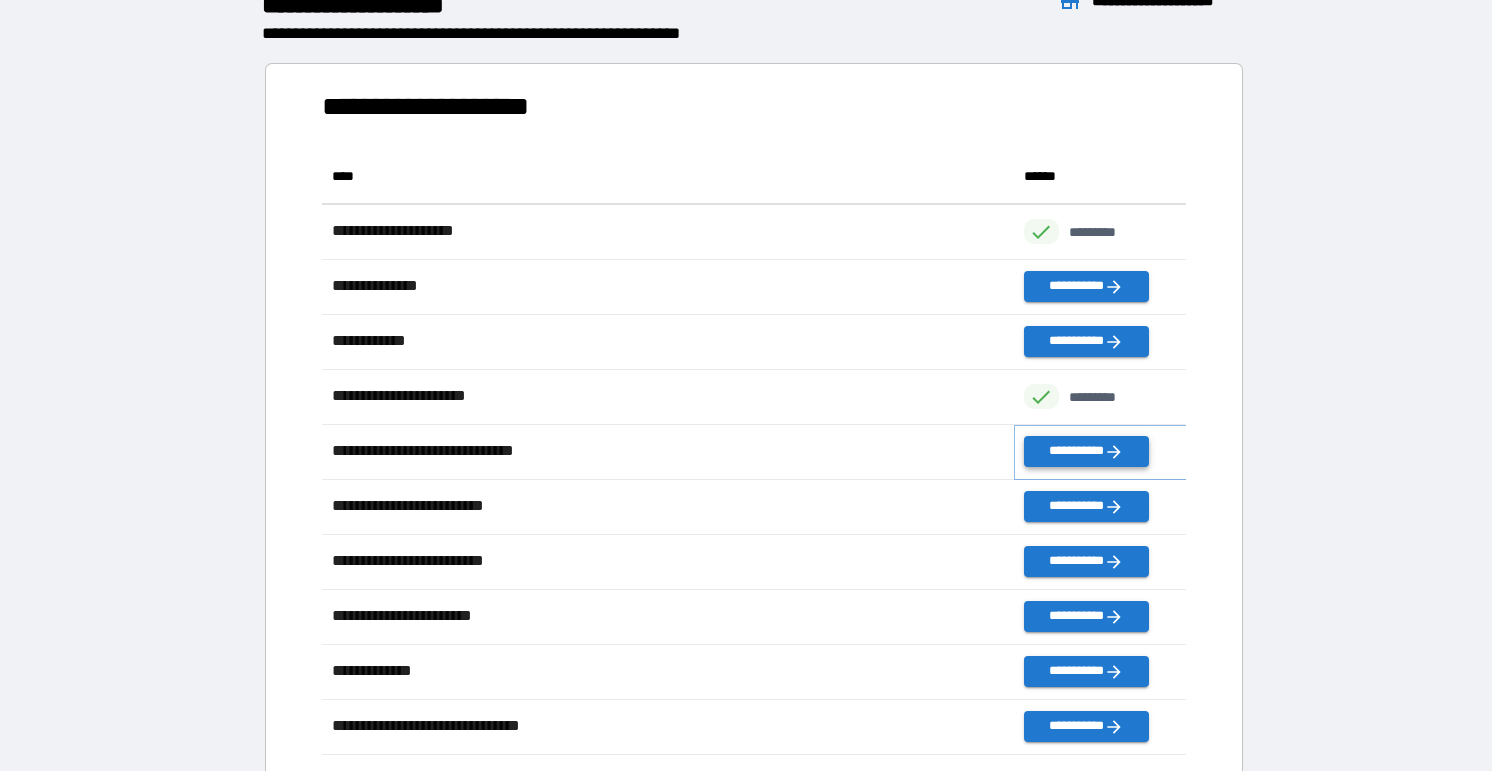 click on "**********" at bounding box center [1086, 451] 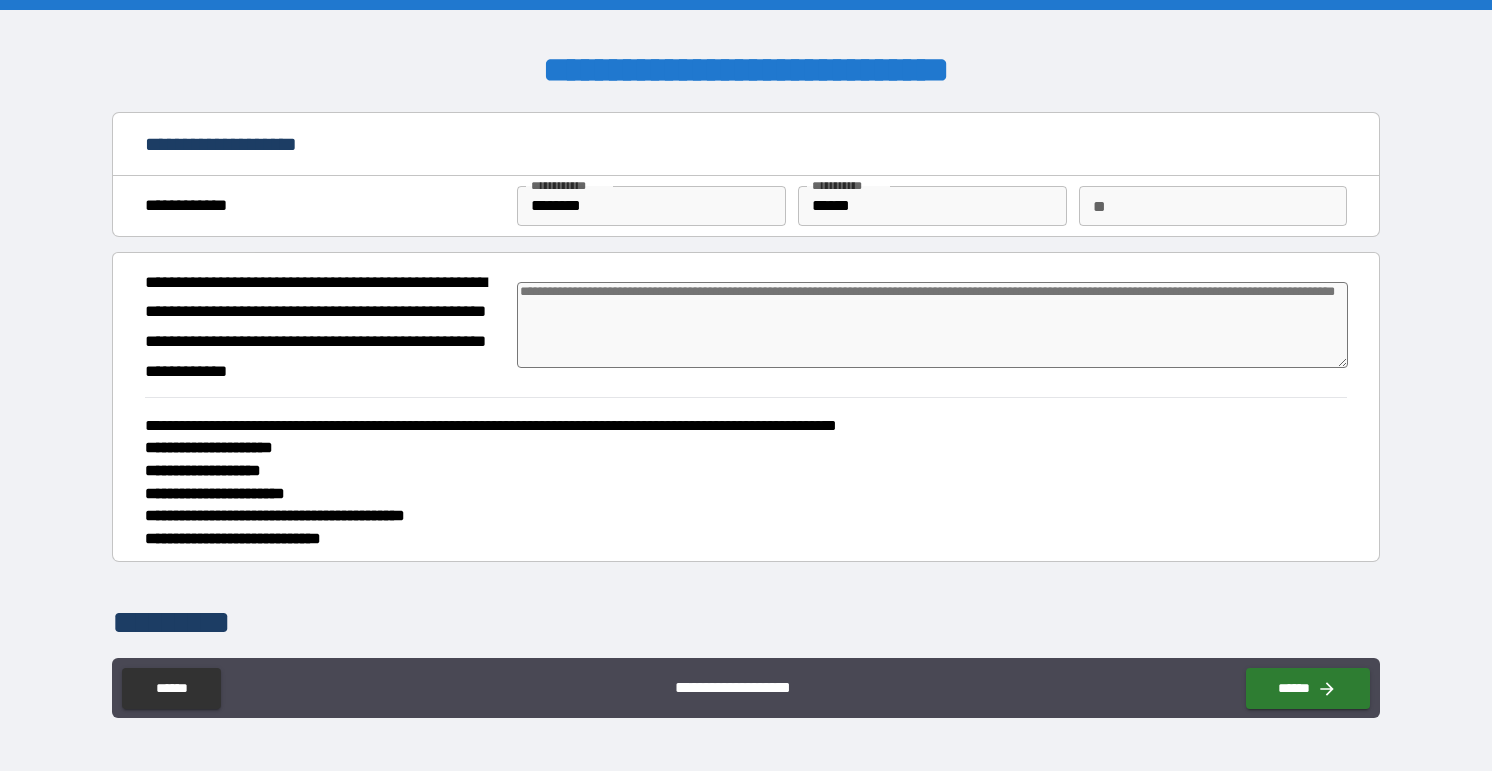 type on "*" 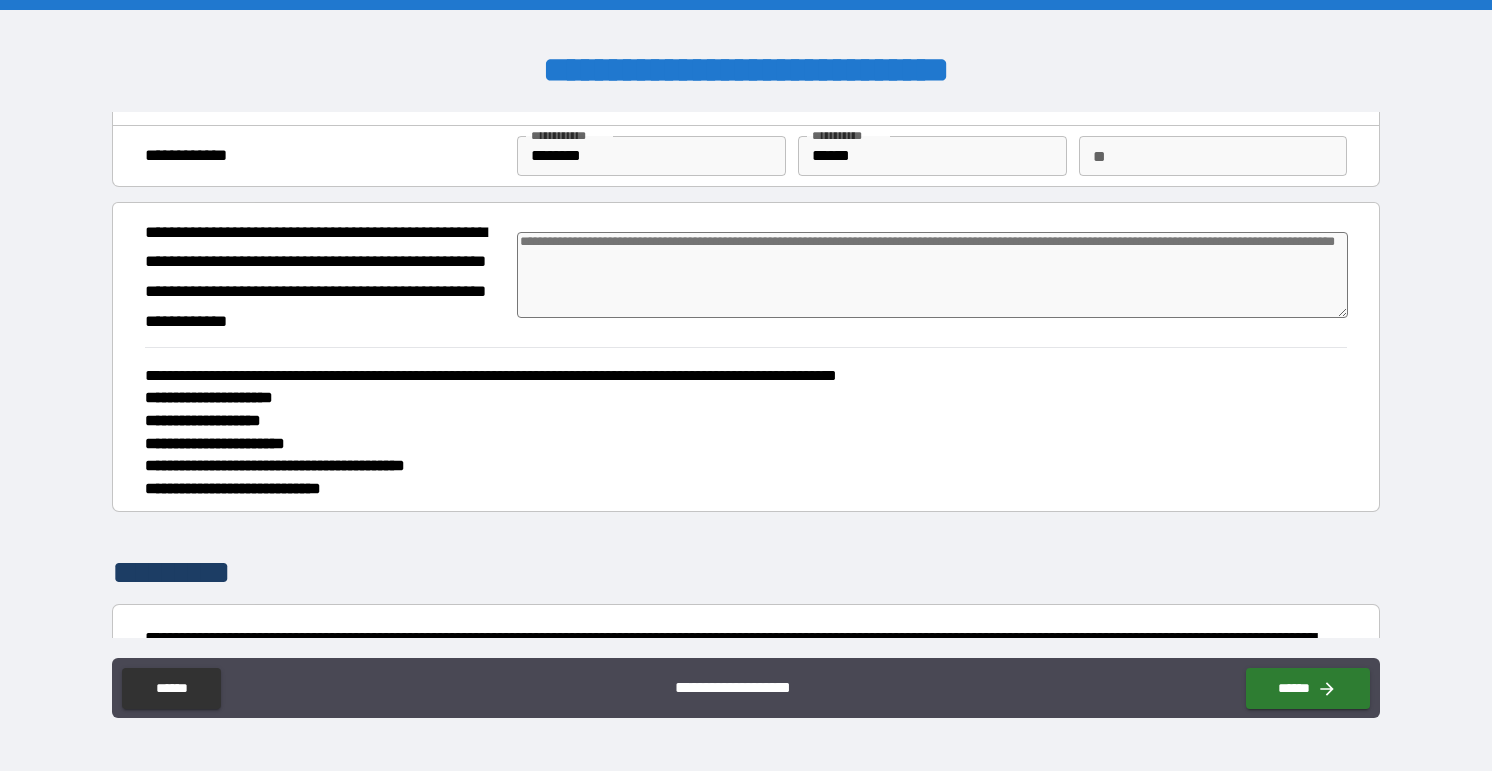 scroll, scrollTop: 51, scrollLeft: 0, axis: vertical 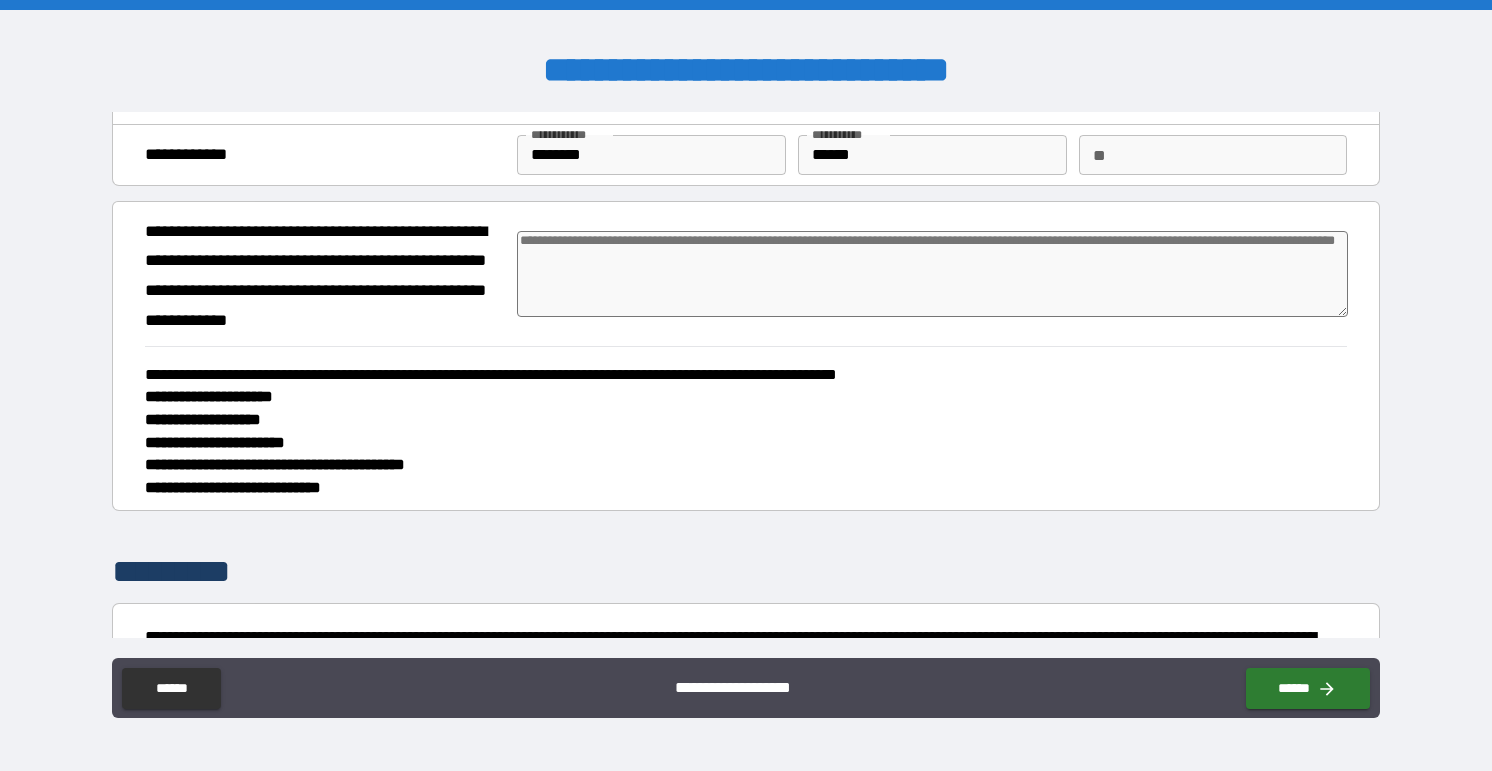 click at bounding box center (932, 274) 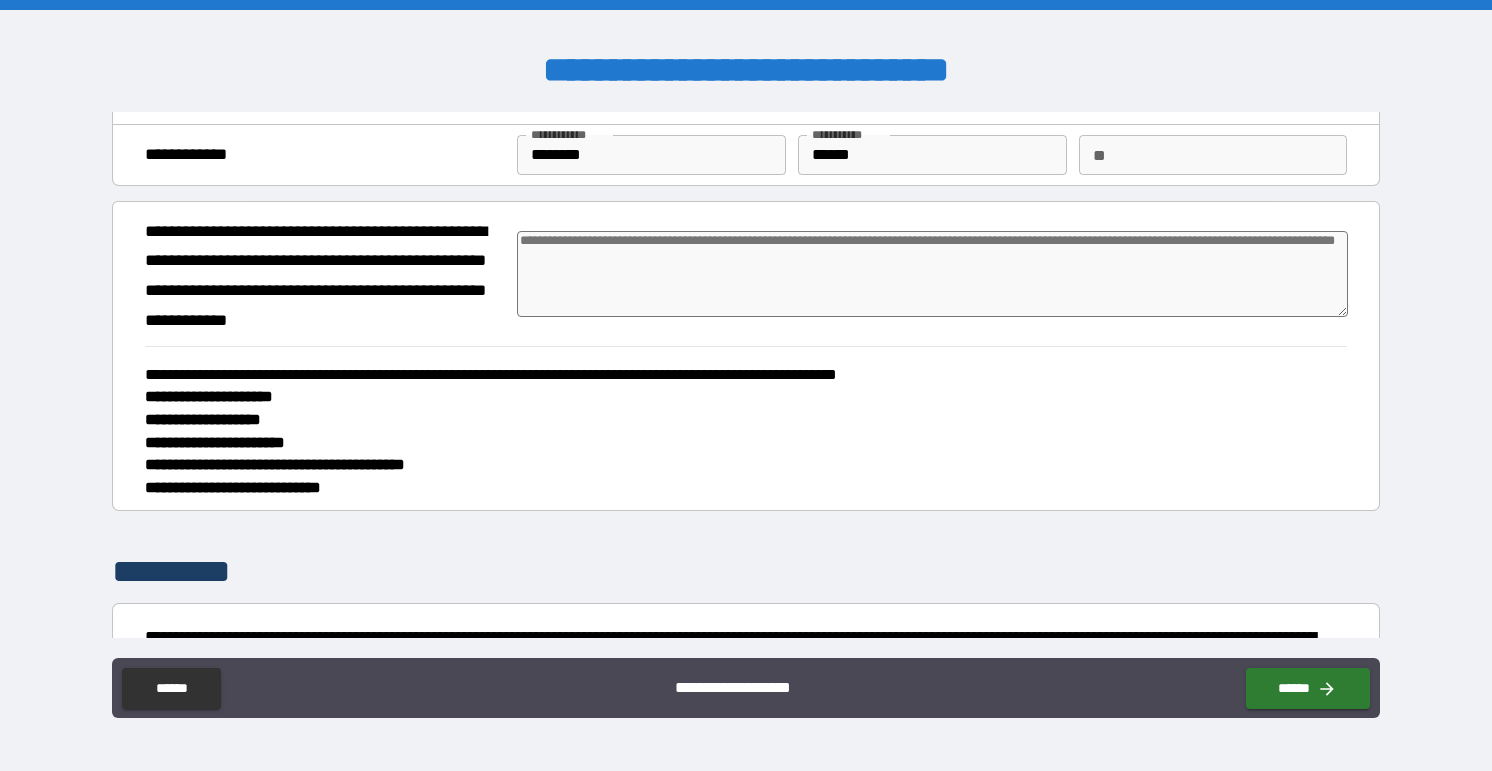 type on "*" 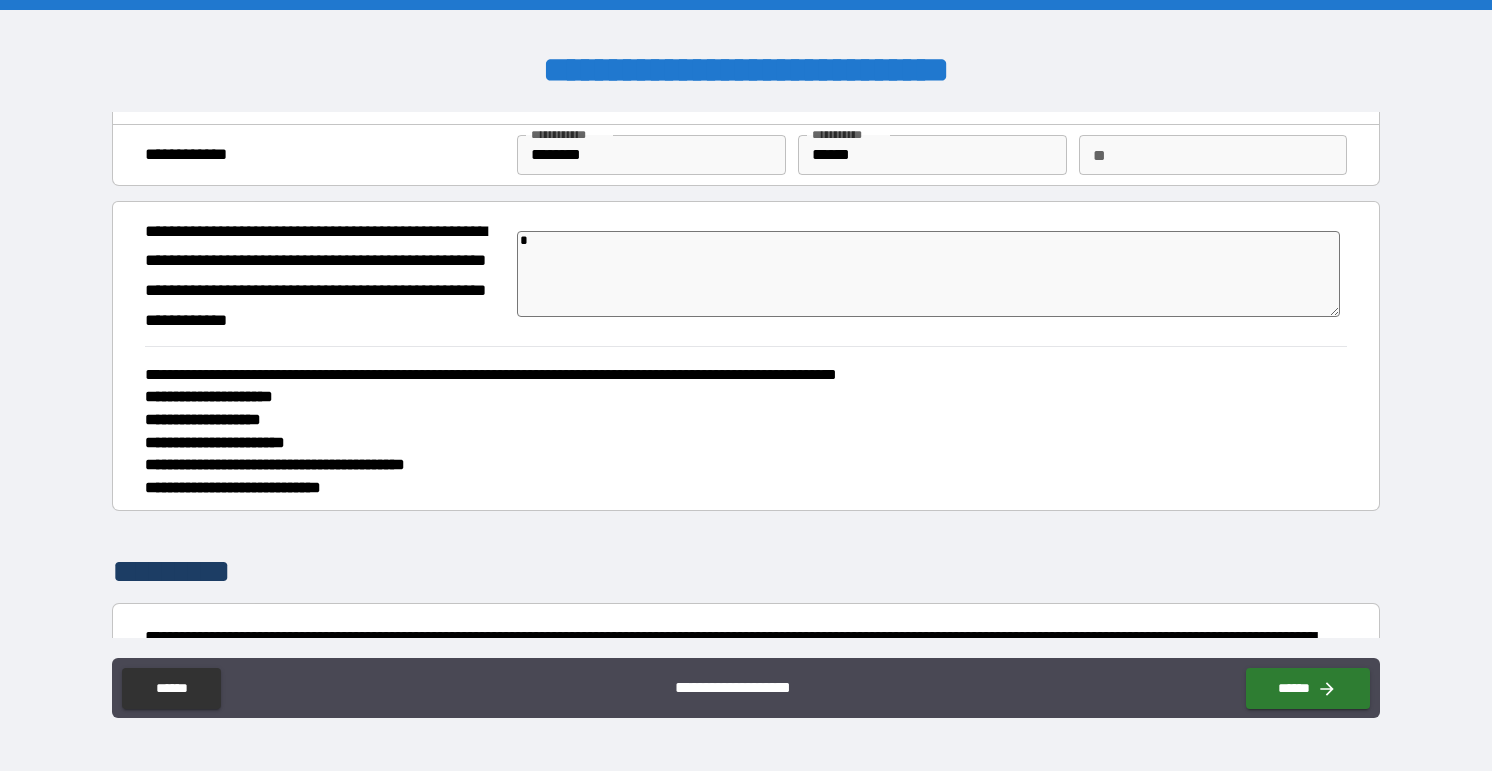 type on "*" 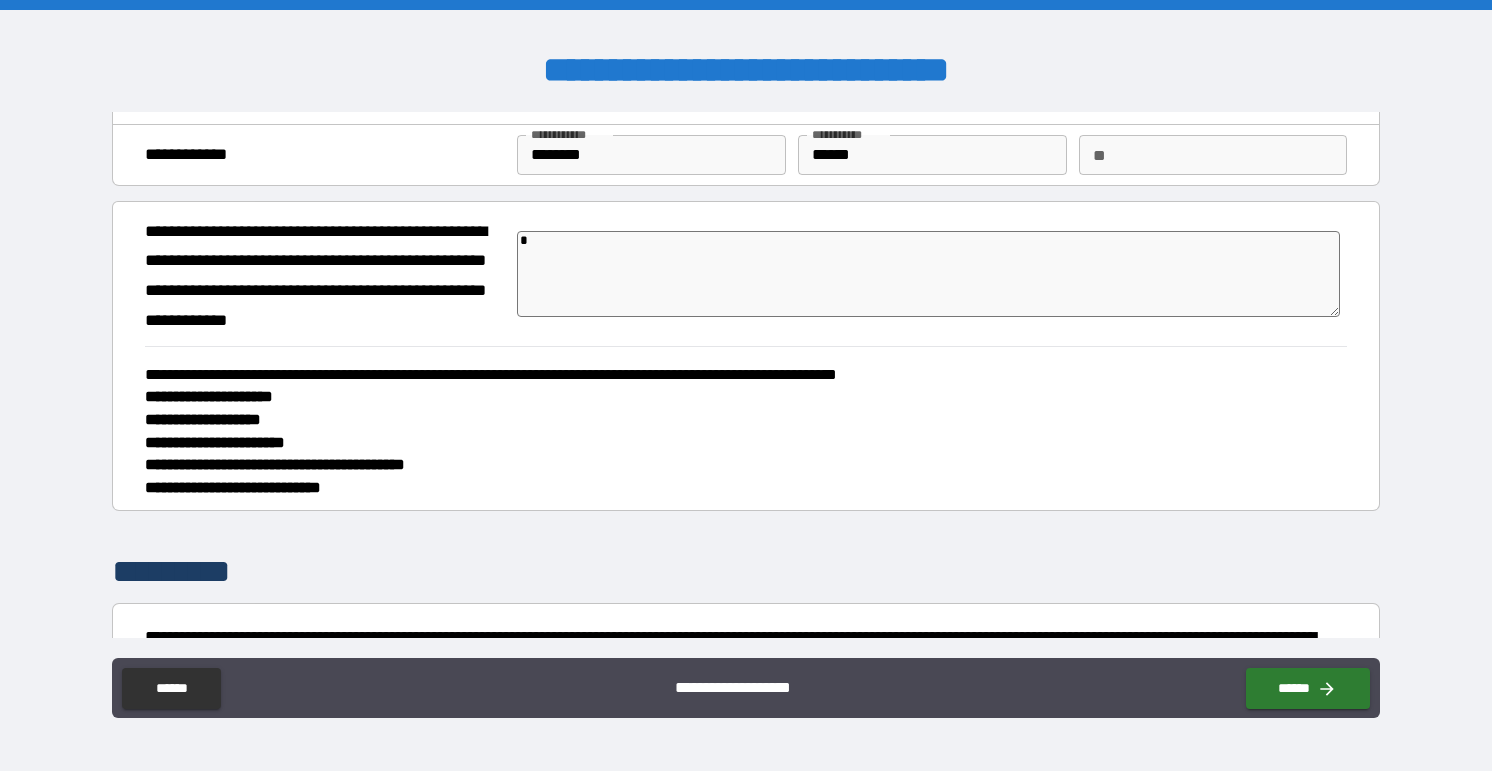 type on "**" 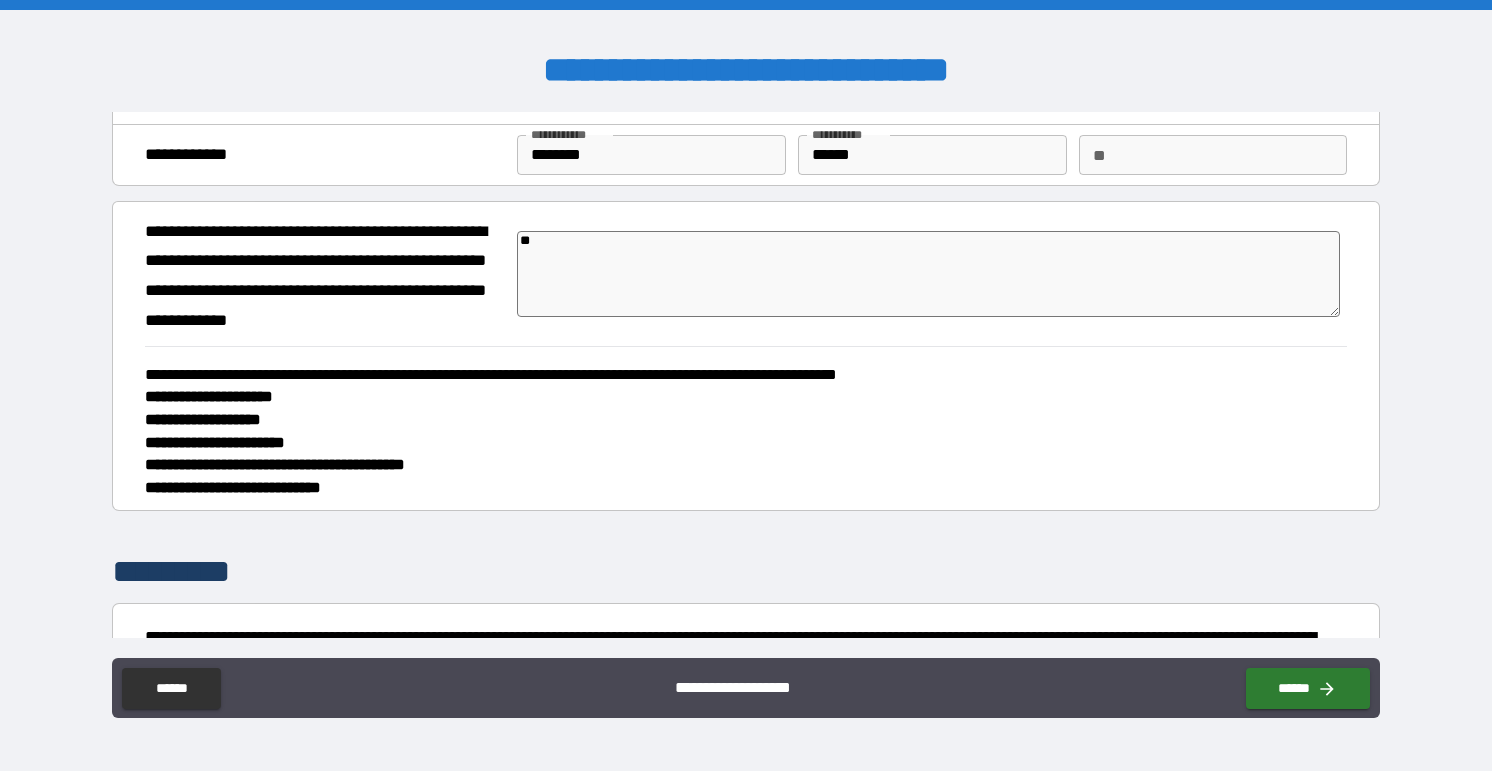 type on "*" 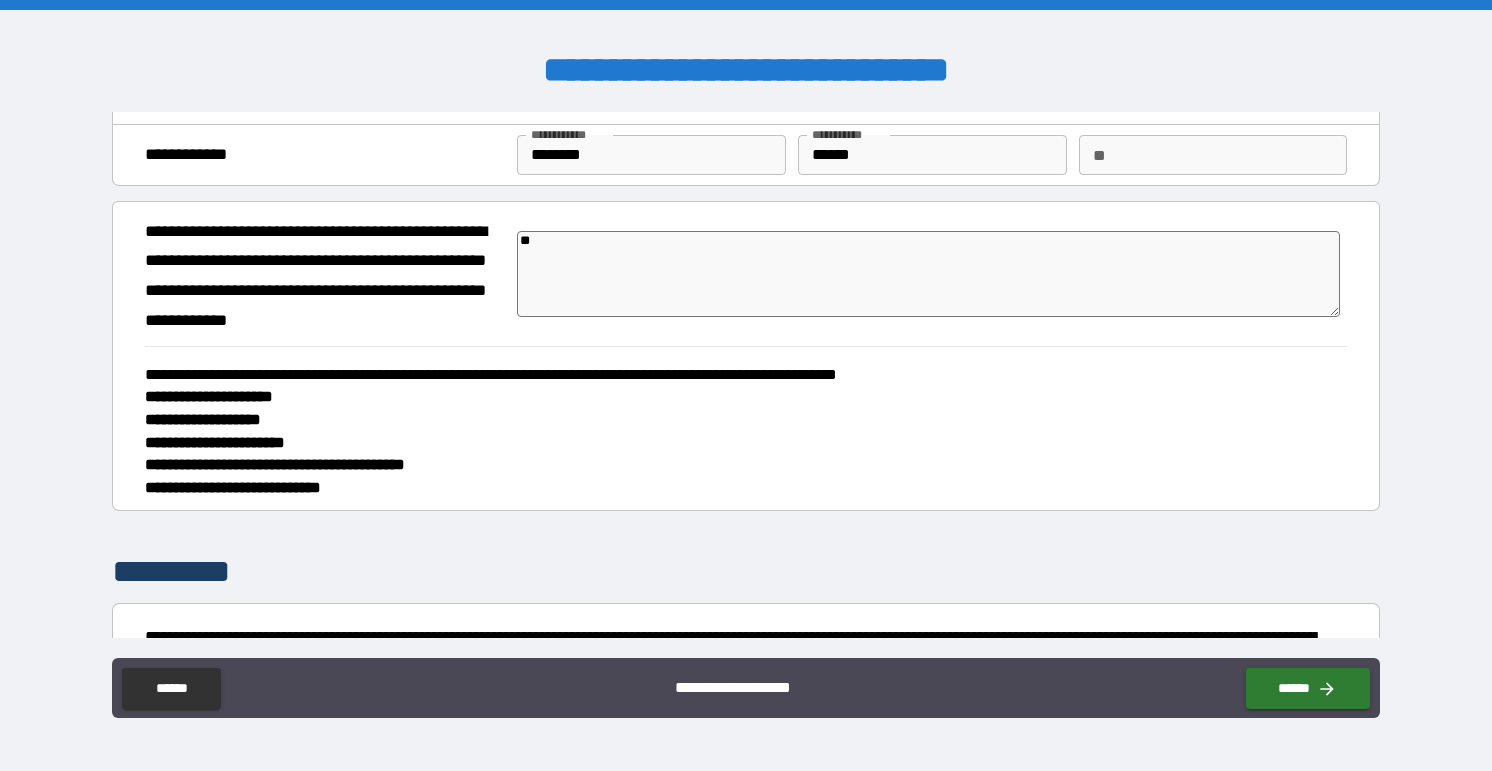 type on "**" 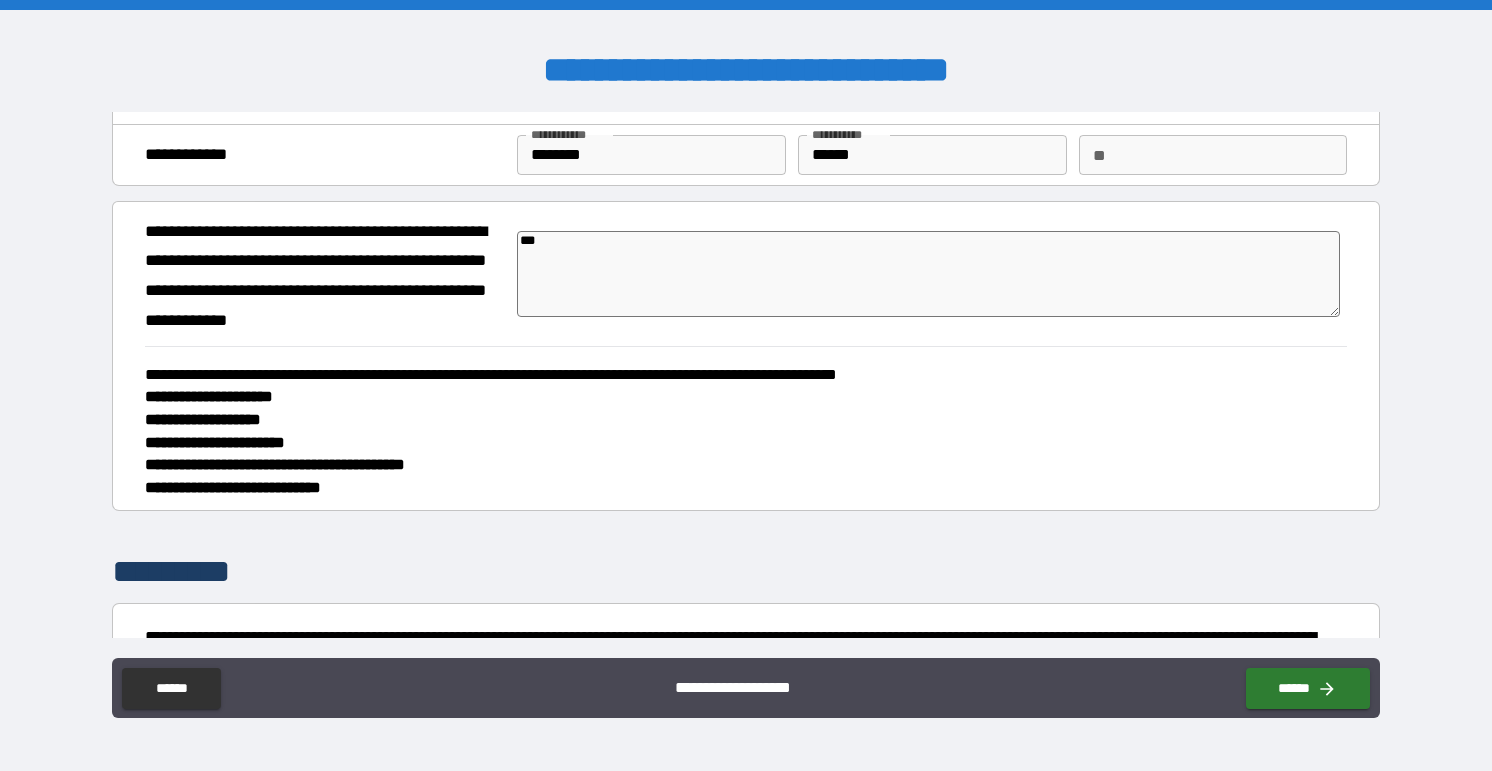 type on "*" 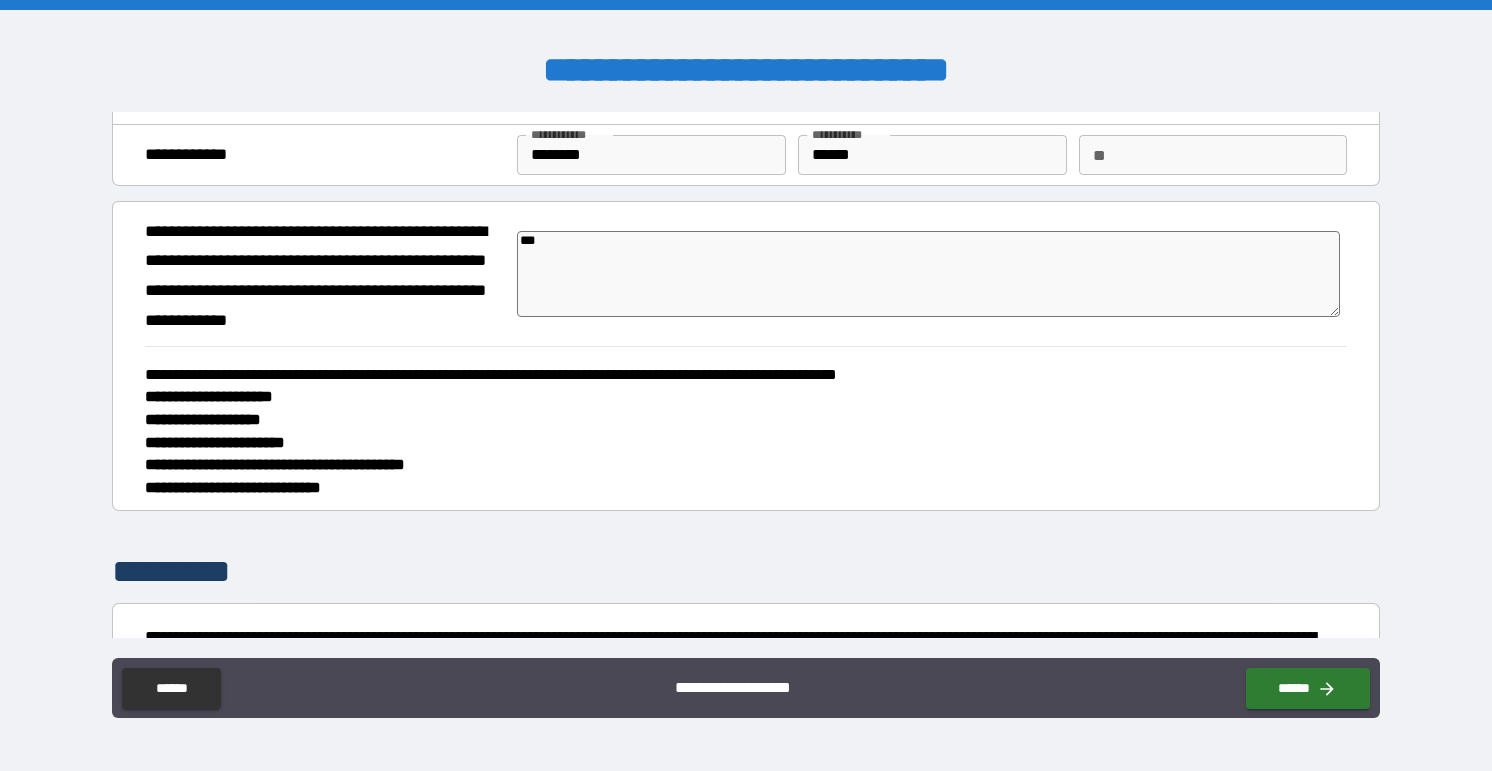 type on "****" 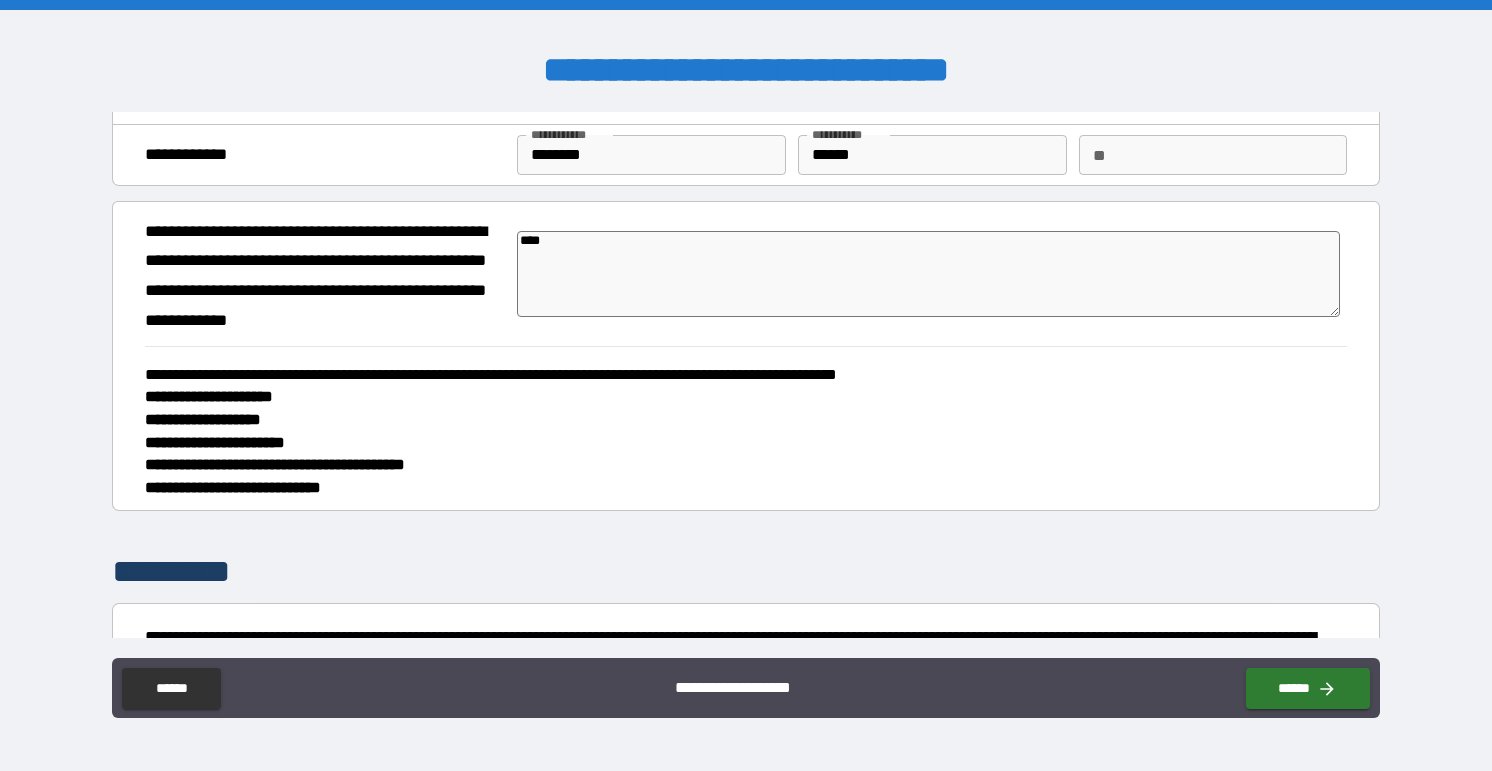 type on "*" 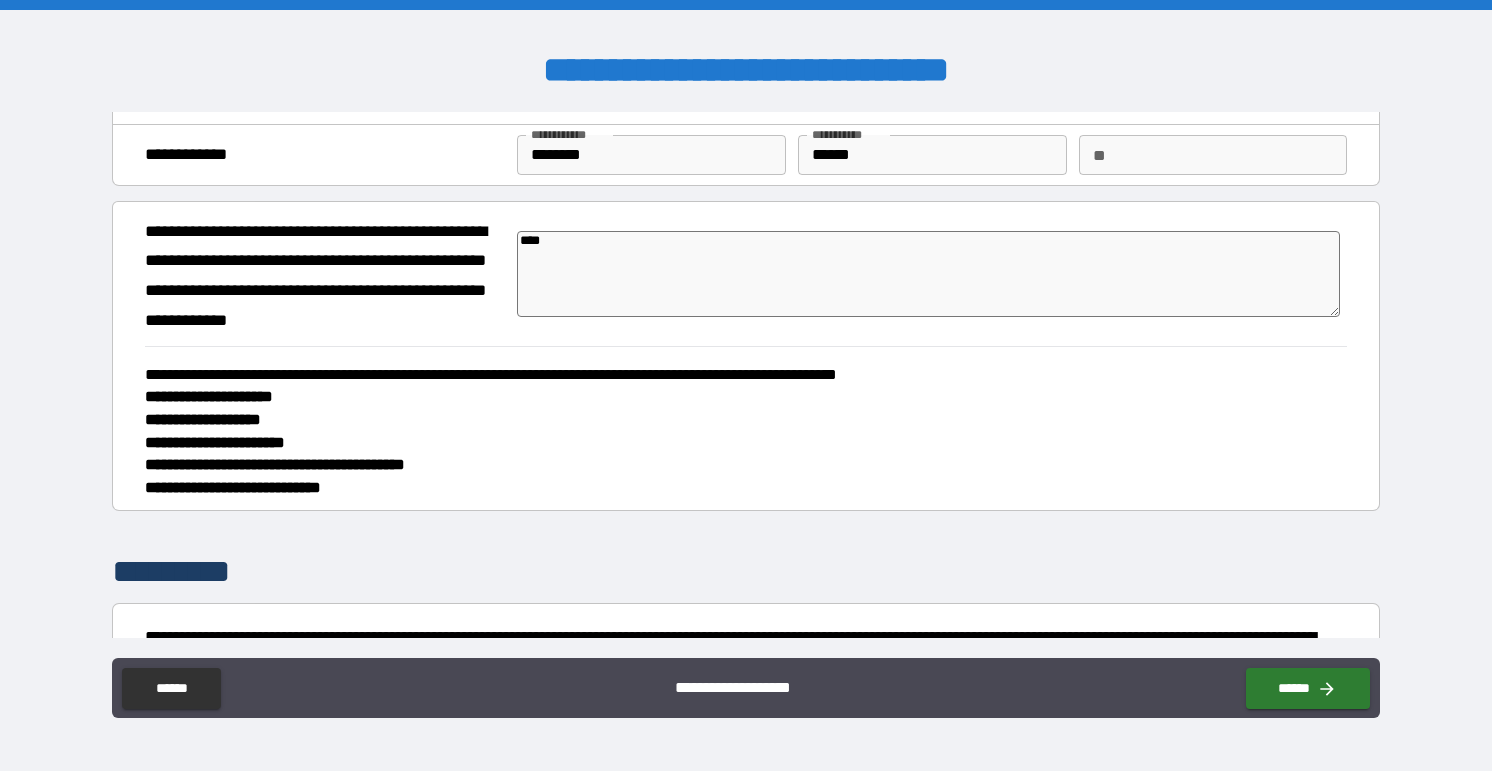 type on "*****" 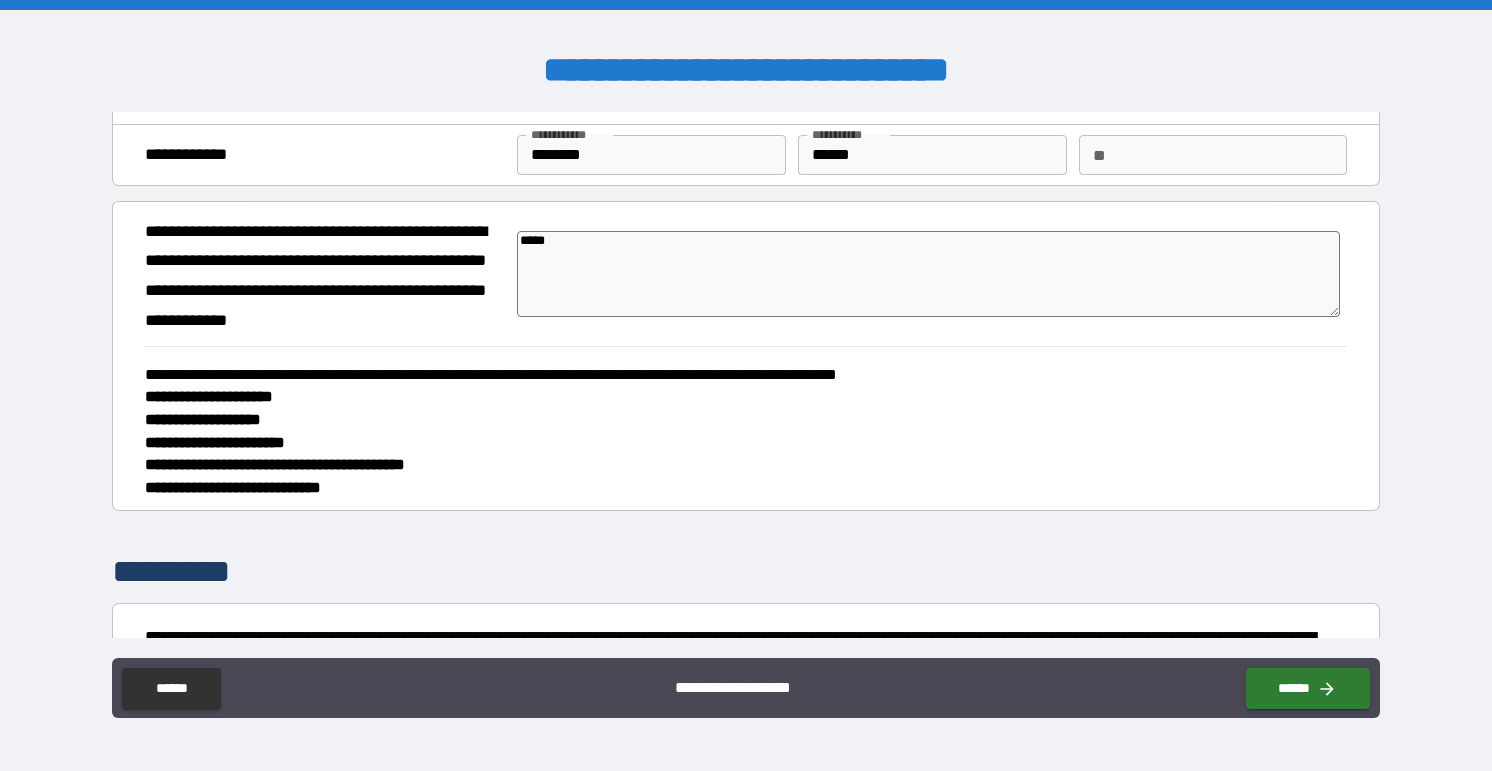 type on "******" 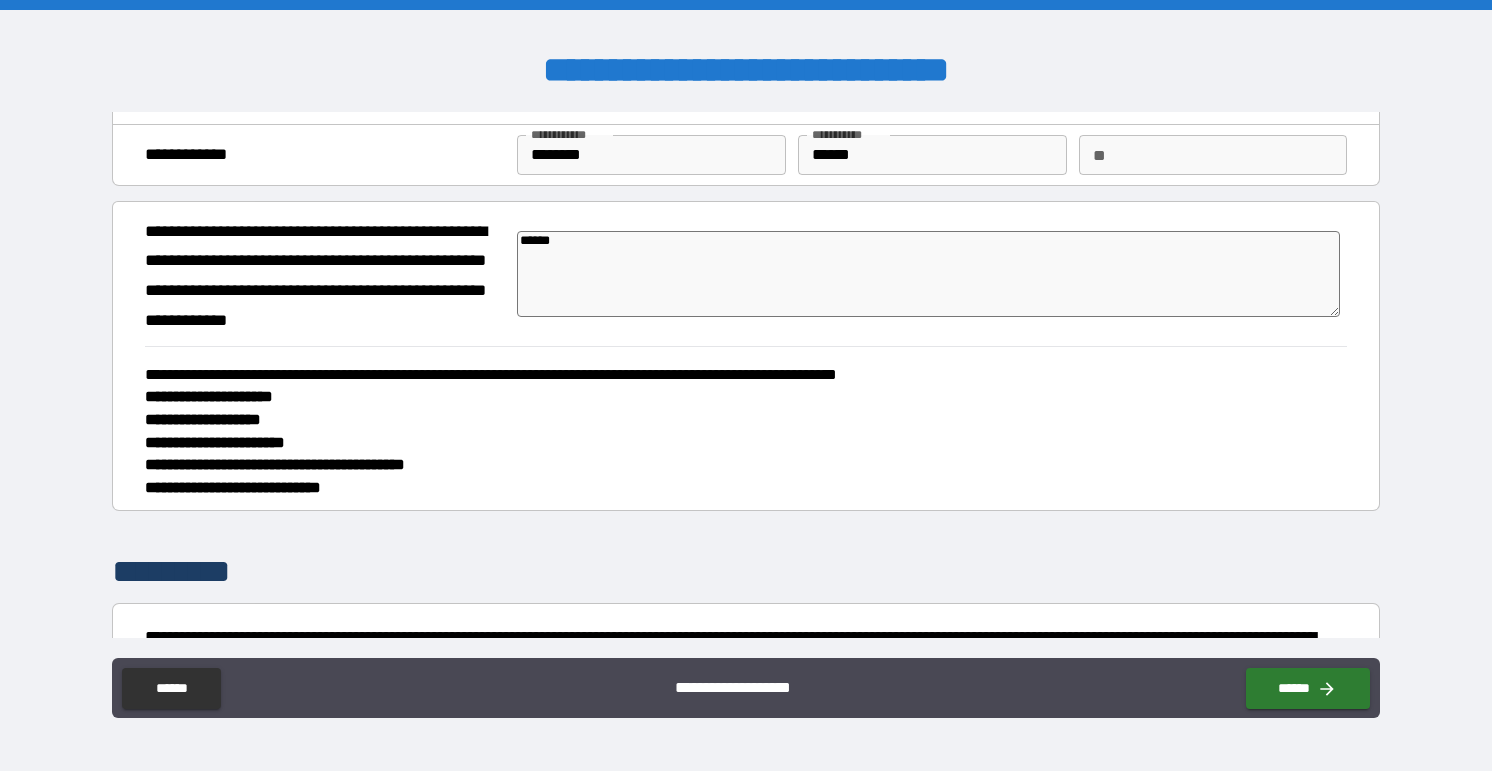 type on "*" 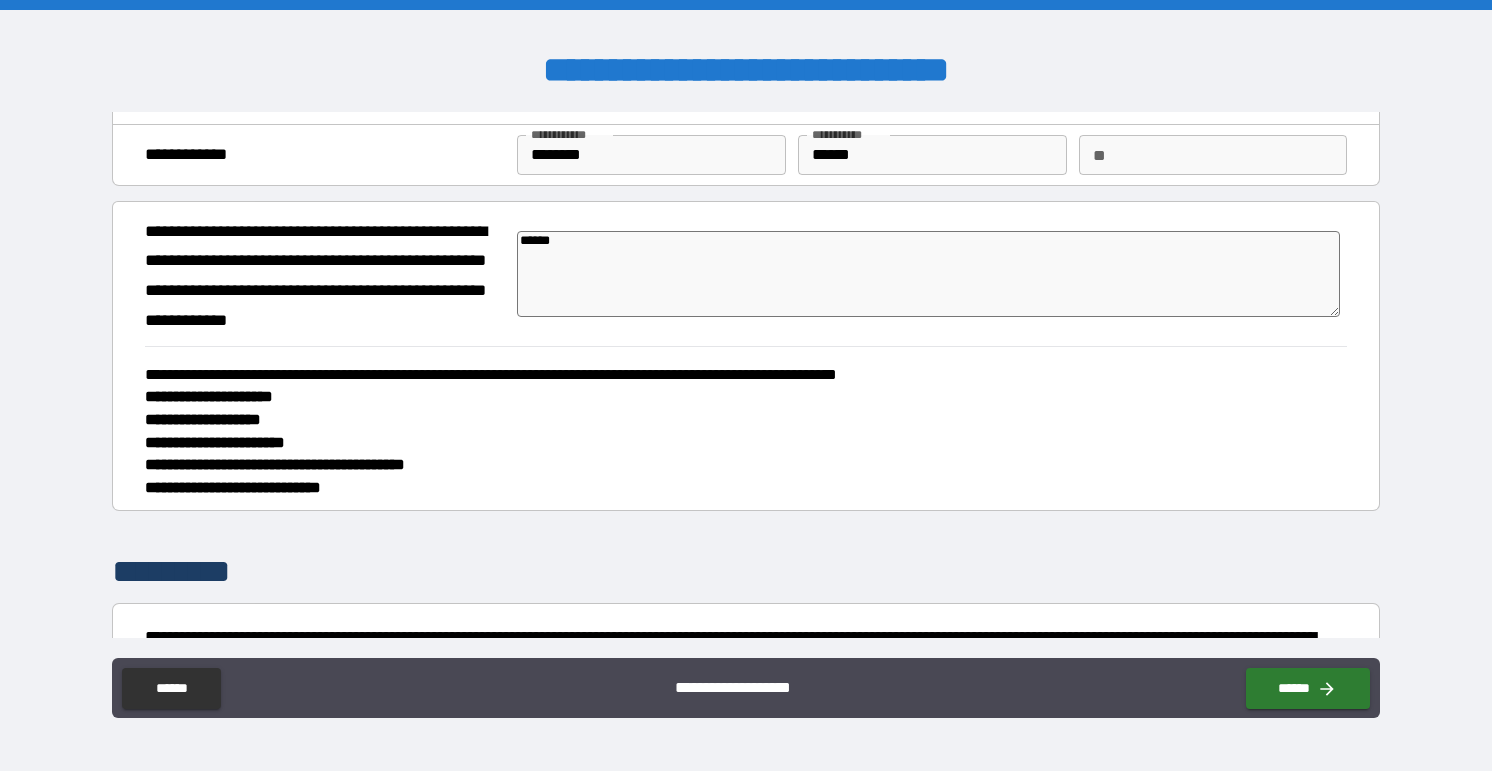 type on "*****" 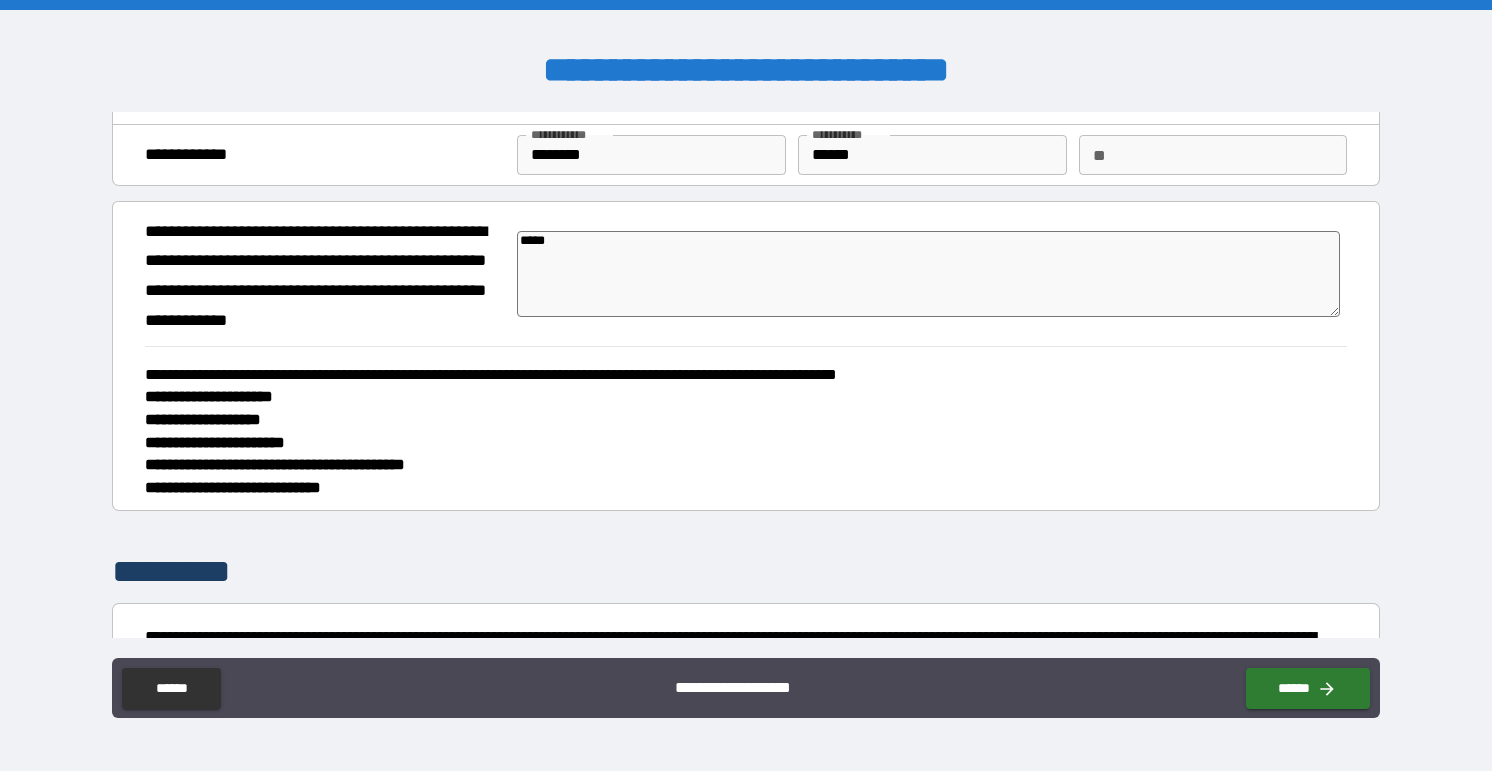 type on "*" 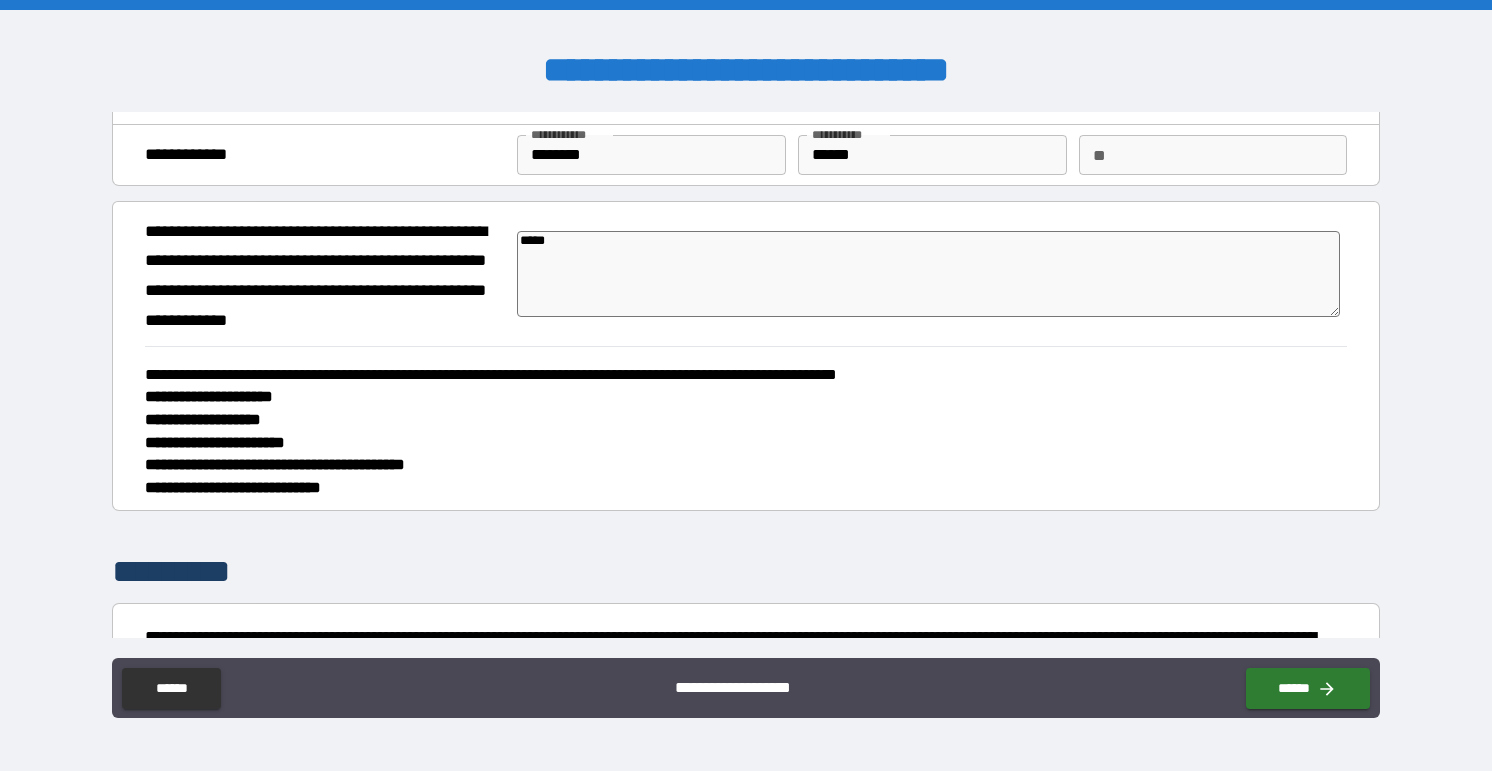 type on "******" 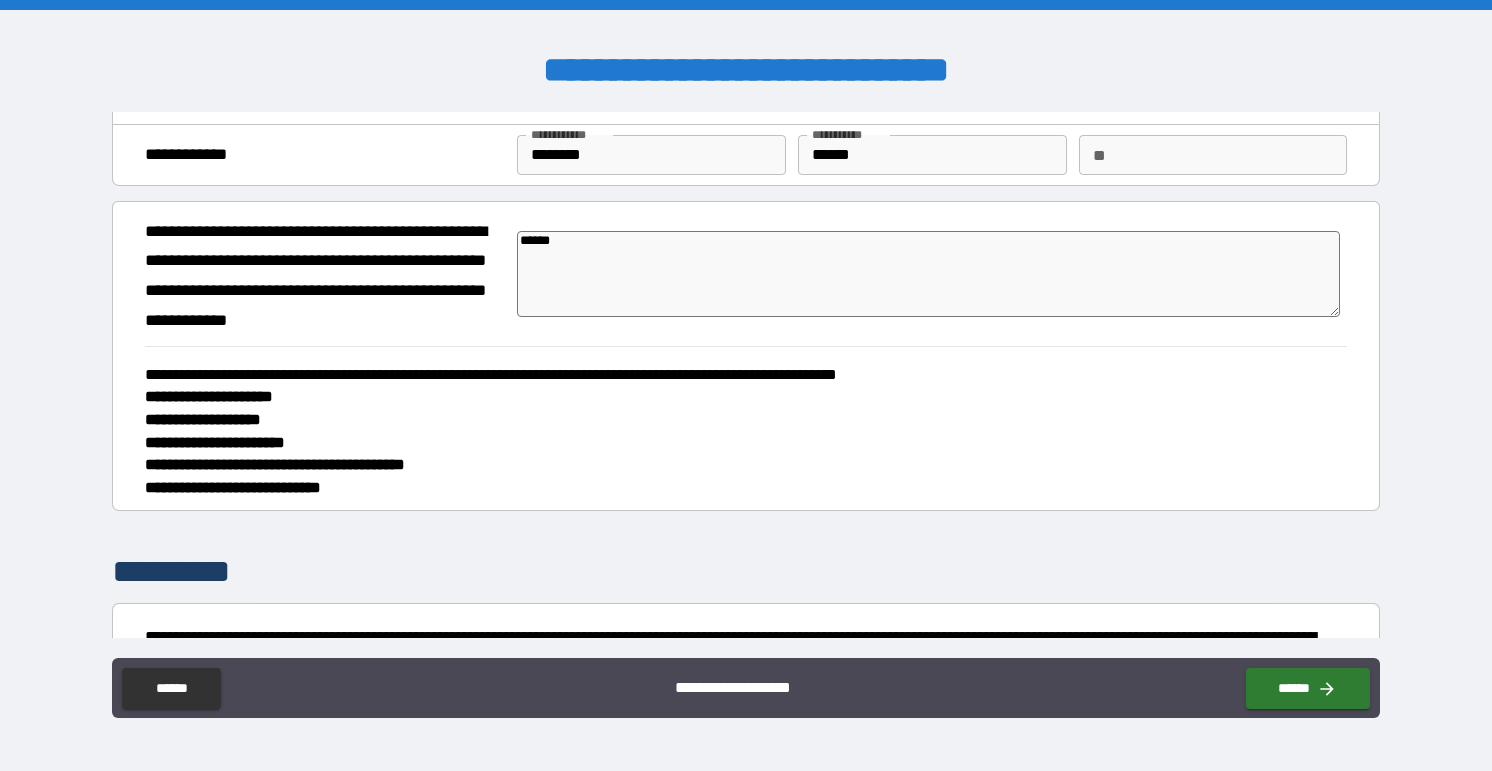 type on "*" 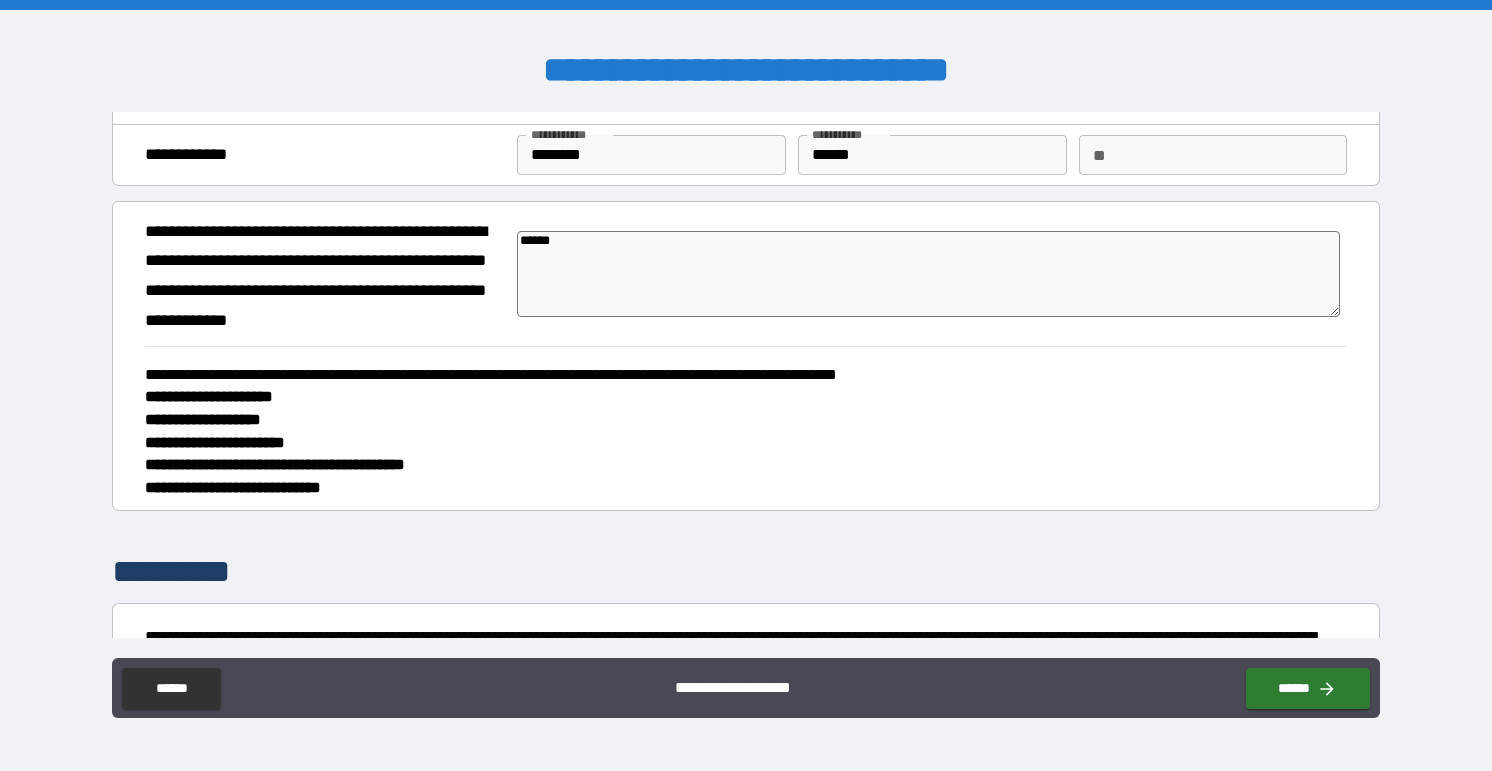 type on "*******" 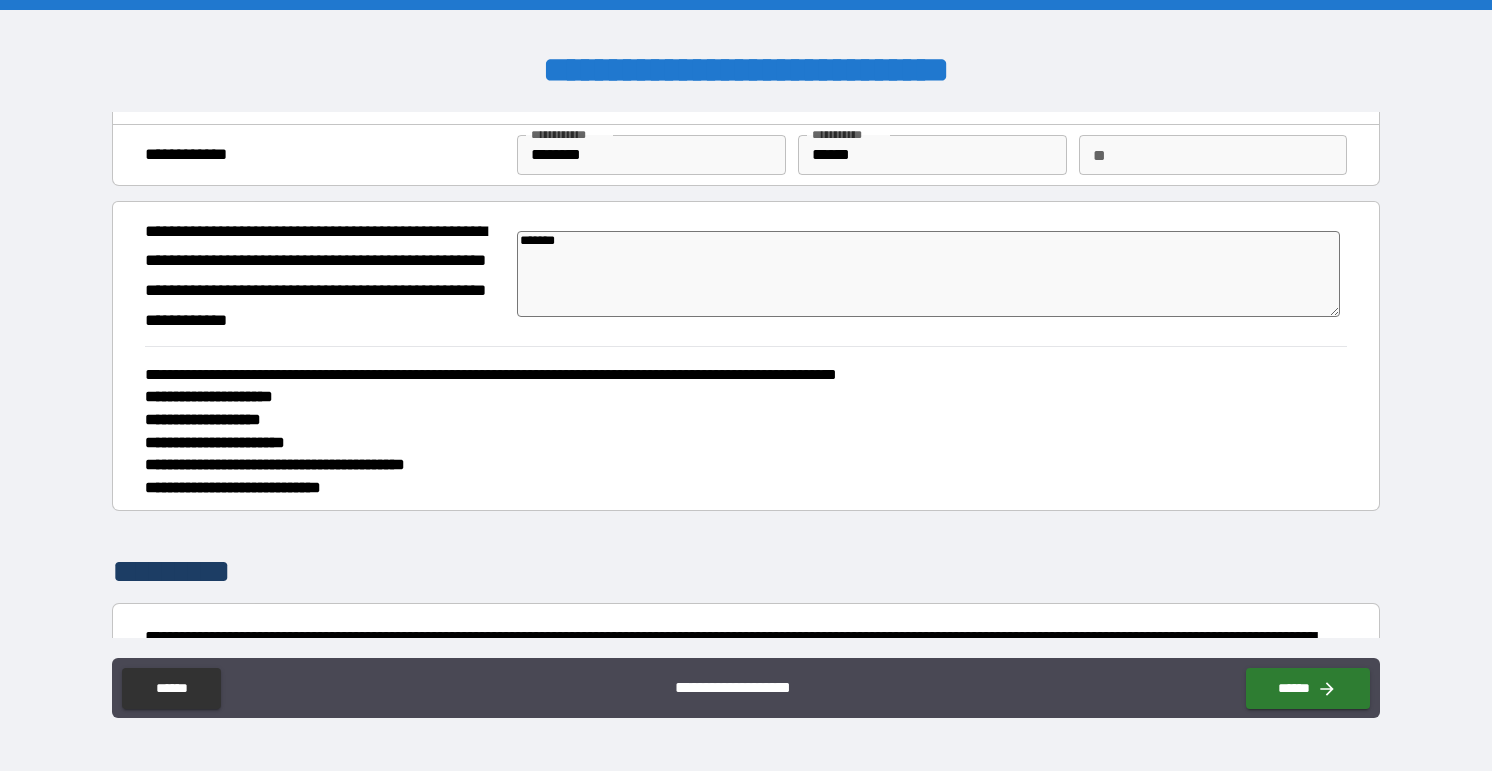 type on "*" 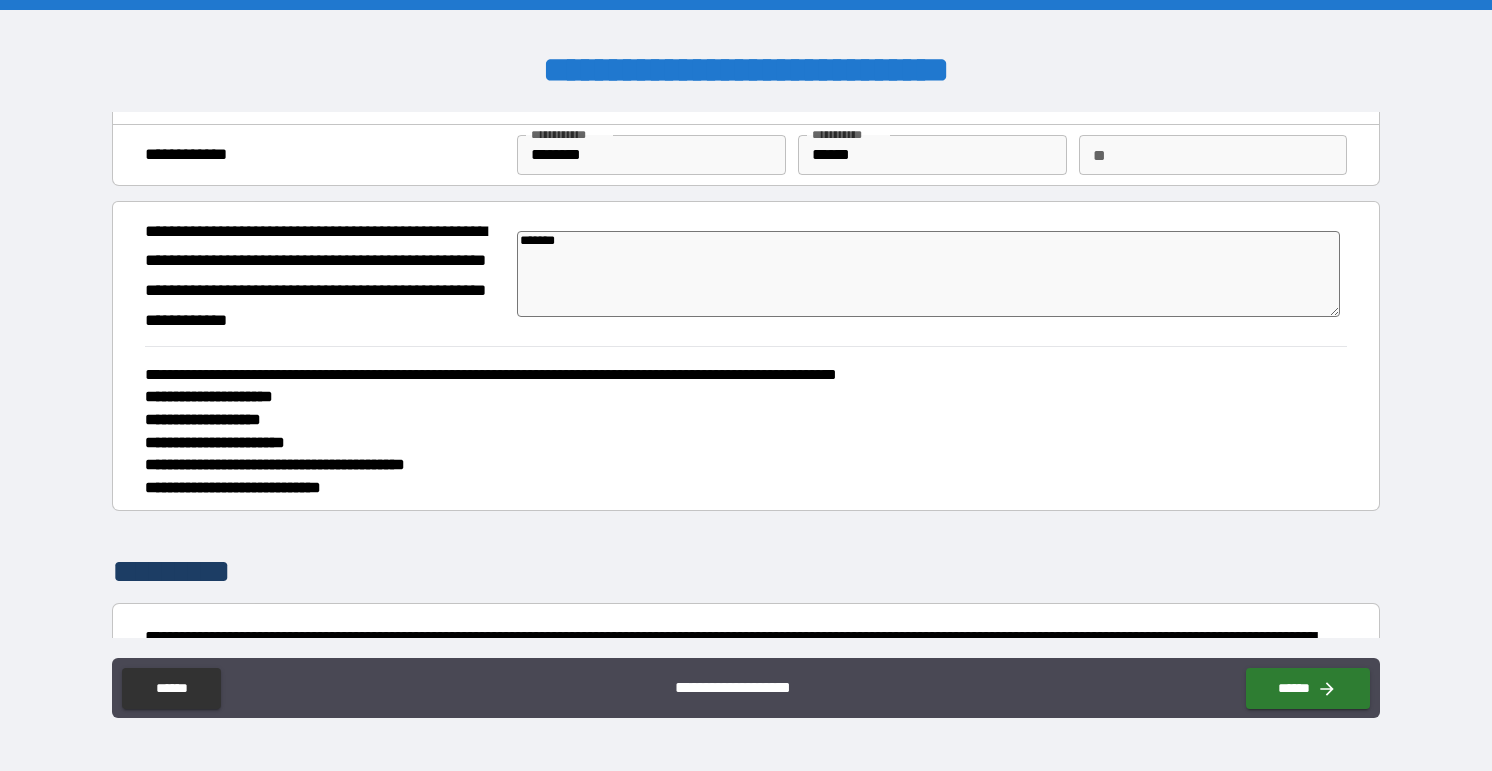 type on "******" 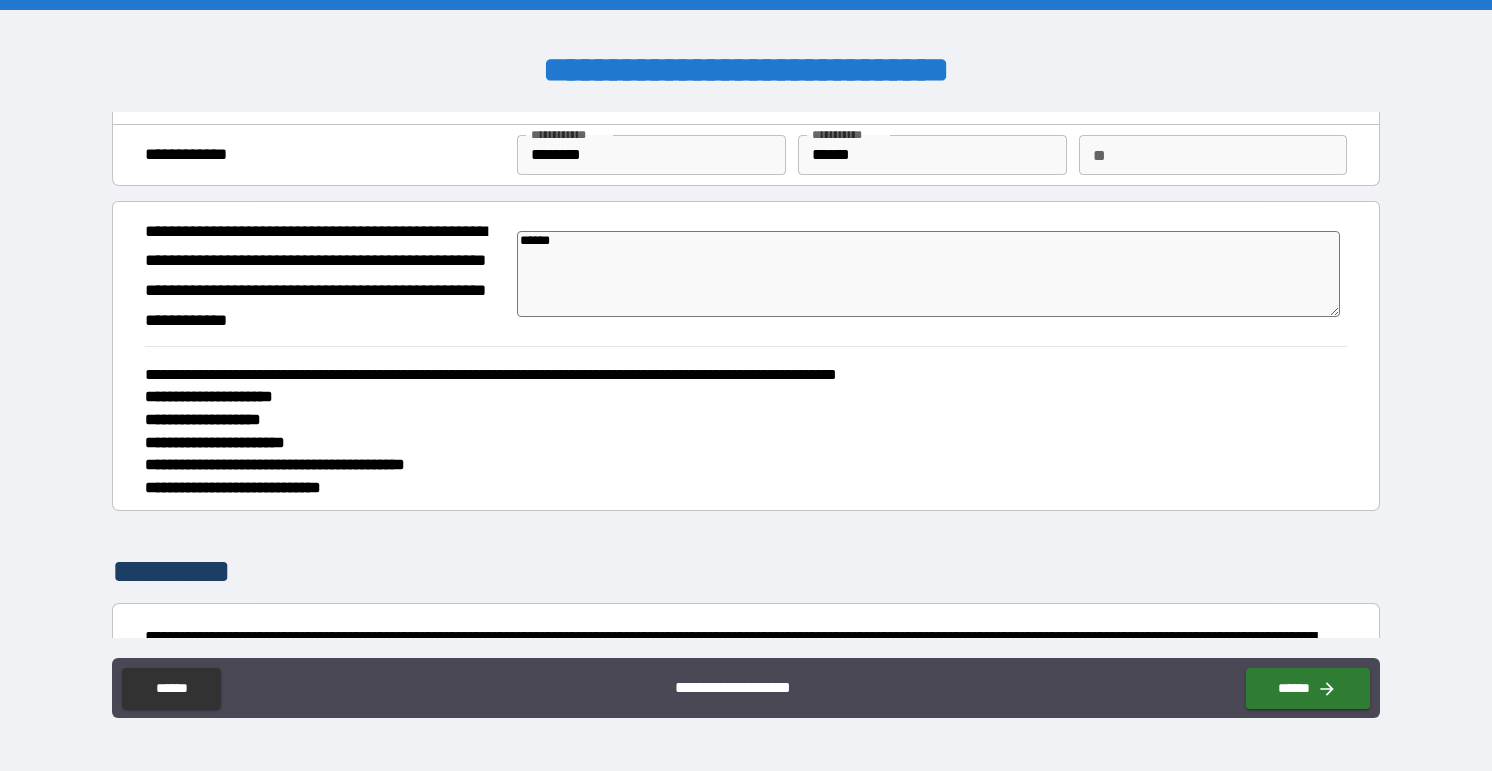 type on "*" 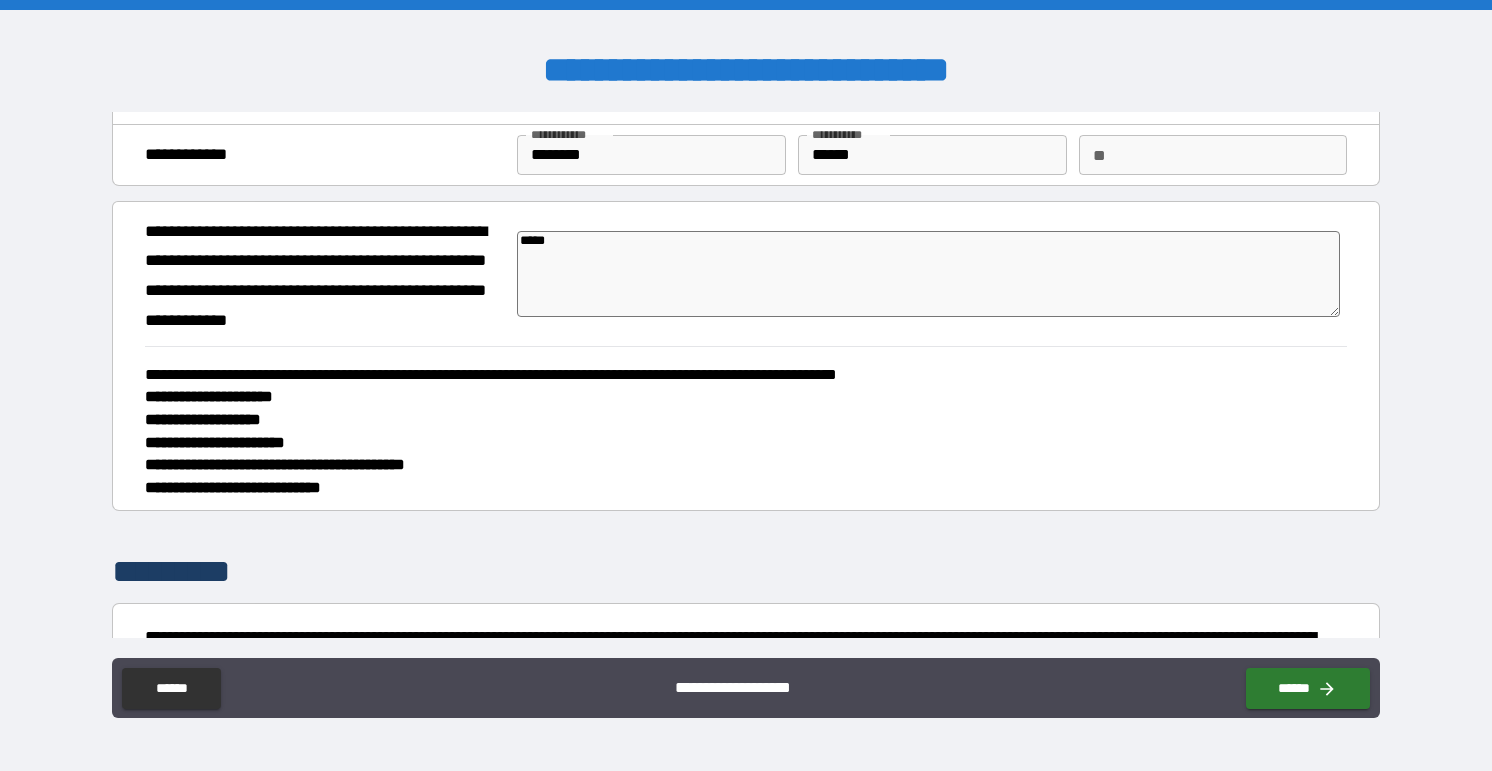 type on "*" 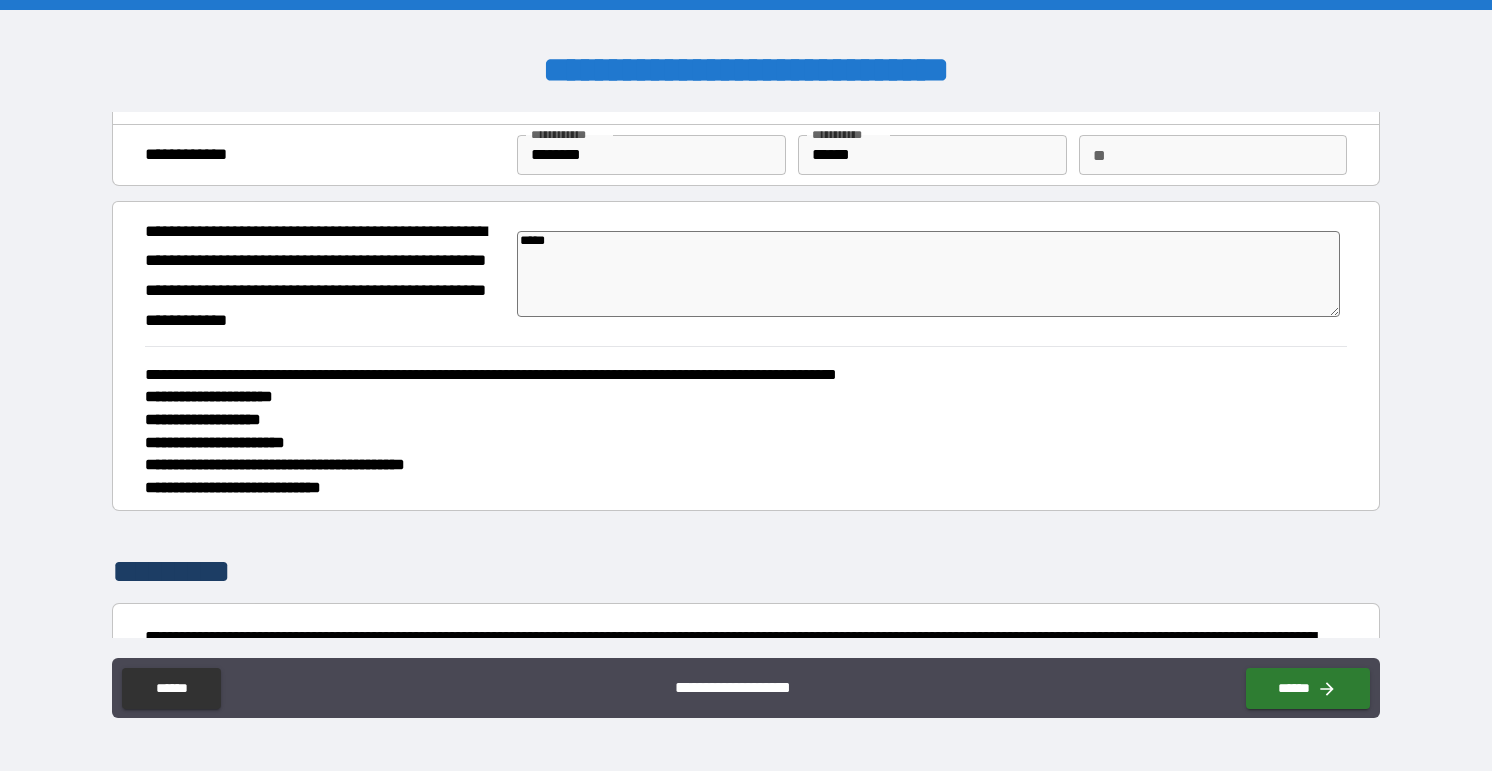 type on "****" 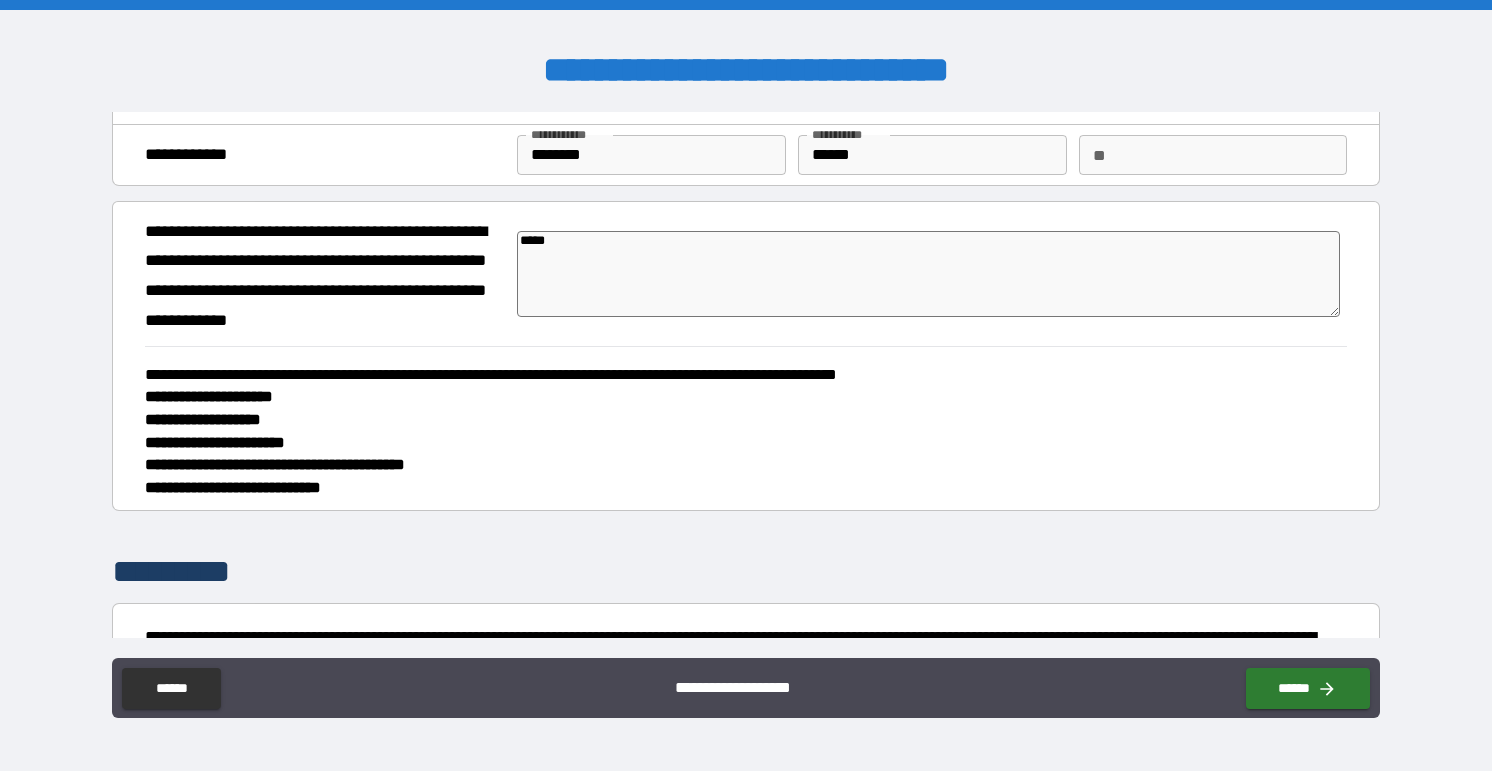 type on "*" 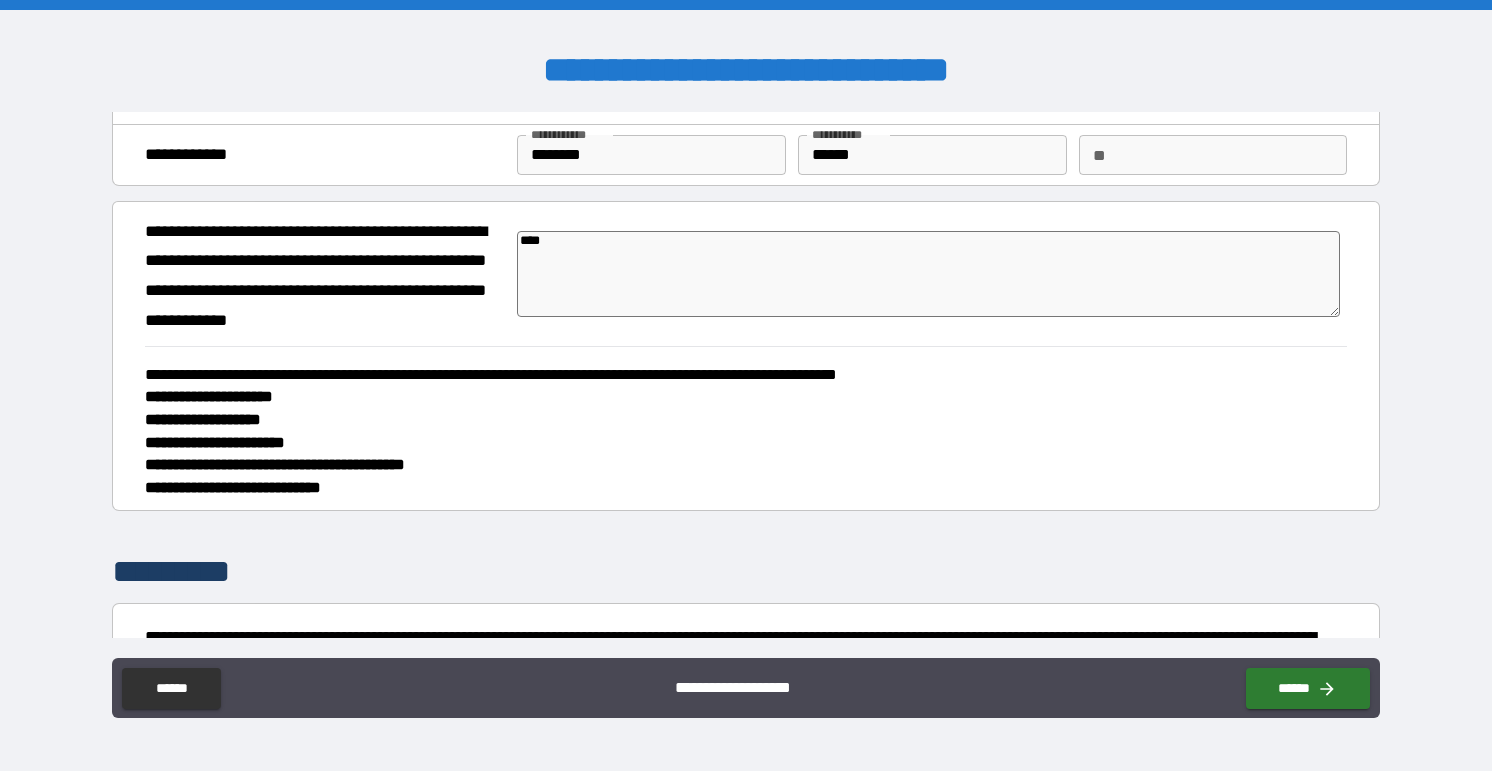type on "**" 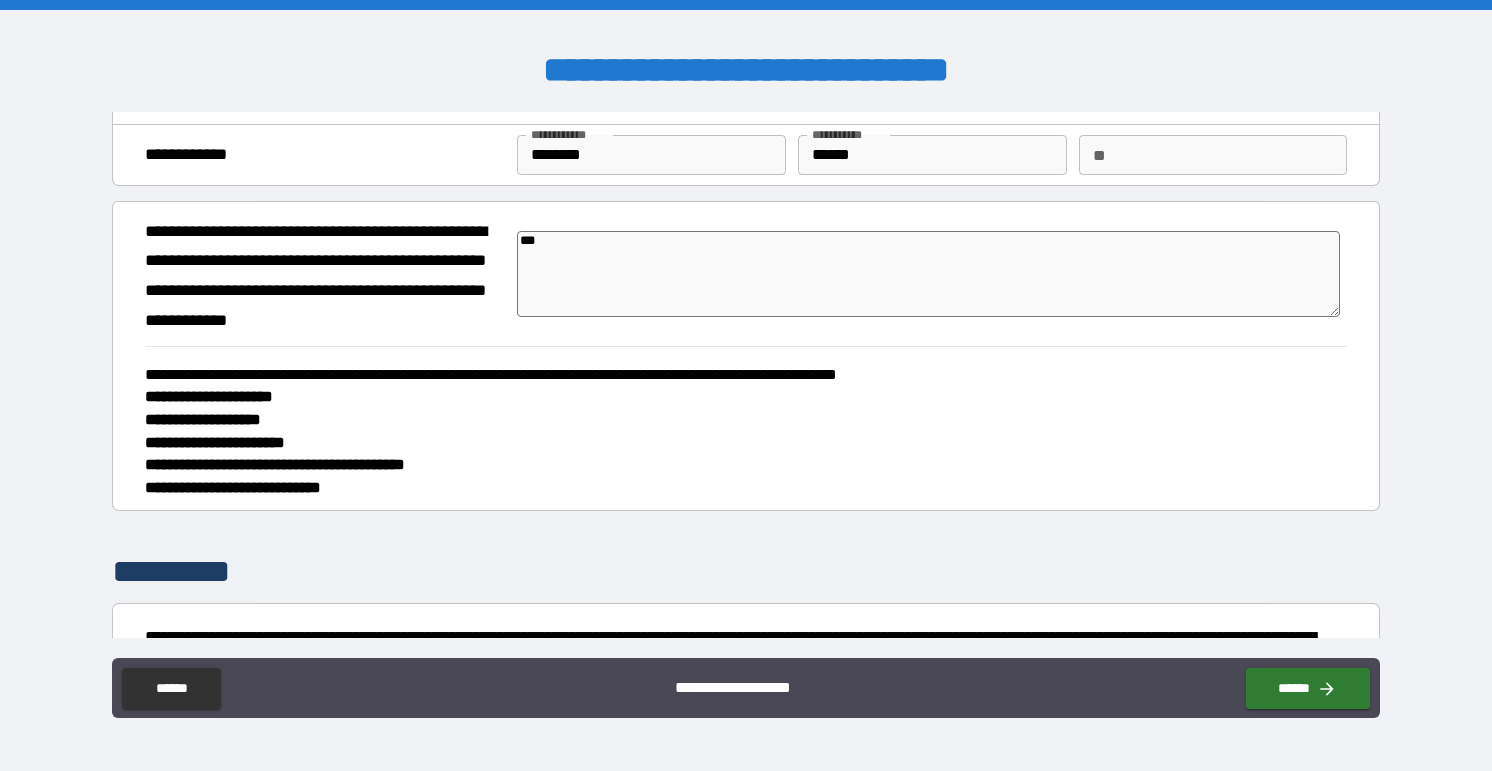 type on "*" 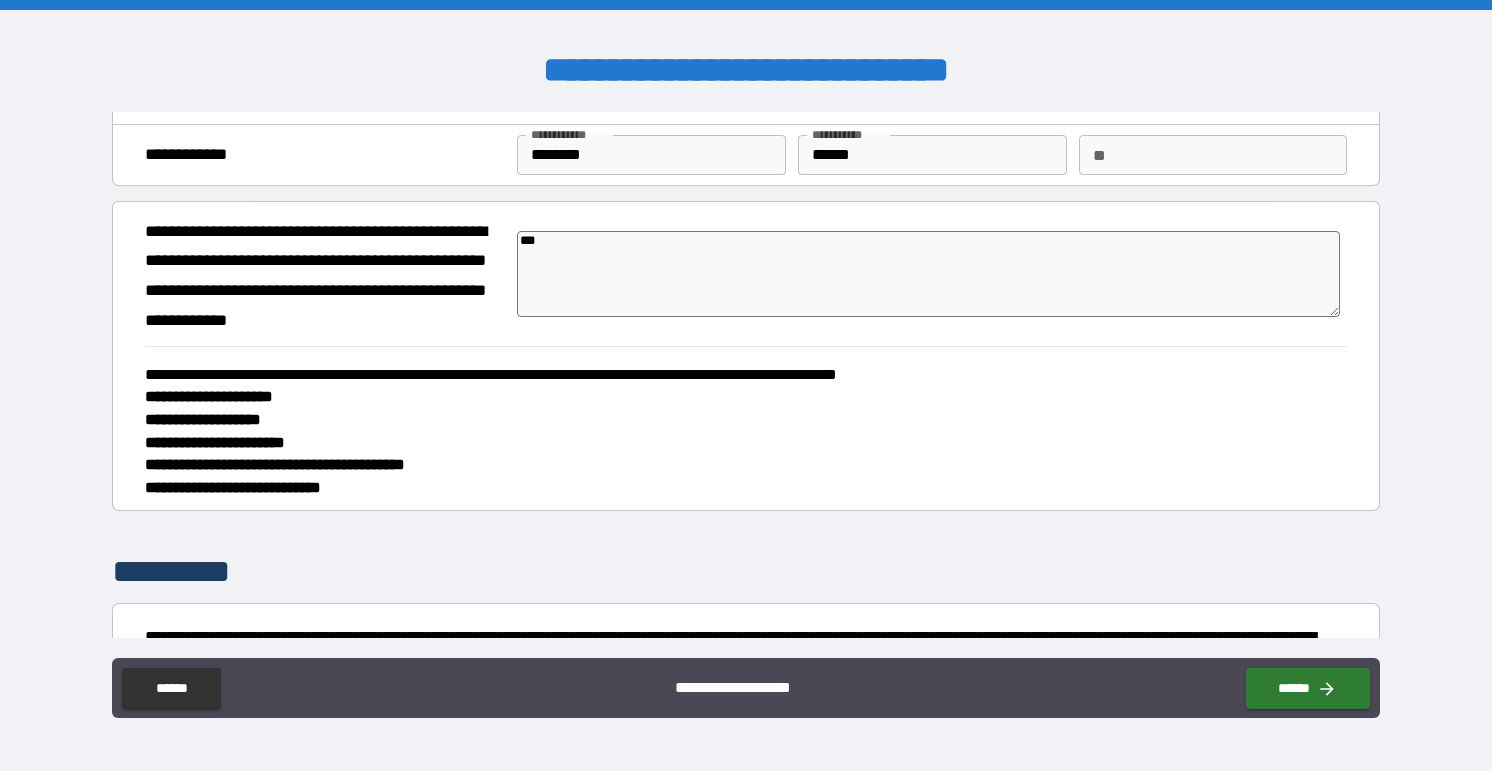 type on "**" 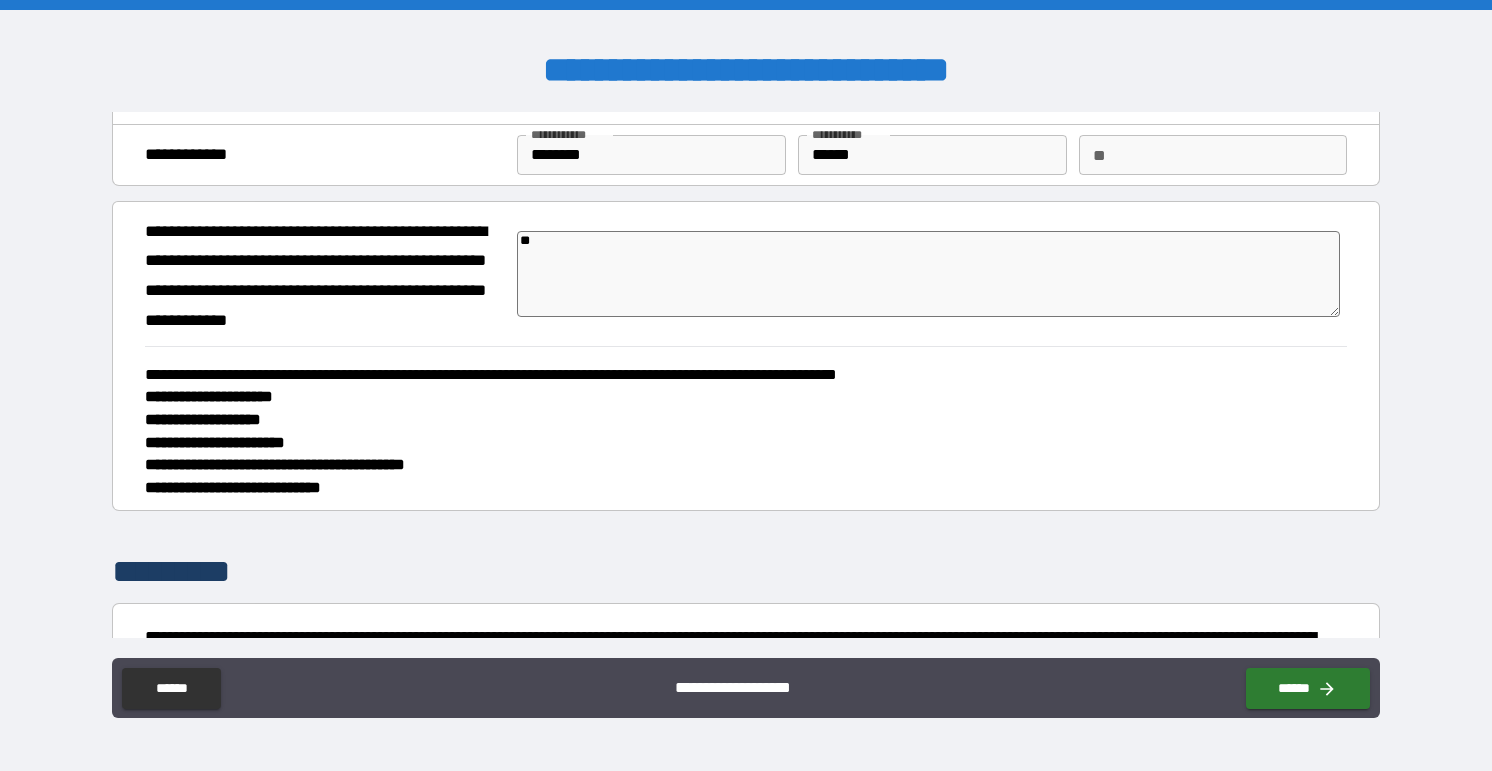 type on "*" 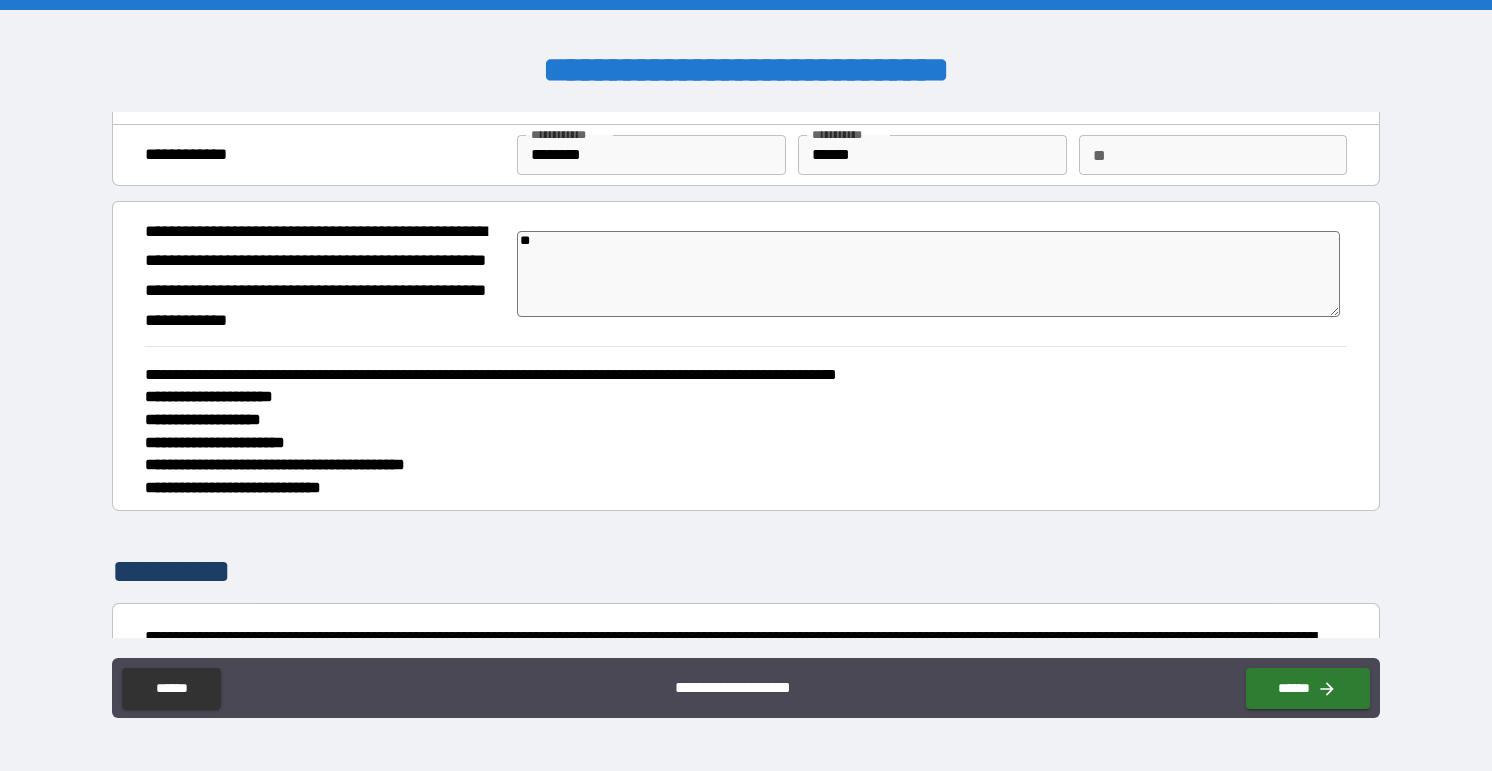 type on "*" 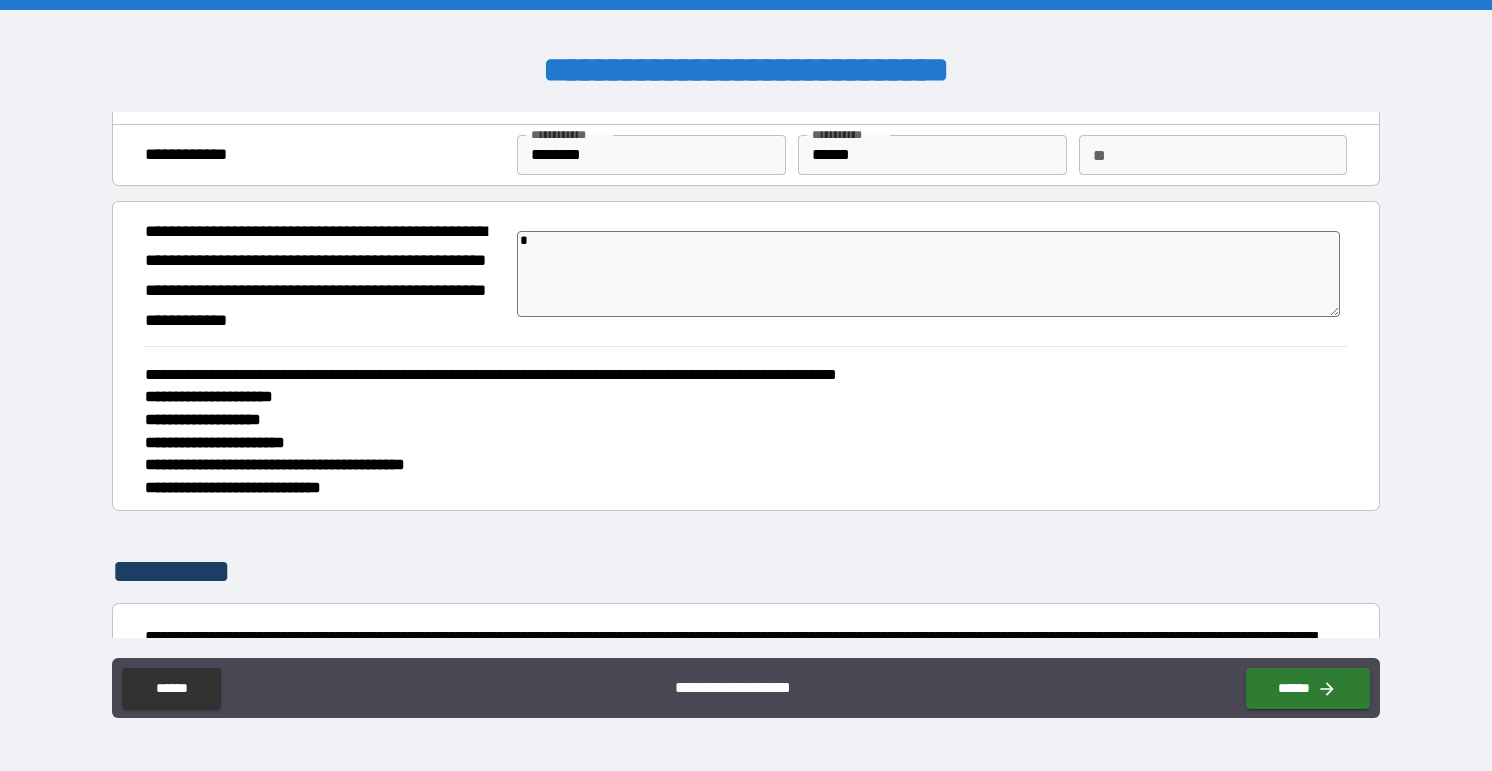 type 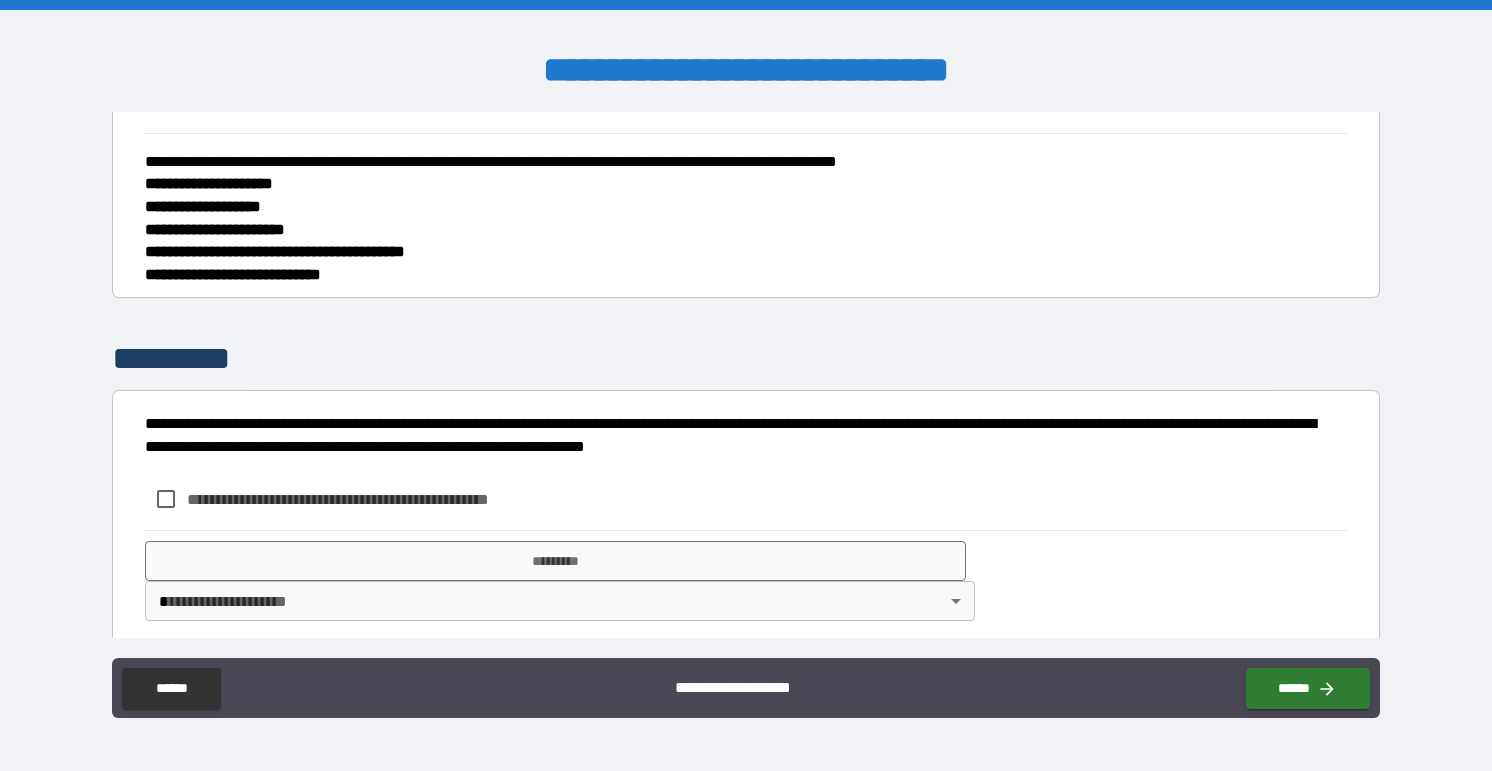 scroll, scrollTop: 277, scrollLeft: 0, axis: vertical 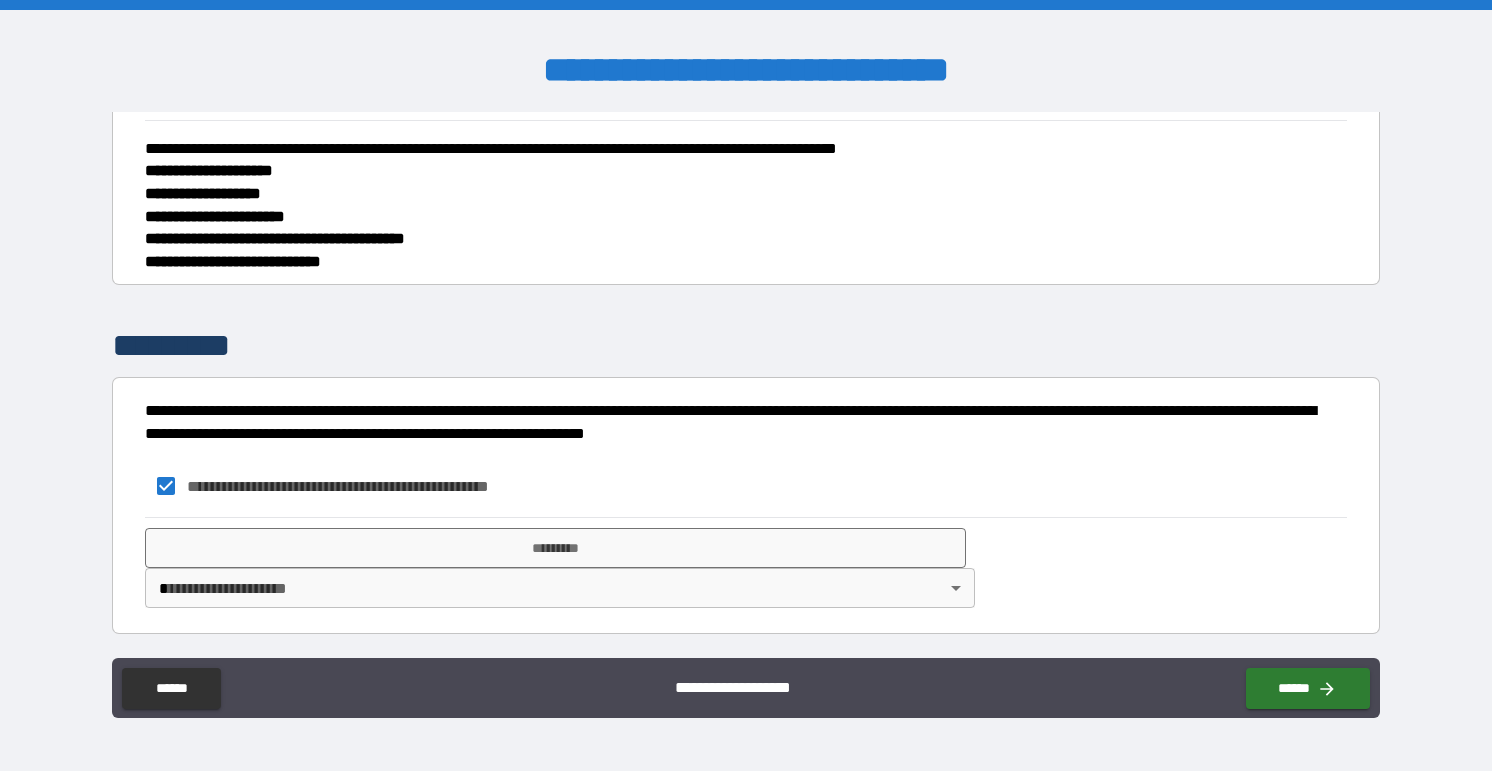 type on "*" 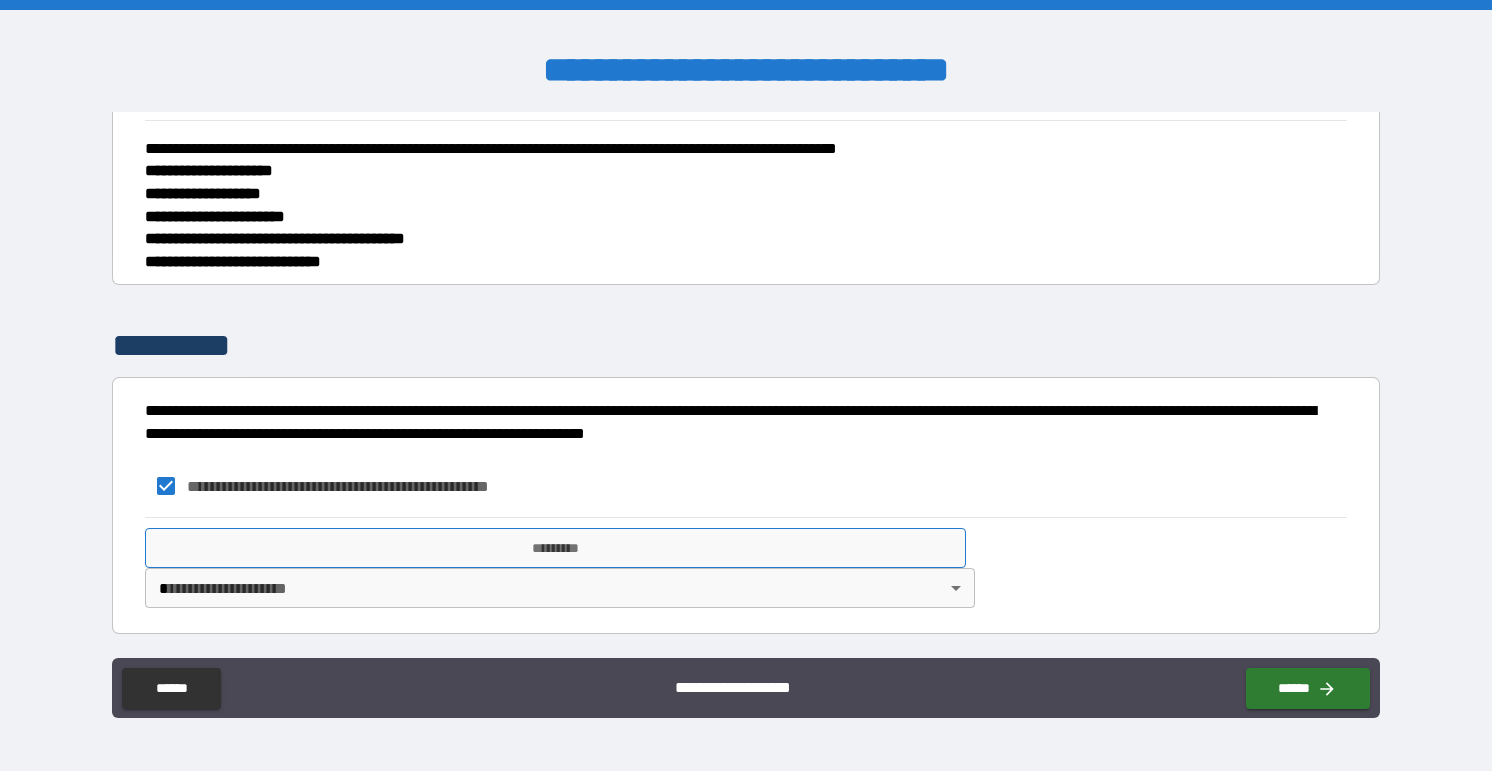 click on "*********" at bounding box center [556, 548] 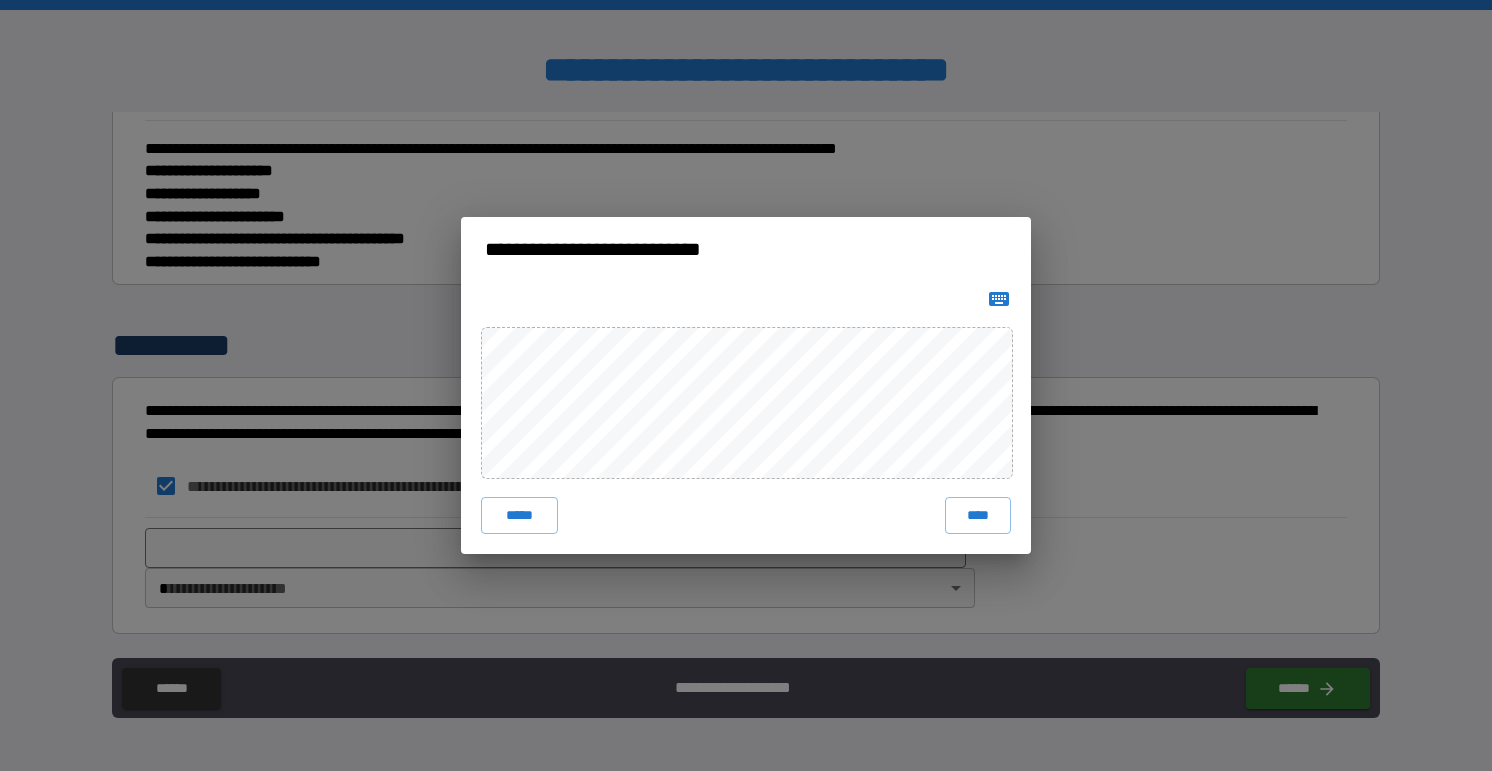 click 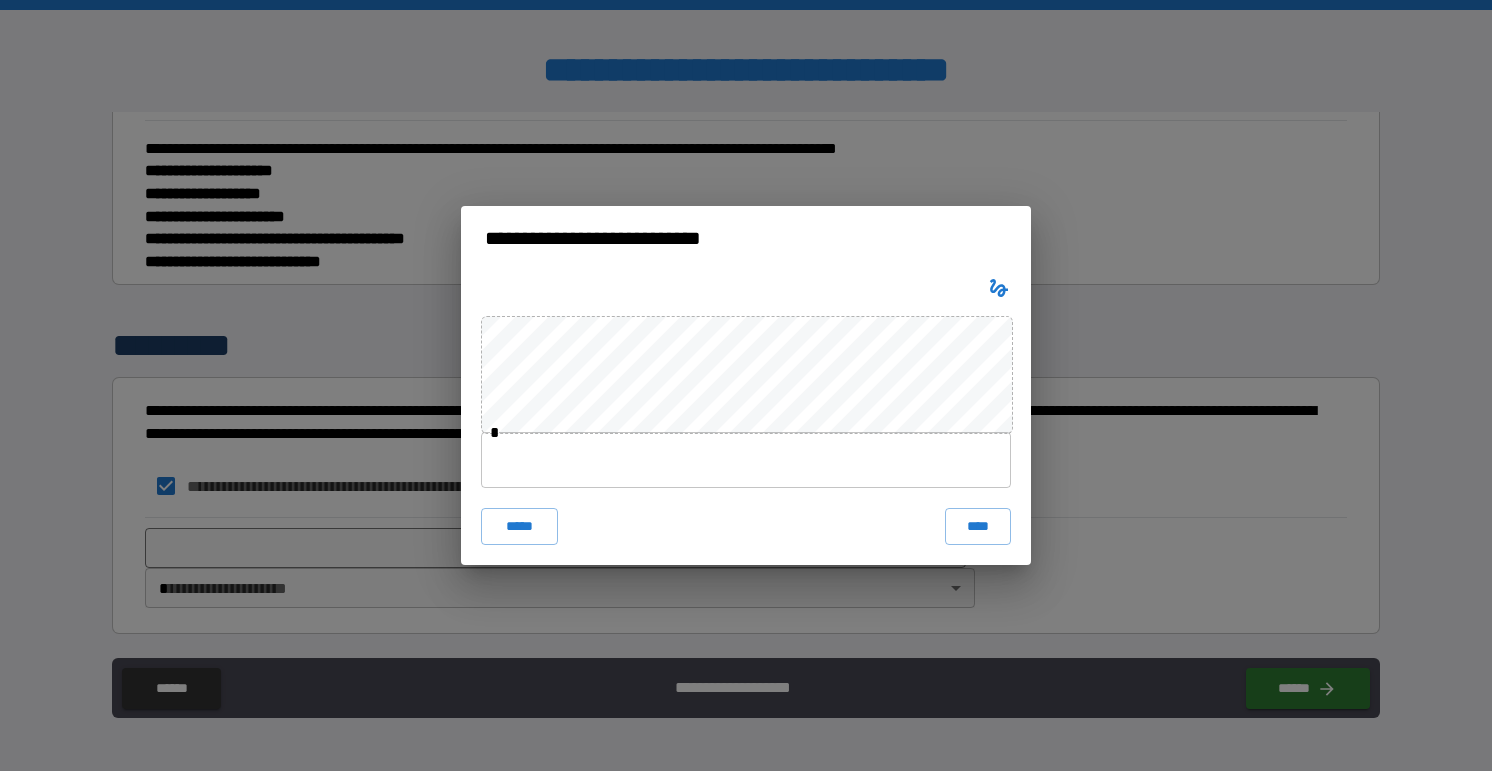 click at bounding box center (746, 460) 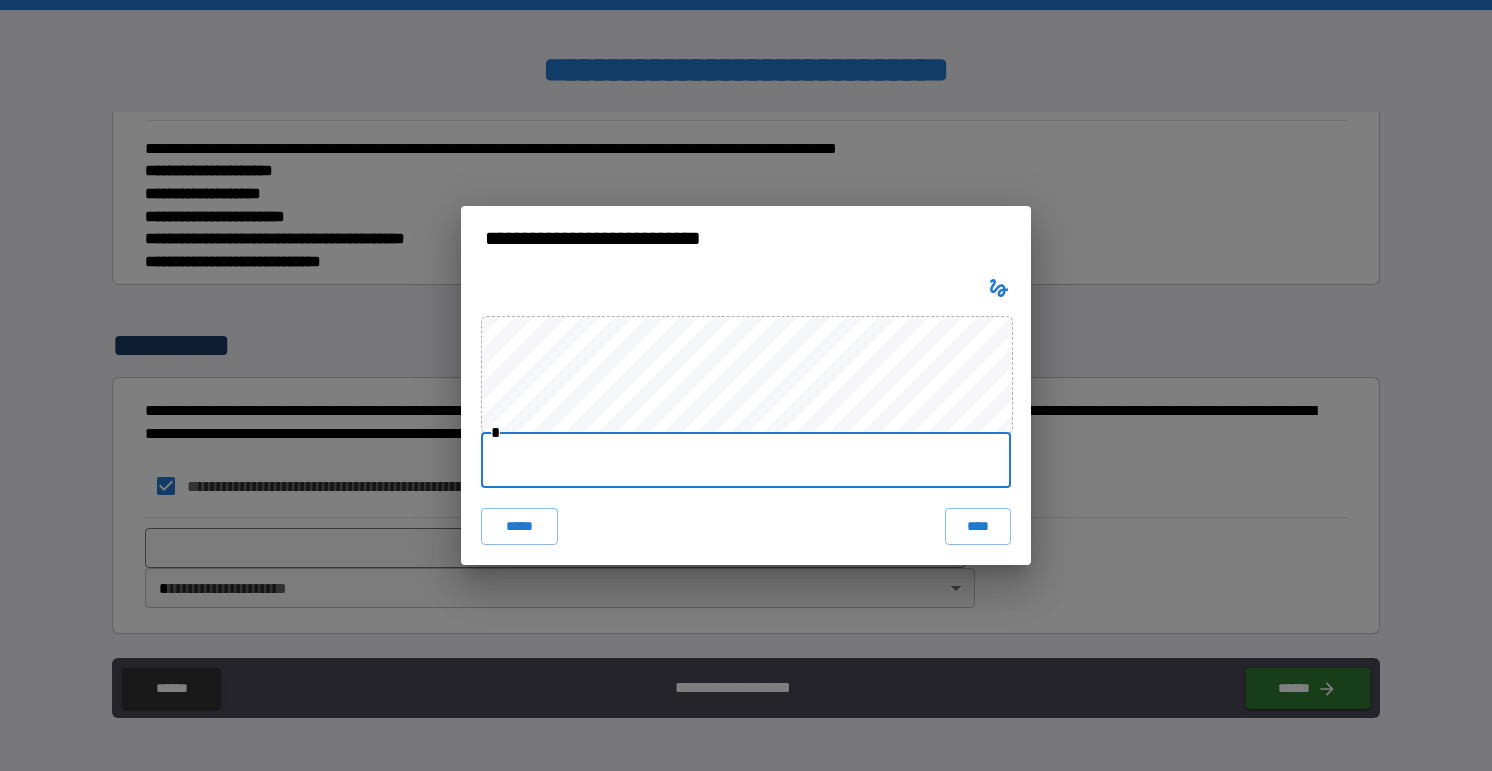 type on "**********" 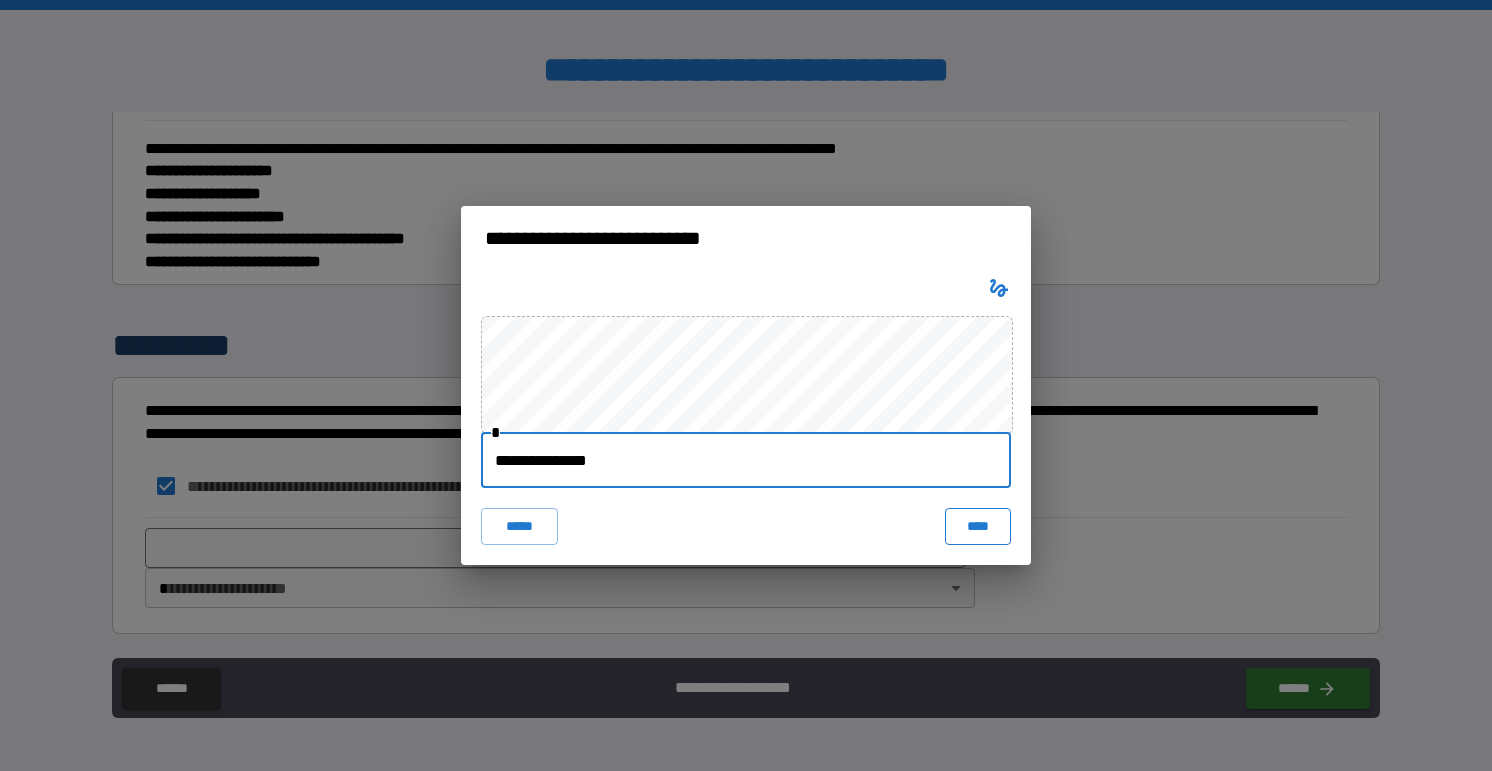 click on "****" at bounding box center (978, 526) 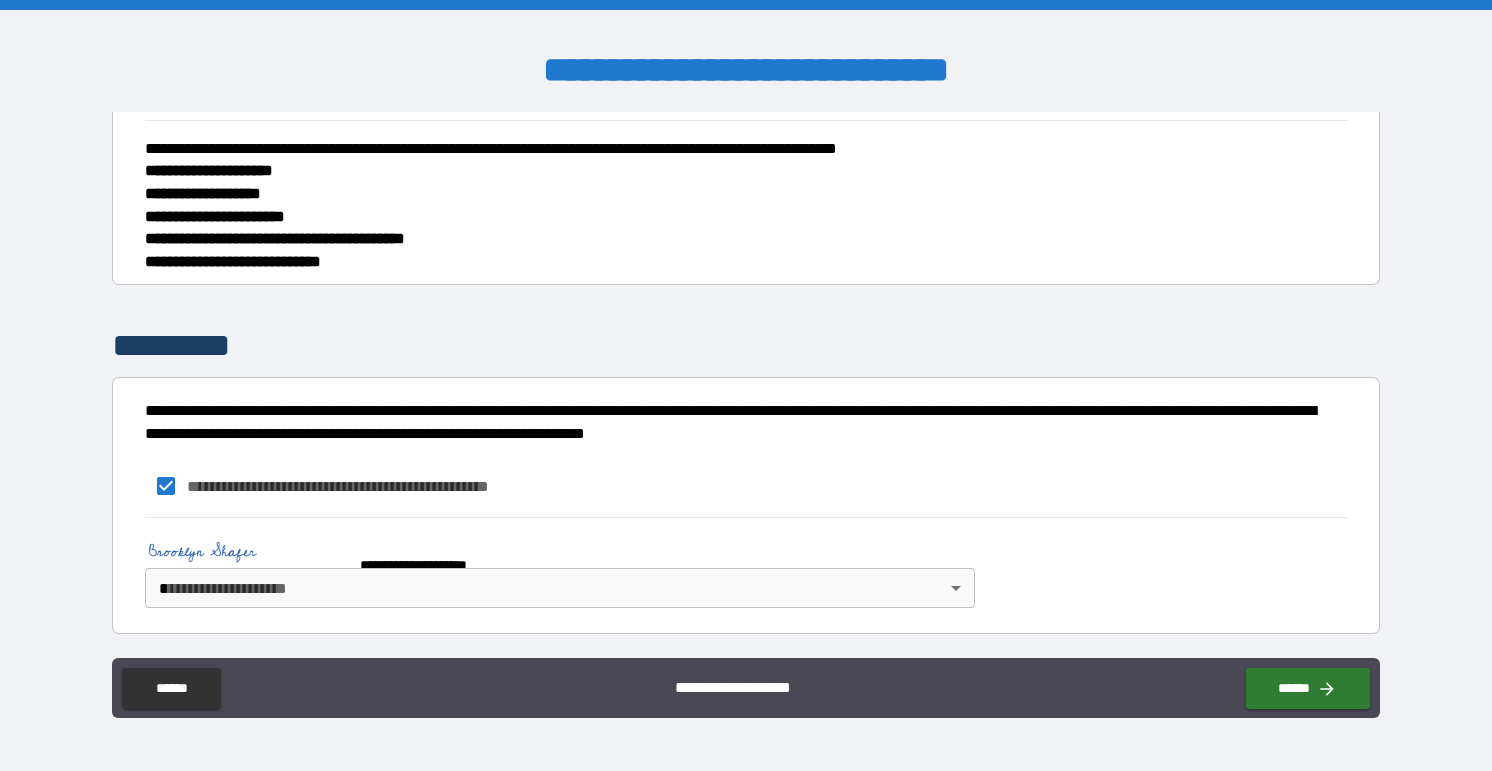 type on "*" 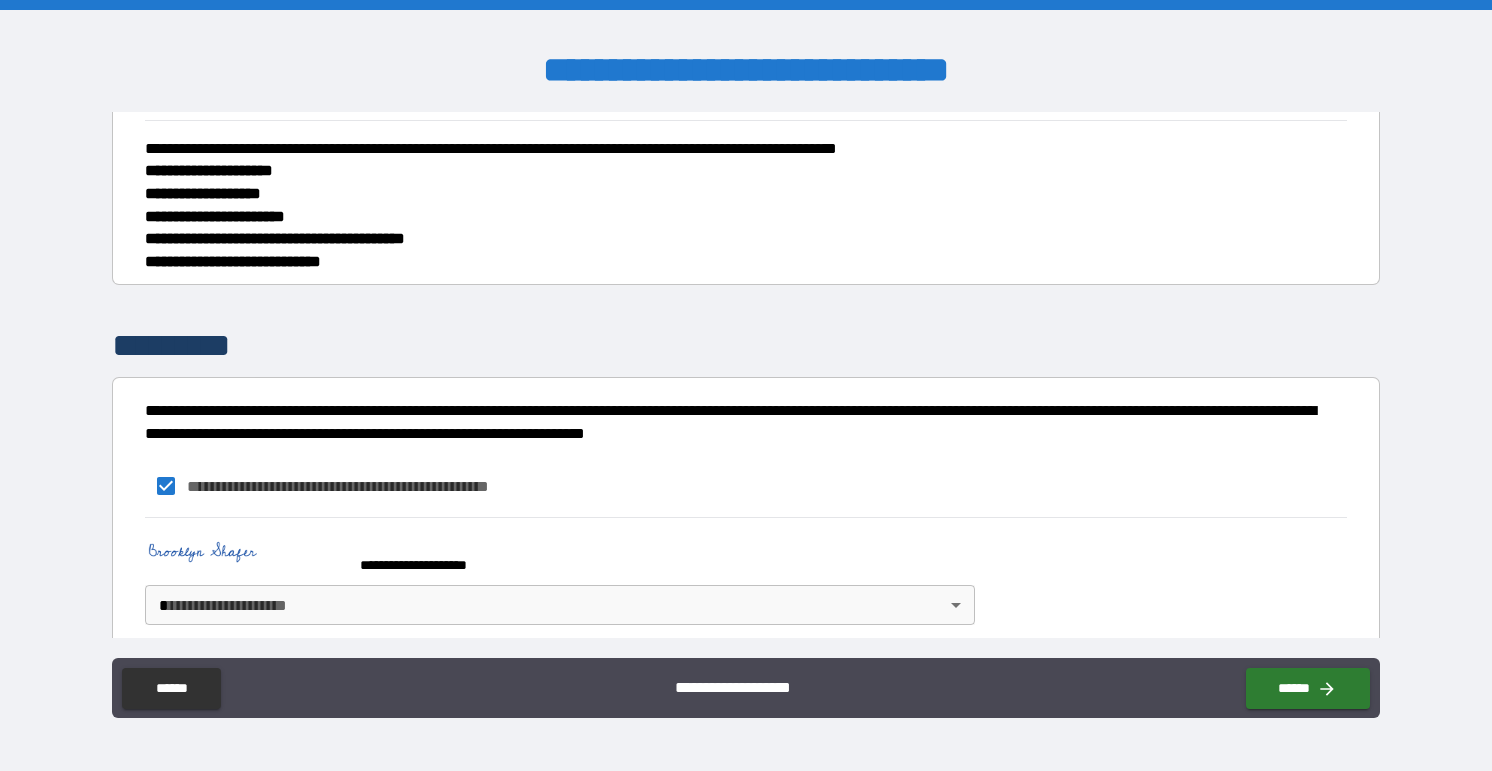 scroll, scrollTop: 0, scrollLeft: 0, axis: both 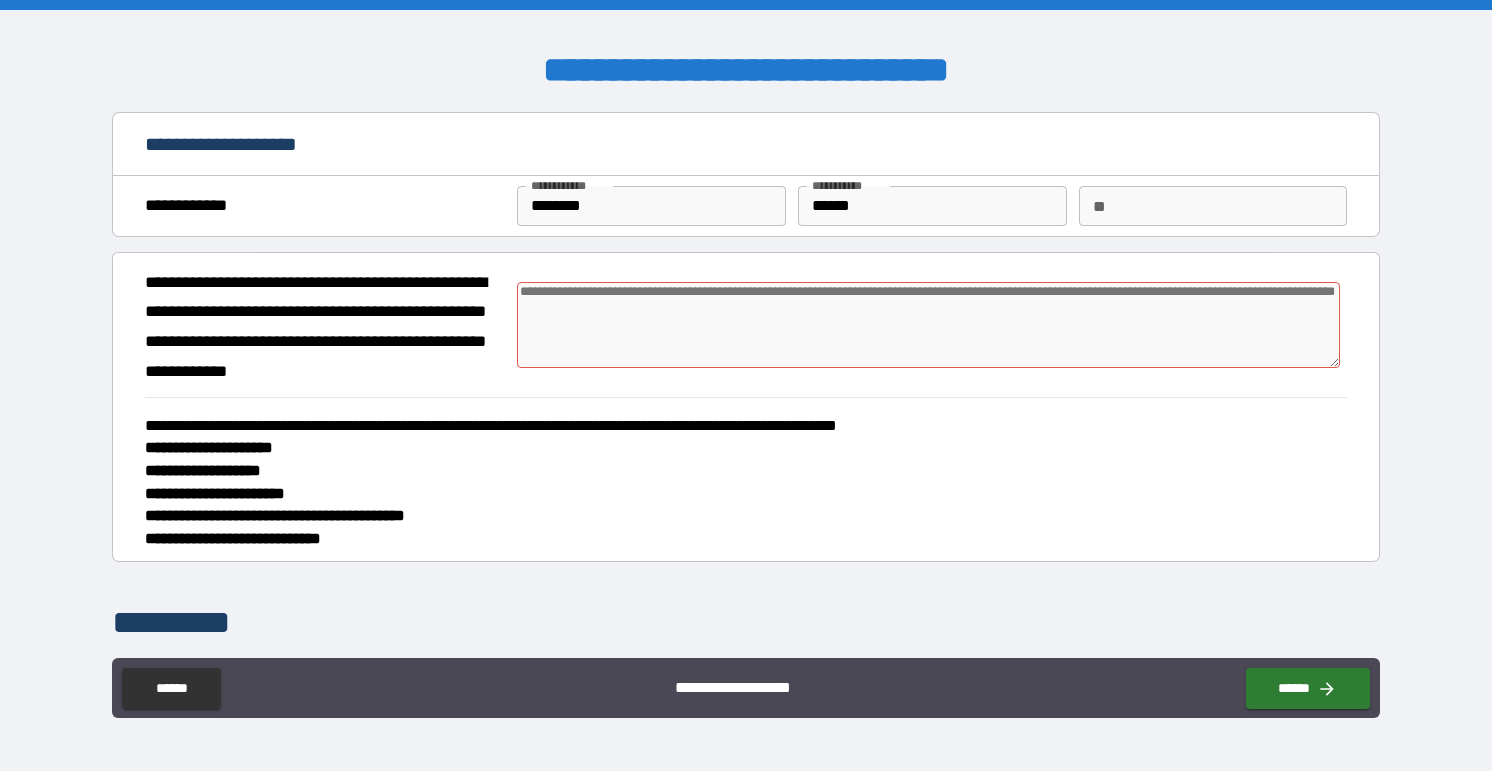 click at bounding box center (928, 325) 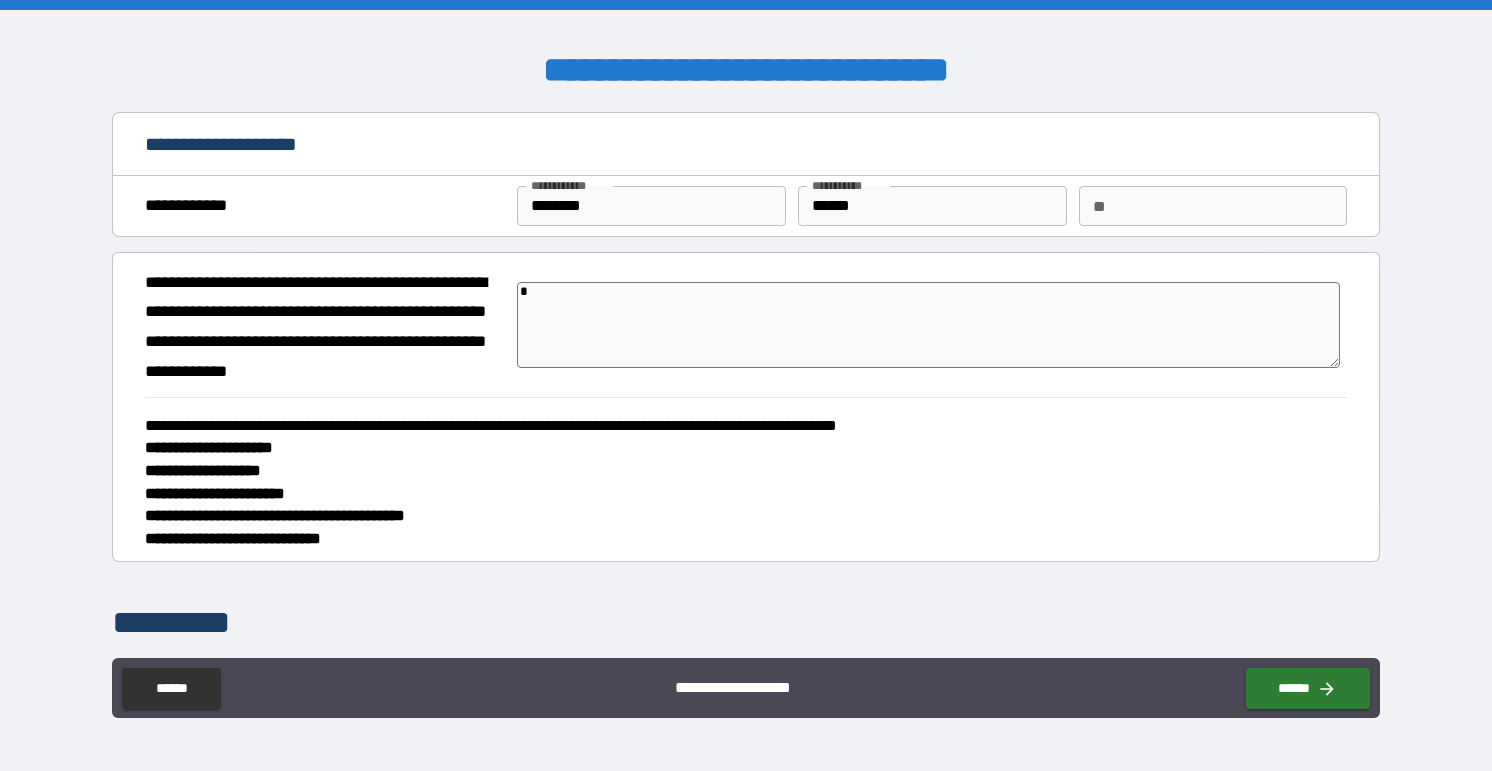 type on "*" 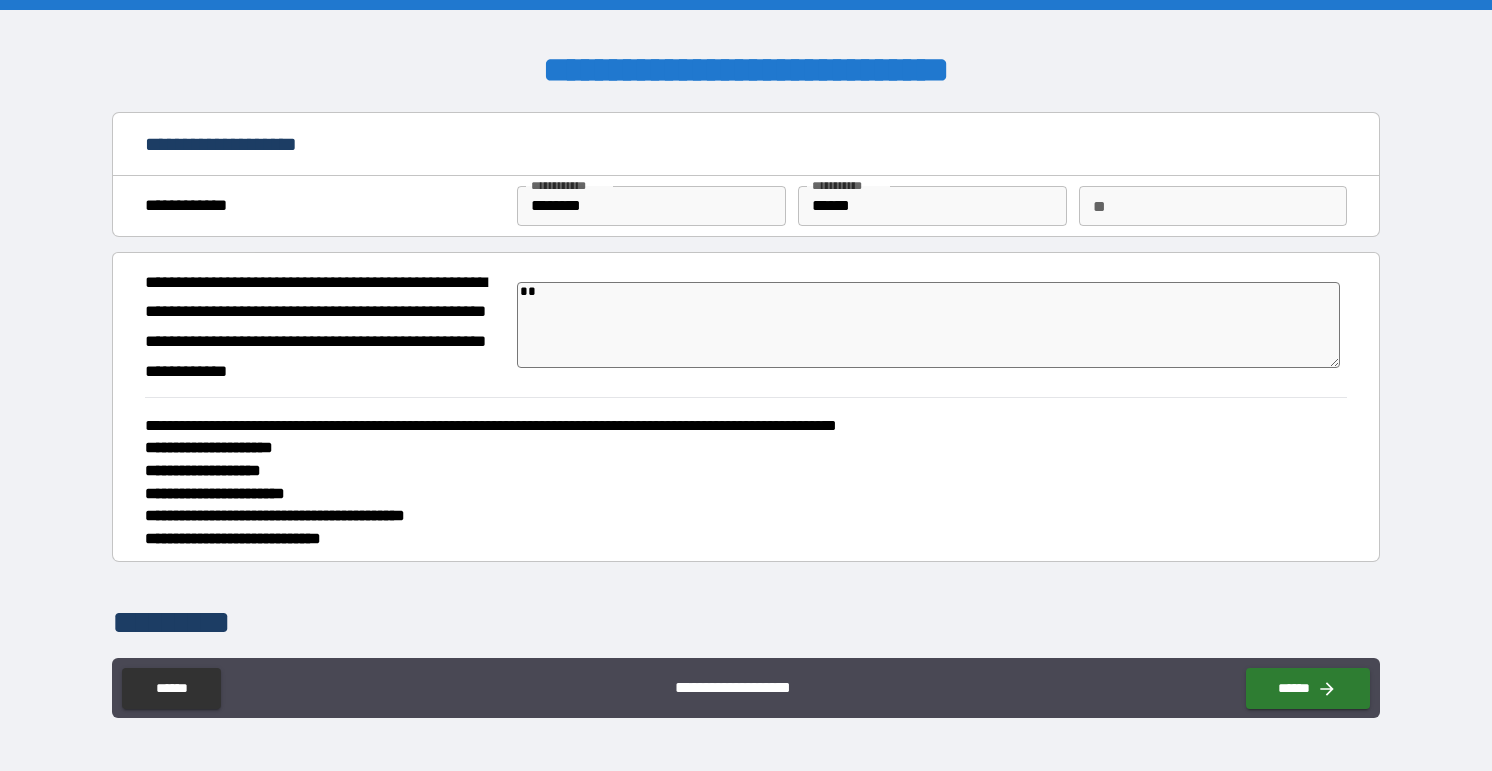 type on "**" 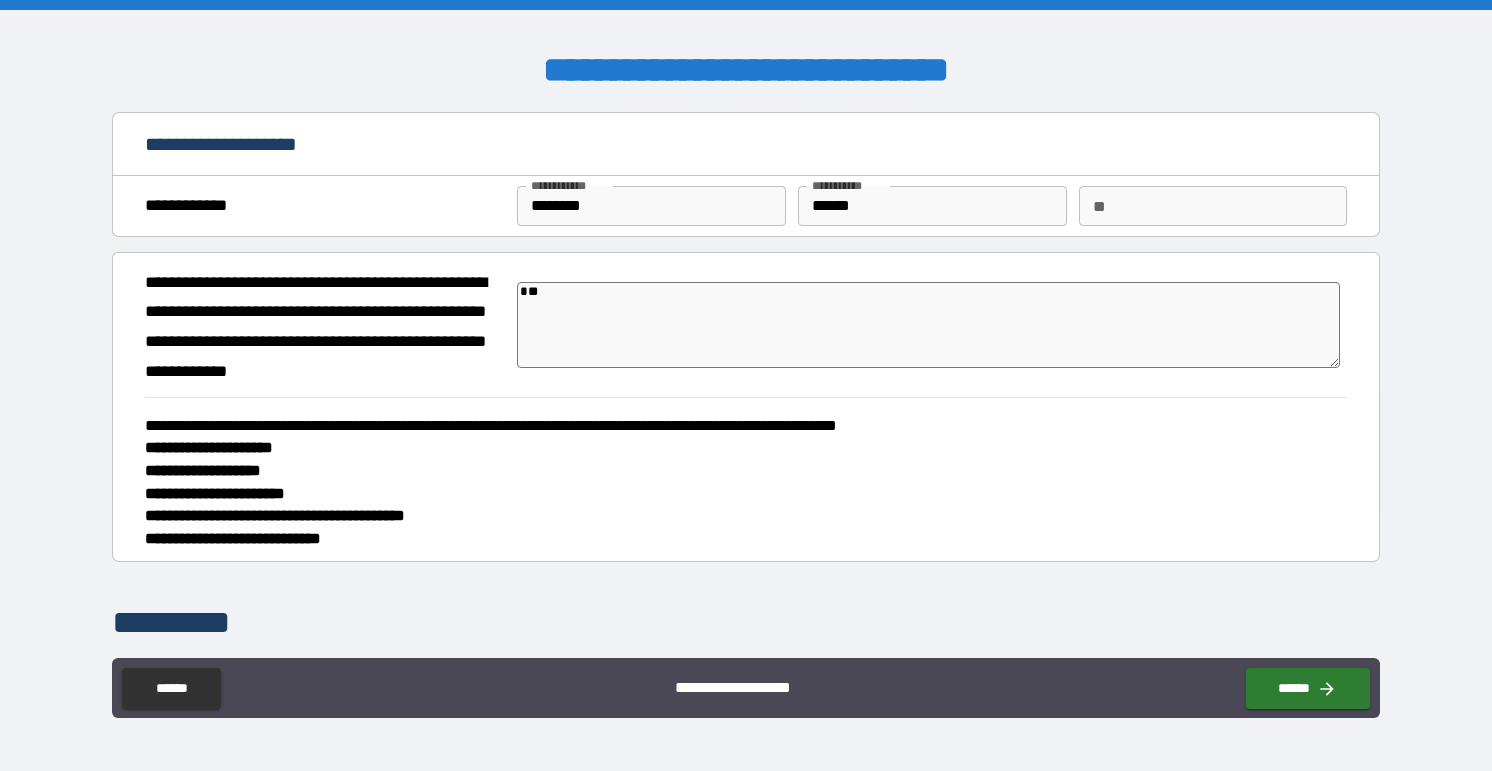 type on "*" 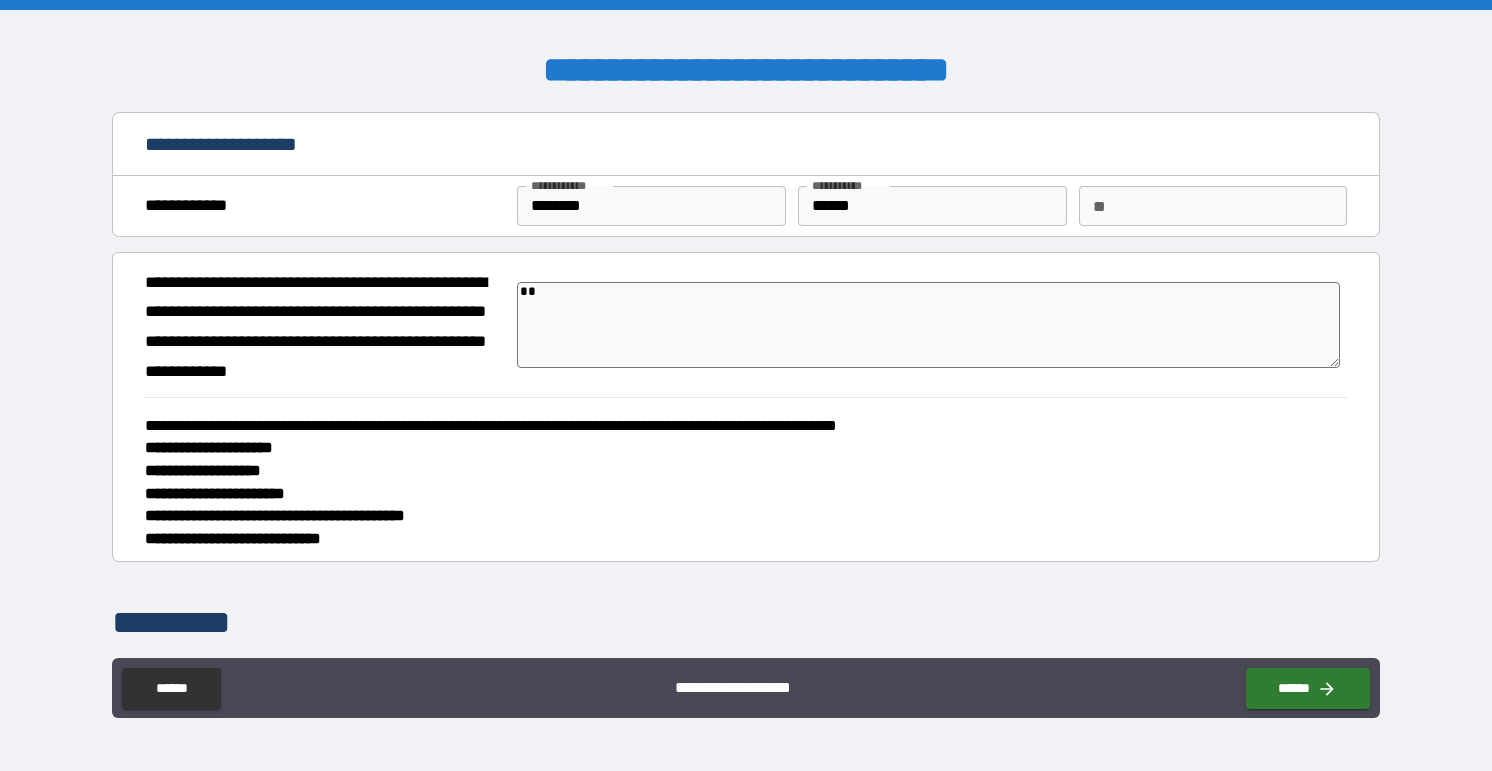 type on "*" 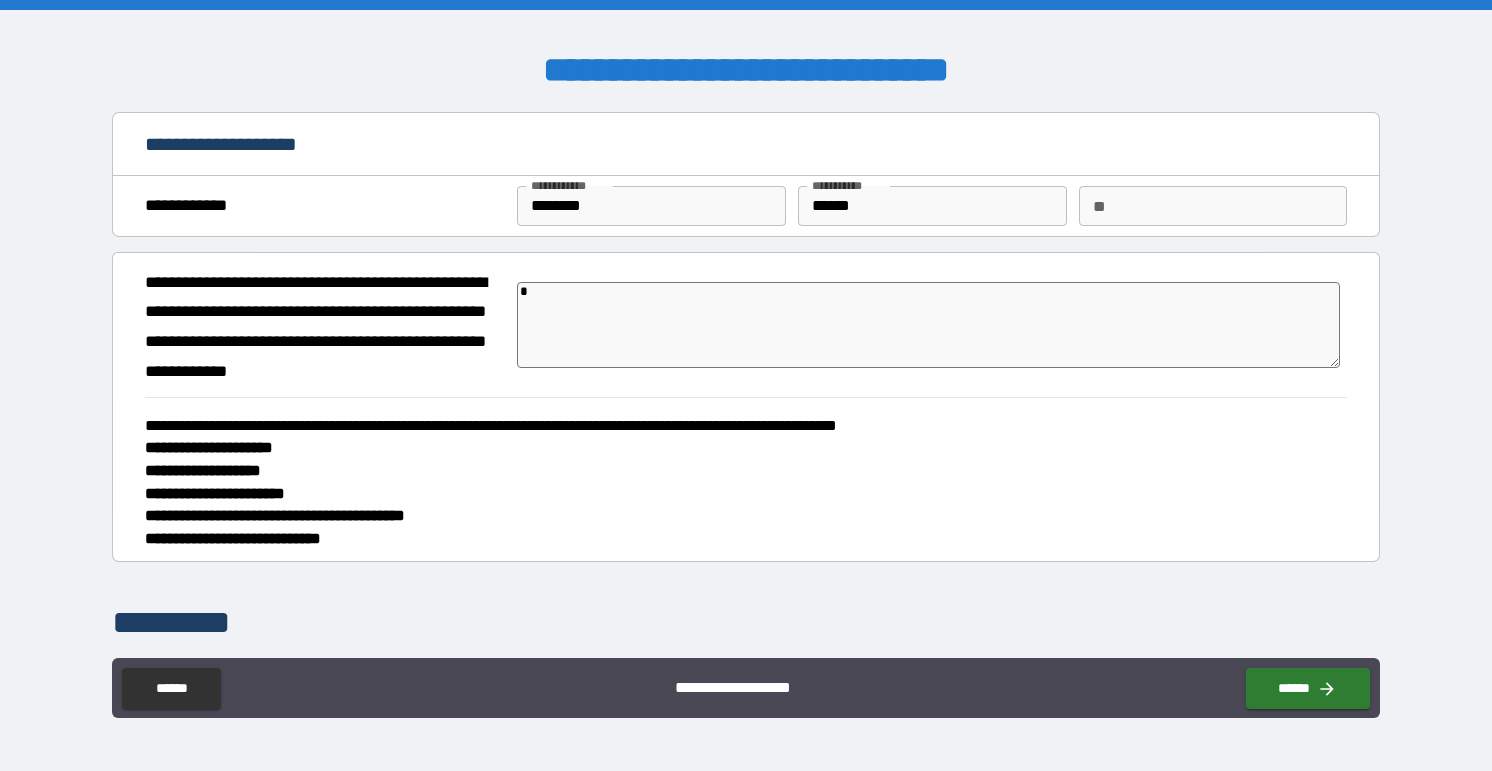 type 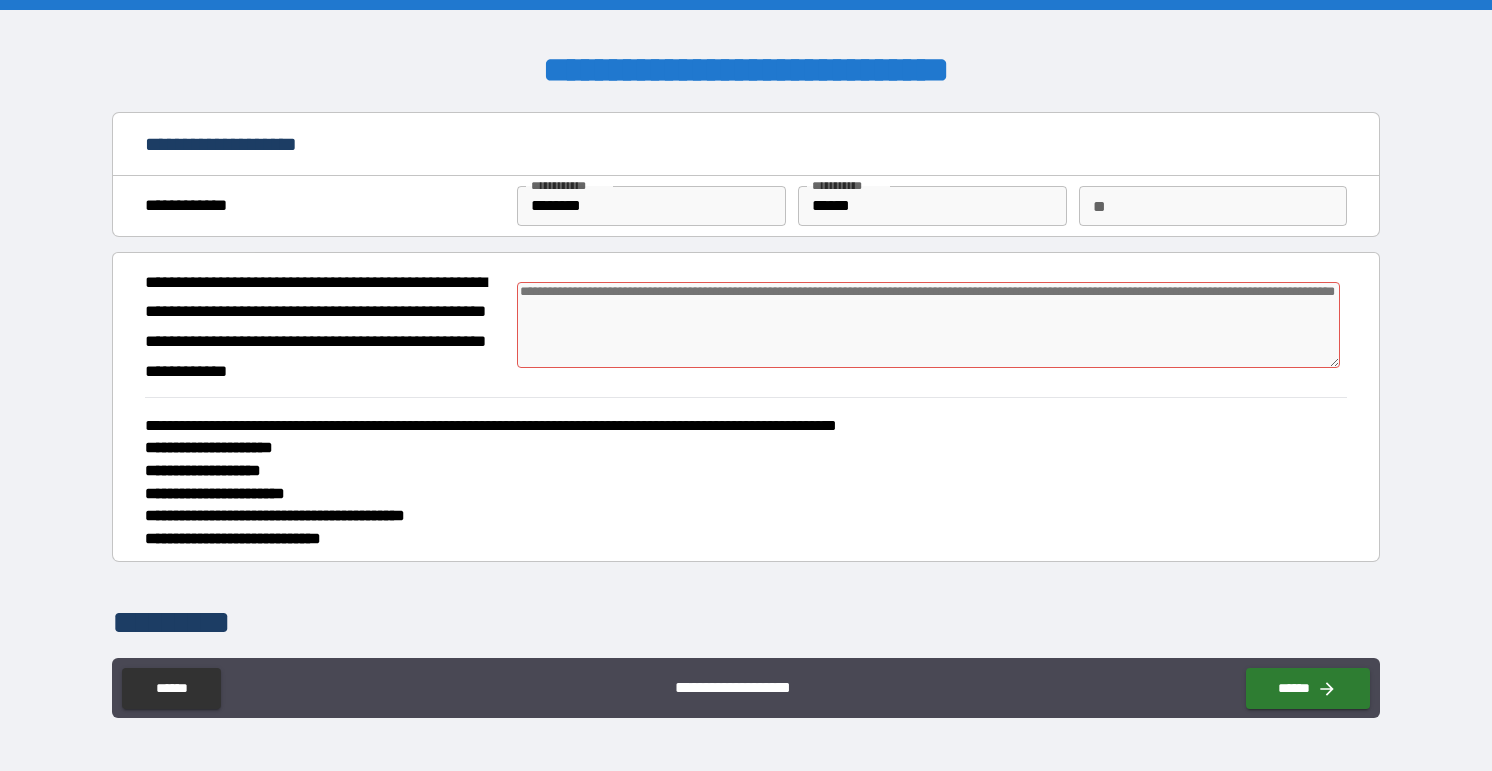 type on "*" 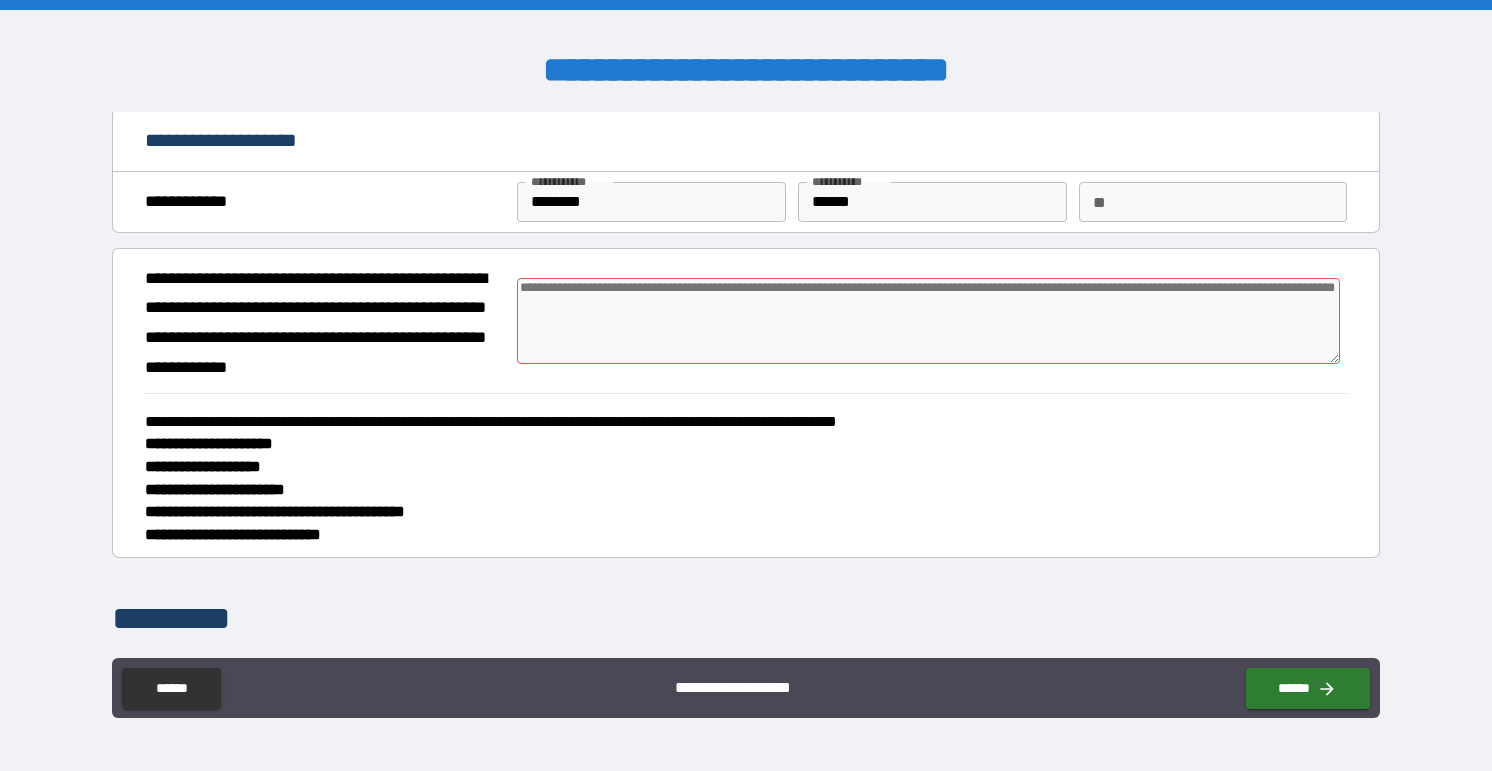 type on "*" 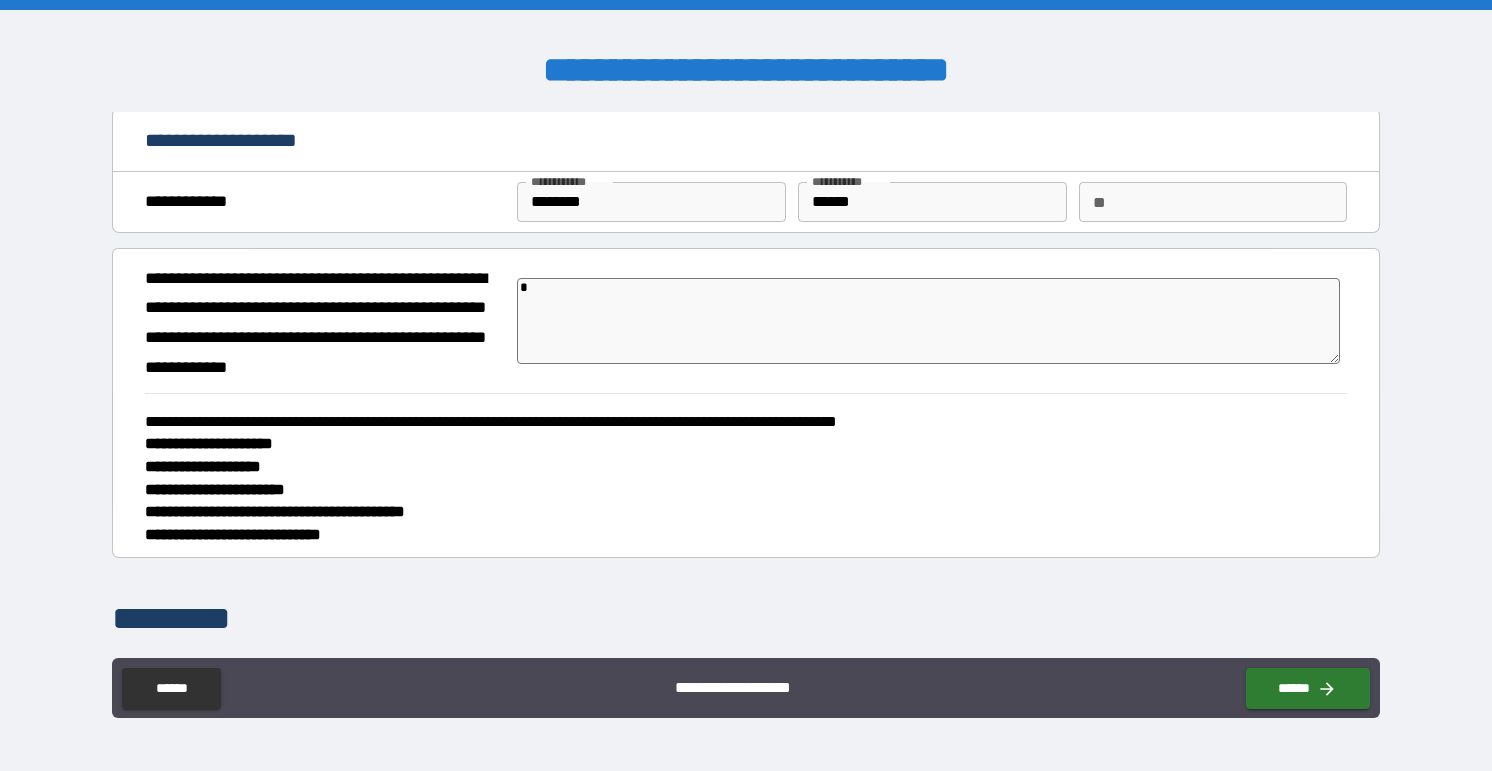 type on "*" 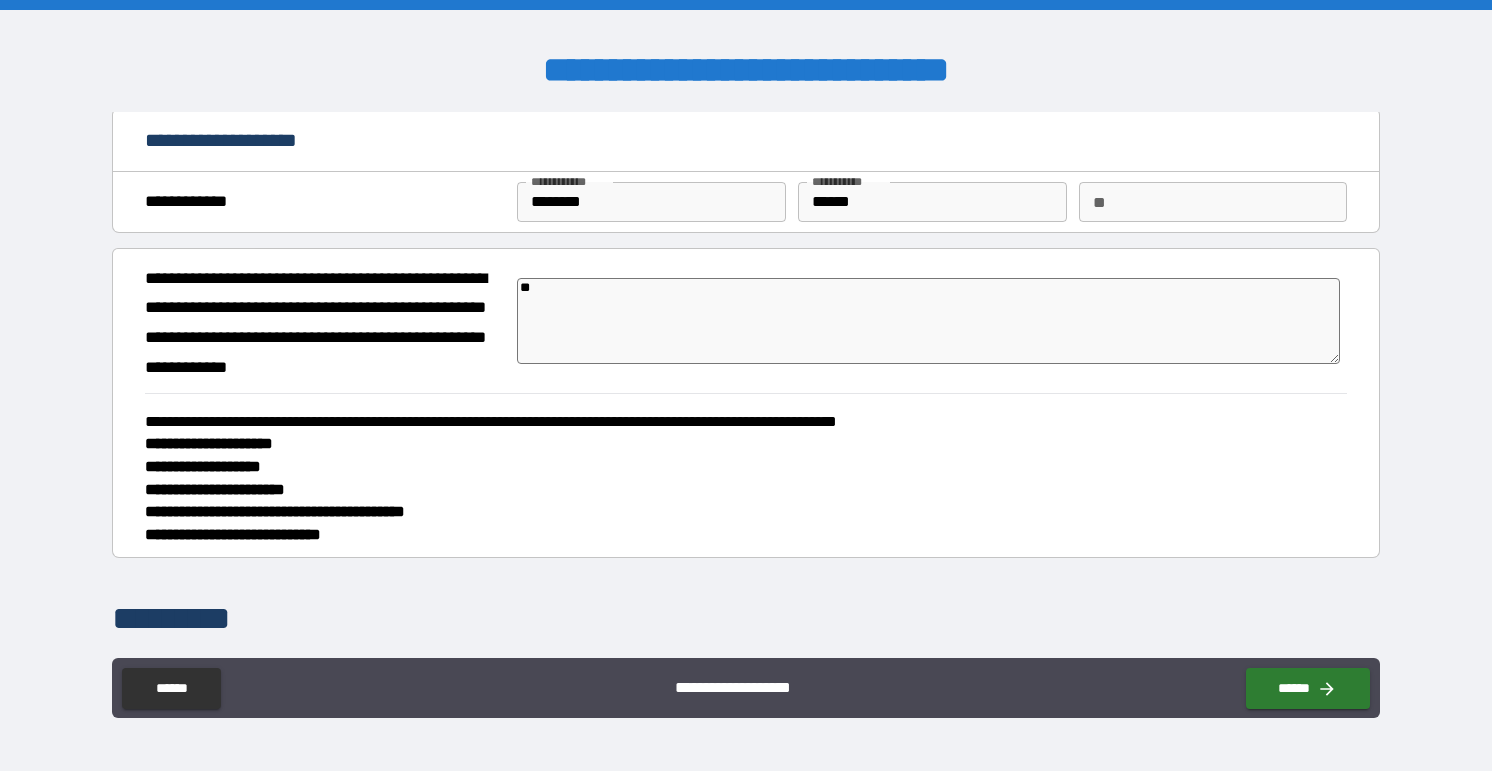 type on "*" 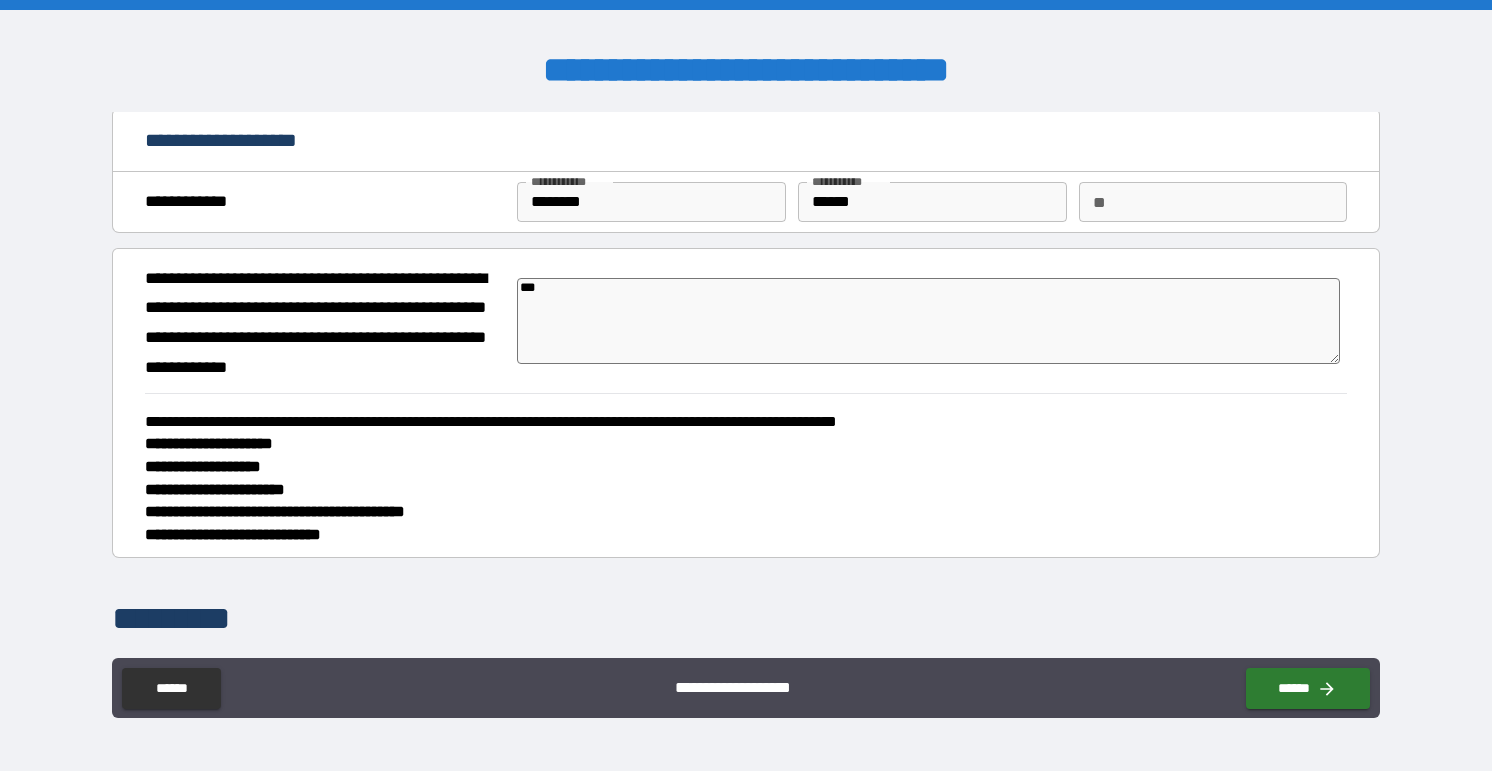 type on "*" 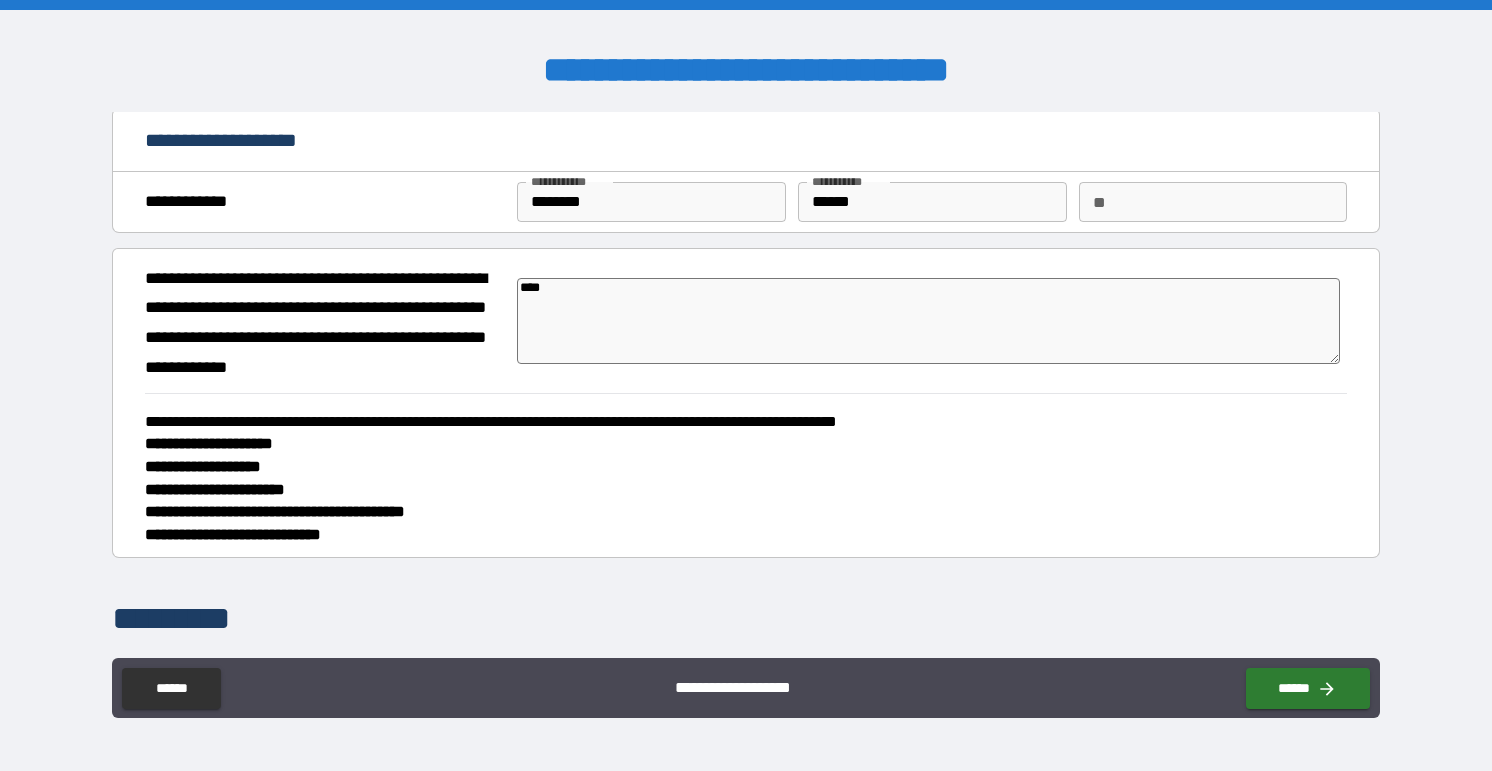 type on "*" 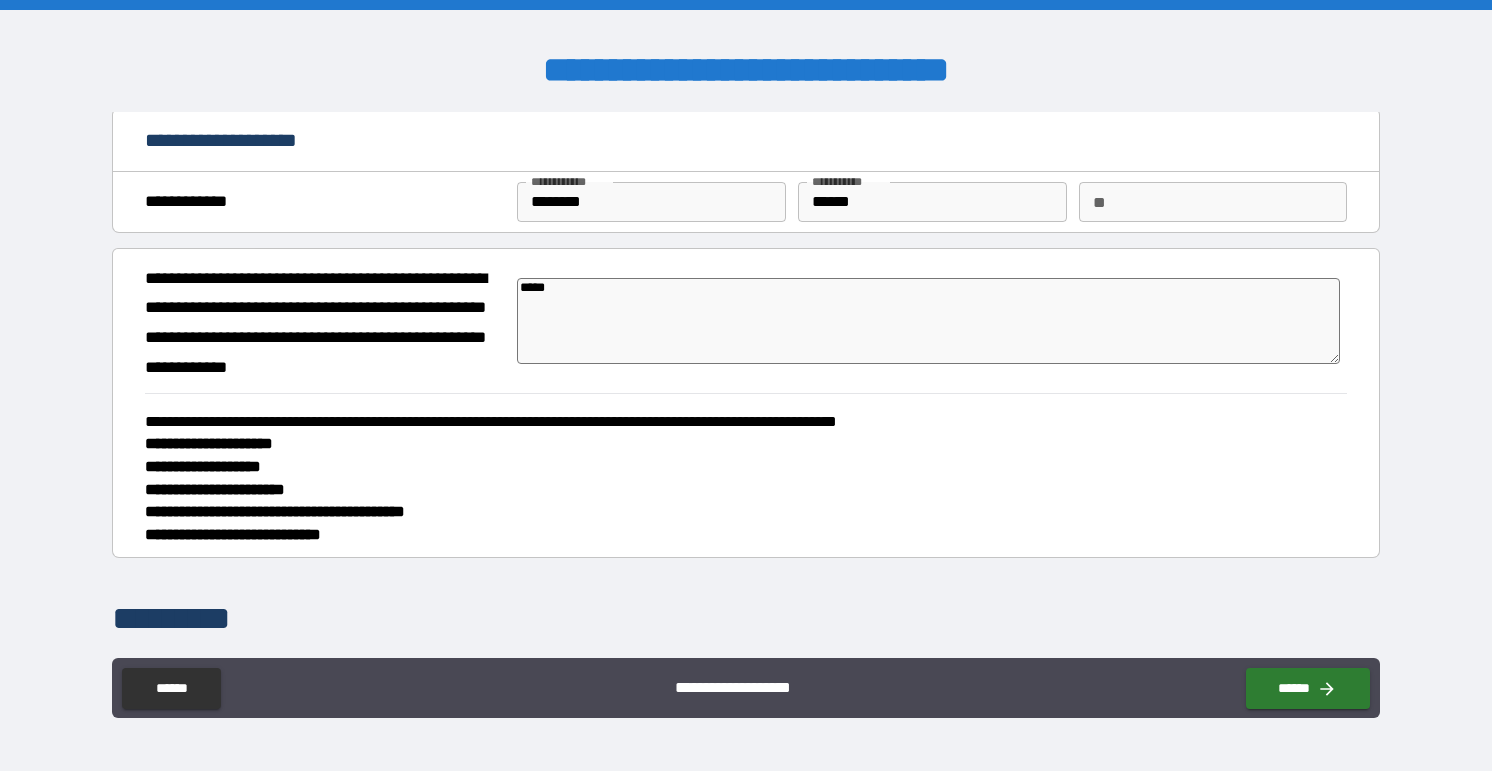 type on "*" 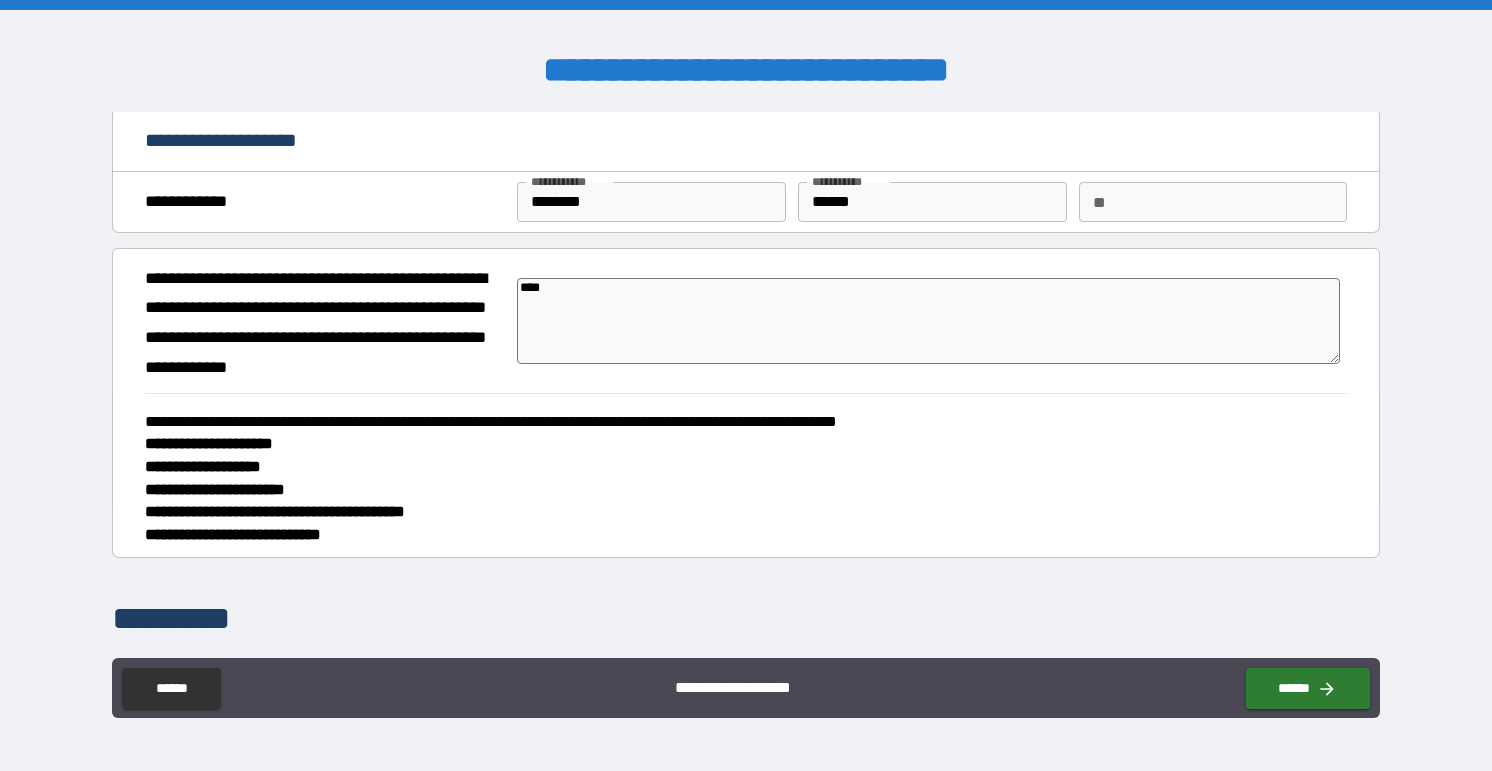 type on "*" 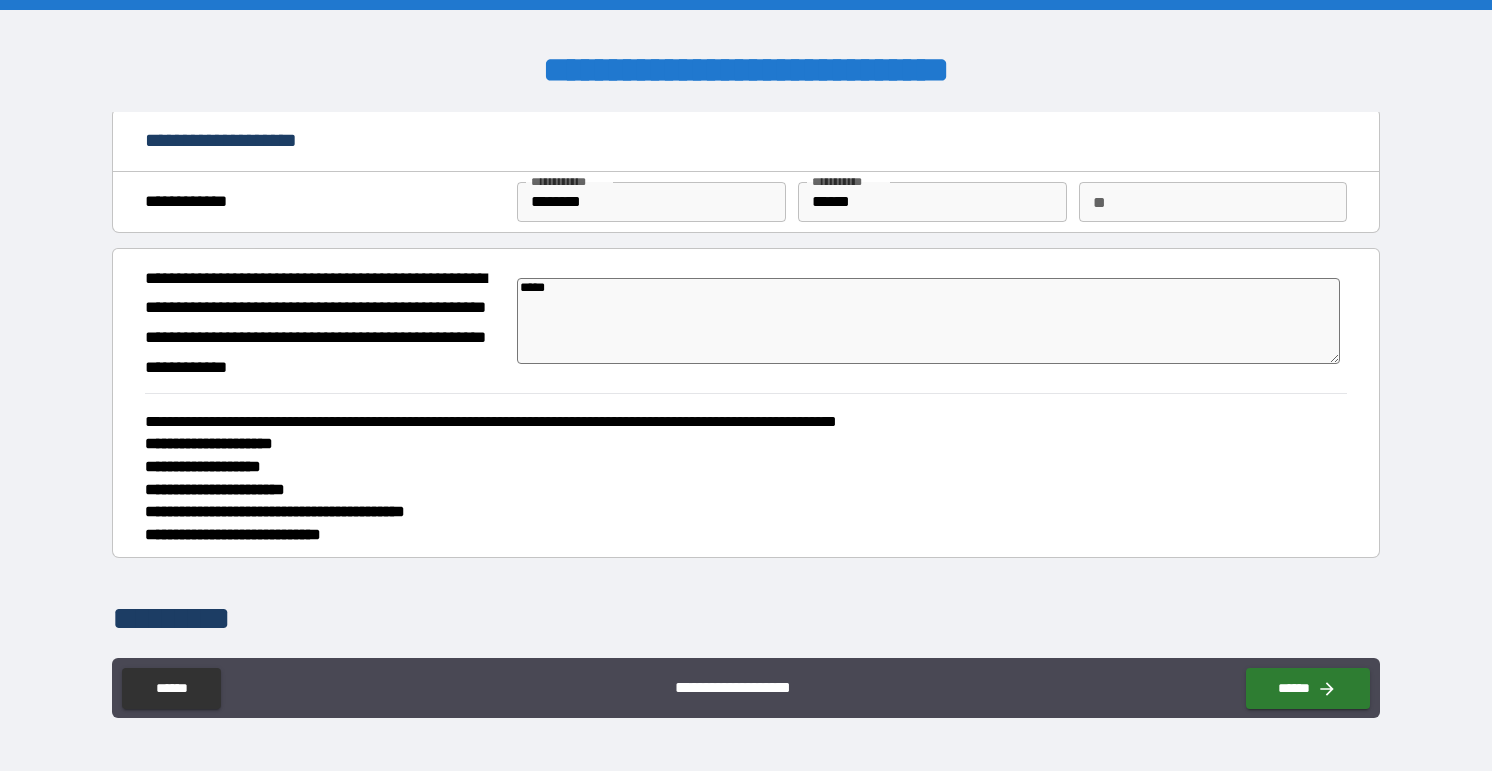 type on "******" 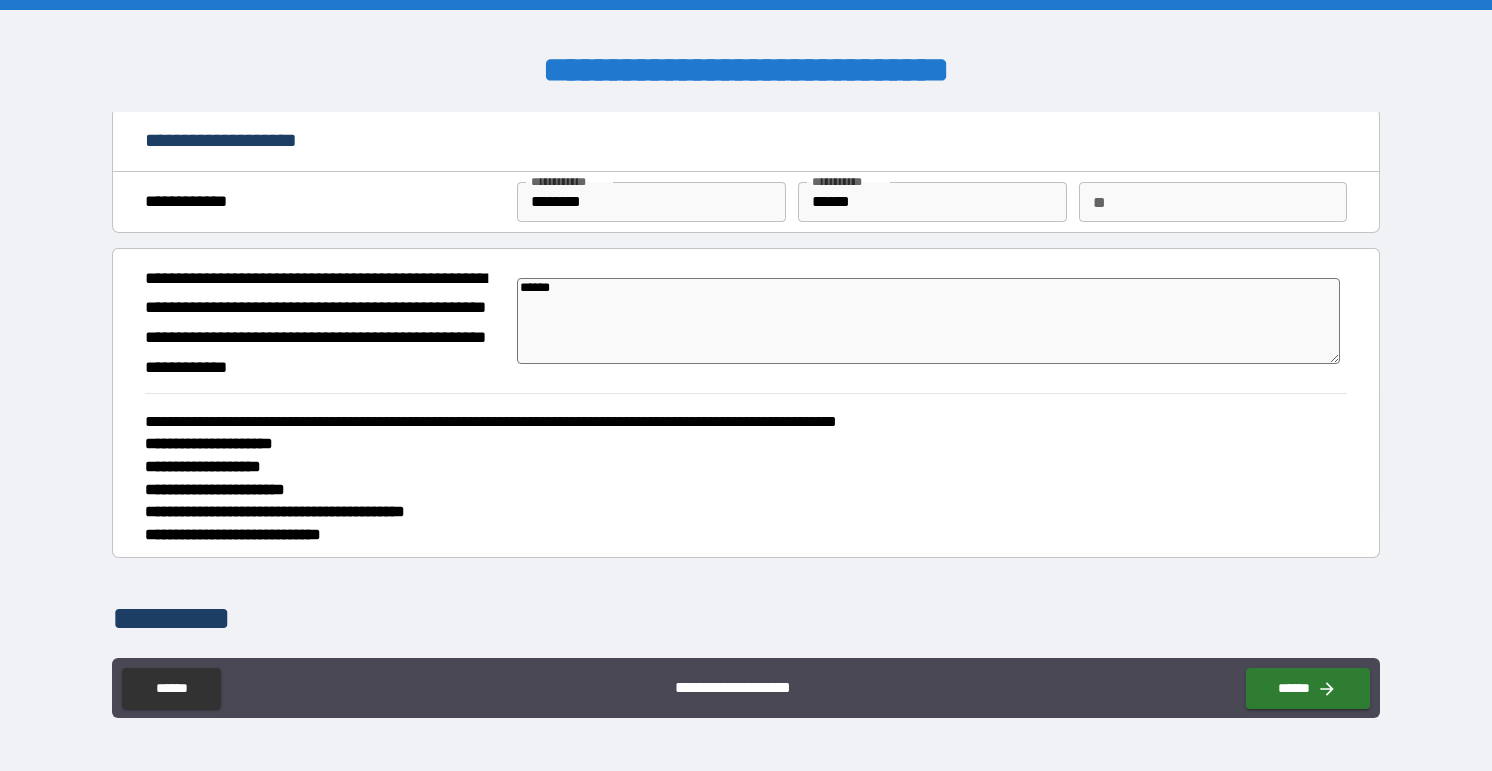 type on "*******" 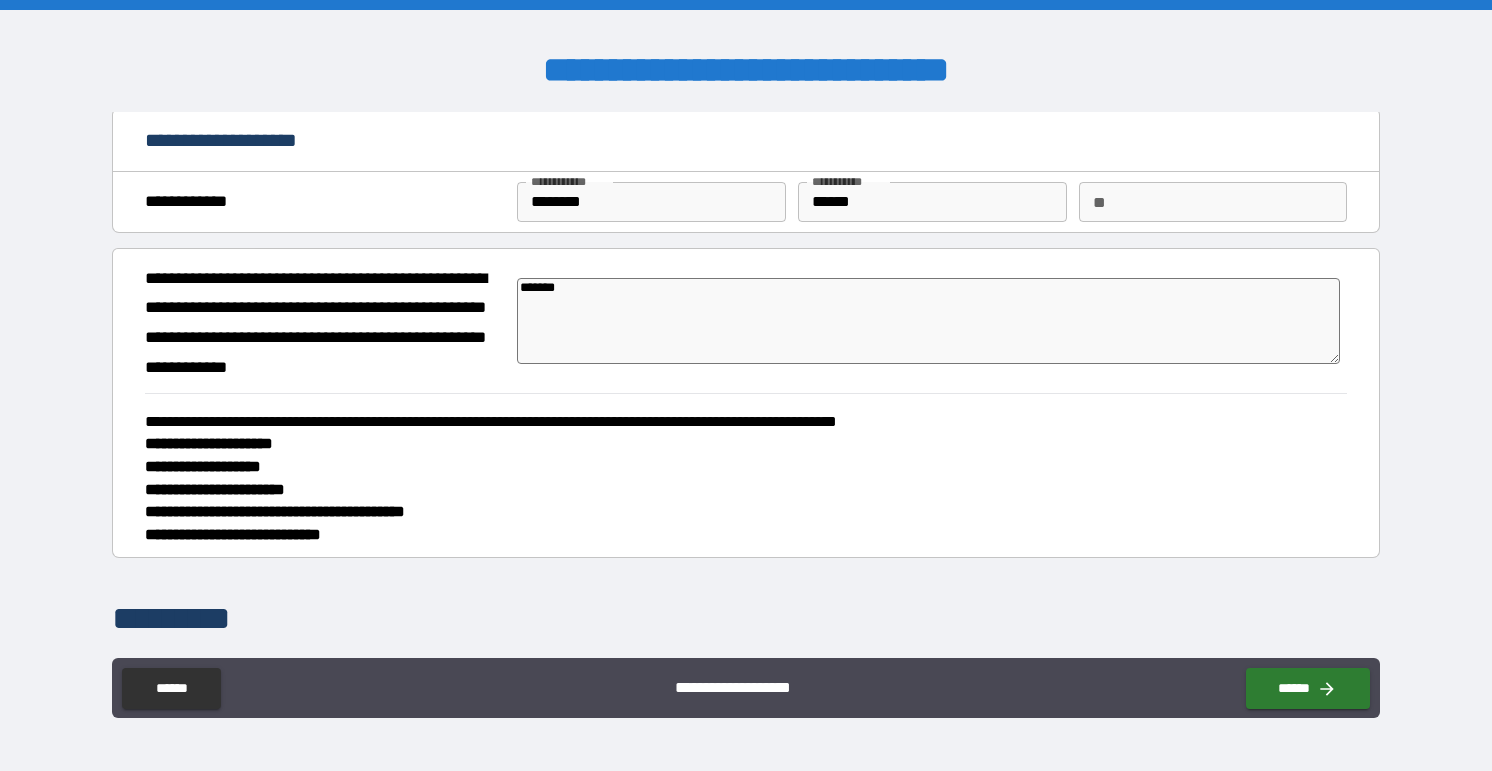 type on "********" 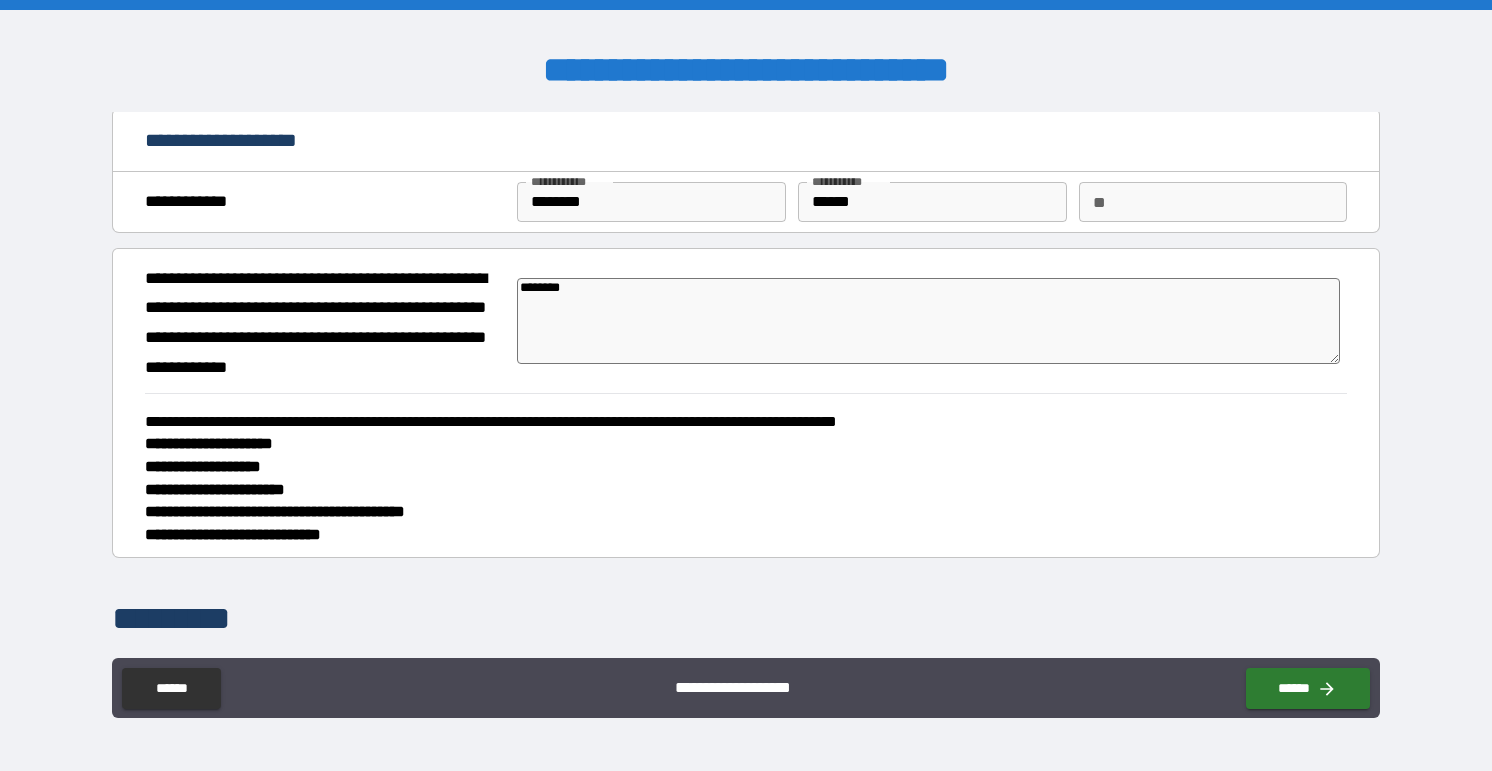 type on "*" 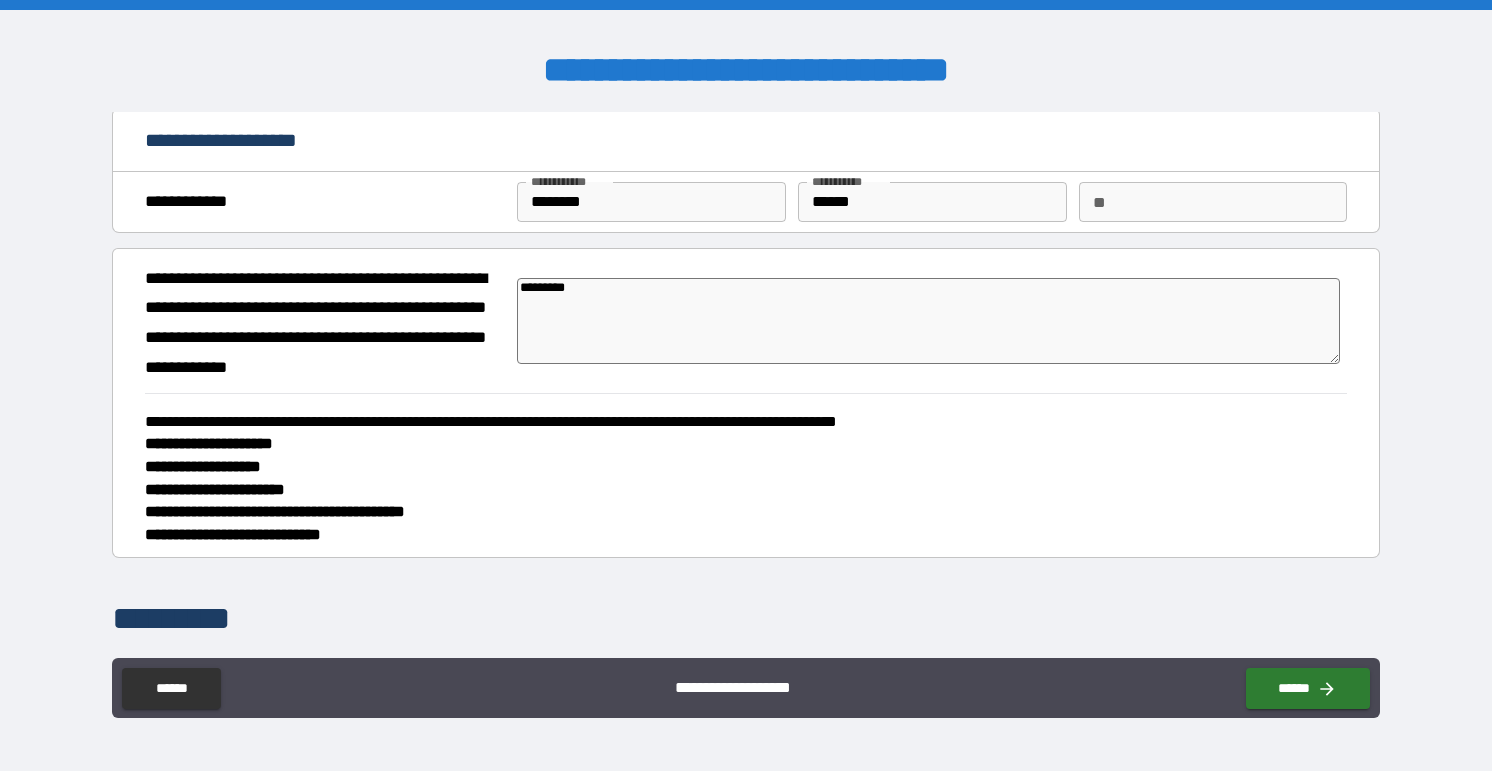 type on "*" 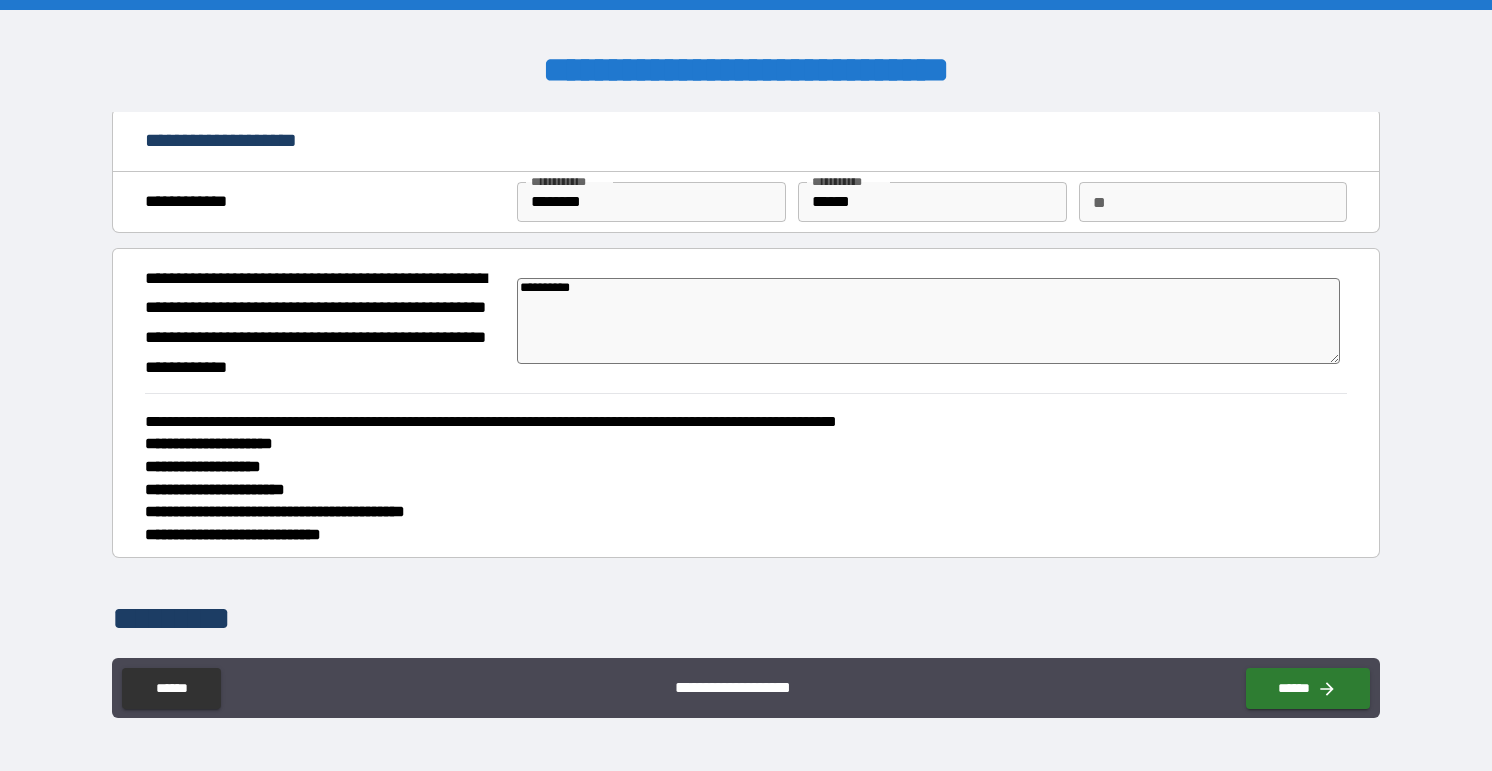 type on "*" 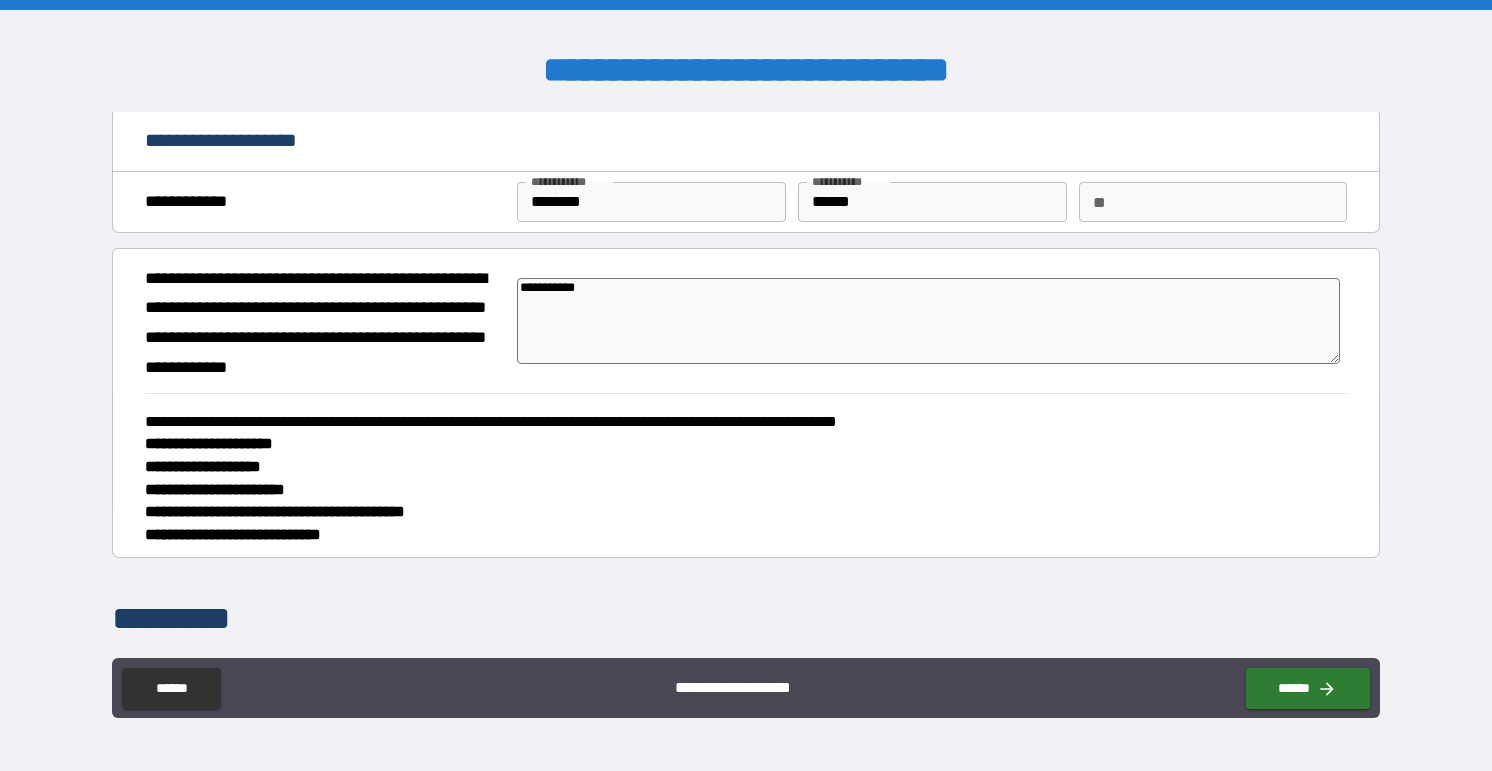 type on "*" 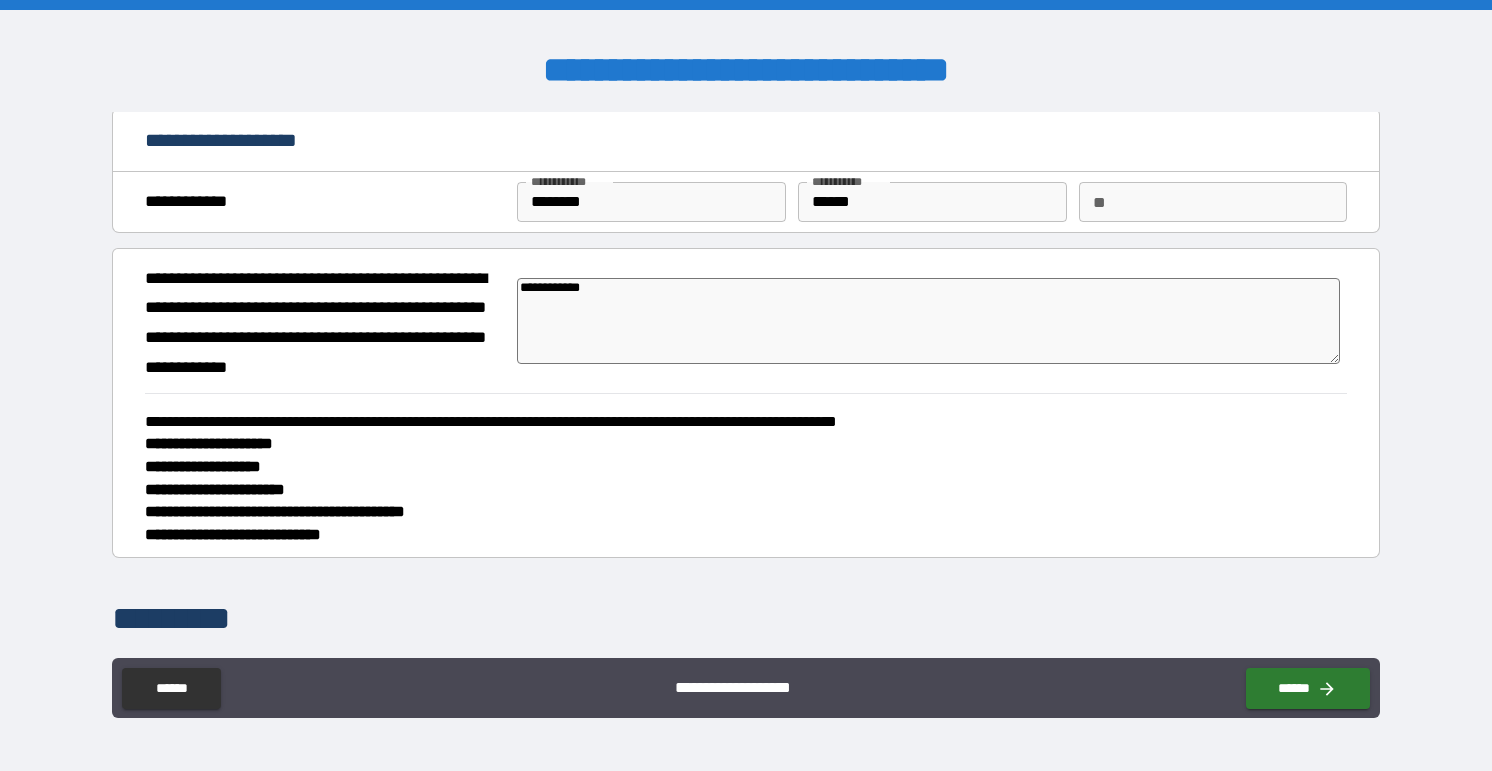 type on "*" 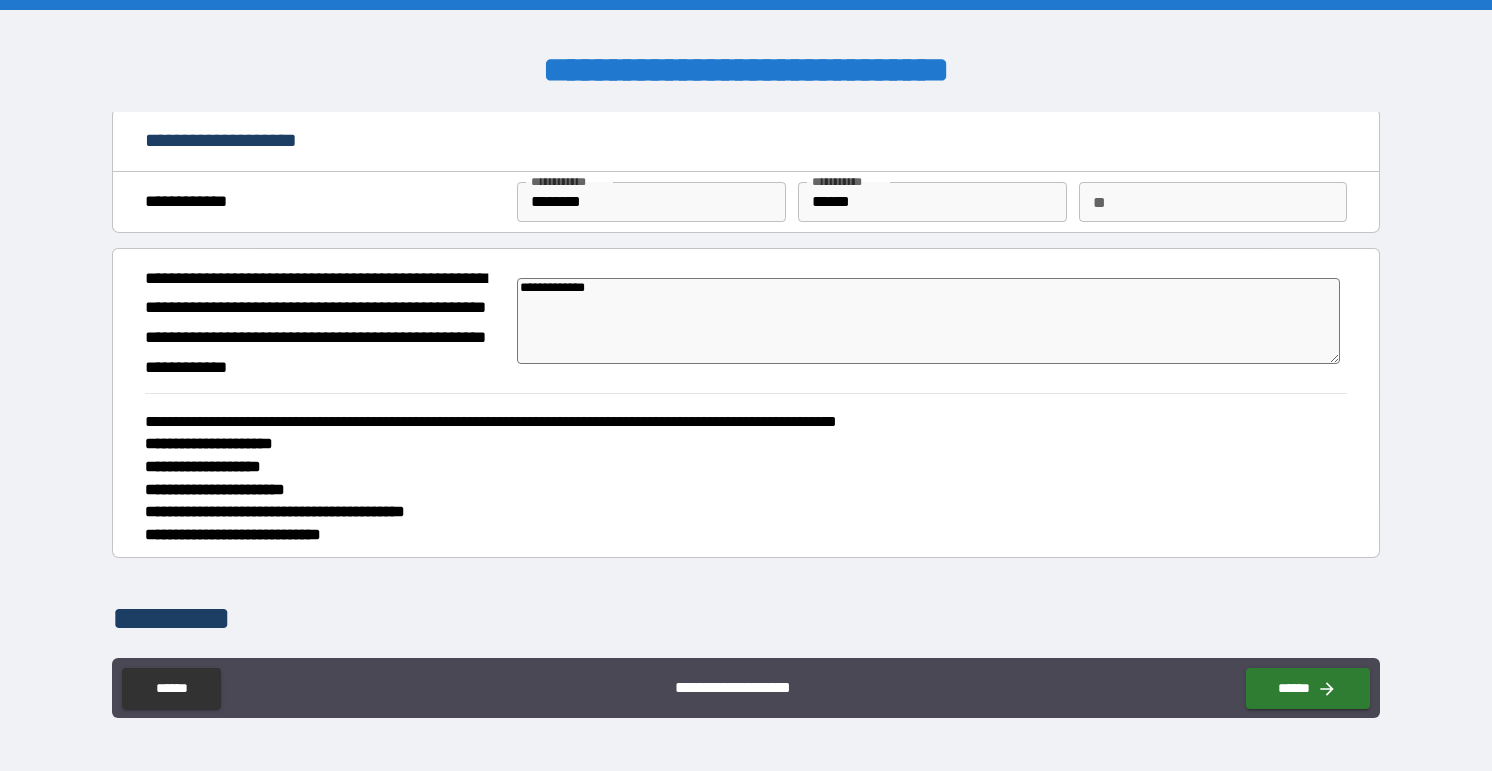 type on "*" 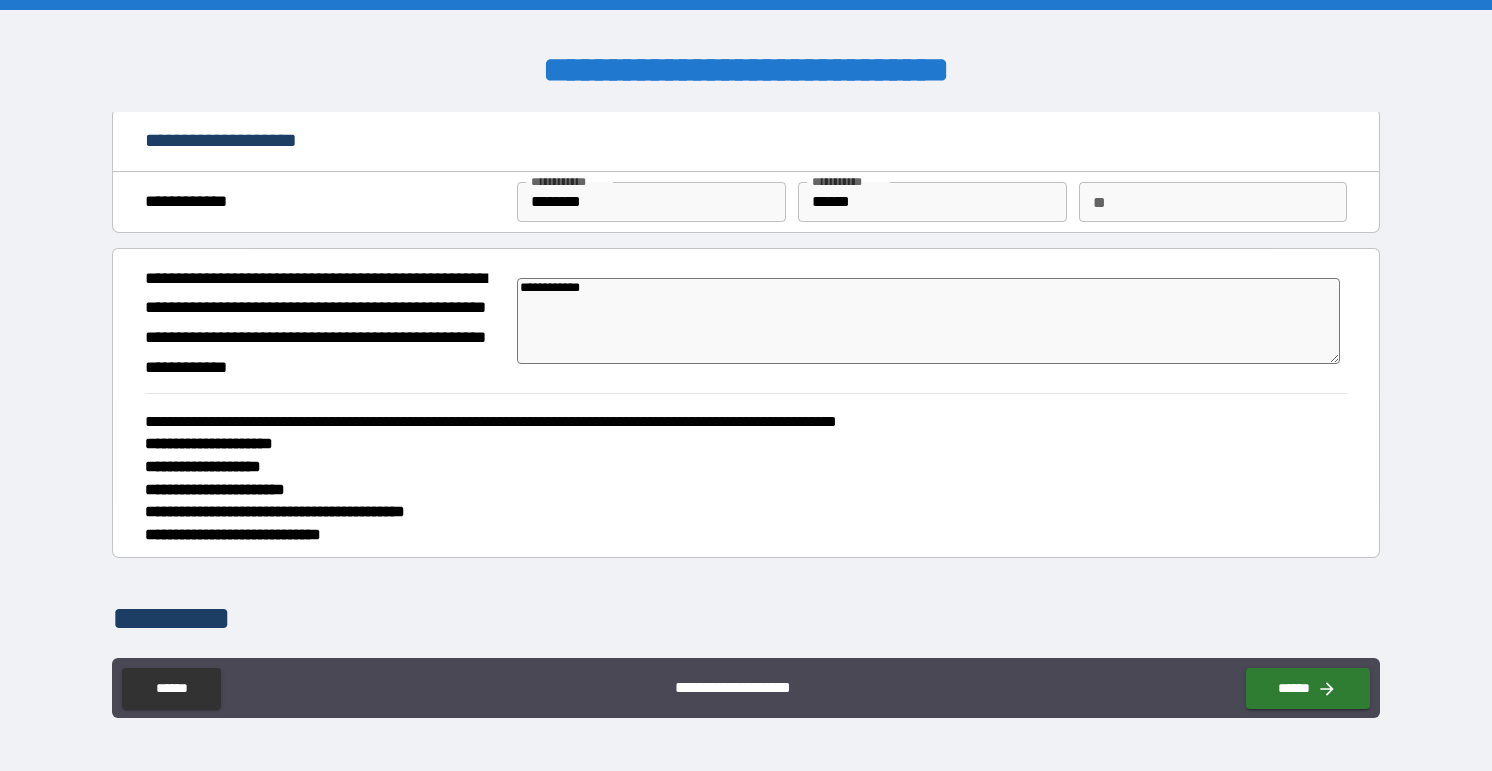 type on "**********" 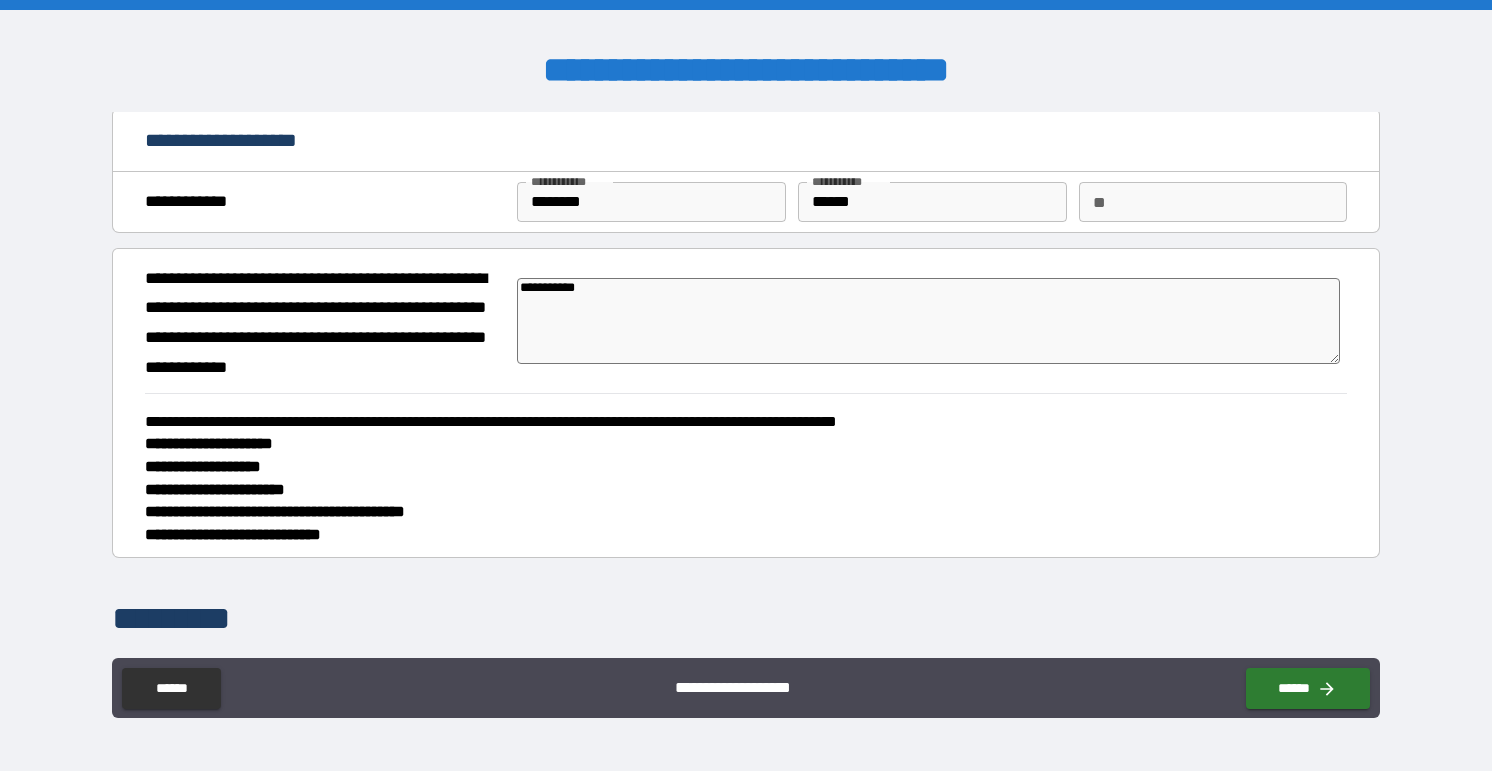 type on "*" 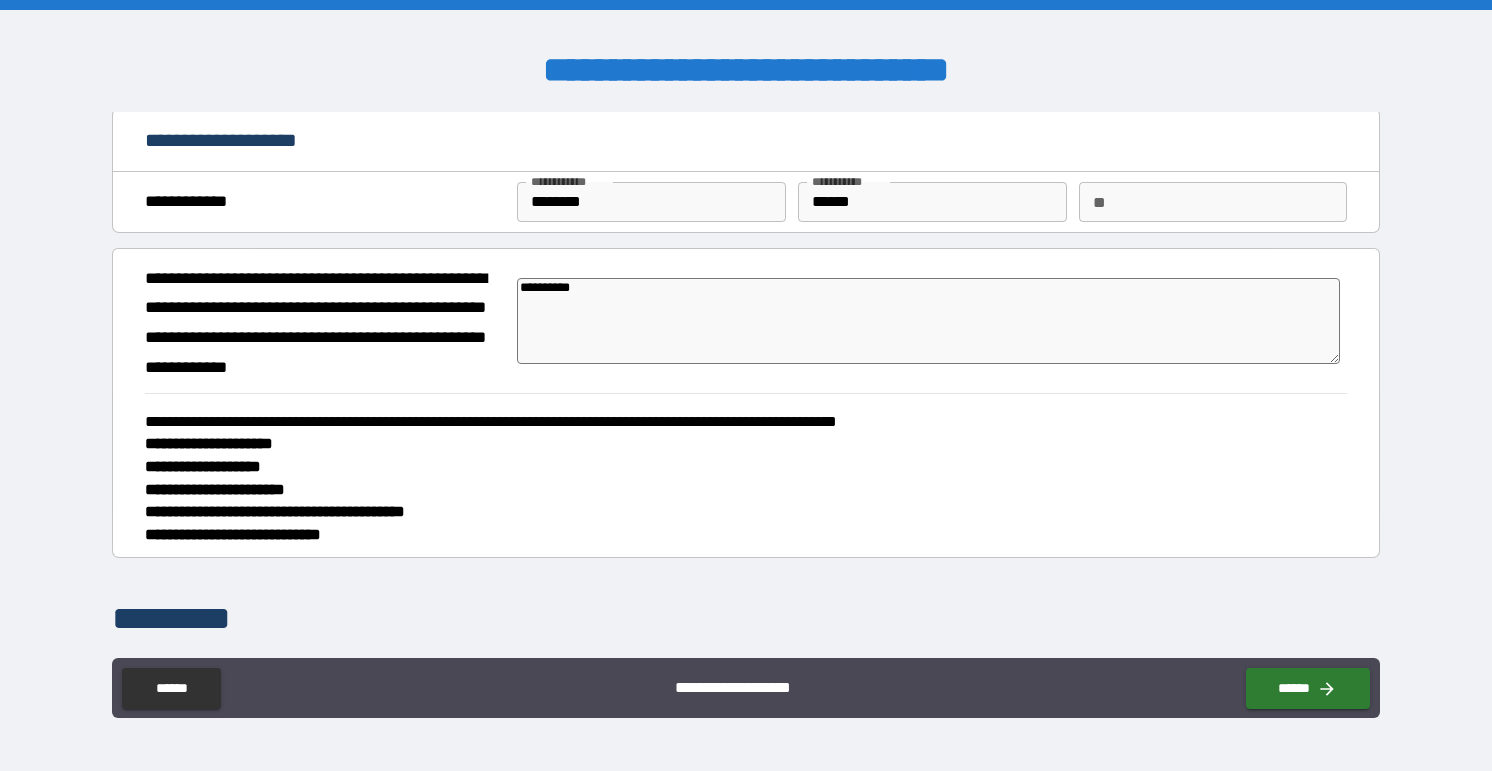type on "*" 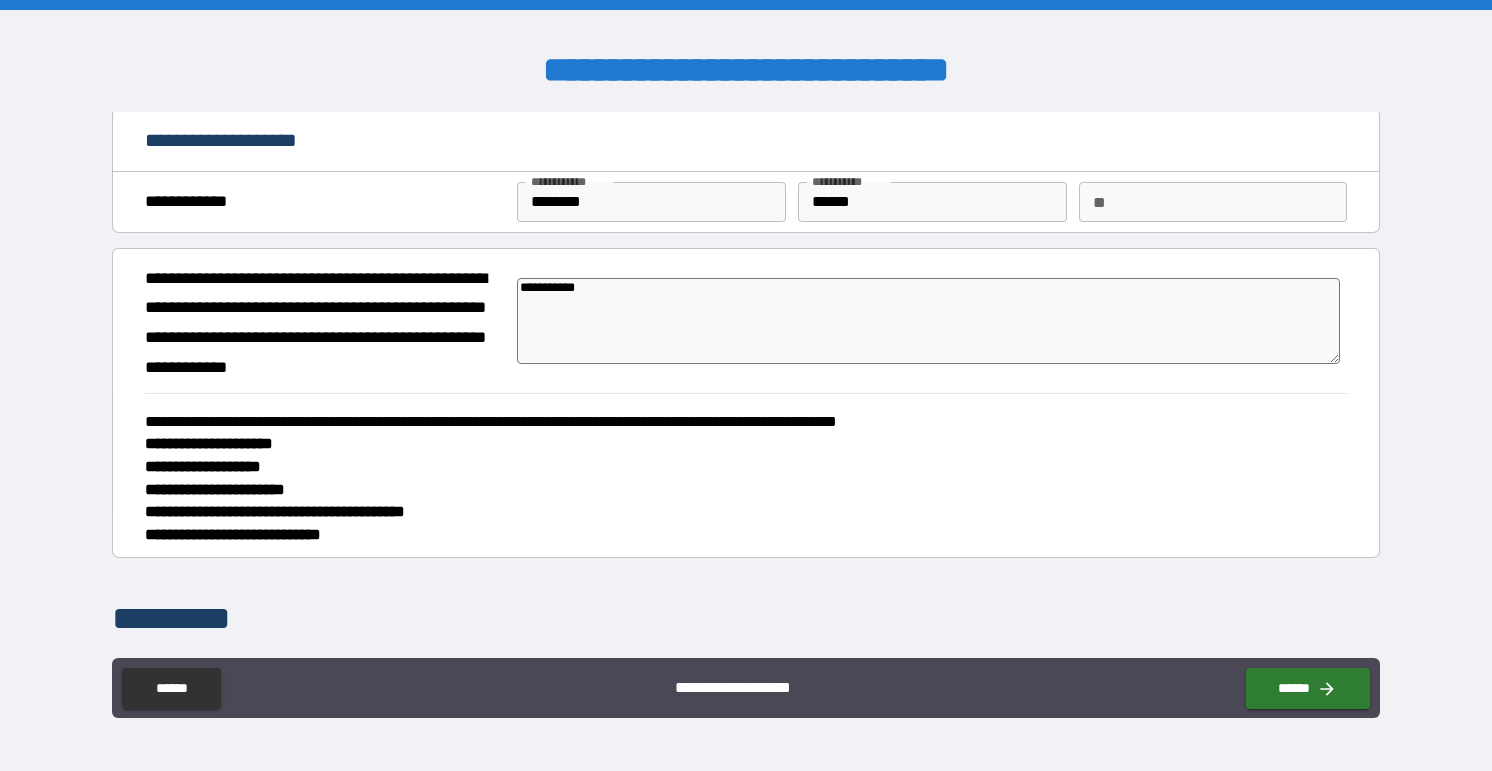 type on "**********" 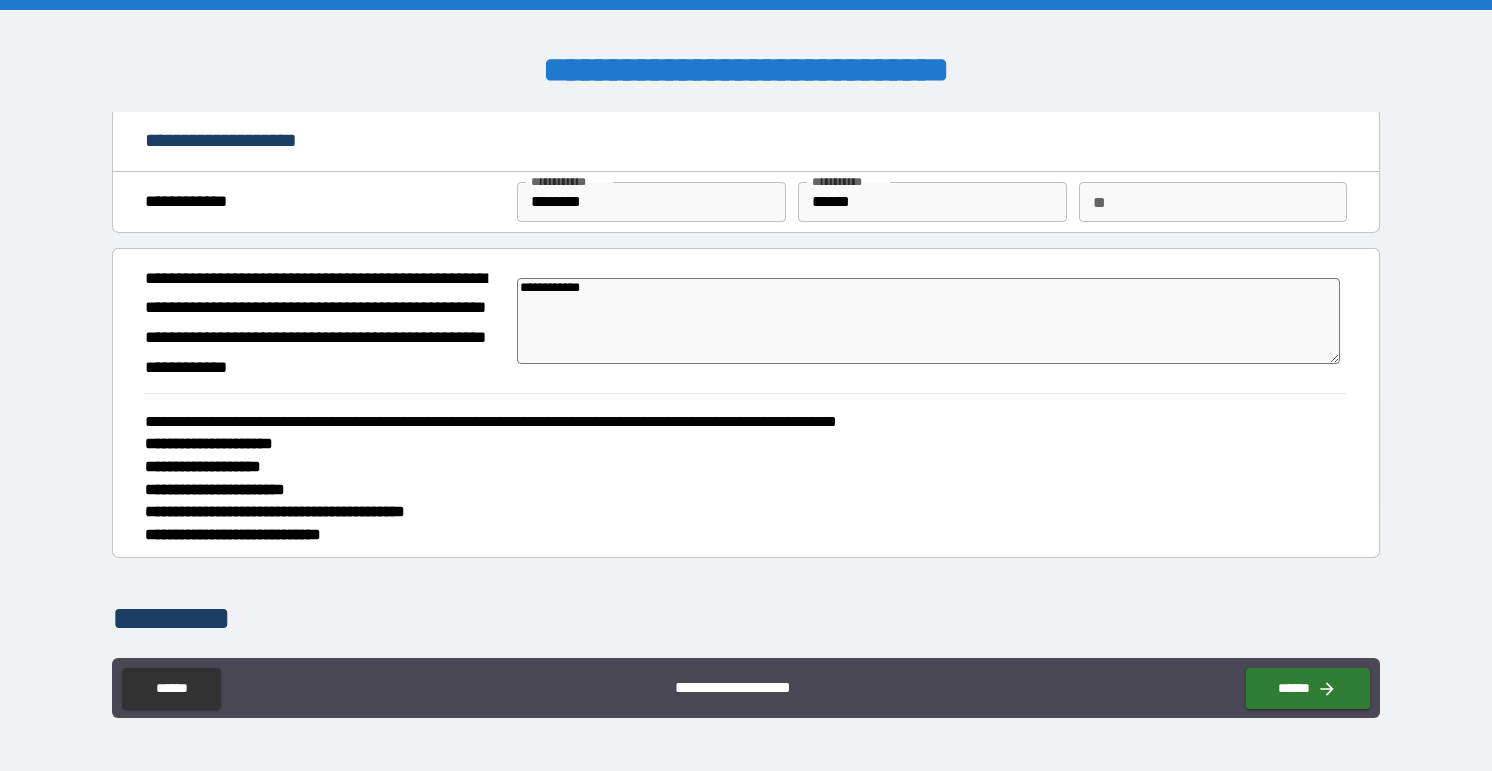 type on "*" 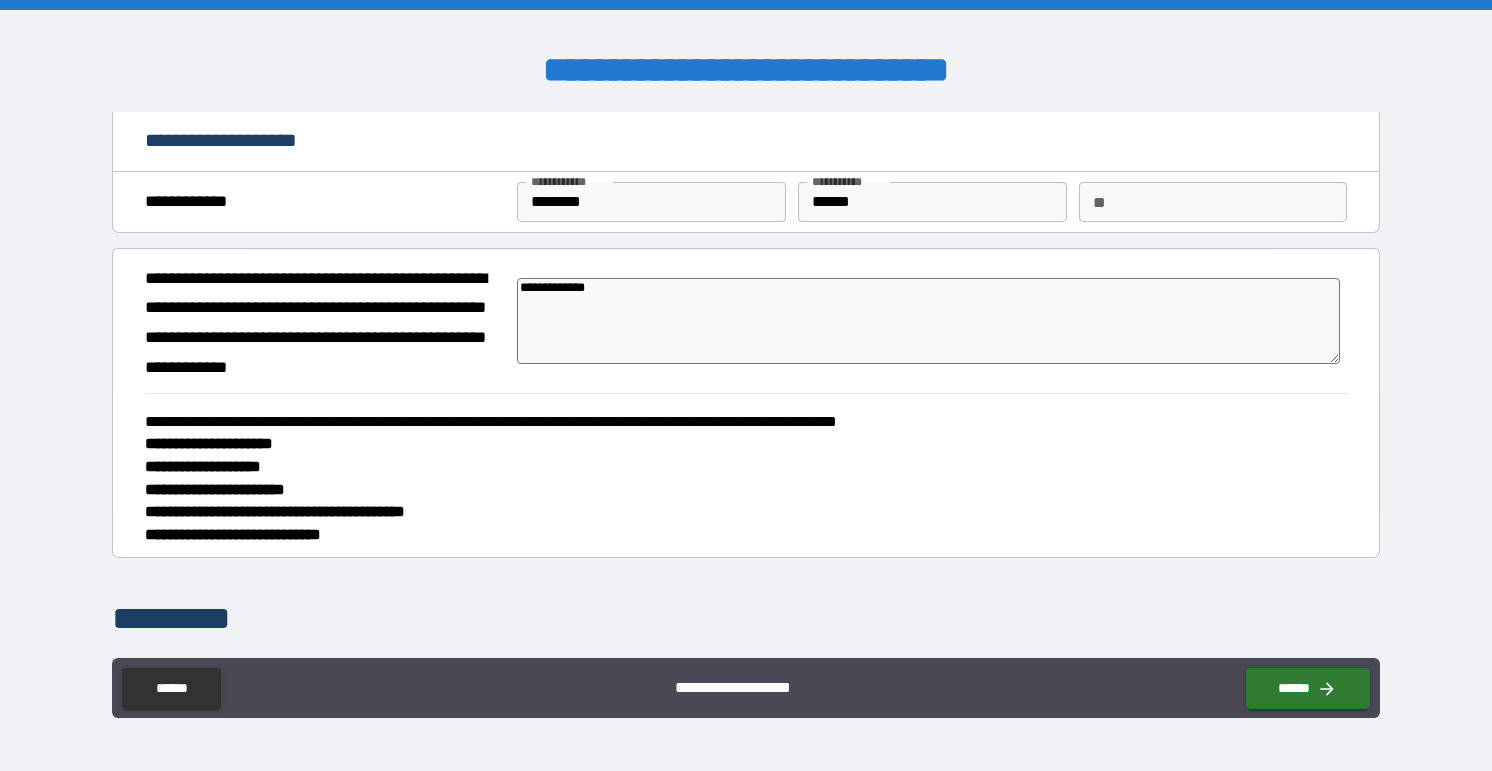 type on "**********" 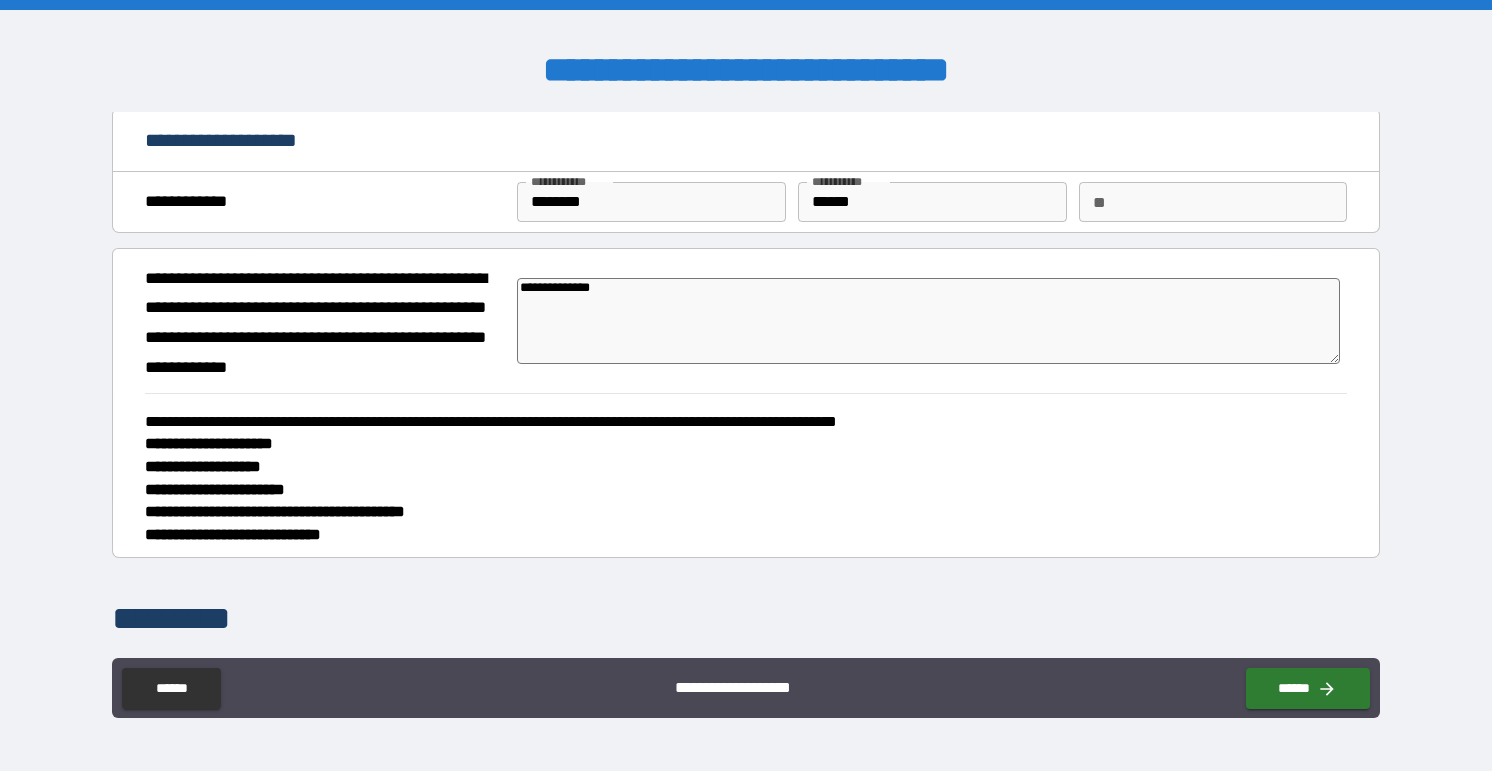 type on "**********" 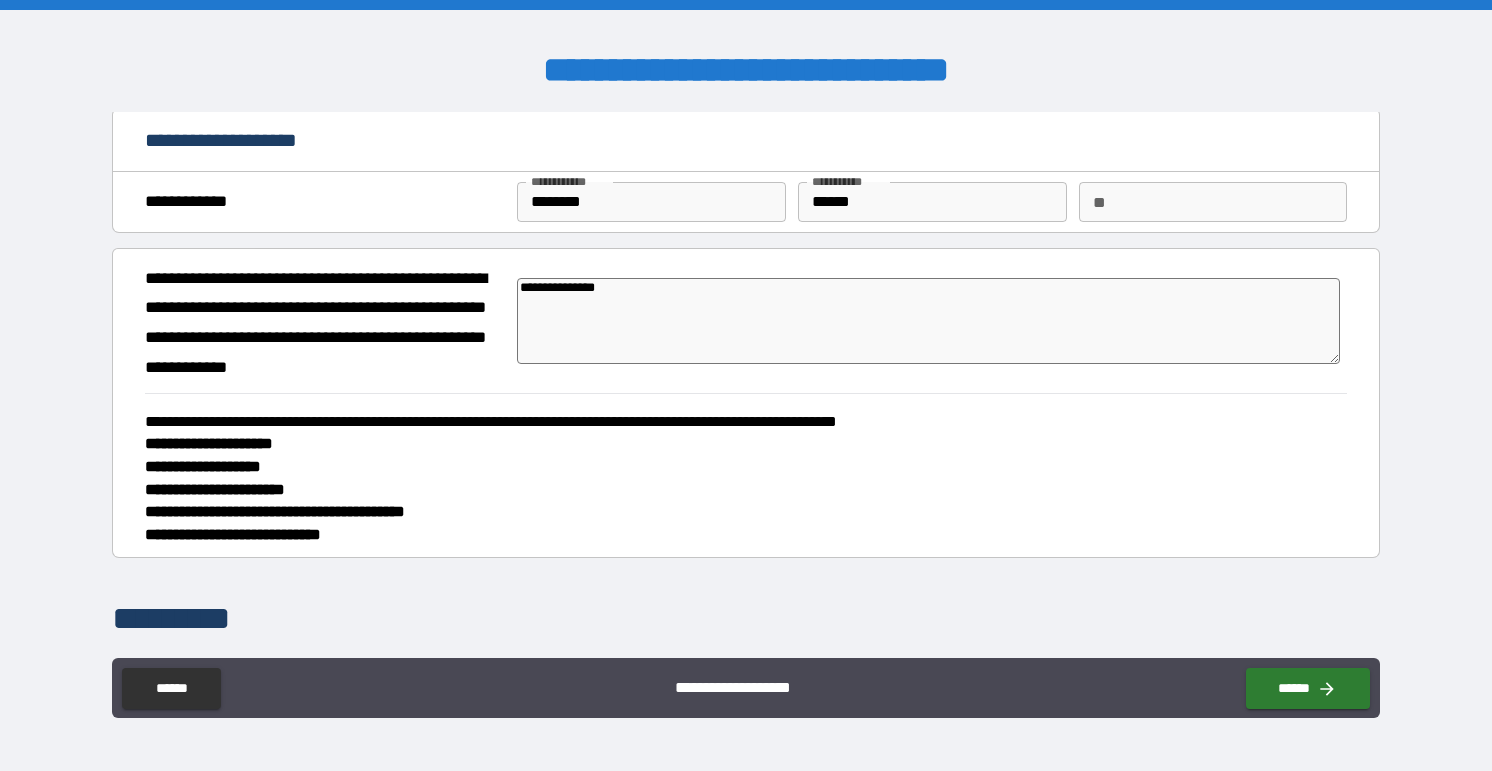 type on "*" 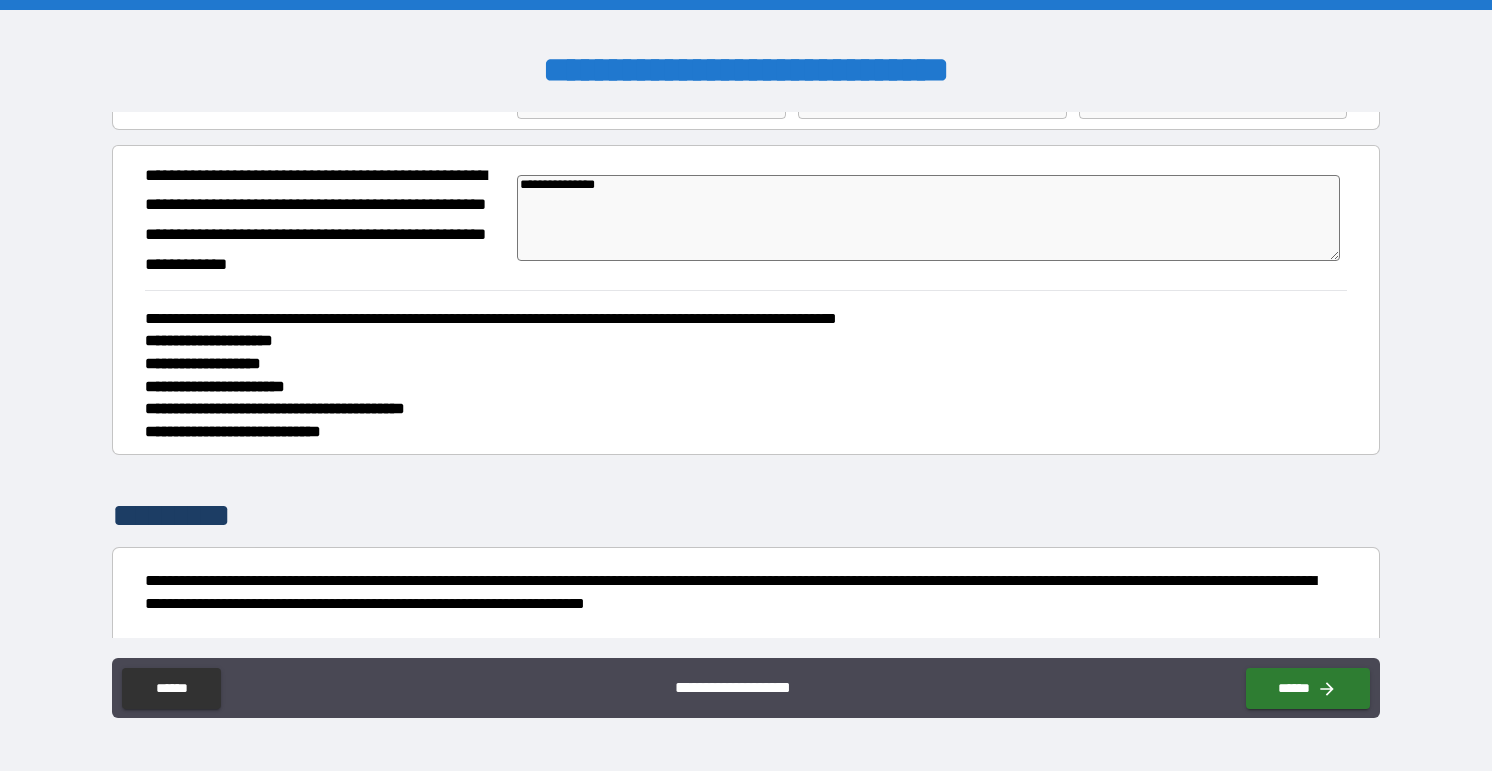 scroll, scrollTop: 102, scrollLeft: 0, axis: vertical 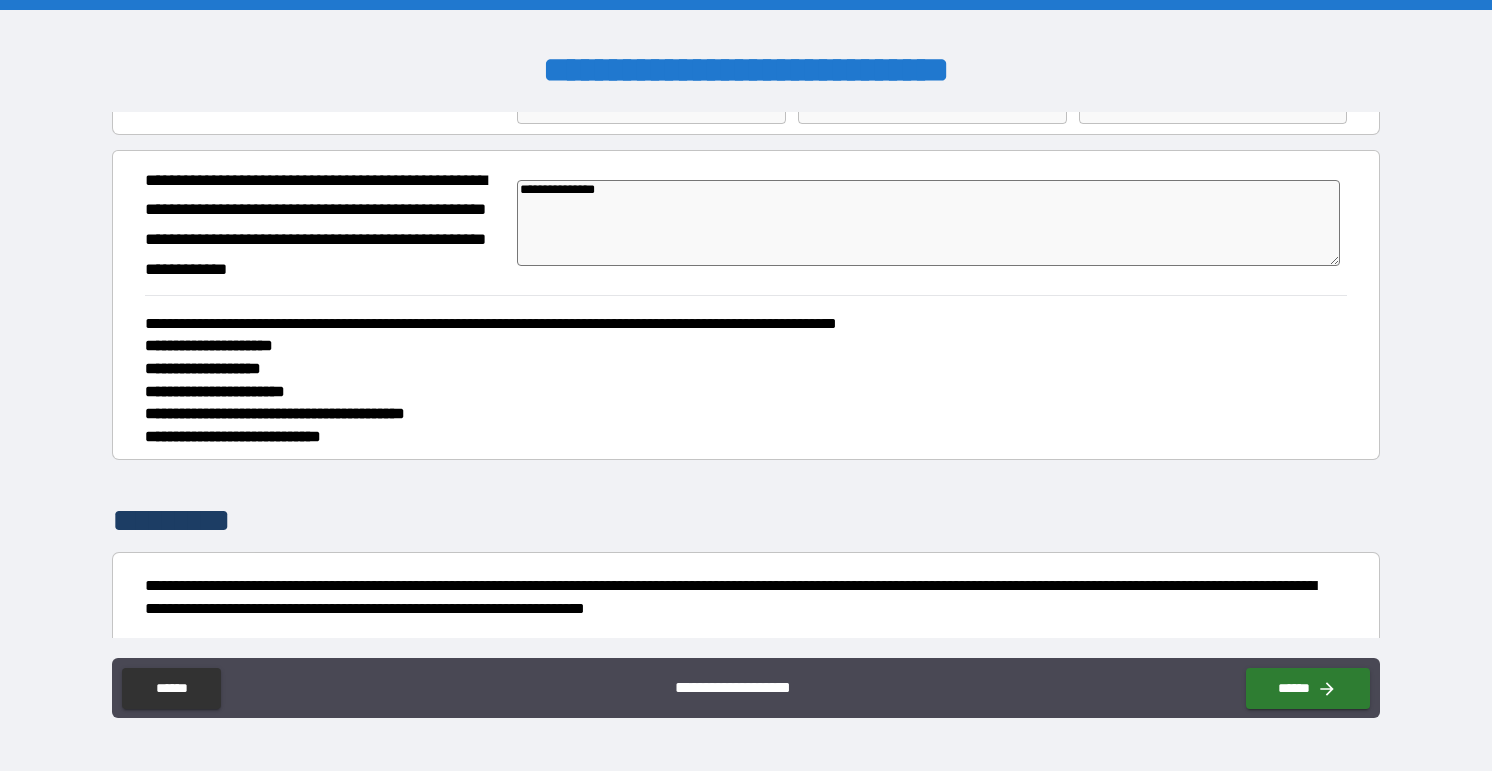 drag, startPoint x: 647, startPoint y: 187, endPoint x: 481, endPoint y: 189, distance: 166.01205 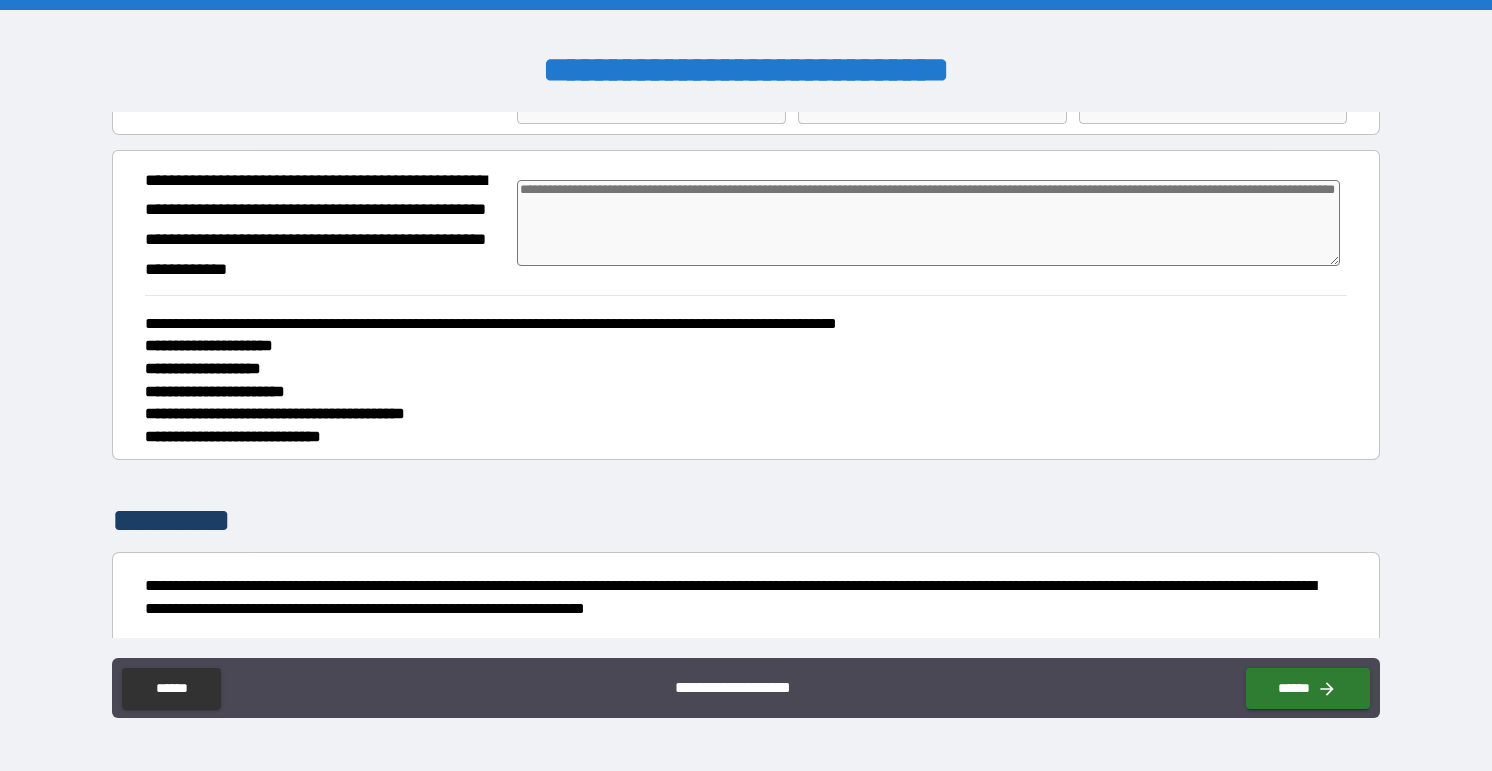 type on "*" 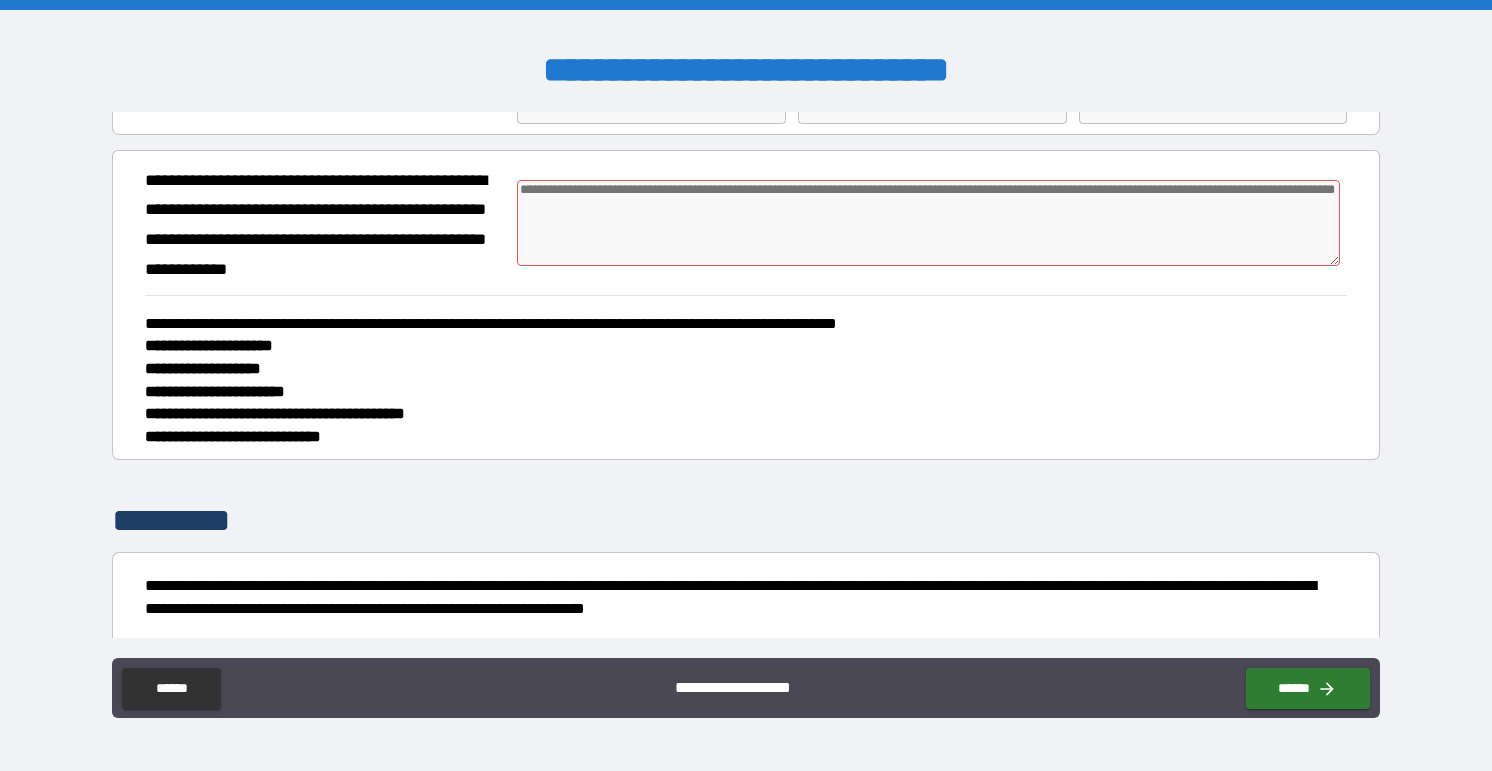 type on "*" 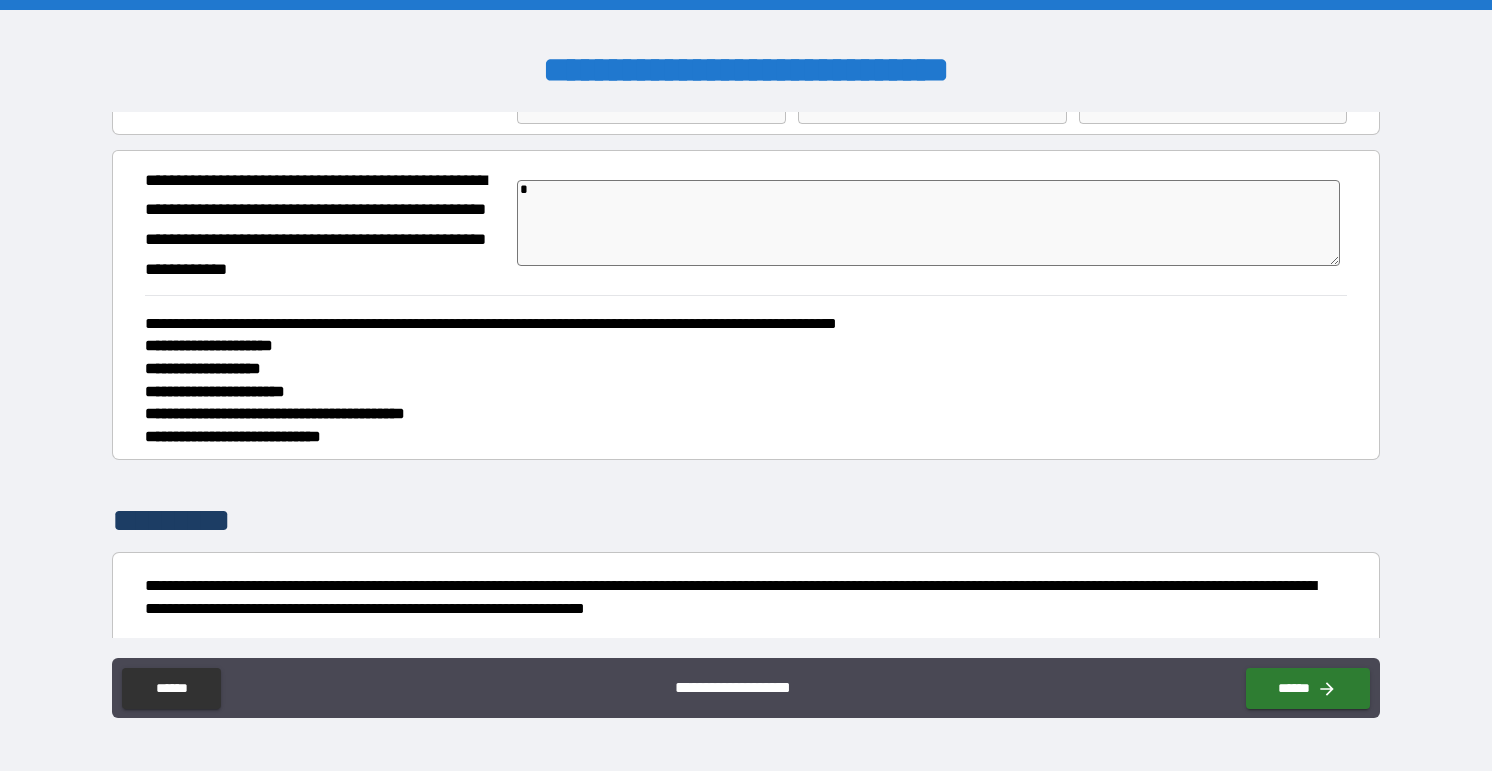 type on "*" 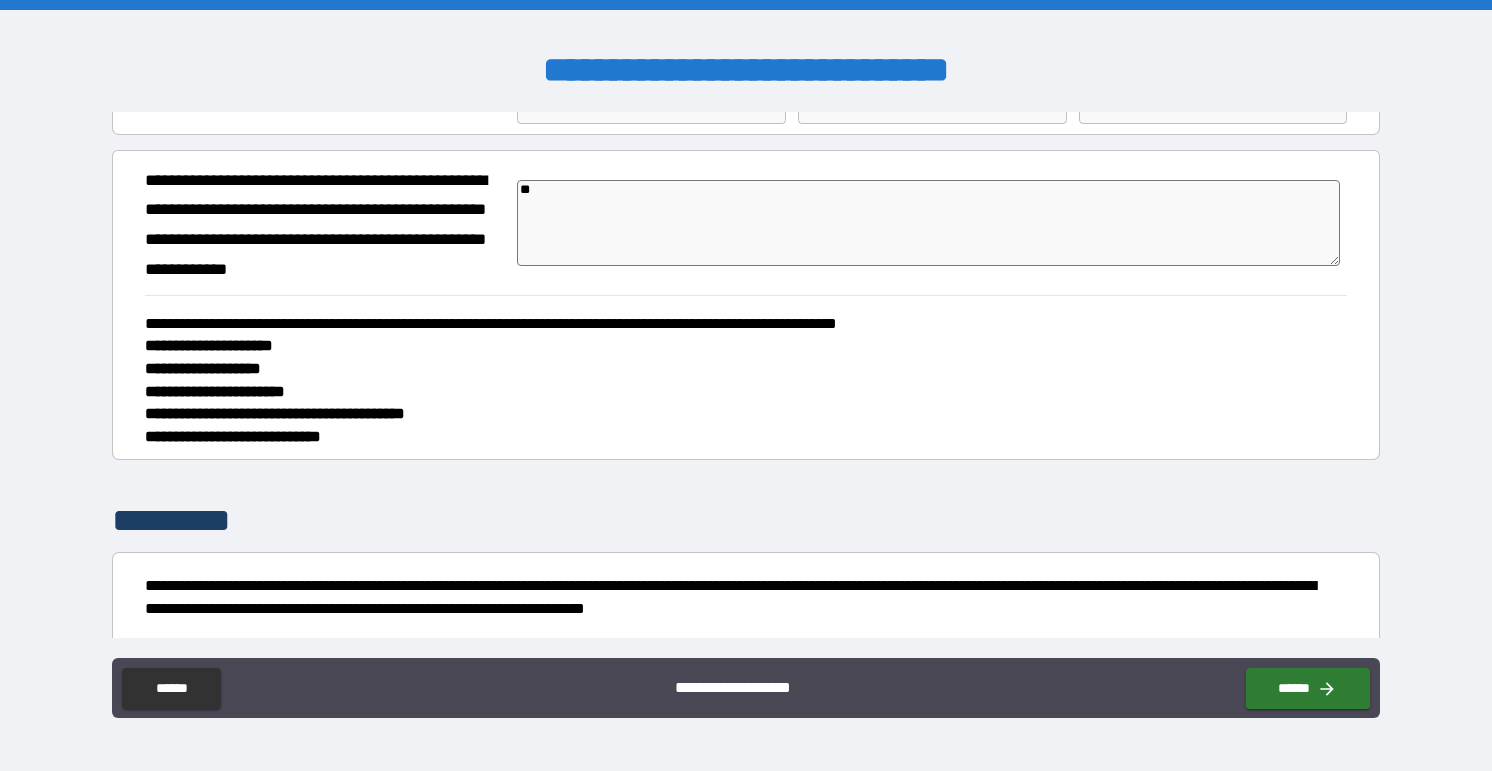 type on "**" 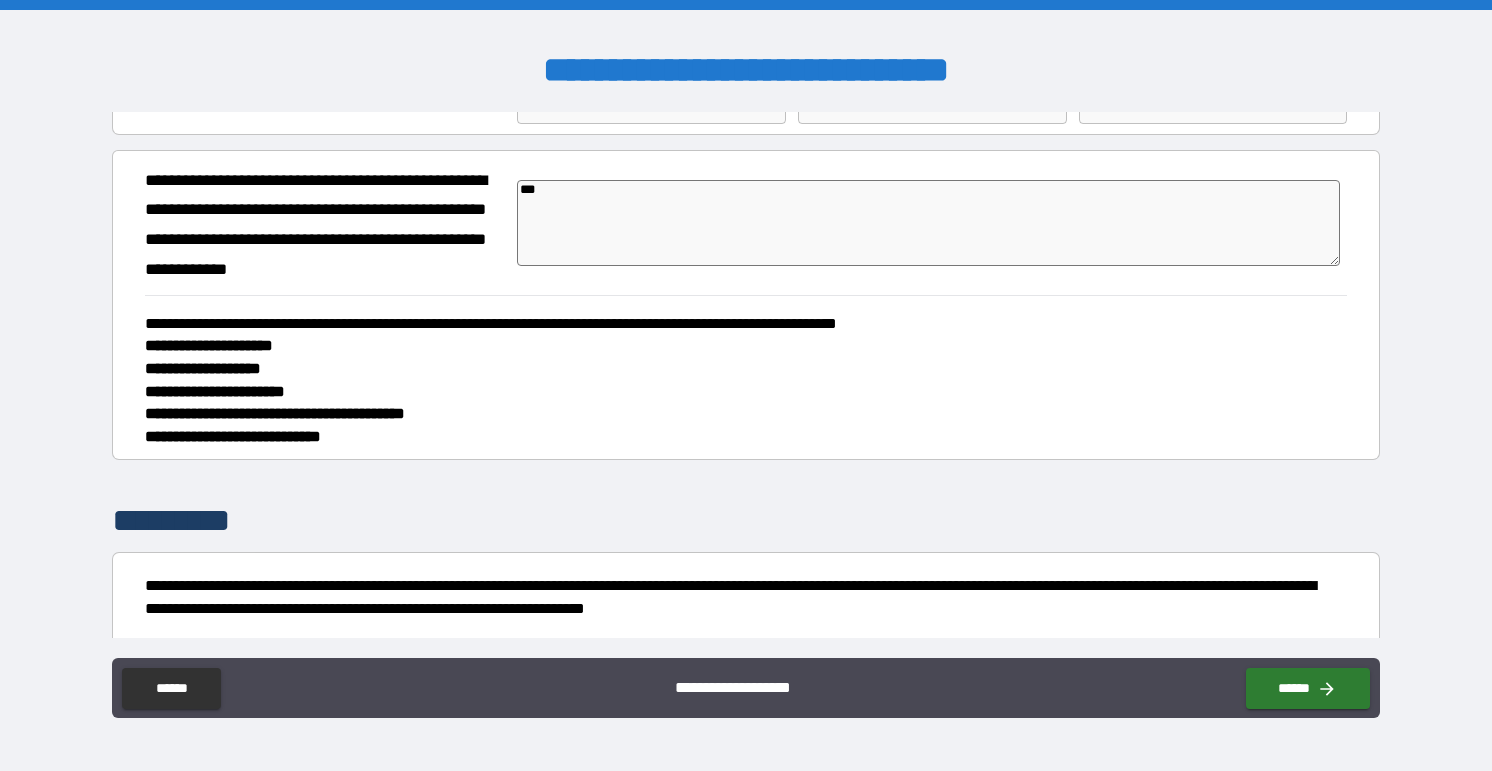 type on "*" 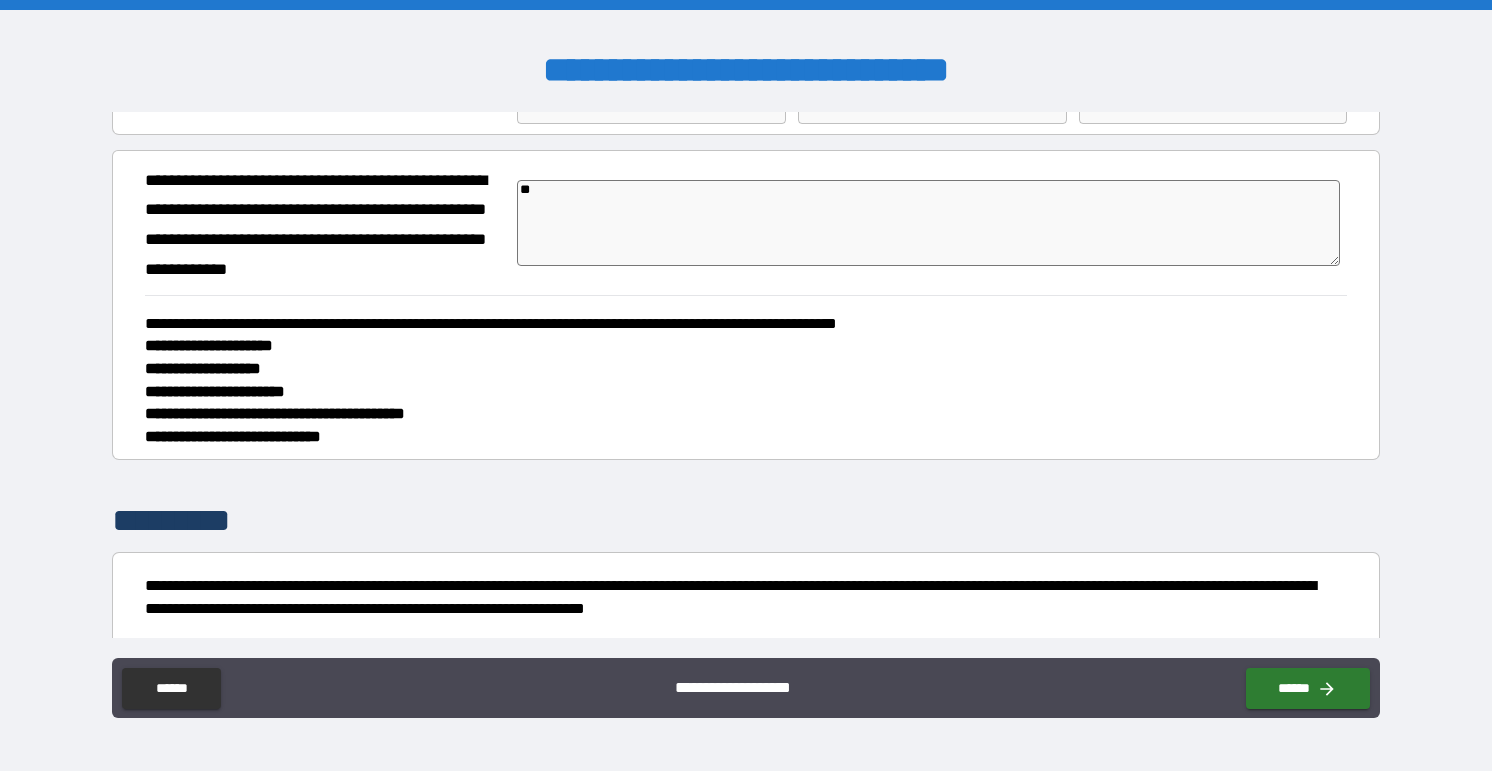 type on "*" 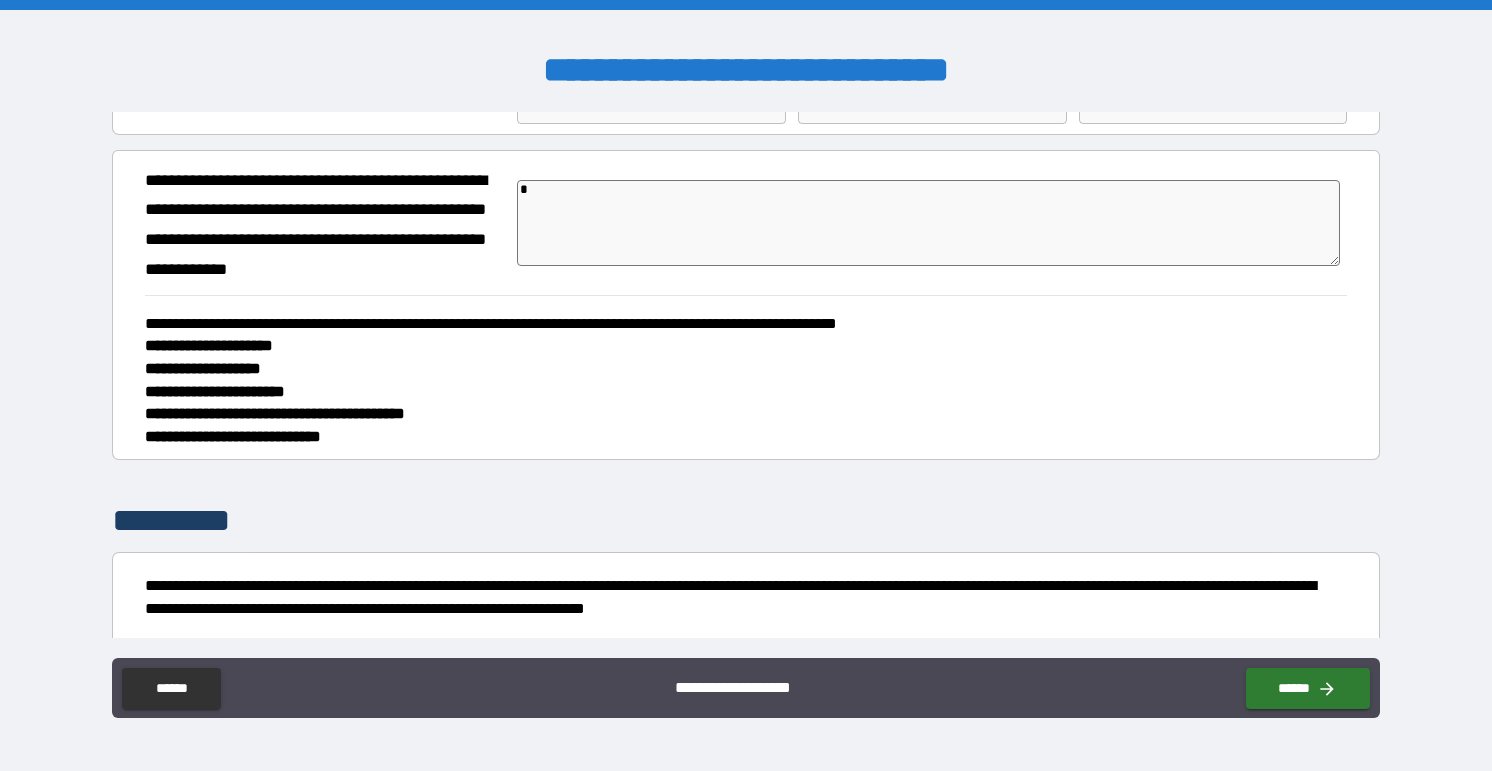 type 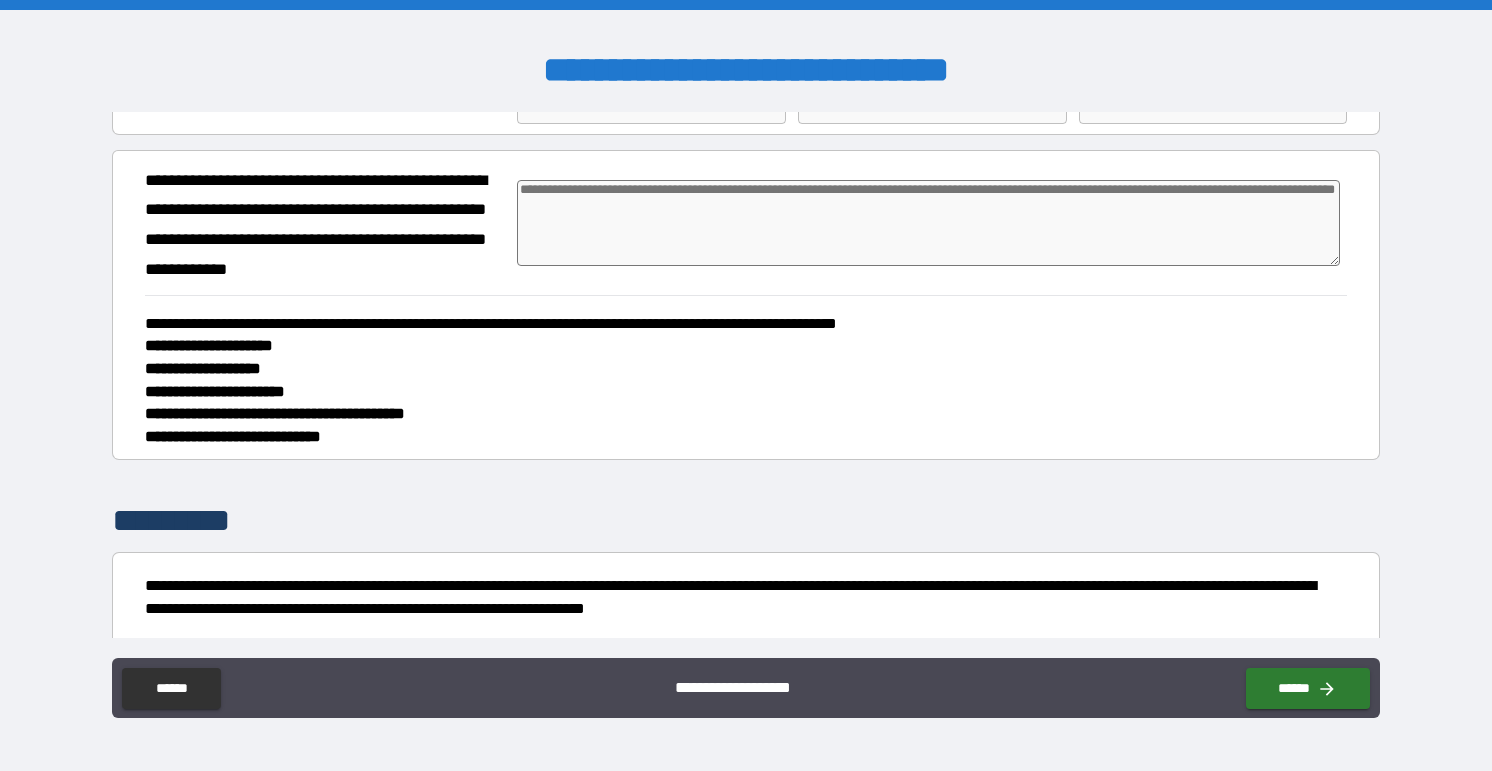 type on "*" 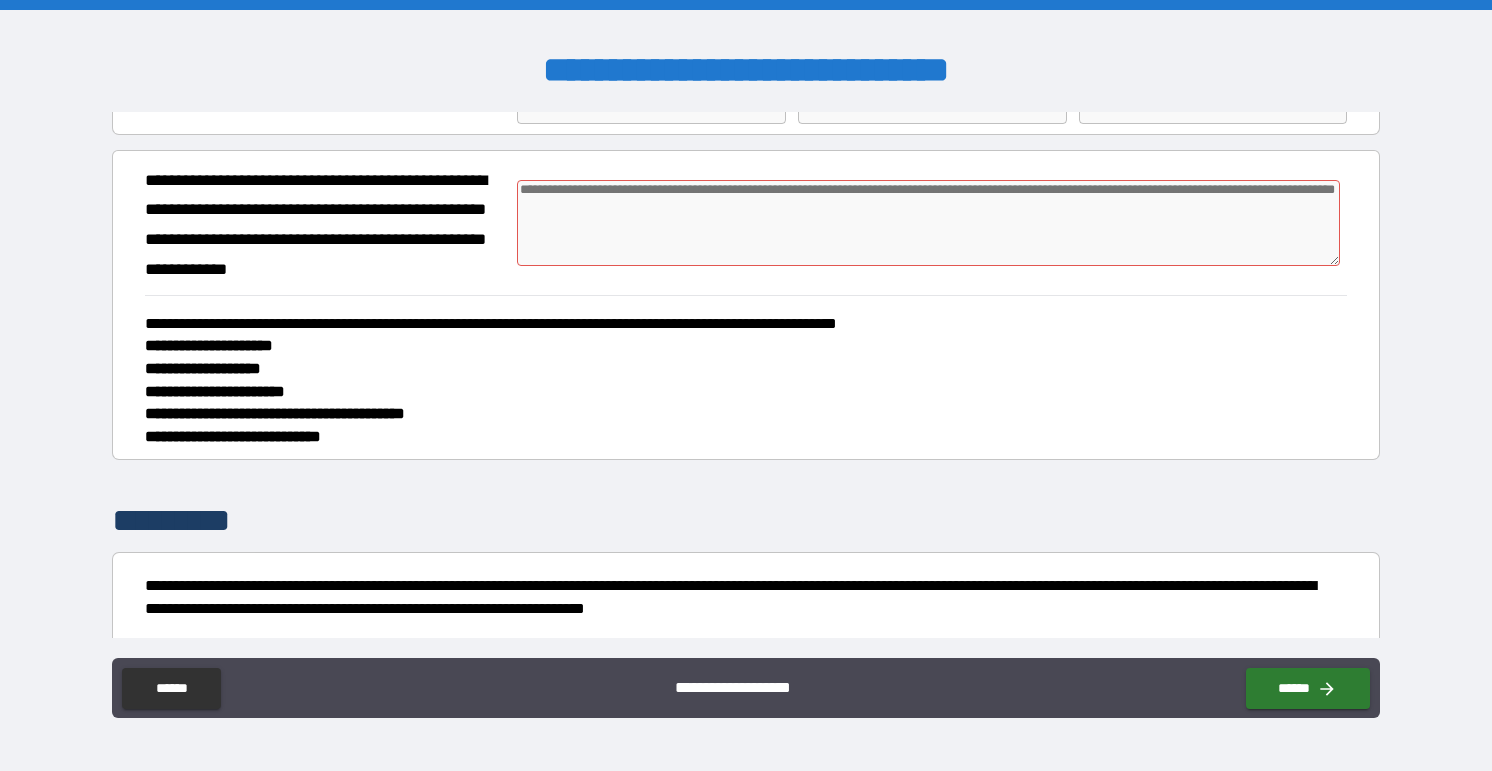 type on "*" 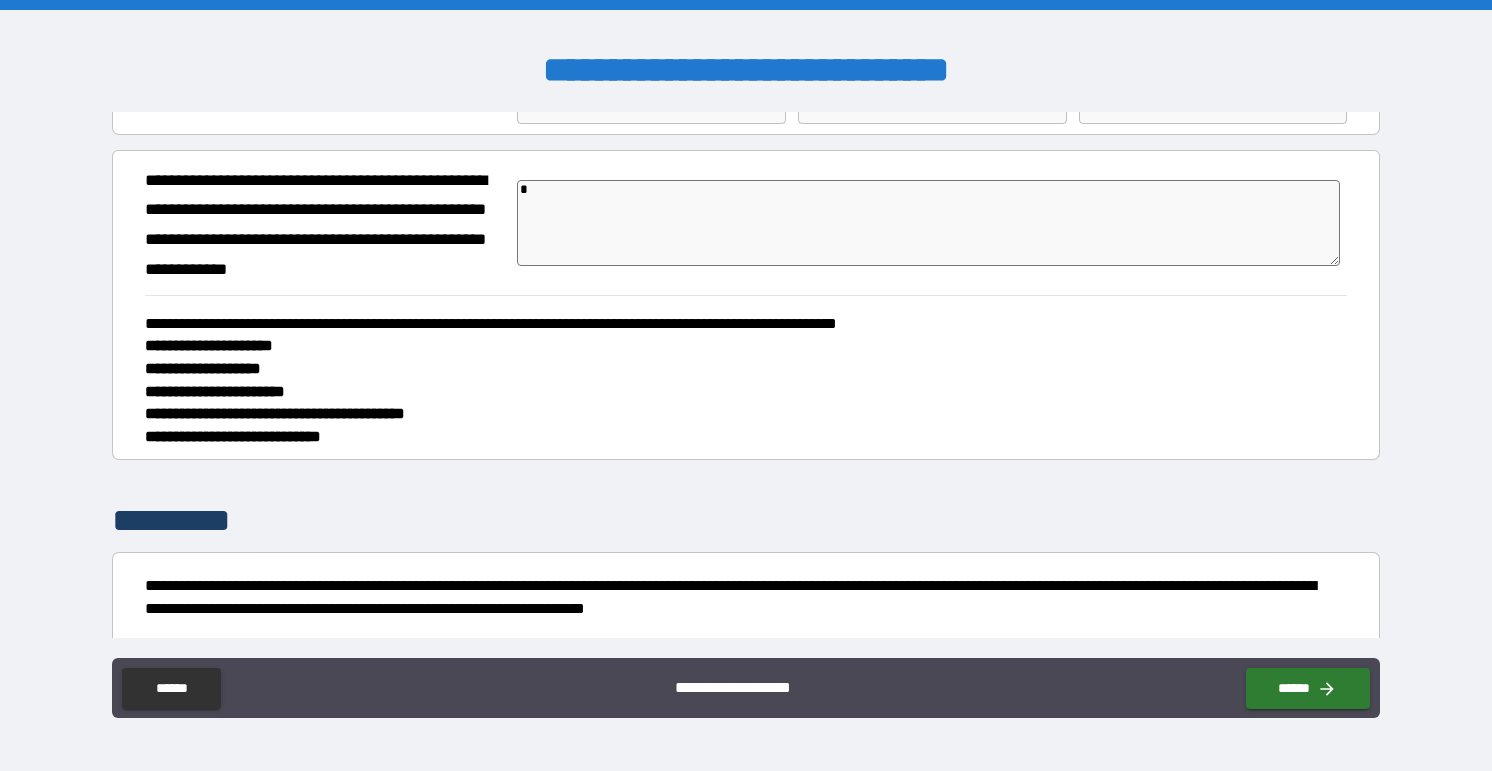 type on "*" 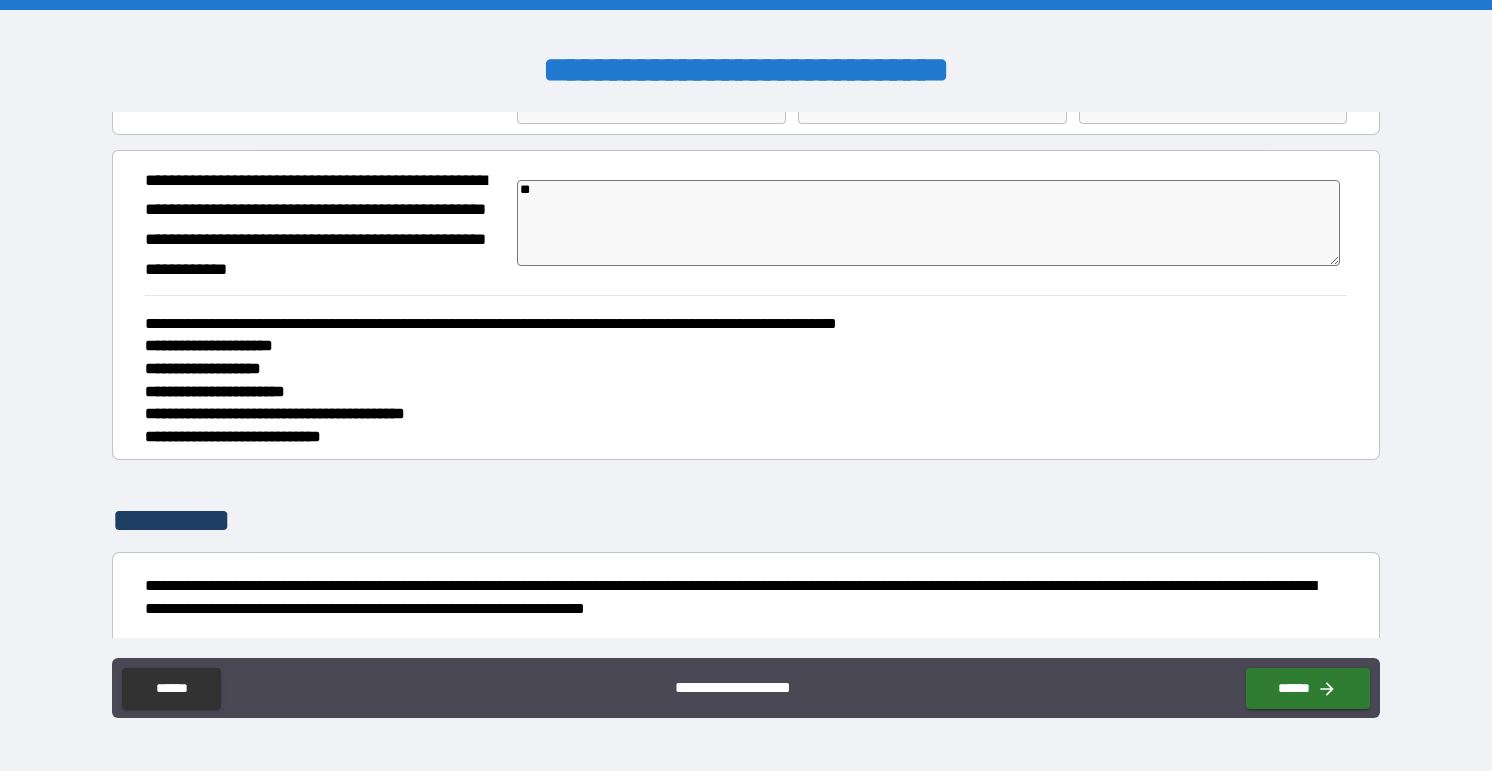 type on "*" 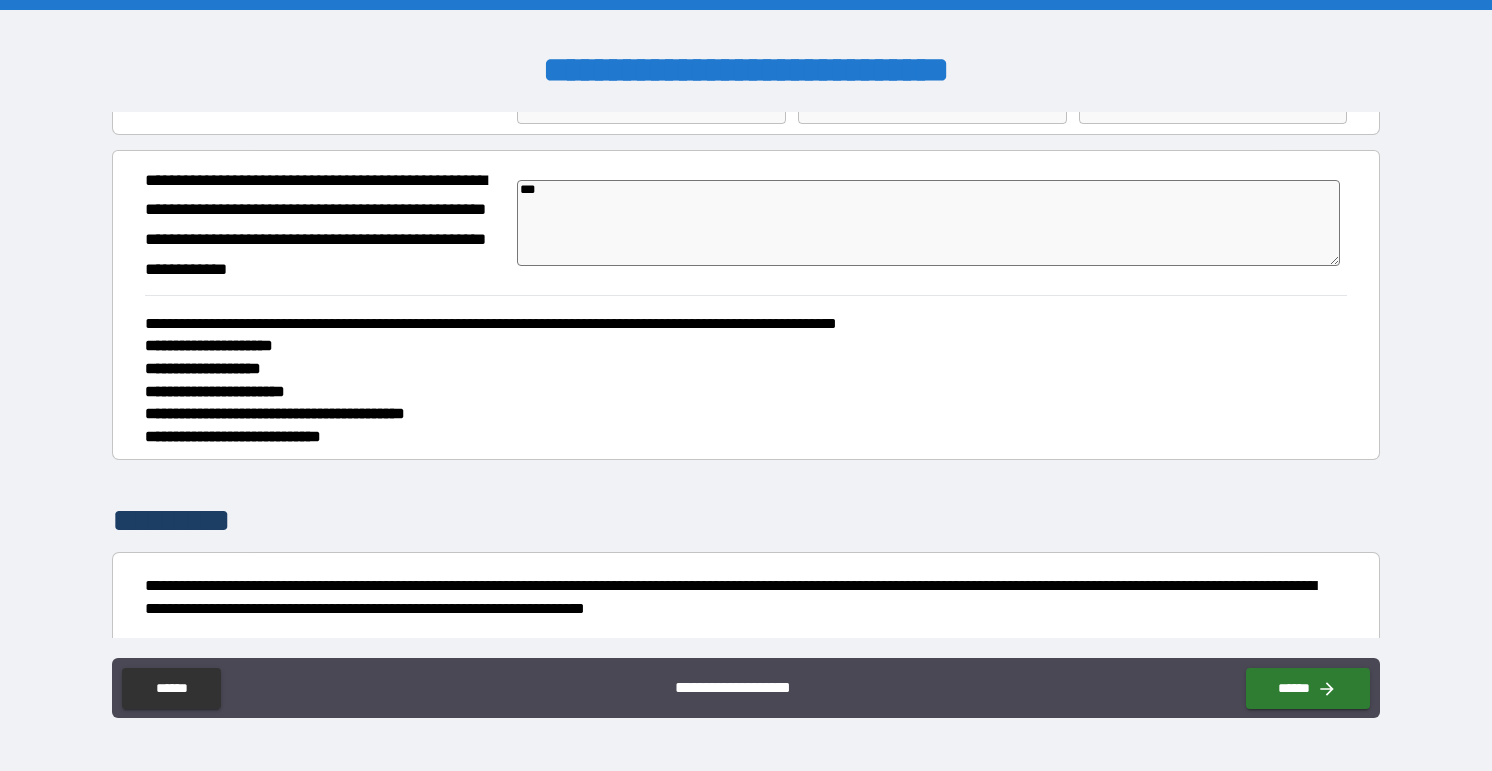type on "***" 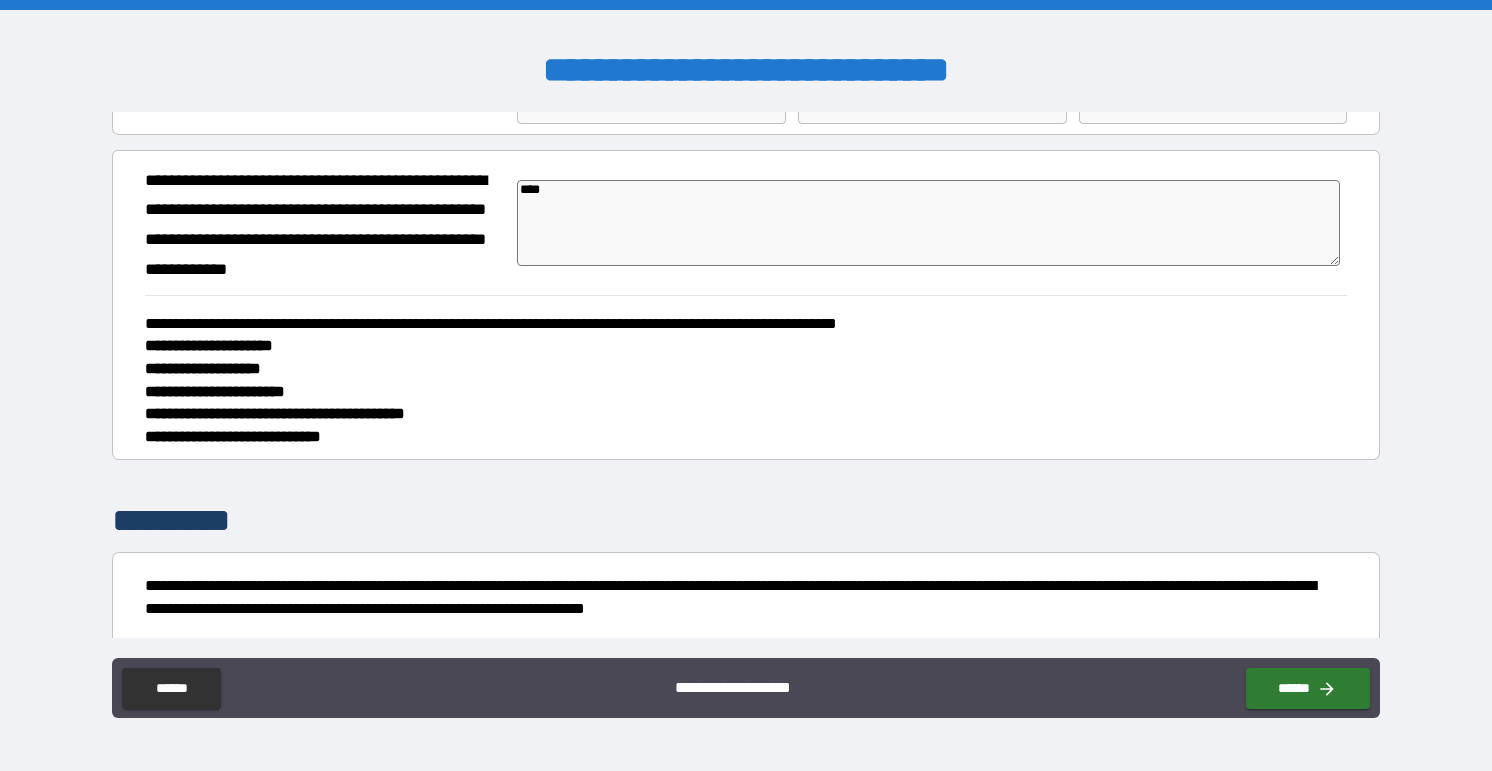 type on "*" 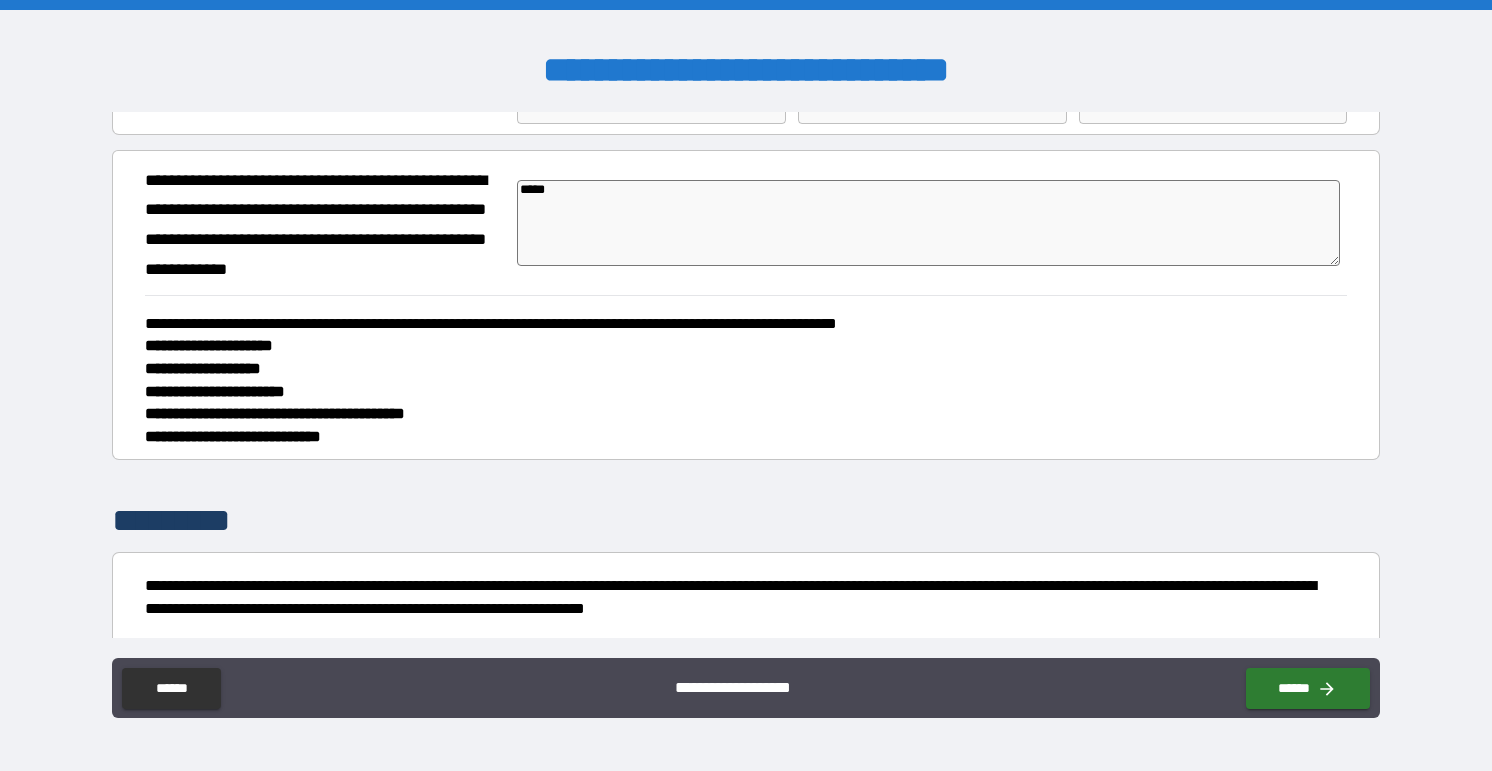 type on "*" 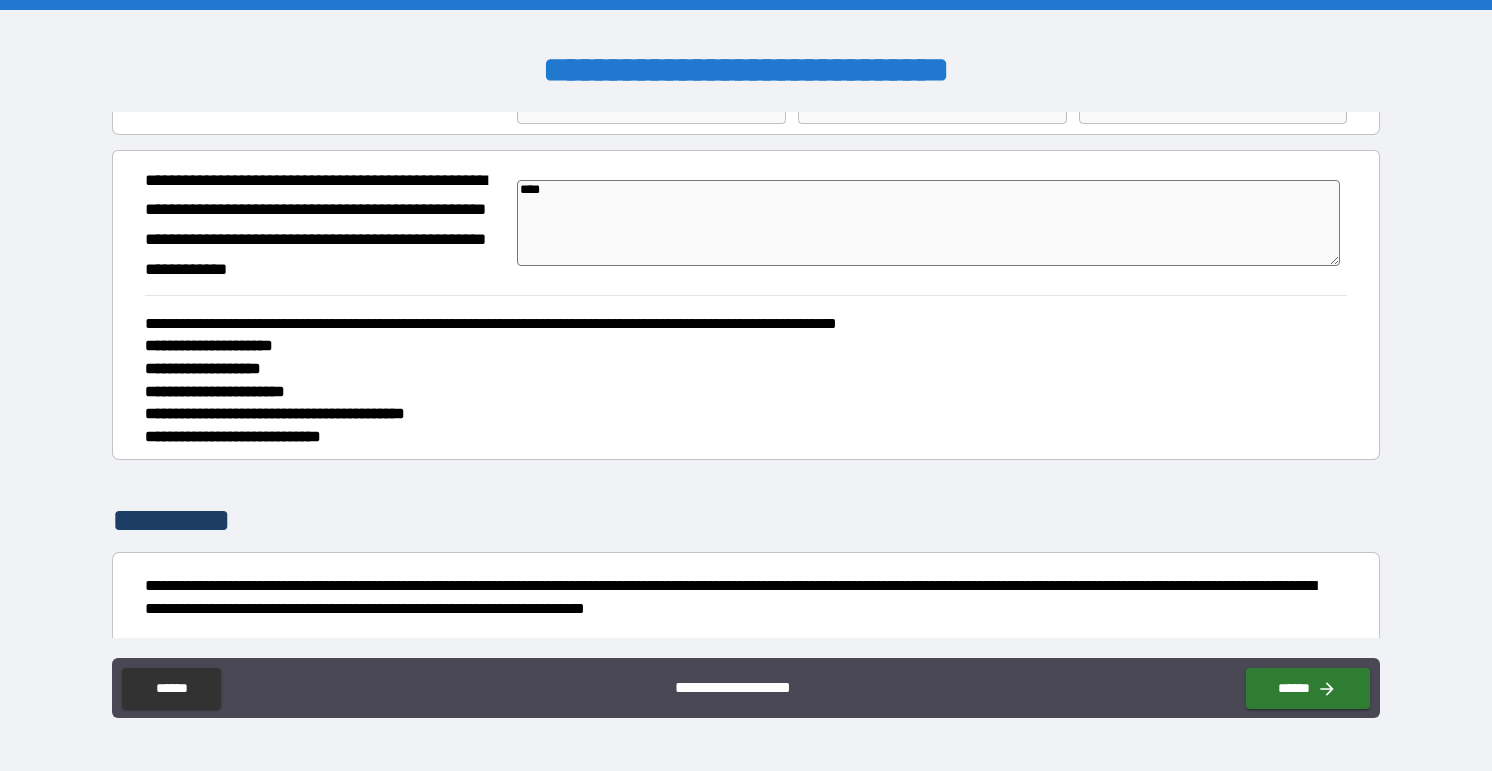 type on "*" 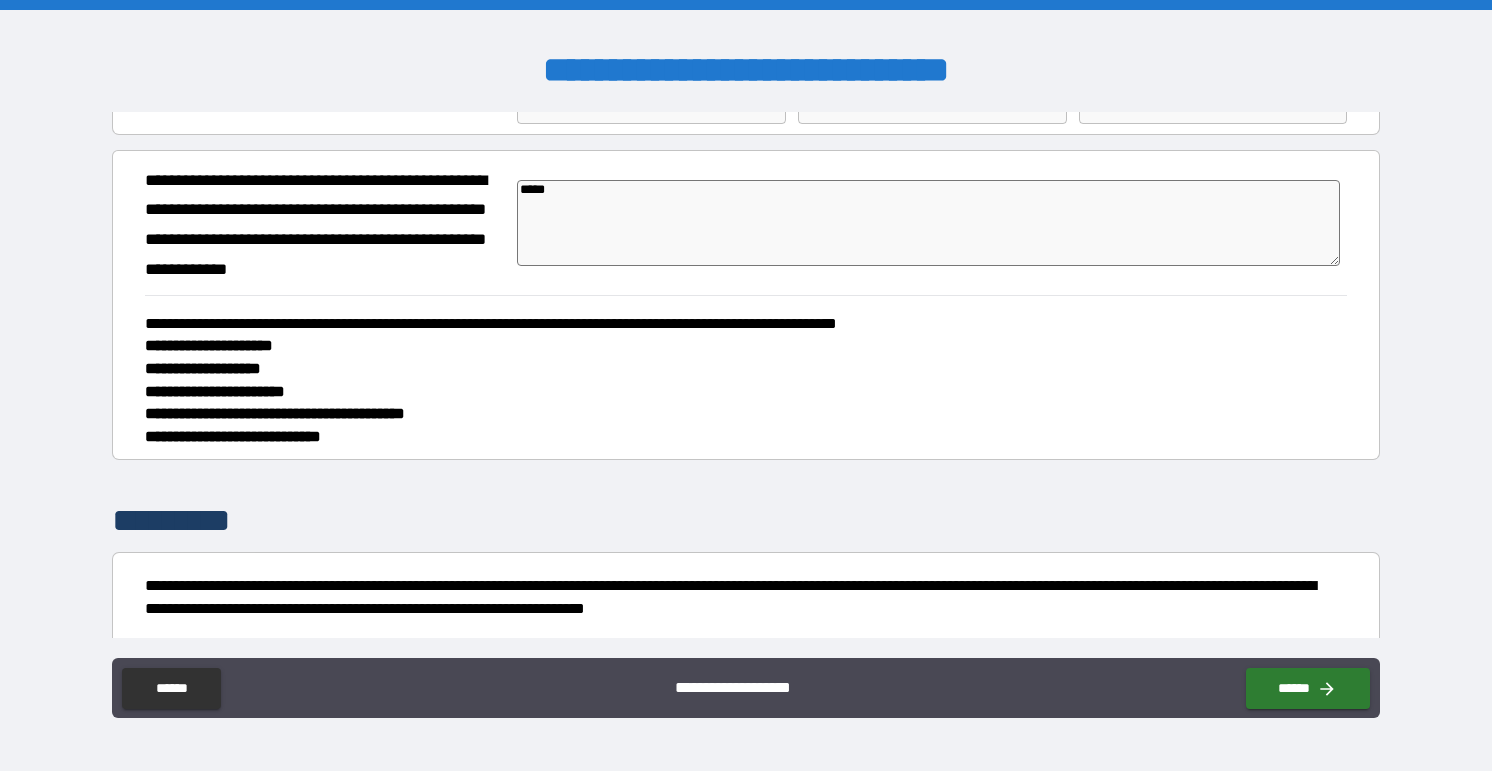 type 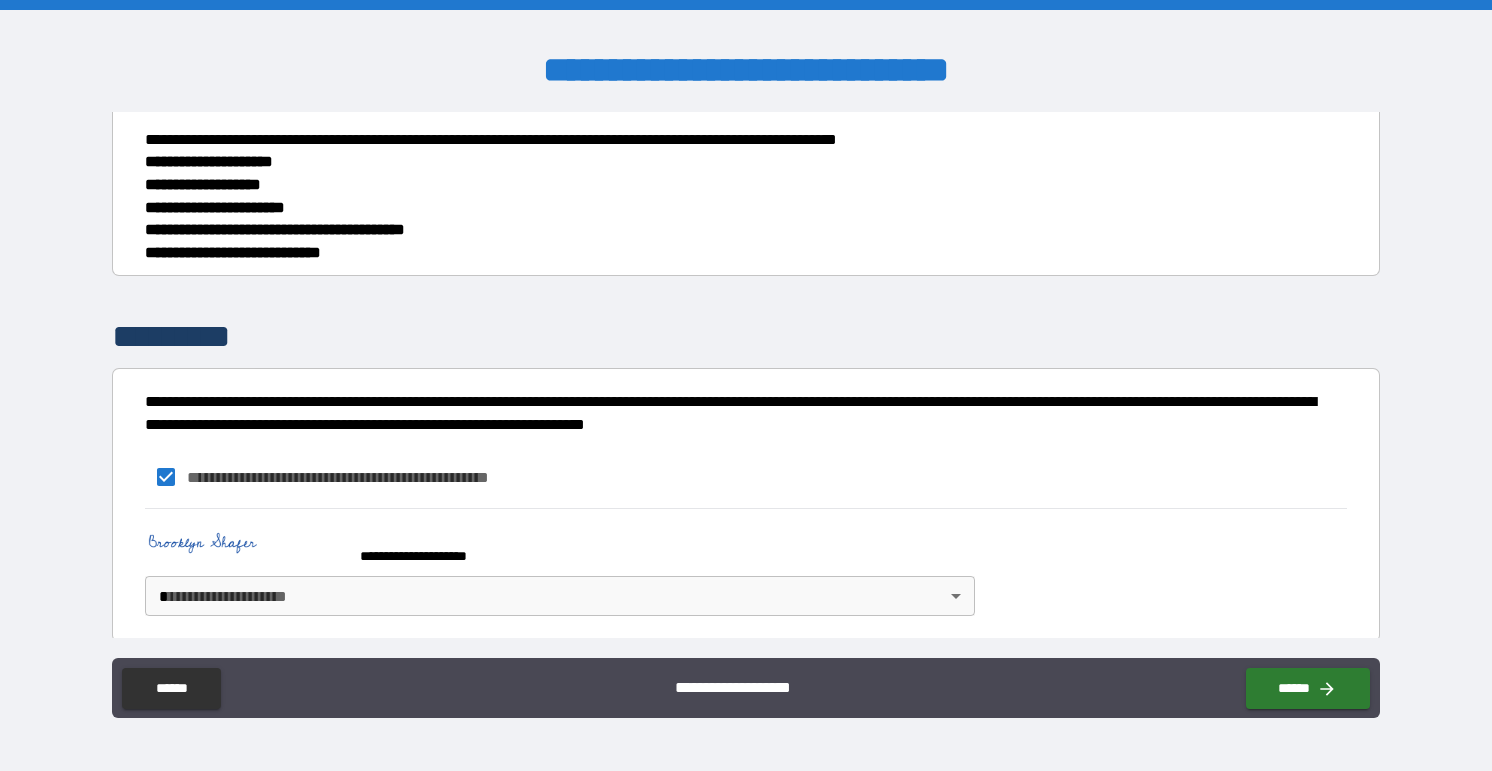 scroll, scrollTop: 291, scrollLeft: 0, axis: vertical 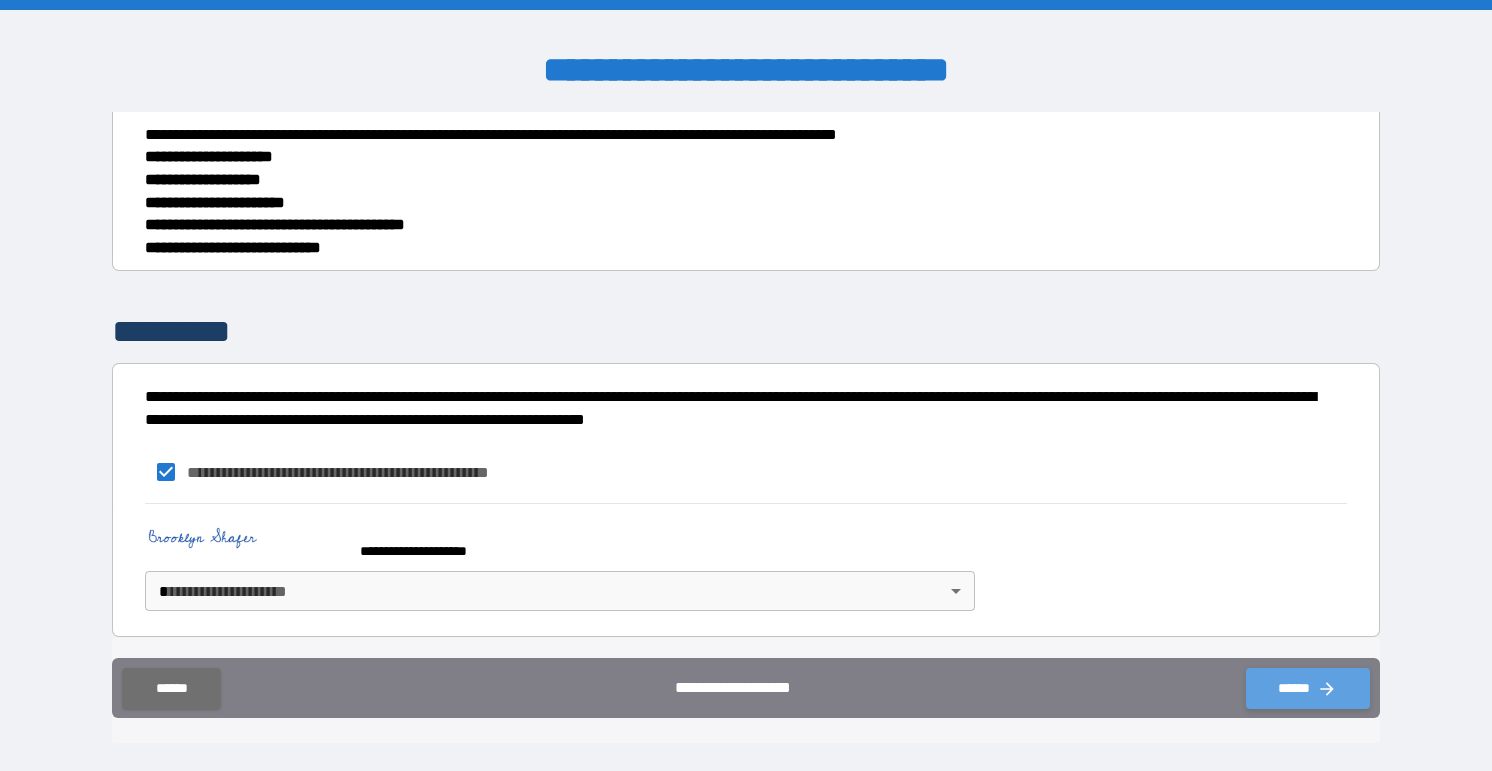 click on "******" at bounding box center [1308, 688] 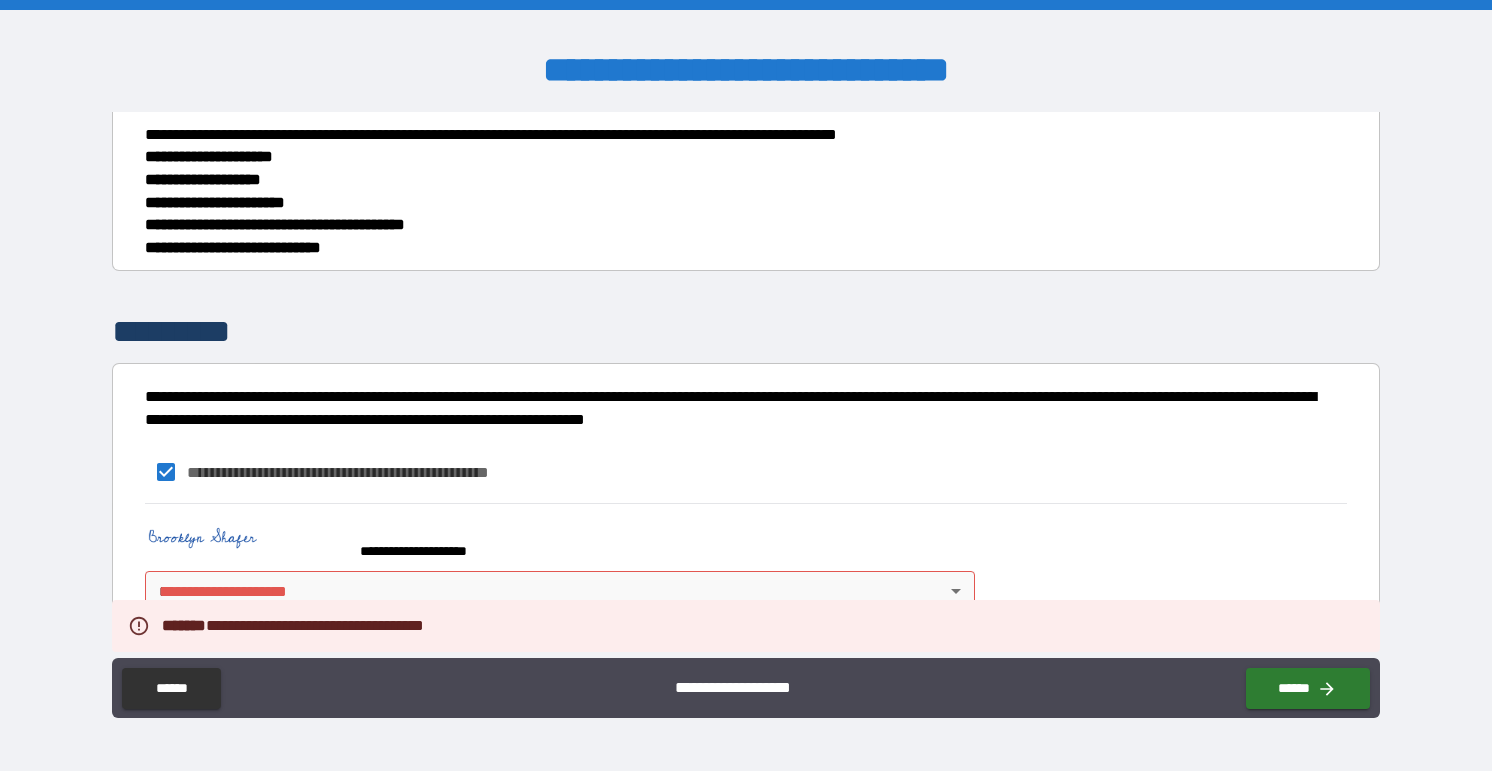 scroll, scrollTop: 295, scrollLeft: 0, axis: vertical 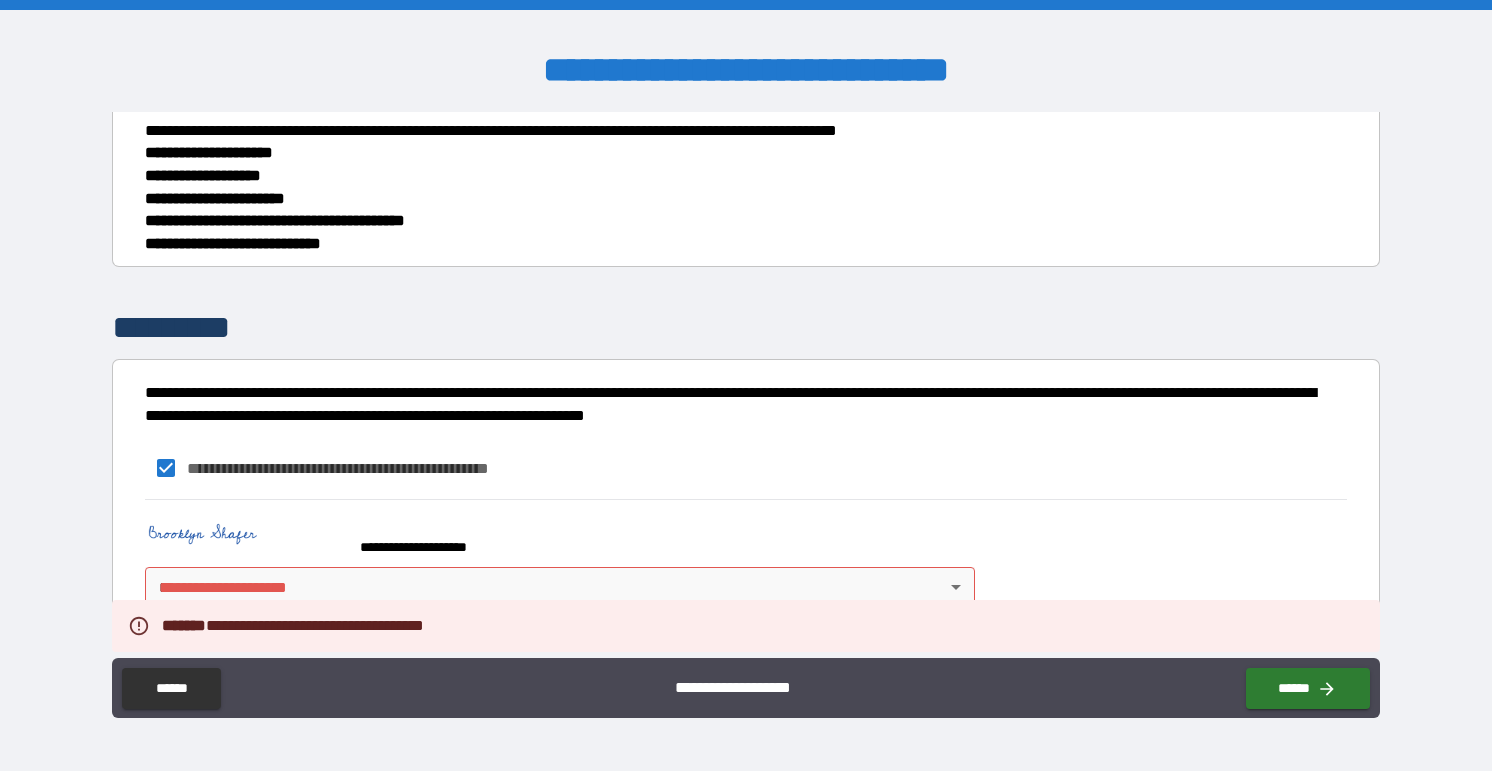 click on "**********" at bounding box center (746, 385) 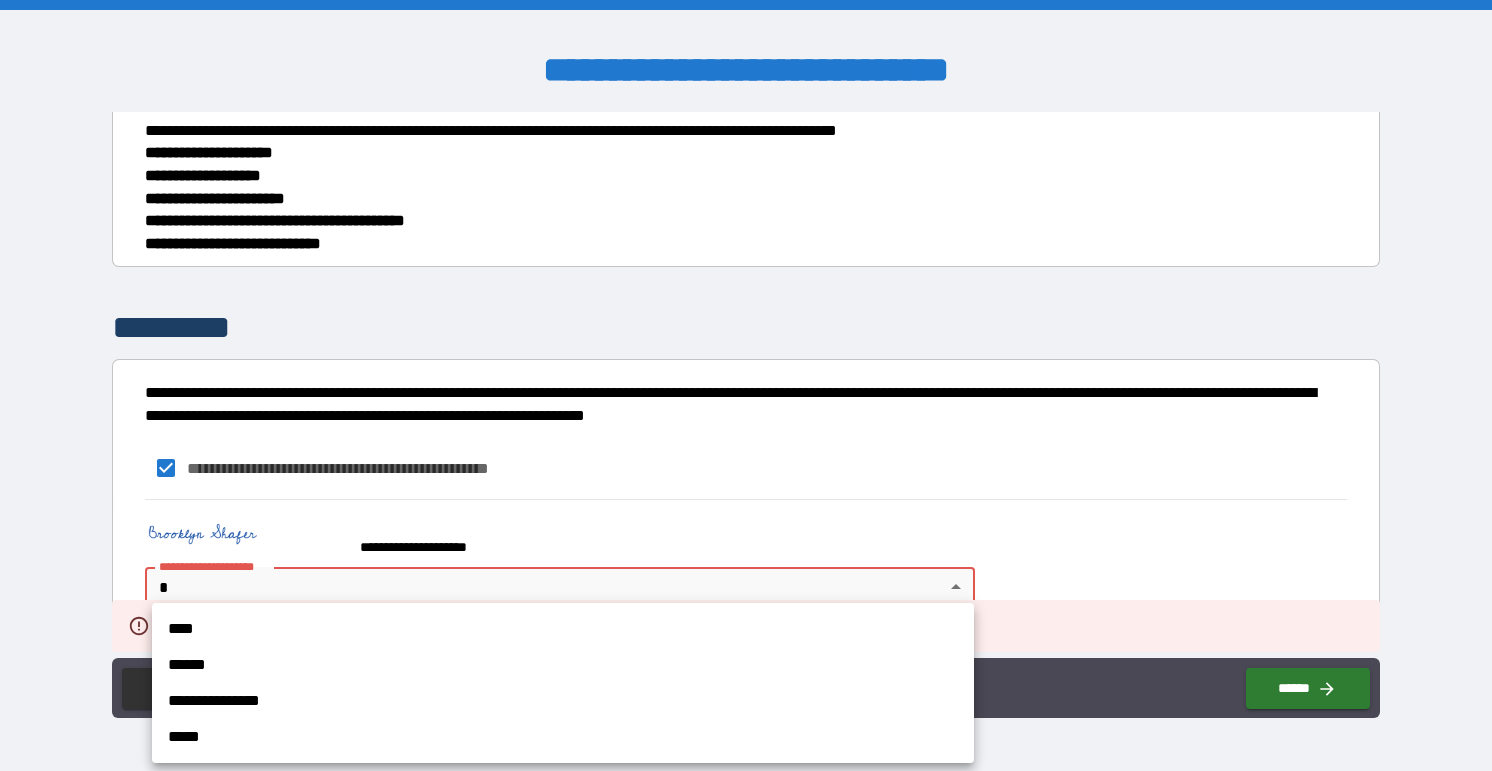 click on "****" at bounding box center (563, 629) 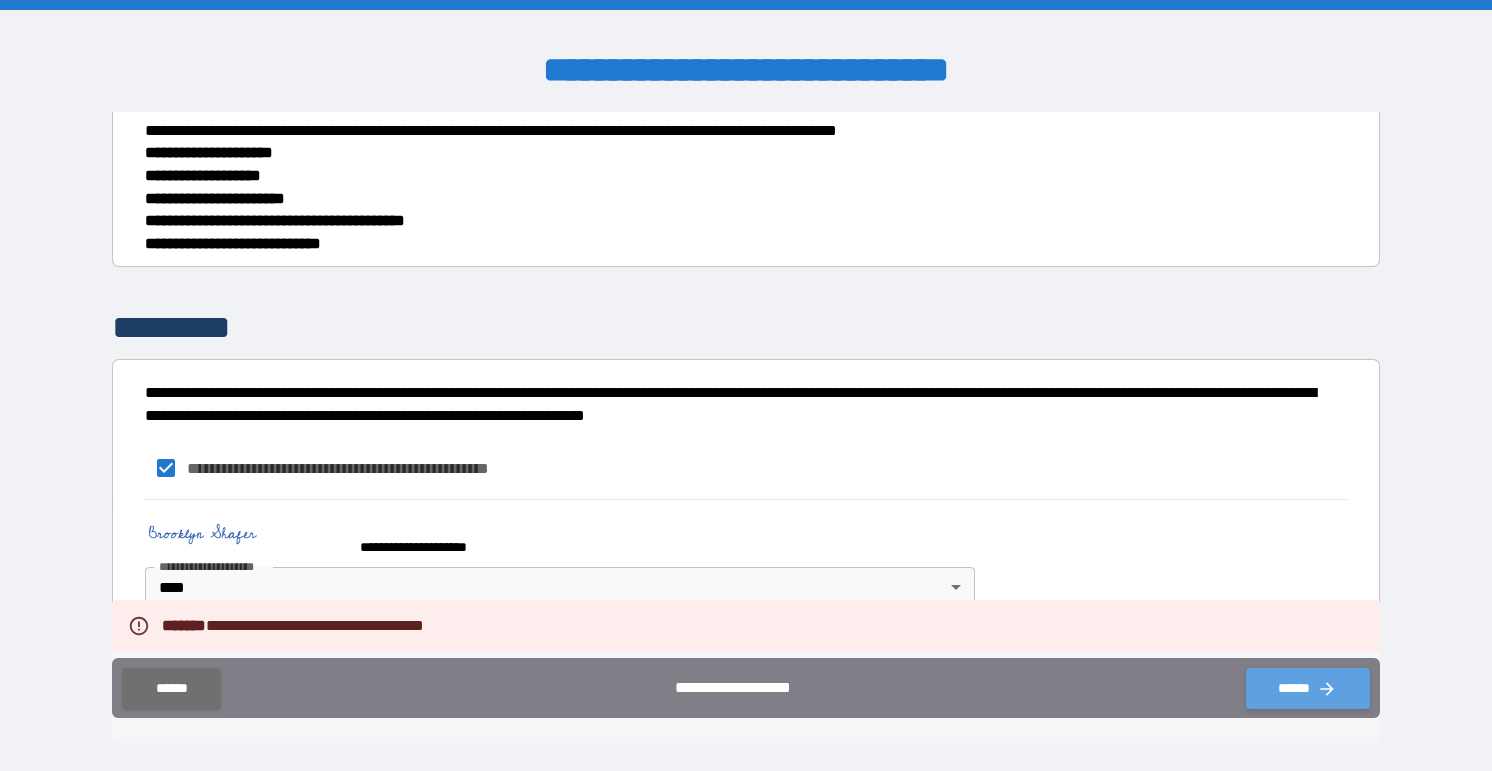 click on "******" at bounding box center [1308, 688] 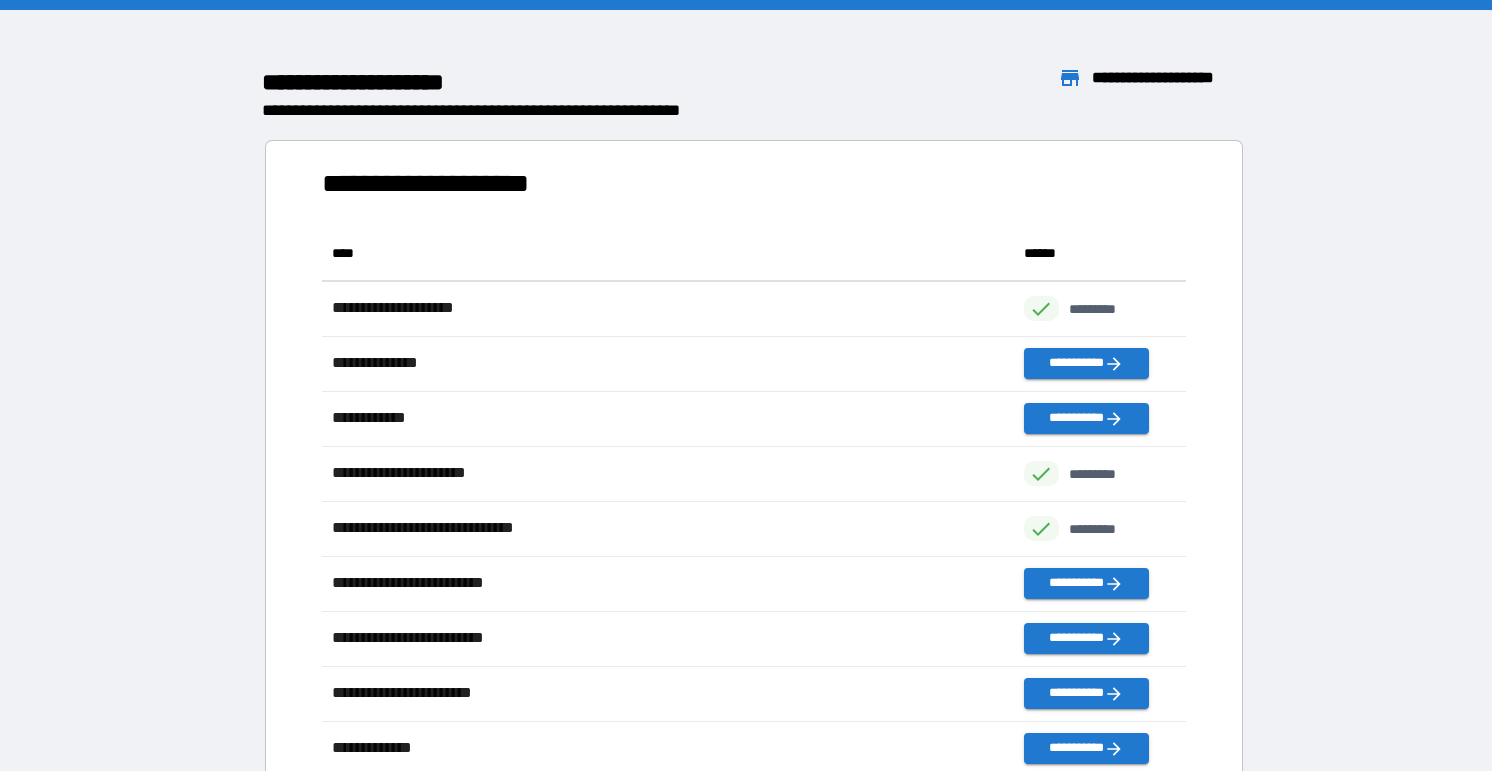 scroll, scrollTop: 1, scrollLeft: 1, axis: both 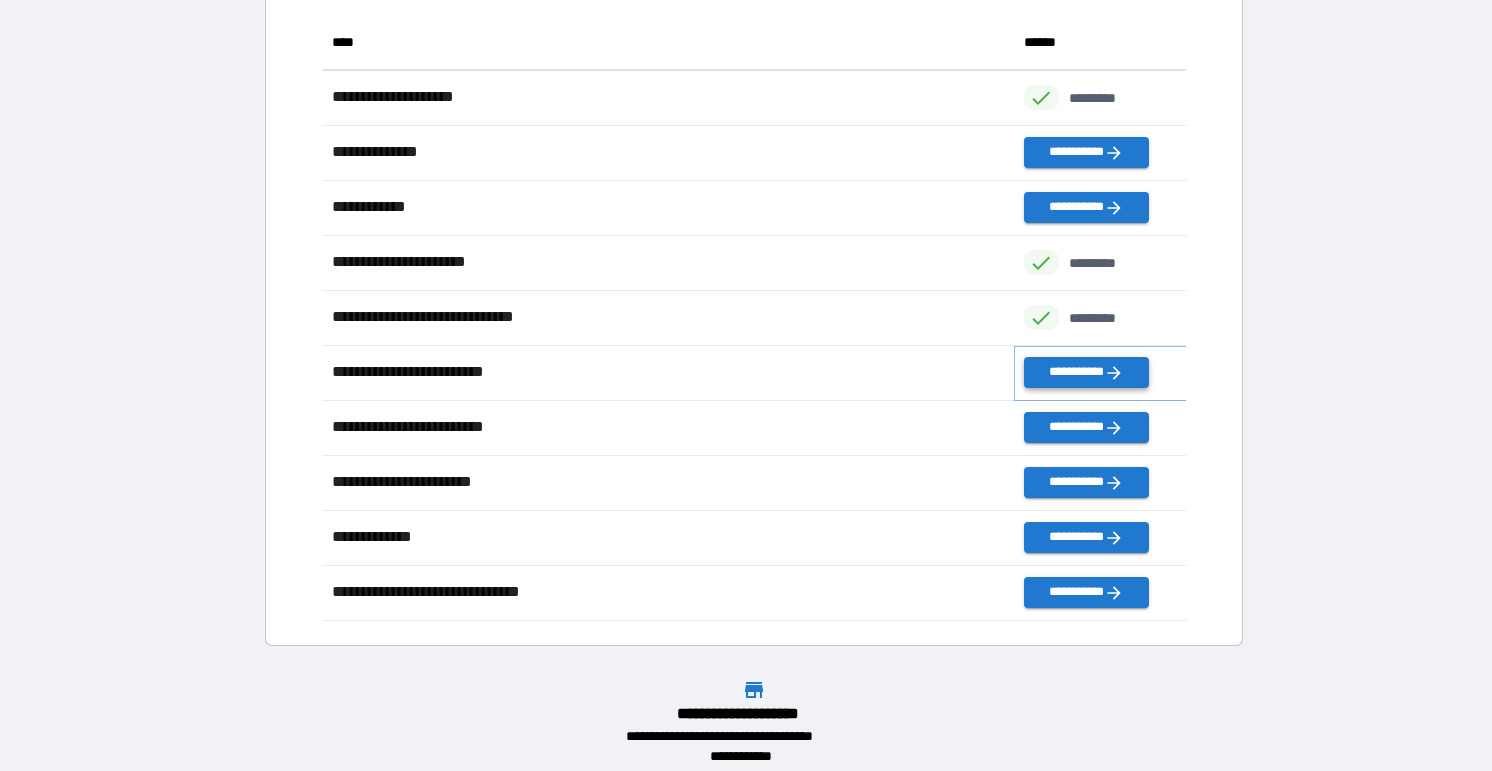 click on "**********" at bounding box center [1086, 372] 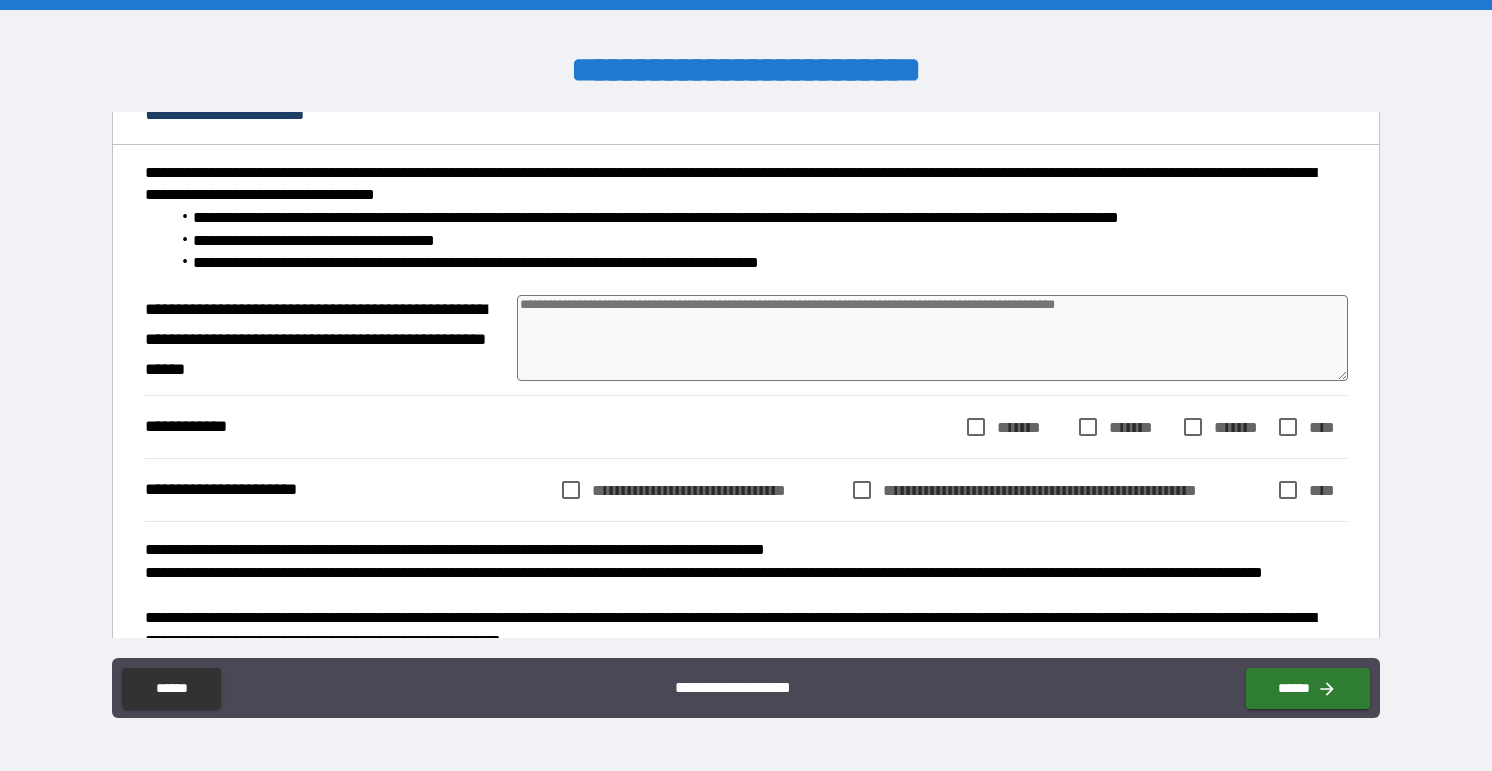 scroll, scrollTop: 176, scrollLeft: 0, axis: vertical 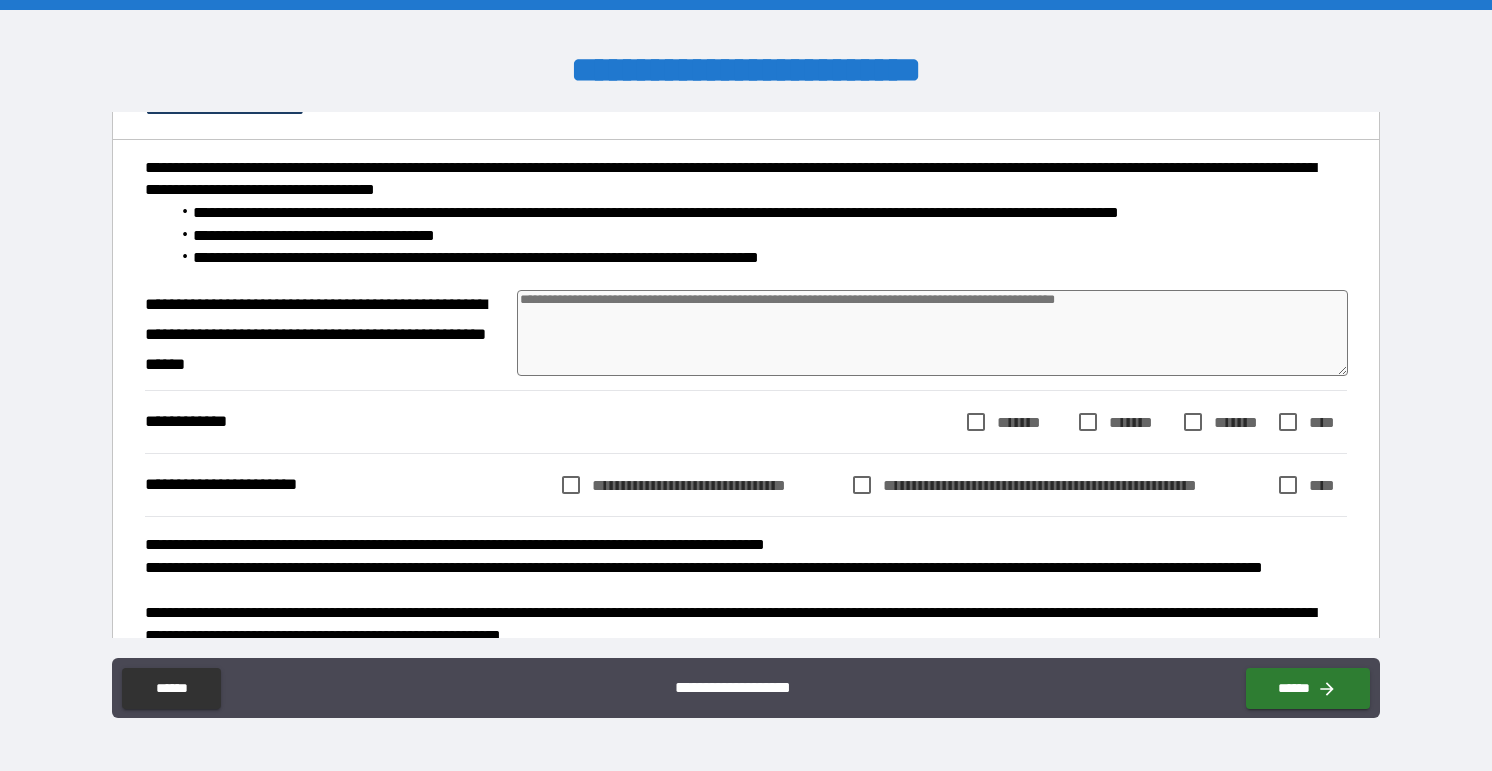 click at bounding box center [932, 333] 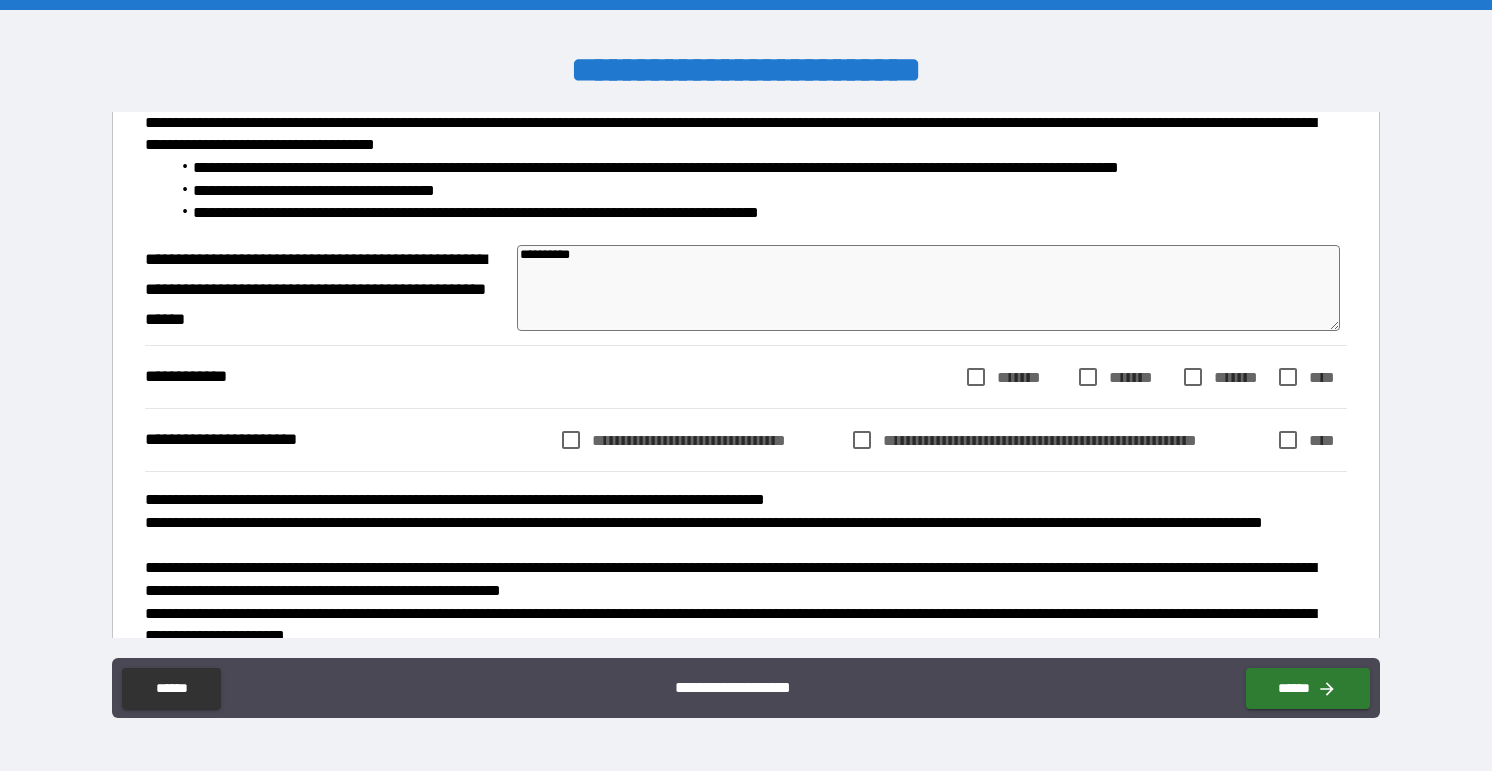 scroll, scrollTop: 223, scrollLeft: 0, axis: vertical 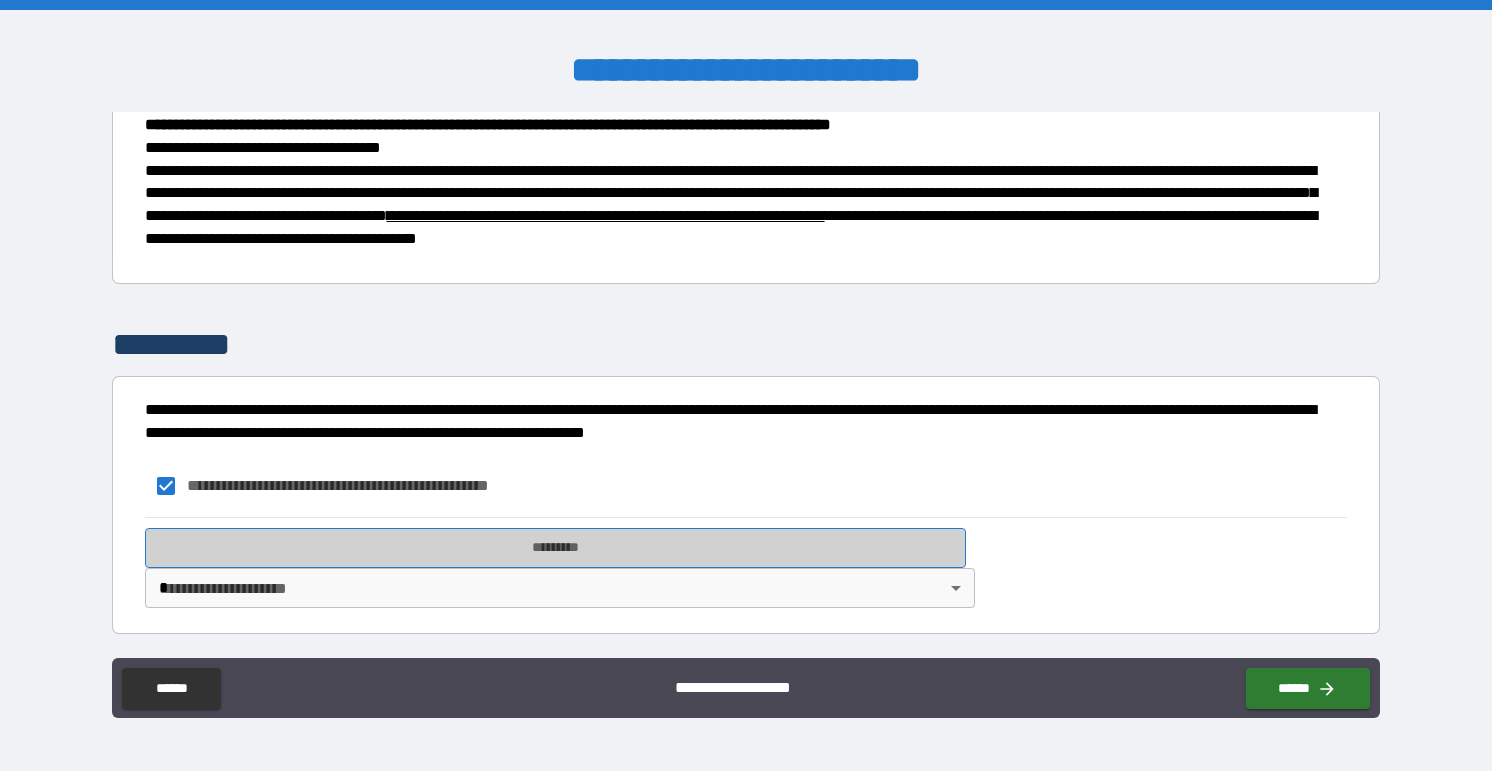 click on "*********" at bounding box center (556, 548) 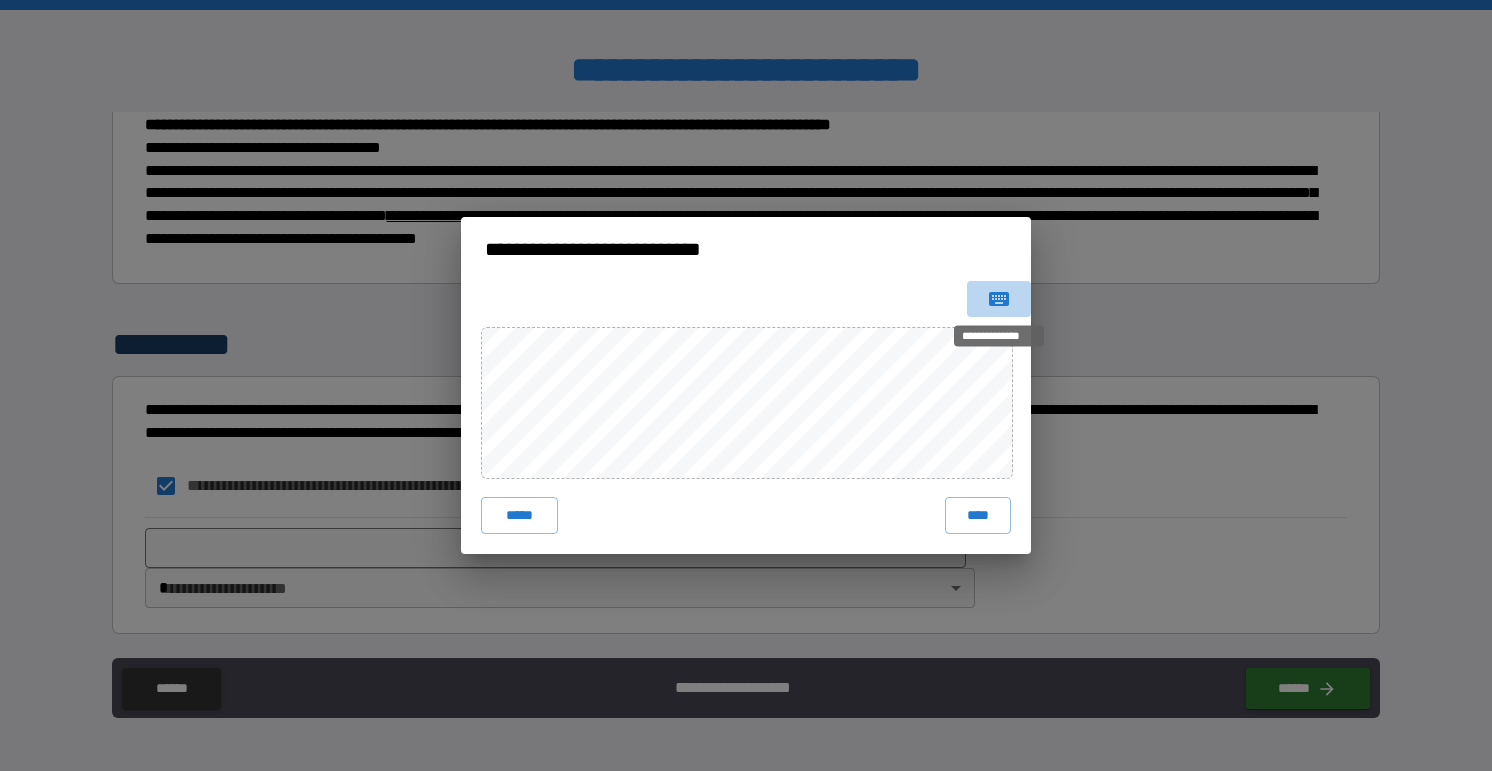 click 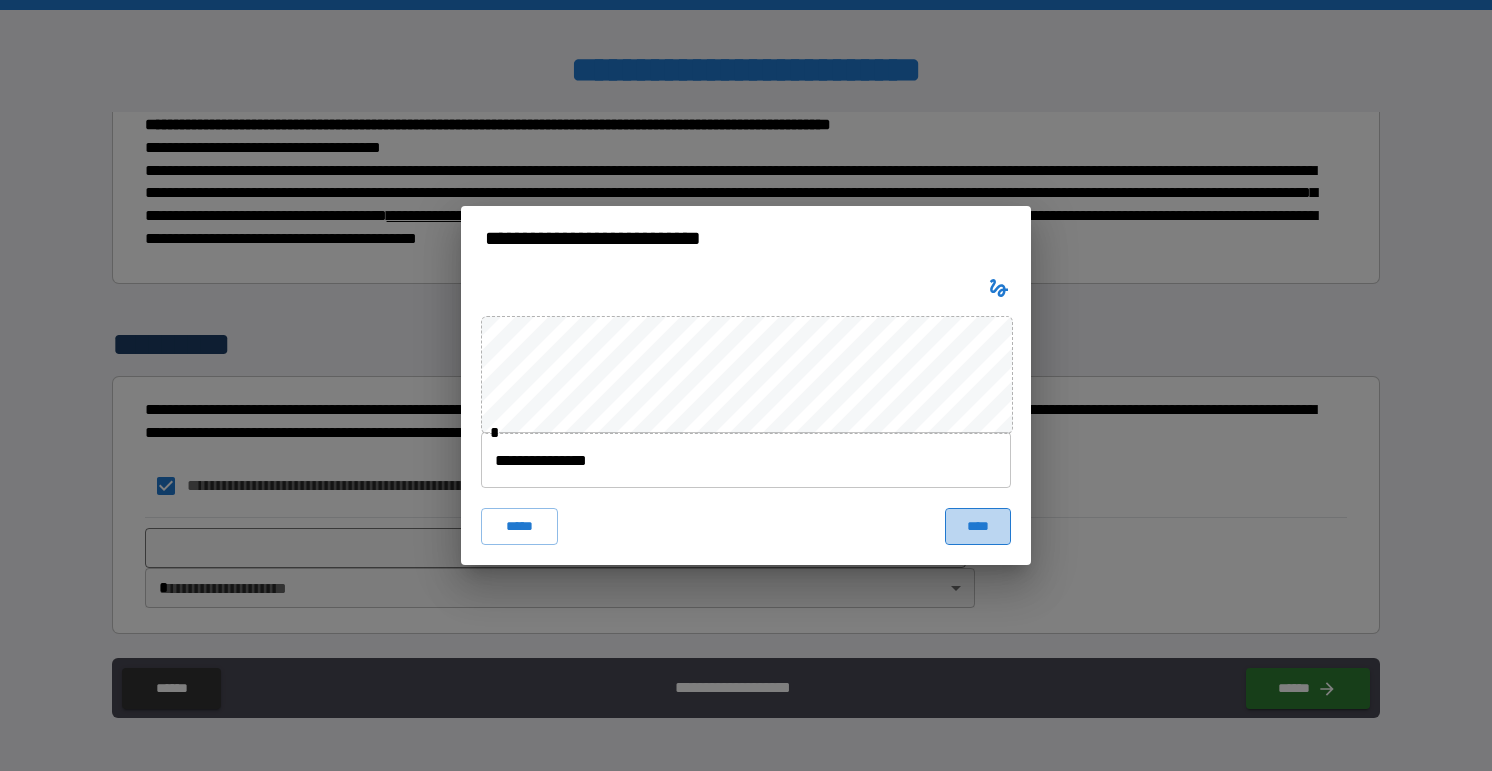 click on "****" at bounding box center [978, 526] 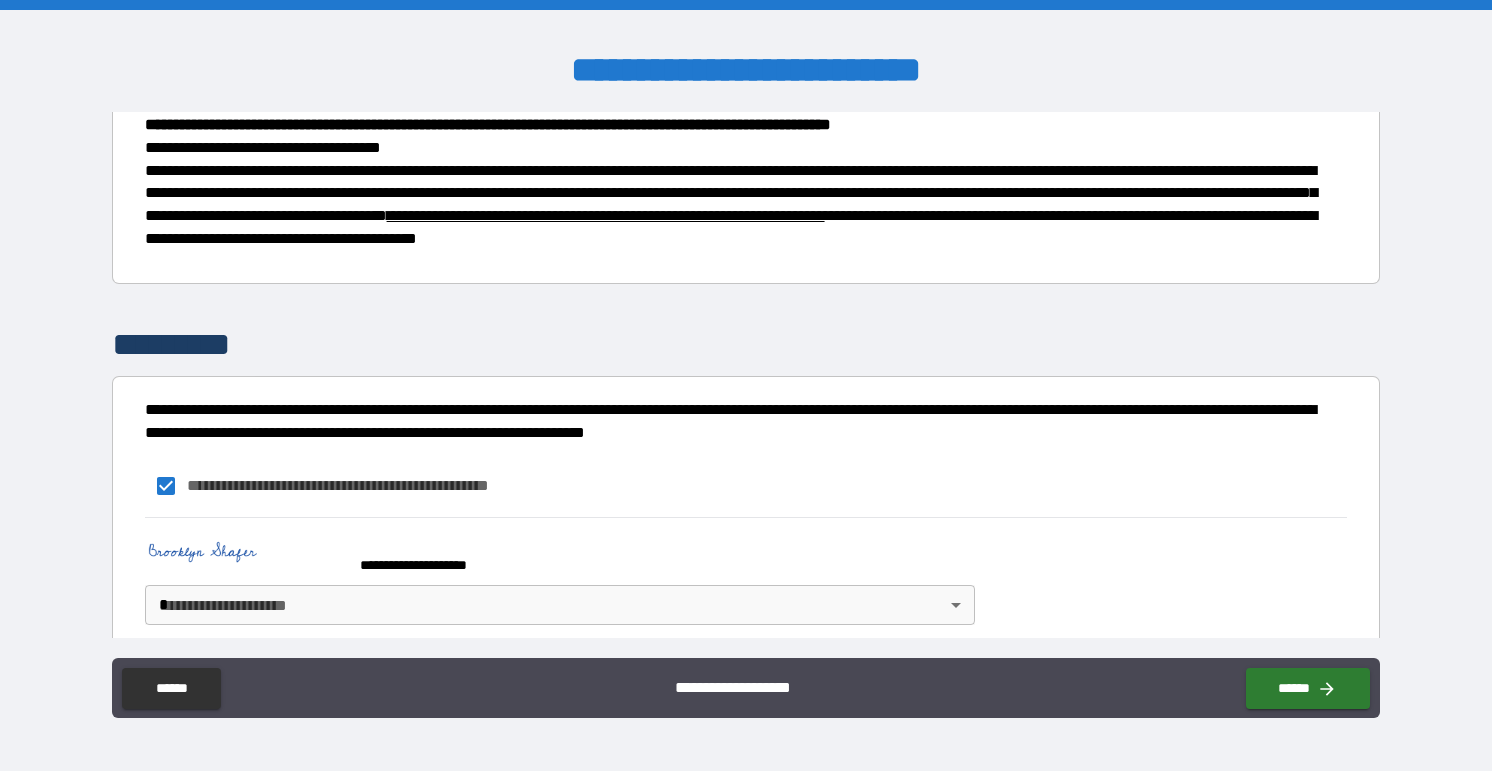 click on "**********" at bounding box center [746, 385] 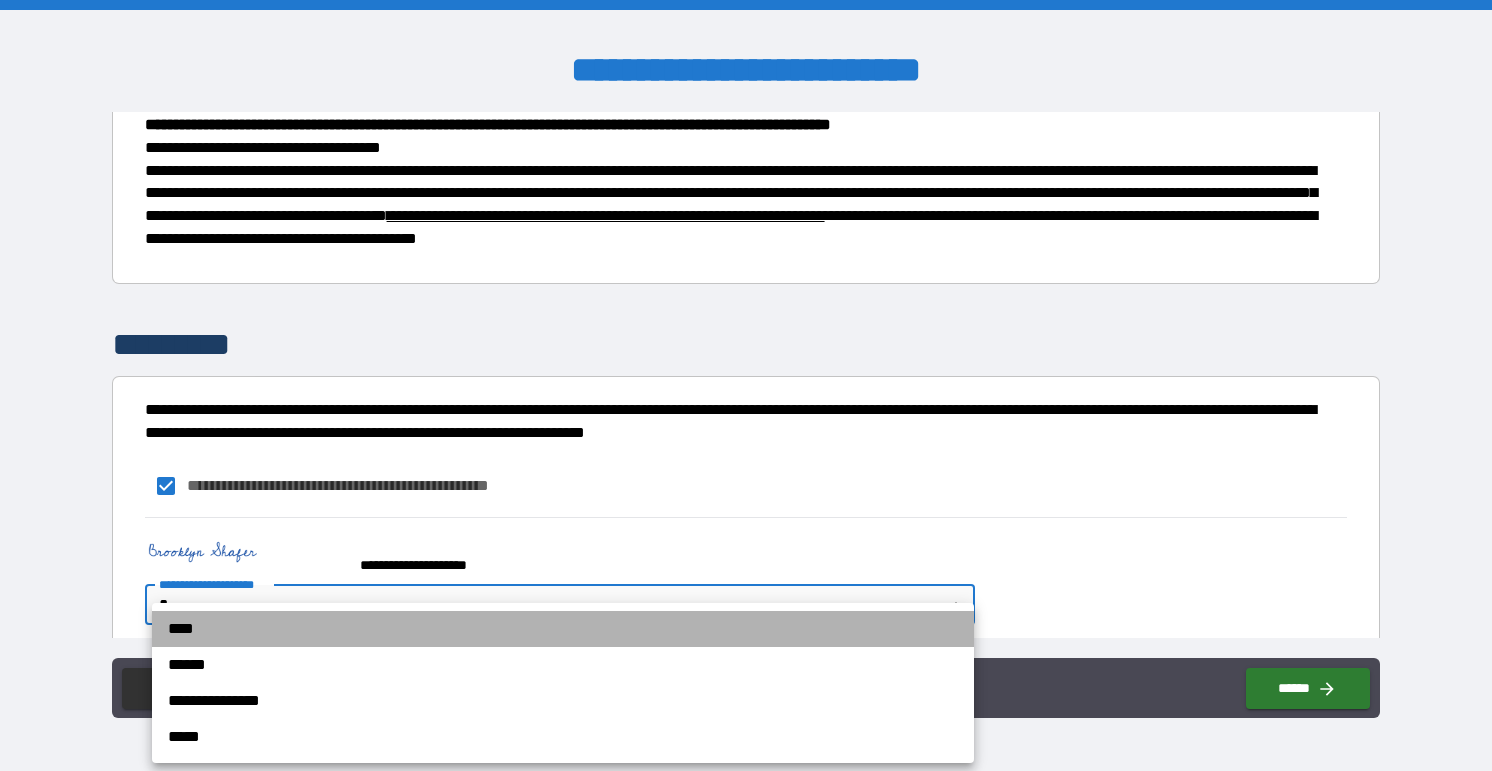 click on "****" at bounding box center (563, 629) 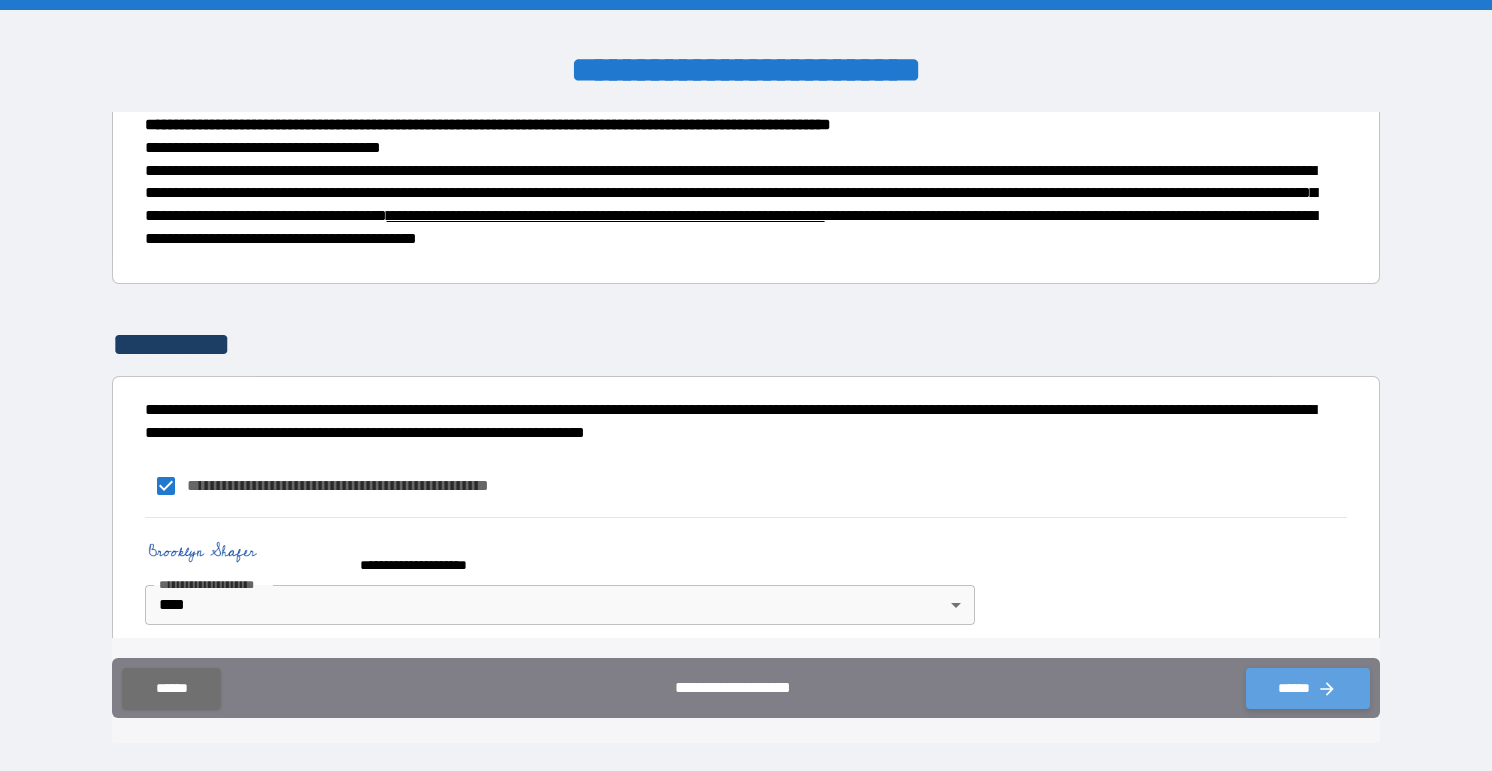 click on "******" at bounding box center [1308, 688] 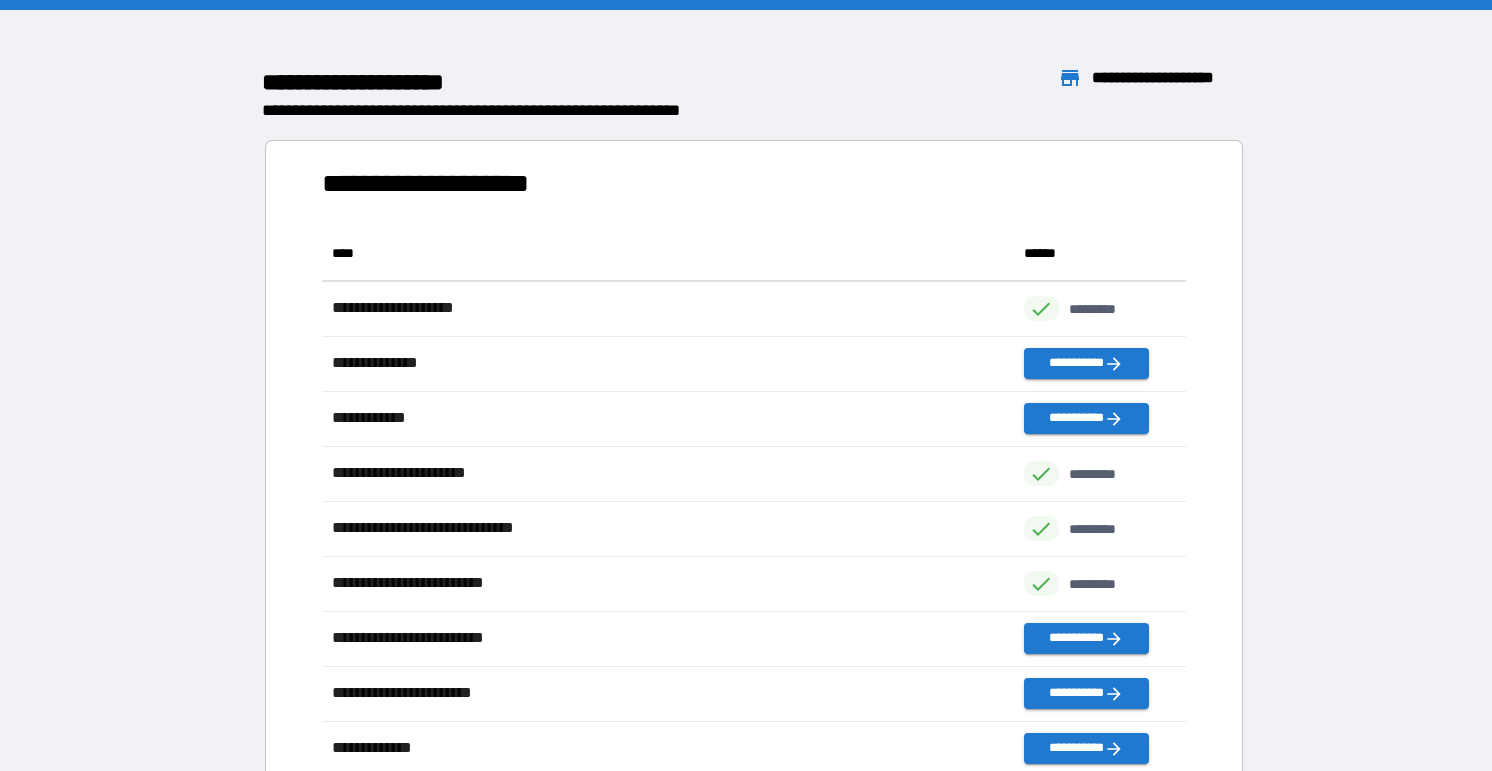 scroll, scrollTop: 1, scrollLeft: 1, axis: both 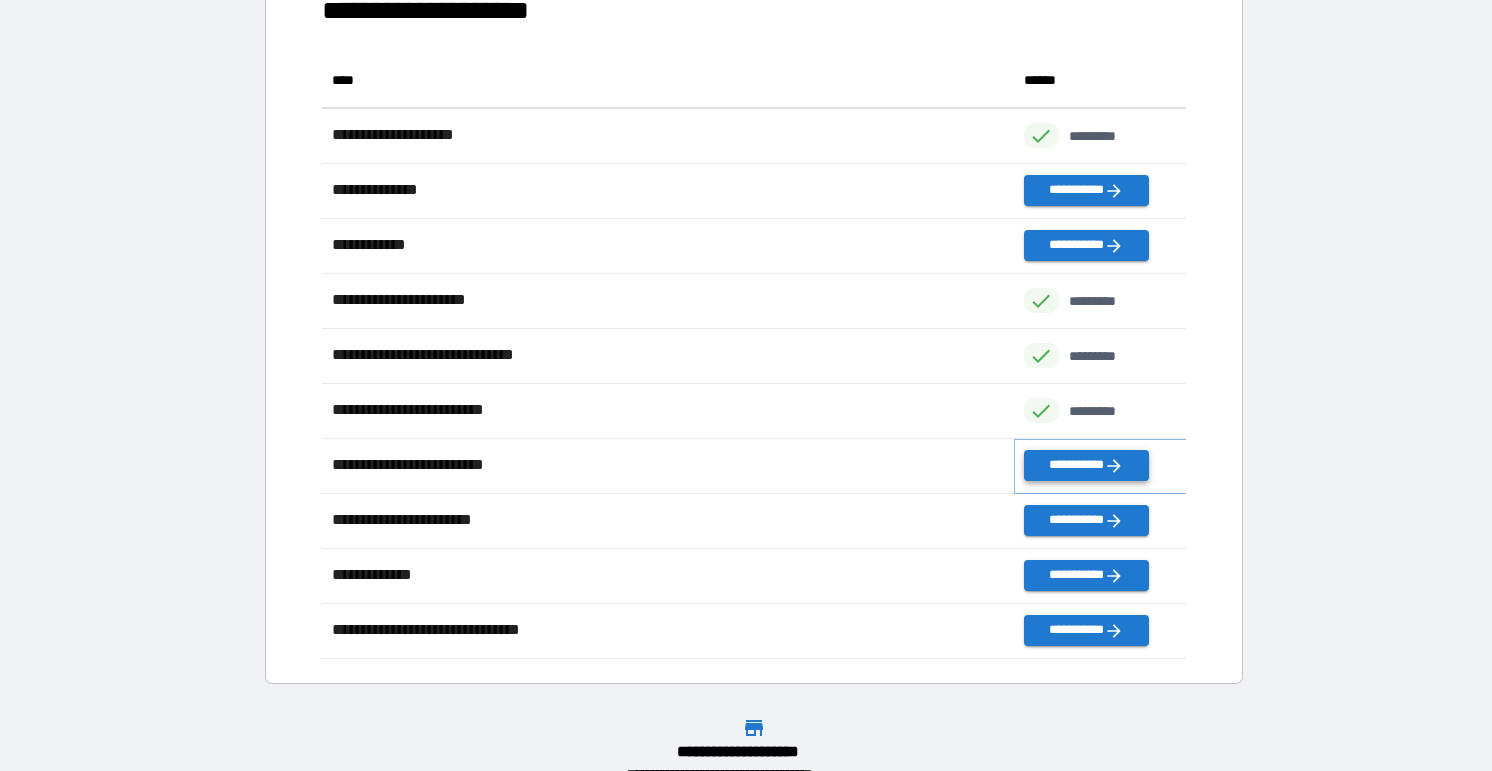 click on "**********" at bounding box center [1086, 465] 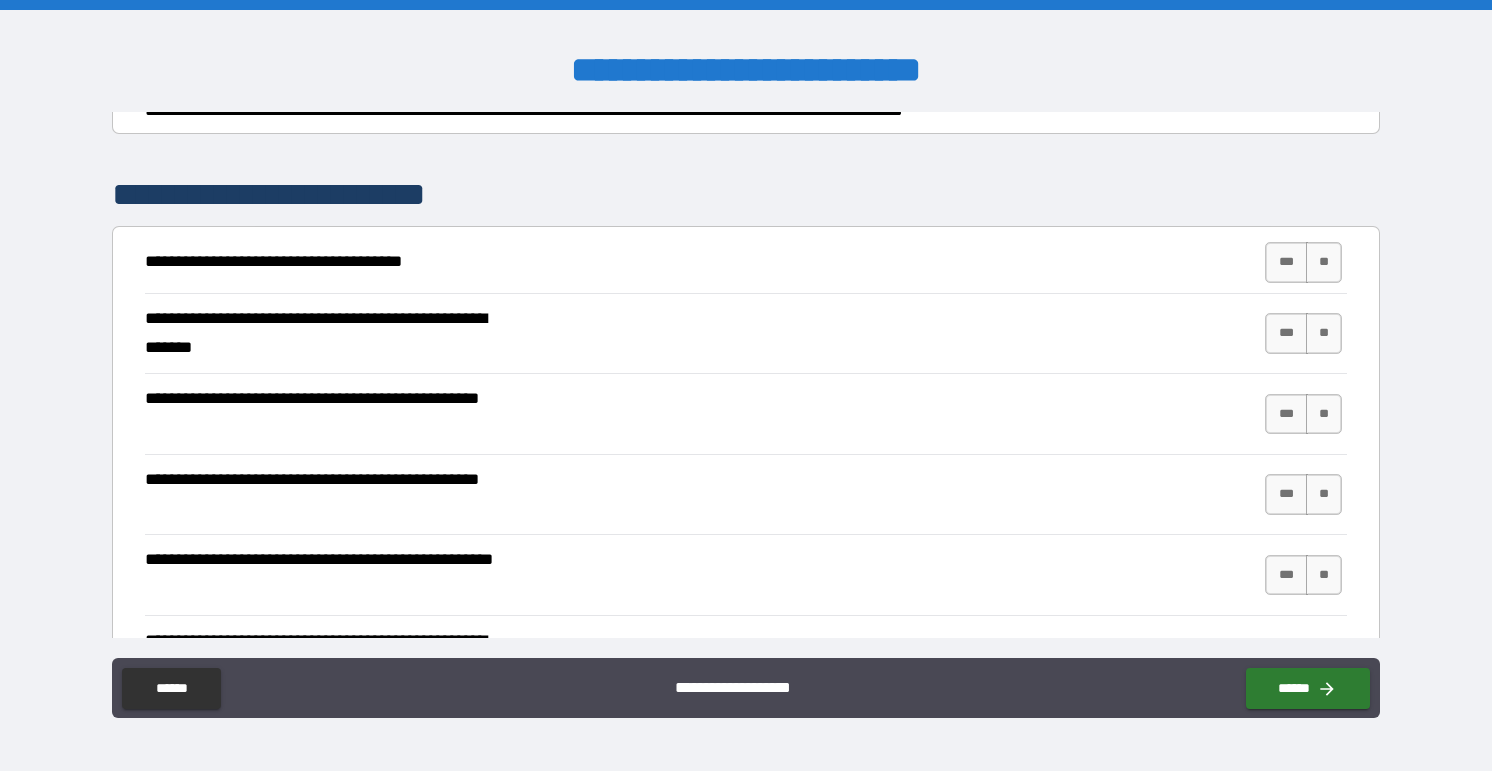 scroll, scrollTop: 275, scrollLeft: 0, axis: vertical 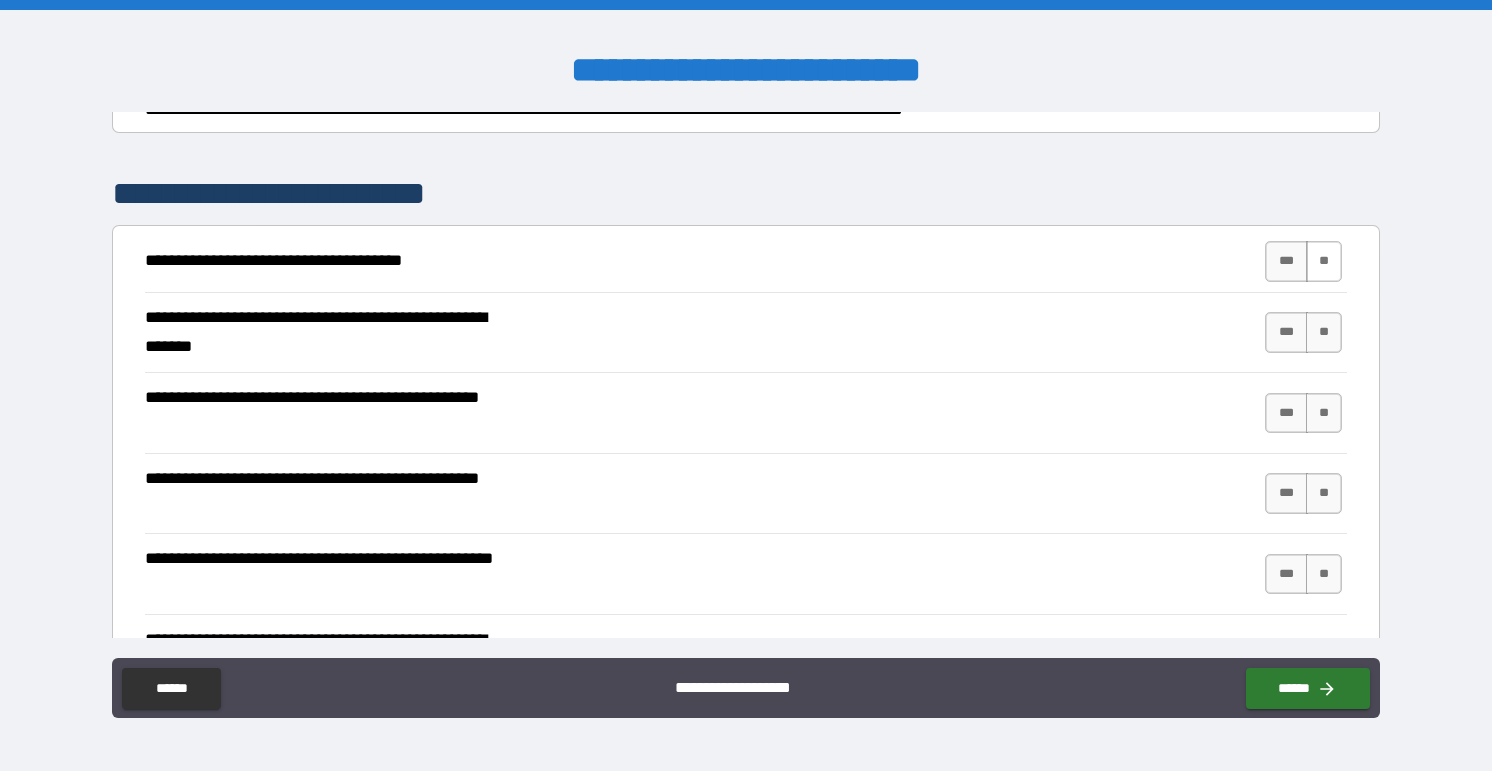 click on "**" at bounding box center [1324, 261] 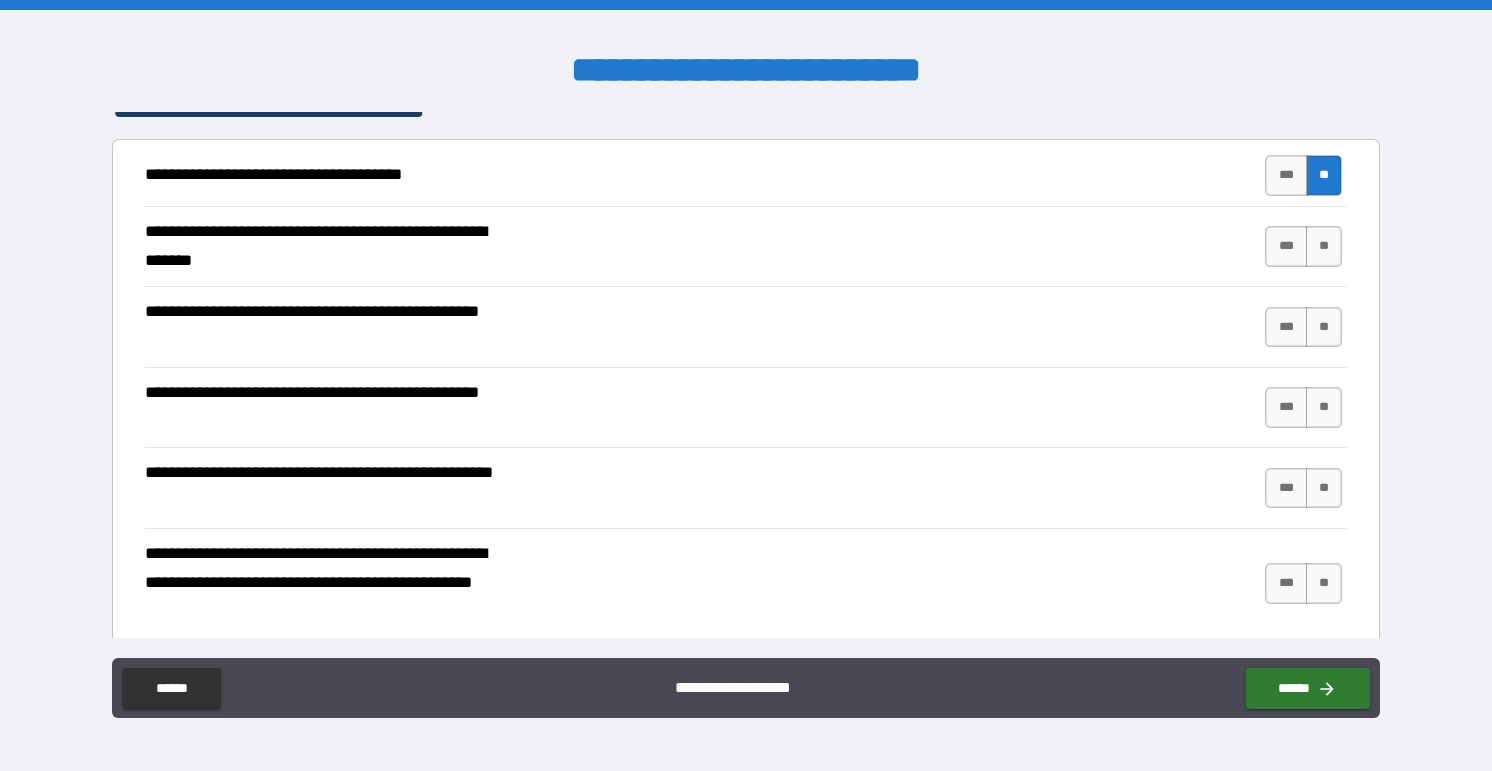 scroll, scrollTop: 364, scrollLeft: 0, axis: vertical 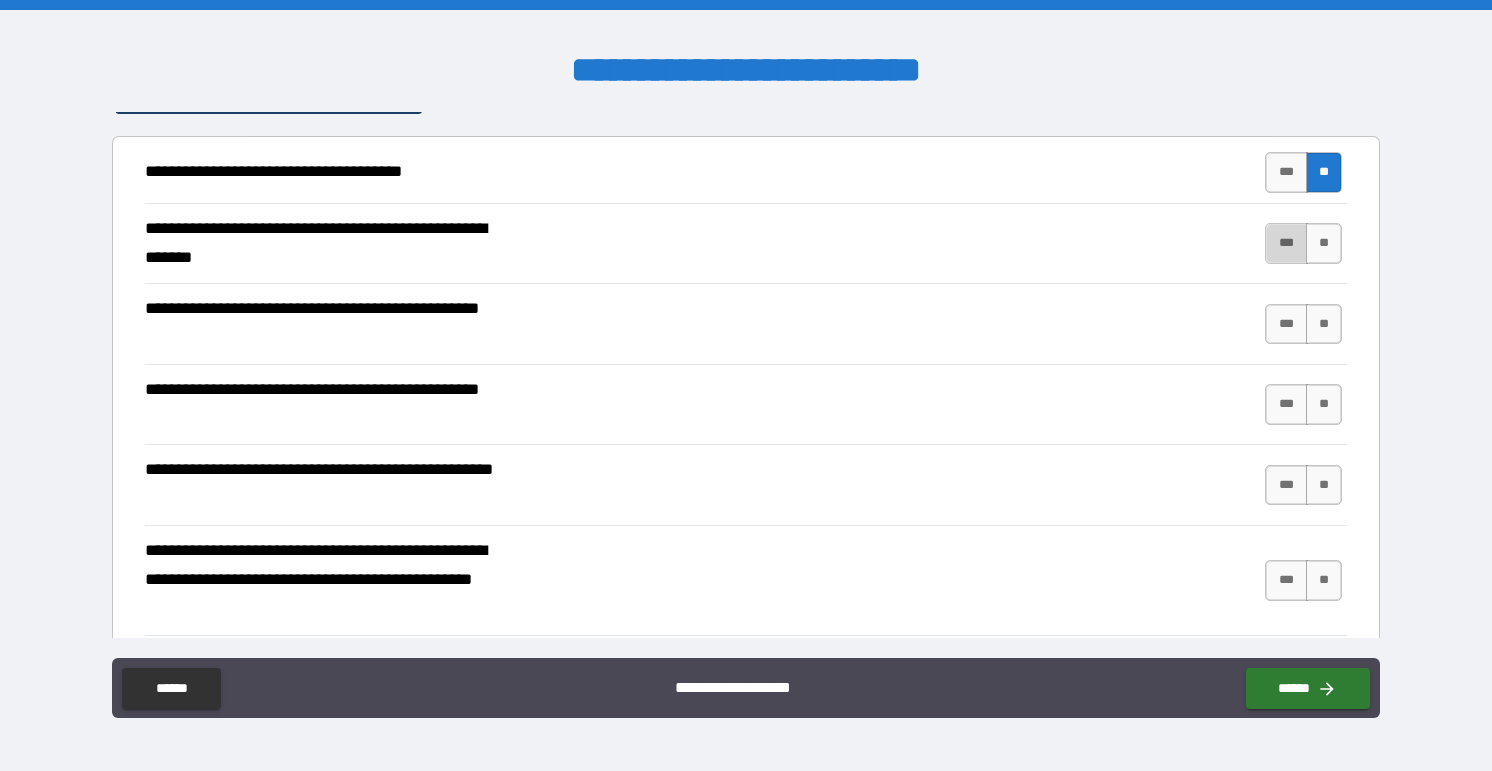 click on "***" at bounding box center [1286, 243] 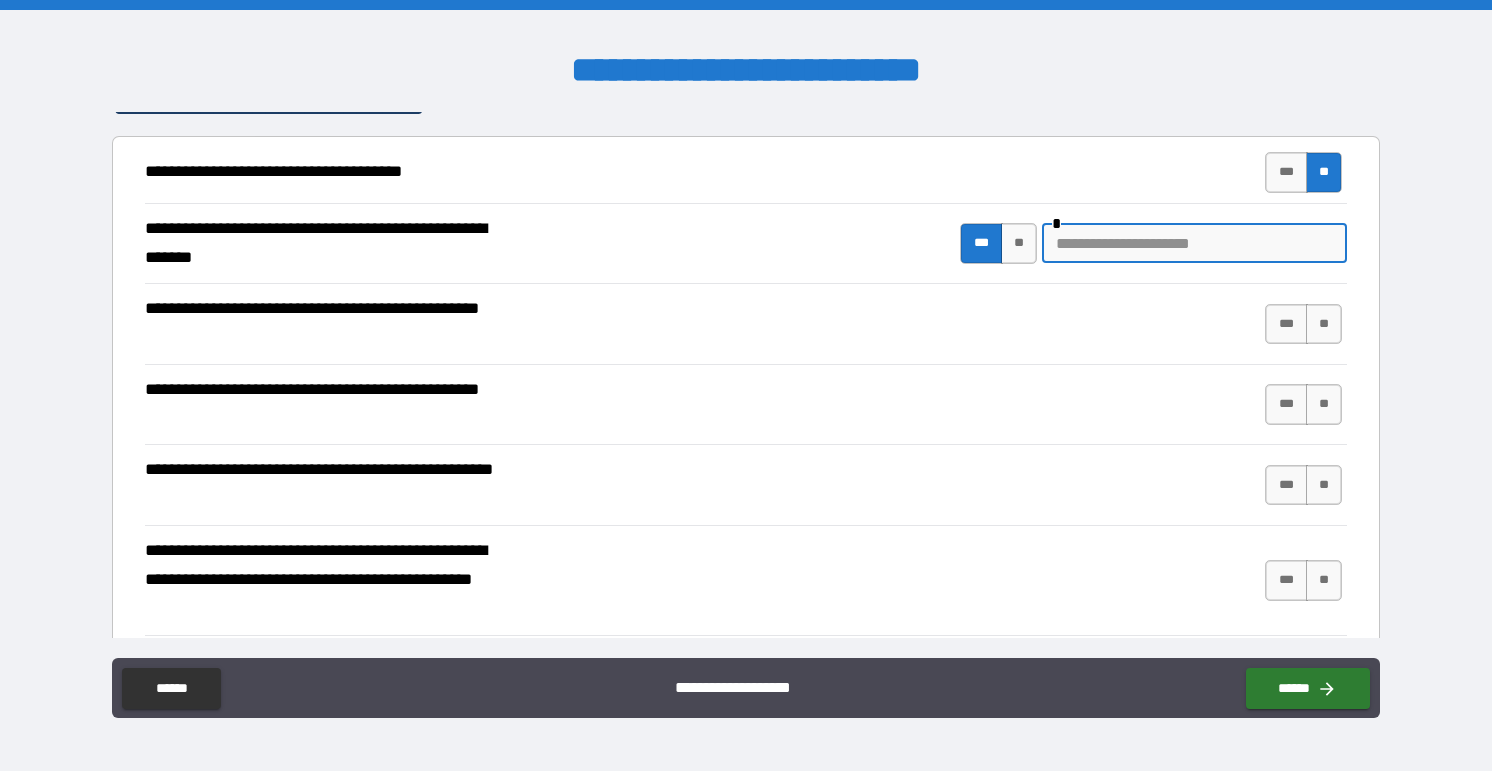 click at bounding box center (1194, 243) 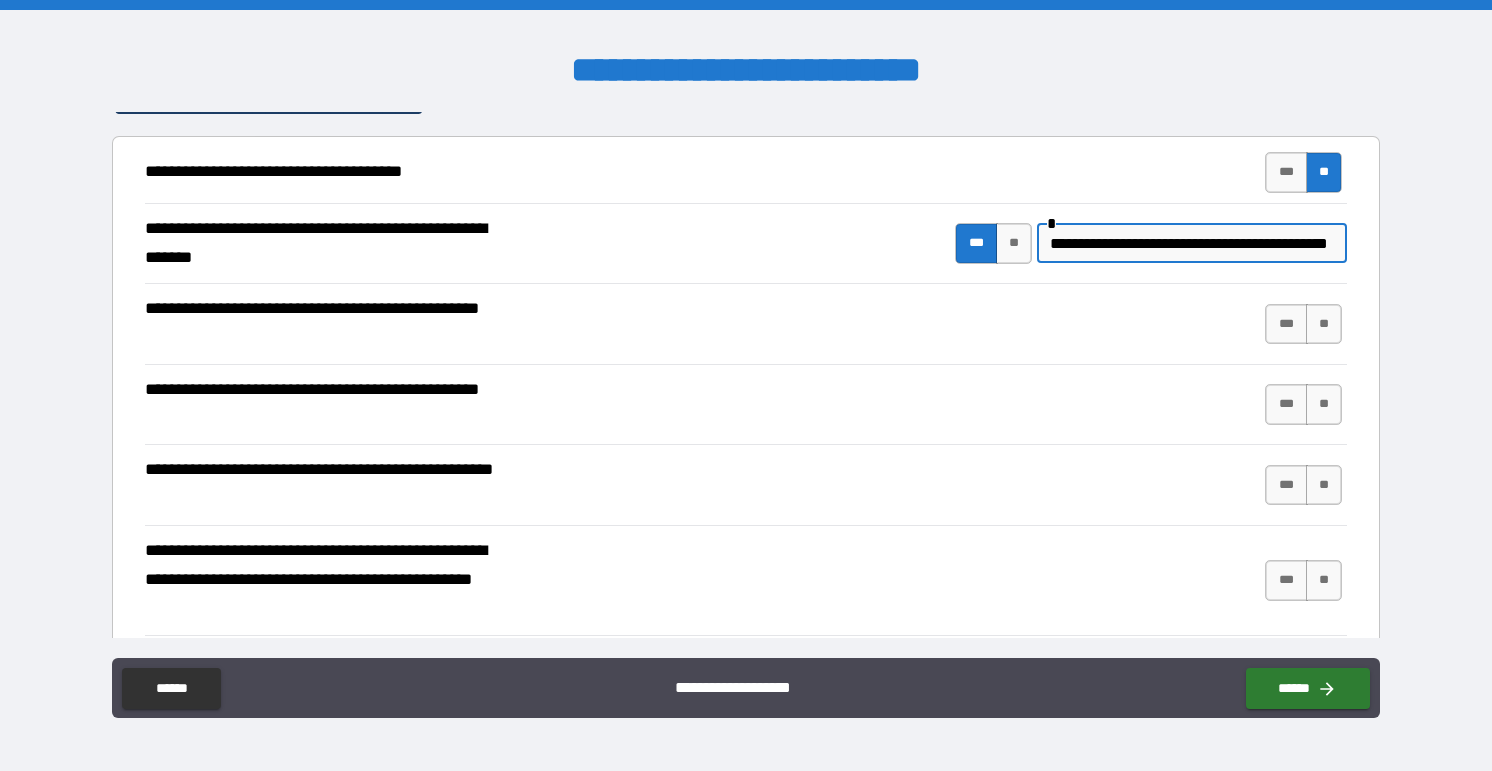 scroll, scrollTop: 0, scrollLeft: 87, axis: horizontal 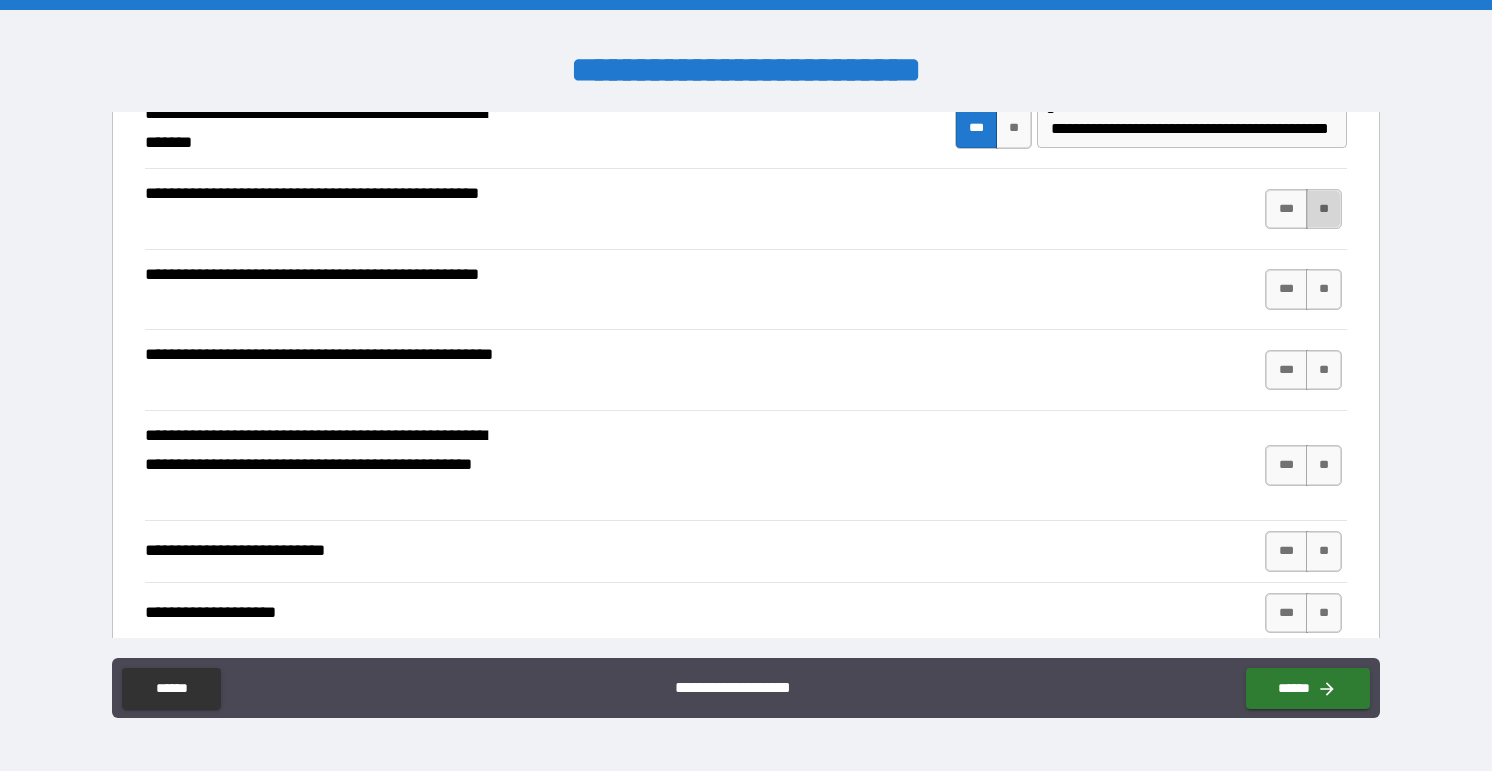 click on "**" at bounding box center [1324, 209] 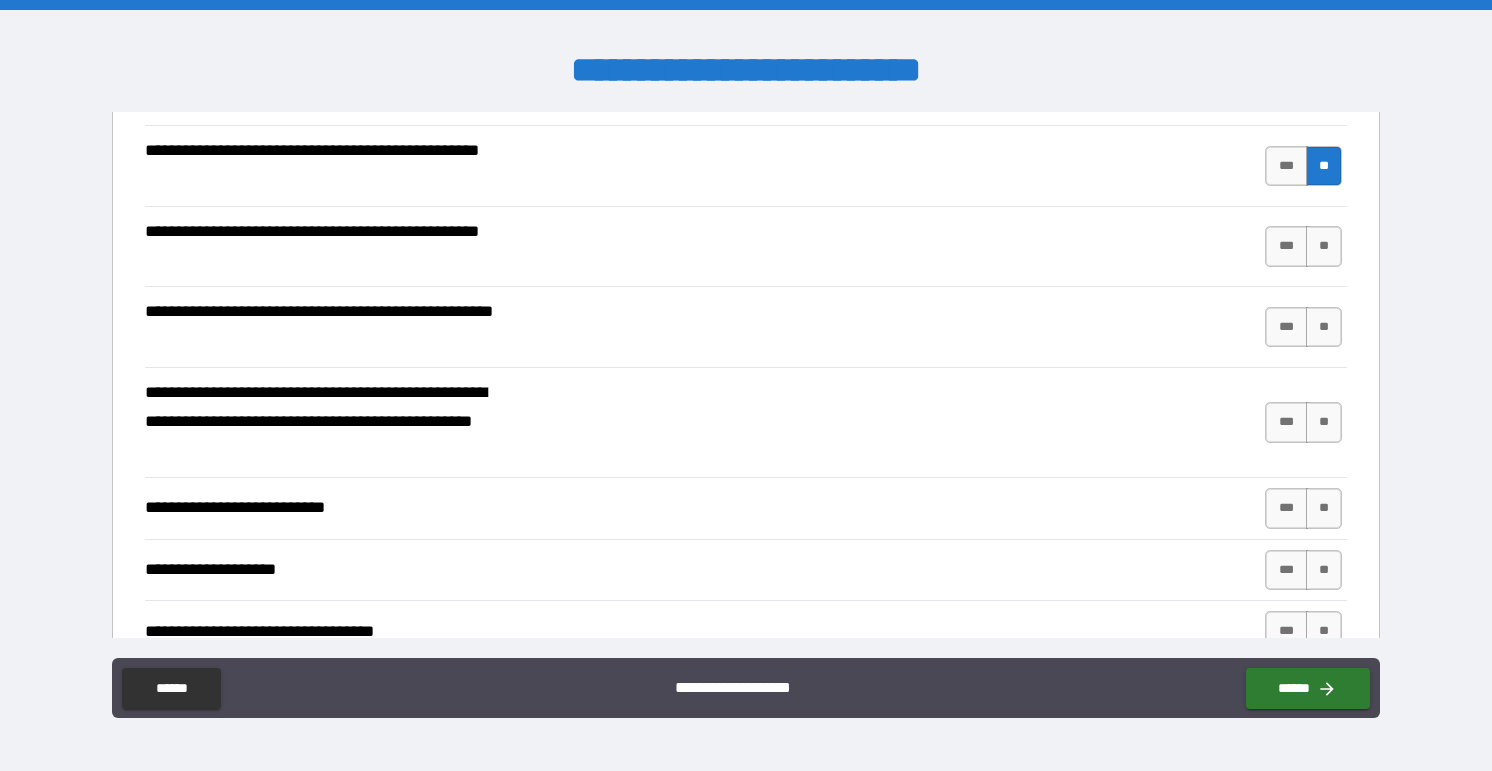 scroll, scrollTop: 525, scrollLeft: 0, axis: vertical 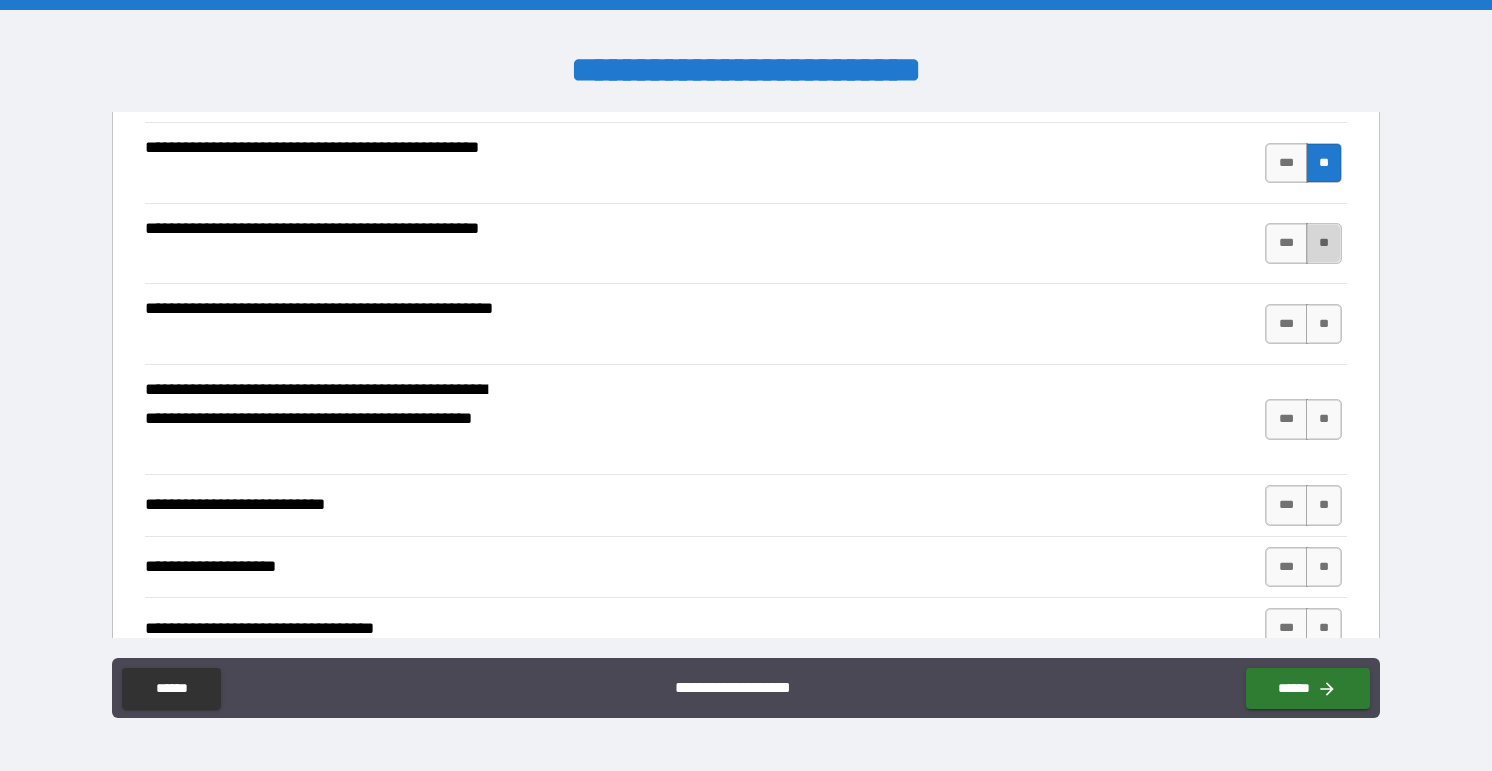 click on "**" at bounding box center [1324, 243] 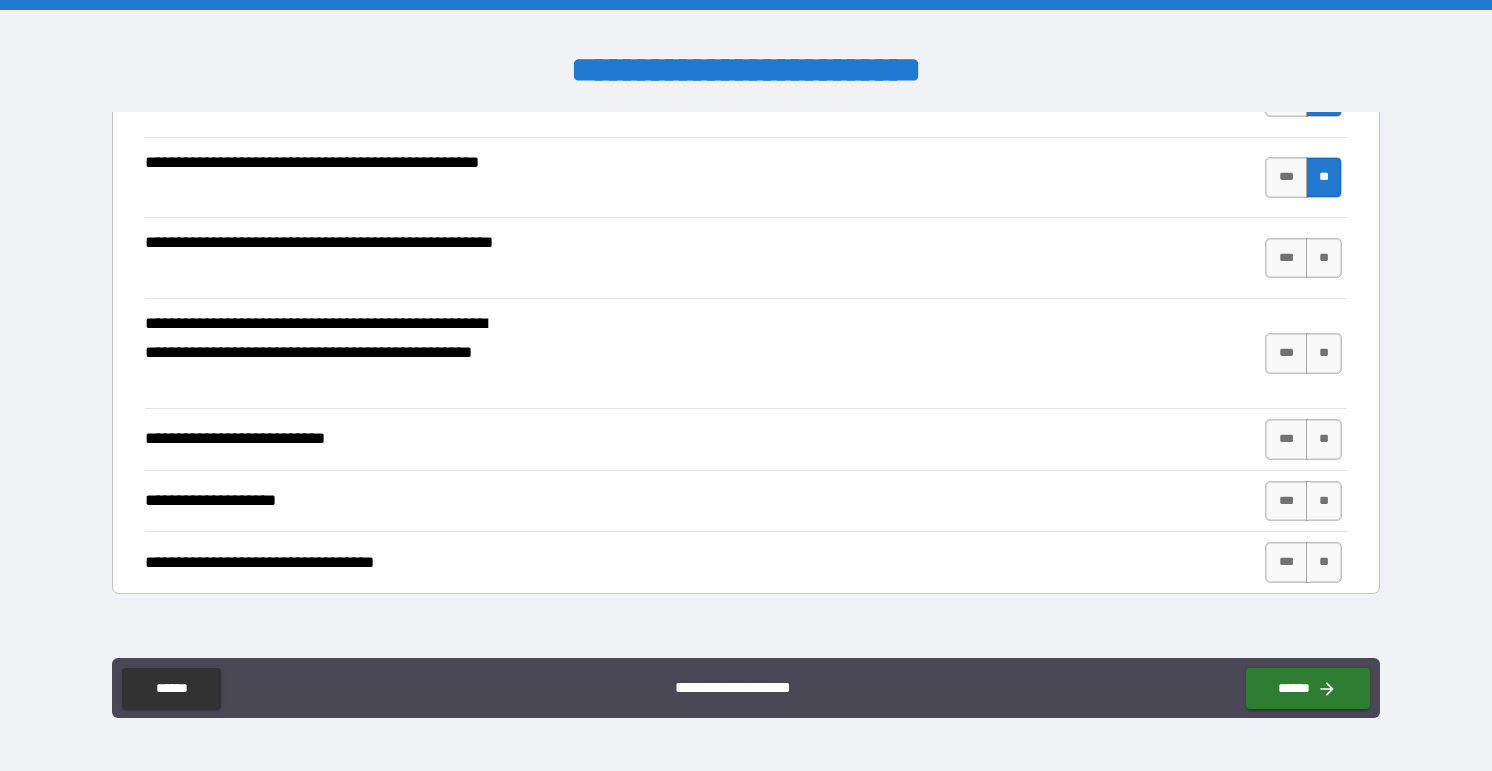 scroll, scrollTop: 594, scrollLeft: 0, axis: vertical 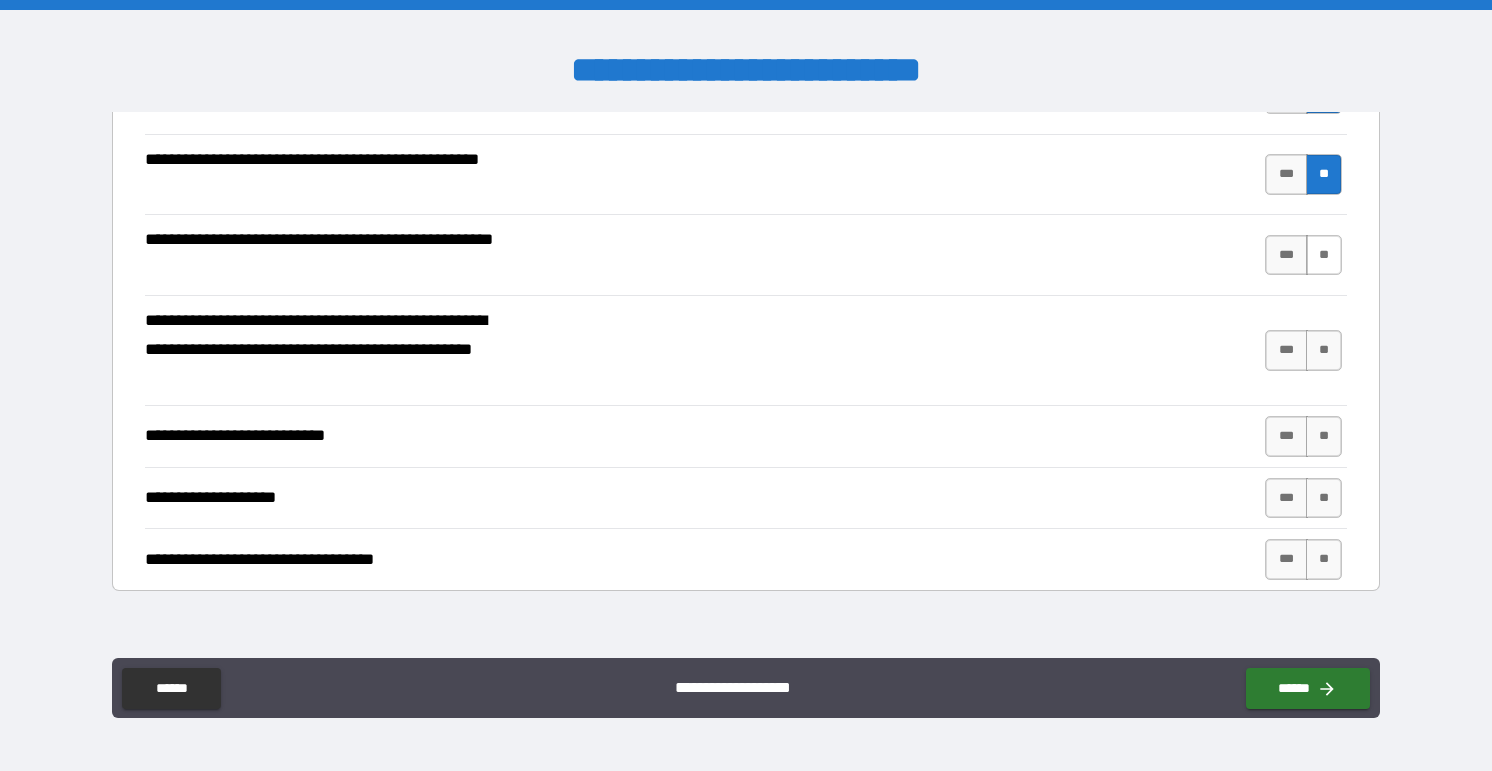 click on "**" at bounding box center [1324, 255] 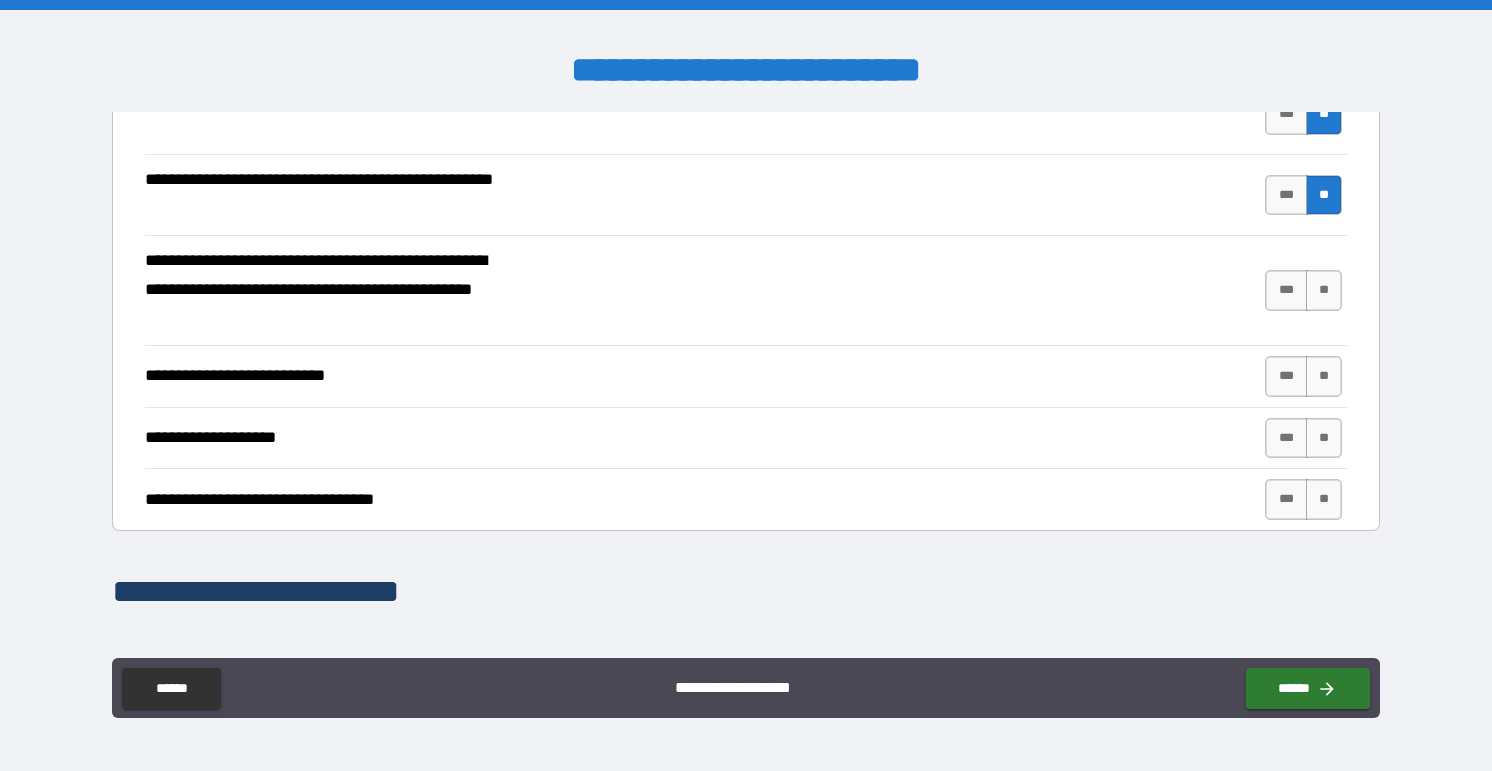 scroll, scrollTop: 660, scrollLeft: 0, axis: vertical 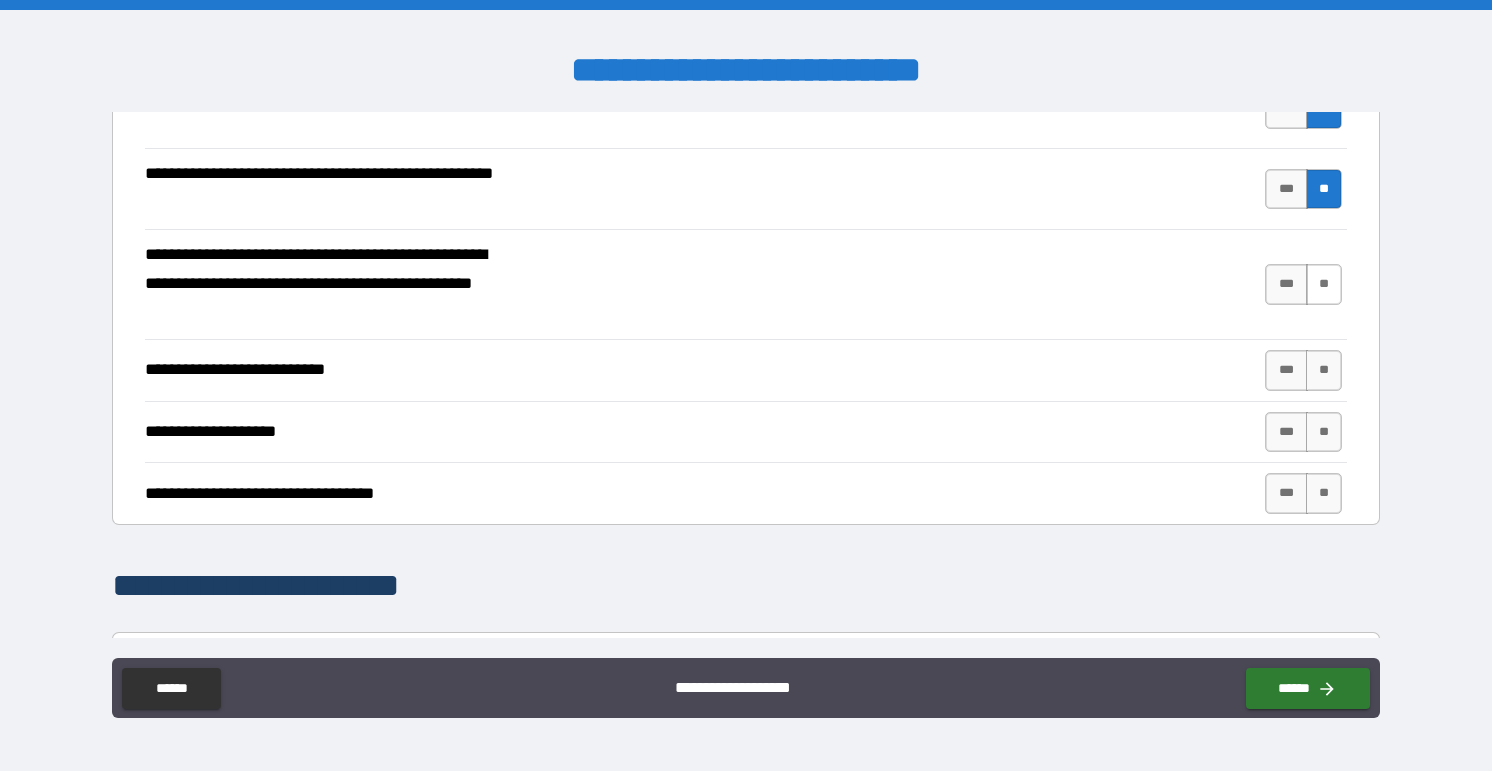 click on "**" at bounding box center [1324, 284] 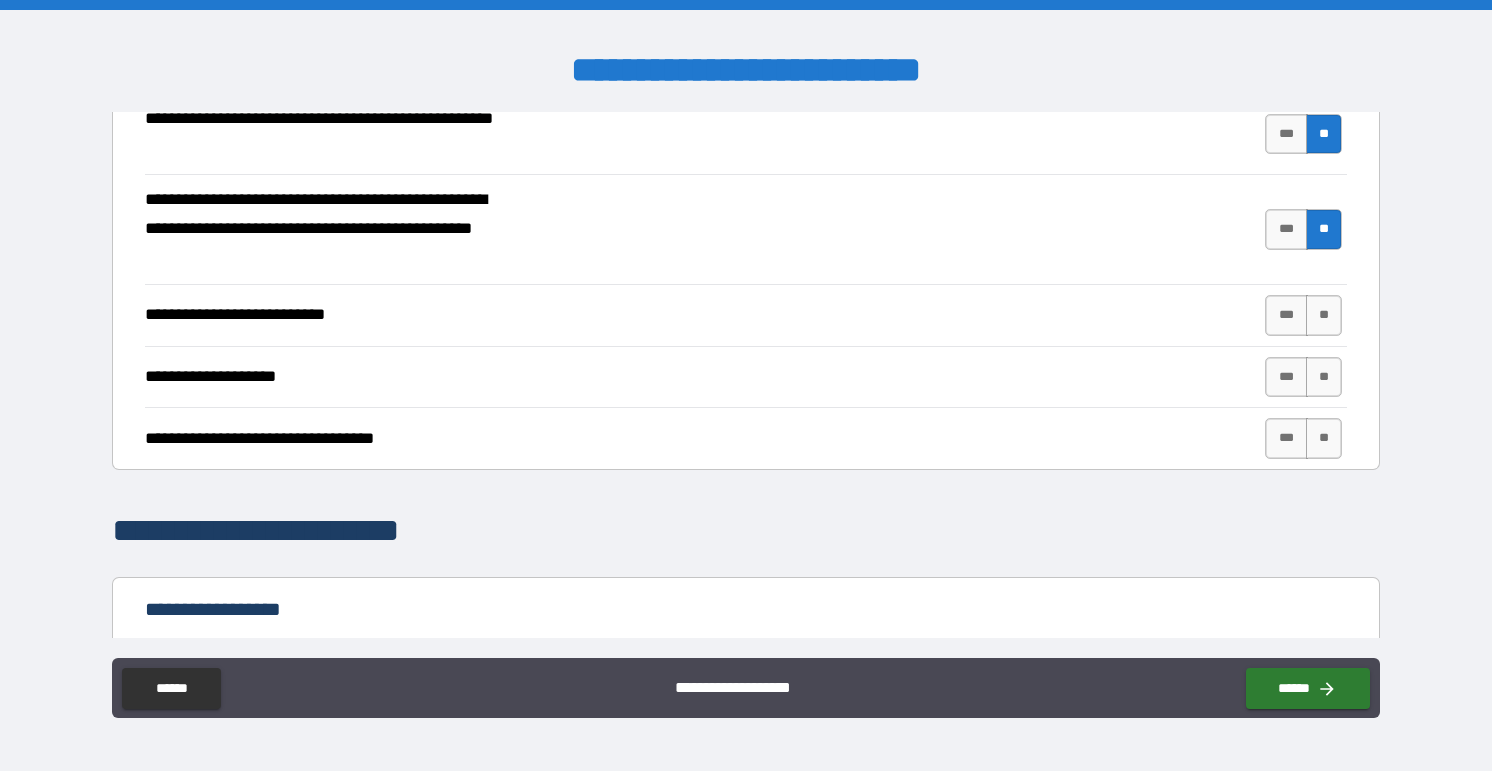 scroll, scrollTop: 730, scrollLeft: 0, axis: vertical 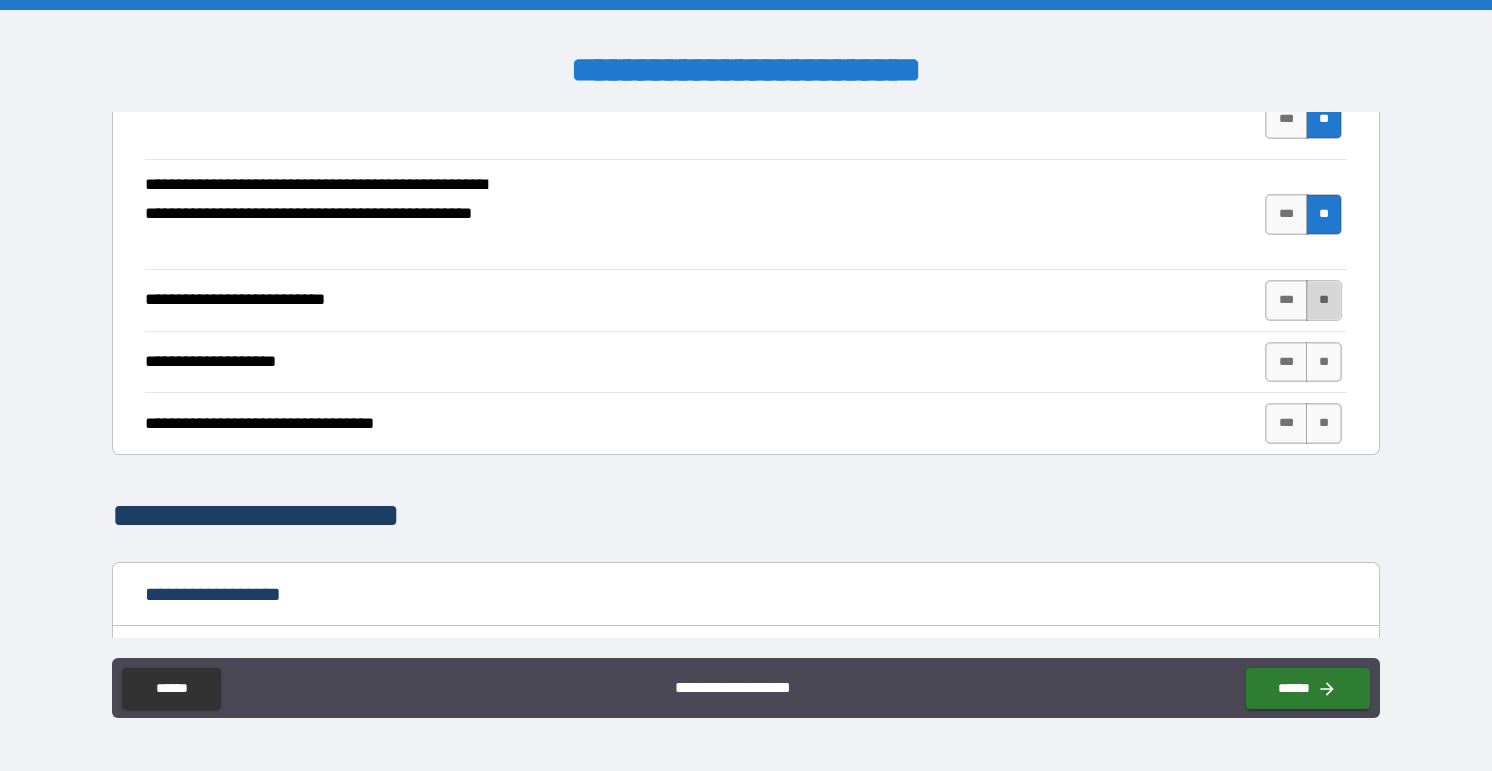 click on "**" at bounding box center (1324, 300) 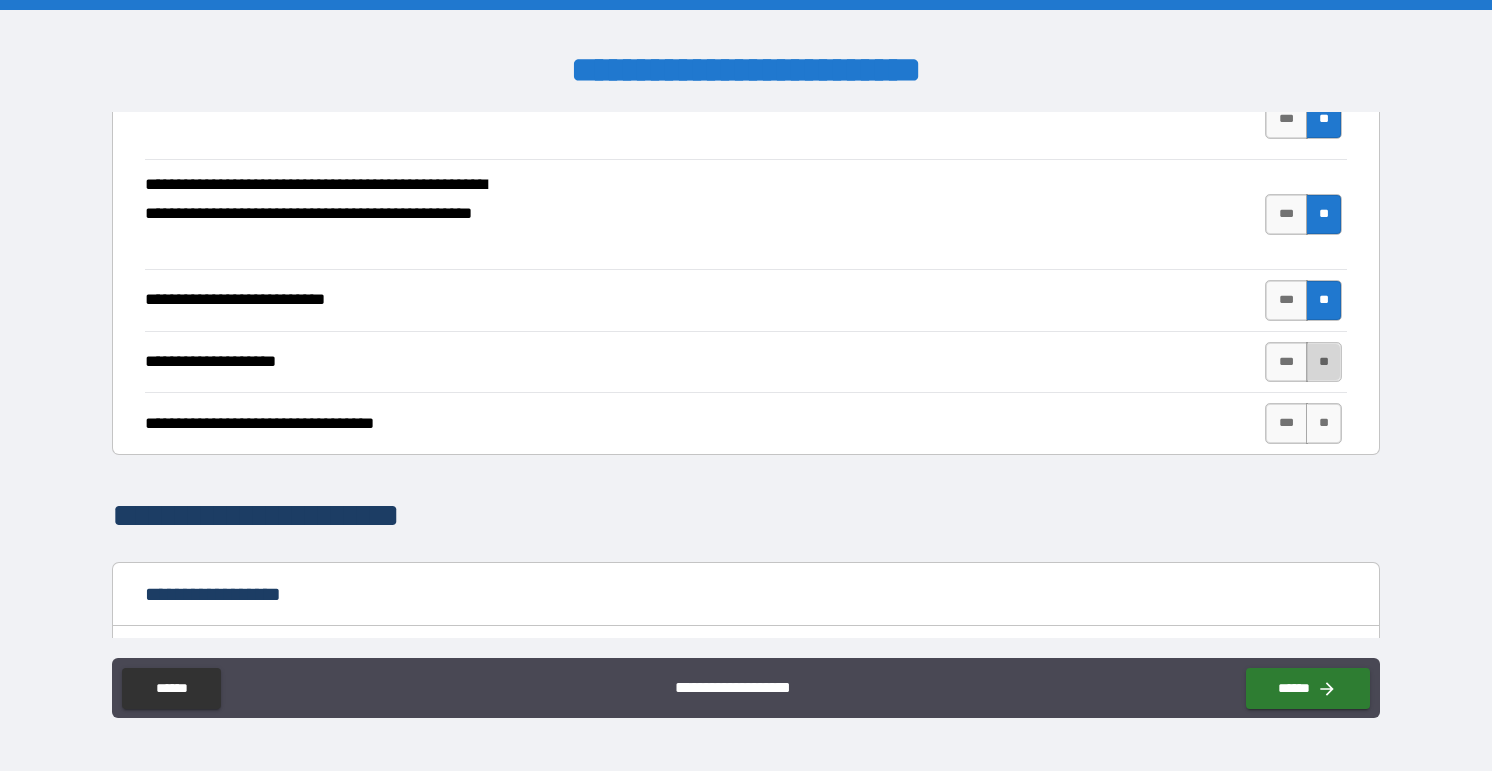 click on "**" at bounding box center (1324, 362) 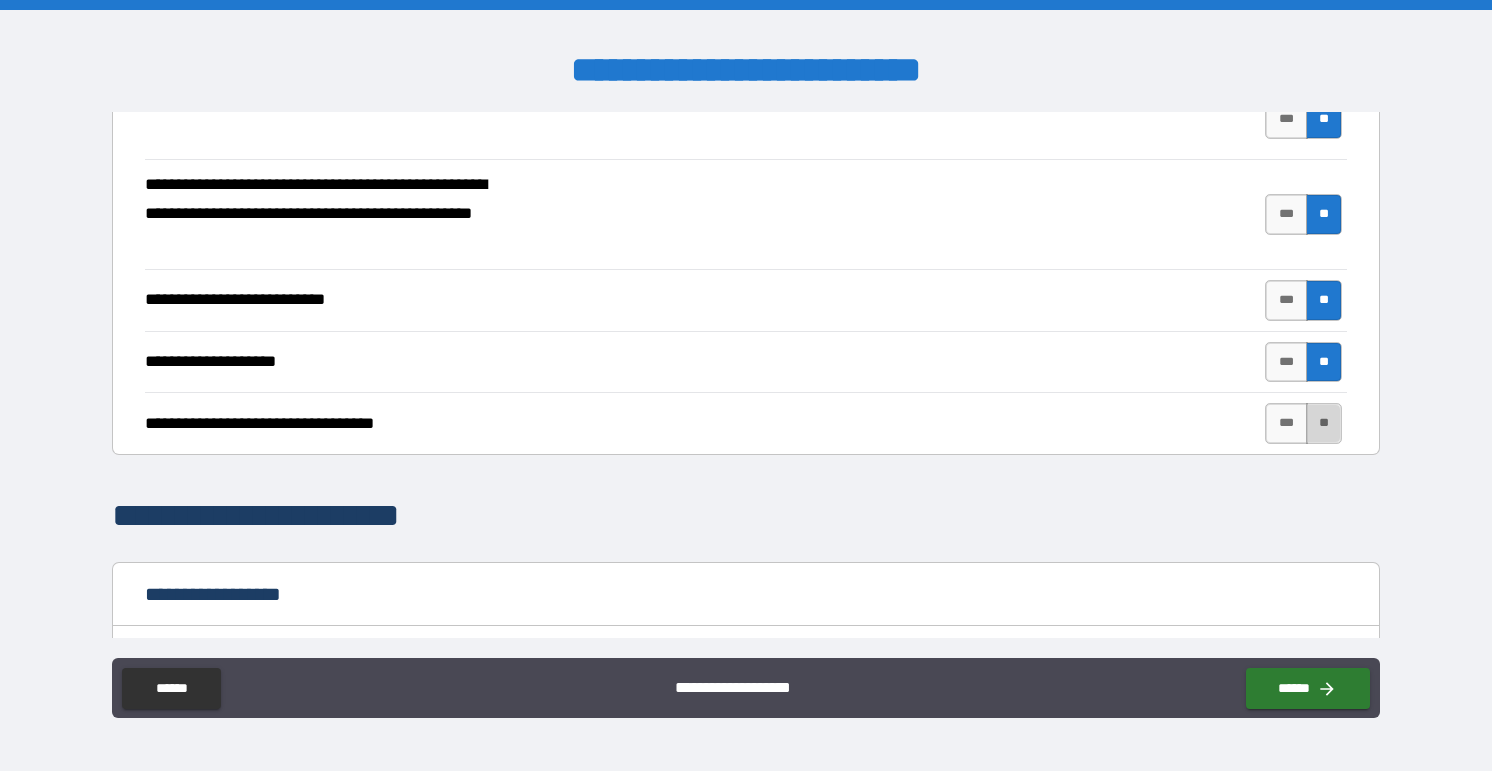 click on "**" at bounding box center (1324, 423) 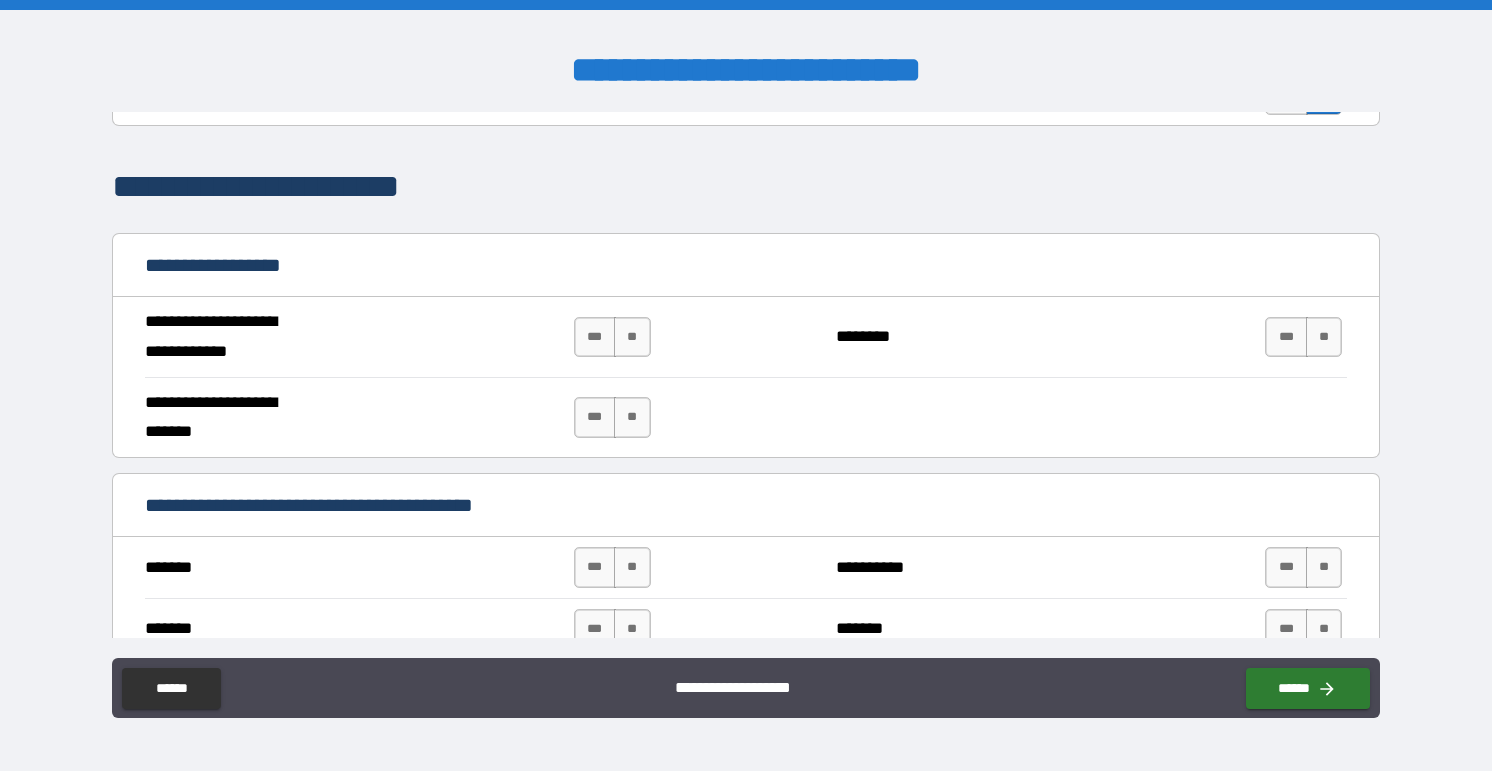 scroll, scrollTop: 1060, scrollLeft: 0, axis: vertical 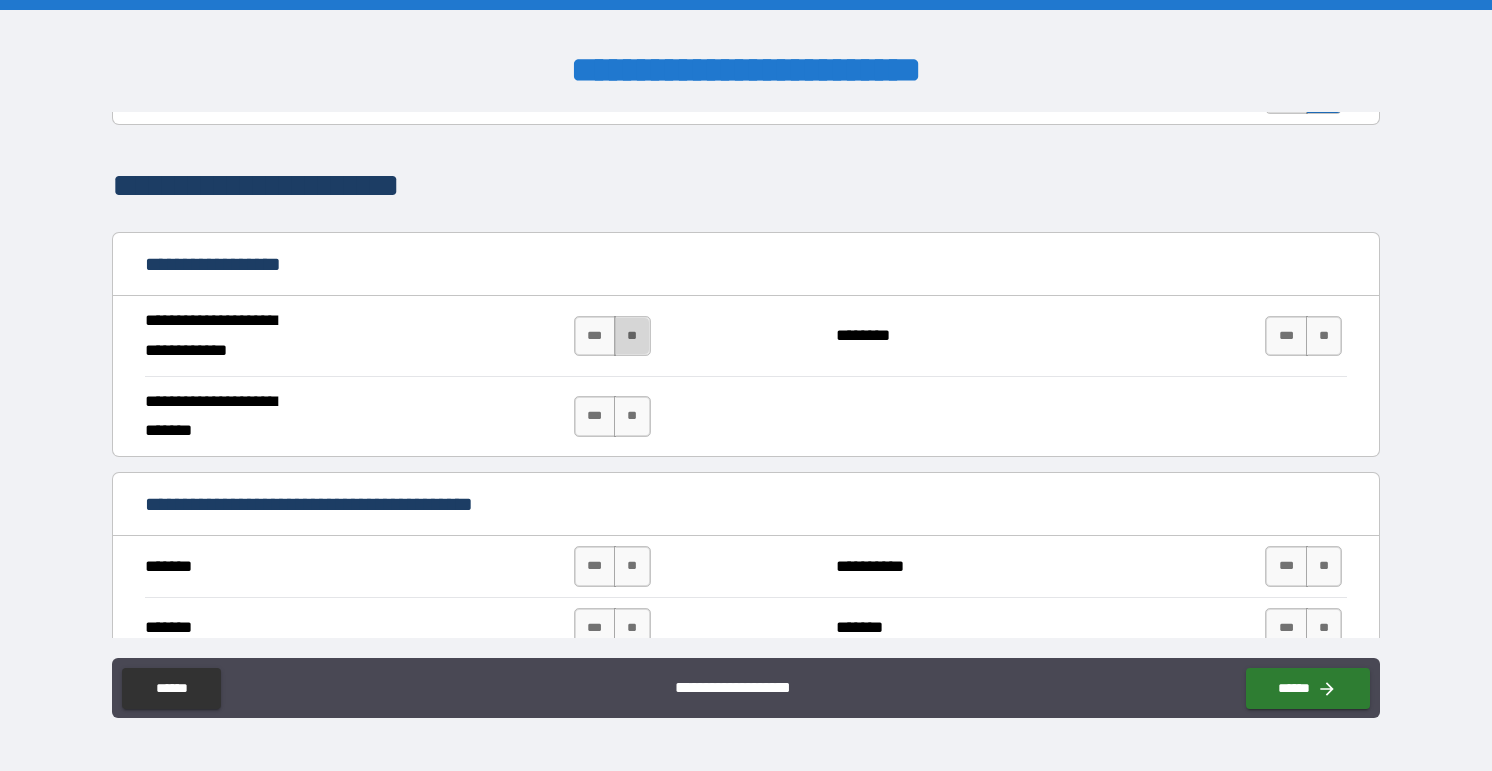 click on "**" at bounding box center (632, 336) 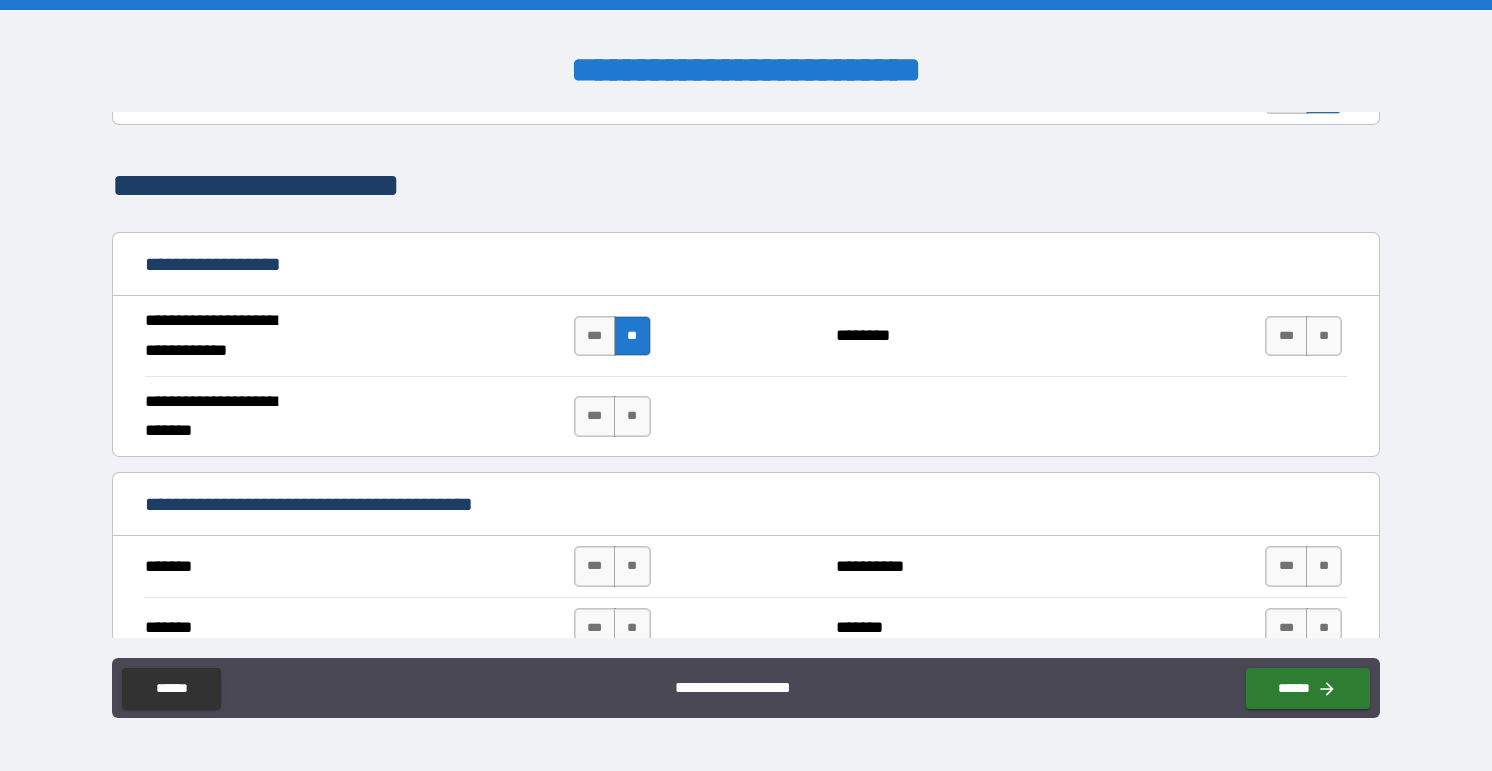 click on "*** **" at bounding box center [615, 417] 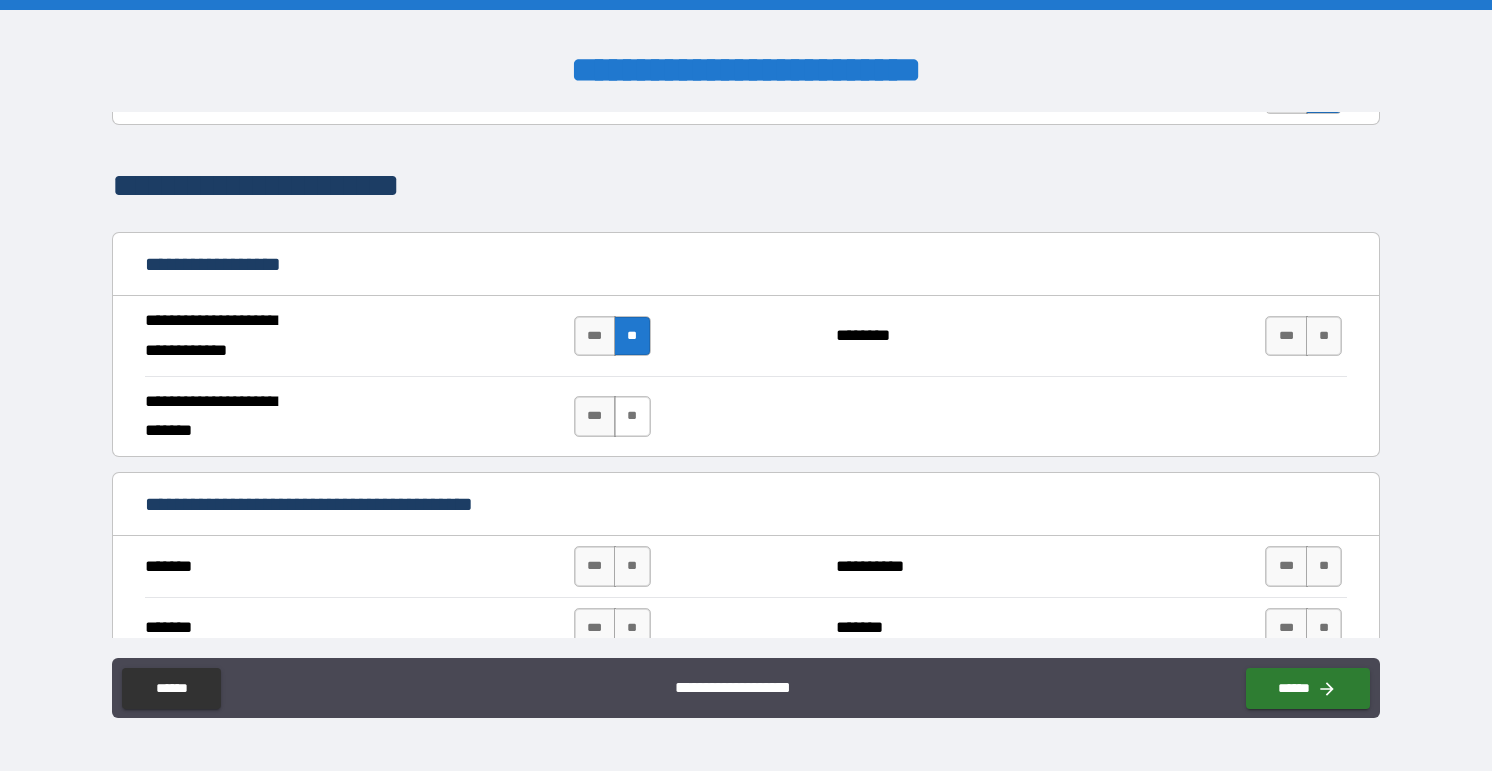 click on "**" at bounding box center (632, 416) 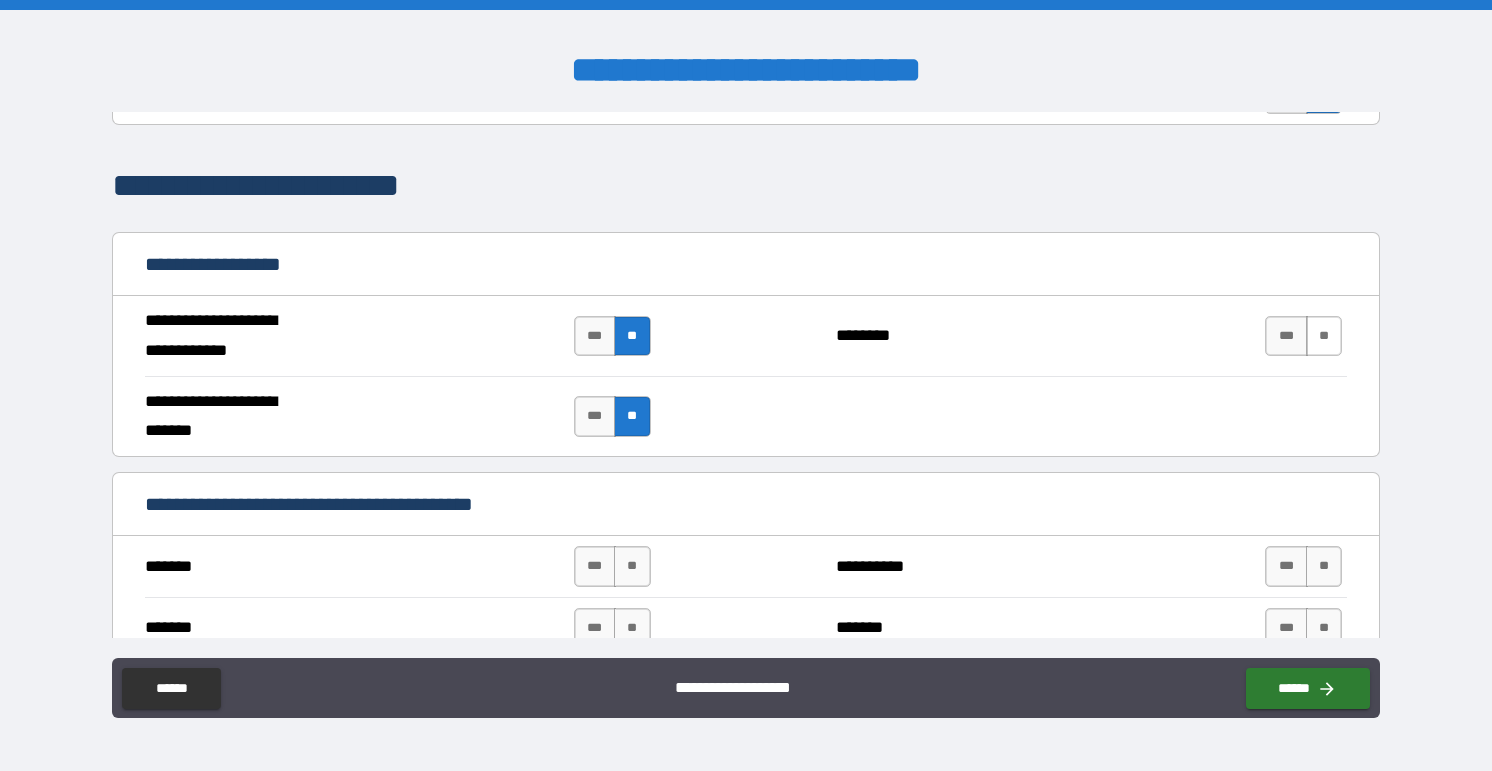 click on "**" at bounding box center [1324, 336] 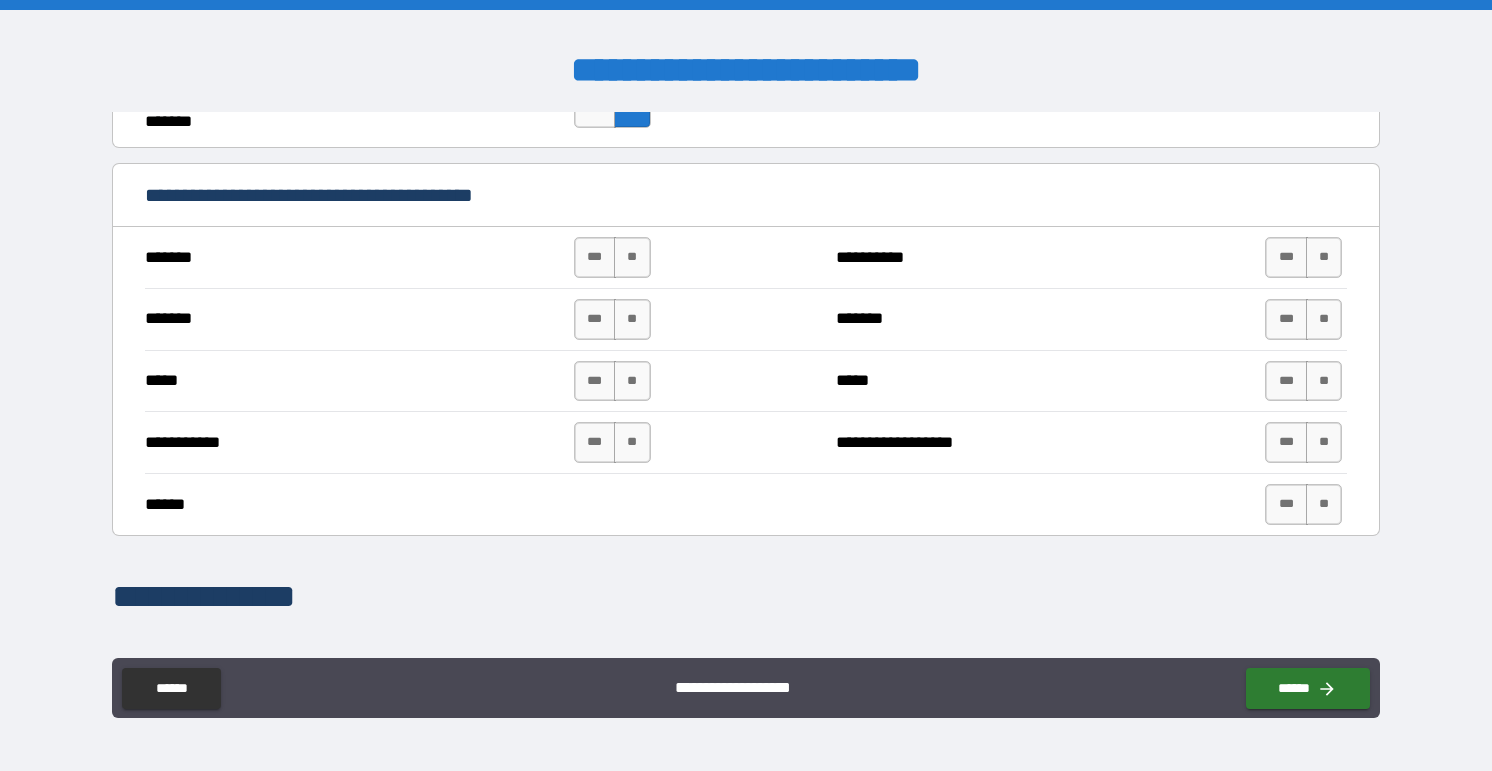 scroll, scrollTop: 1370, scrollLeft: 0, axis: vertical 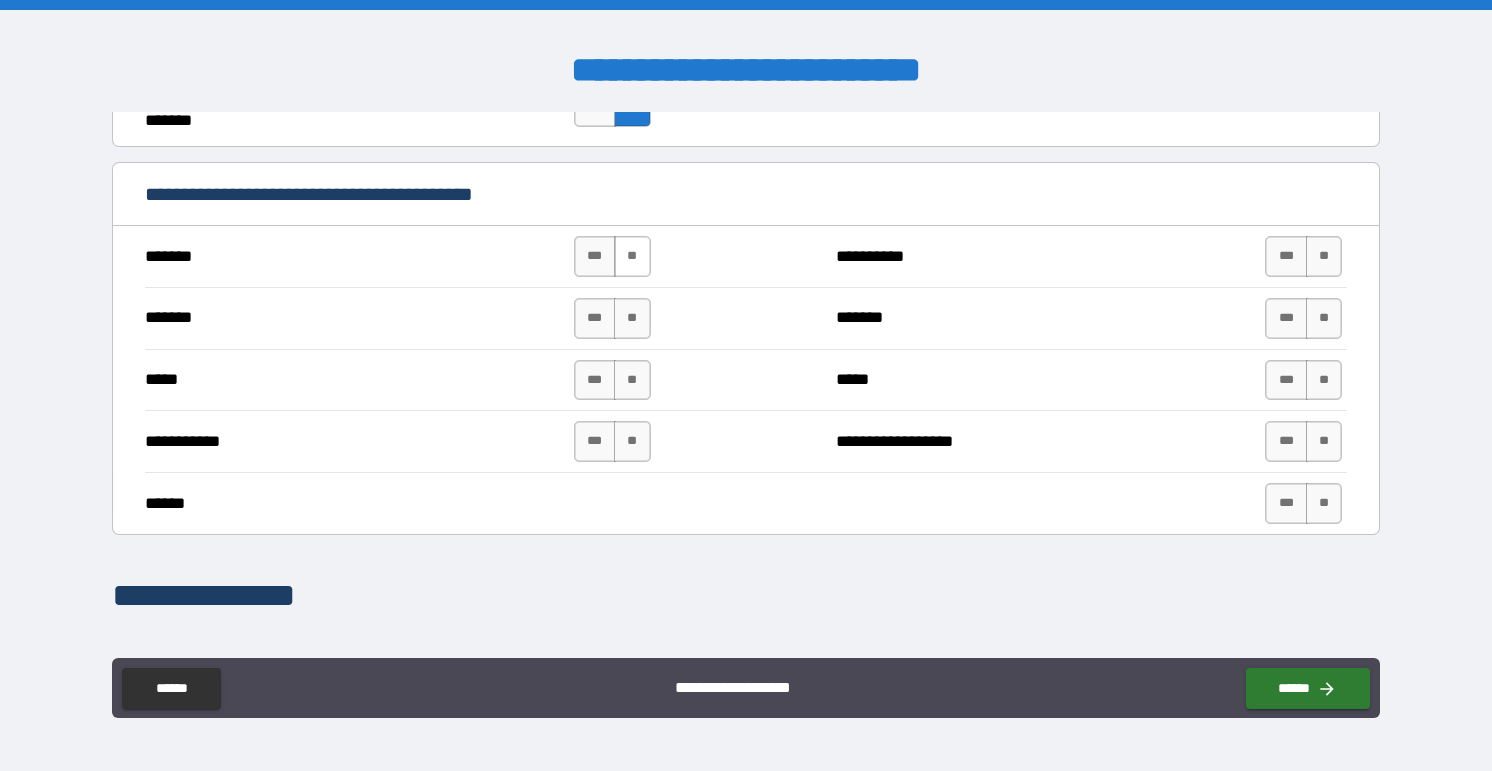 click on "**" at bounding box center (632, 256) 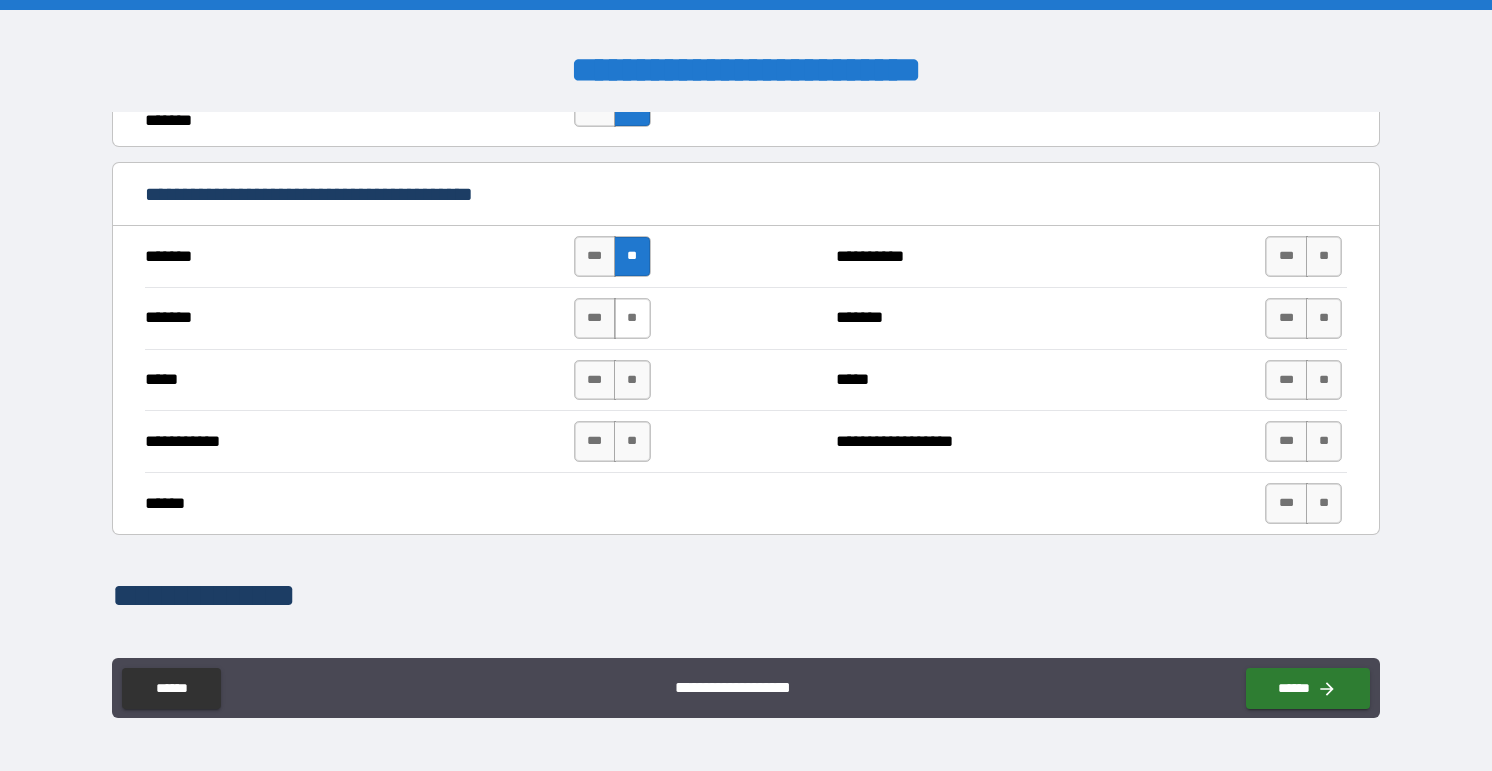 click on "**" at bounding box center (632, 318) 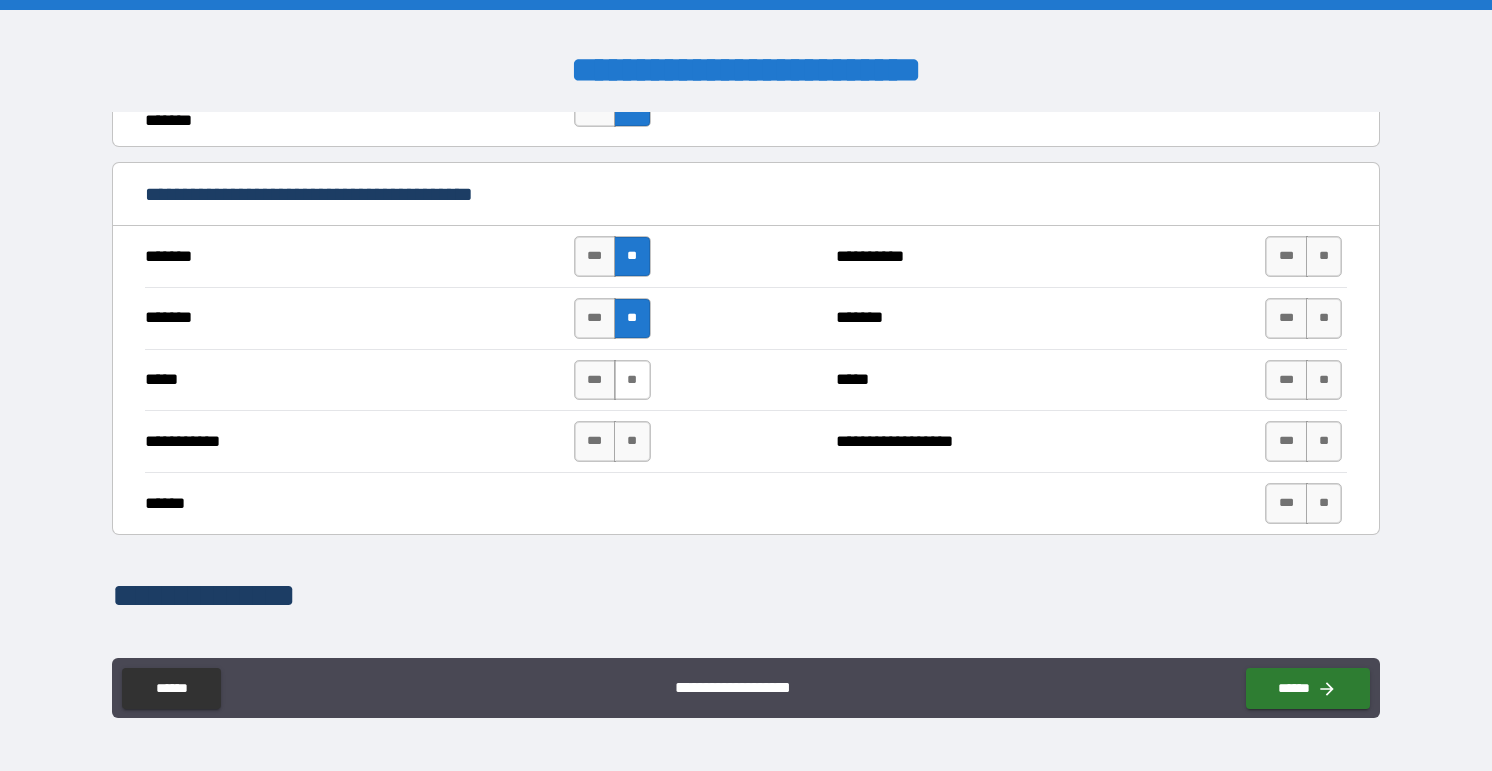 click on "**" at bounding box center (632, 380) 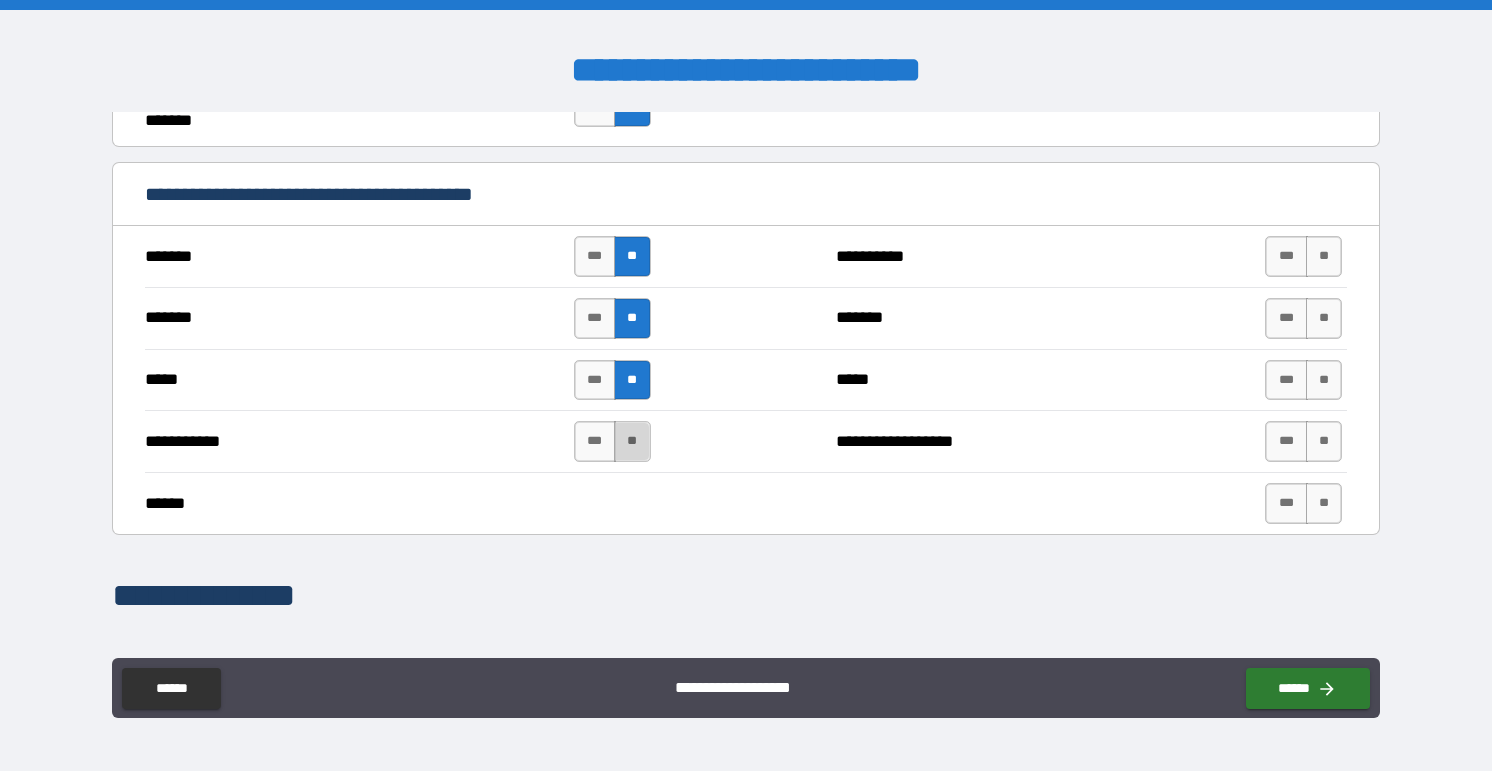 click on "**" at bounding box center (632, 441) 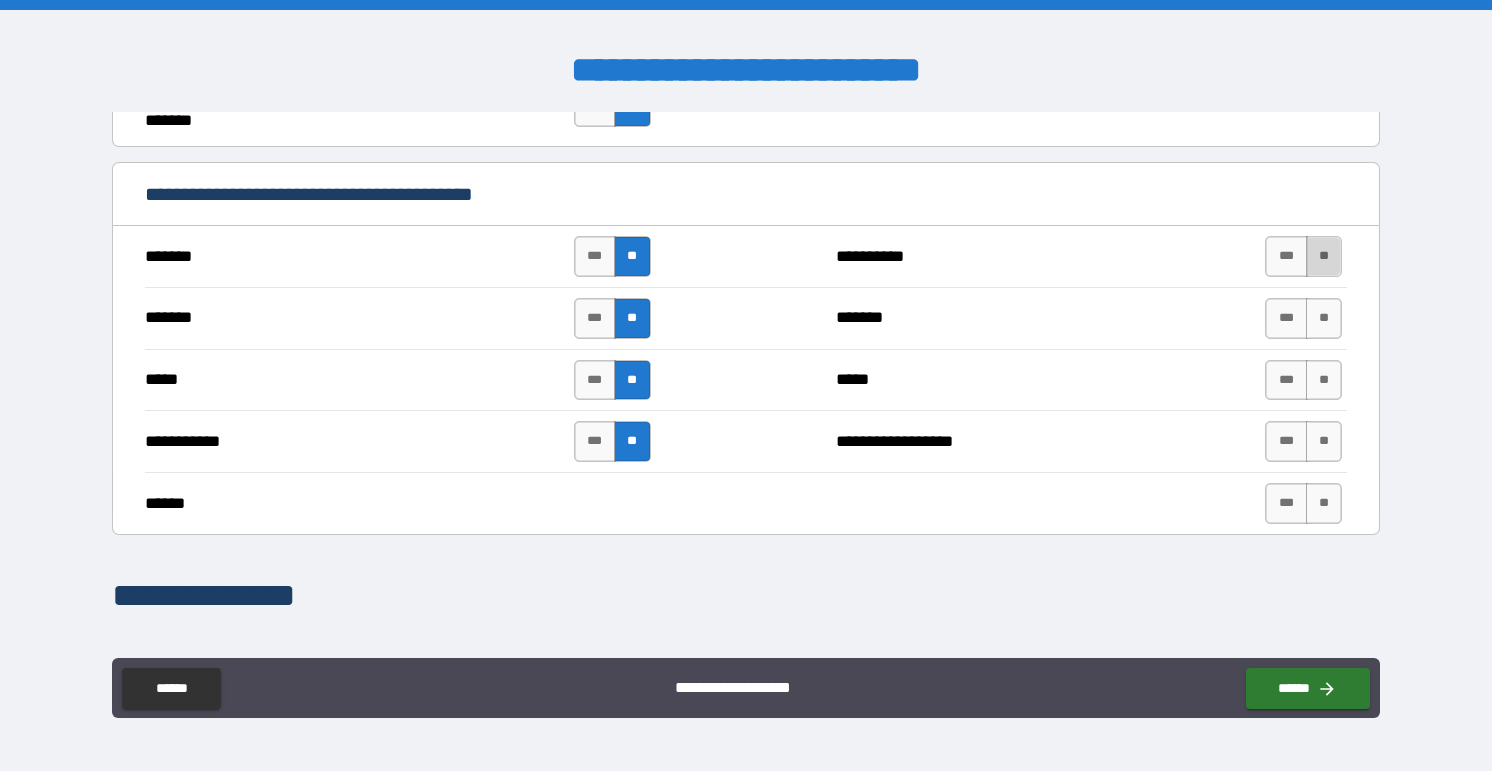 click on "**" at bounding box center (1324, 256) 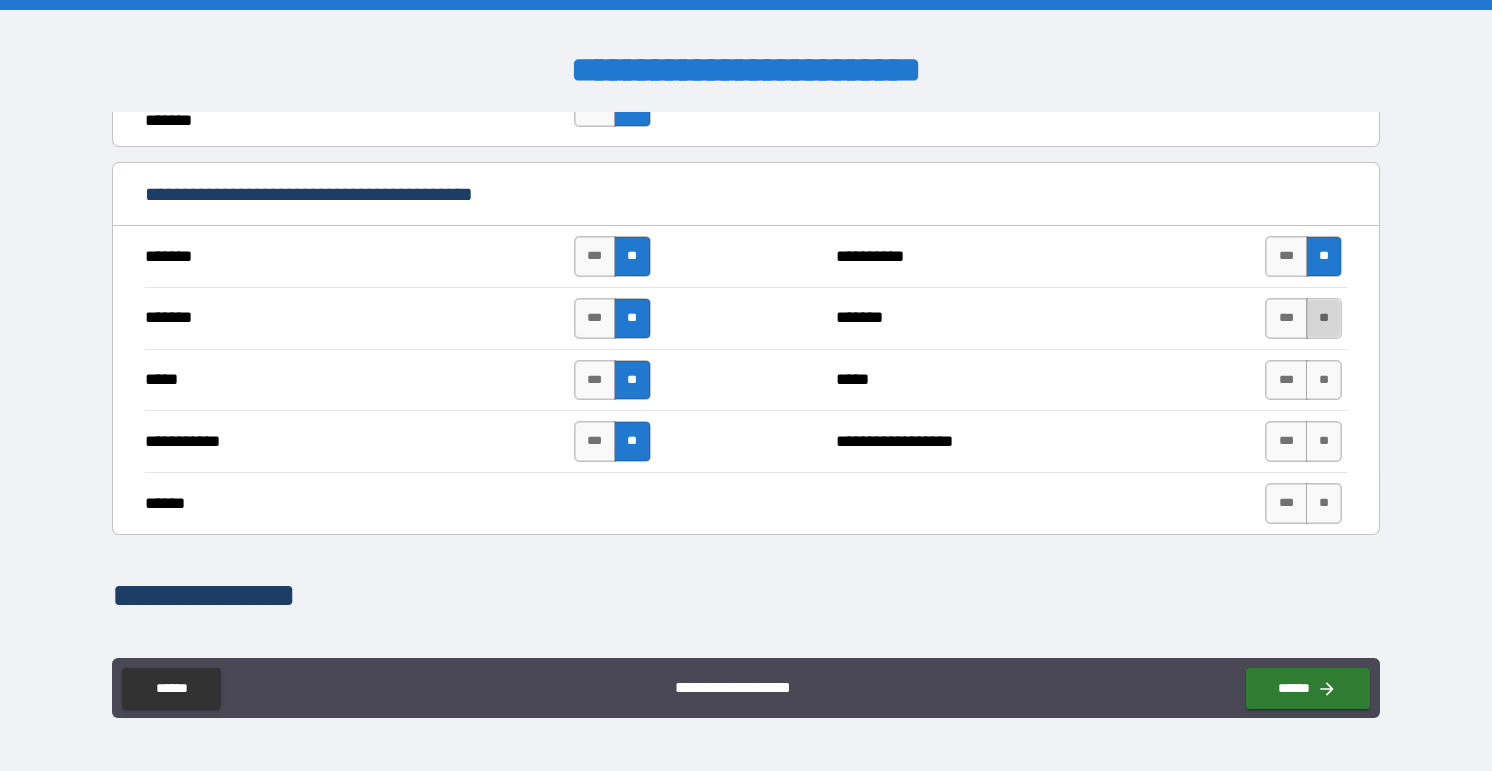 click on "**" at bounding box center [1324, 318] 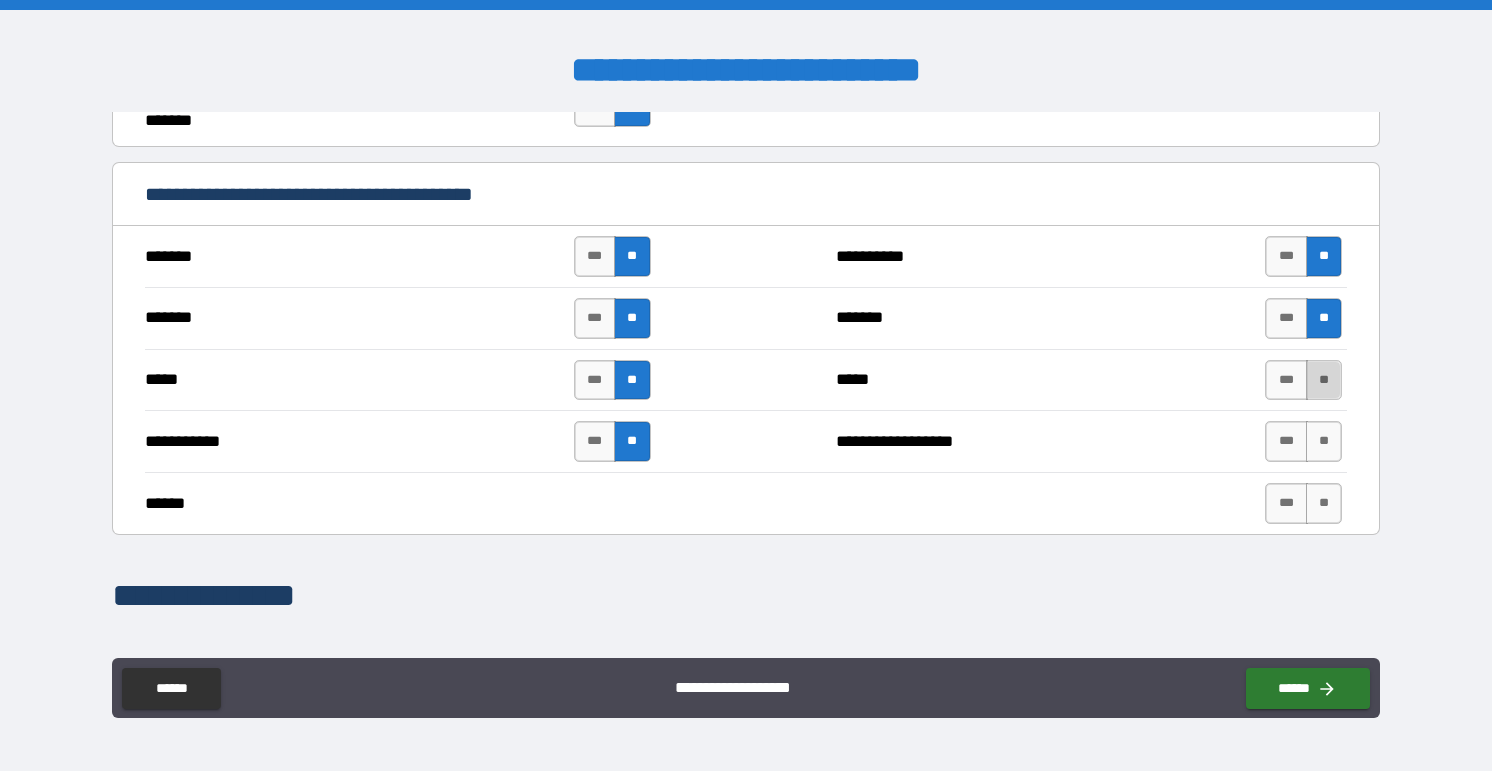 click on "**" at bounding box center (1324, 380) 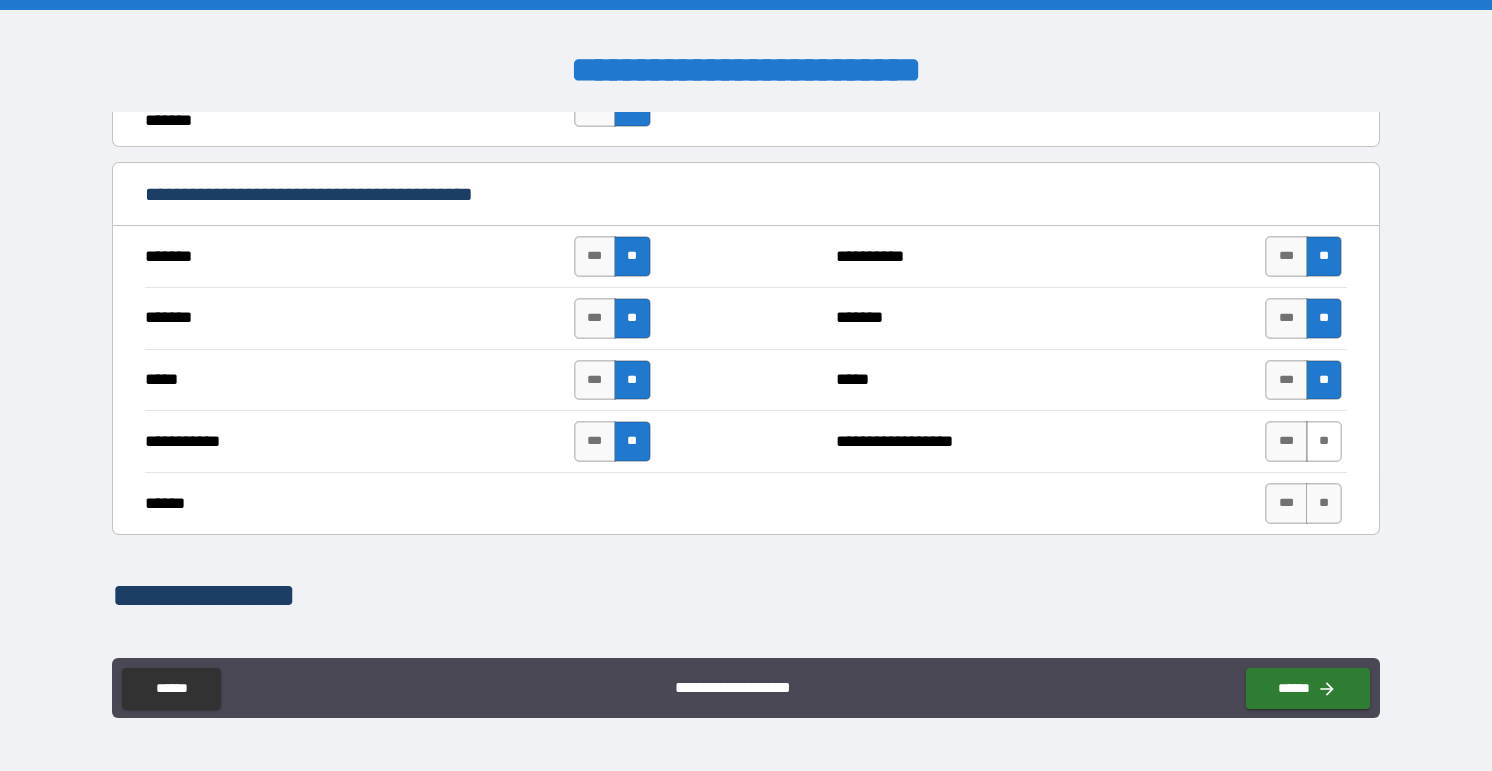 click on "**" at bounding box center [1324, 441] 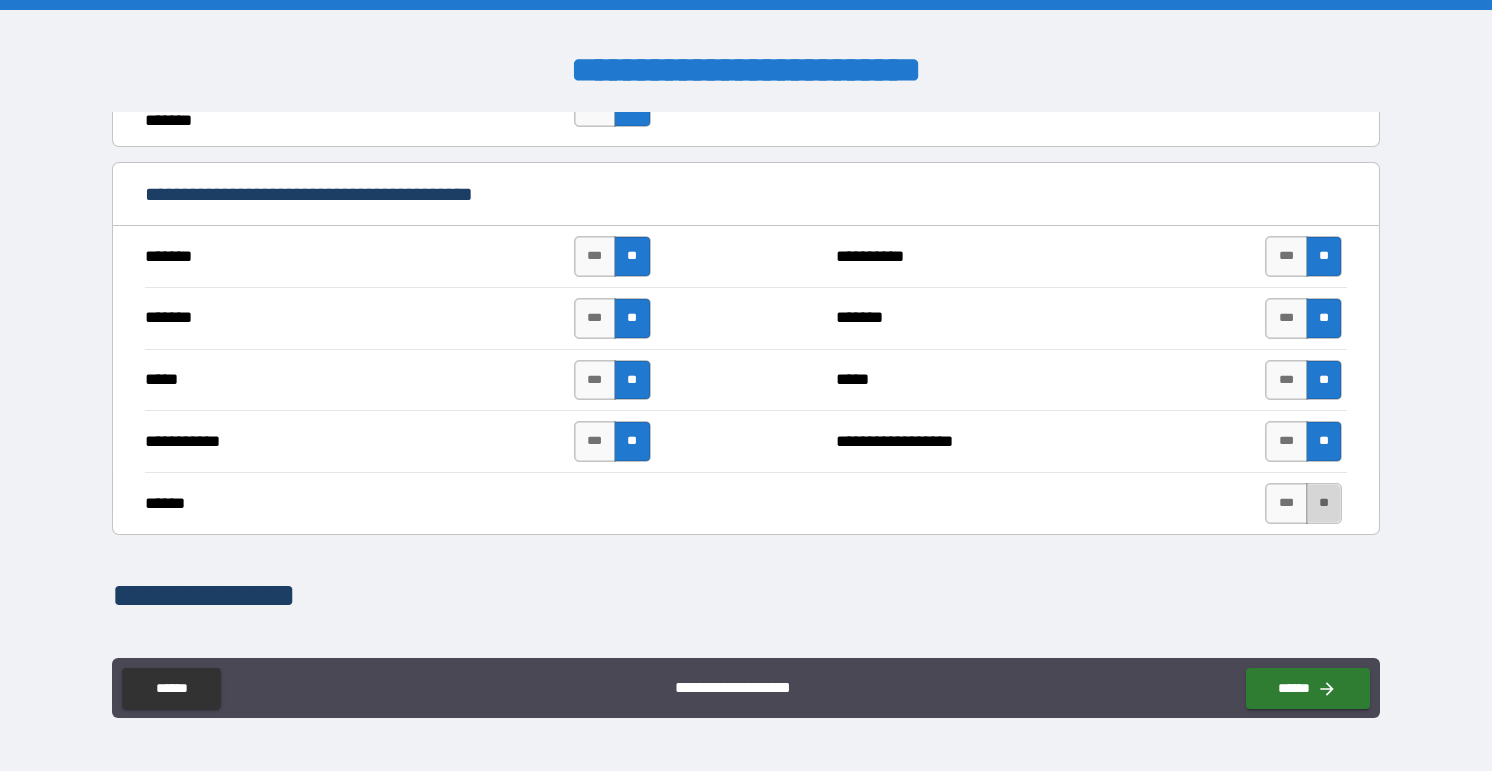click on "**" at bounding box center (1324, 503) 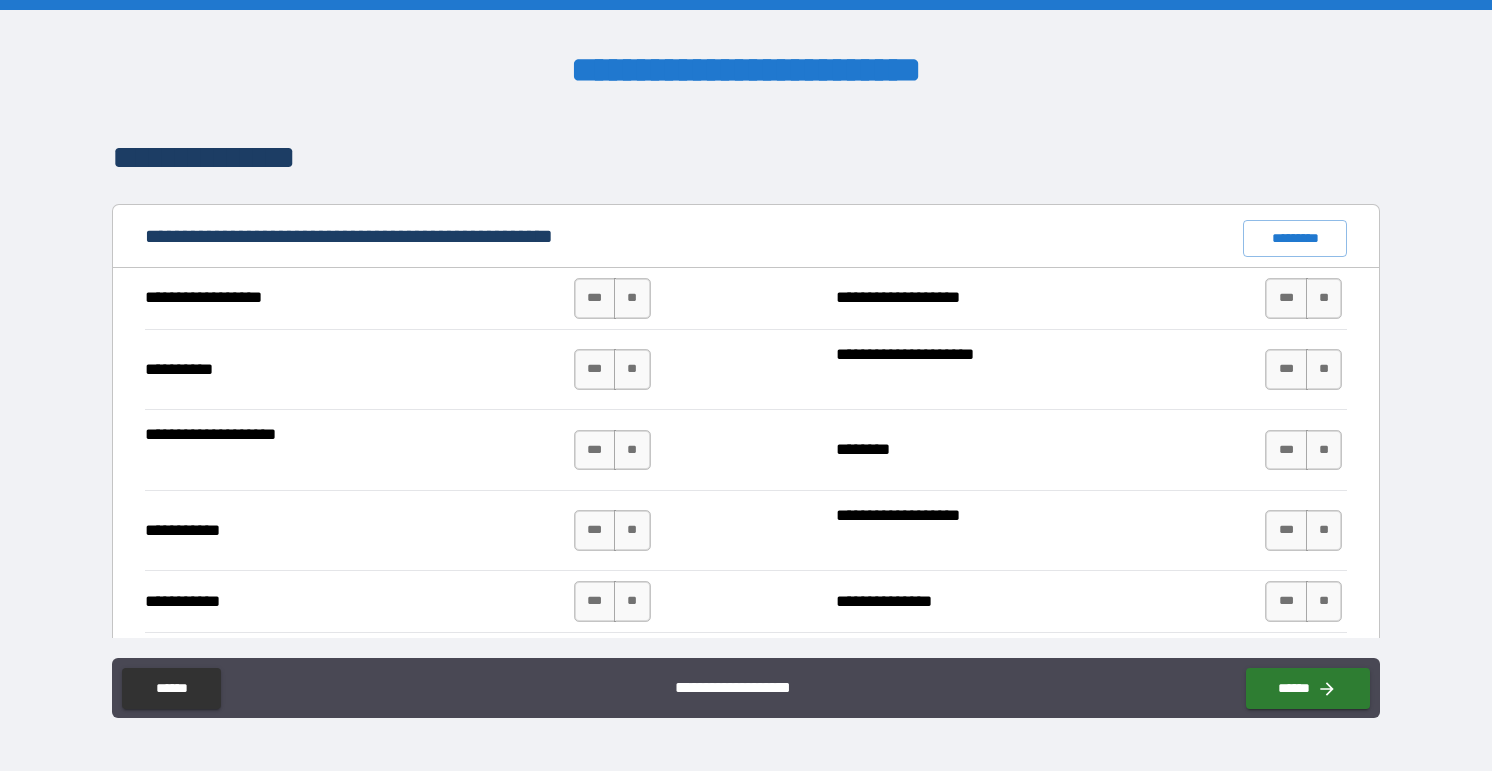 scroll, scrollTop: 1810, scrollLeft: 0, axis: vertical 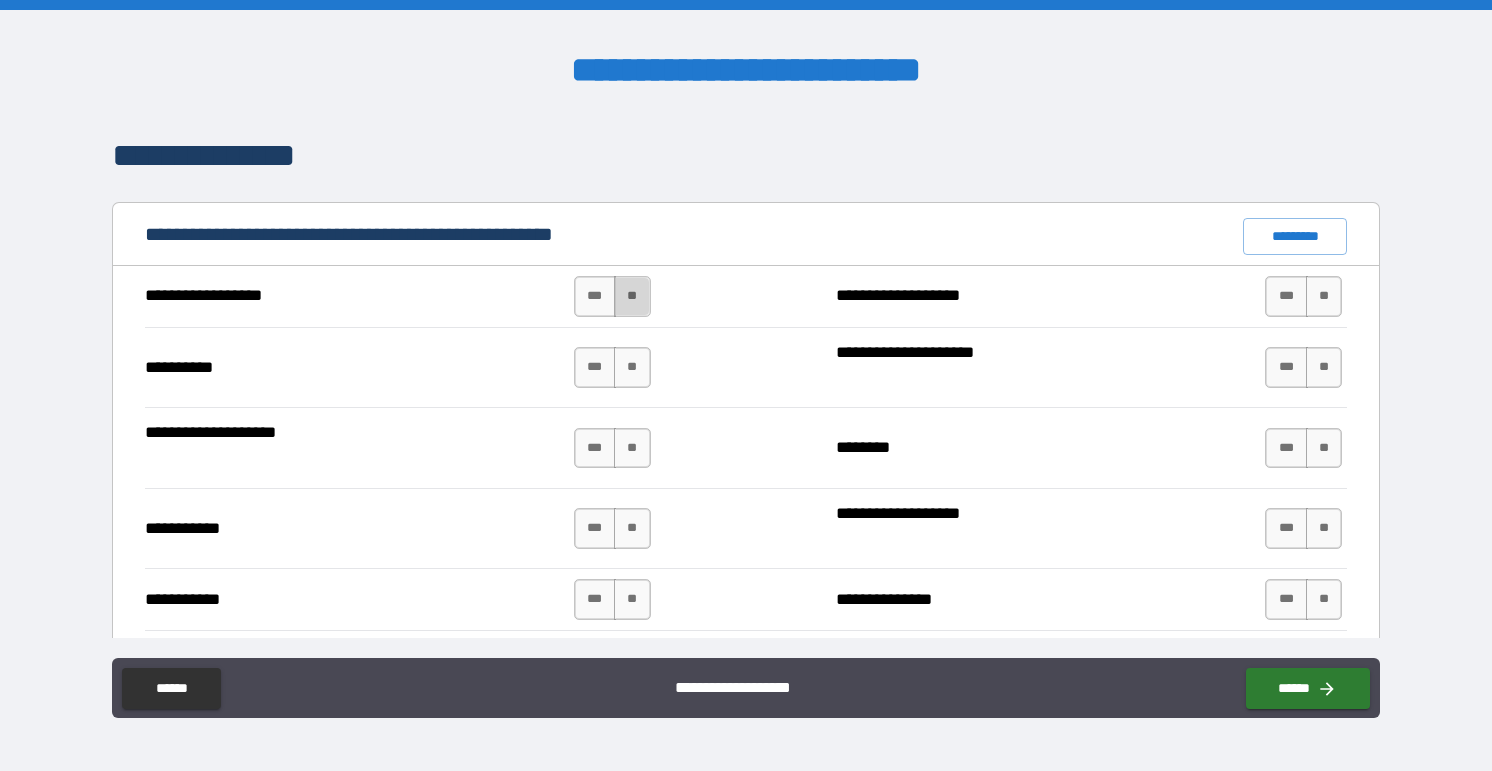 click on "**" at bounding box center (632, 296) 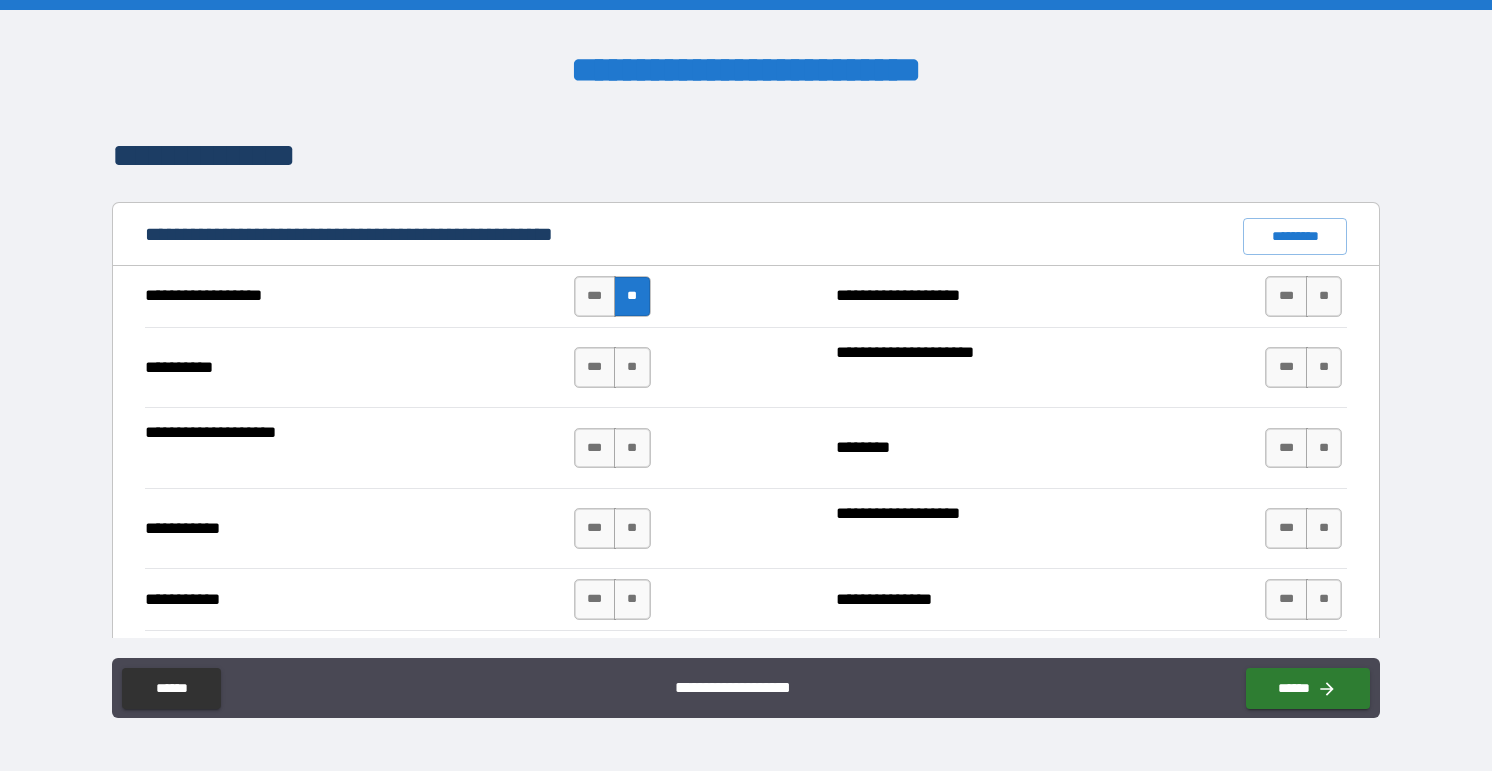 click on "**********" at bounding box center (746, 447) 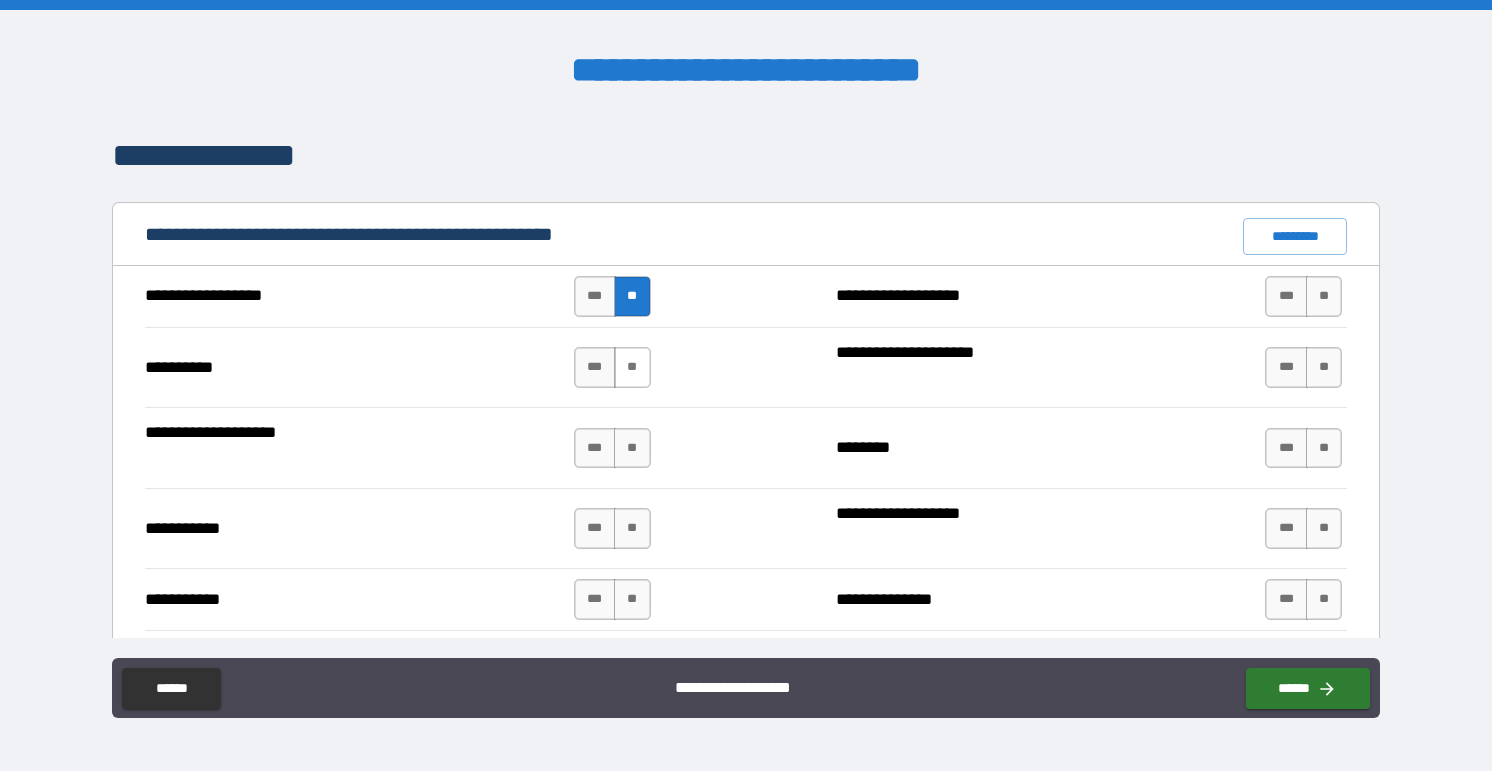 click on "**" at bounding box center [632, 367] 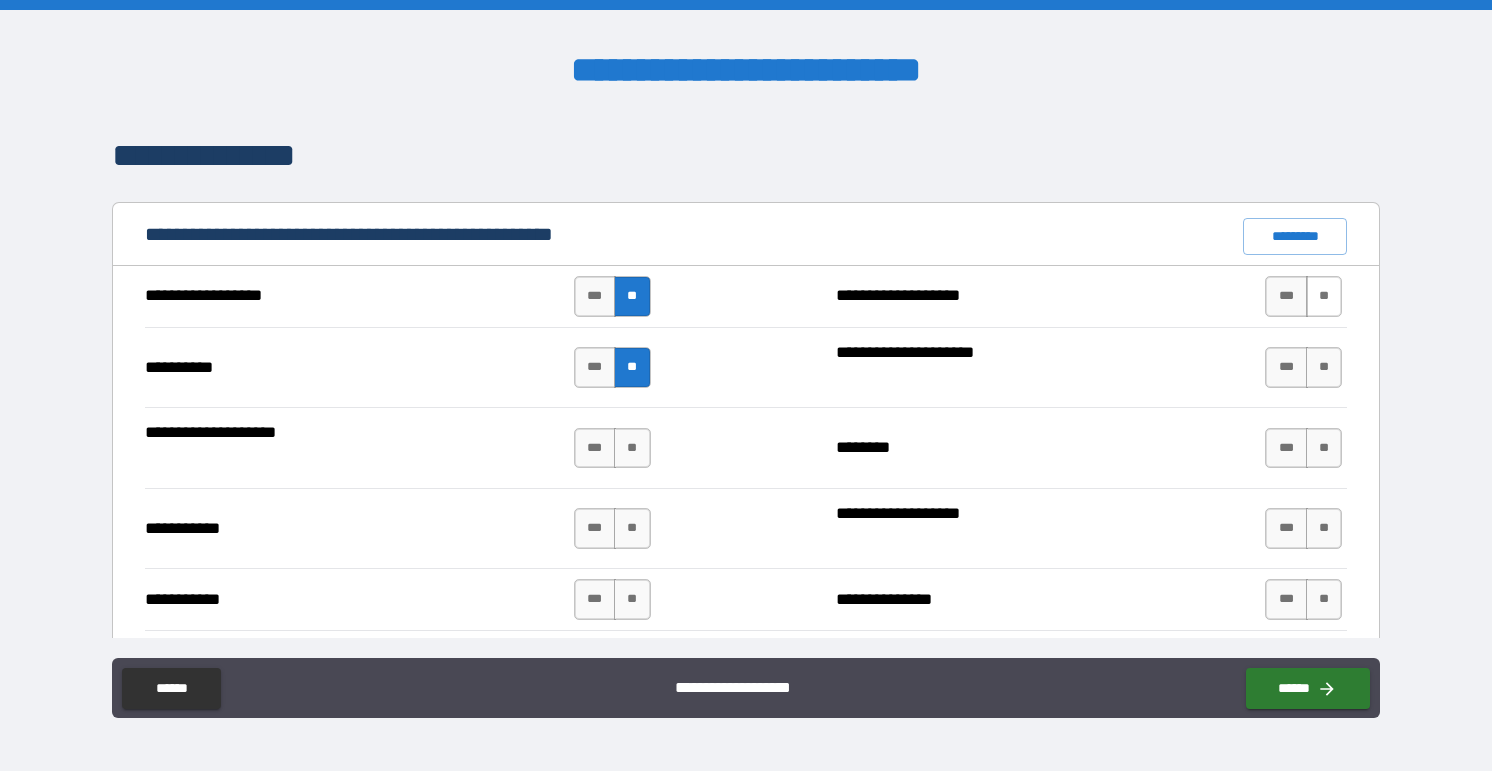 click on "**" at bounding box center [1324, 296] 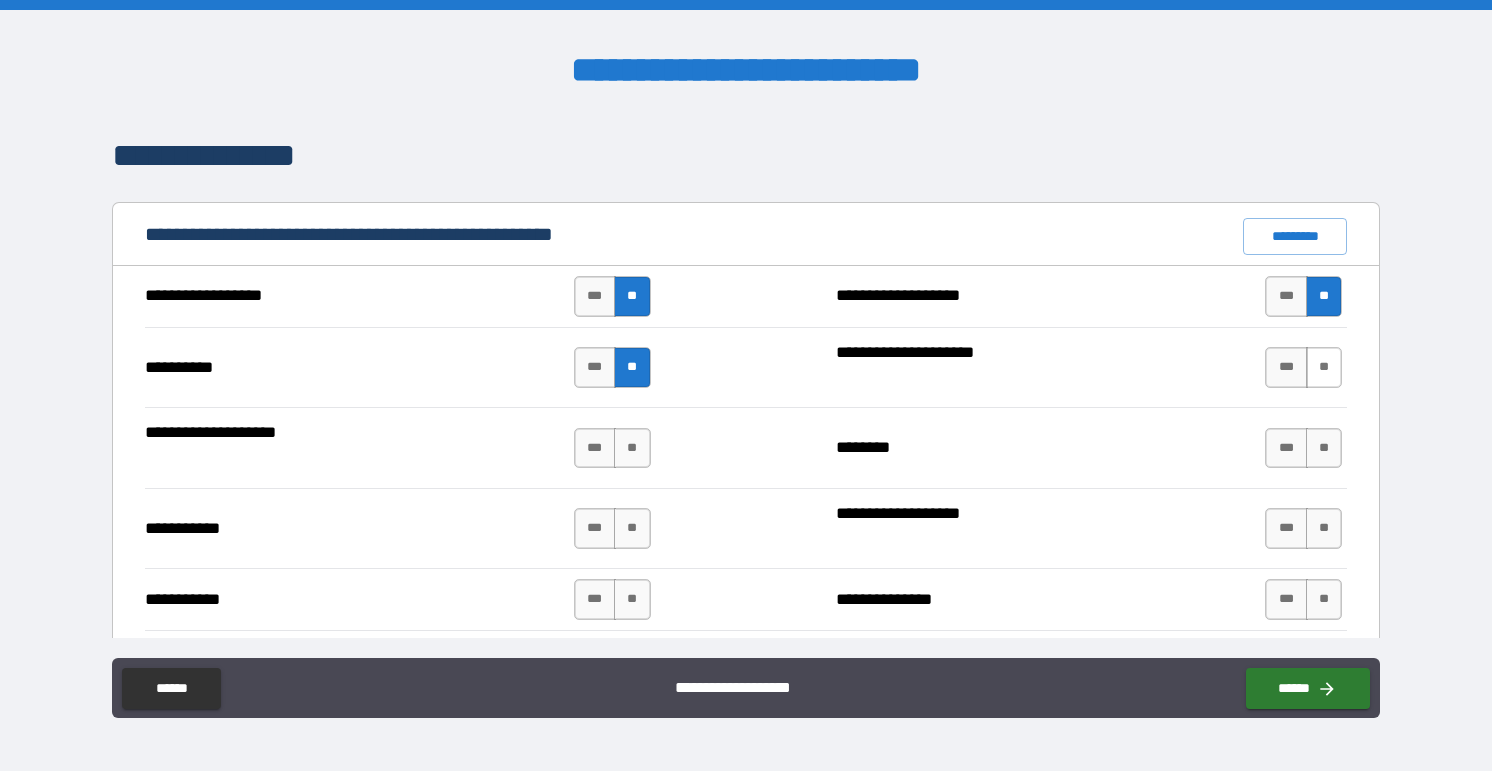 click on "**" at bounding box center (1324, 367) 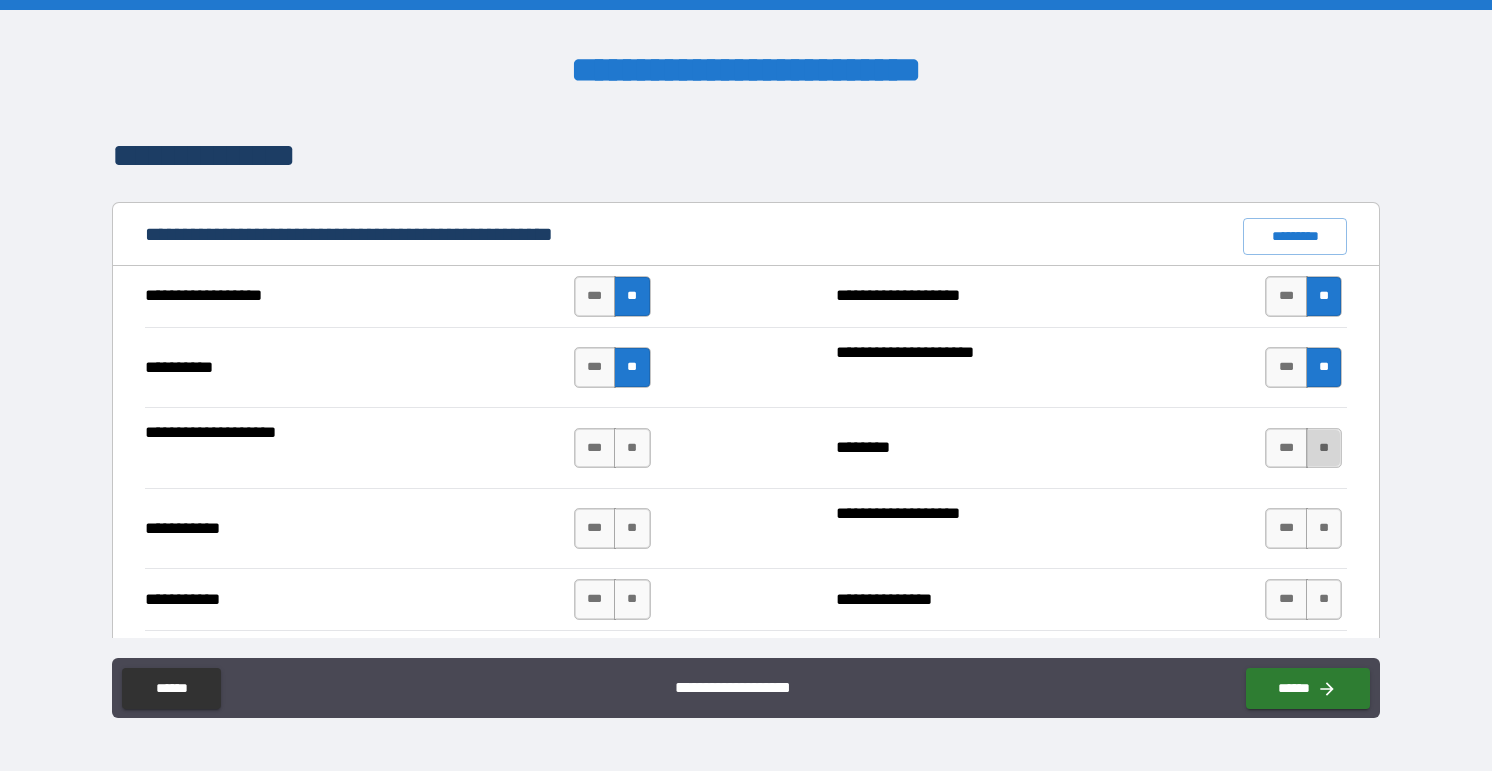 click on "**" at bounding box center (1324, 448) 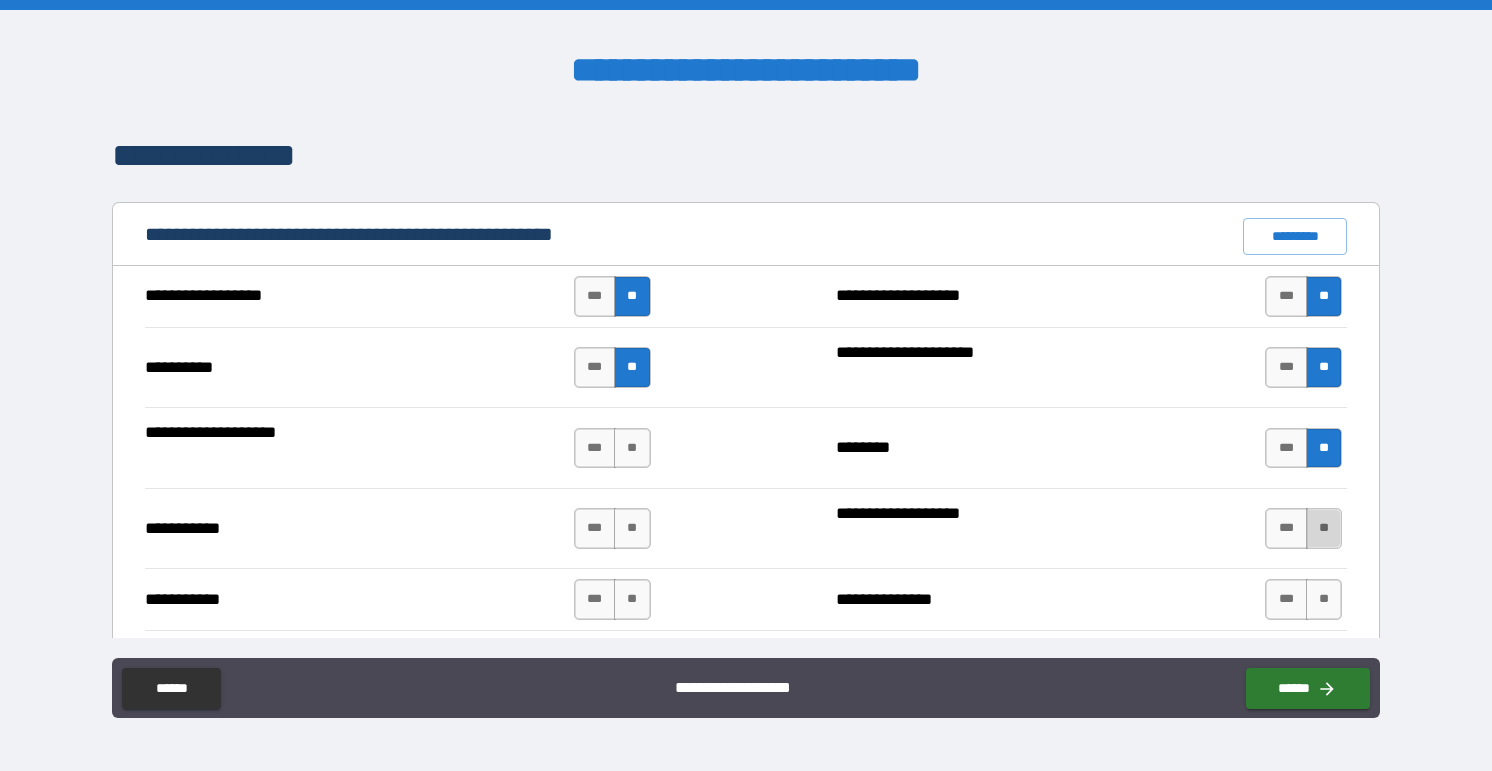 click on "**" at bounding box center [1324, 528] 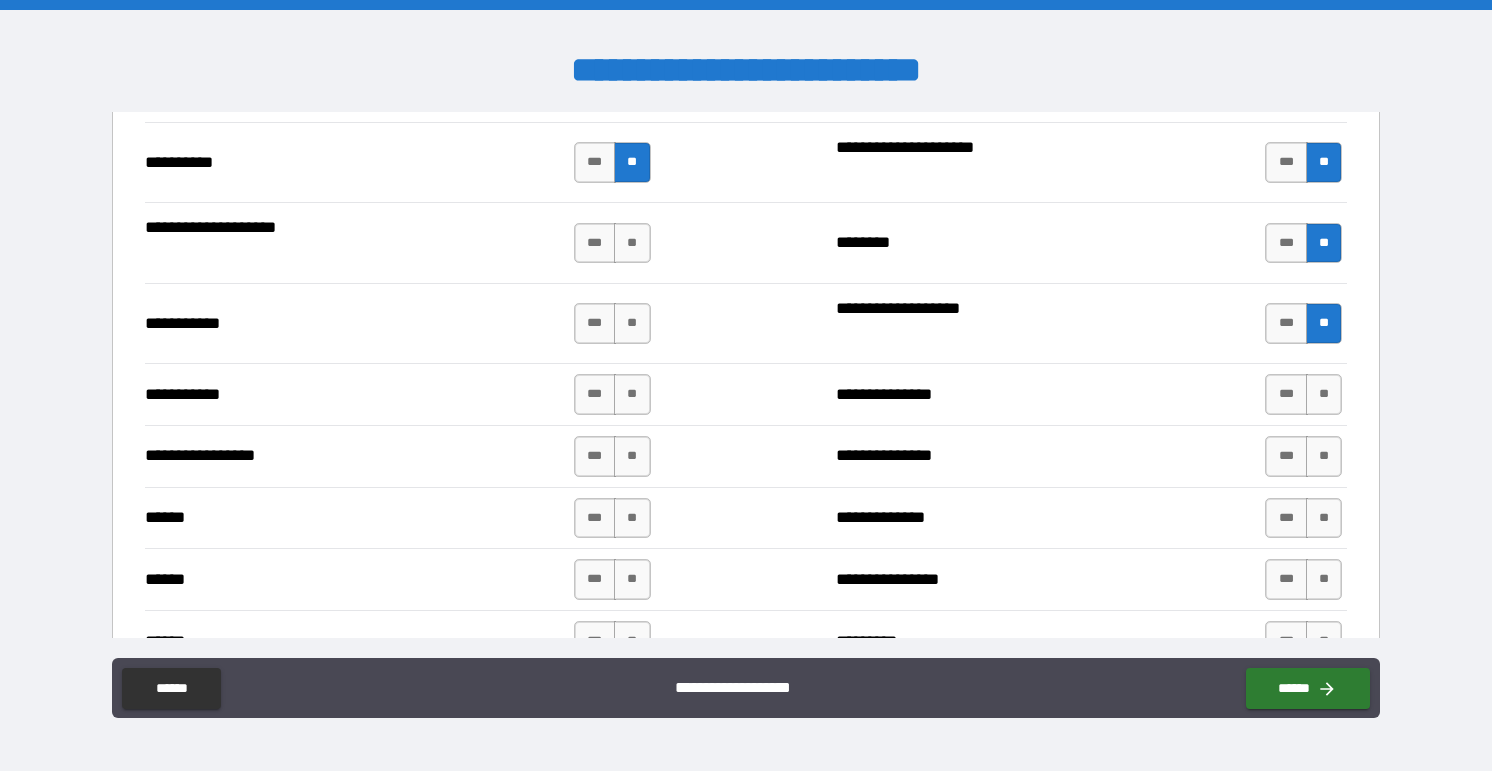 scroll, scrollTop: 2040, scrollLeft: 0, axis: vertical 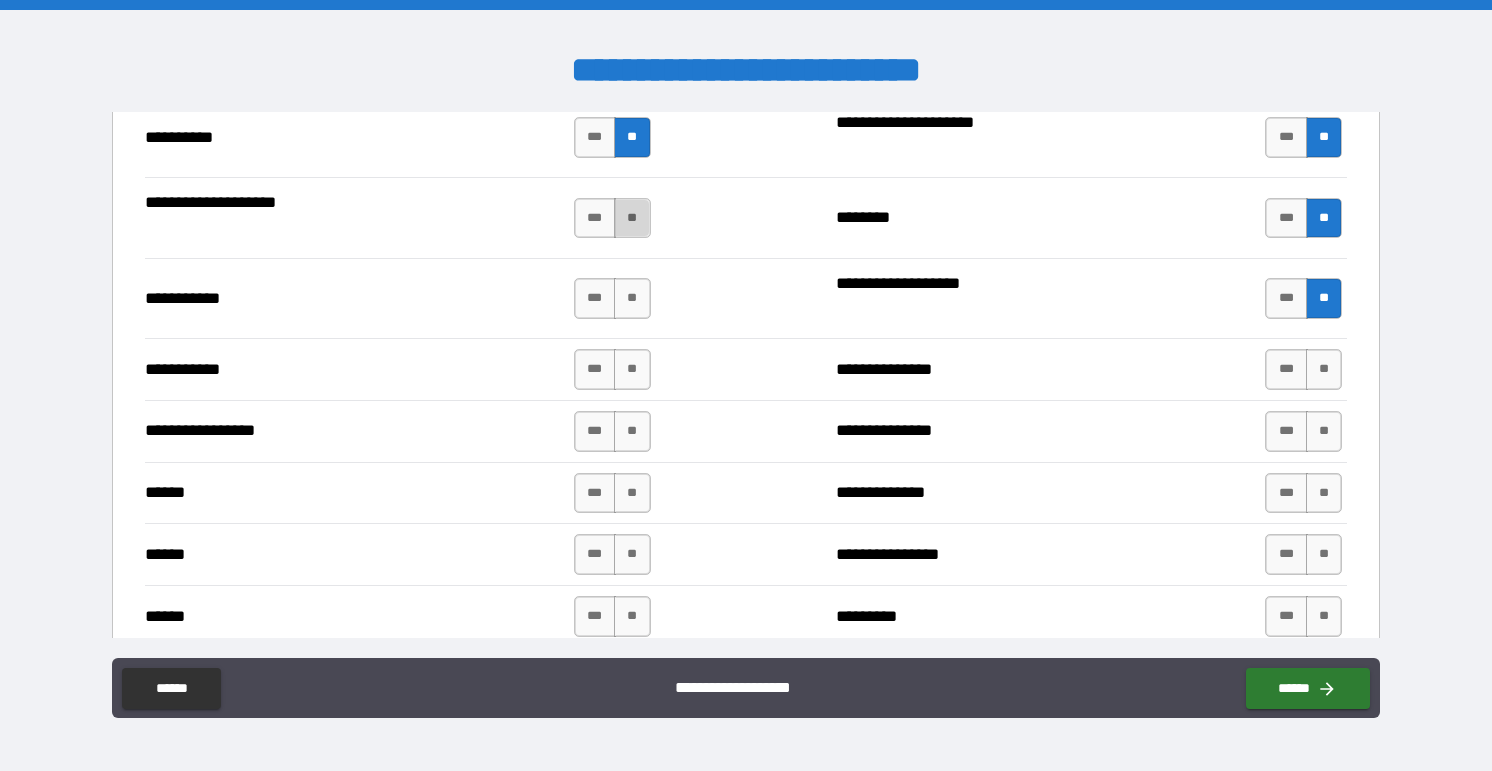 click on "**" at bounding box center (632, 218) 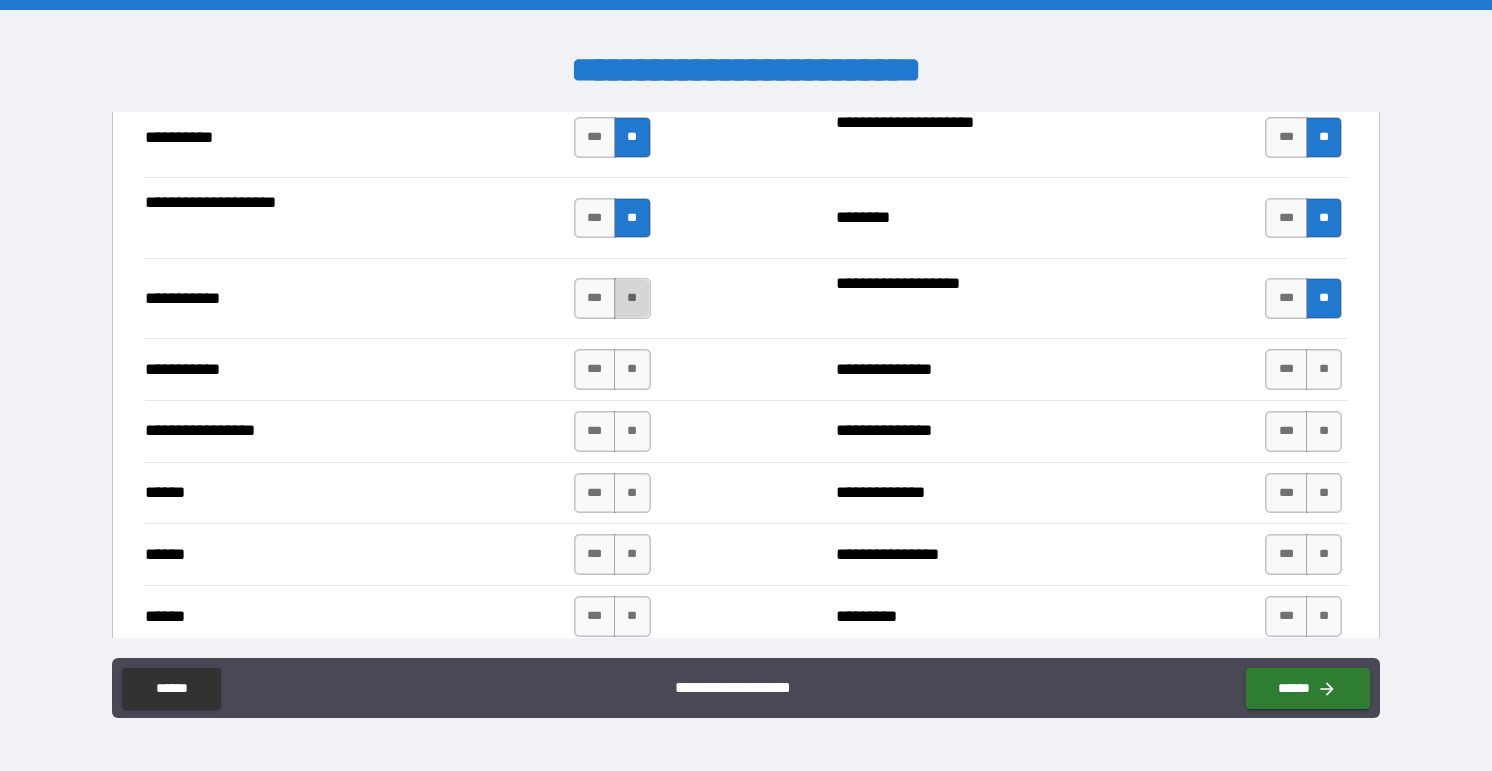 click on "**" at bounding box center [632, 298] 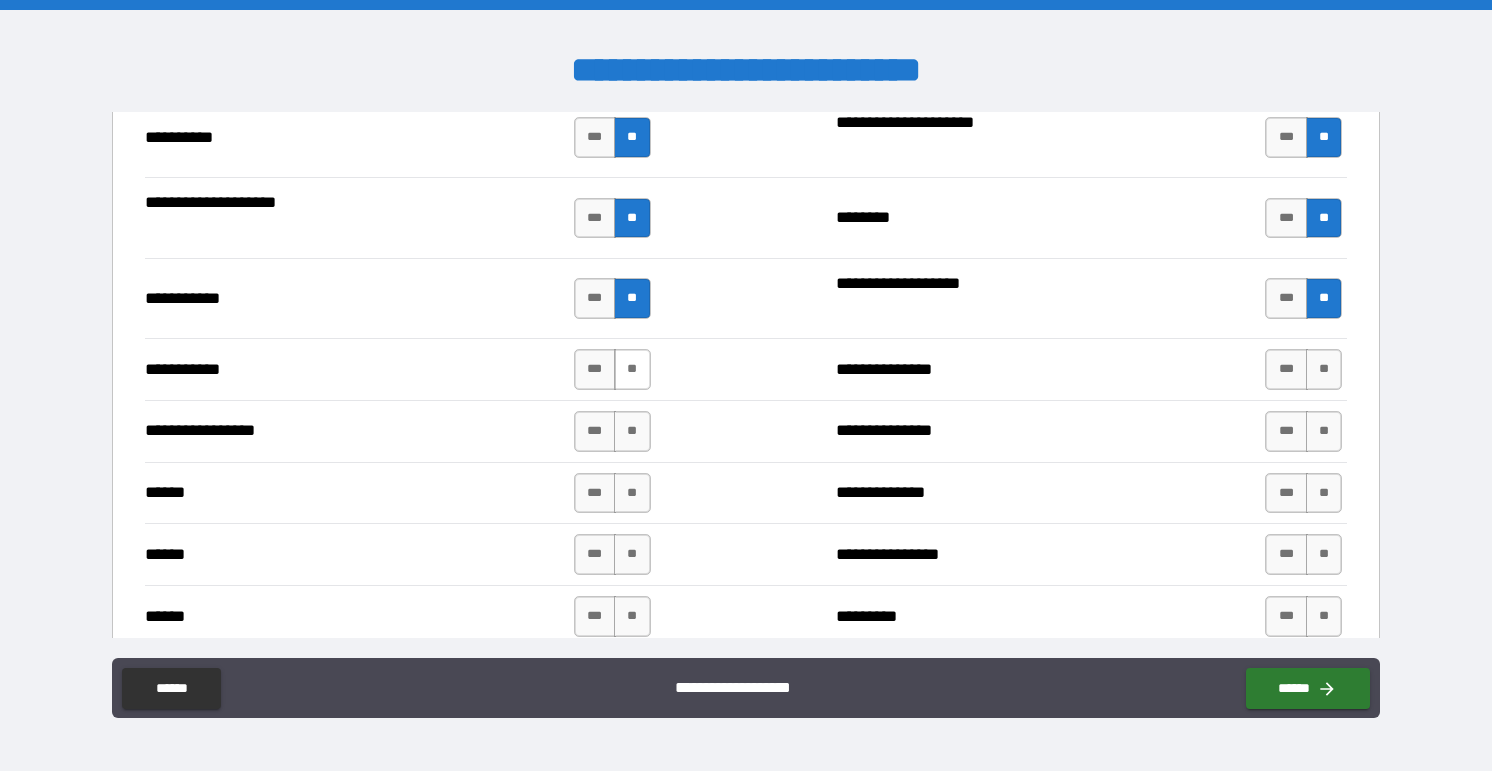 click on "**" at bounding box center (632, 369) 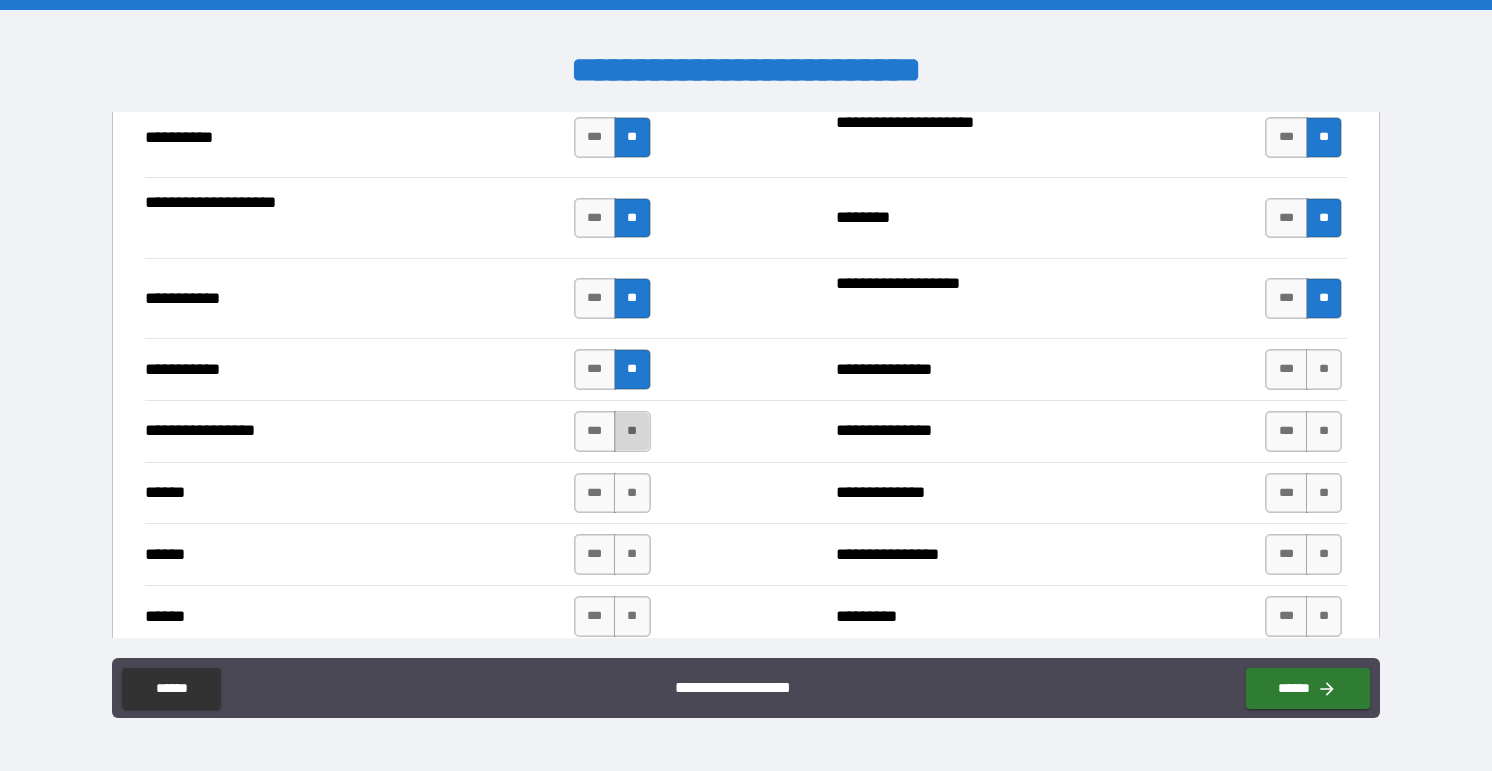 click on "**" at bounding box center (632, 431) 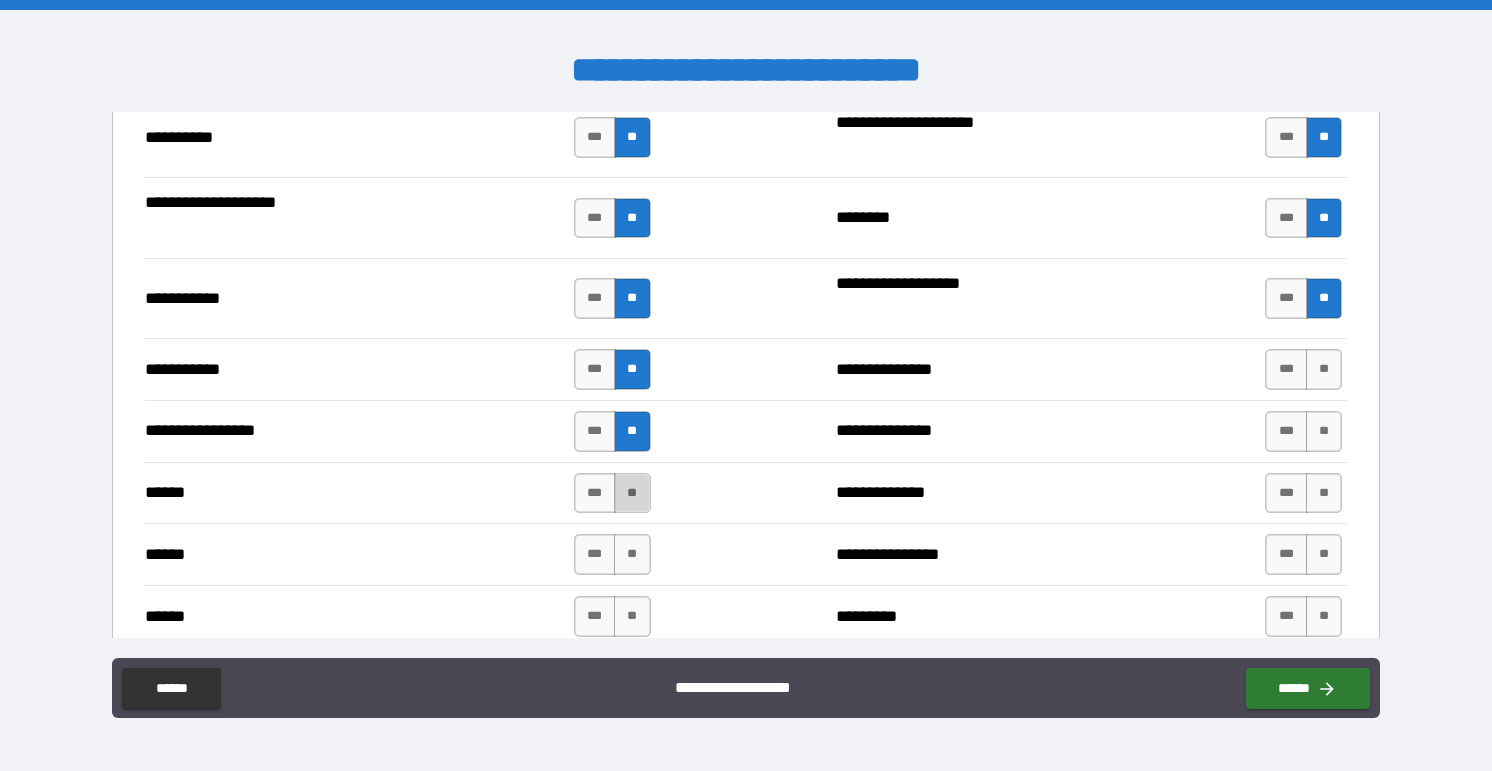 click on "**" at bounding box center [632, 493] 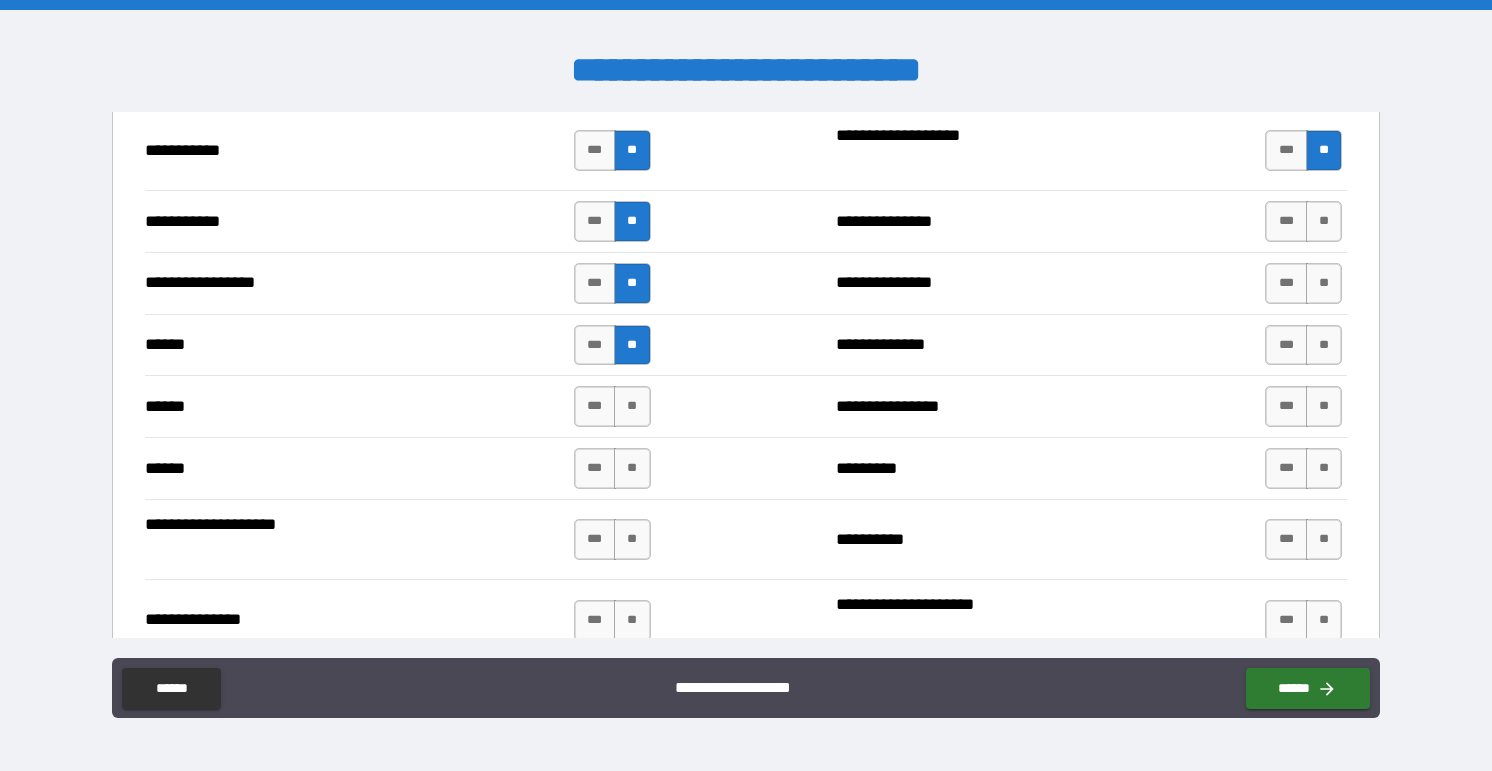 scroll, scrollTop: 2193, scrollLeft: 0, axis: vertical 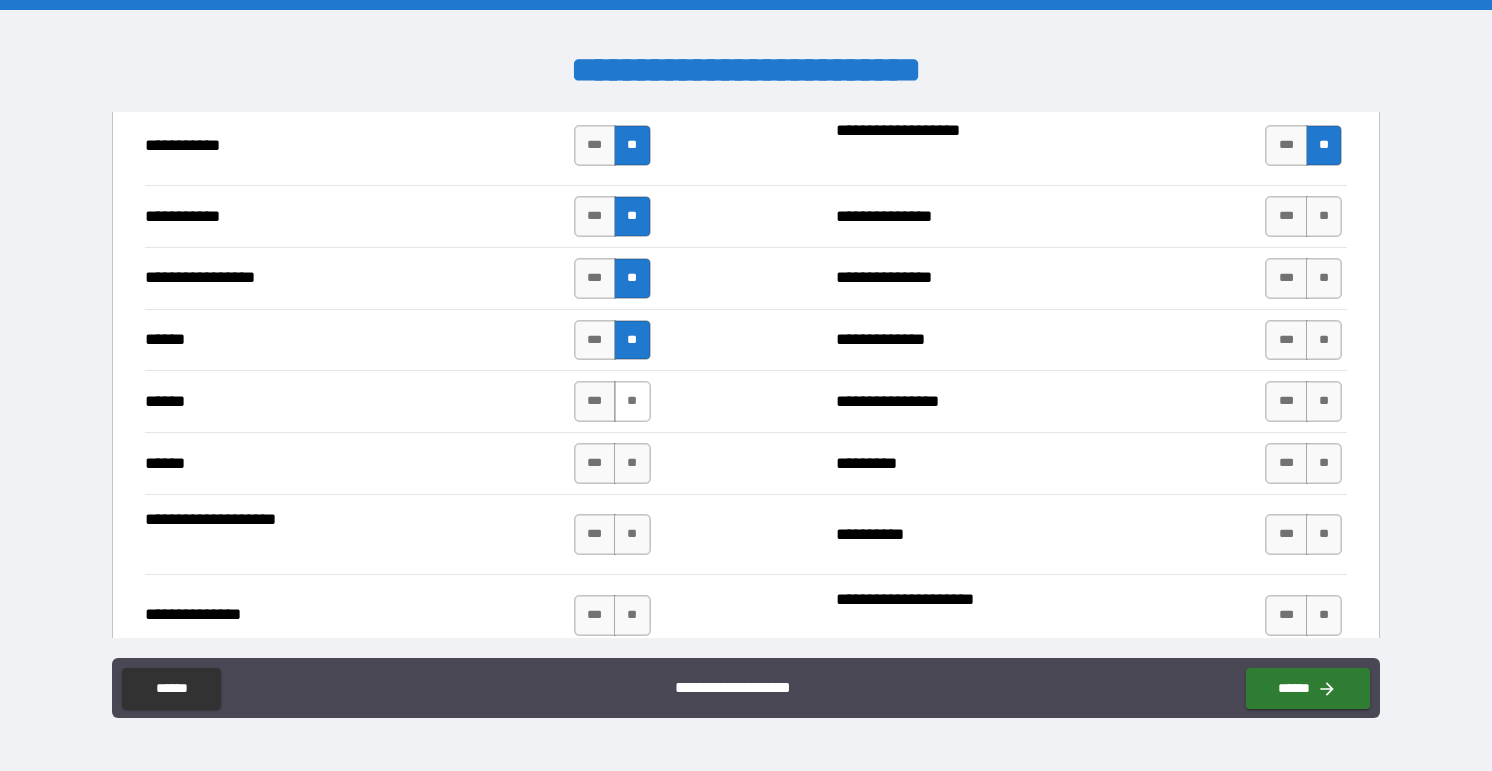 click on "**" at bounding box center [632, 401] 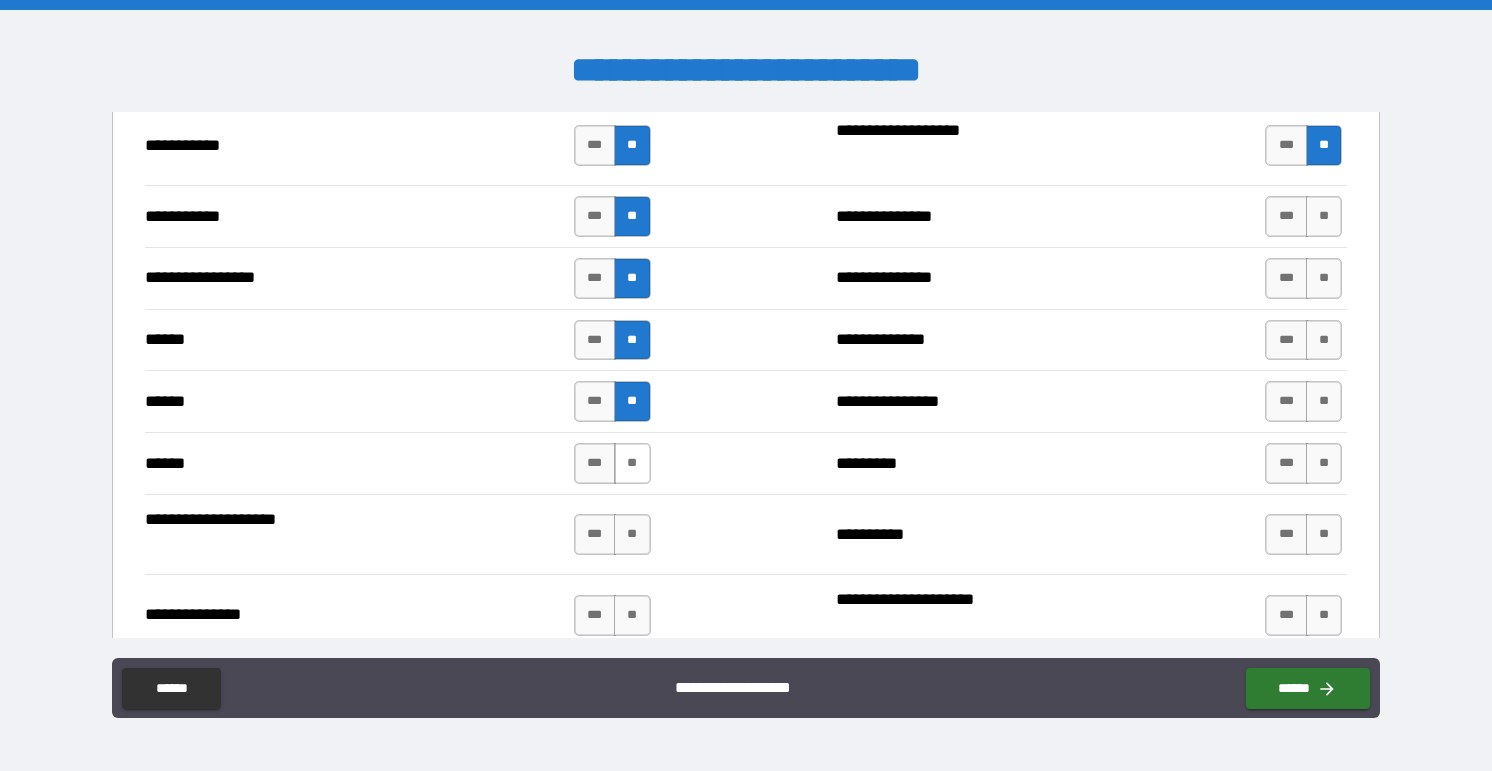 click on "**" at bounding box center [632, 463] 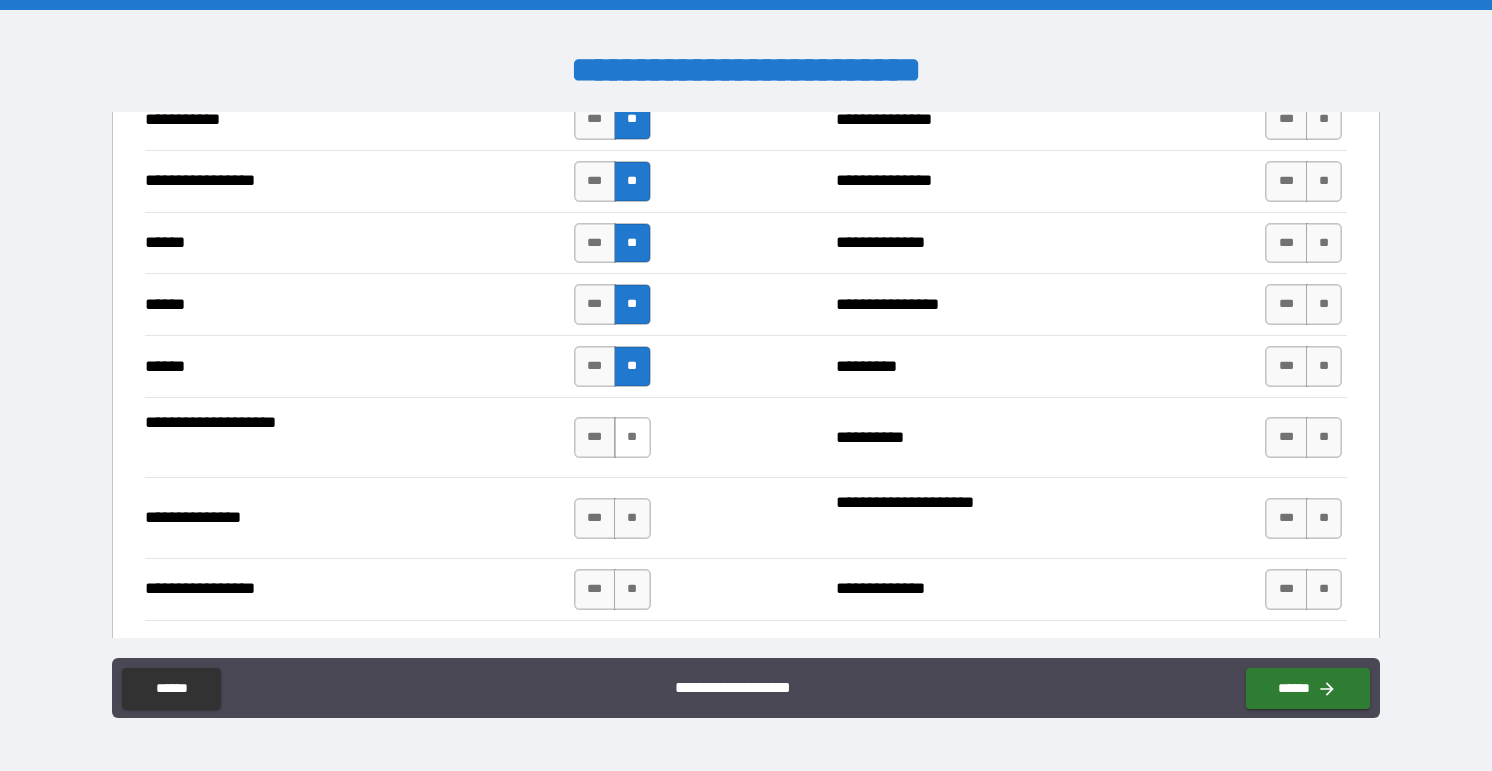 scroll, scrollTop: 2313, scrollLeft: 0, axis: vertical 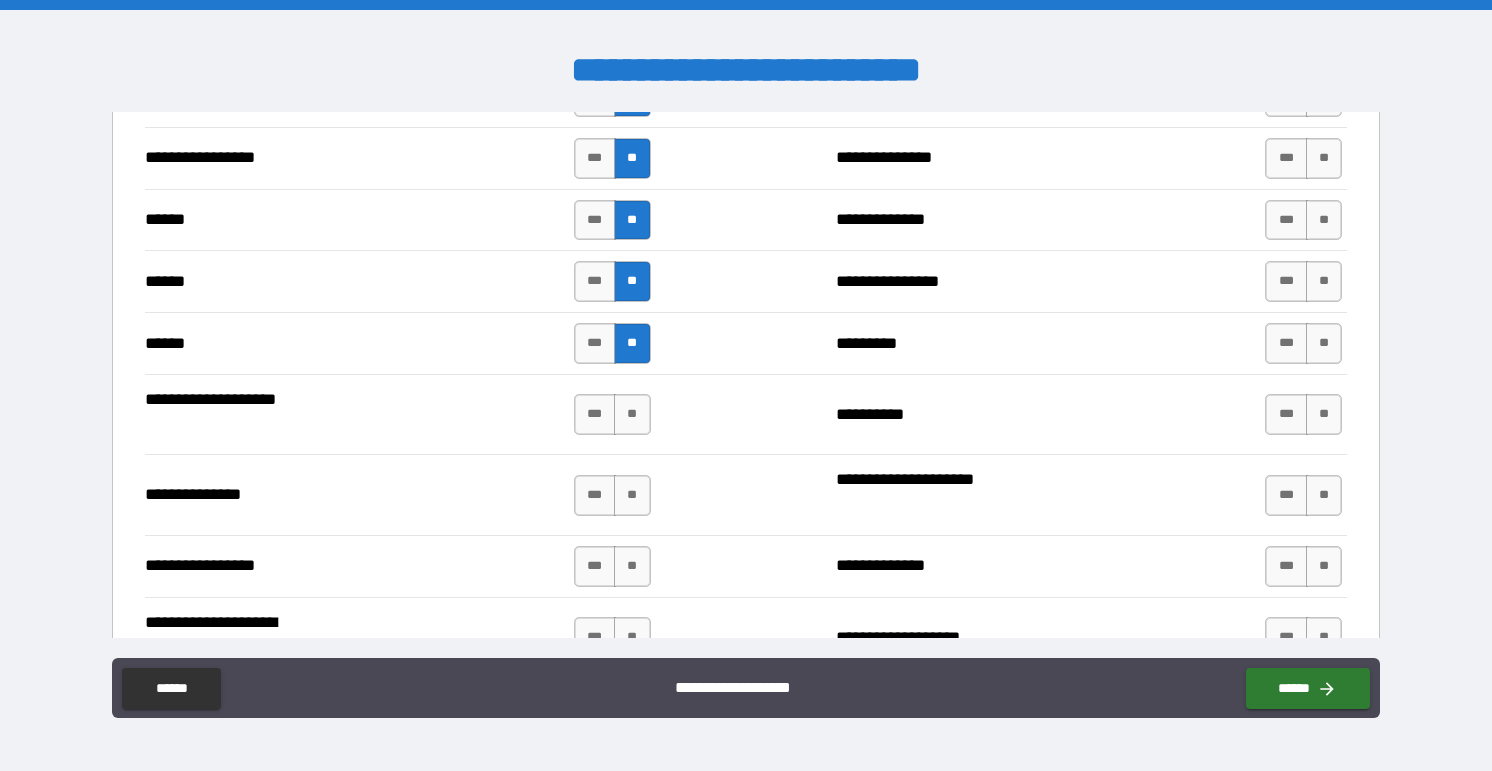 click on "*** **" at bounding box center [615, 414] 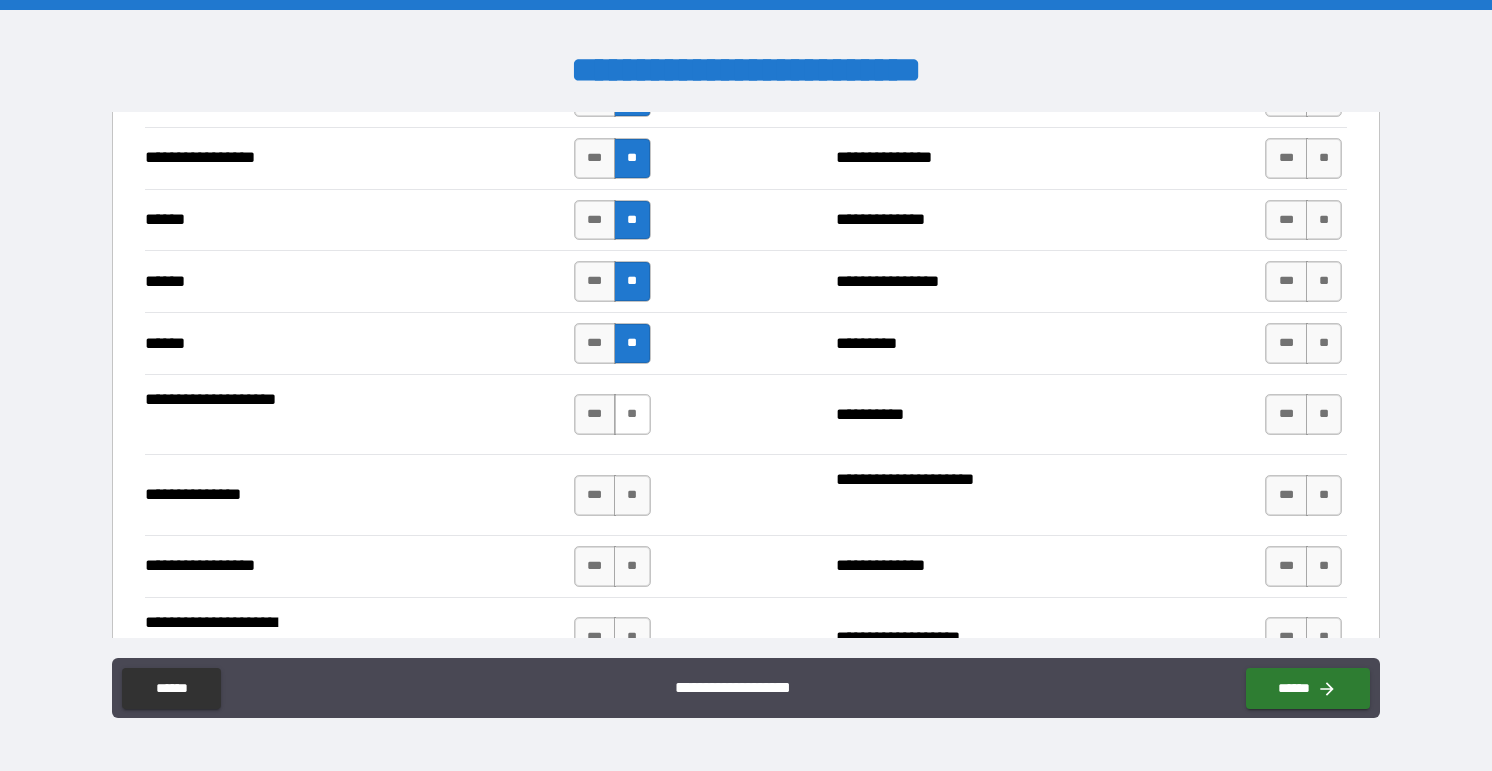 click on "**" at bounding box center [632, 414] 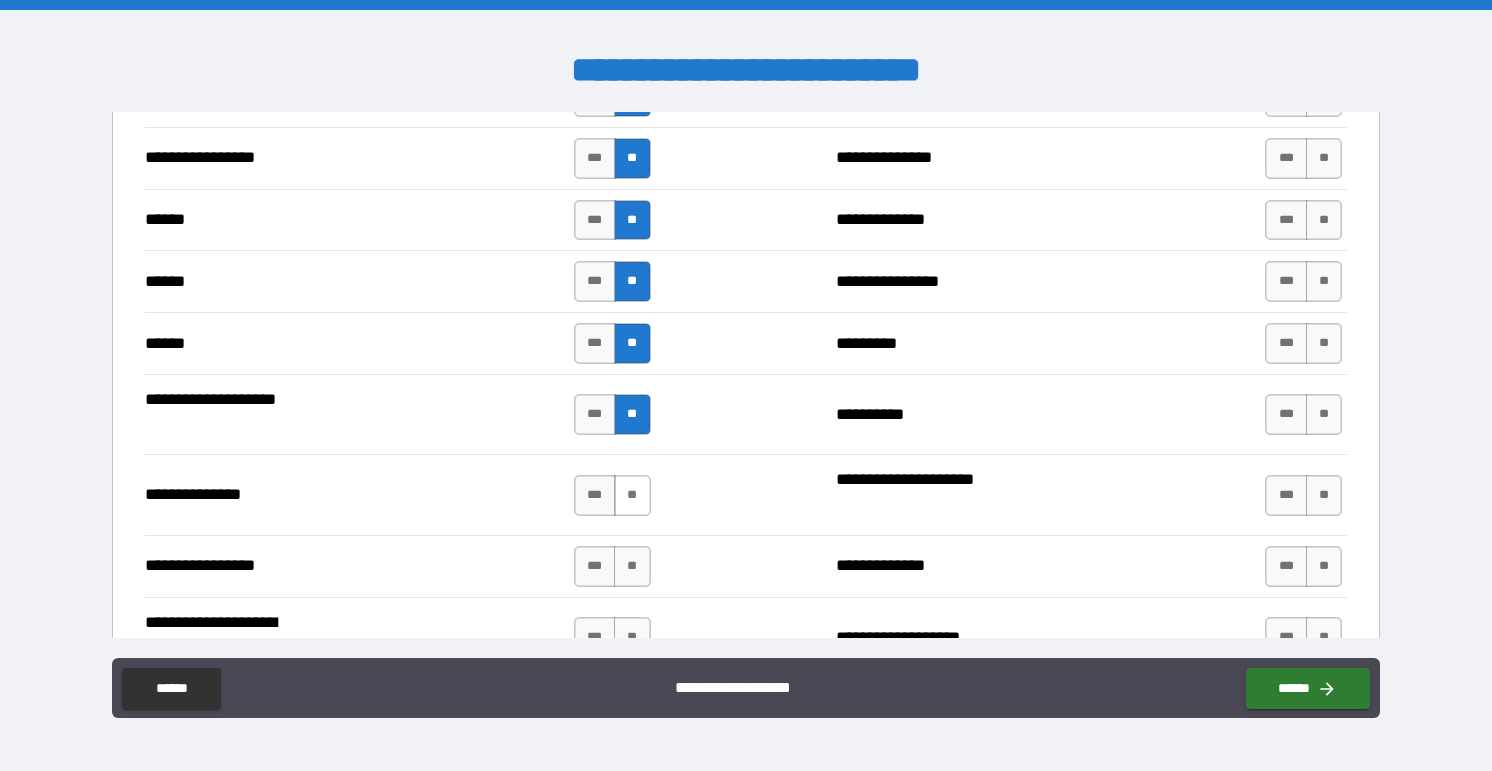 click on "**" at bounding box center [632, 495] 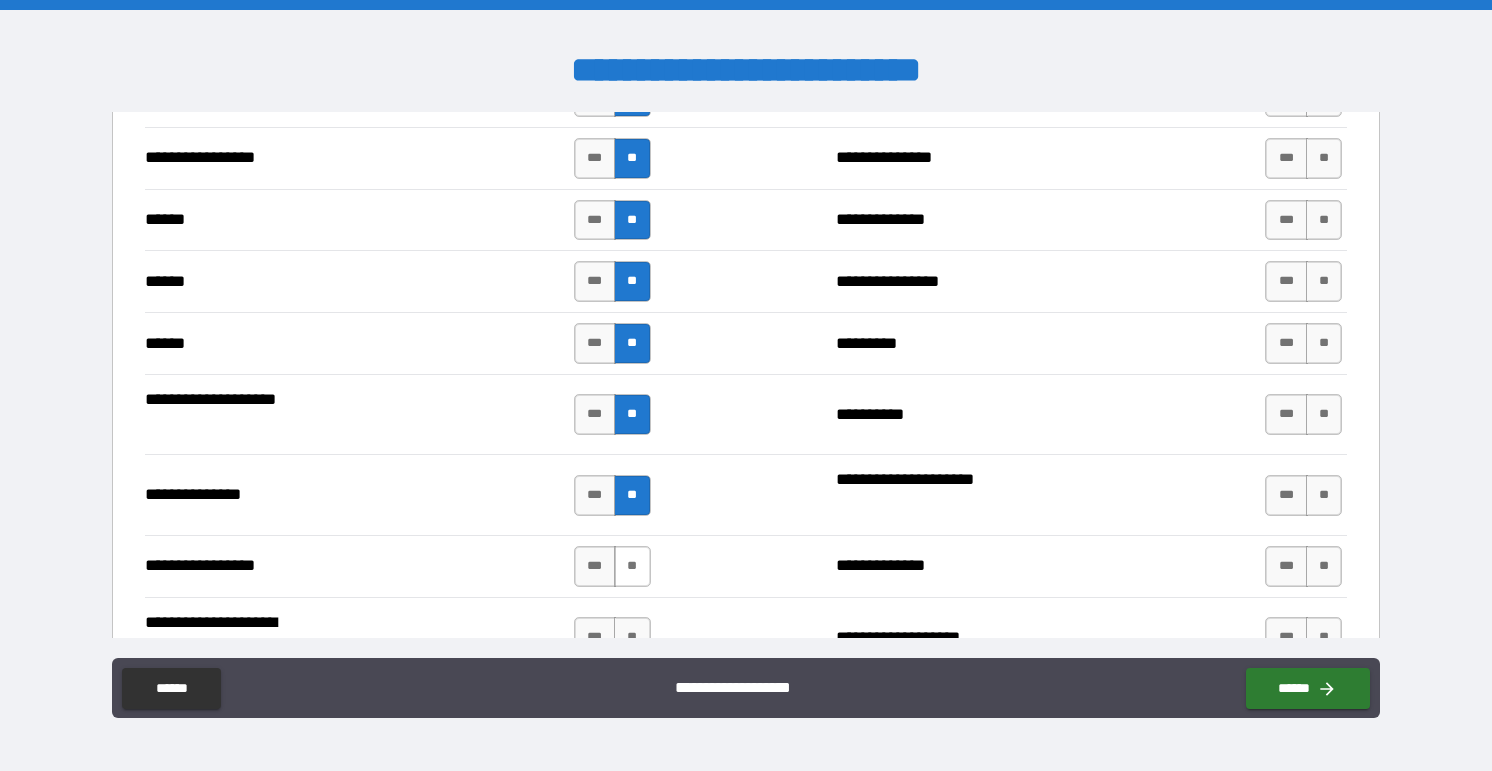 click on "**" at bounding box center [632, 566] 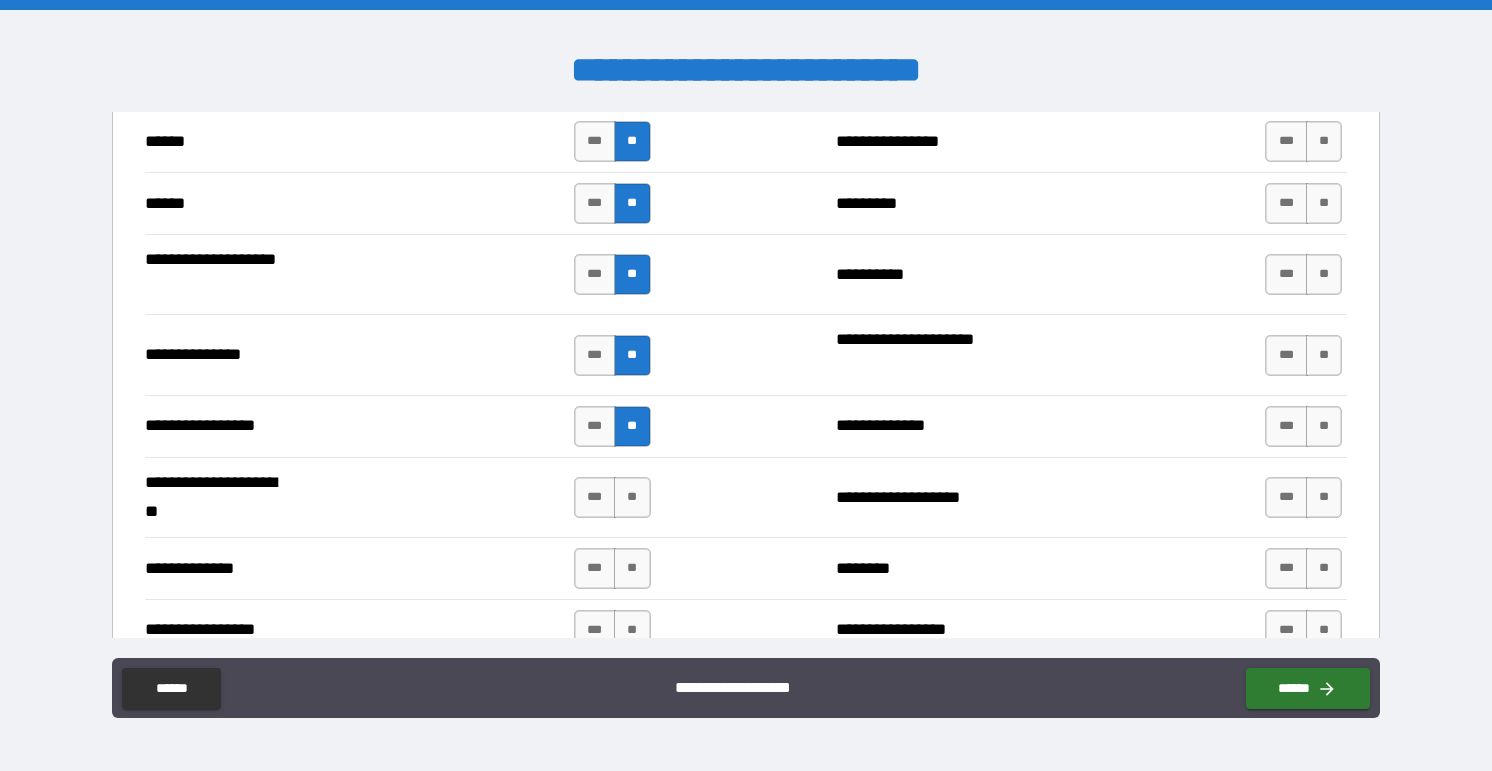scroll, scrollTop: 2487, scrollLeft: 0, axis: vertical 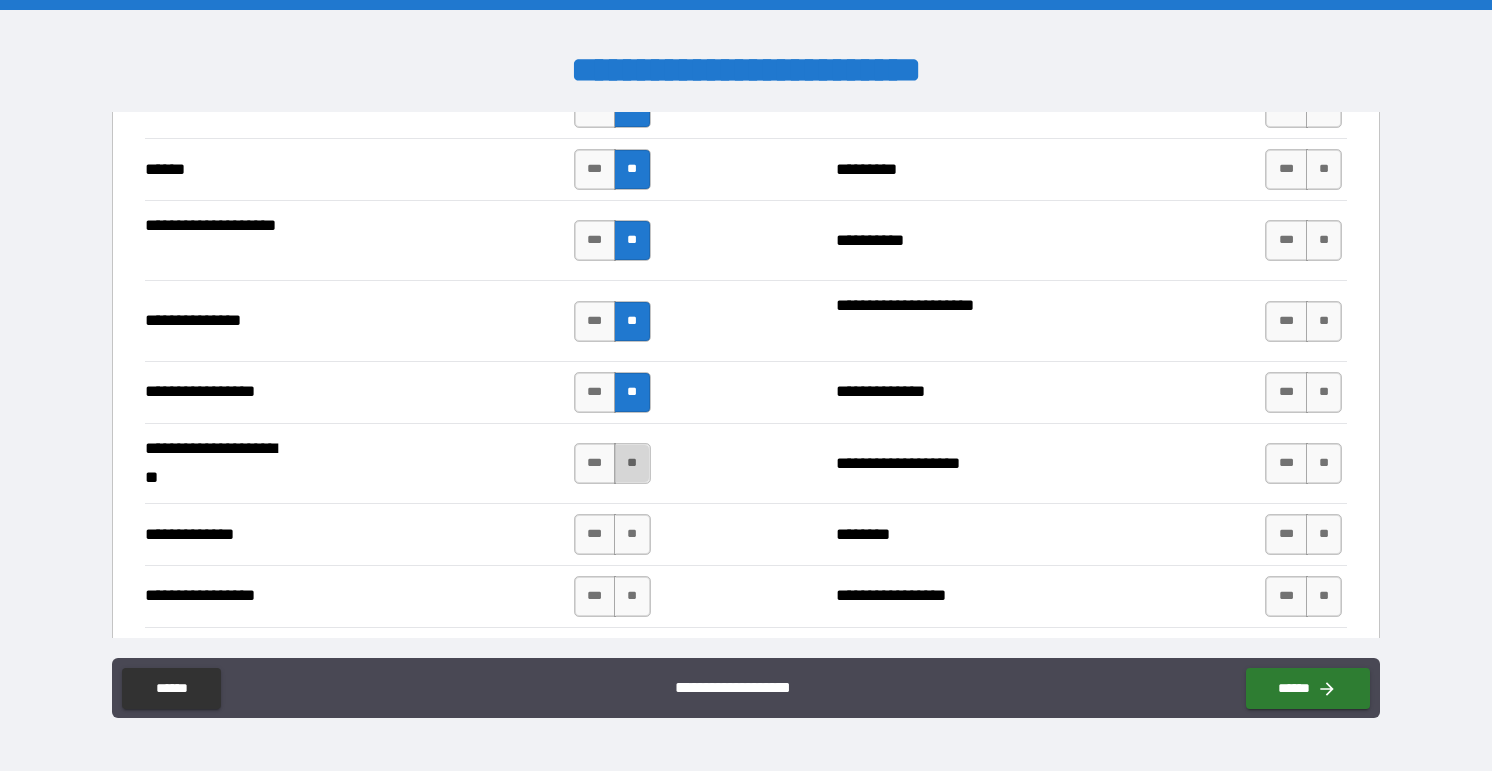 click on "**" at bounding box center [632, 463] 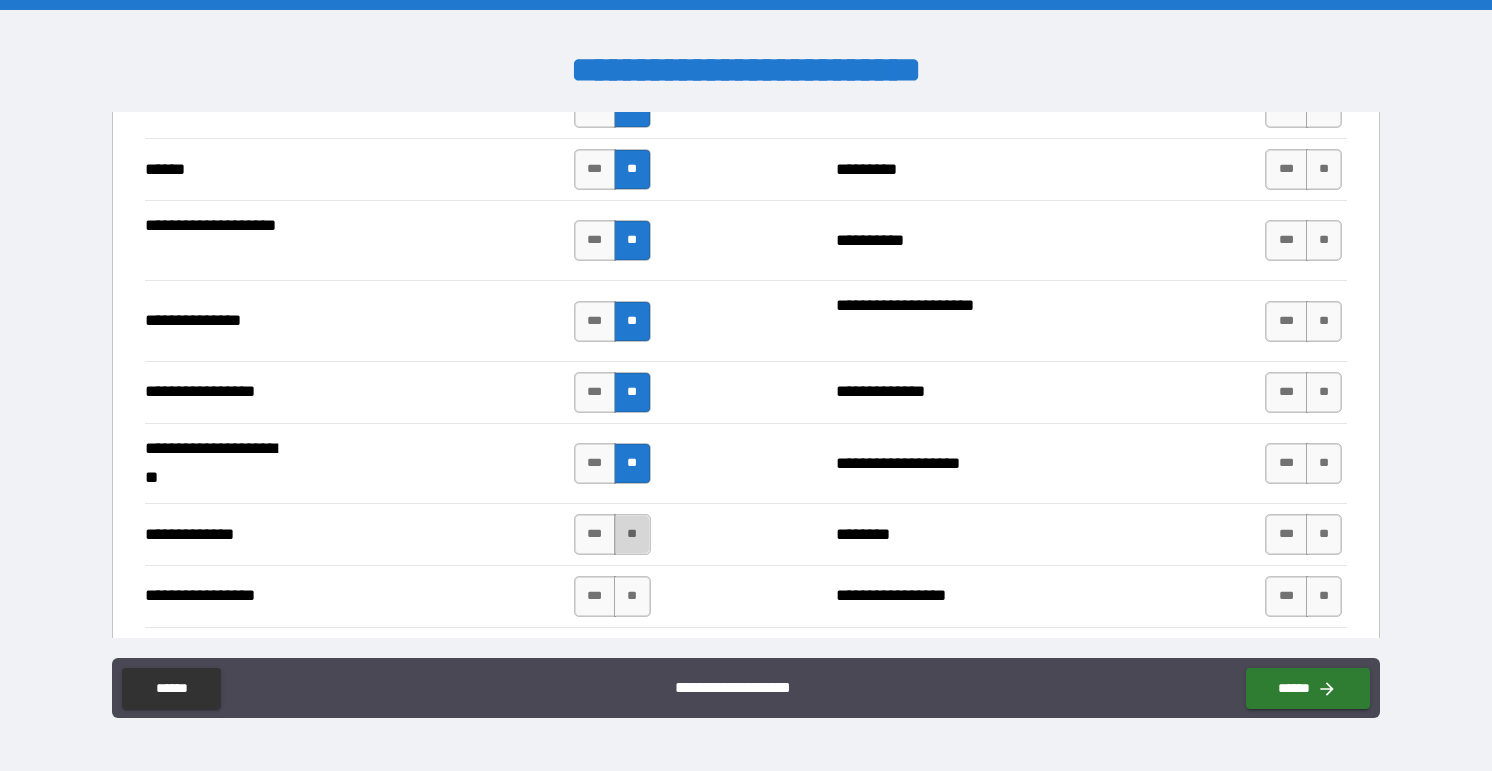 click on "**" at bounding box center [632, 534] 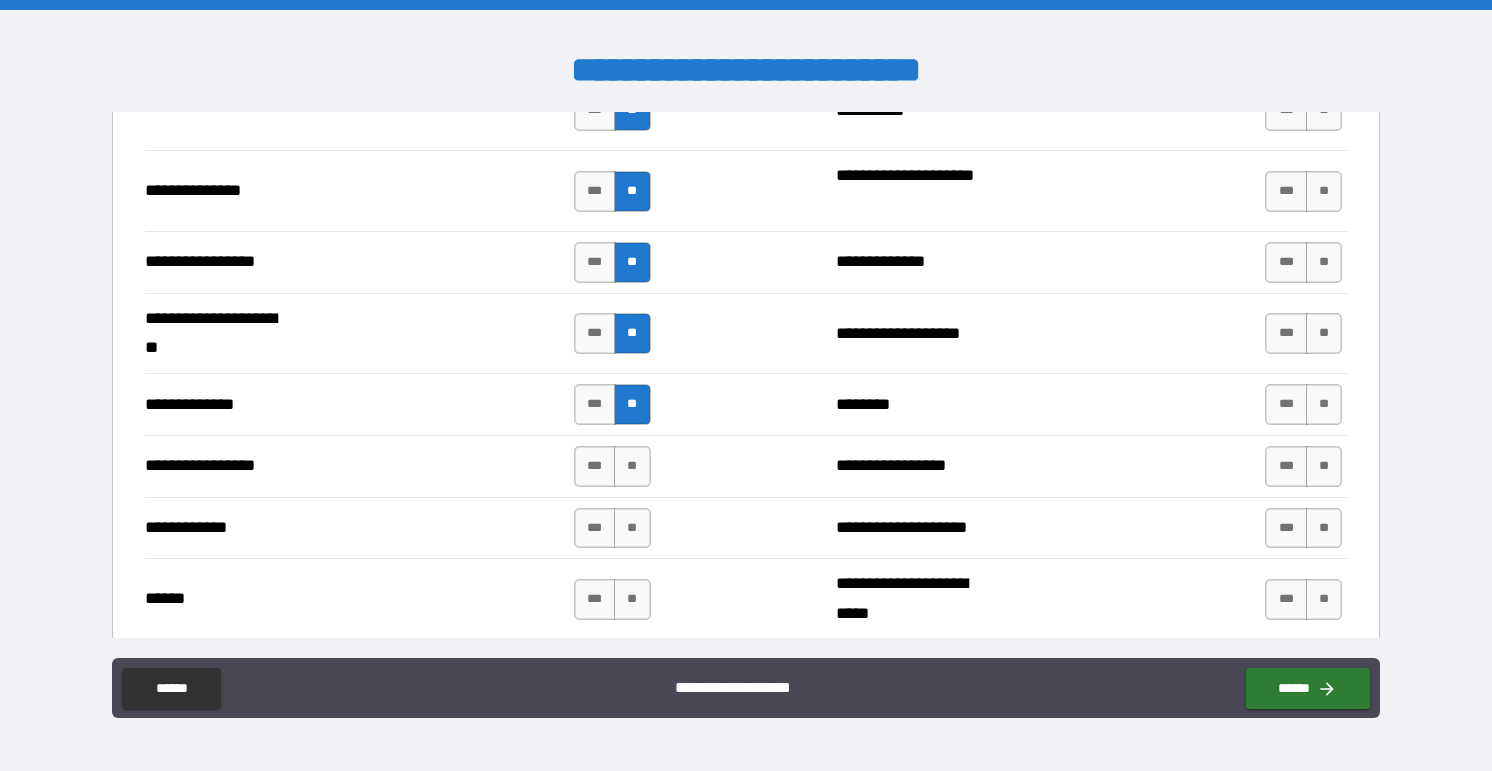 scroll, scrollTop: 2619, scrollLeft: 0, axis: vertical 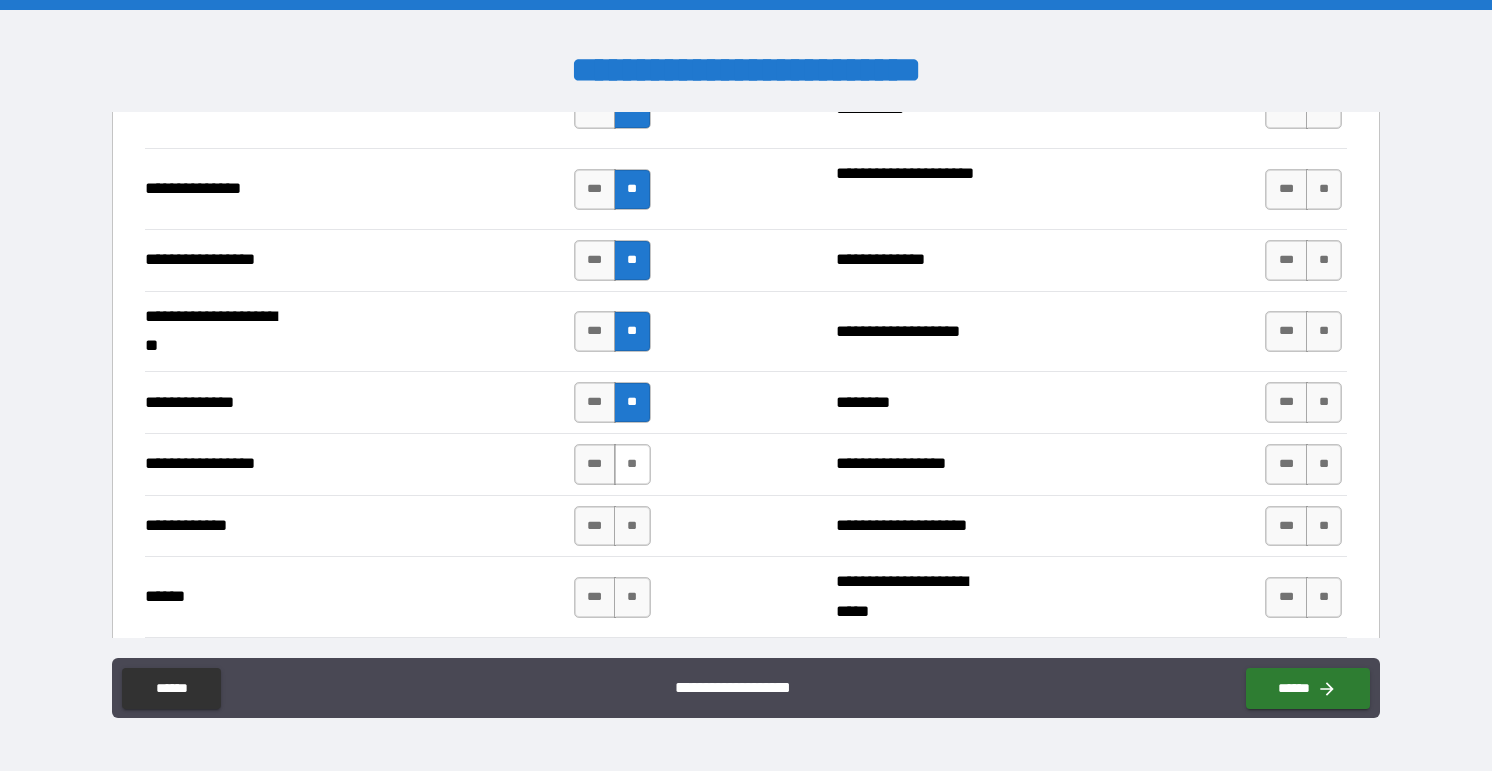 click on "**" at bounding box center (632, 464) 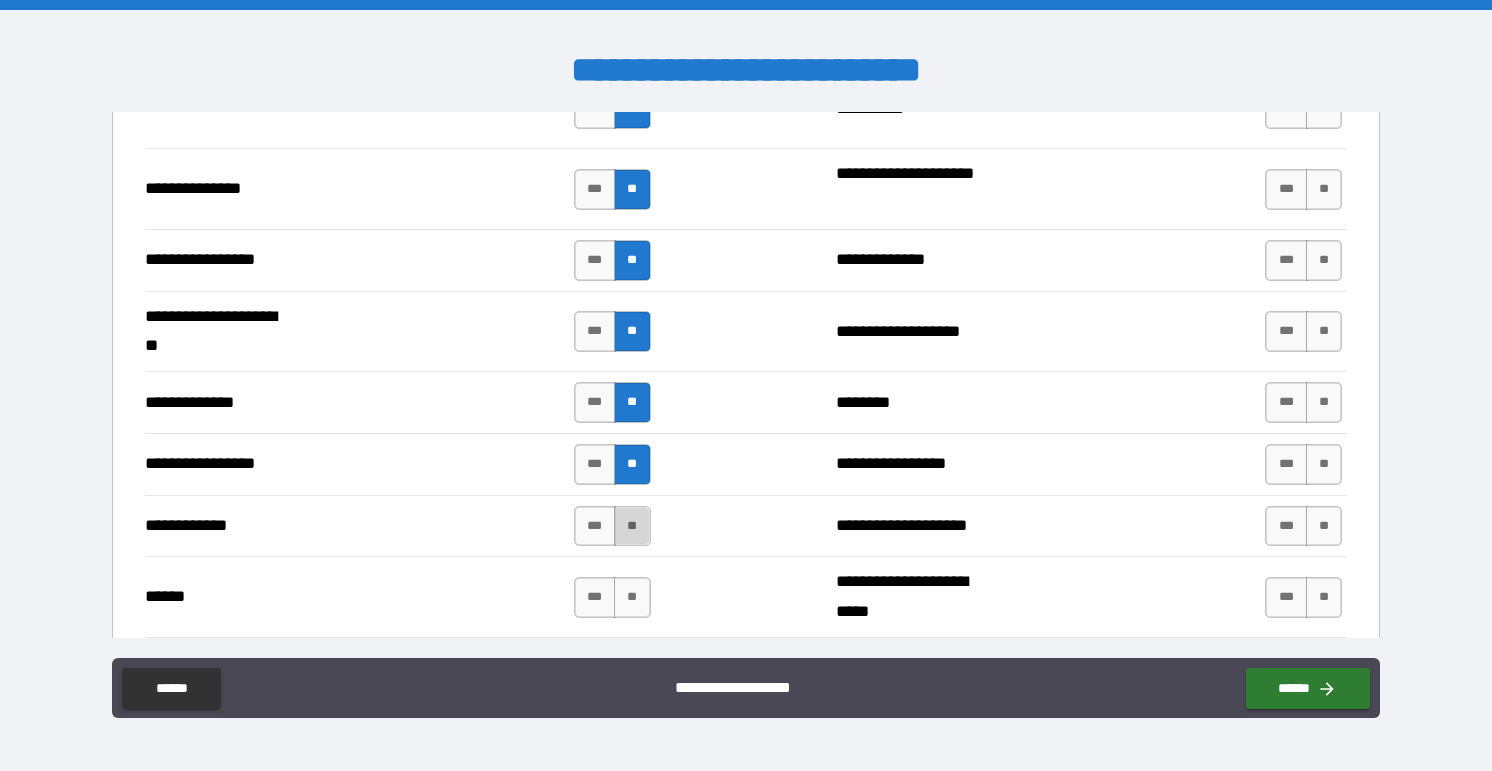 click on "**" at bounding box center (632, 526) 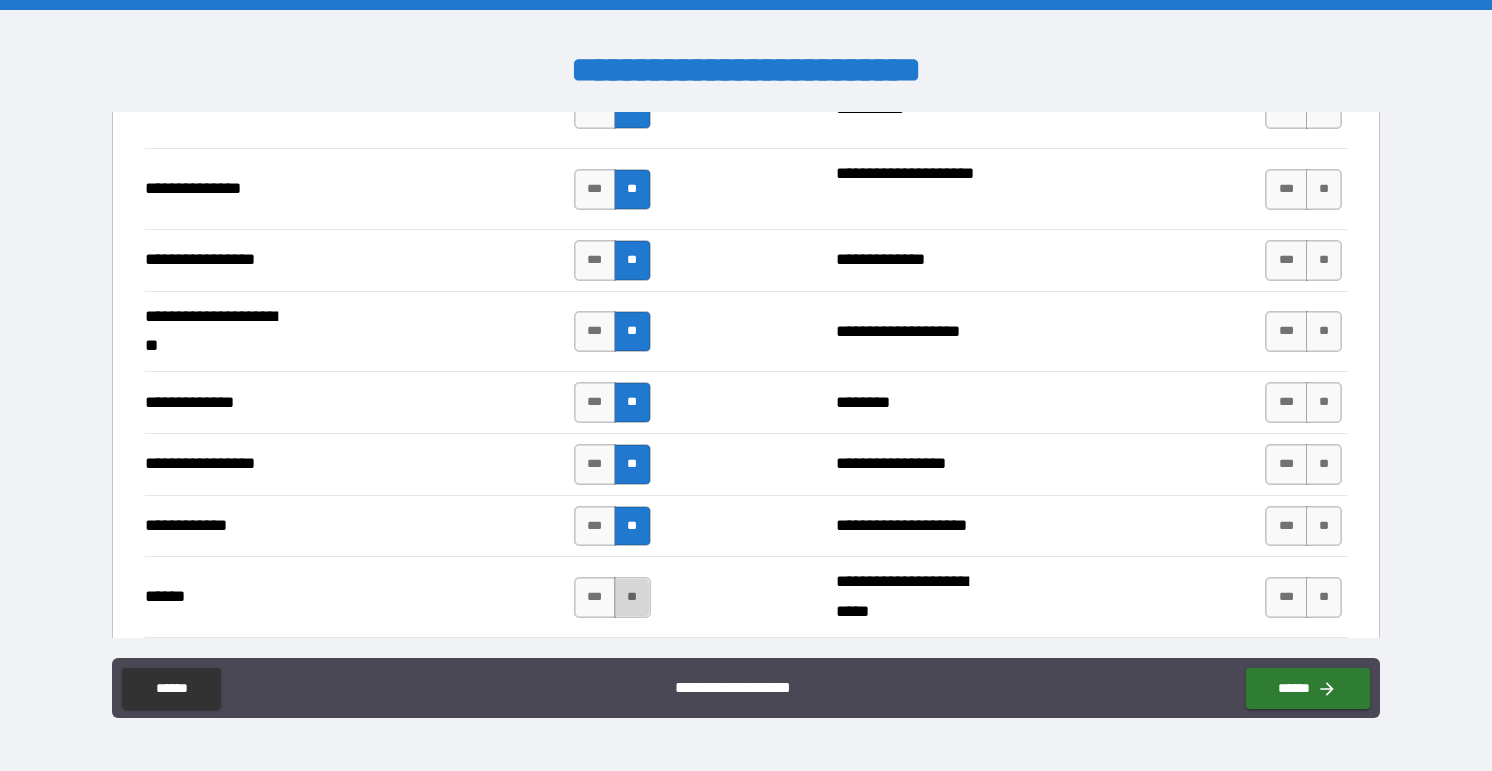 click on "**" at bounding box center (632, 597) 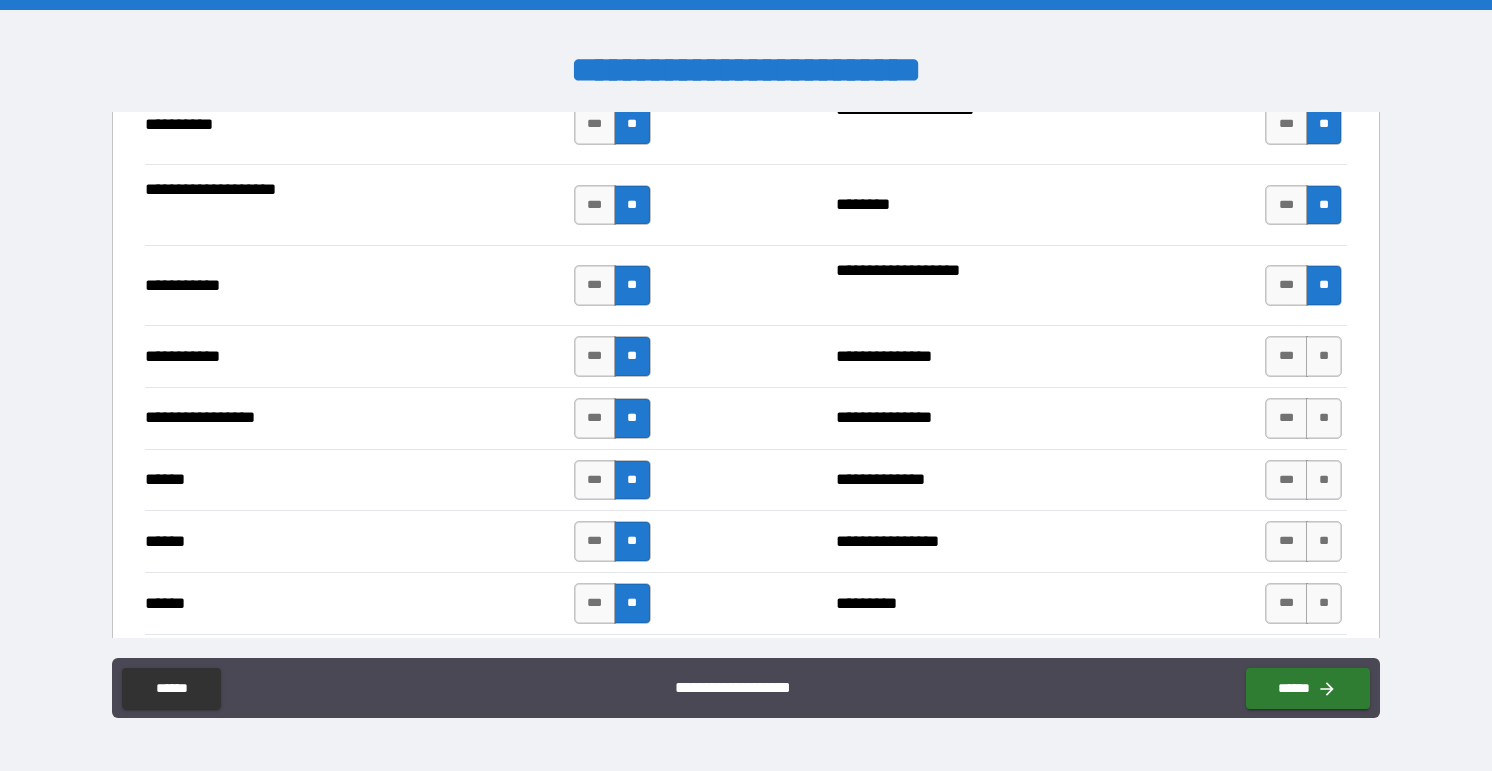 scroll, scrollTop: 2050, scrollLeft: 0, axis: vertical 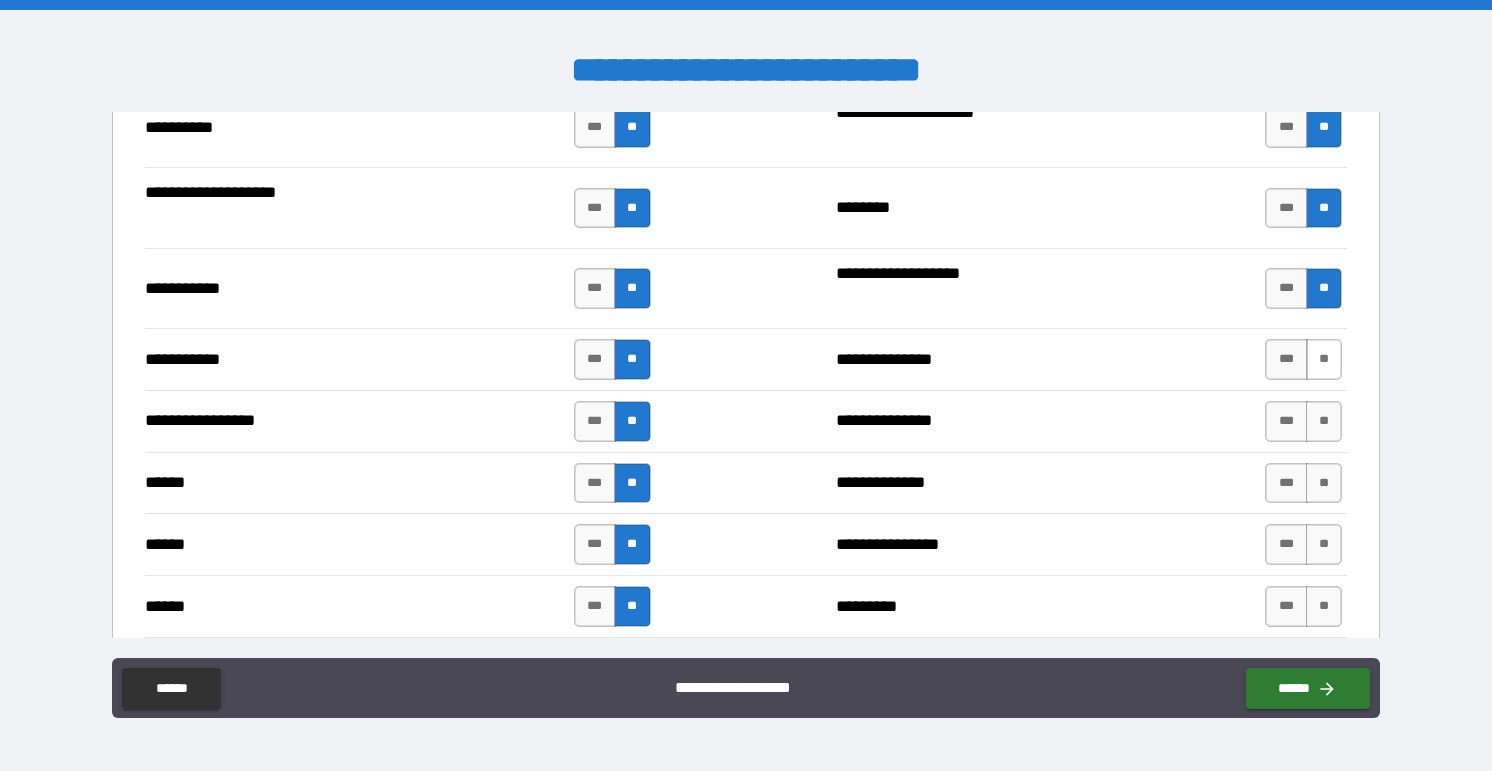 click on "**" at bounding box center [1324, 359] 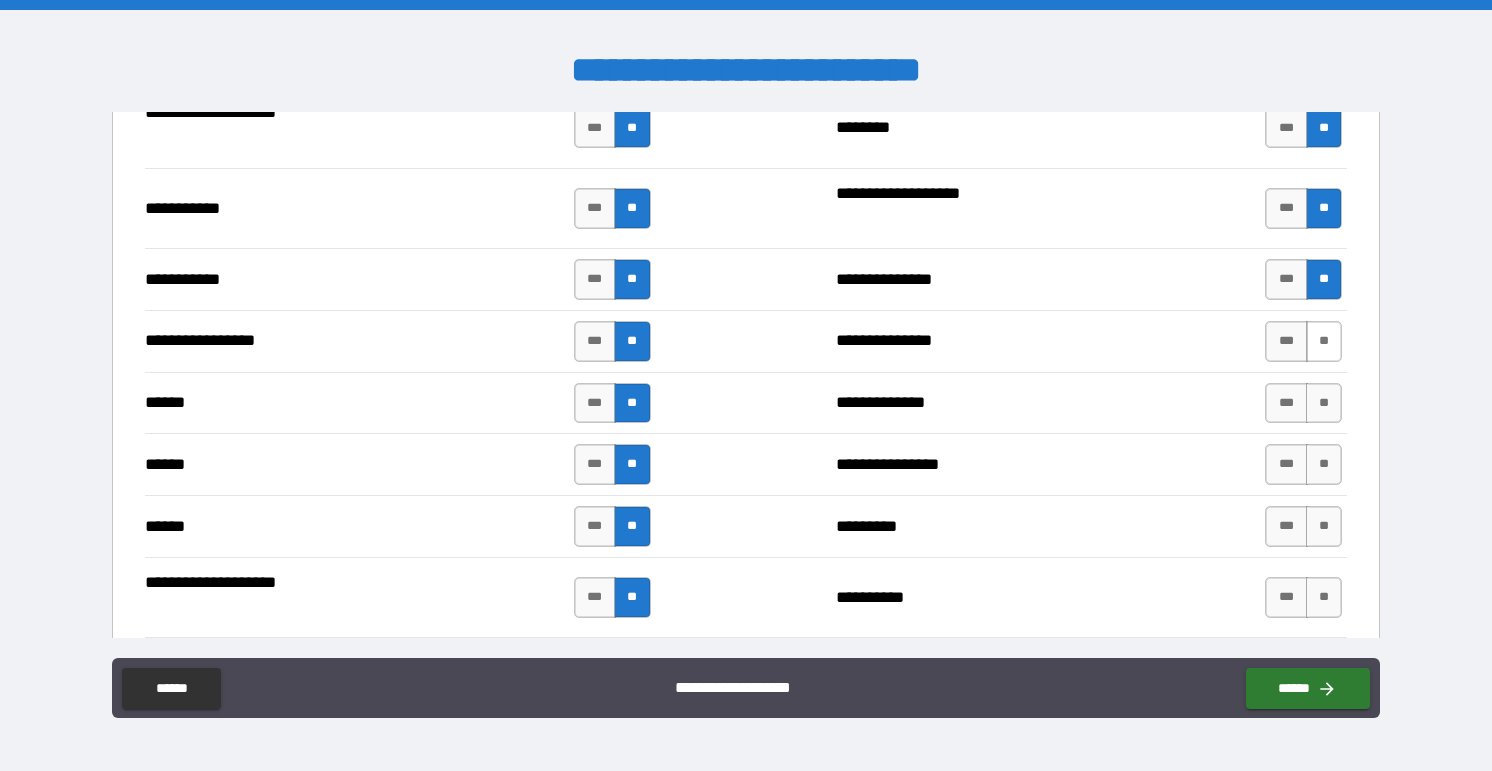 scroll, scrollTop: 2134, scrollLeft: 0, axis: vertical 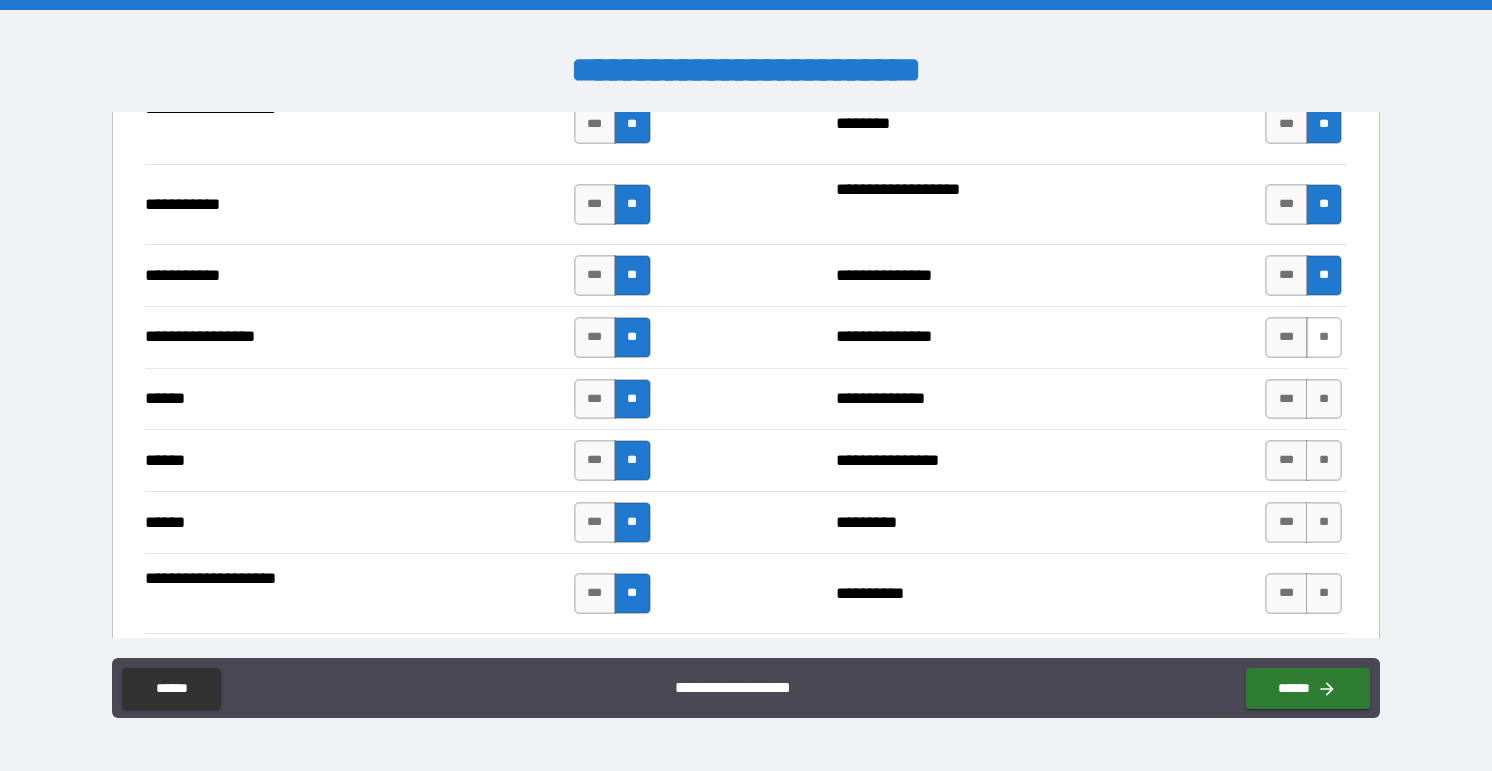 click on "**" at bounding box center [1324, 337] 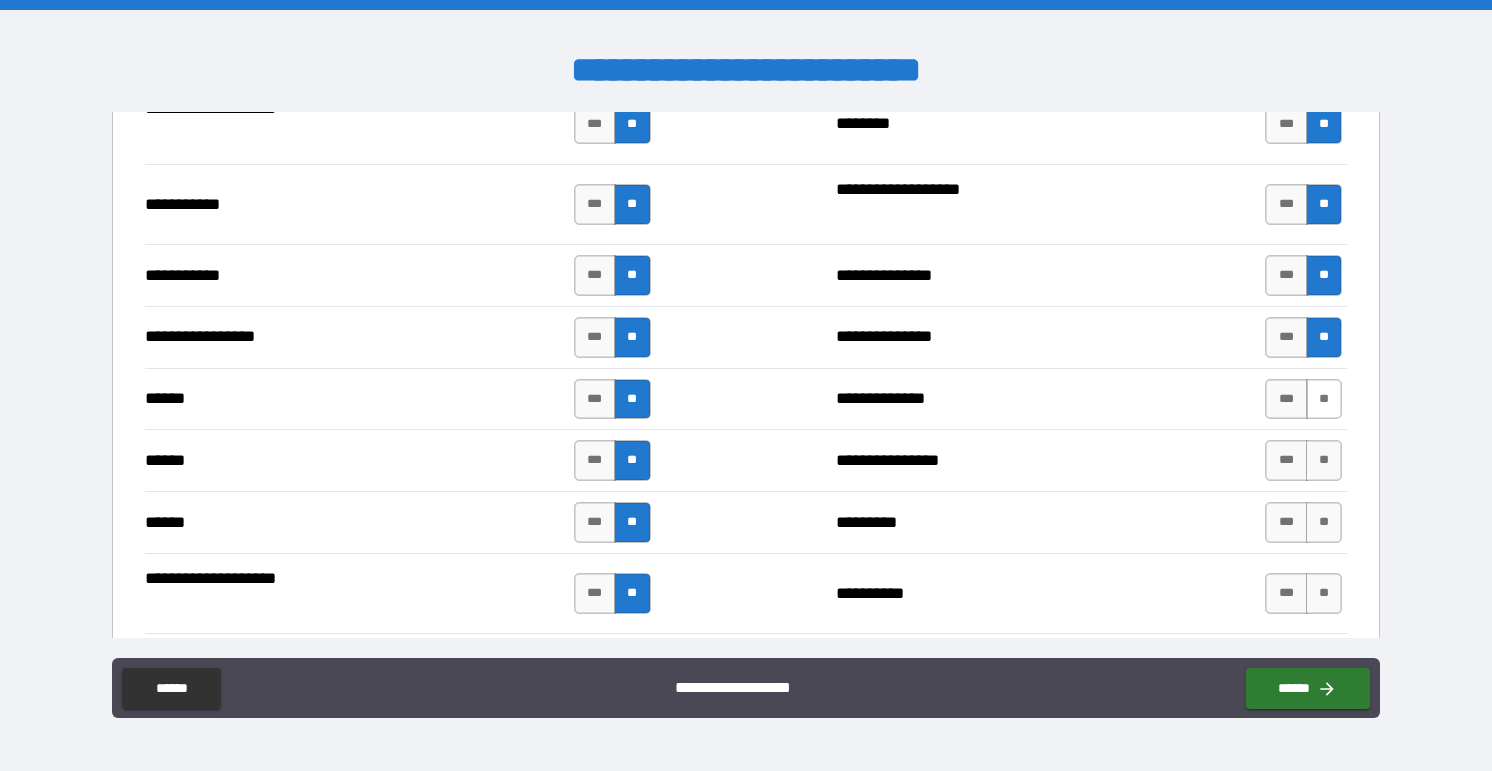 click on "**" at bounding box center (1324, 399) 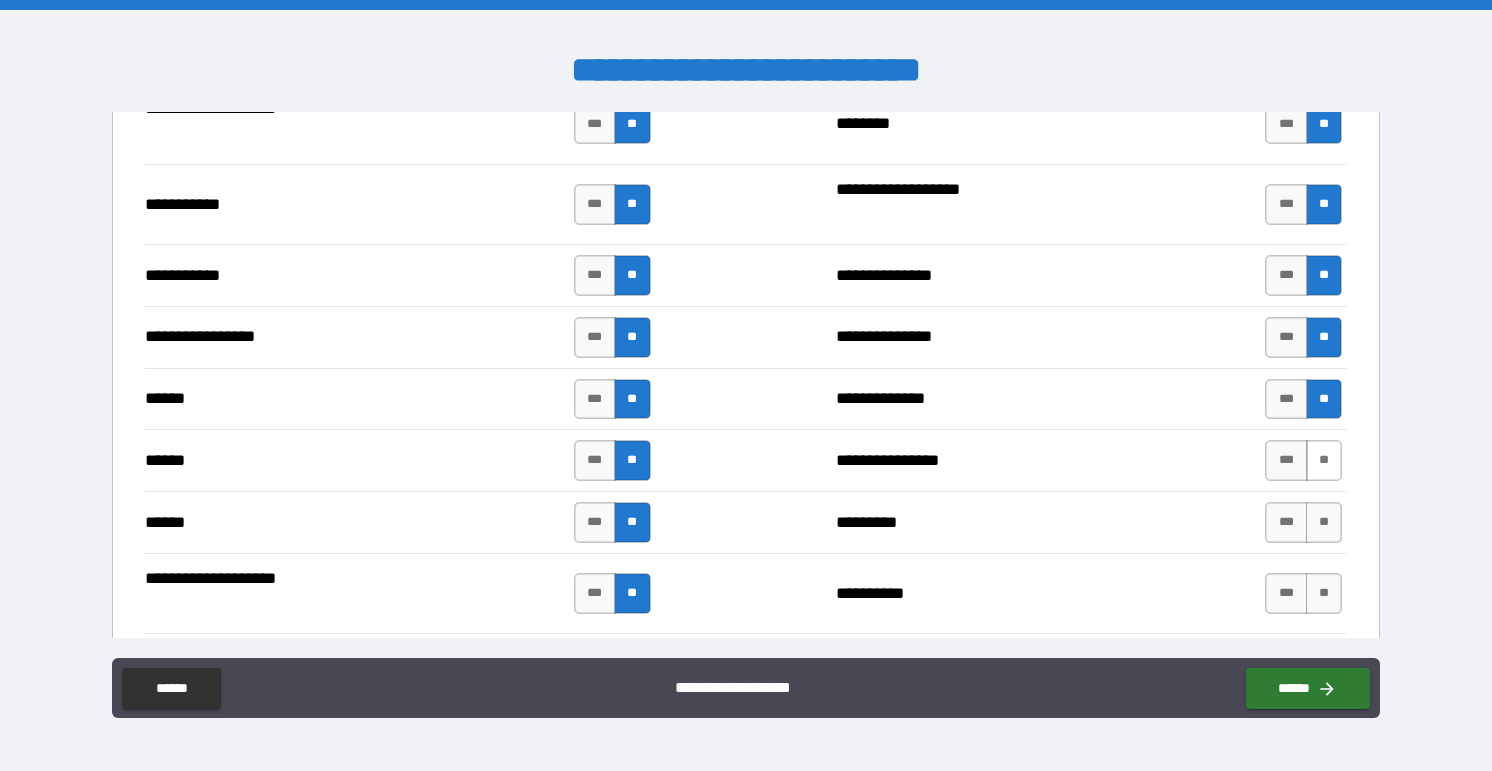 click on "**" at bounding box center (1324, 460) 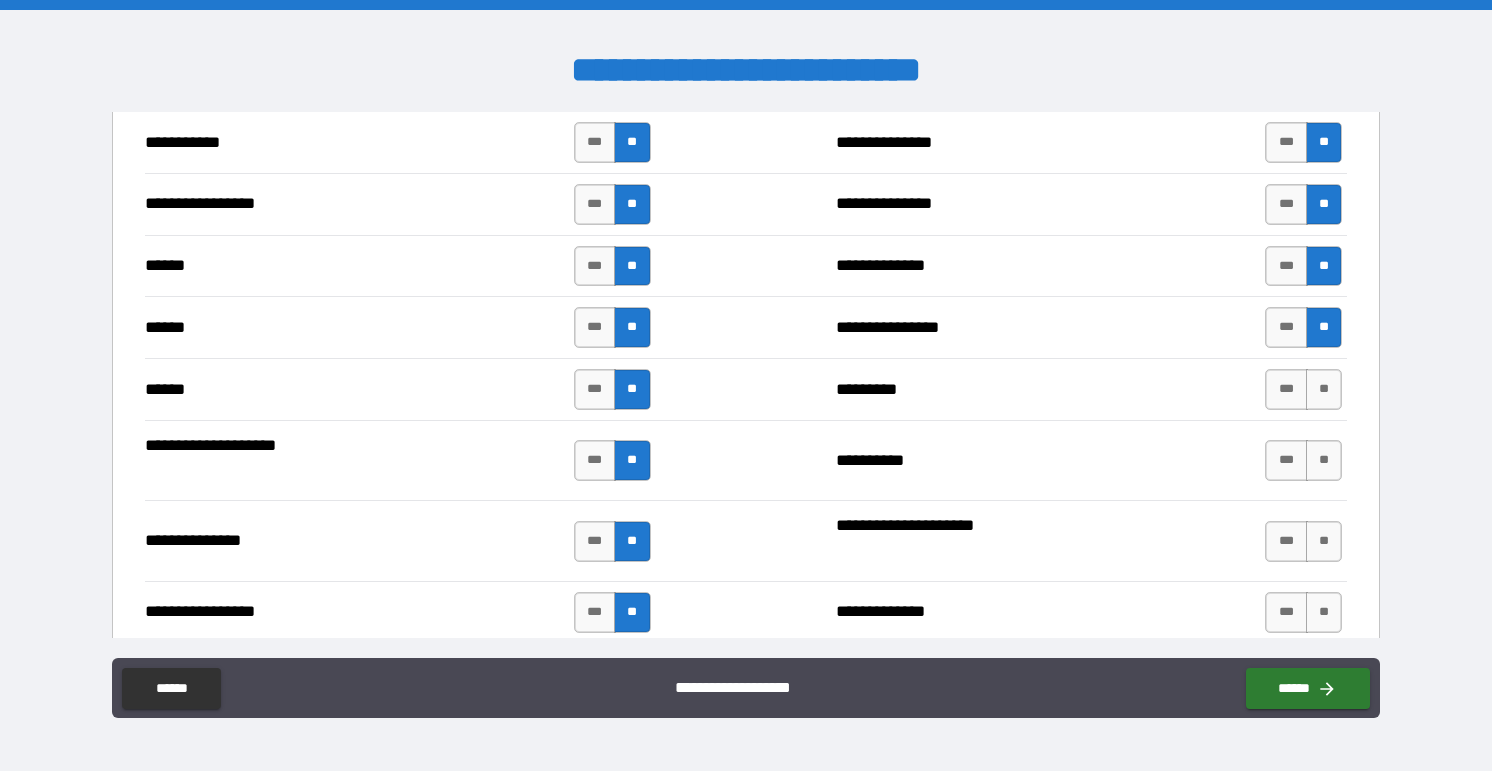 scroll, scrollTop: 2276, scrollLeft: 0, axis: vertical 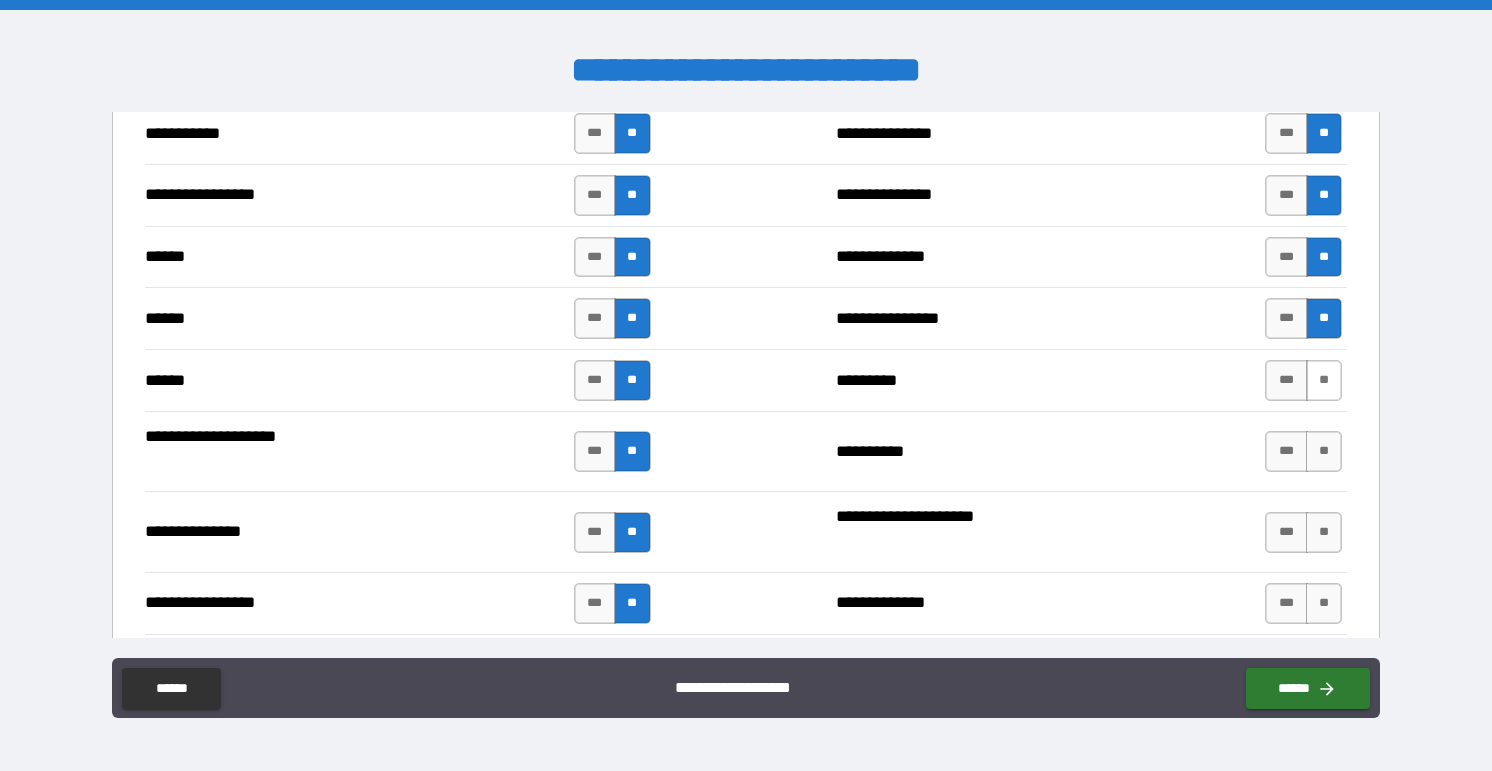 click on "**" at bounding box center (1324, 380) 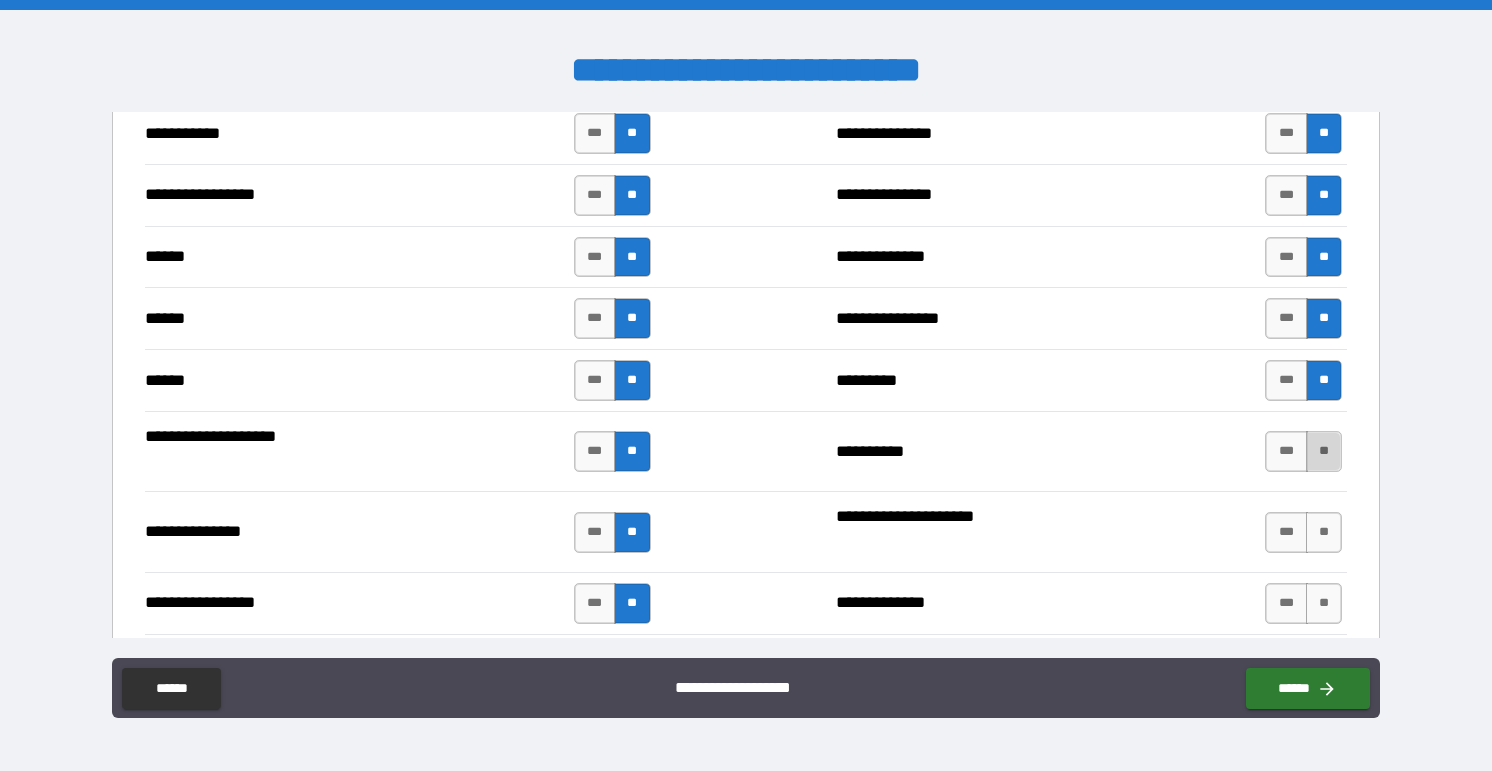 click on "**" at bounding box center (1324, 451) 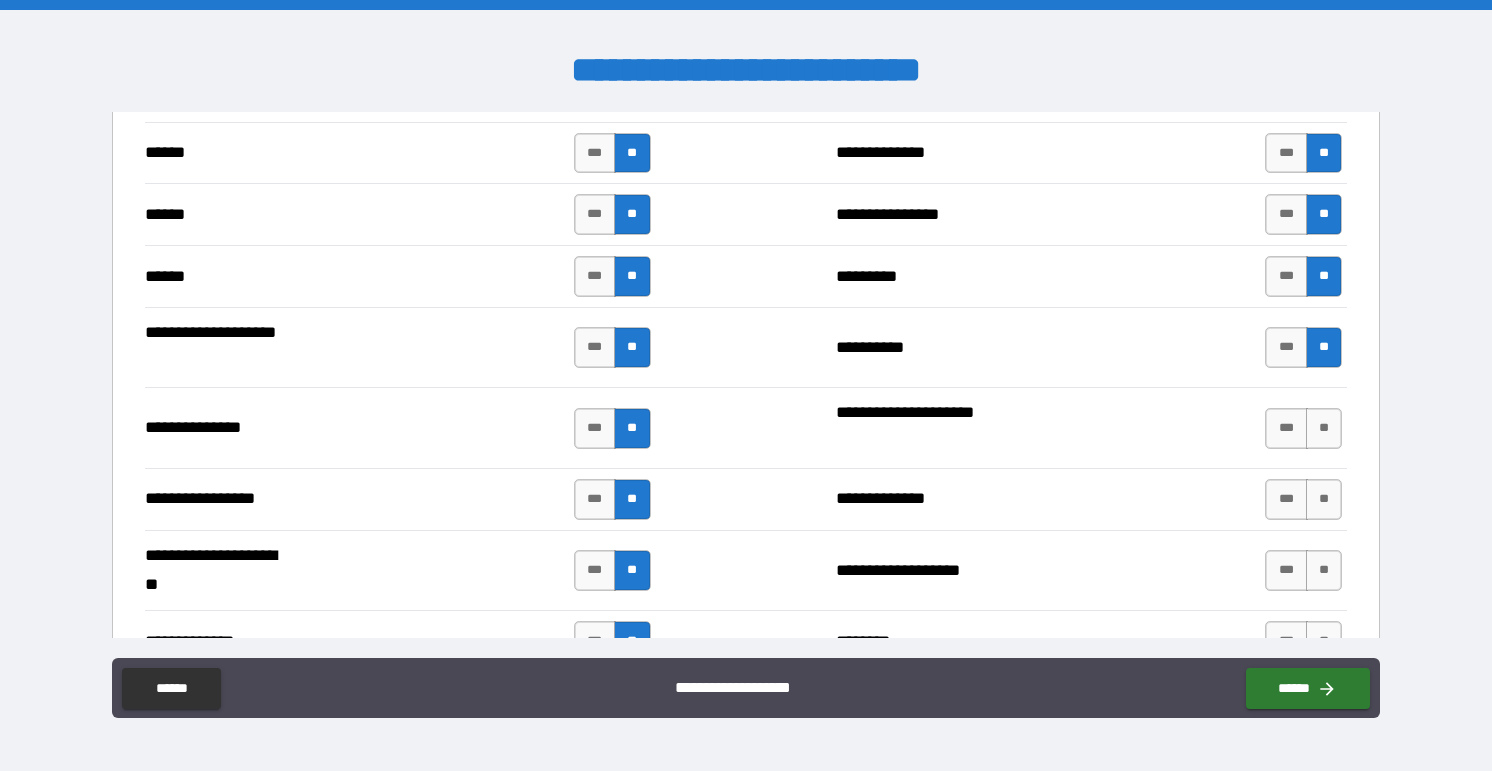 scroll, scrollTop: 2384, scrollLeft: 0, axis: vertical 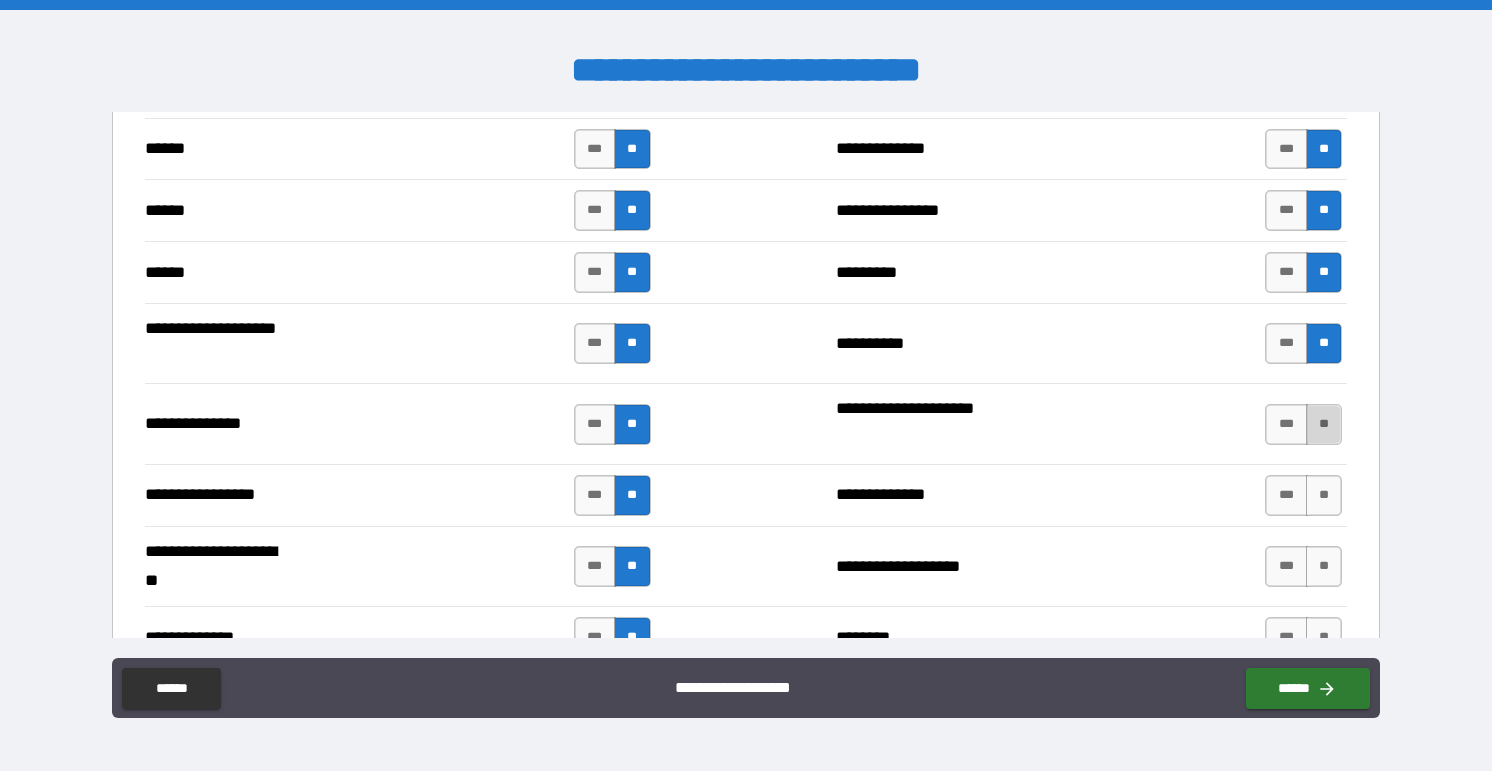 click on "**" at bounding box center (1324, 424) 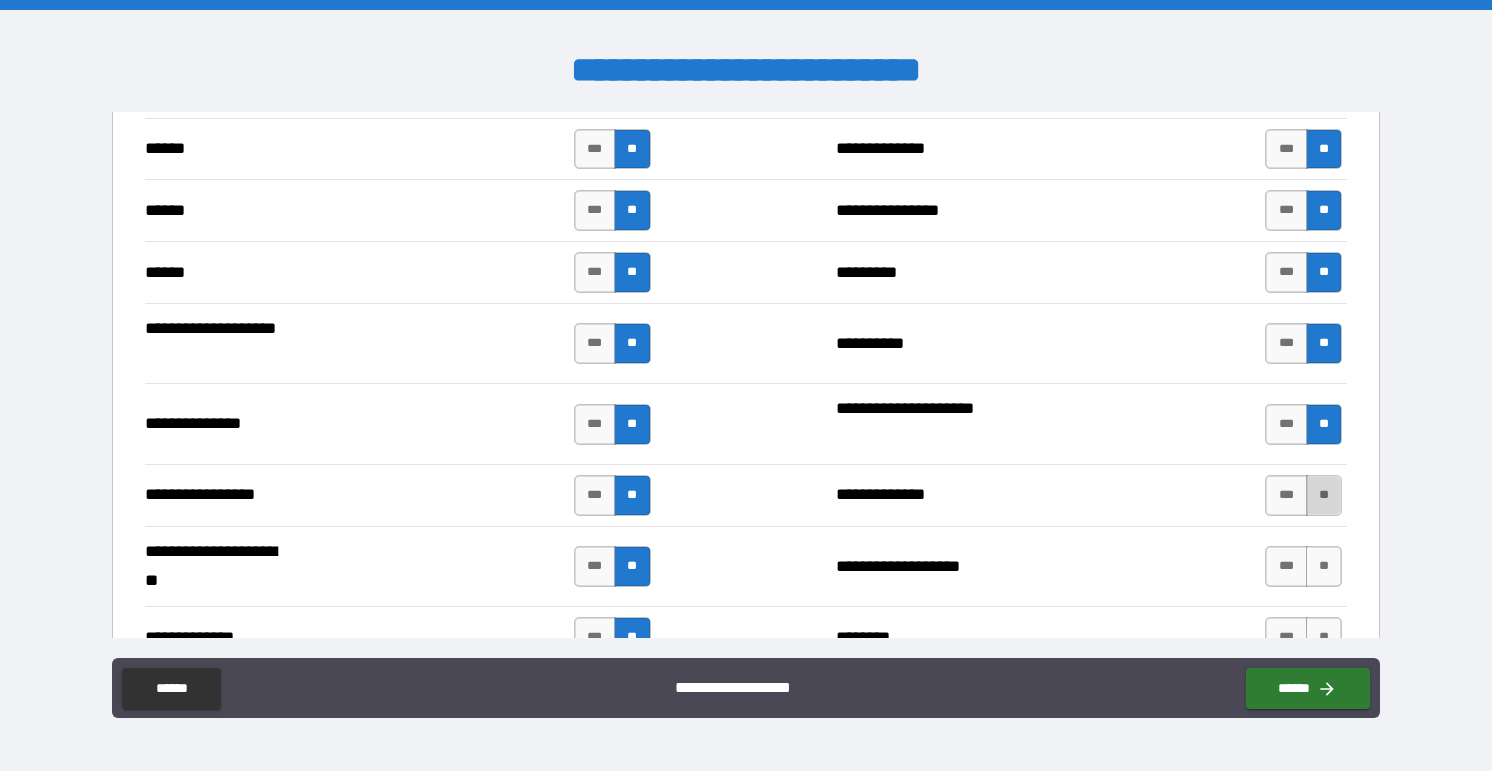 click on "**" at bounding box center (1324, 495) 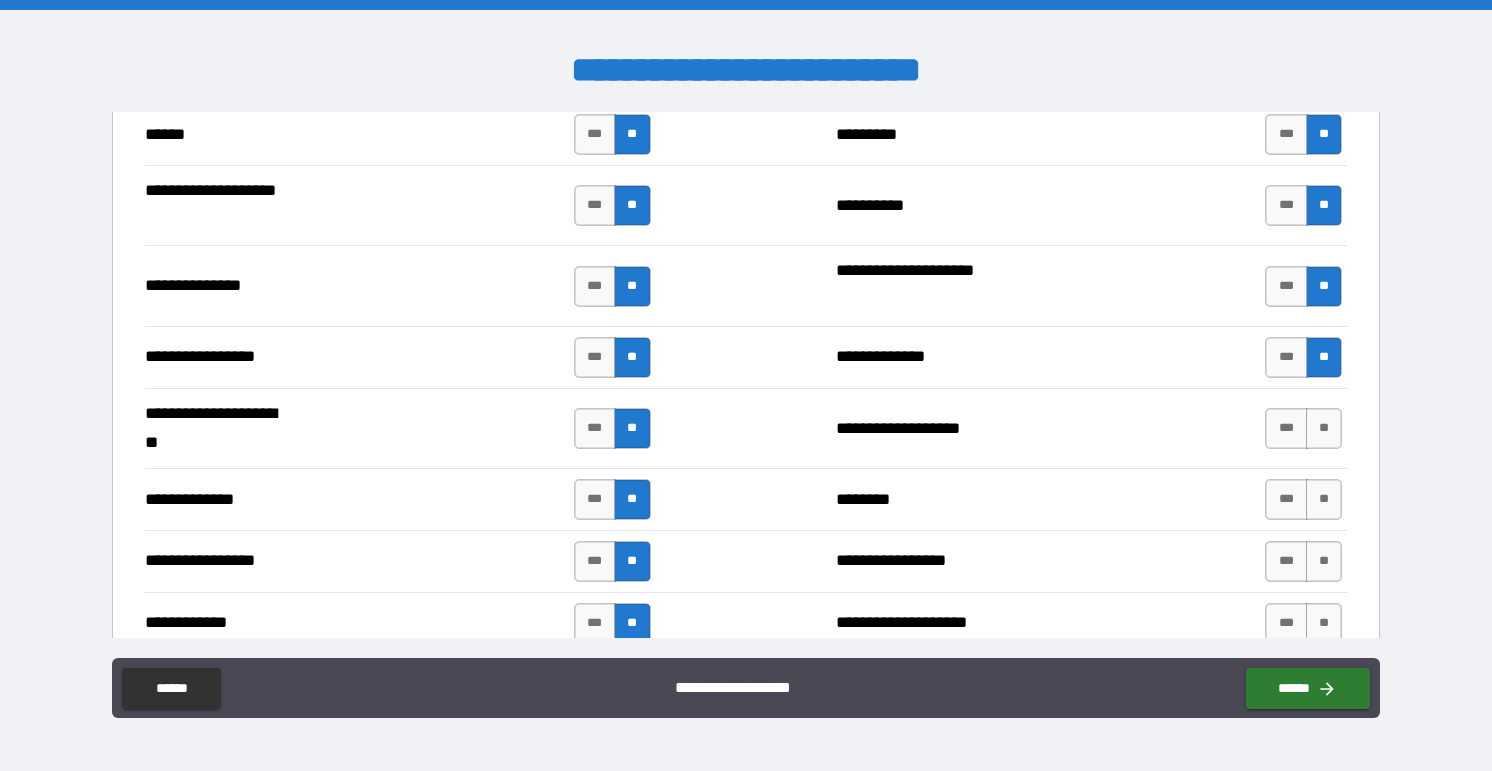 scroll, scrollTop: 2523, scrollLeft: 0, axis: vertical 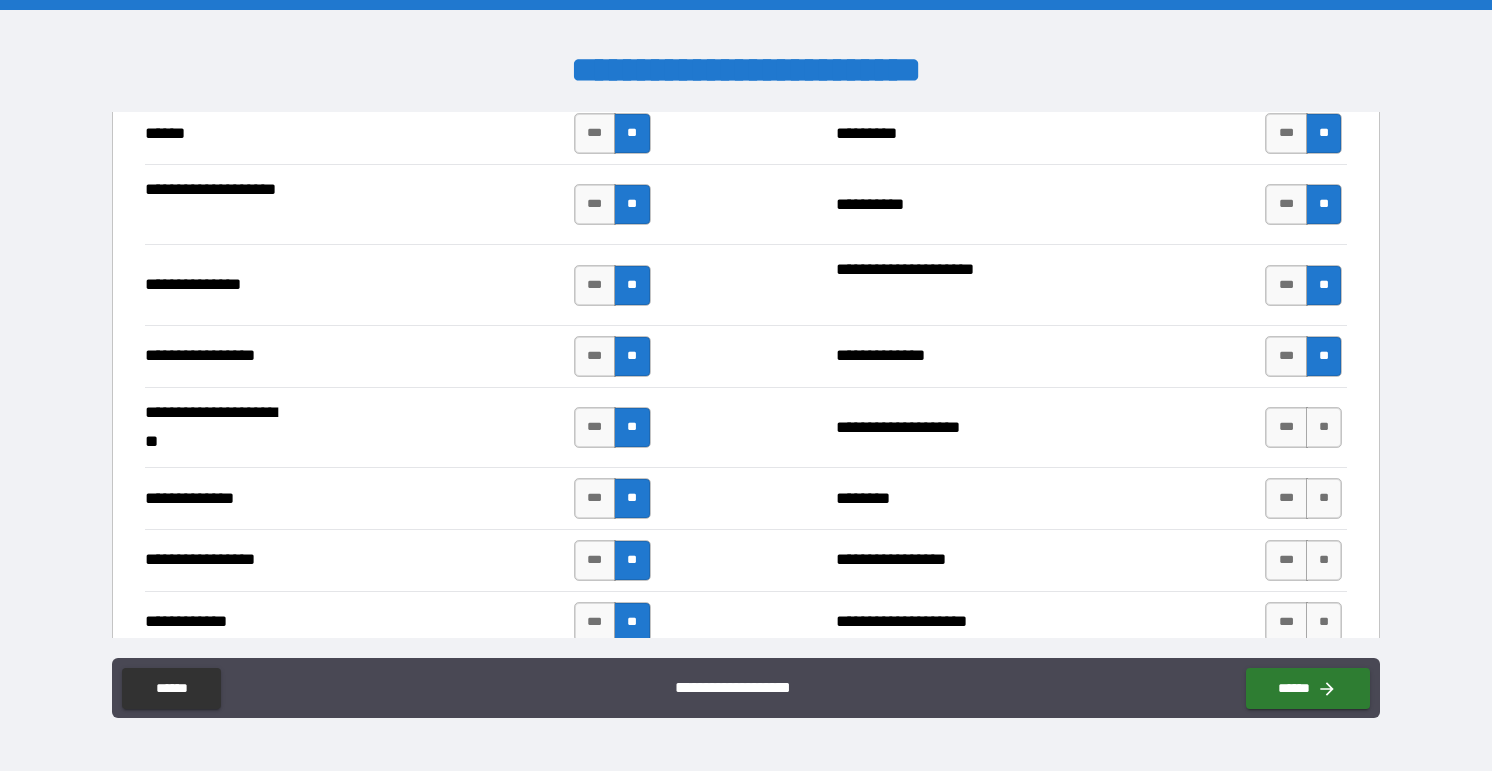 click on "**" at bounding box center (1324, 498) 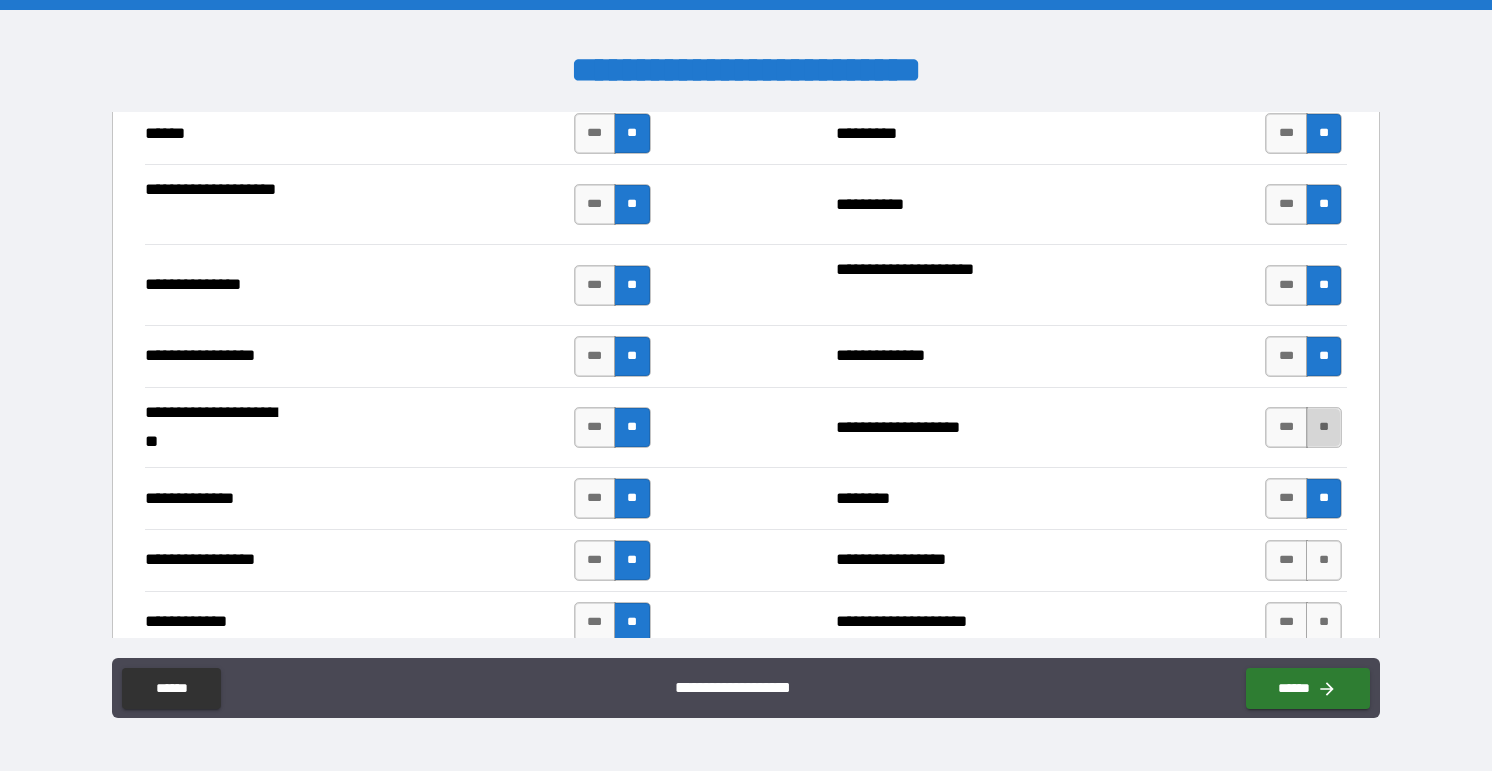 click on "**" at bounding box center (1324, 427) 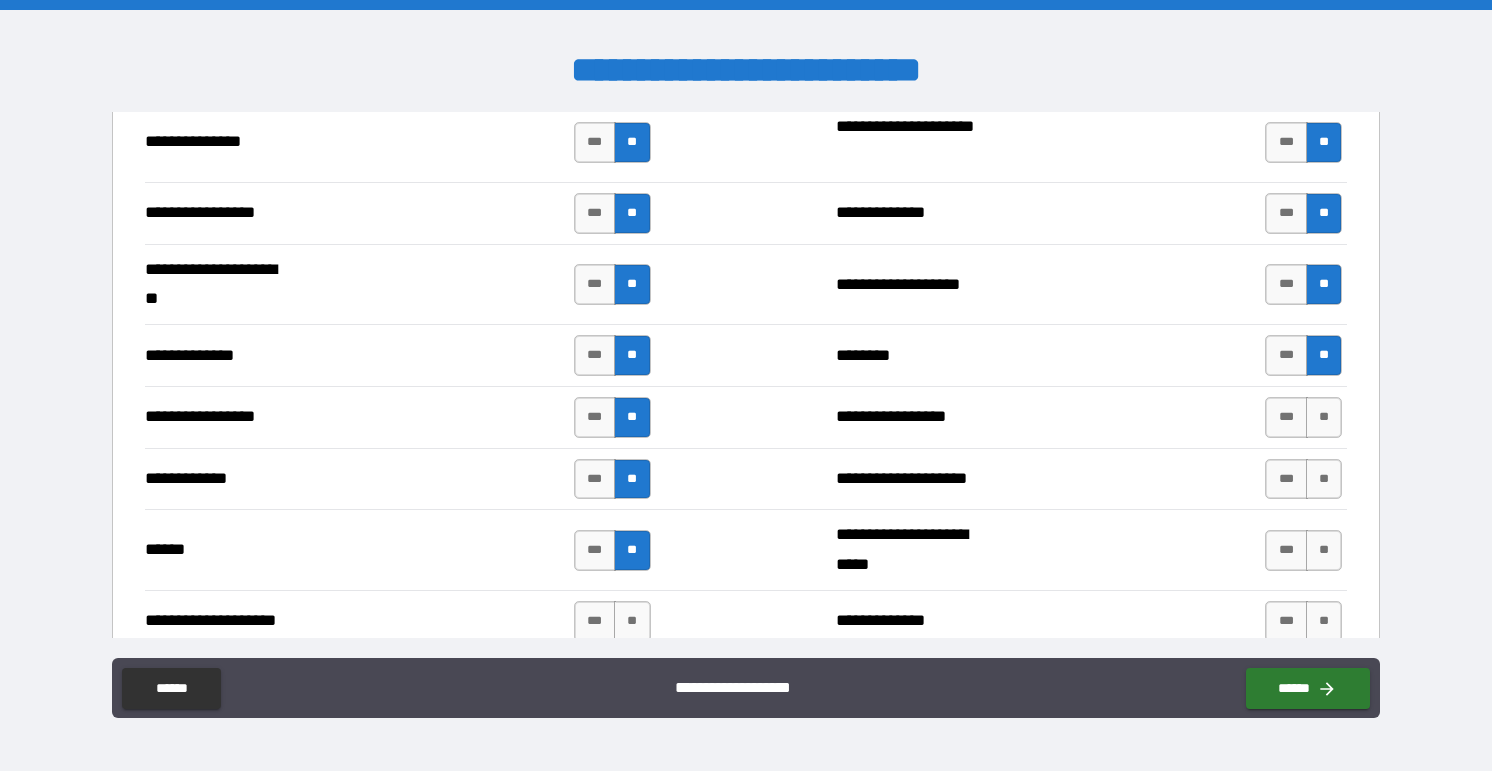 scroll, scrollTop: 2669, scrollLeft: 0, axis: vertical 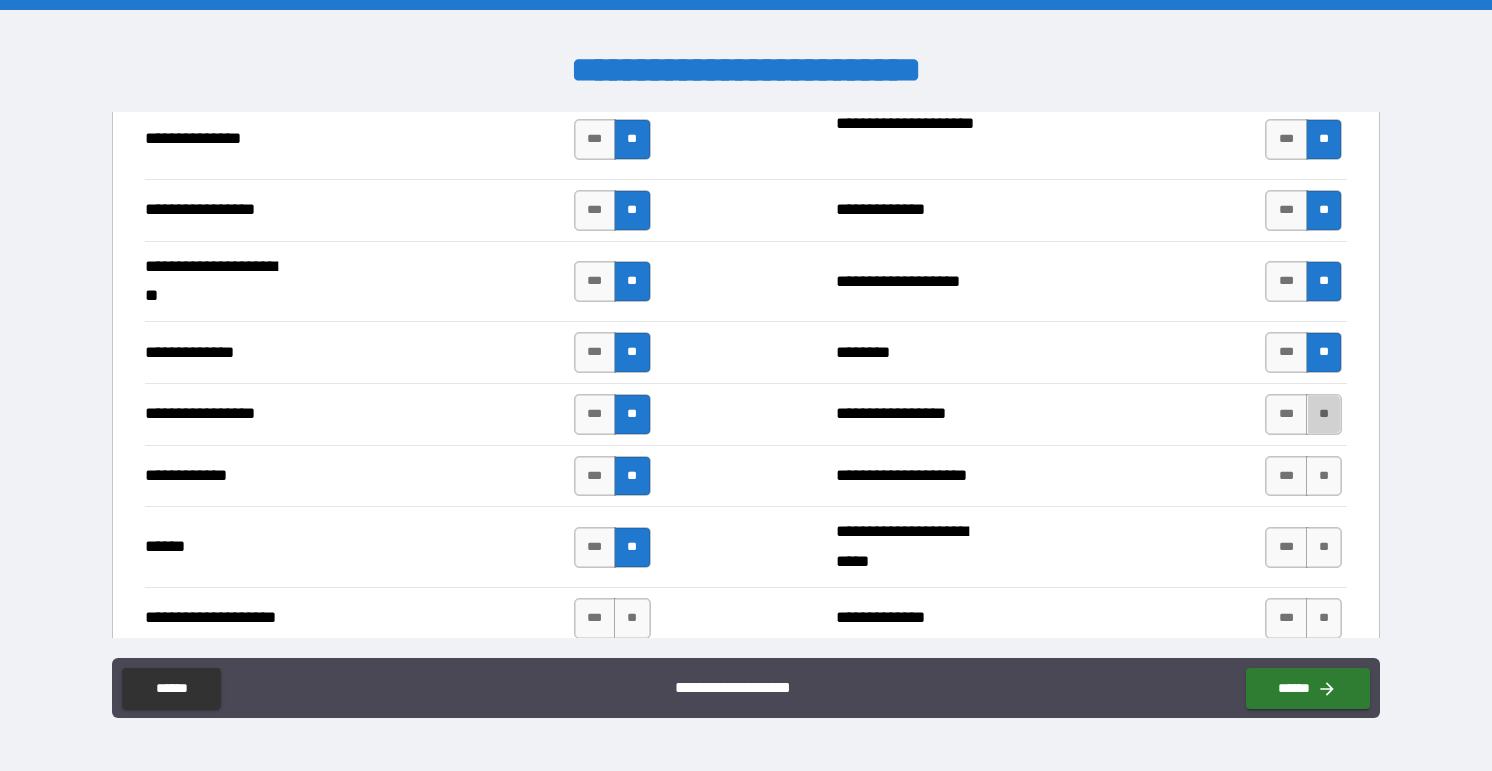 click on "**" at bounding box center (1324, 414) 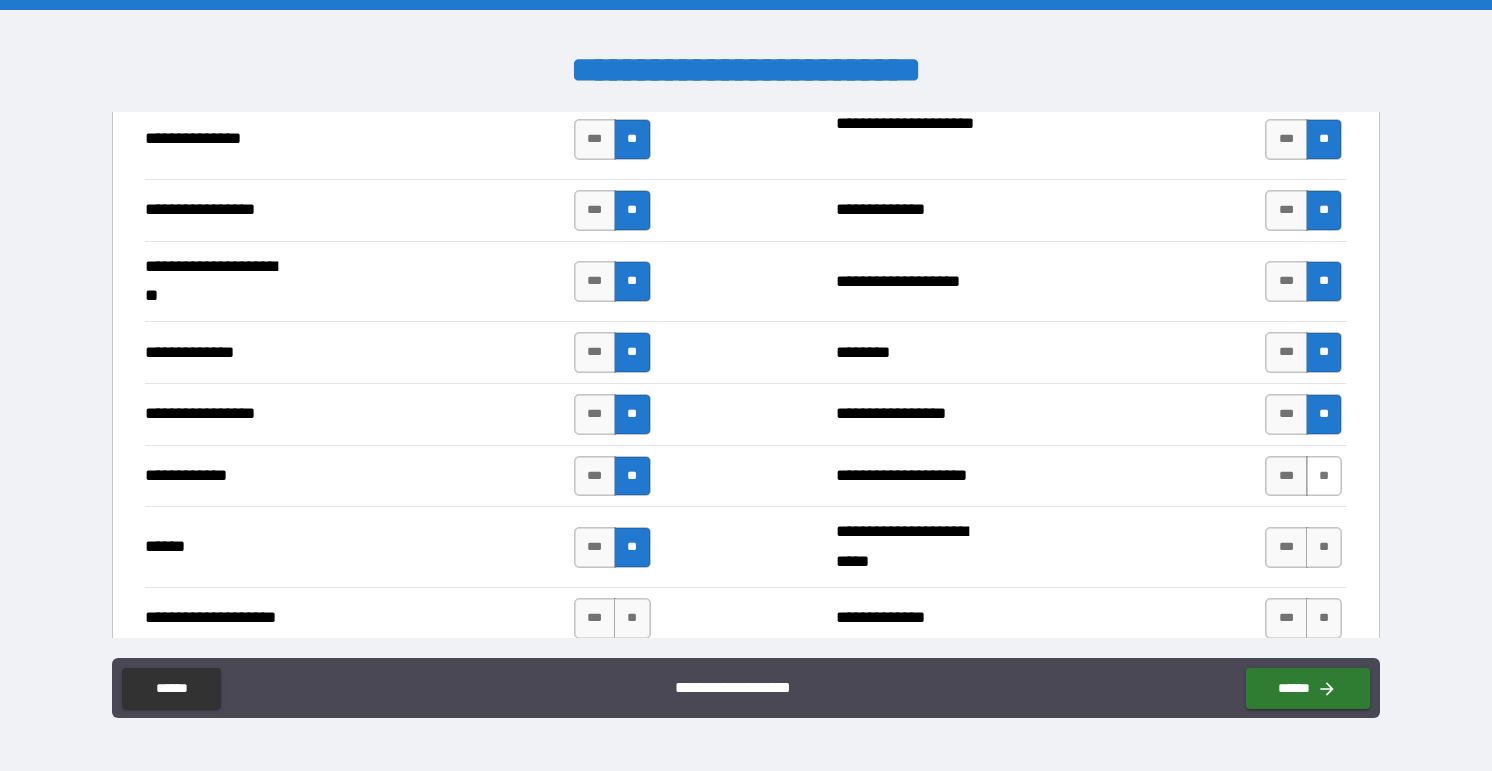 click on "**" at bounding box center (1324, 476) 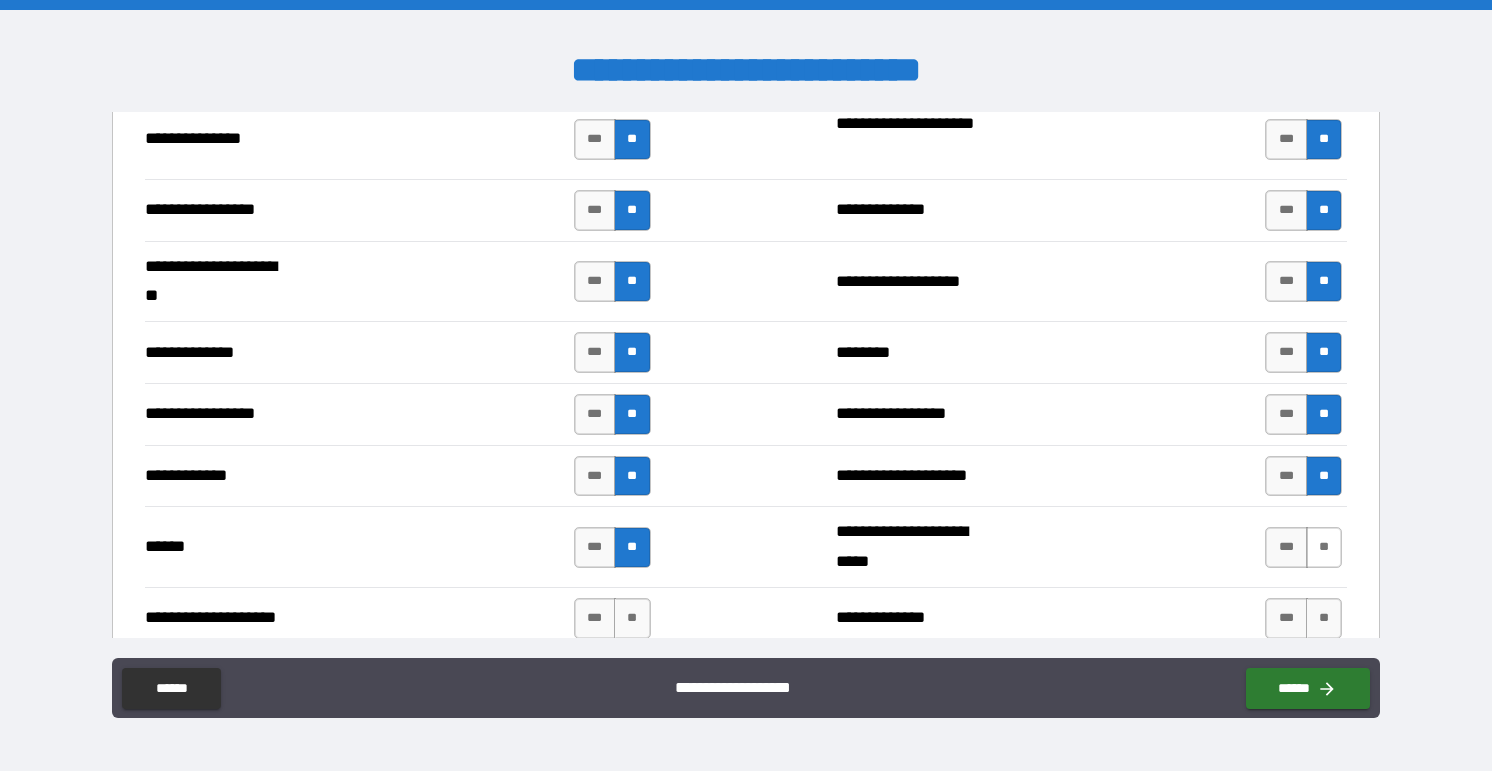 click on "**" at bounding box center [1324, 547] 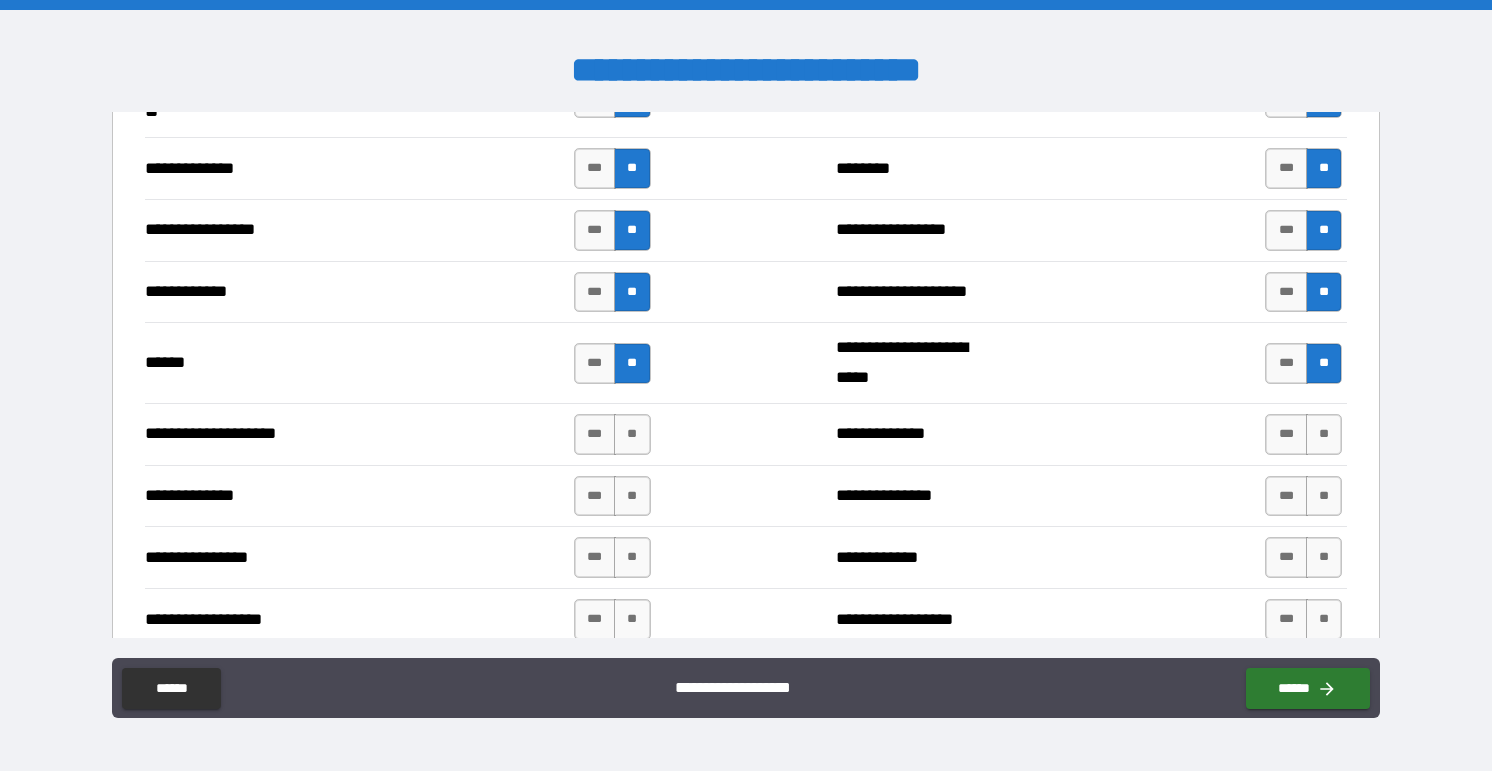 scroll, scrollTop: 2854, scrollLeft: 0, axis: vertical 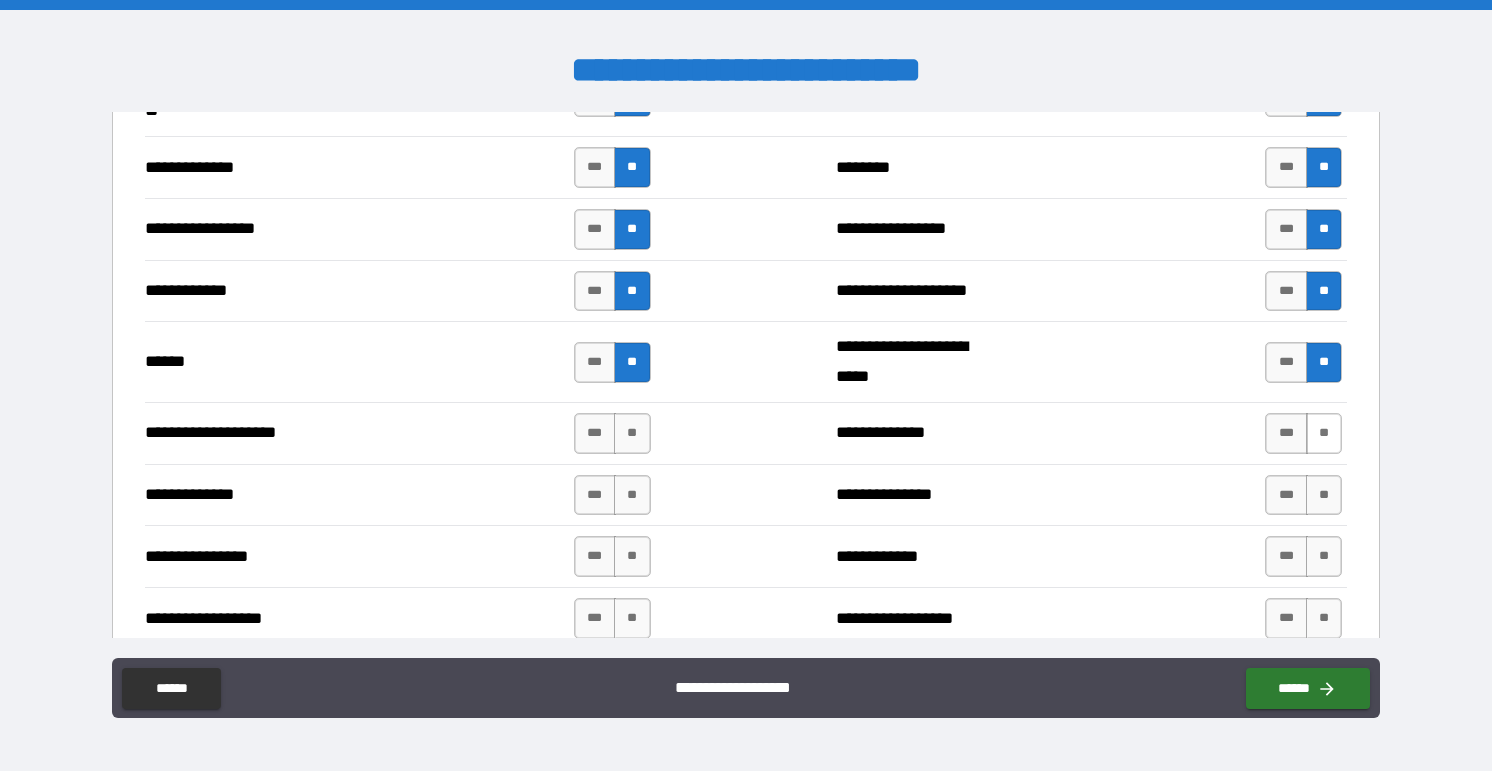 click on "**" at bounding box center (1324, 433) 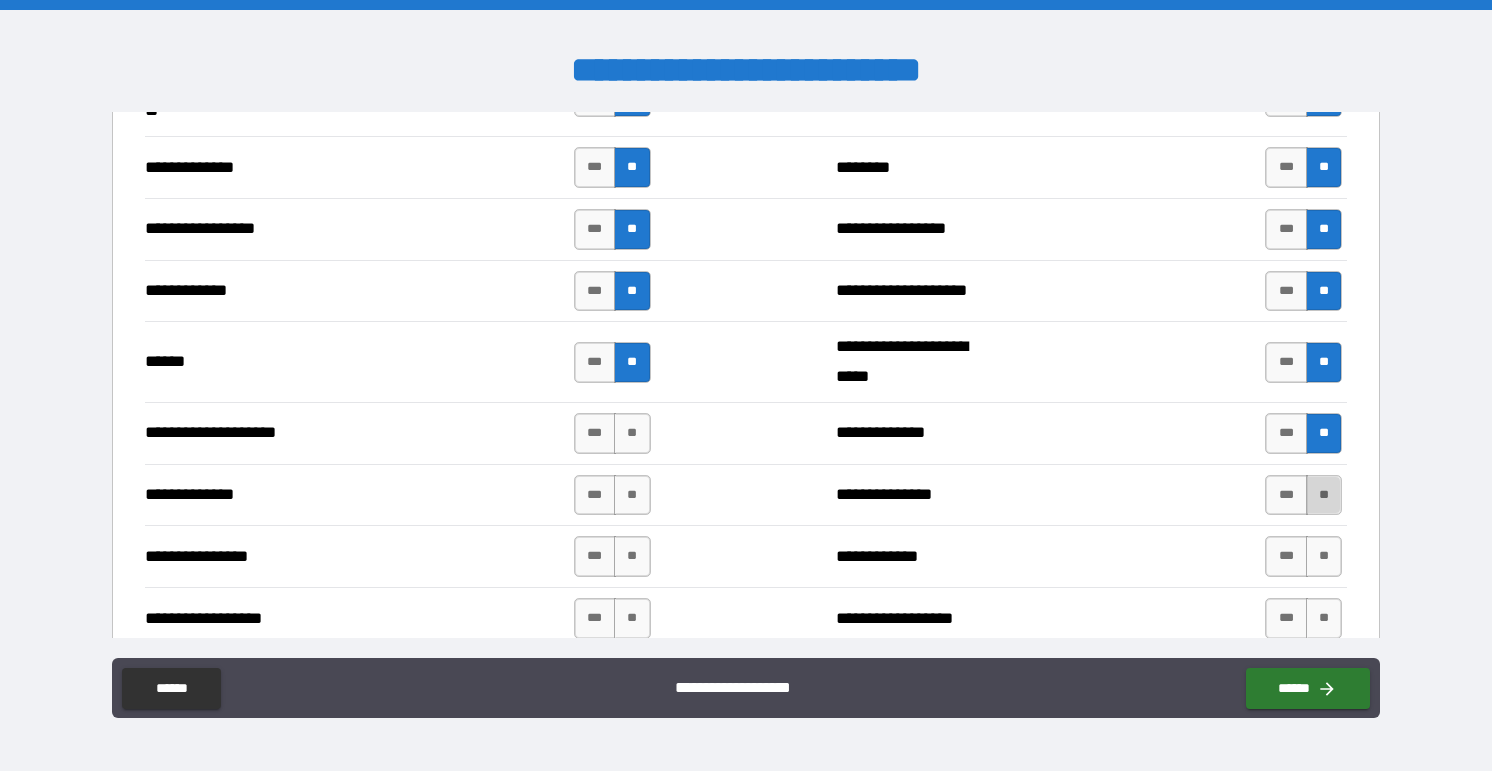 click on "**" at bounding box center [1324, 495] 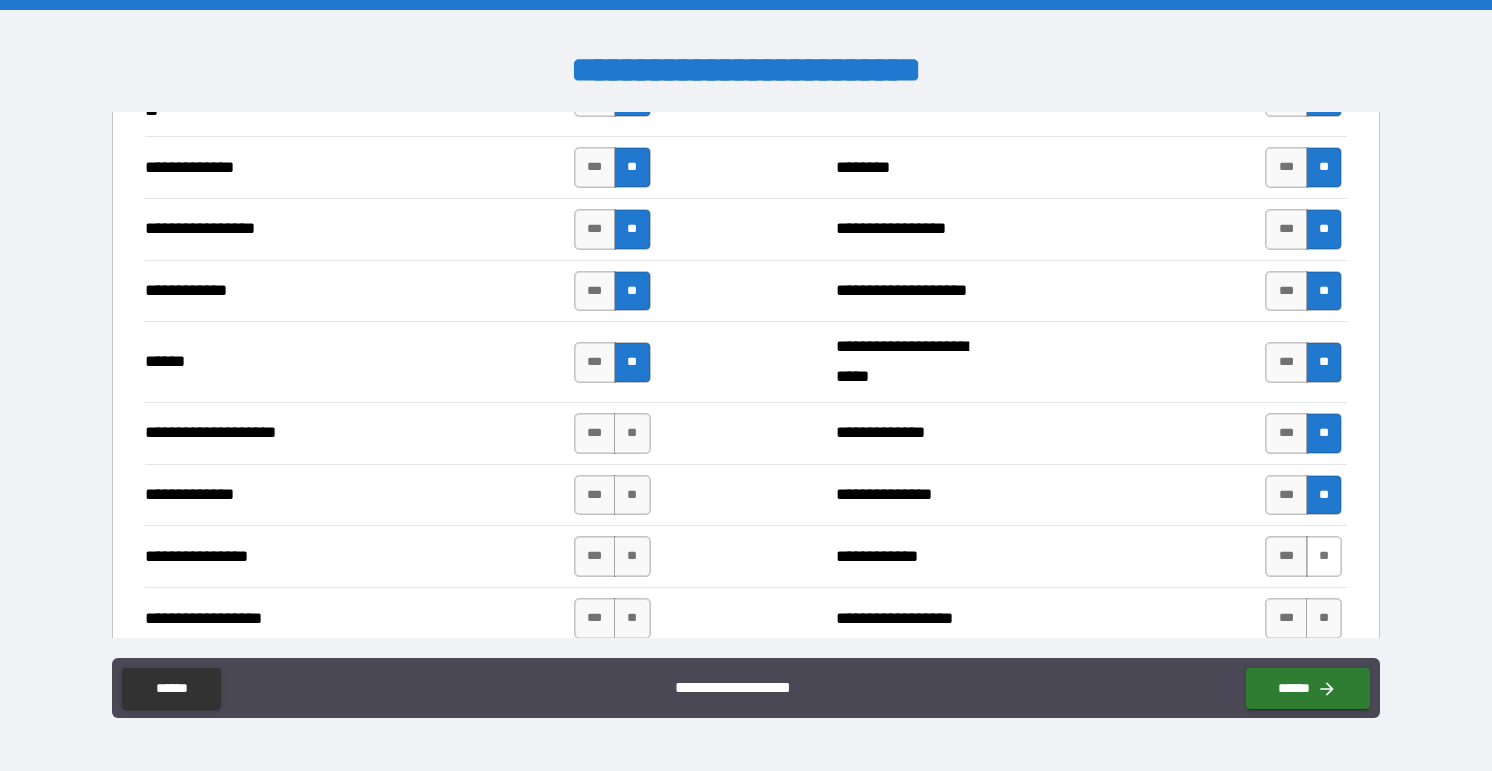 click on "**" at bounding box center [1324, 556] 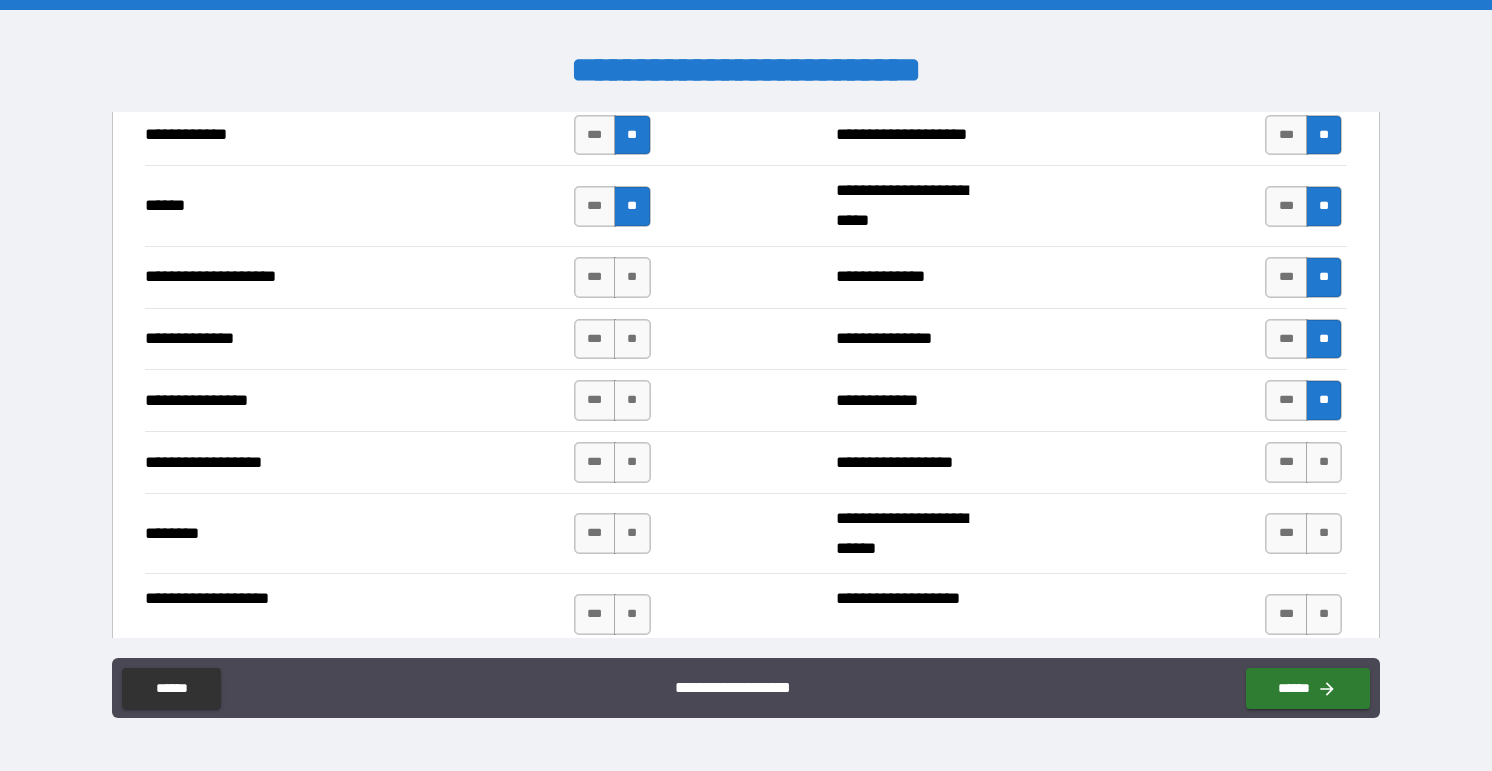 scroll, scrollTop: 3014, scrollLeft: 0, axis: vertical 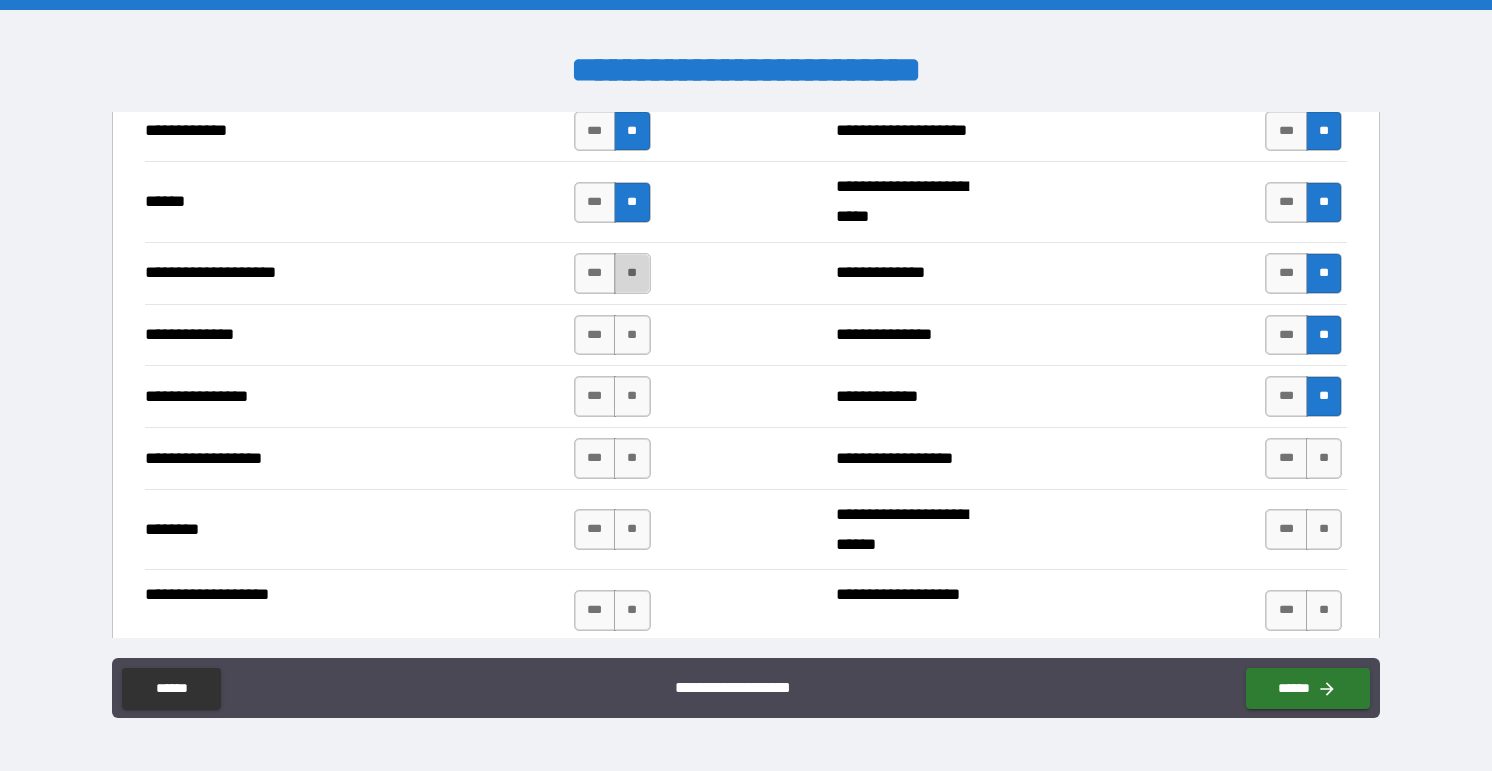 click on "**" at bounding box center [632, 273] 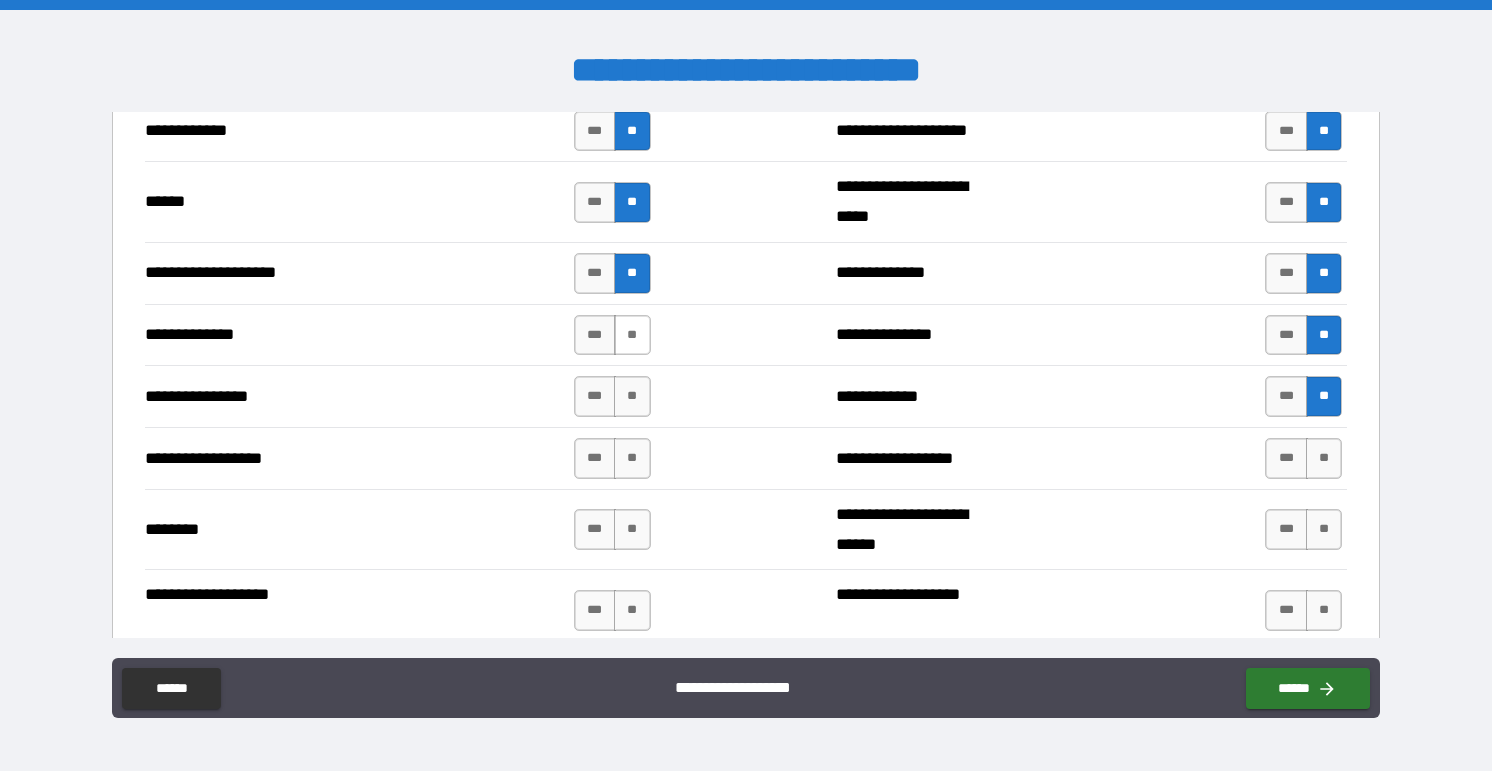 click on "**" at bounding box center (632, 335) 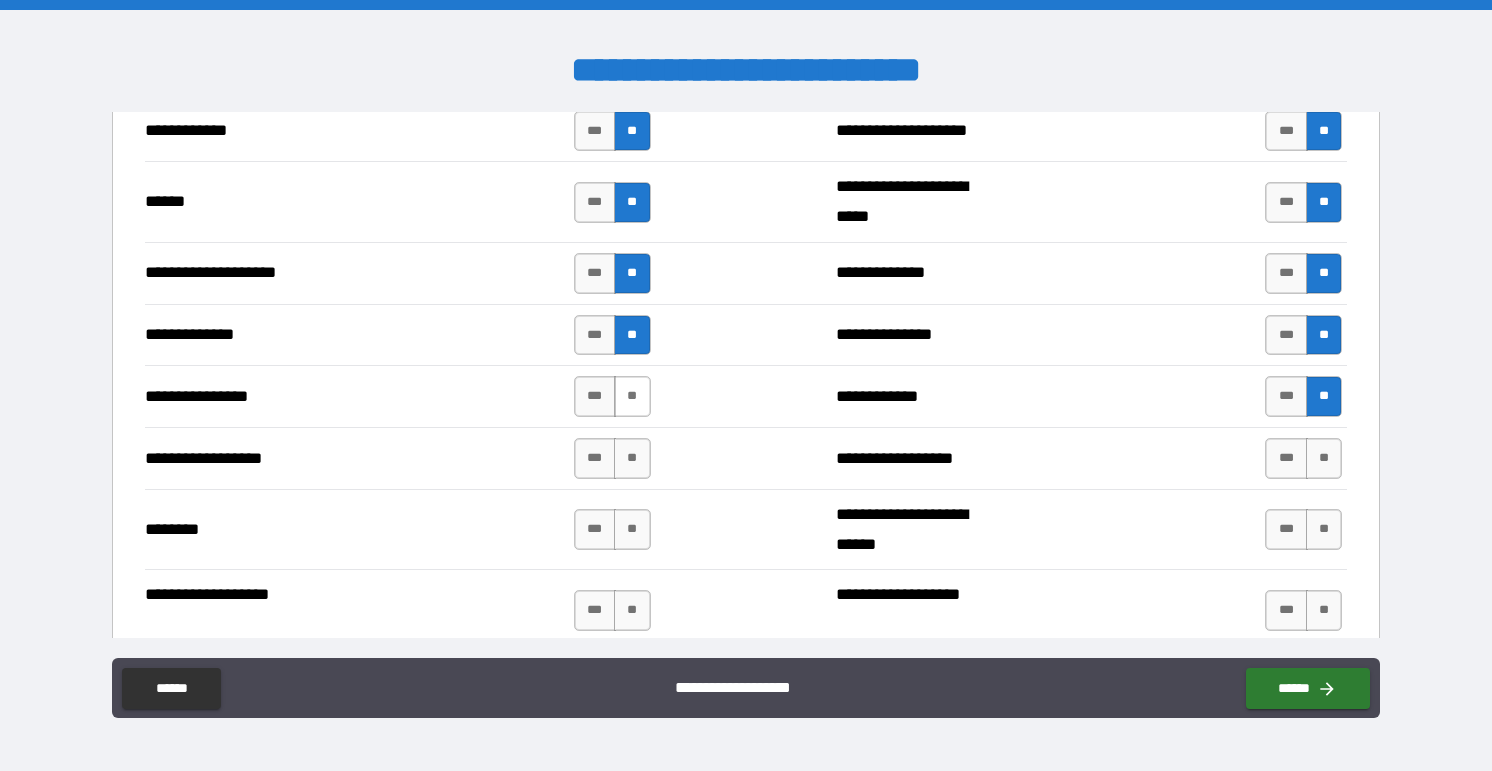 click on "**" at bounding box center [632, 396] 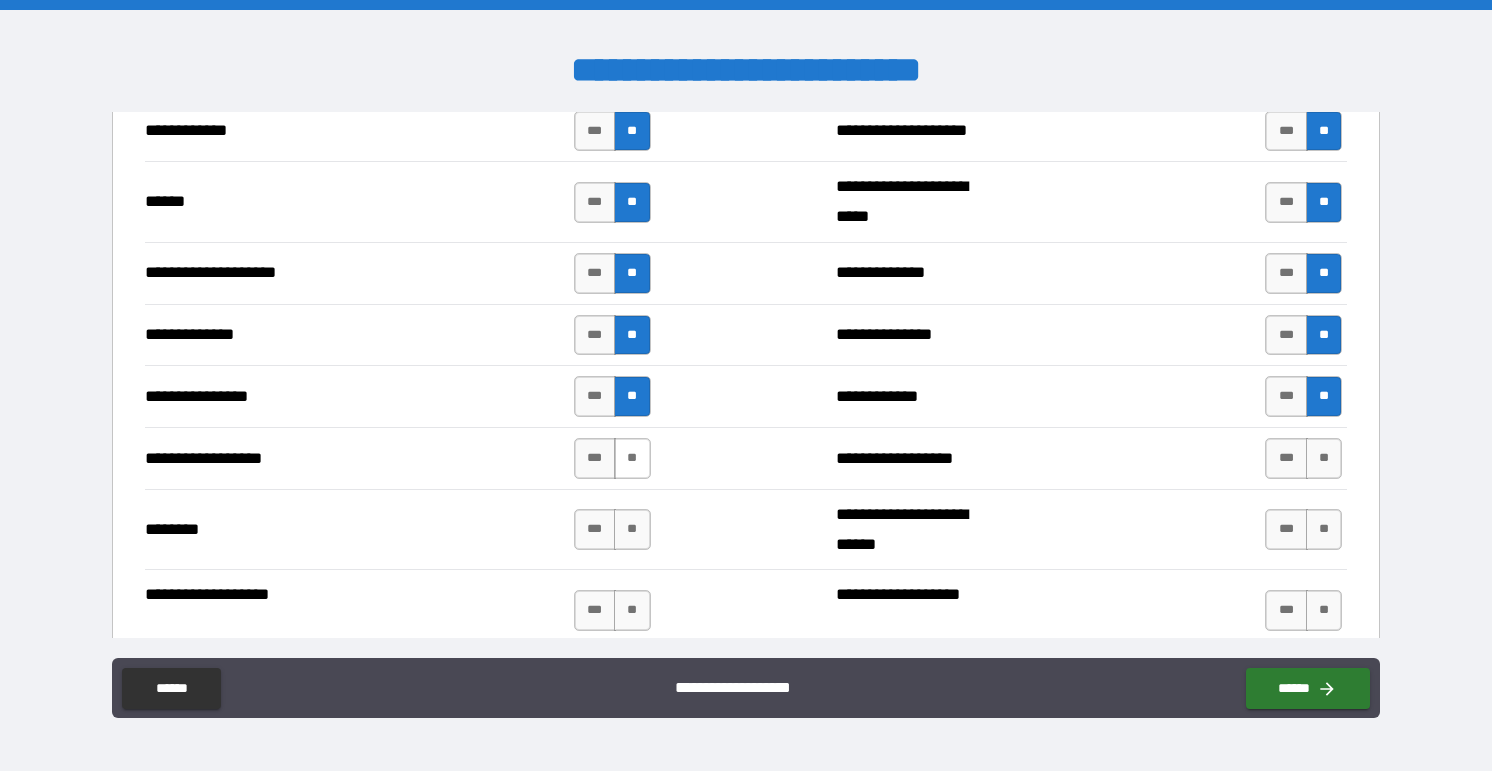 click on "**" at bounding box center [632, 458] 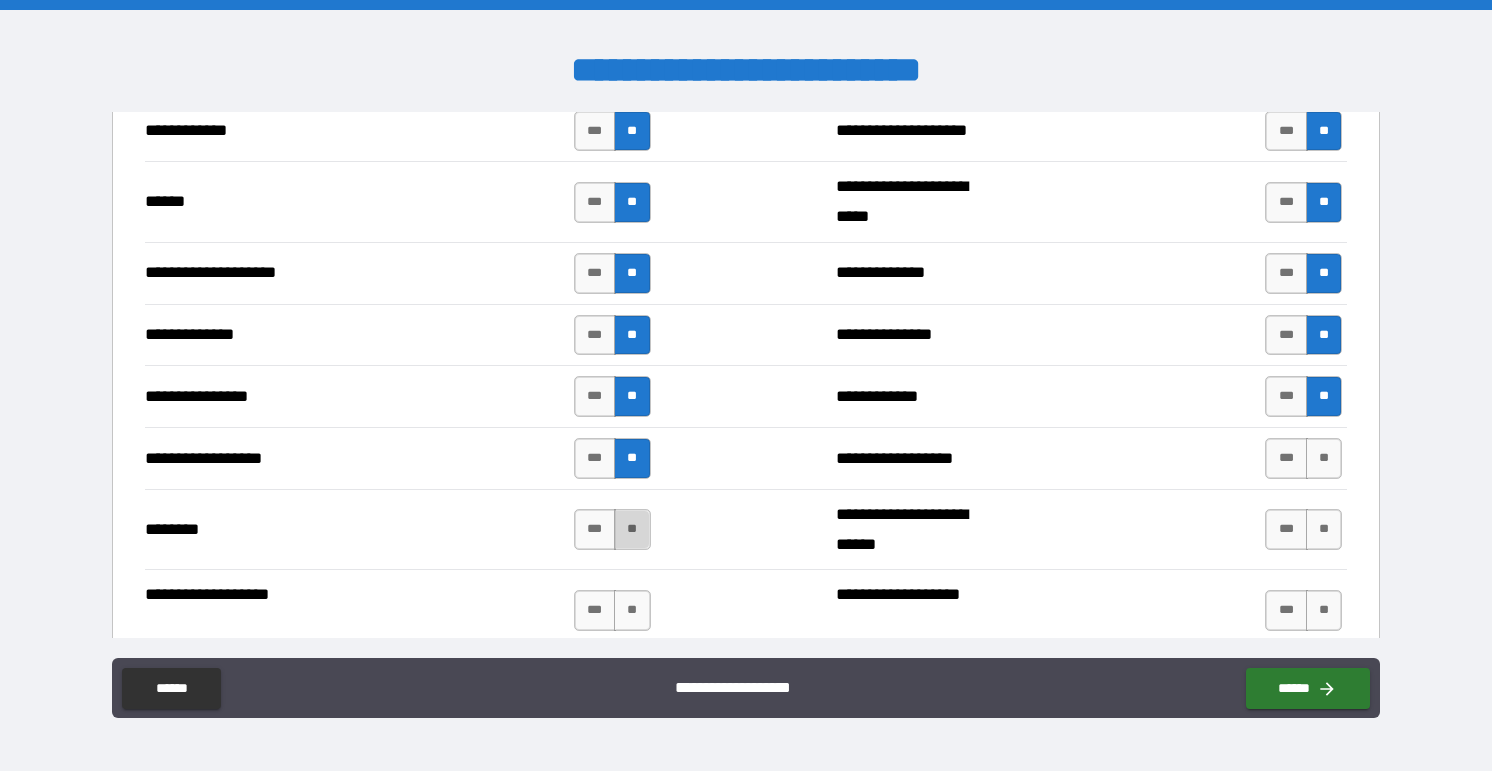 click on "**" at bounding box center (632, 529) 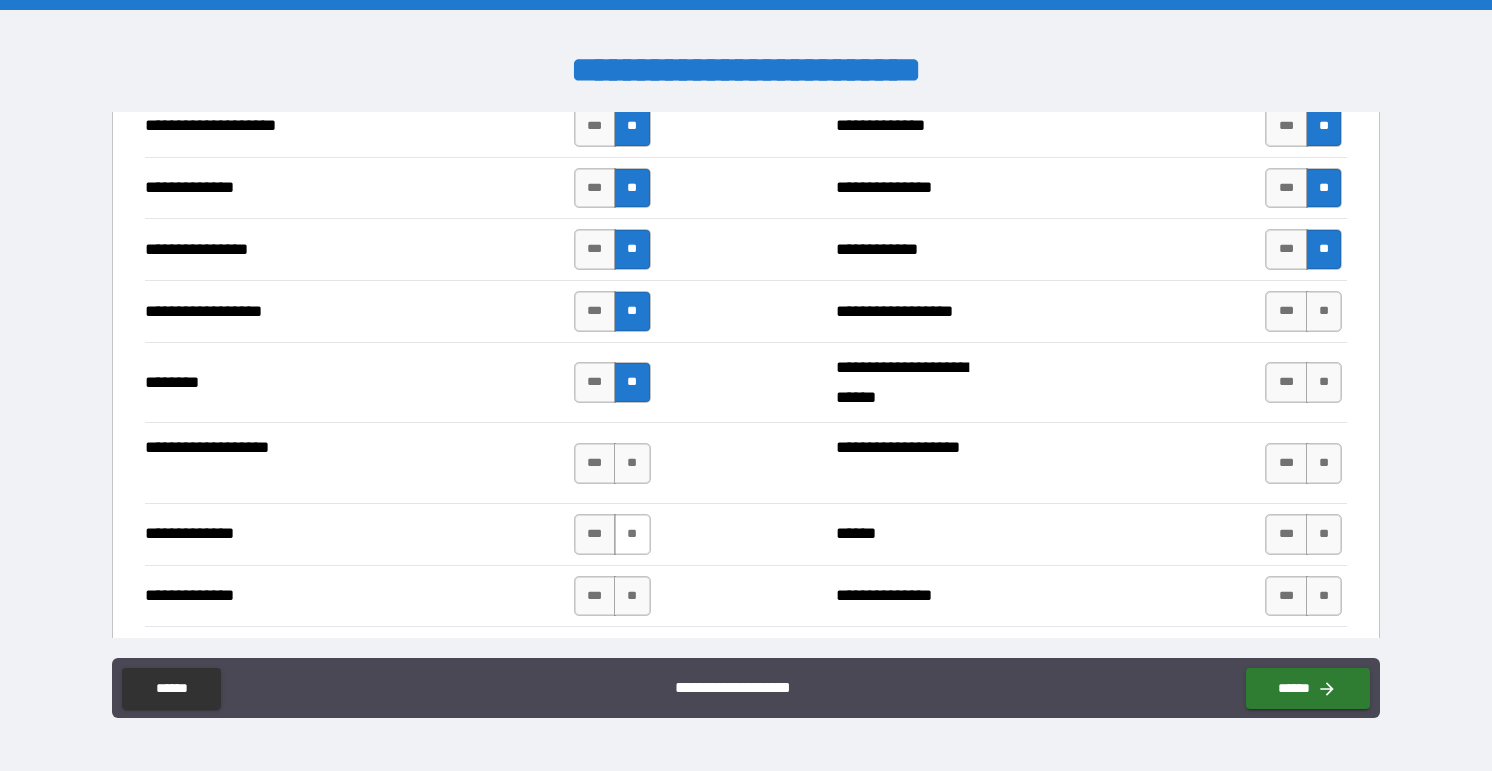 scroll, scrollTop: 3162, scrollLeft: 0, axis: vertical 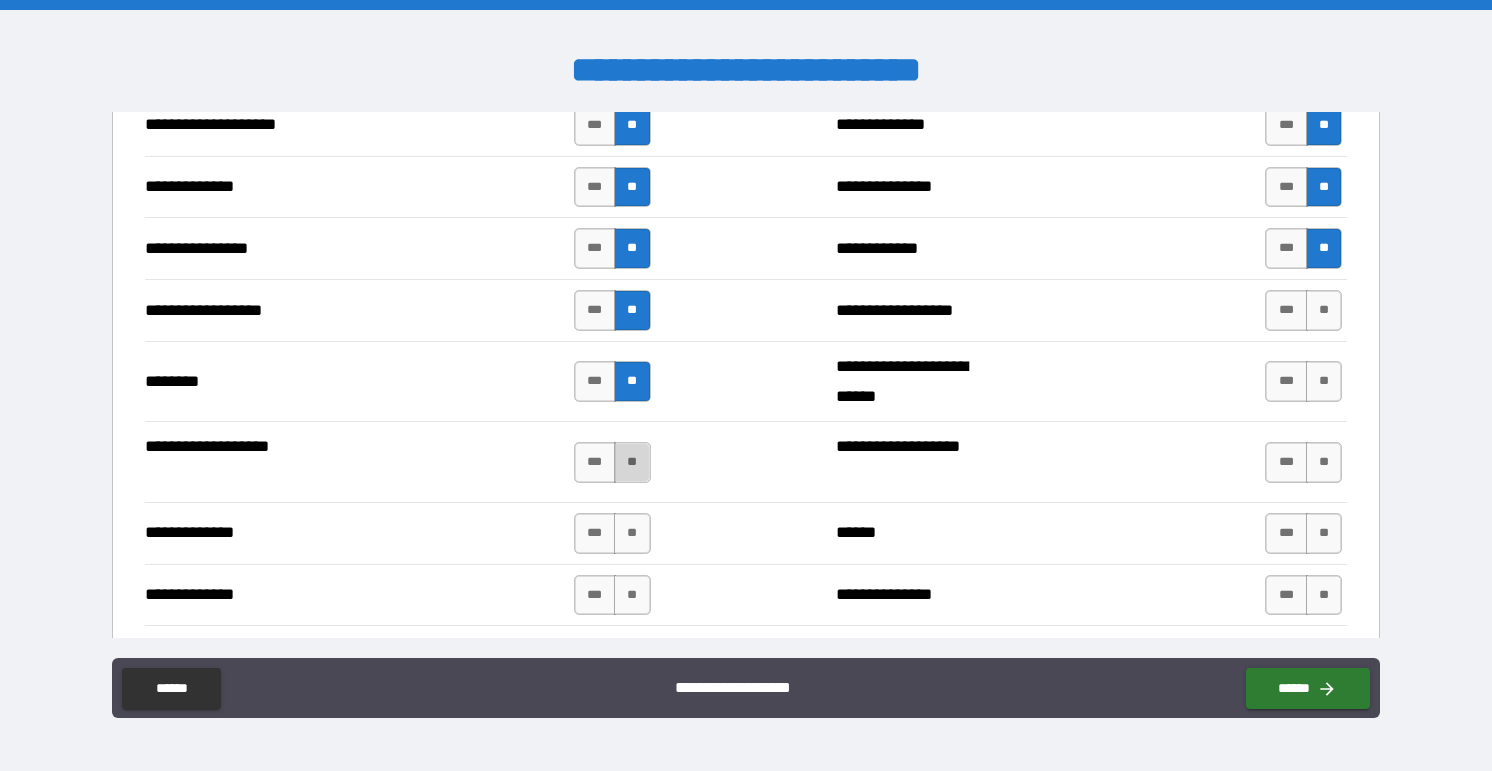click on "**" at bounding box center [632, 462] 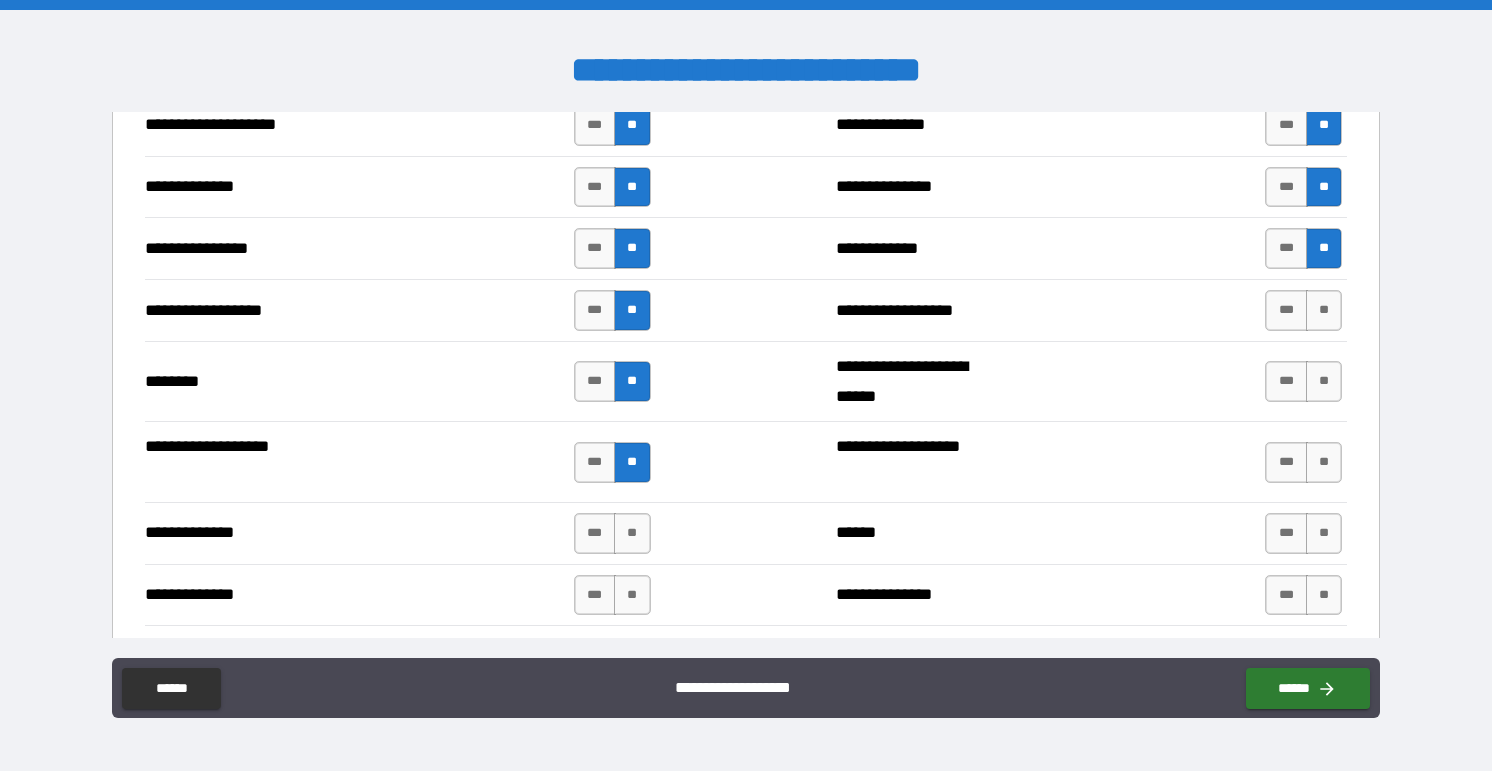 click on "**********" at bounding box center (746, 533) 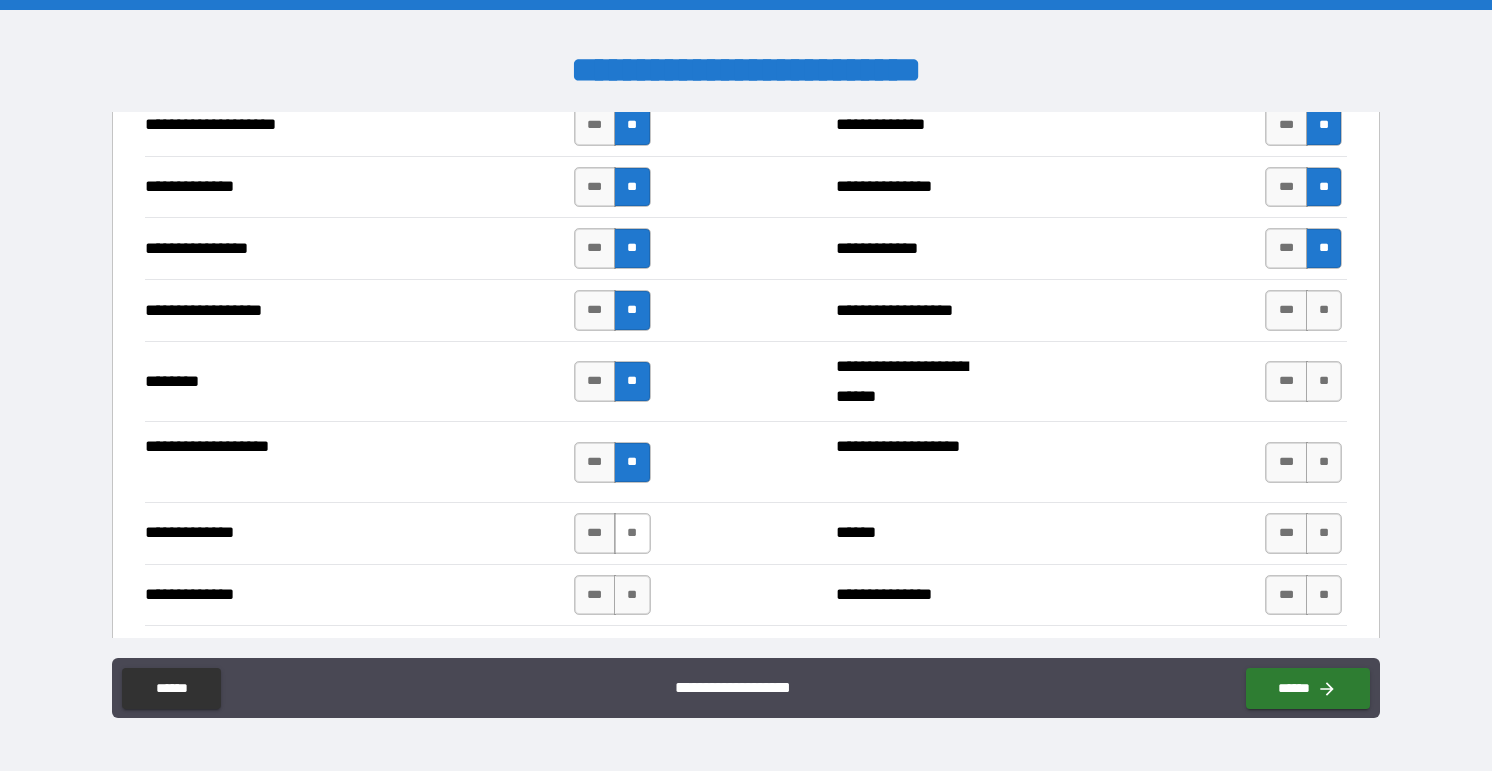 click on "**" at bounding box center (632, 533) 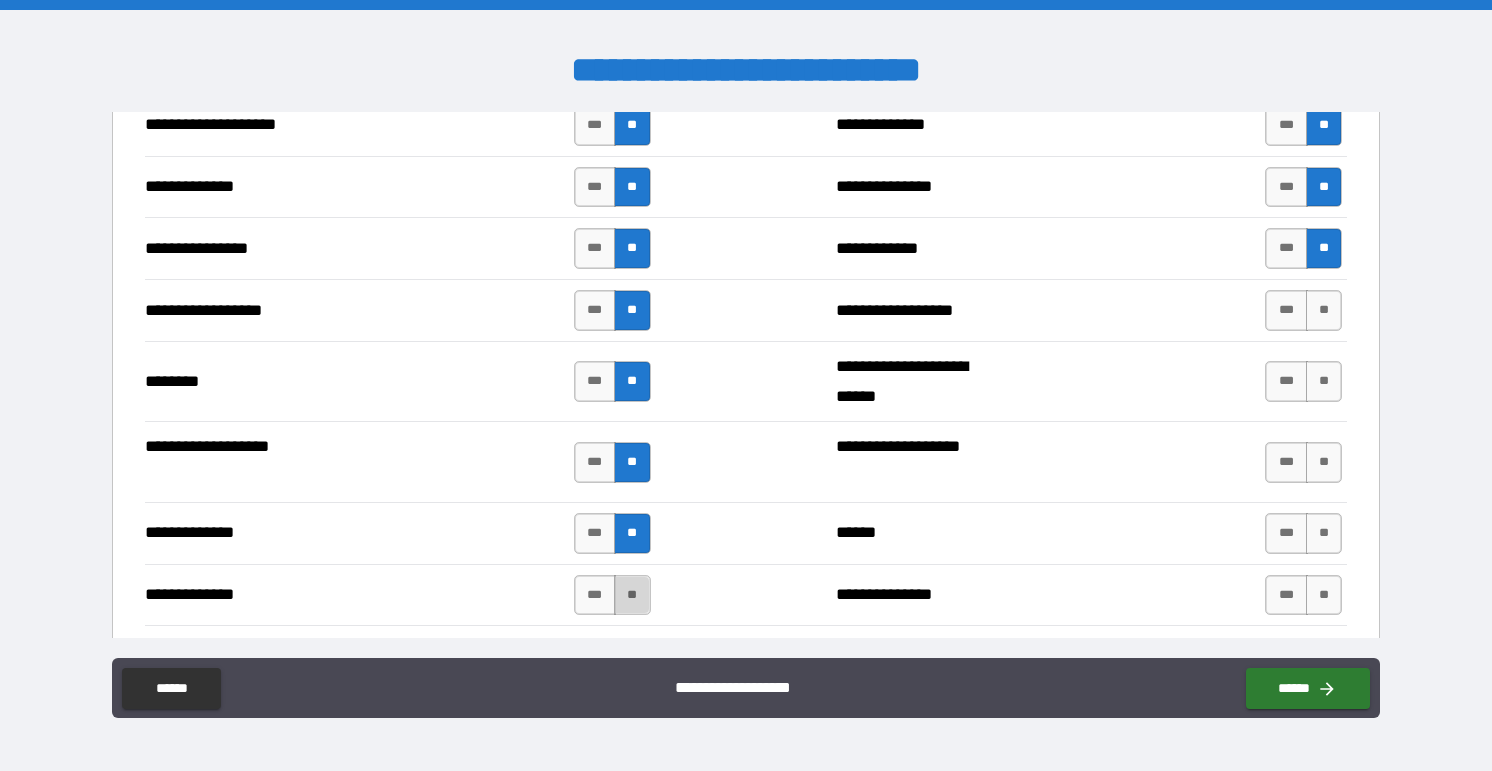 click on "**" at bounding box center [632, 595] 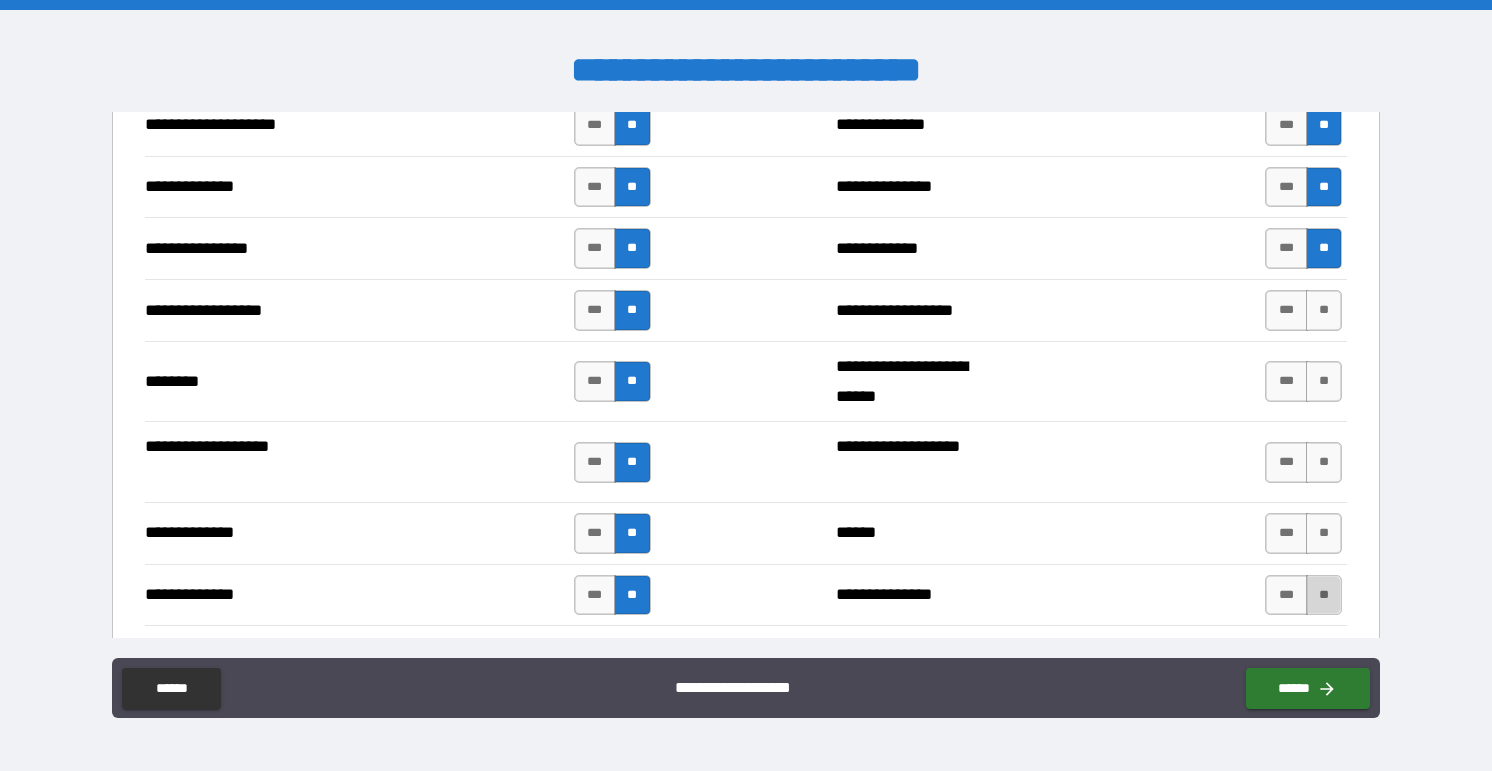 click on "**" at bounding box center [1324, 595] 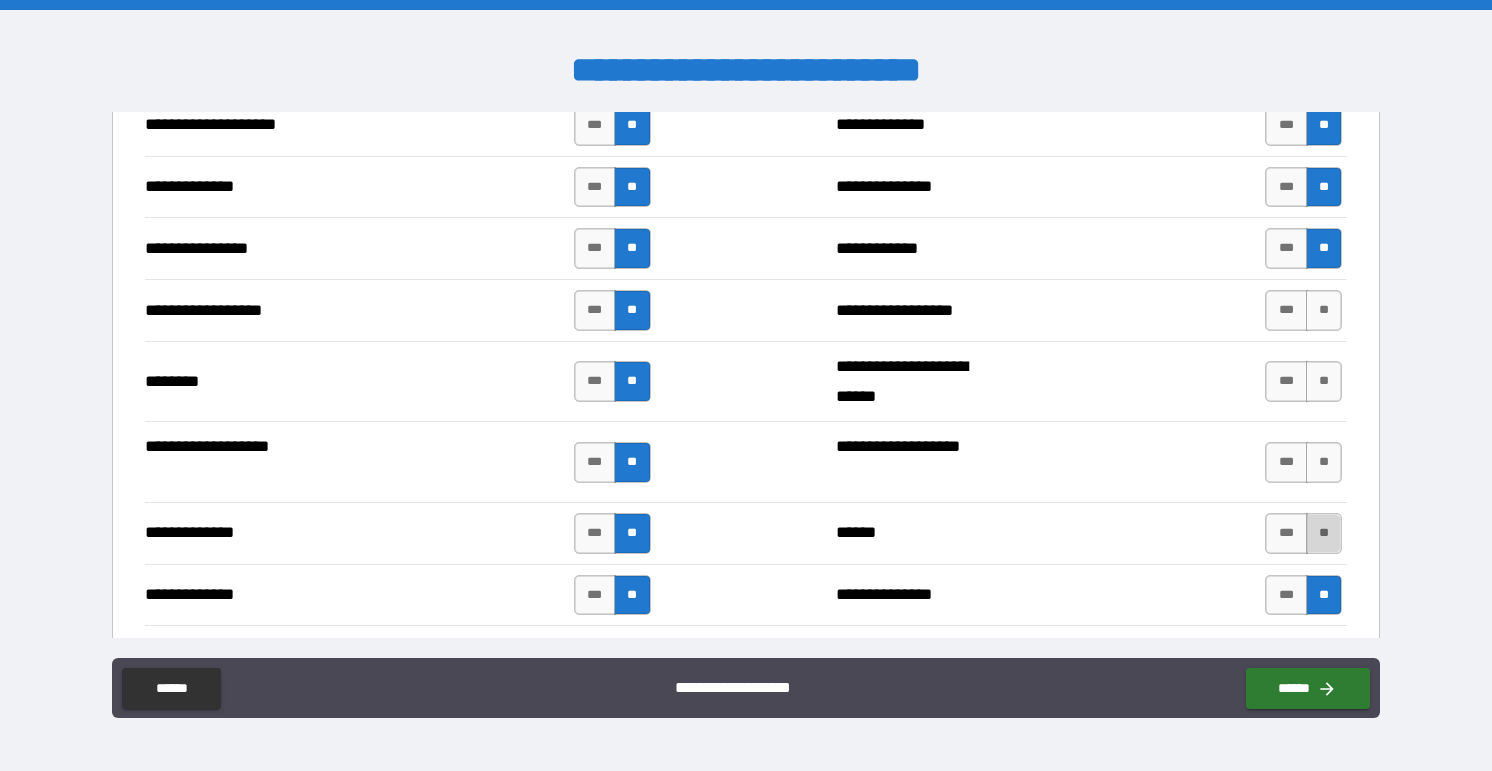 click on "**" at bounding box center [1324, 533] 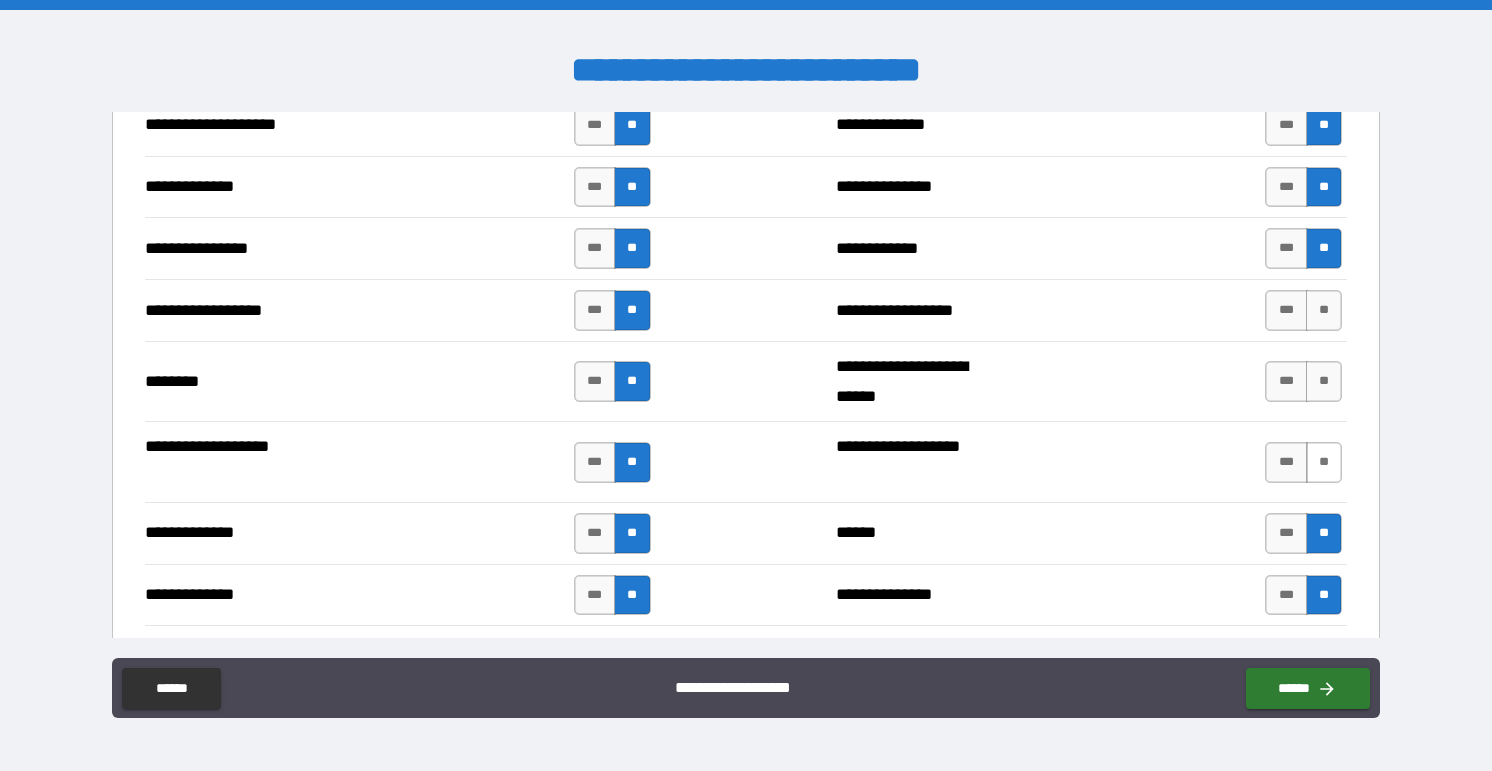 click on "**" at bounding box center [1324, 462] 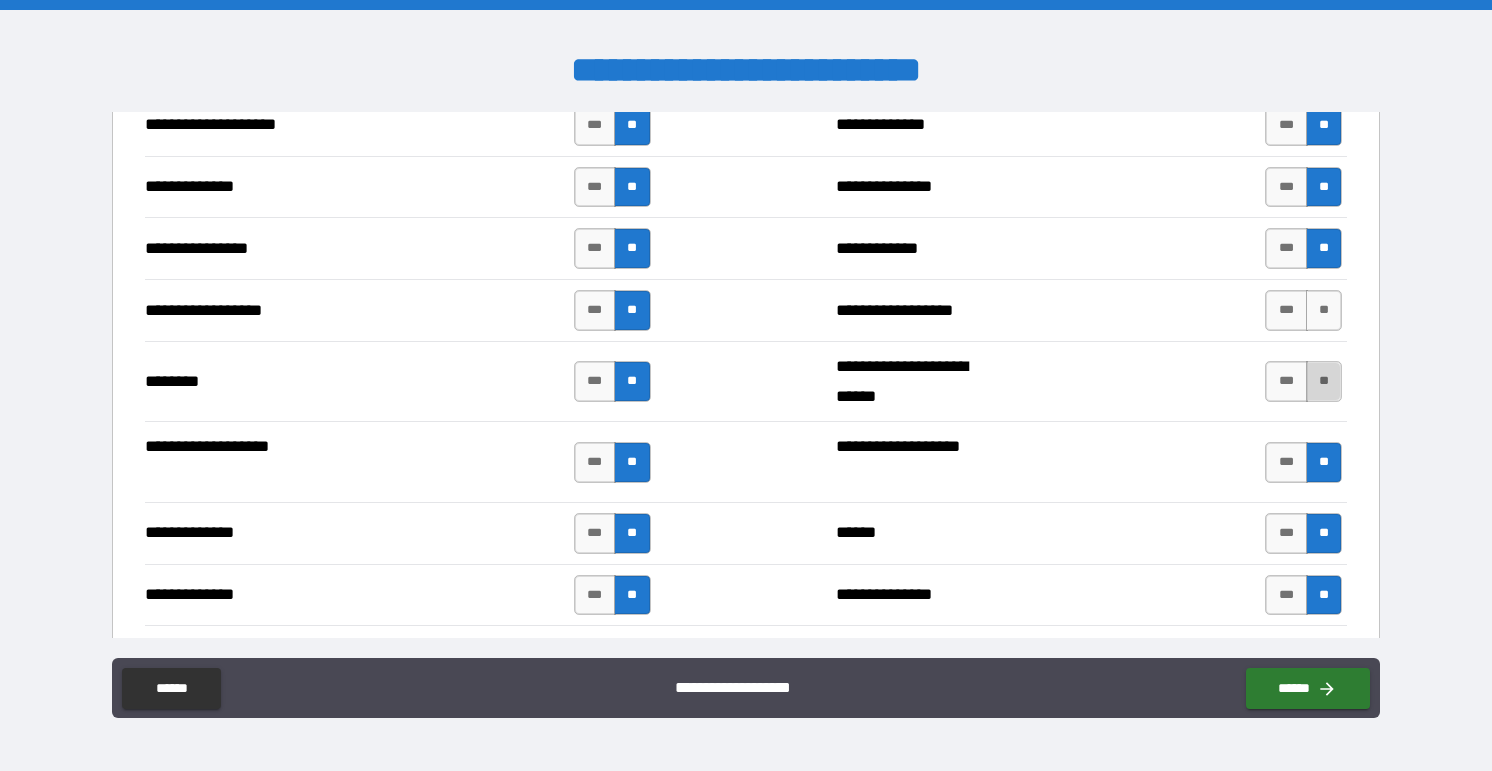 click on "**" at bounding box center [1324, 381] 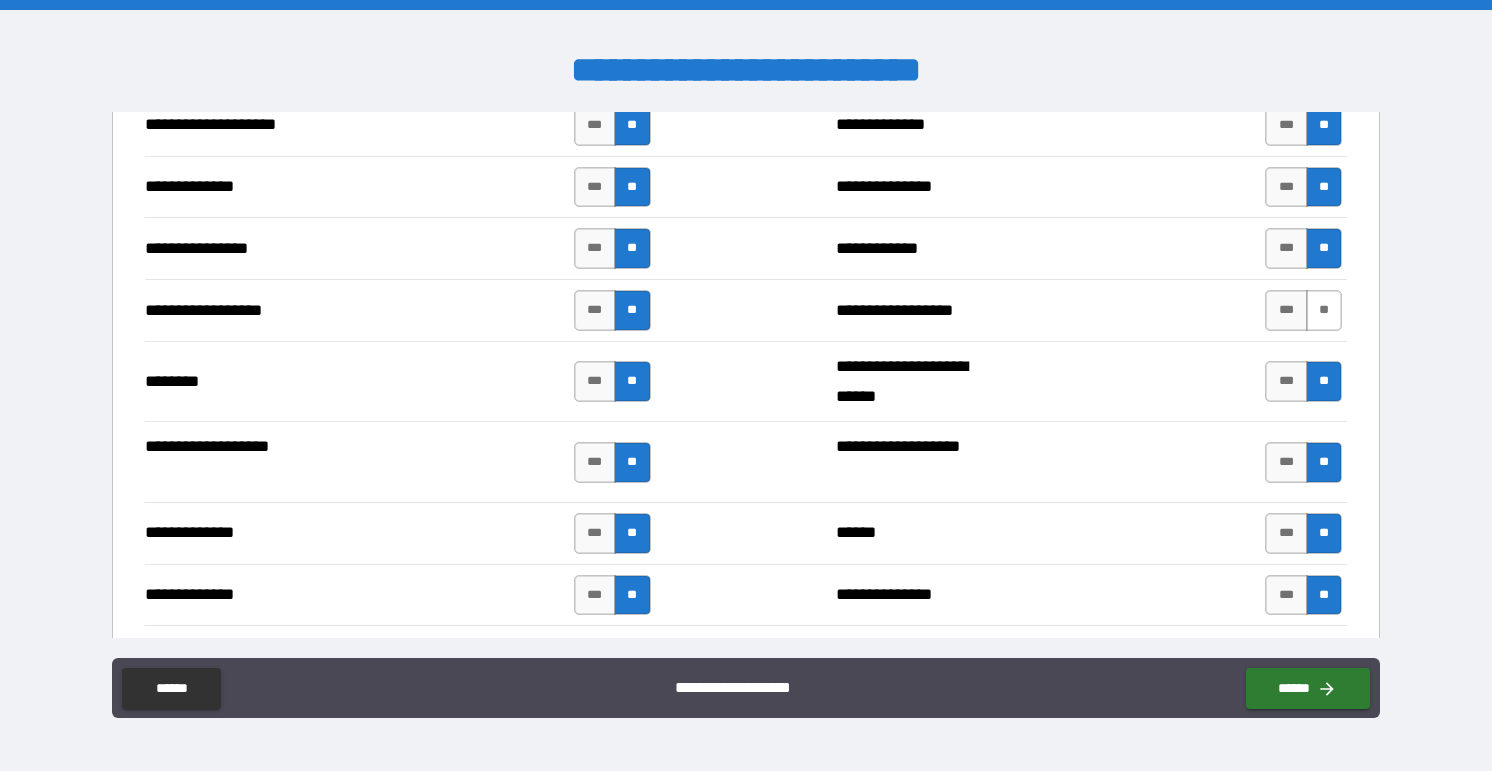 click on "**" at bounding box center [1324, 310] 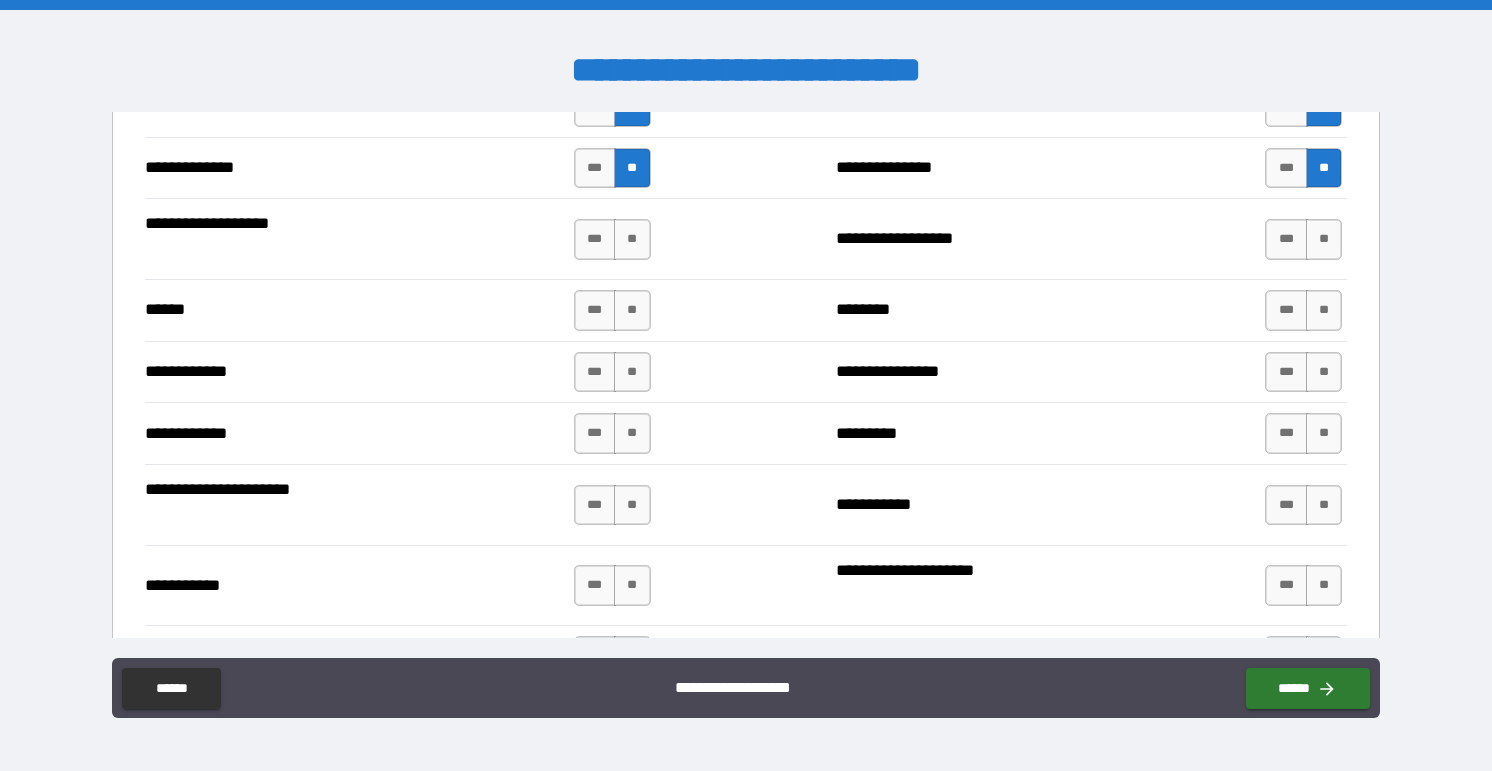 scroll, scrollTop: 3617, scrollLeft: 0, axis: vertical 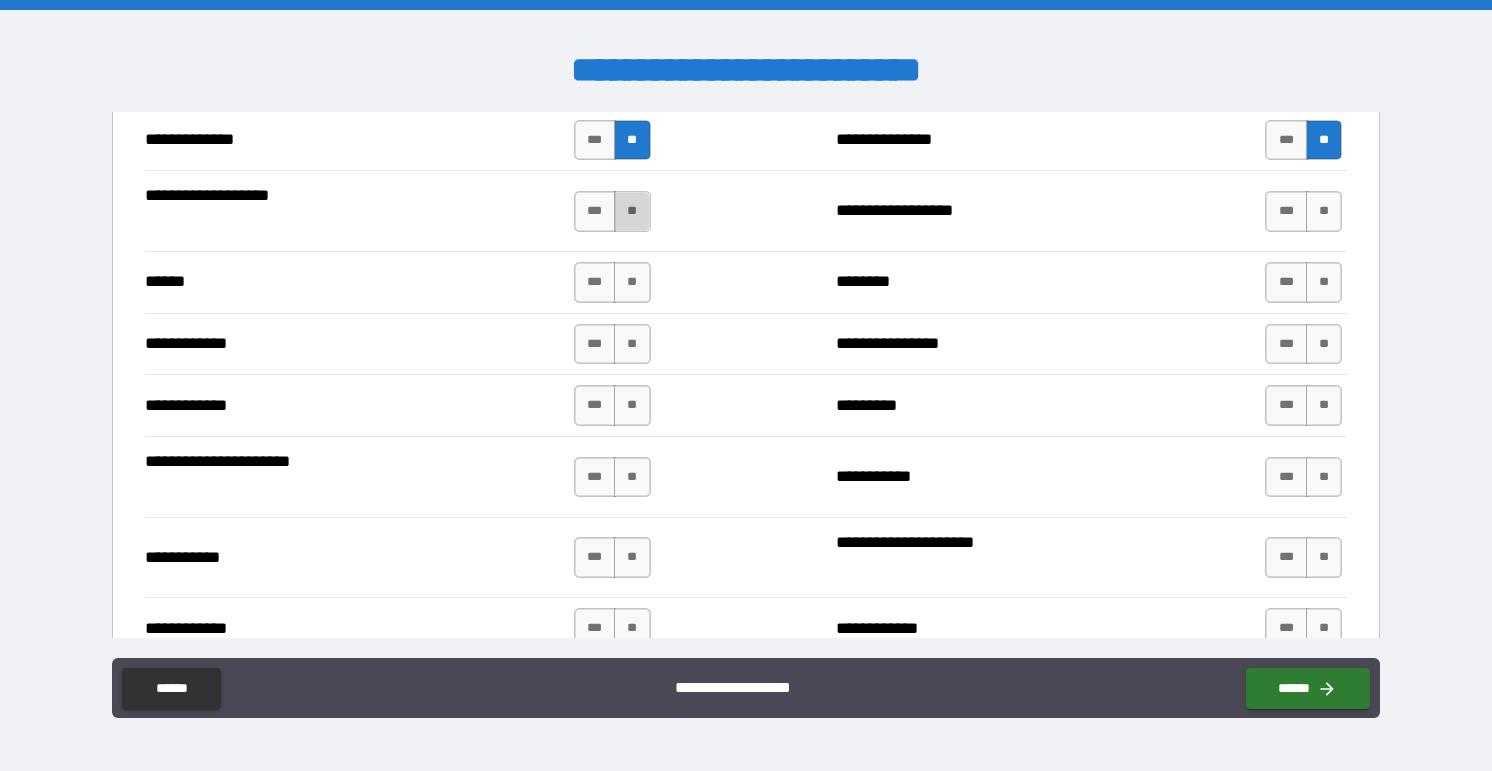 click on "**" at bounding box center (632, 211) 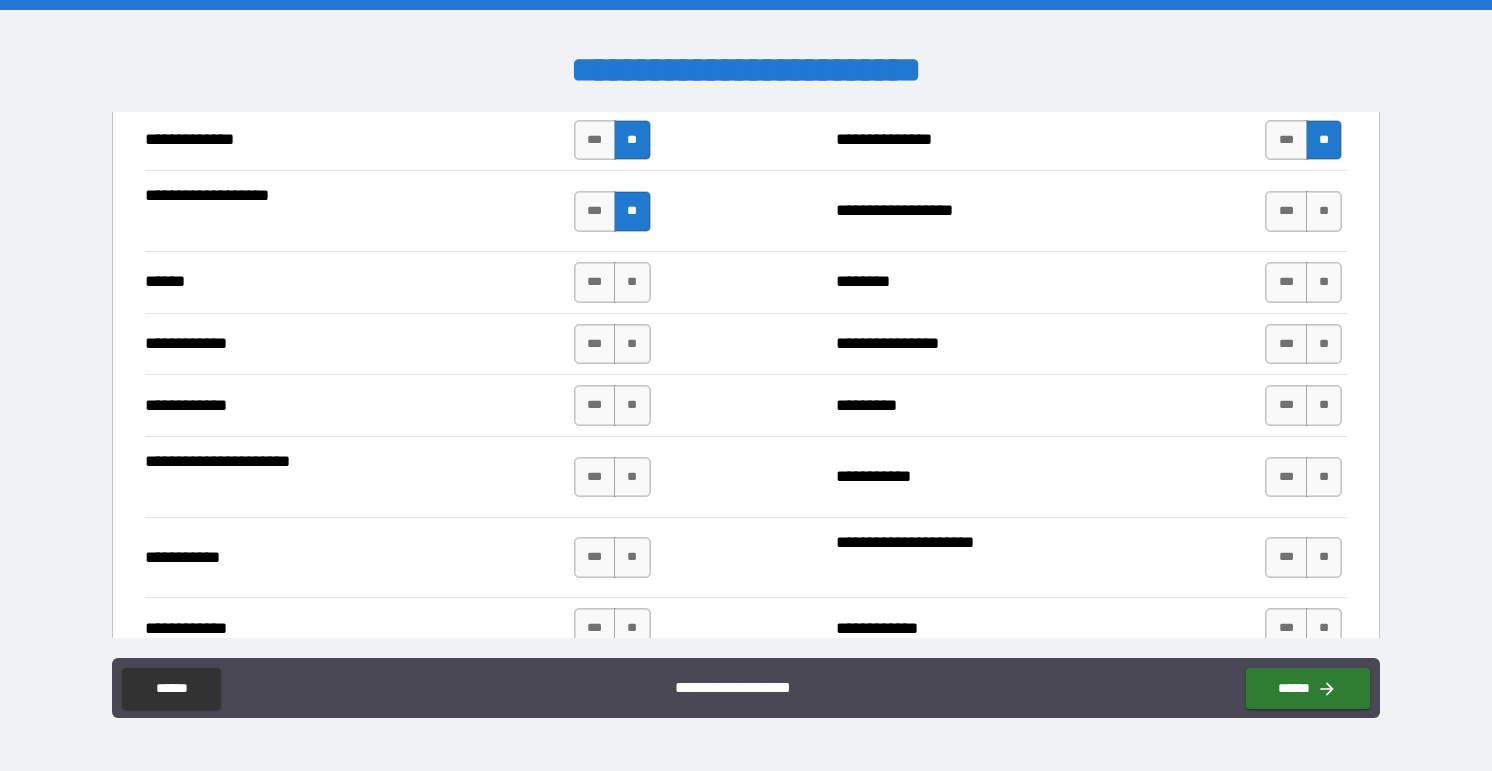 click on "****** *** ** ******** *** **" at bounding box center [746, 282] 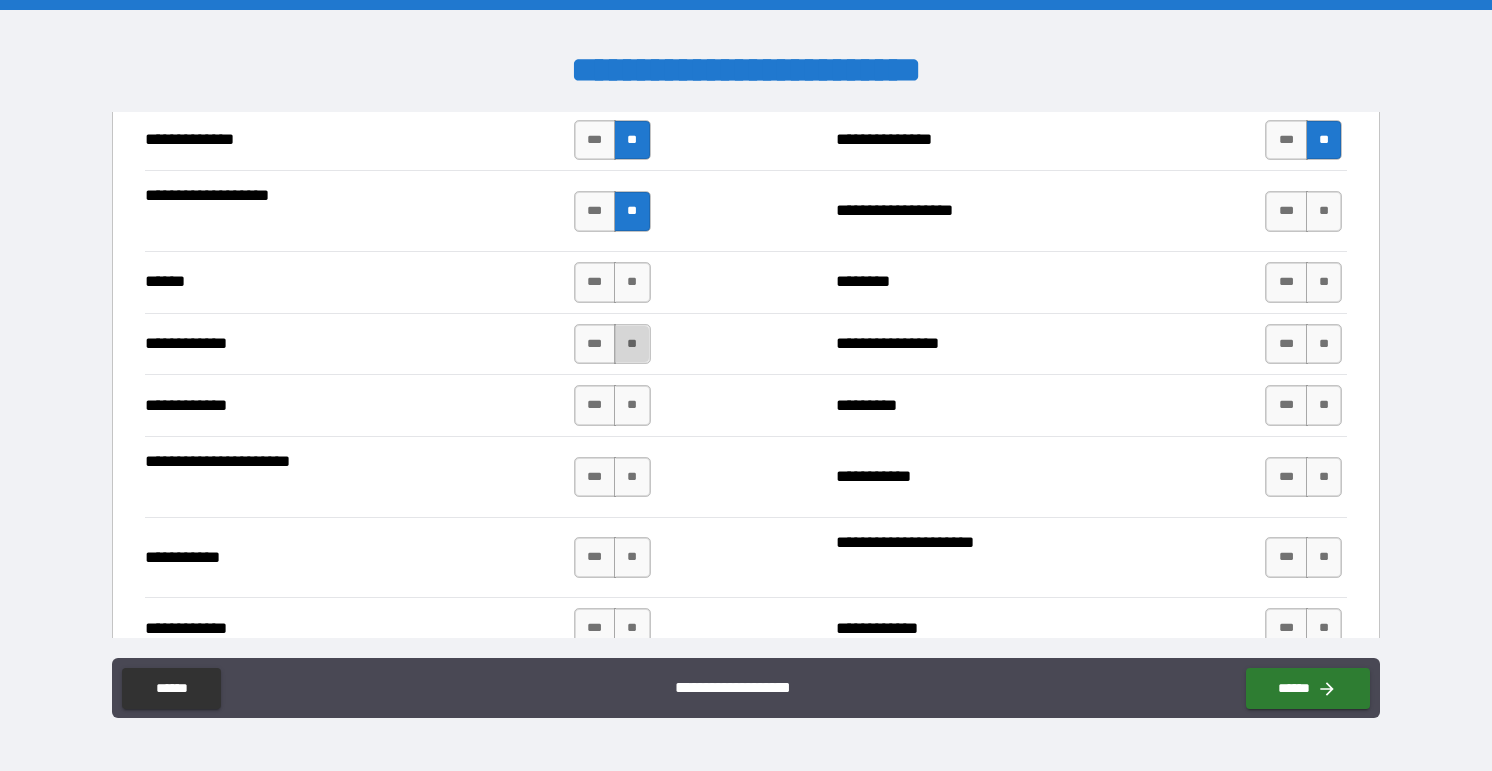 click on "**" at bounding box center [632, 344] 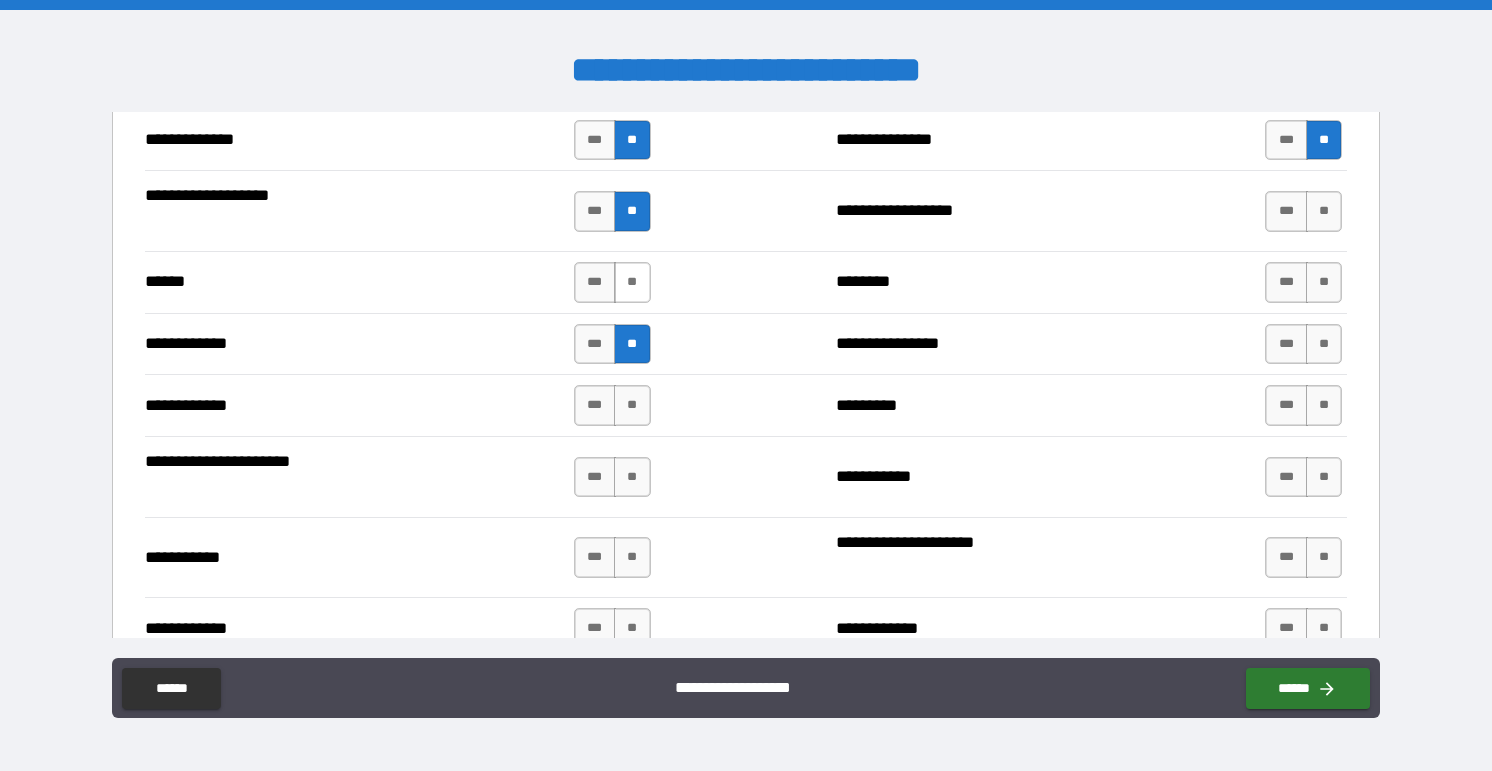 click on "**" at bounding box center (632, 282) 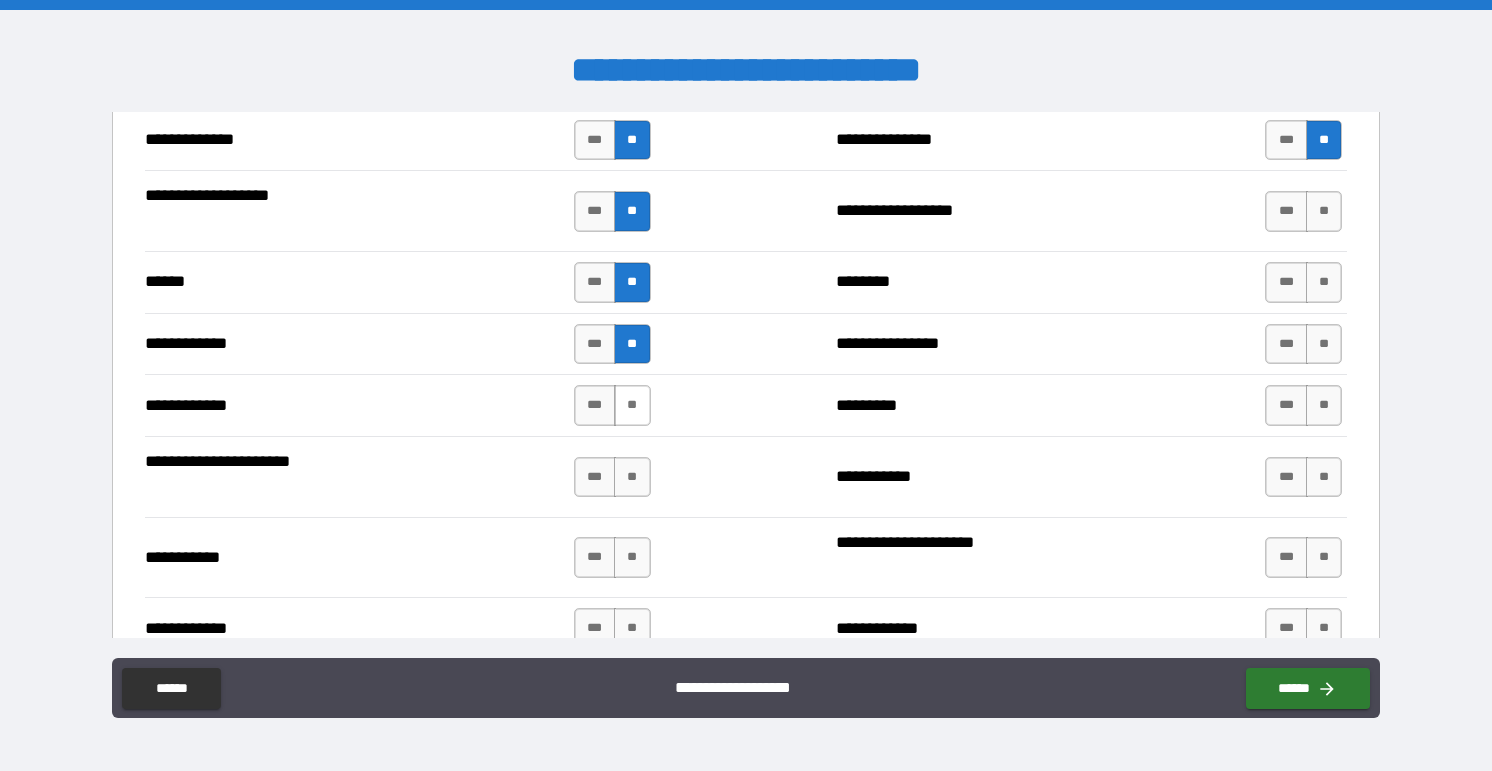 click on "**" at bounding box center [632, 405] 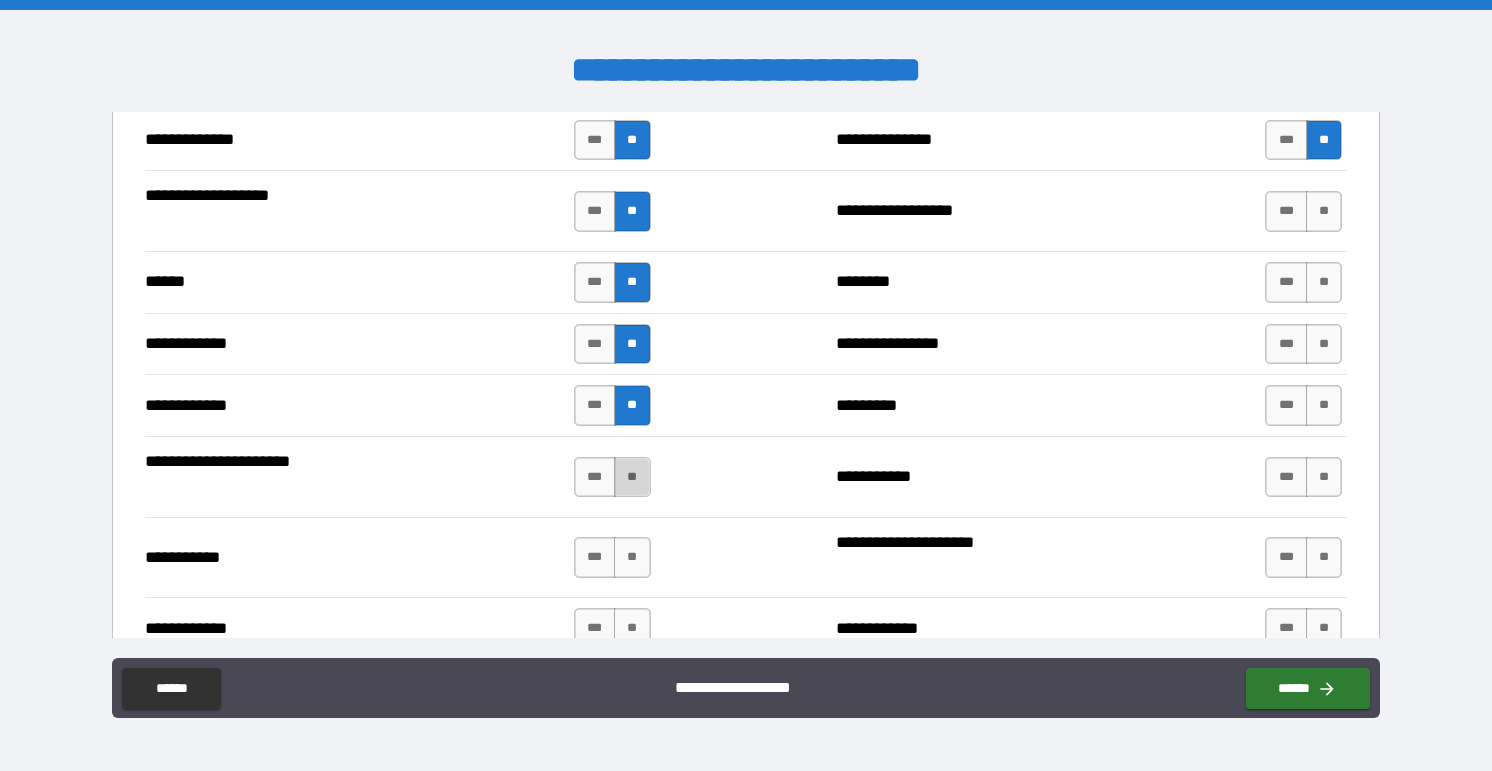click on "**" at bounding box center (632, 477) 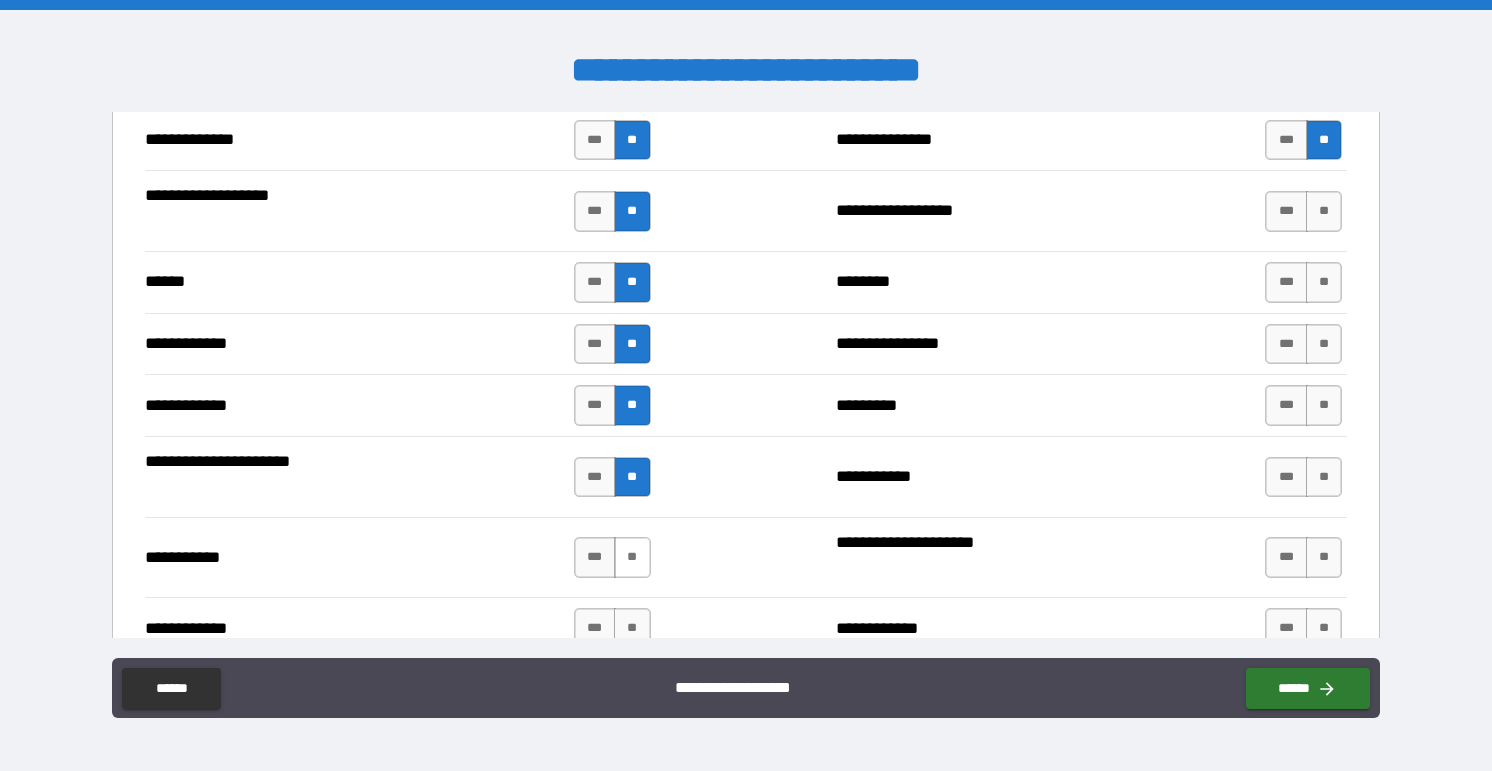click on "**" at bounding box center [632, 557] 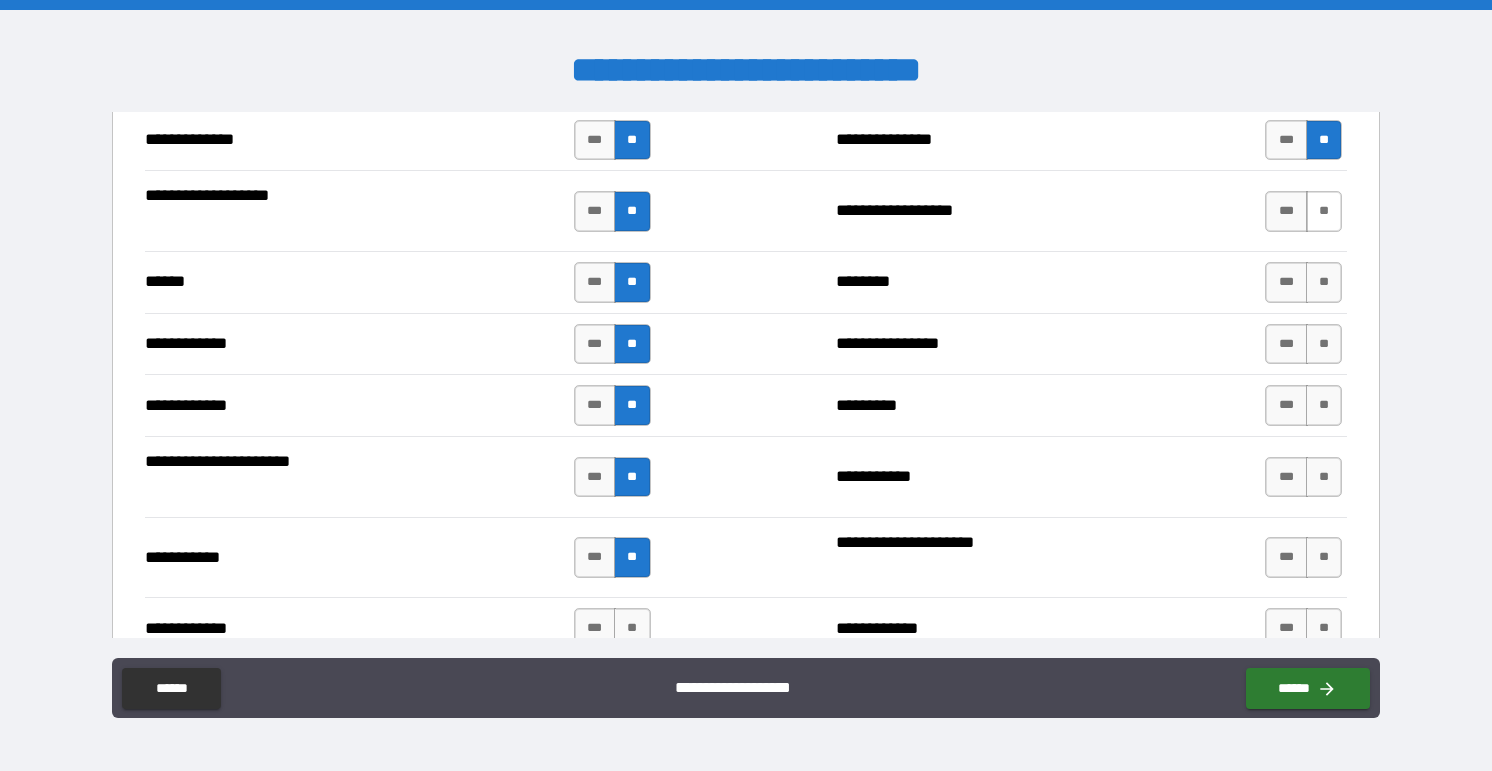 click on "**" at bounding box center [1324, 211] 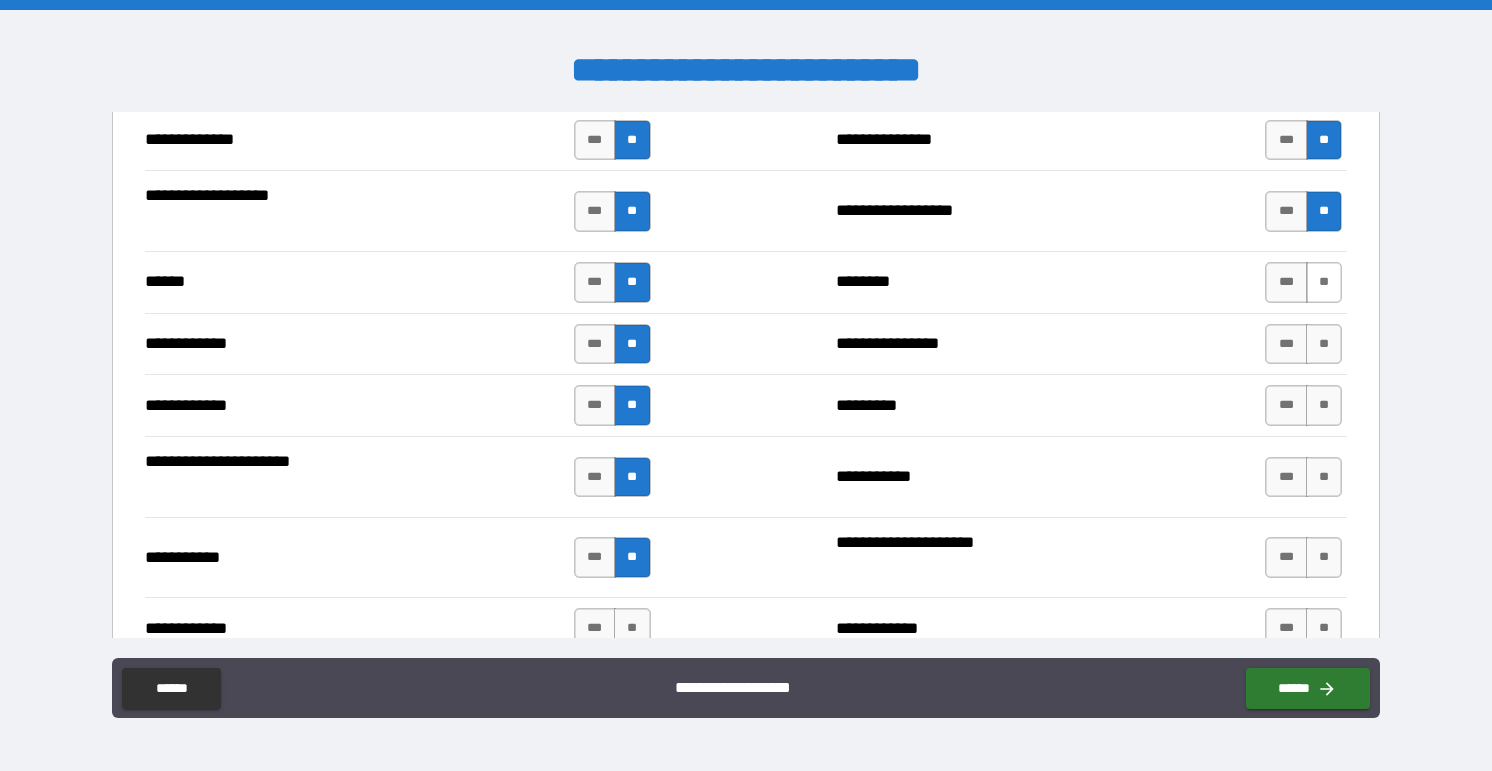 click on "**" at bounding box center [1324, 282] 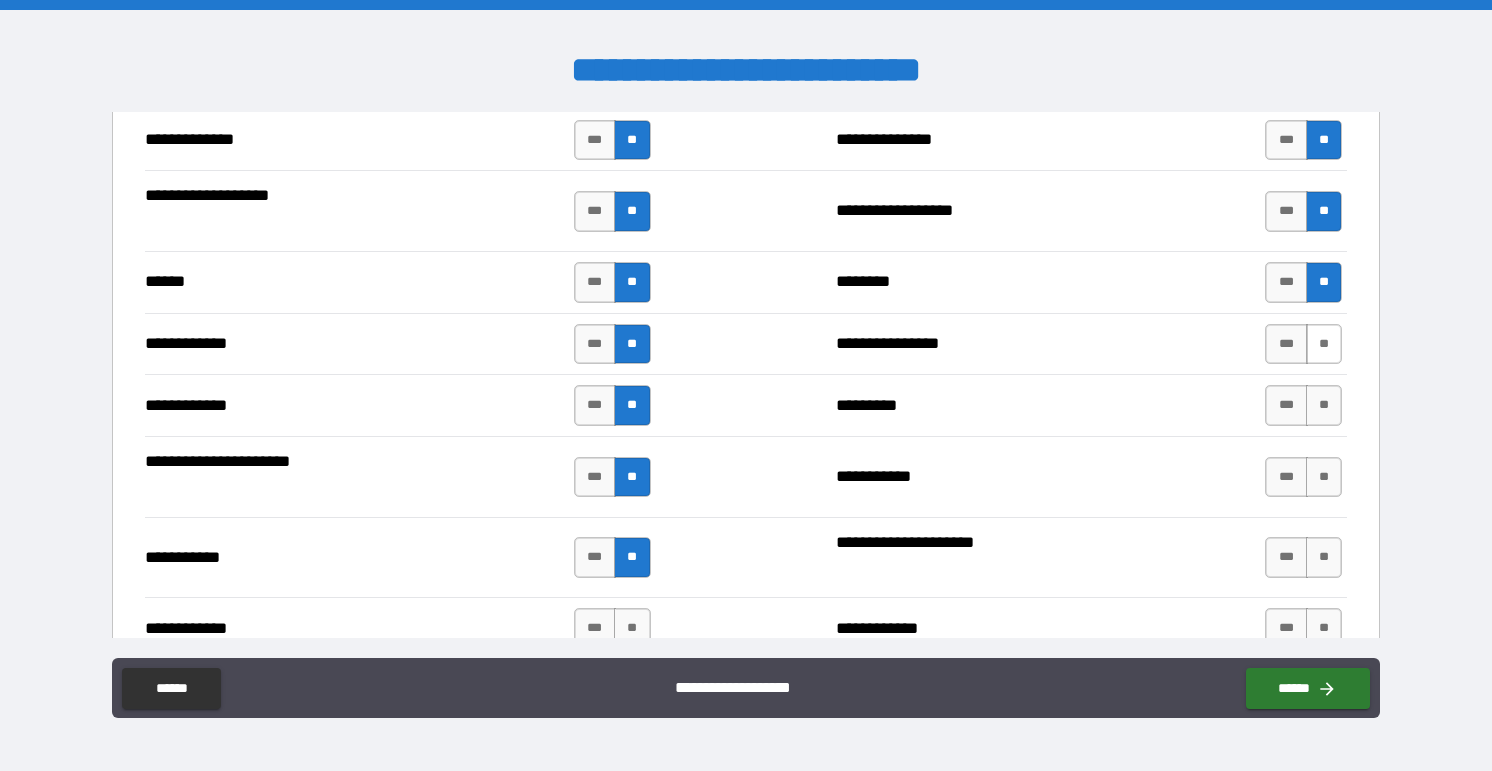 click on "**" at bounding box center [1324, 344] 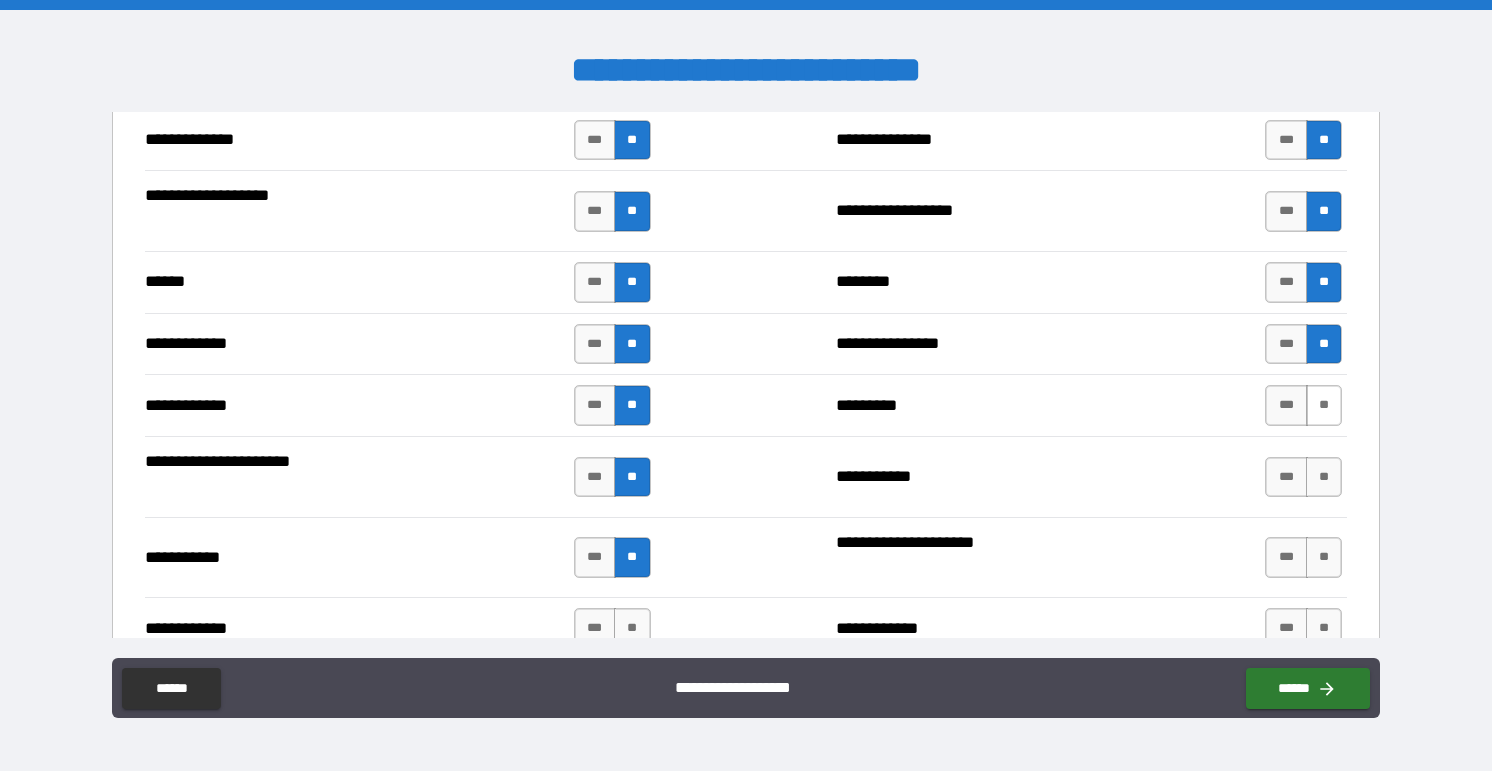 click on "**" at bounding box center [1324, 405] 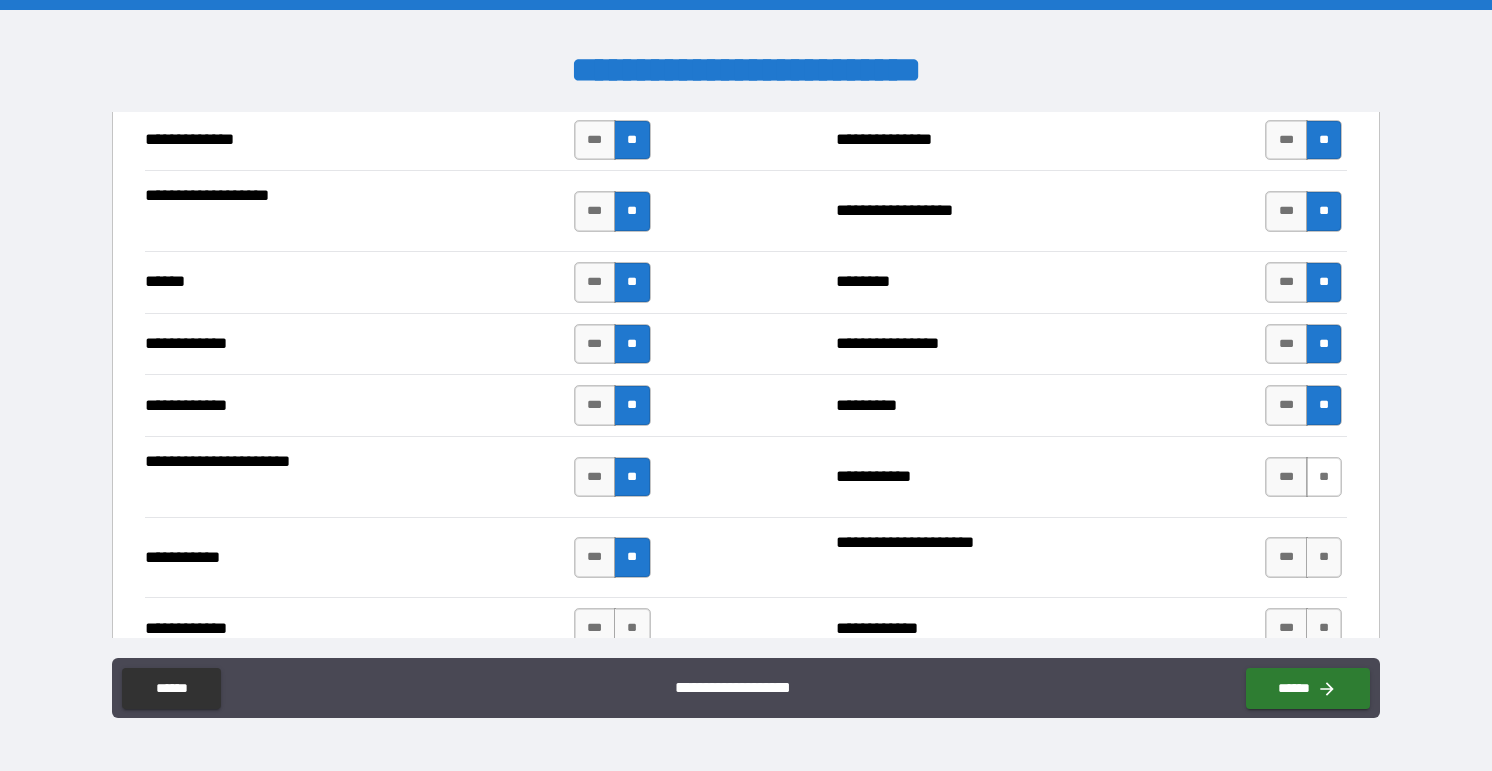 click on "**" at bounding box center (1324, 477) 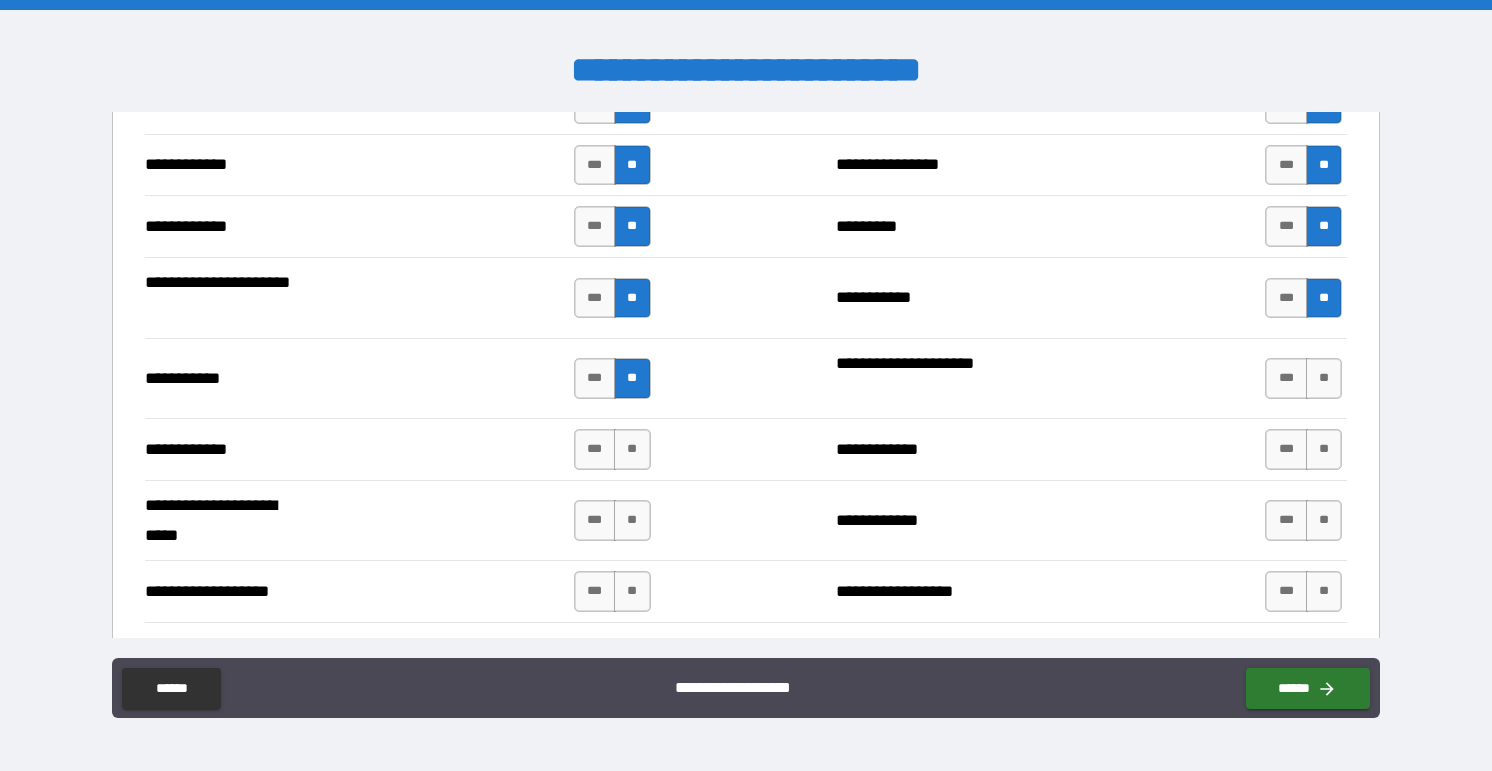 scroll, scrollTop: 3809, scrollLeft: 0, axis: vertical 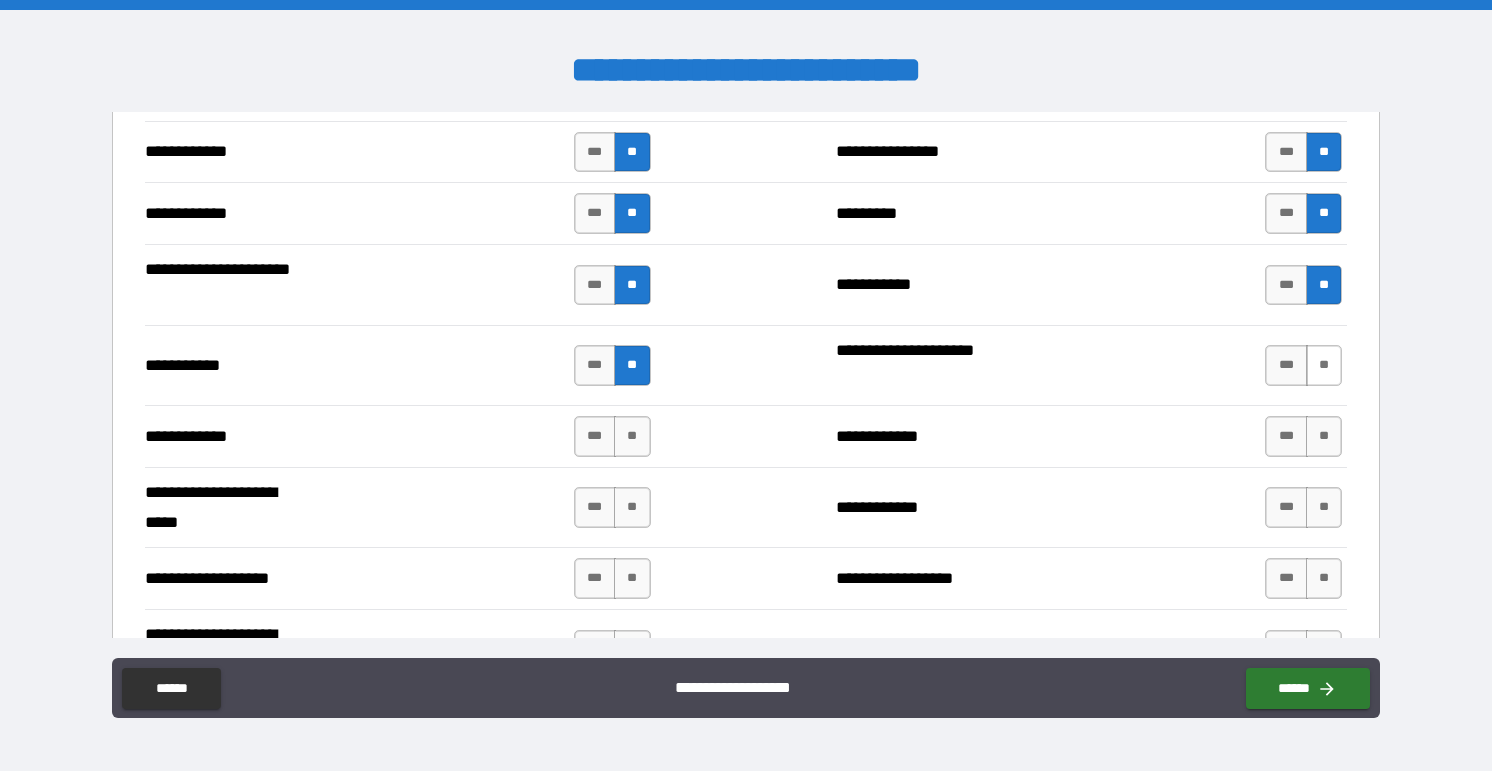 click on "**" at bounding box center [1324, 365] 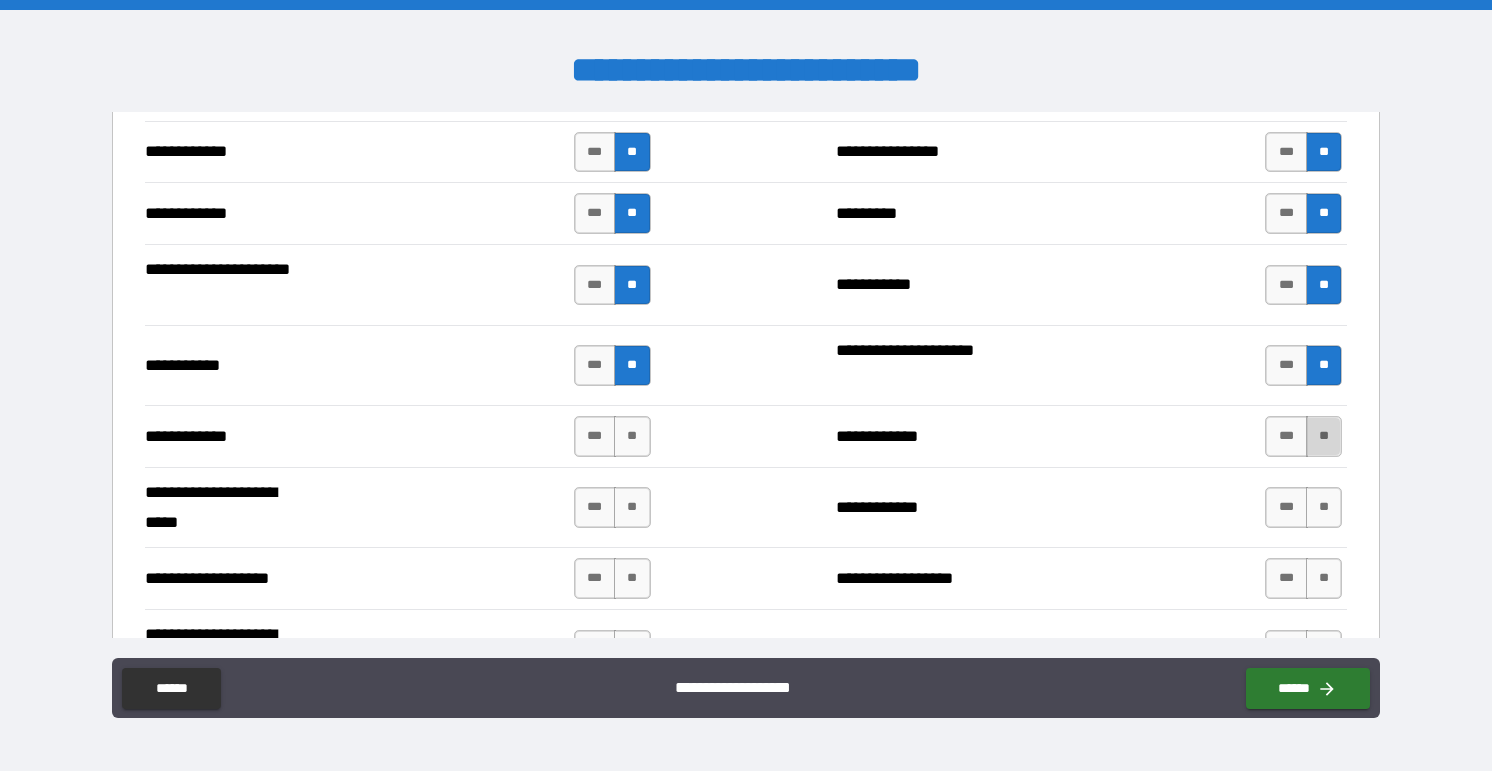 click on "**" at bounding box center (1324, 436) 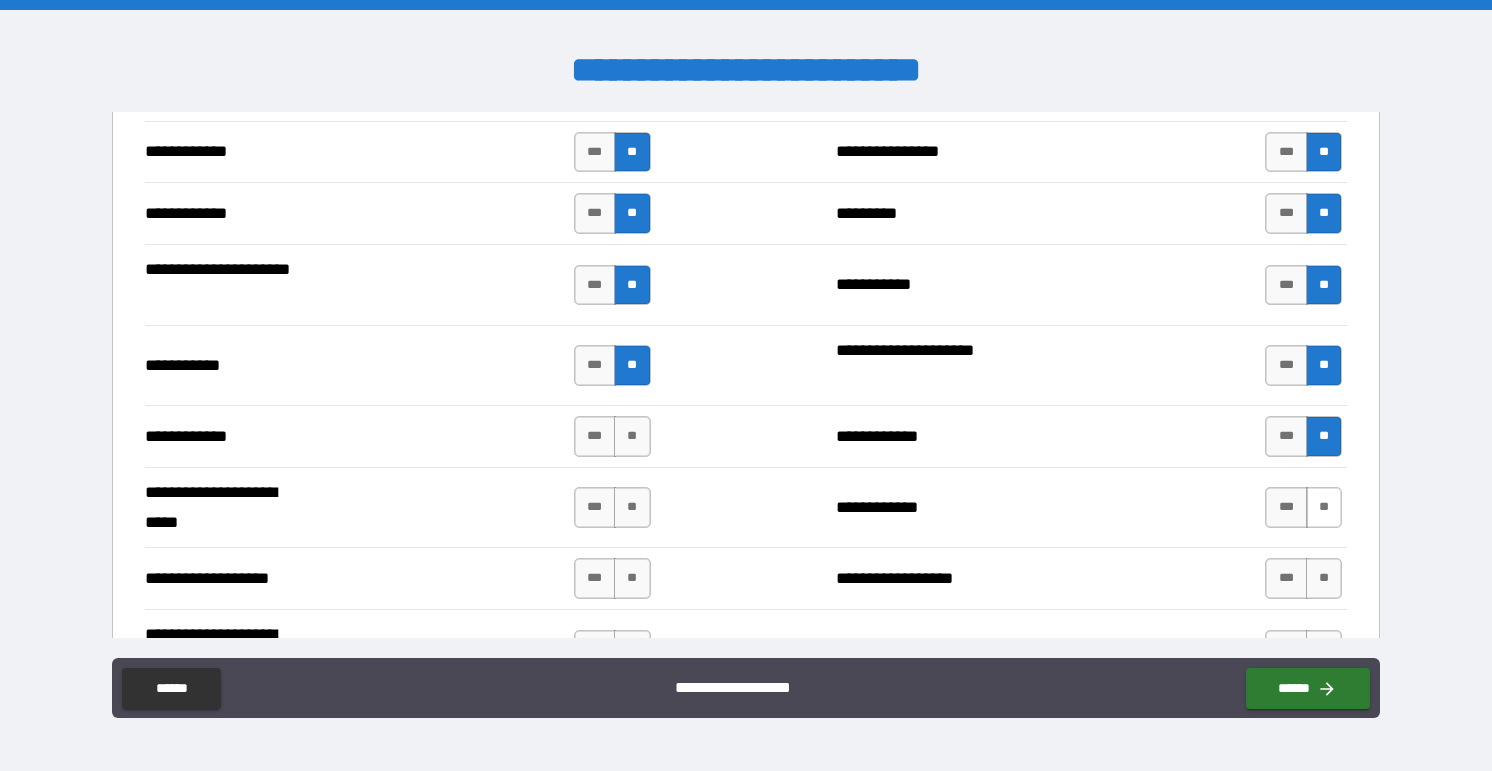 click on "**" at bounding box center (1324, 507) 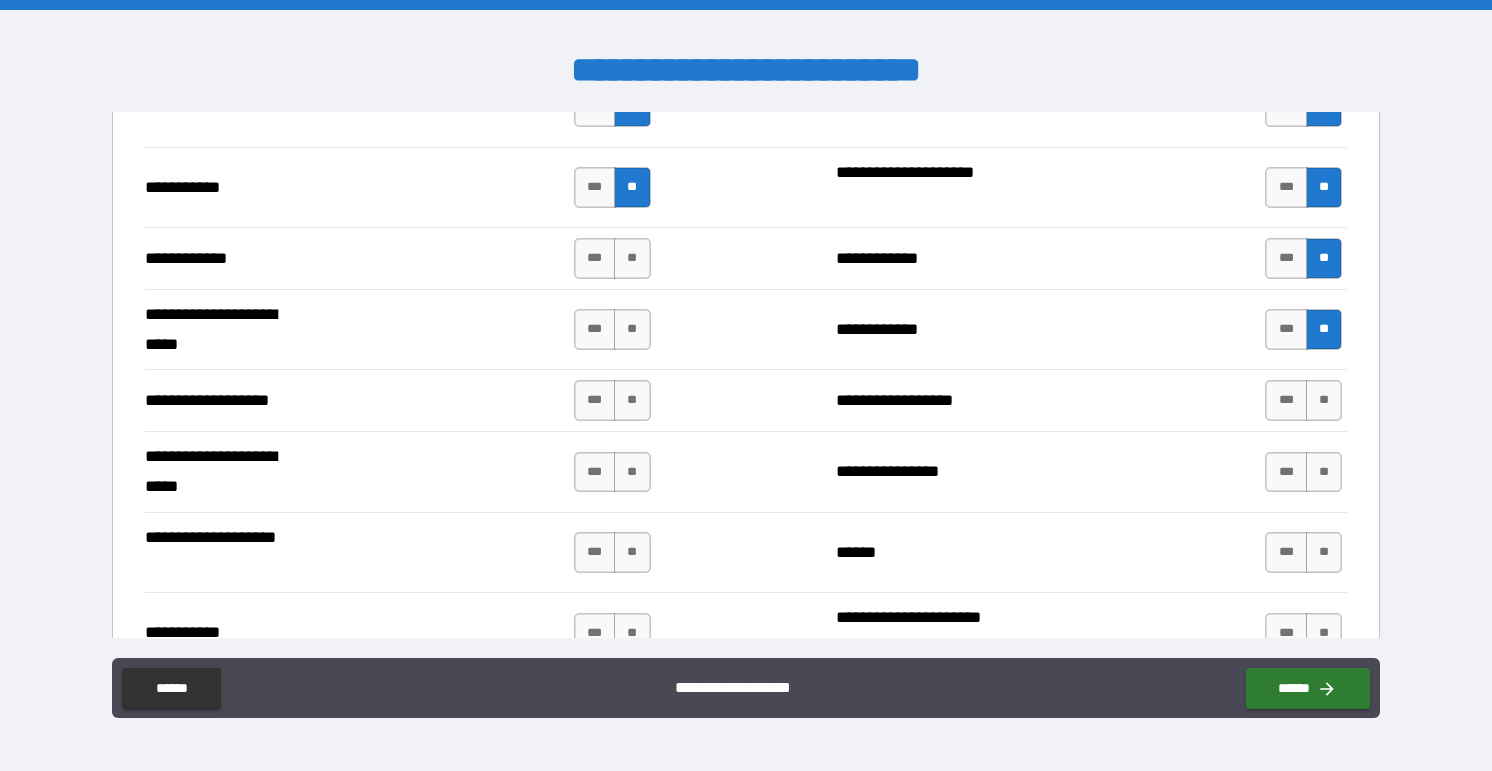 scroll, scrollTop: 3997, scrollLeft: 0, axis: vertical 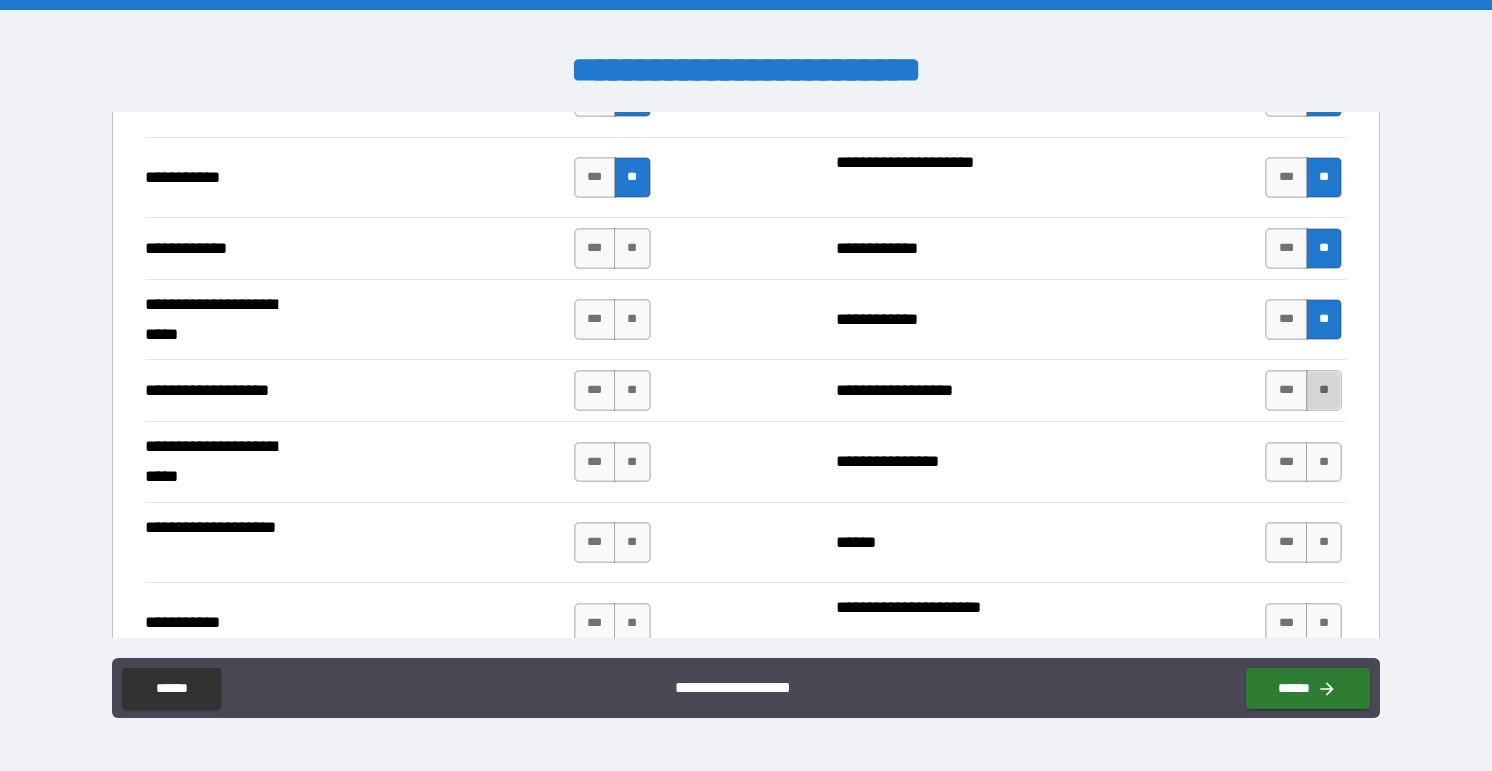click on "**" at bounding box center (1324, 390) 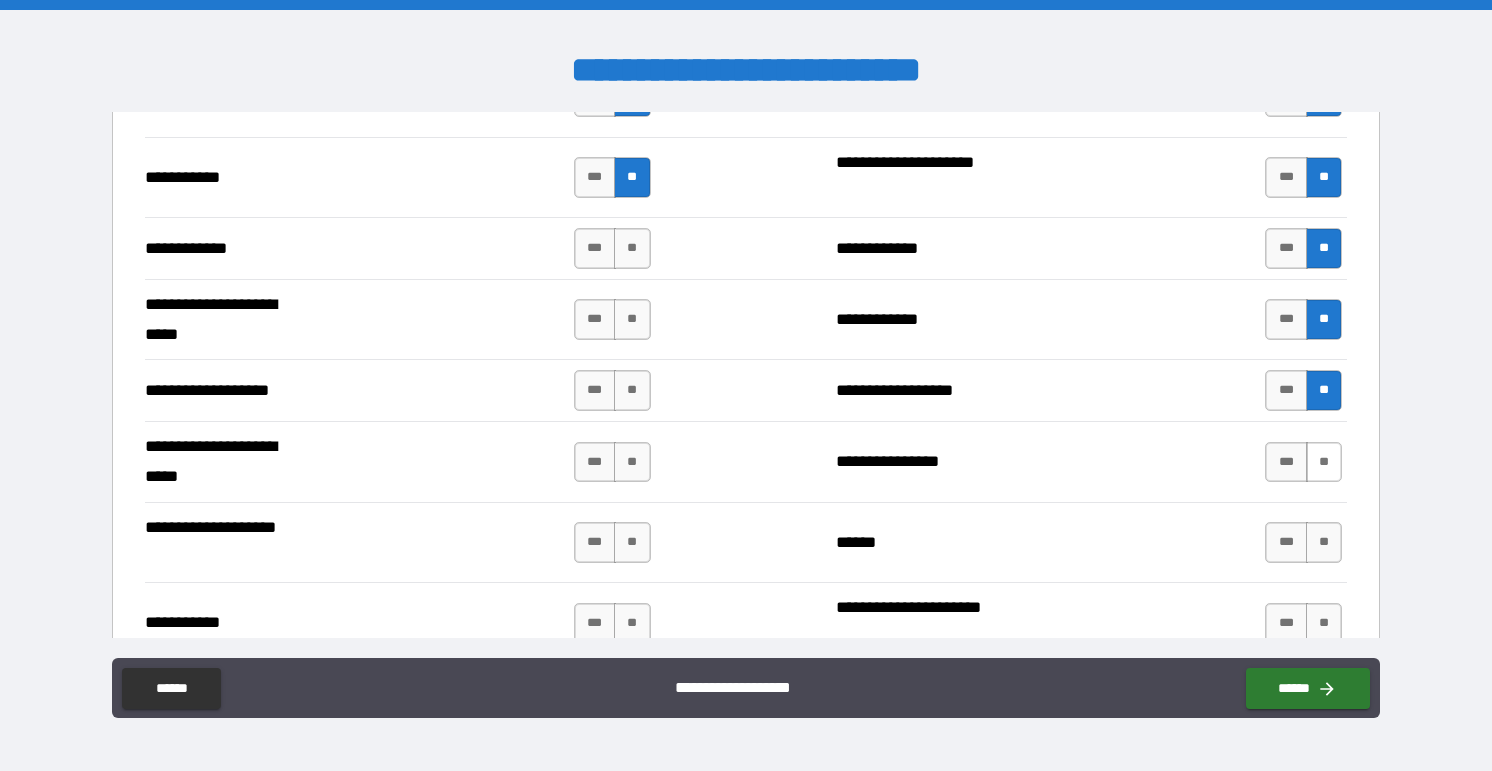 click on "**" at bounding box center [1324, 462] 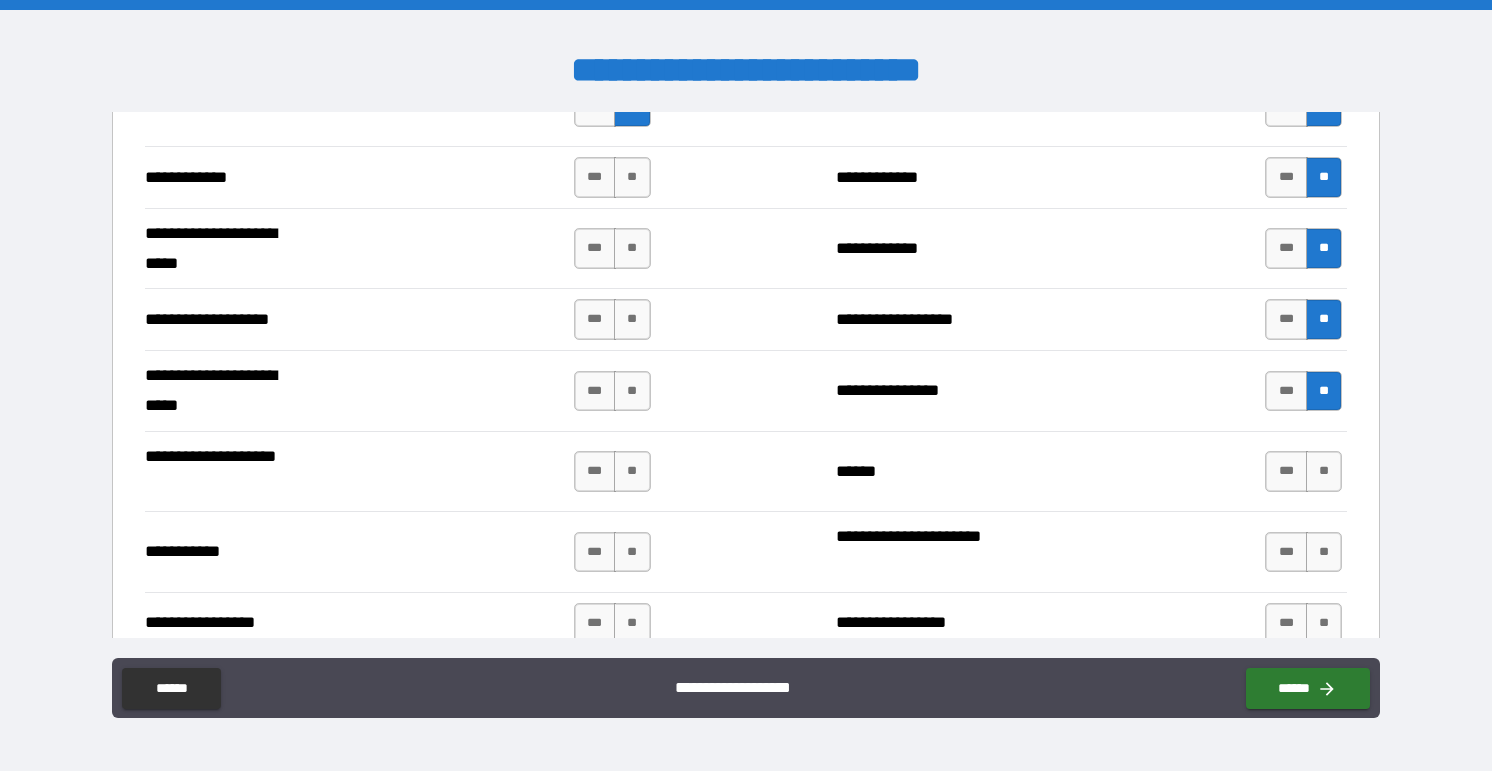scroll, scrollTop: 4025, scrollLeft: 0, axis: vertical 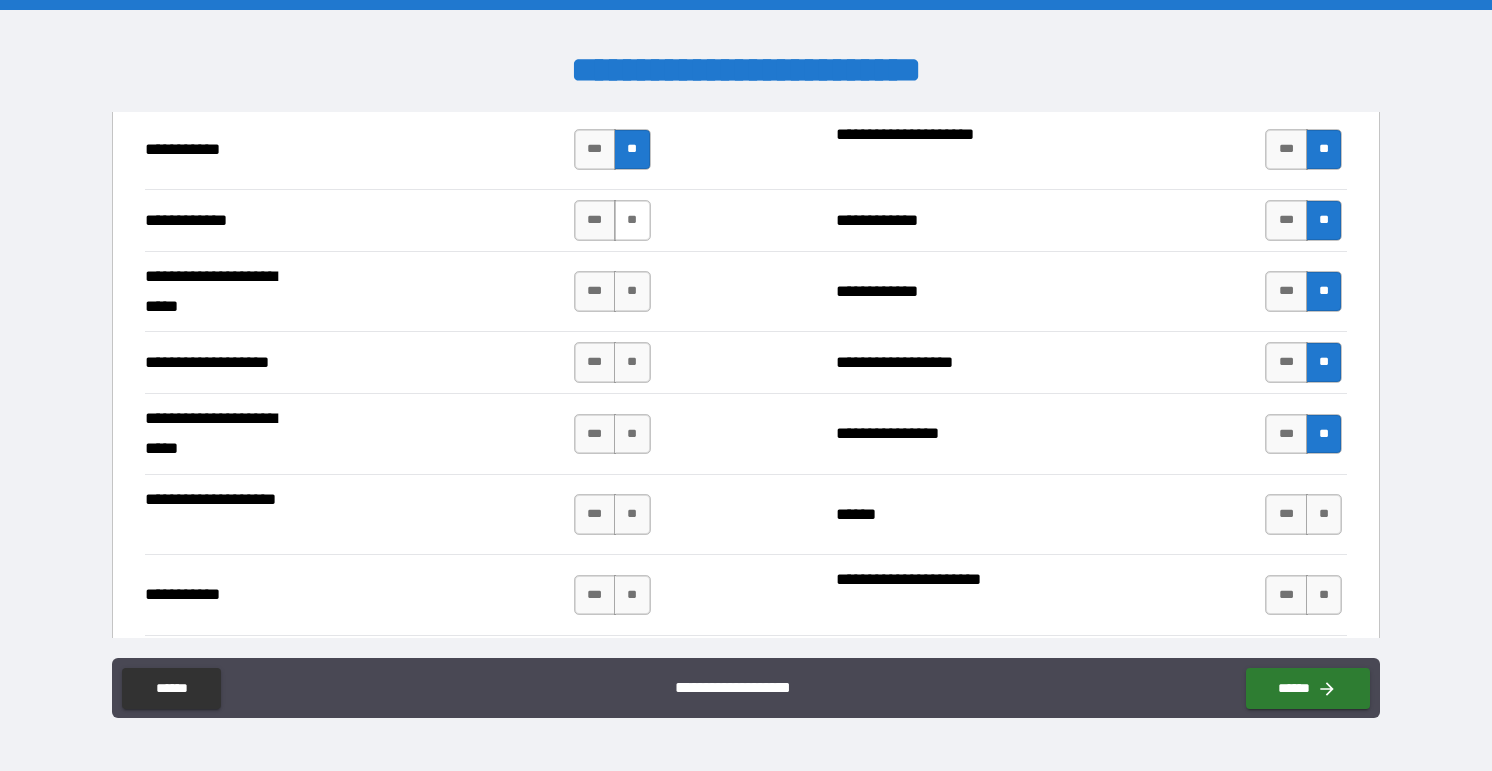 click on "*** **" at bounding box center (612, 220) 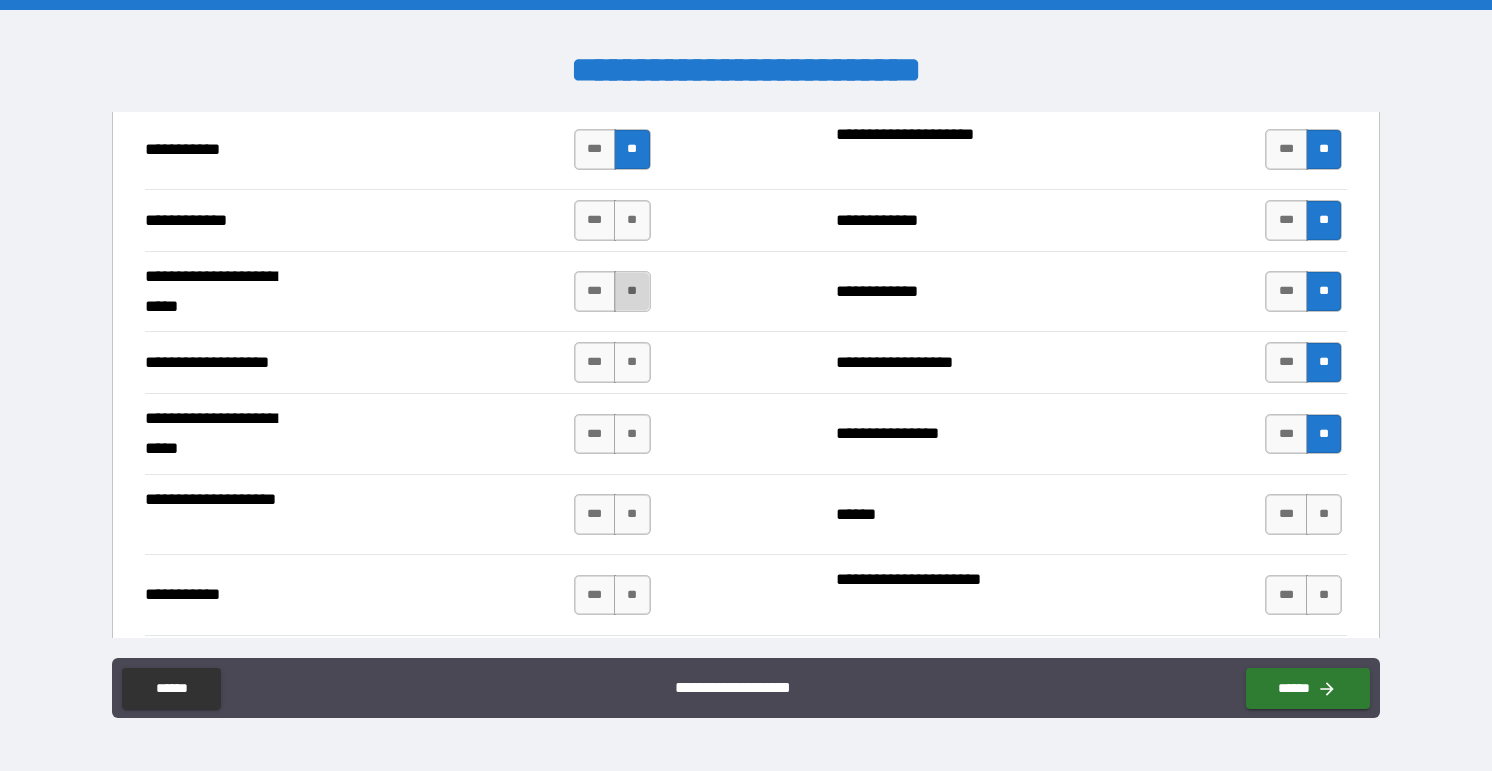click on "**" at bounding box center (632, 291) 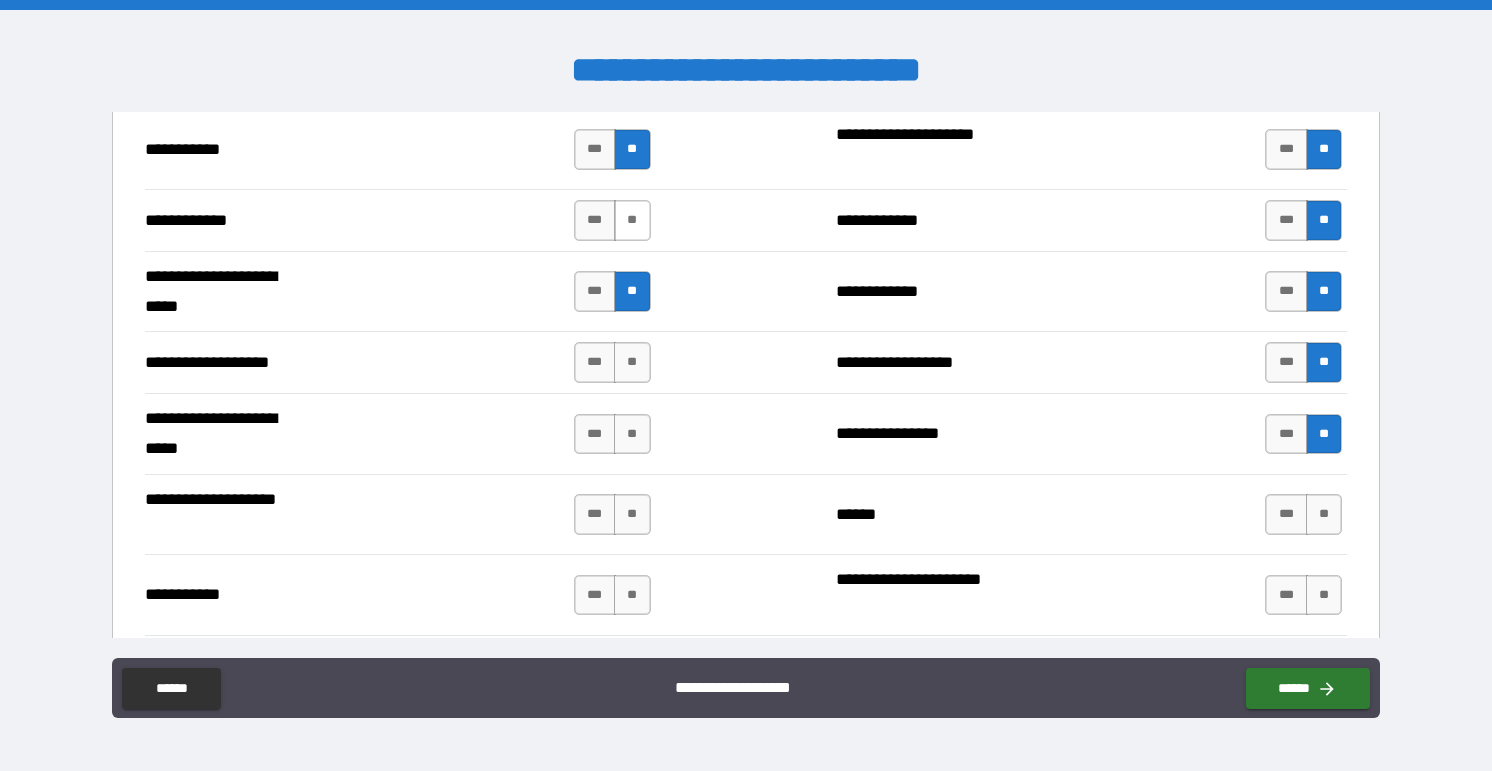 click on "**" at bounding box center [632, 220] 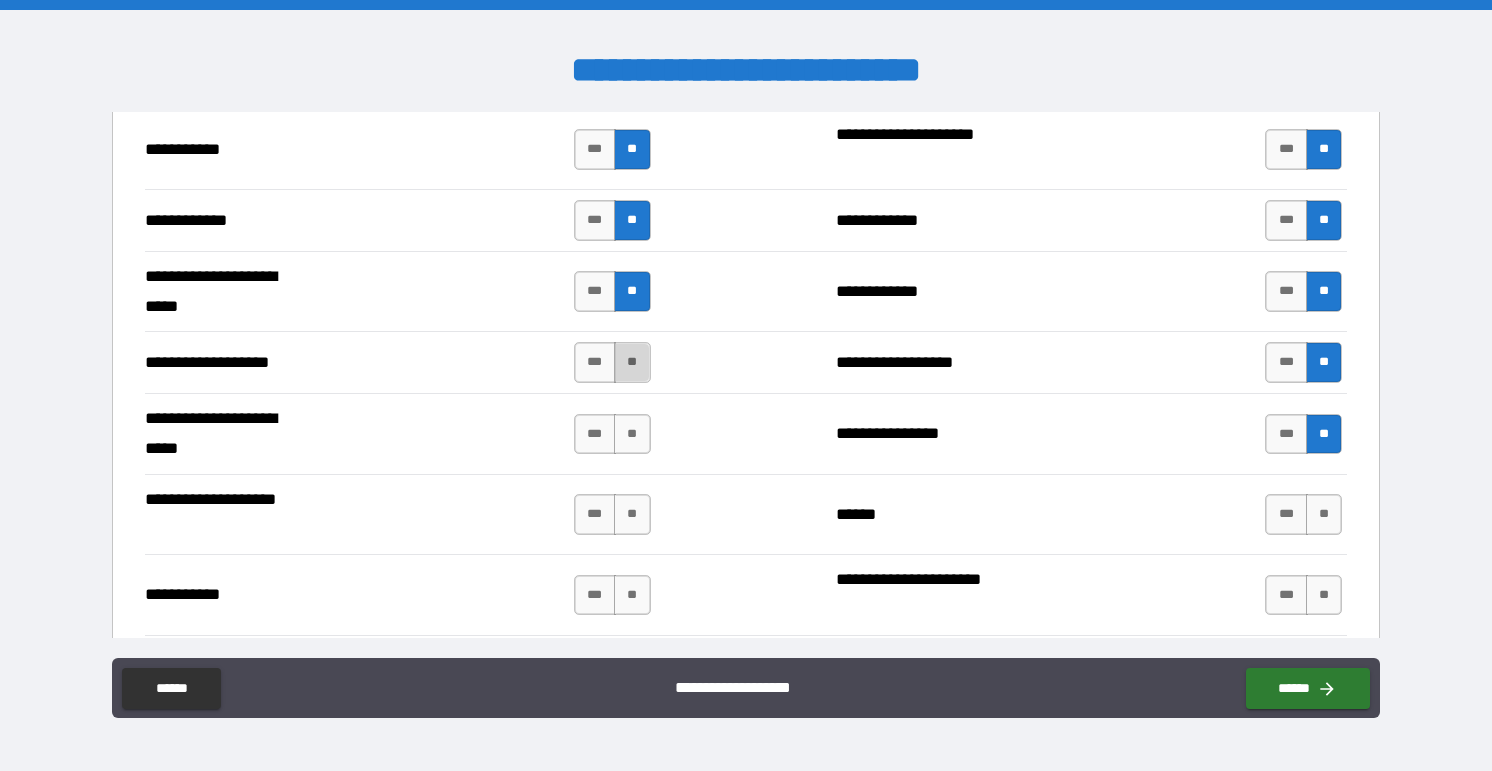 click on "**" at bounding box center [632, 362] 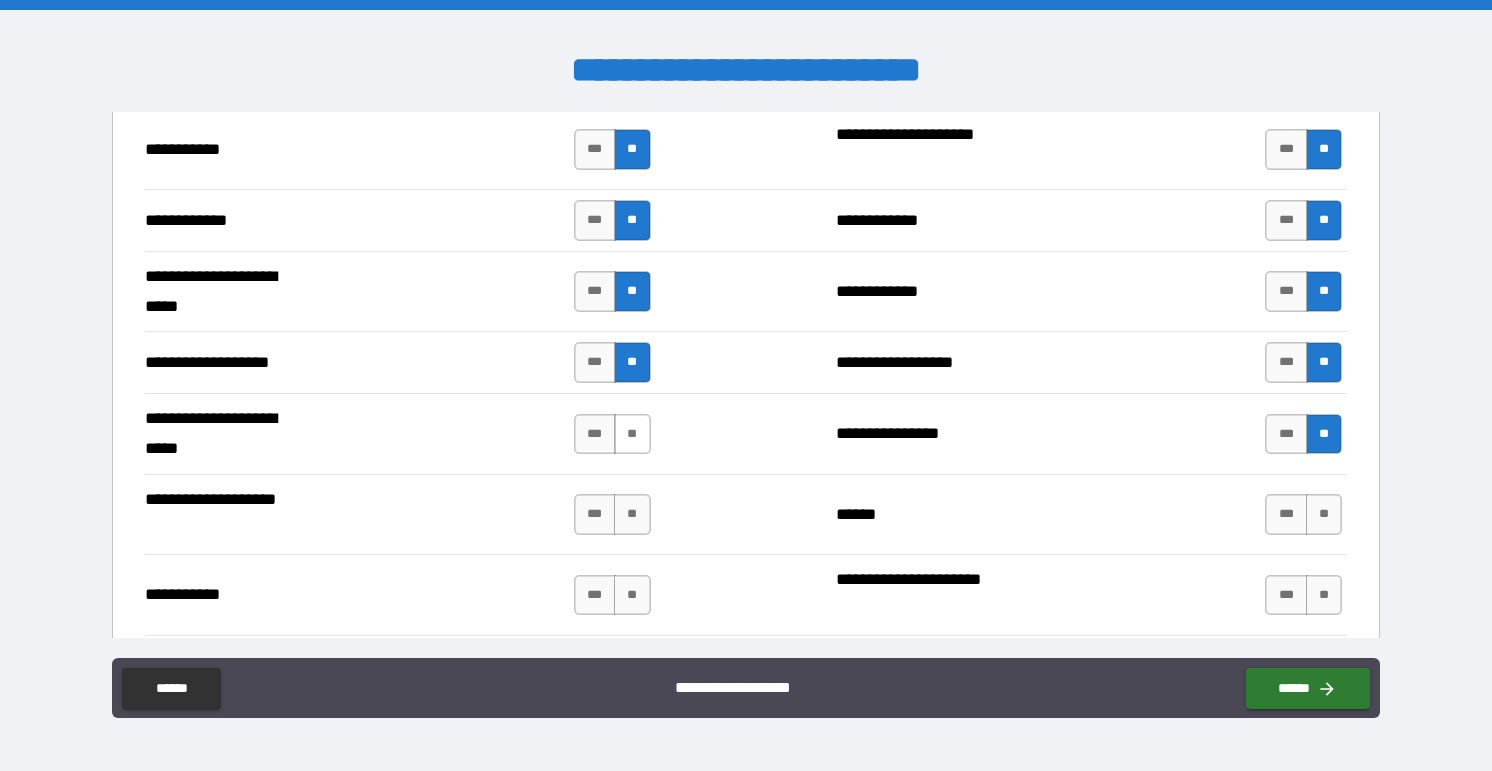 click on "**" at bounding box center [632, 434] 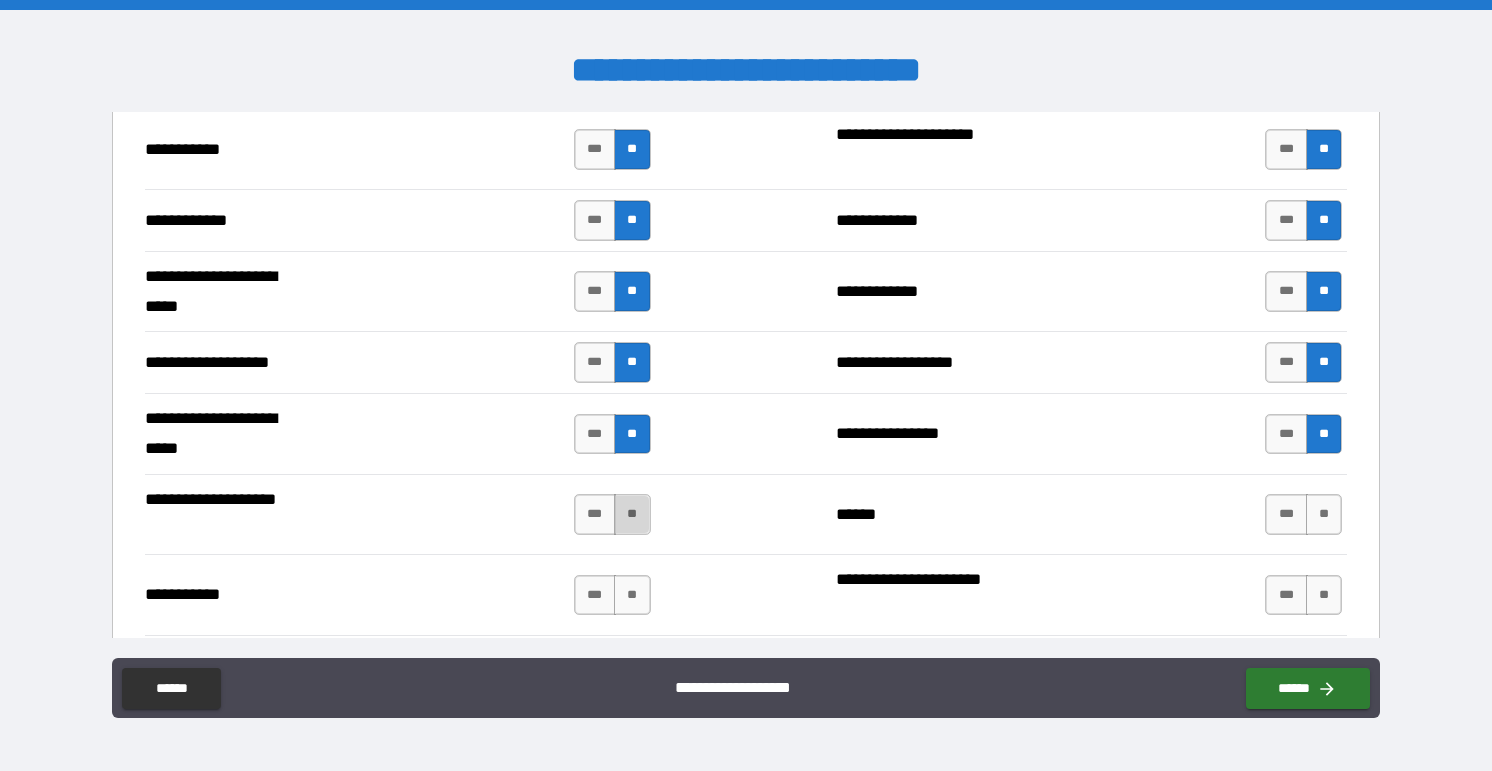 click on "**" at bounding box center [632, 514] 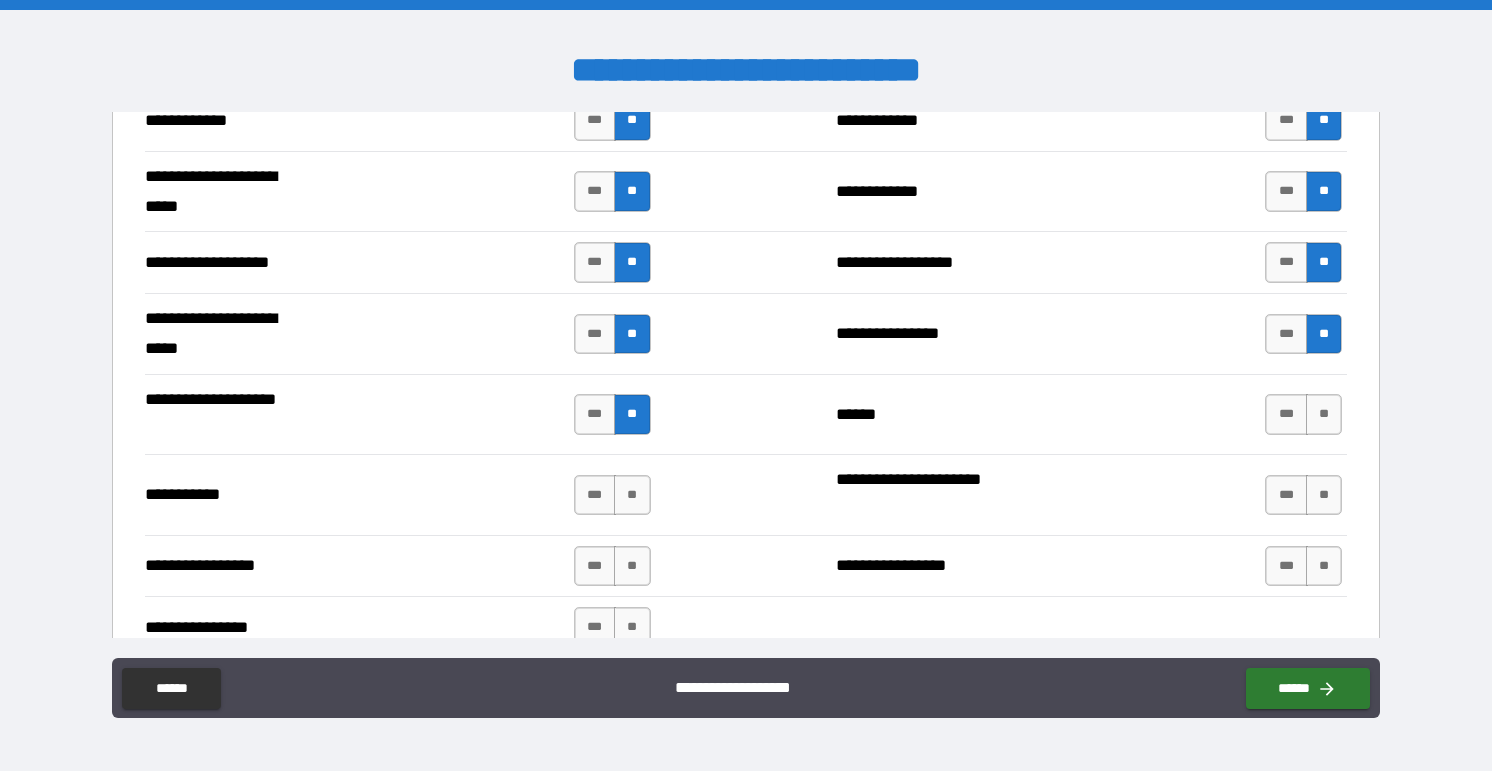scroll, scrollTop: 4128, scrollLeft: 0, axis: vertical 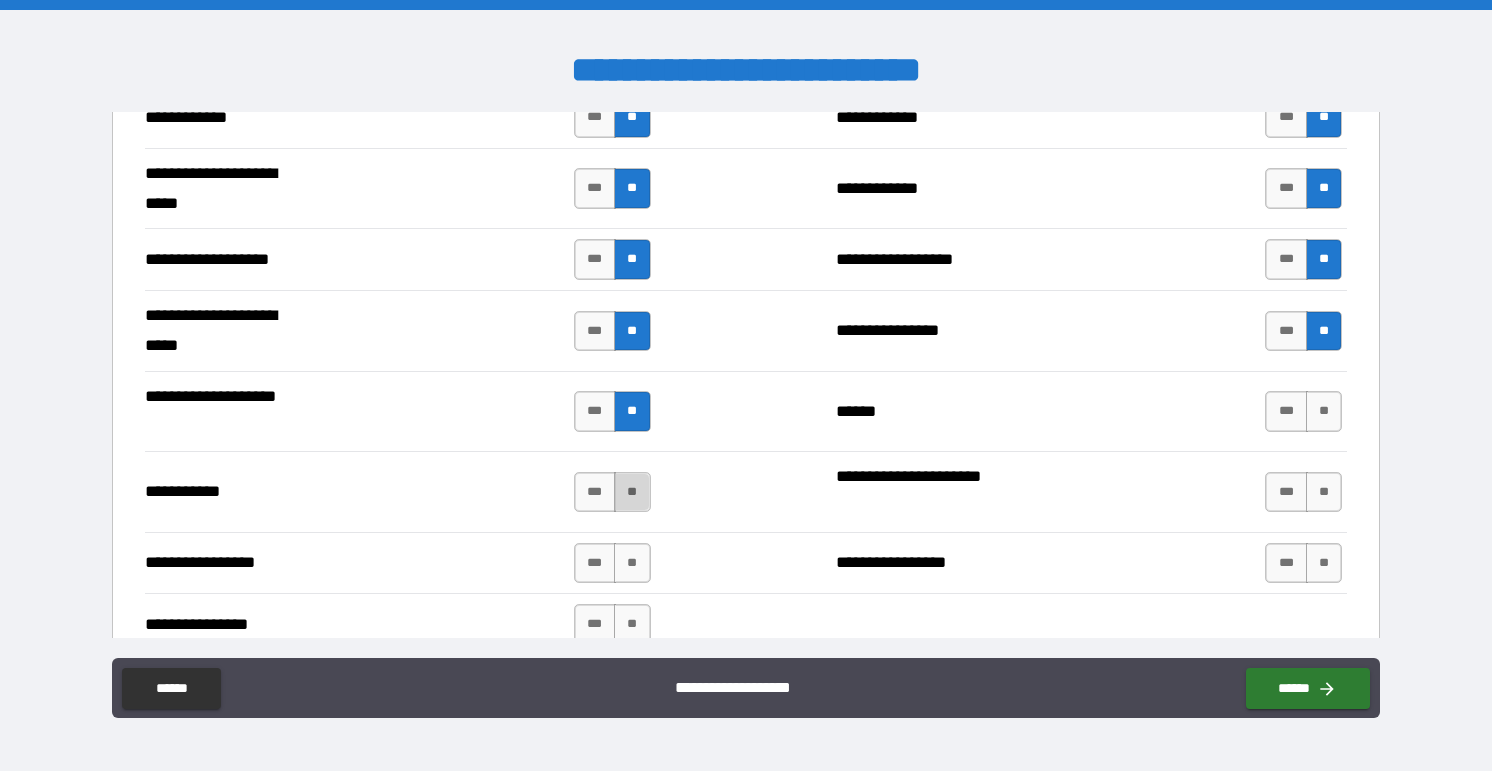 click on "**" at bounding box center [632, 492] 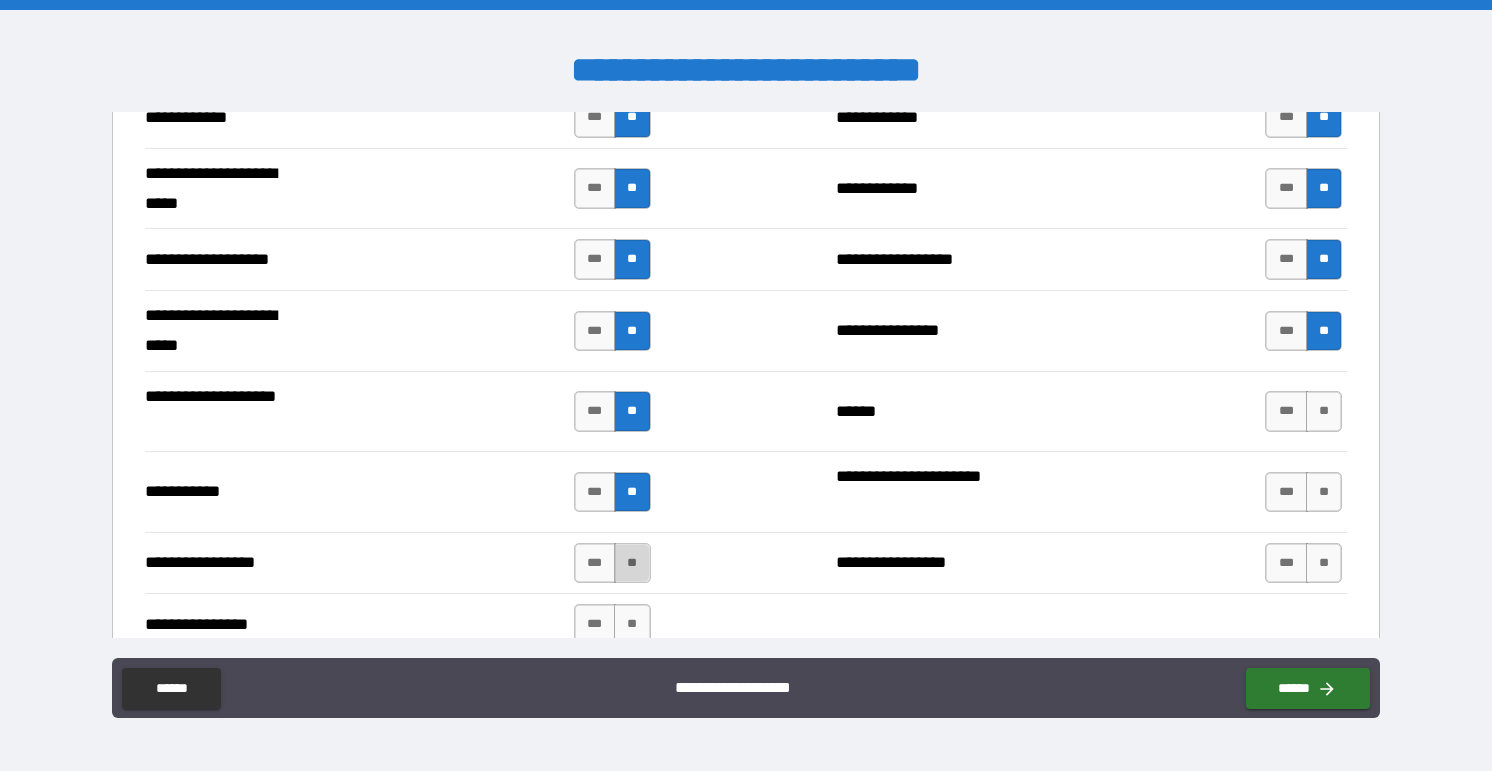 click on "**" at bounding box center [632, 563] 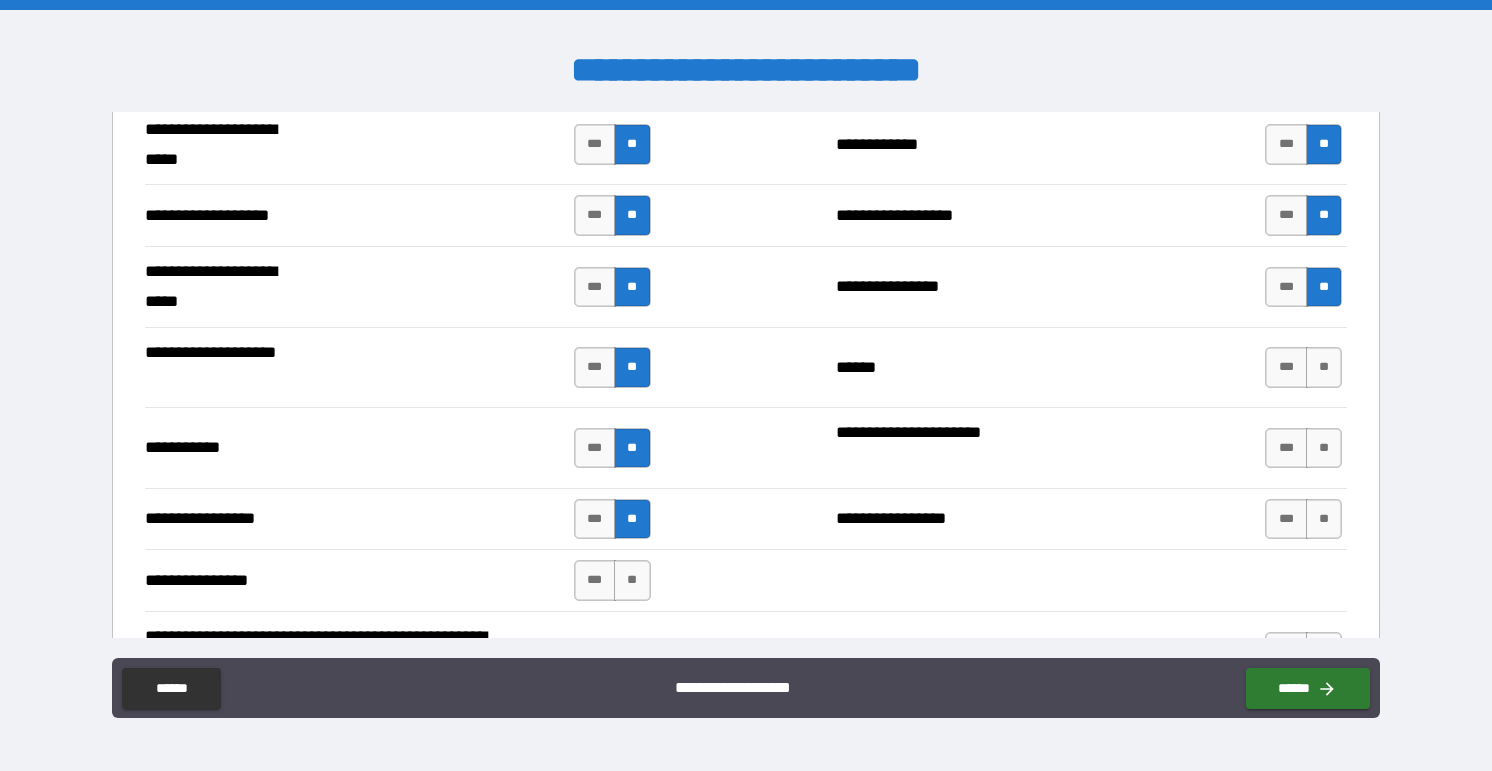 scroll, scrollTop: 4173, scrollLeft: 0, axis: vertical 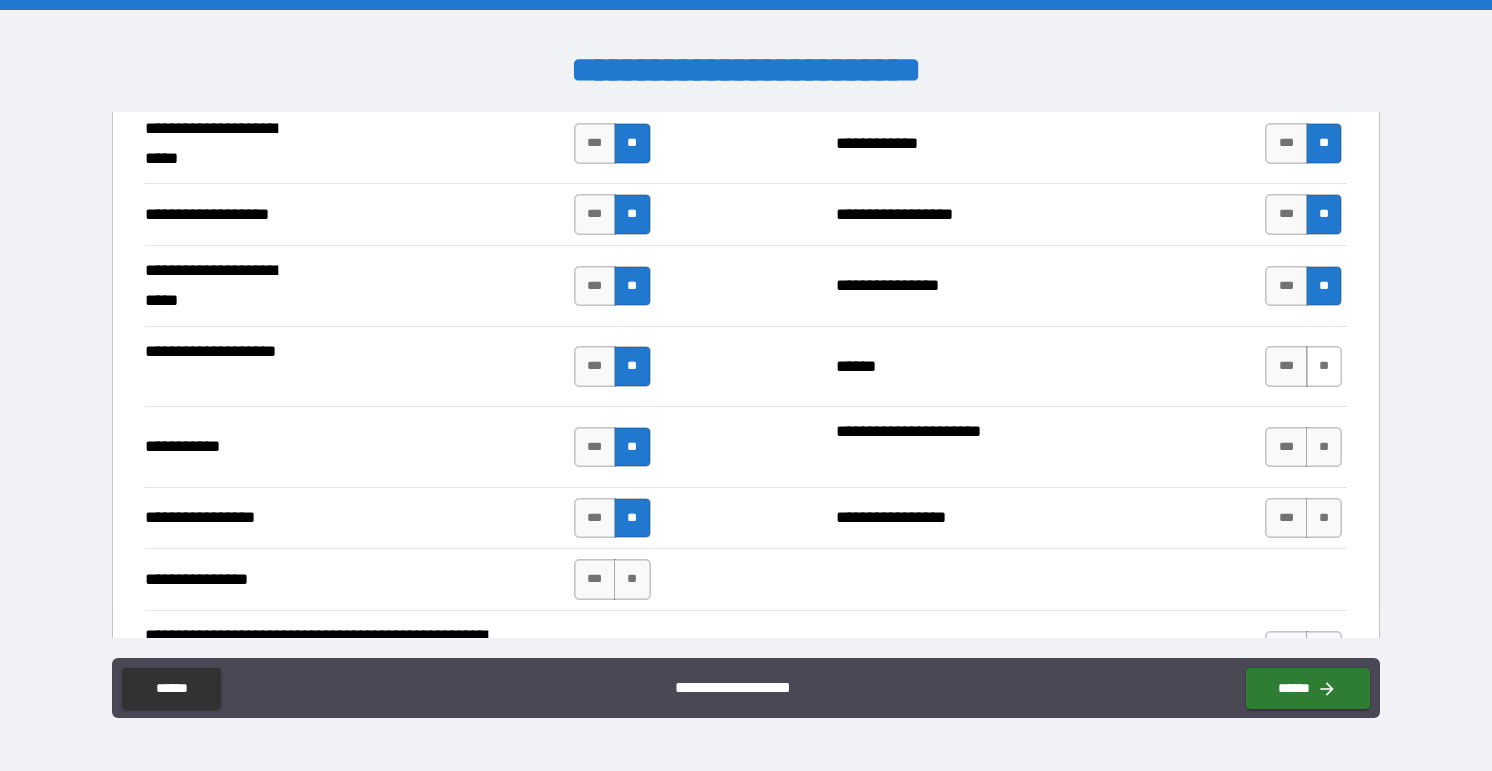 click on "**" at bounding box center (1324, 366) 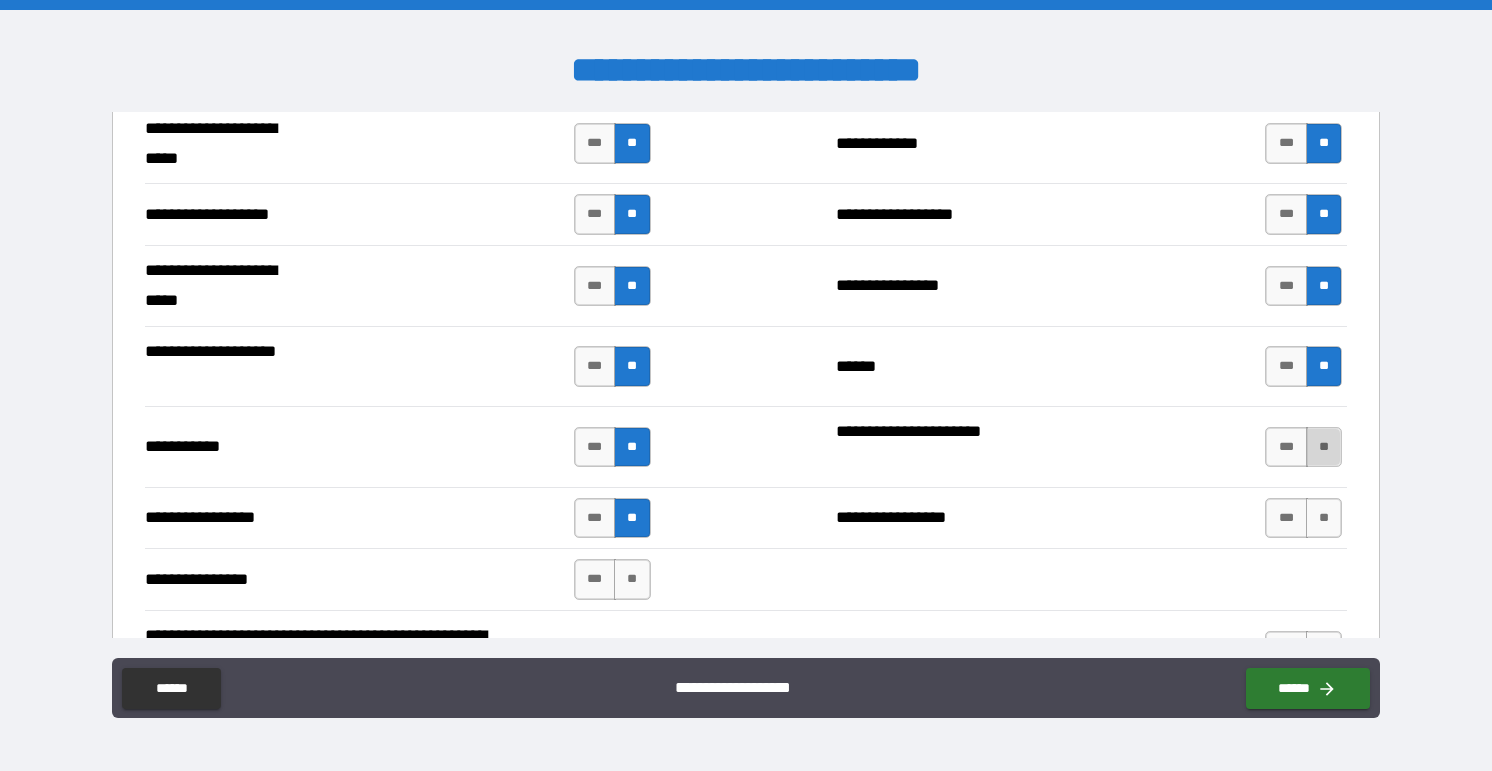 click on "**" at bounding box center [1324, 447] 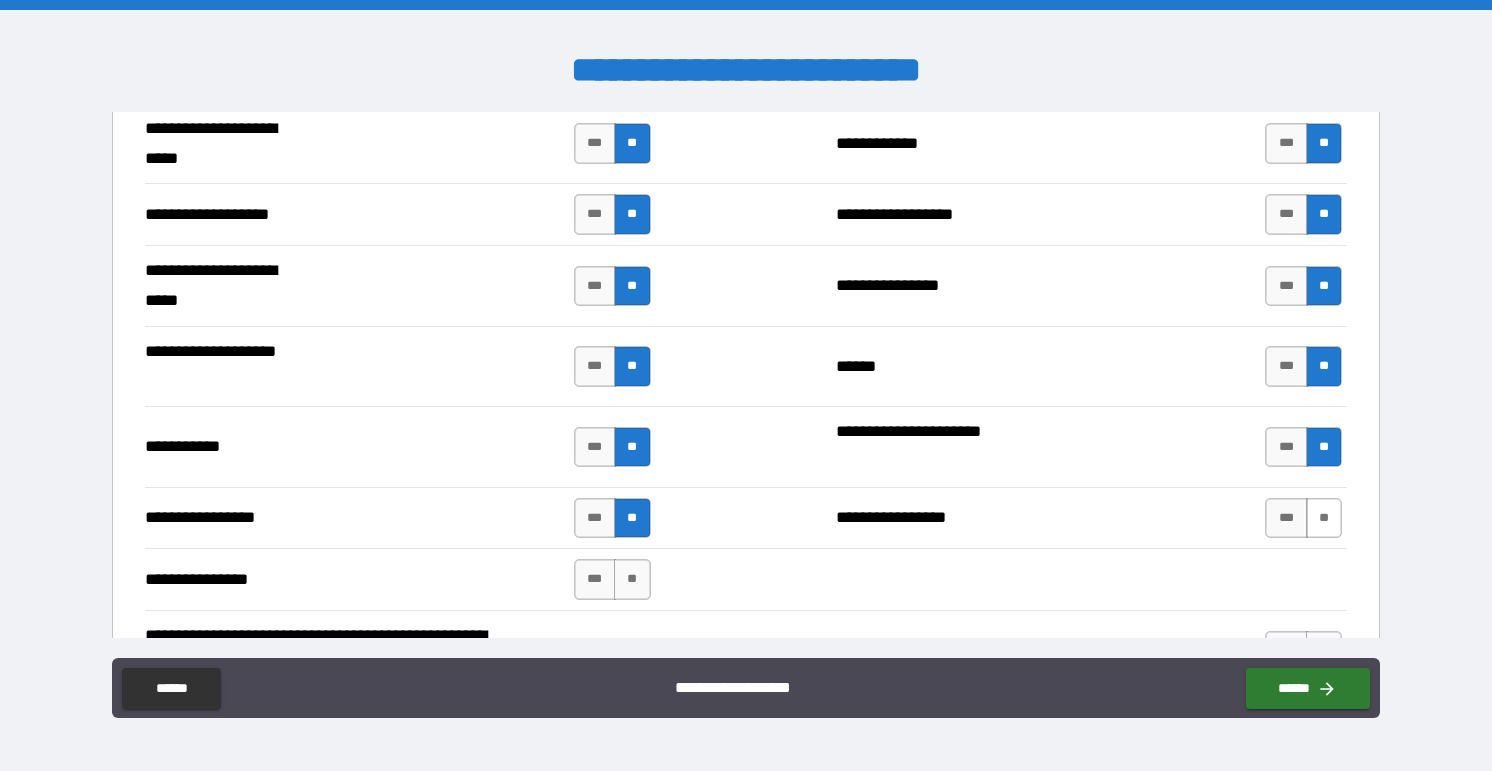 click on "**" at bounding box center [1324, 518] 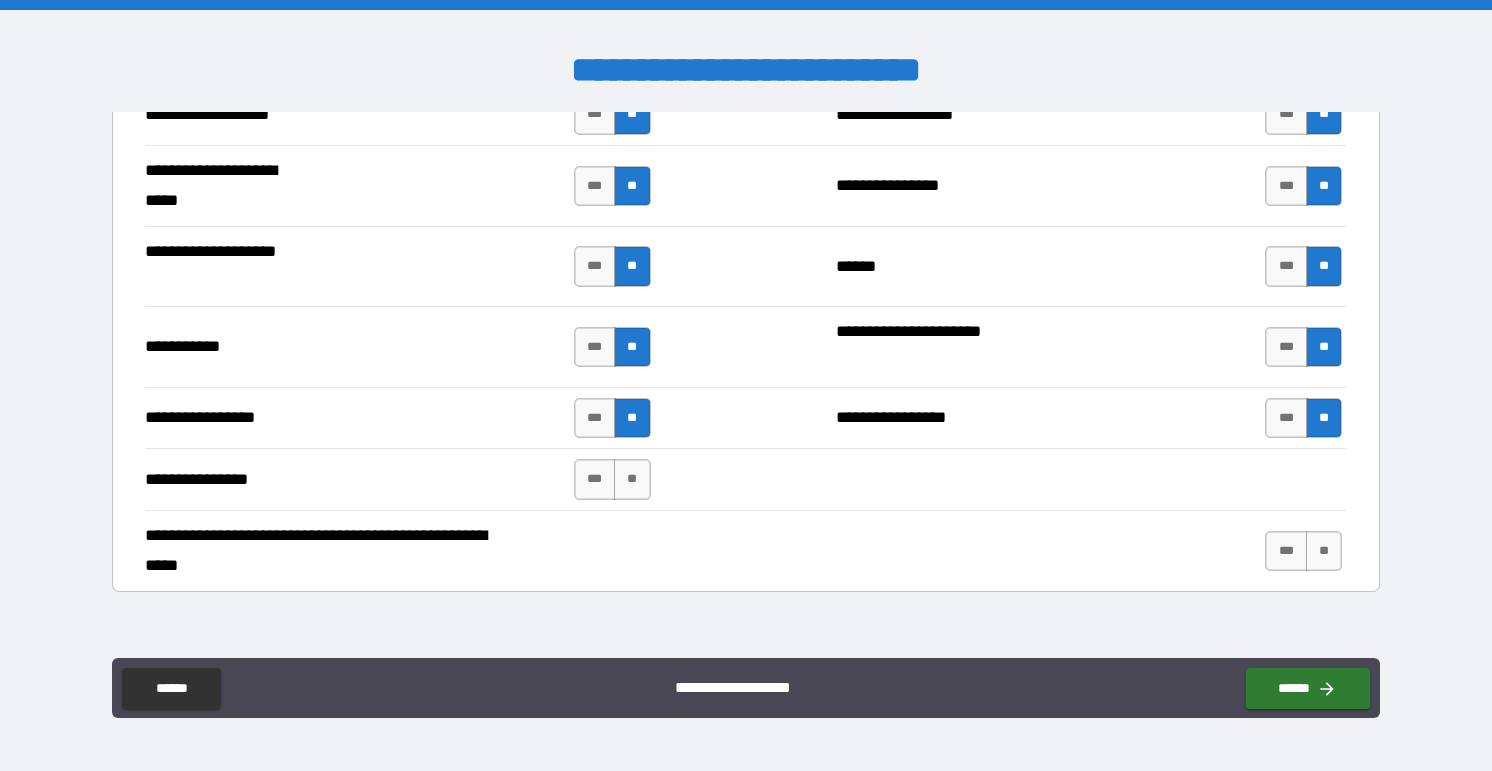 scroll, scrollTop: 4282, scrollLeft: 0, axis: vertical 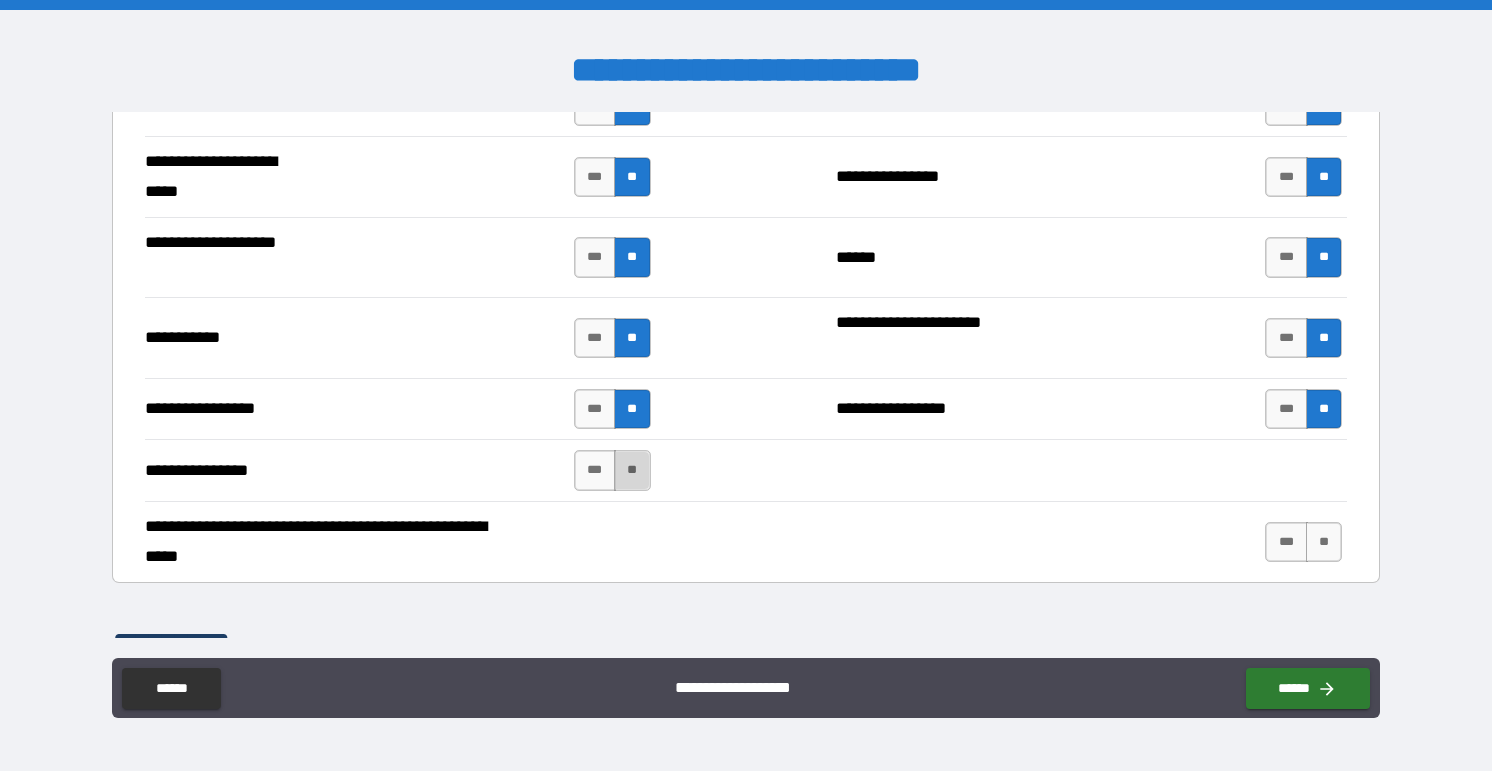 click on "**" at bounding box center (632, 470) 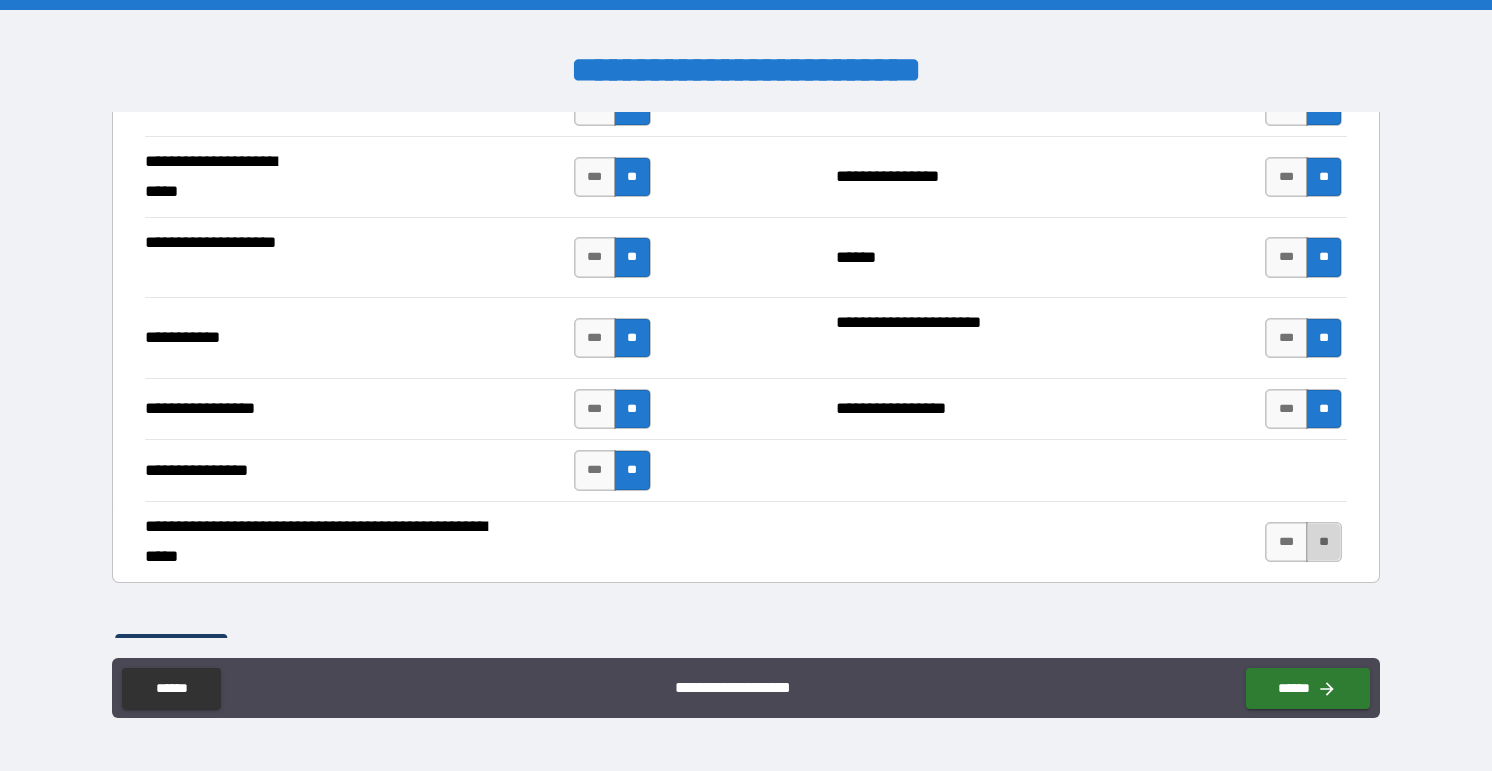 click on "**" at bounding box center [1324, 542] 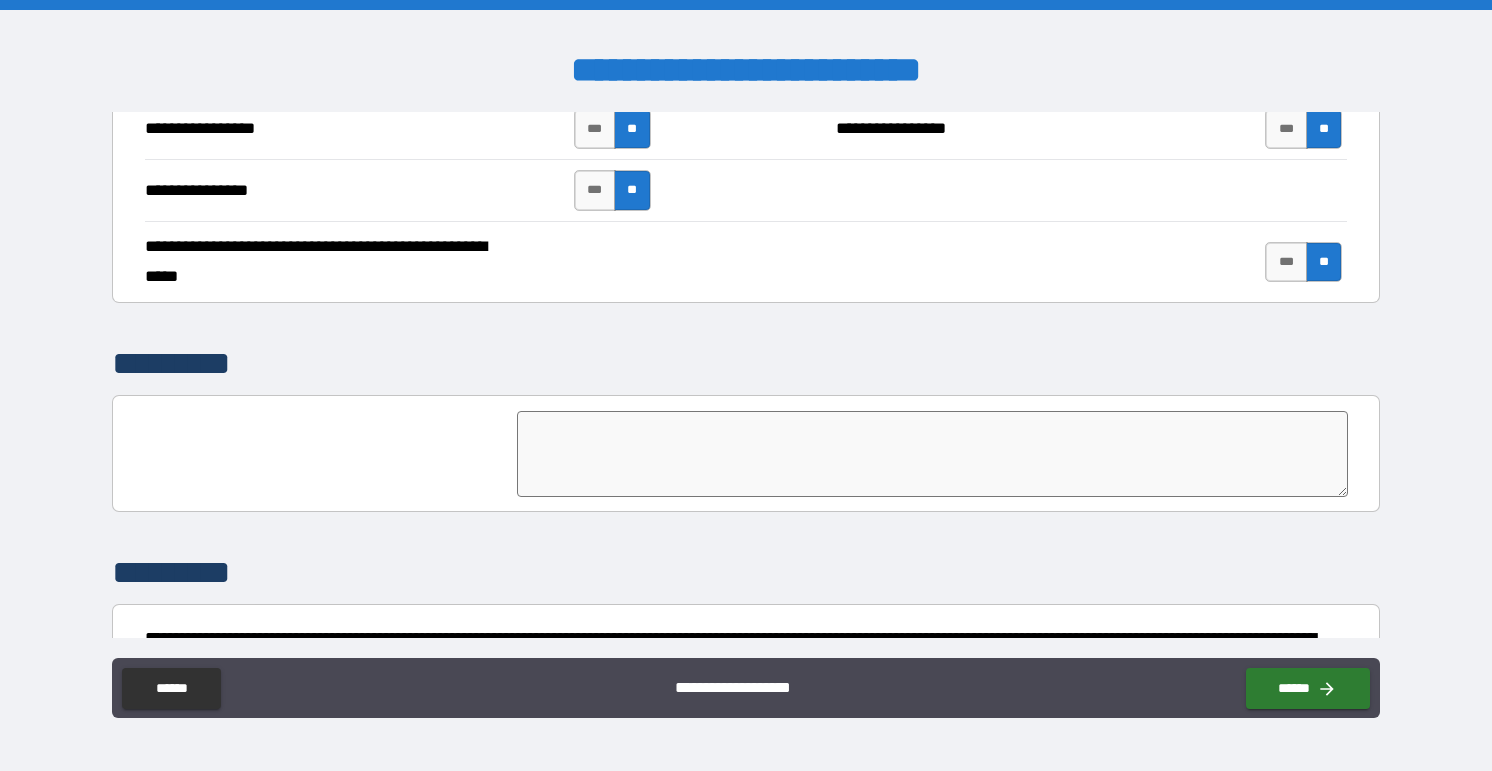 scroll, scrollTop: 4686, scrollLeft: 0, axis: vertical 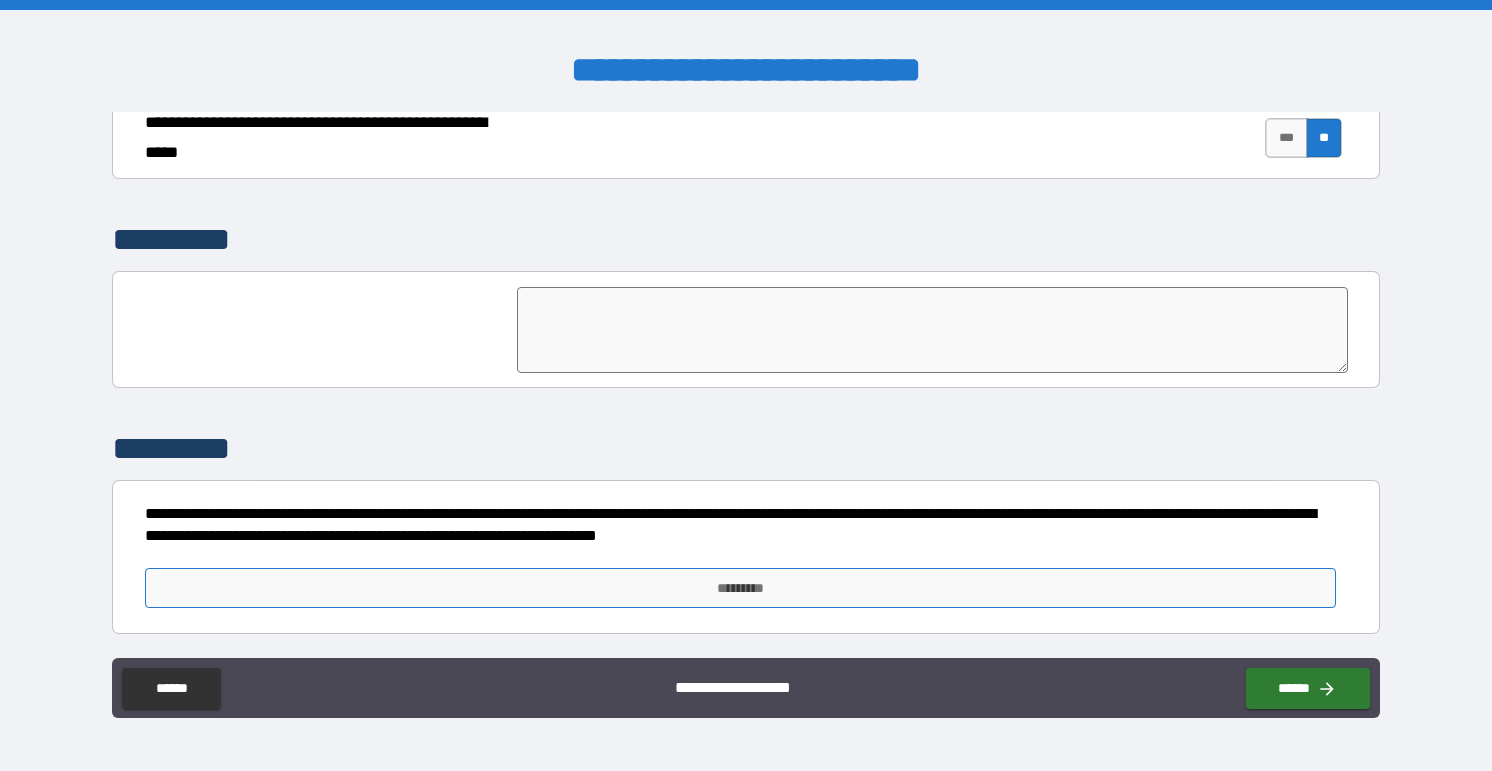 click on "*********" at bounding box center [740, 588] 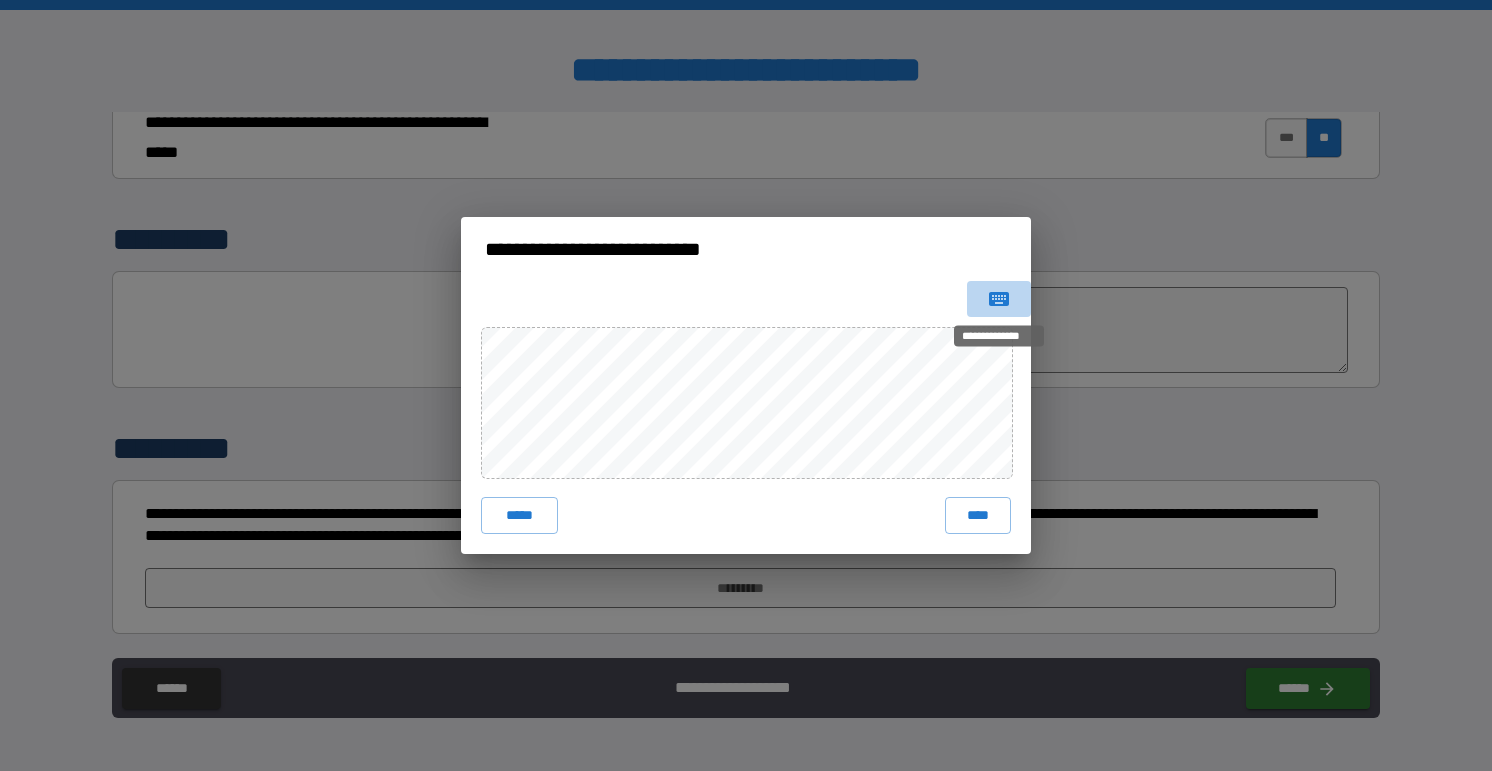 click 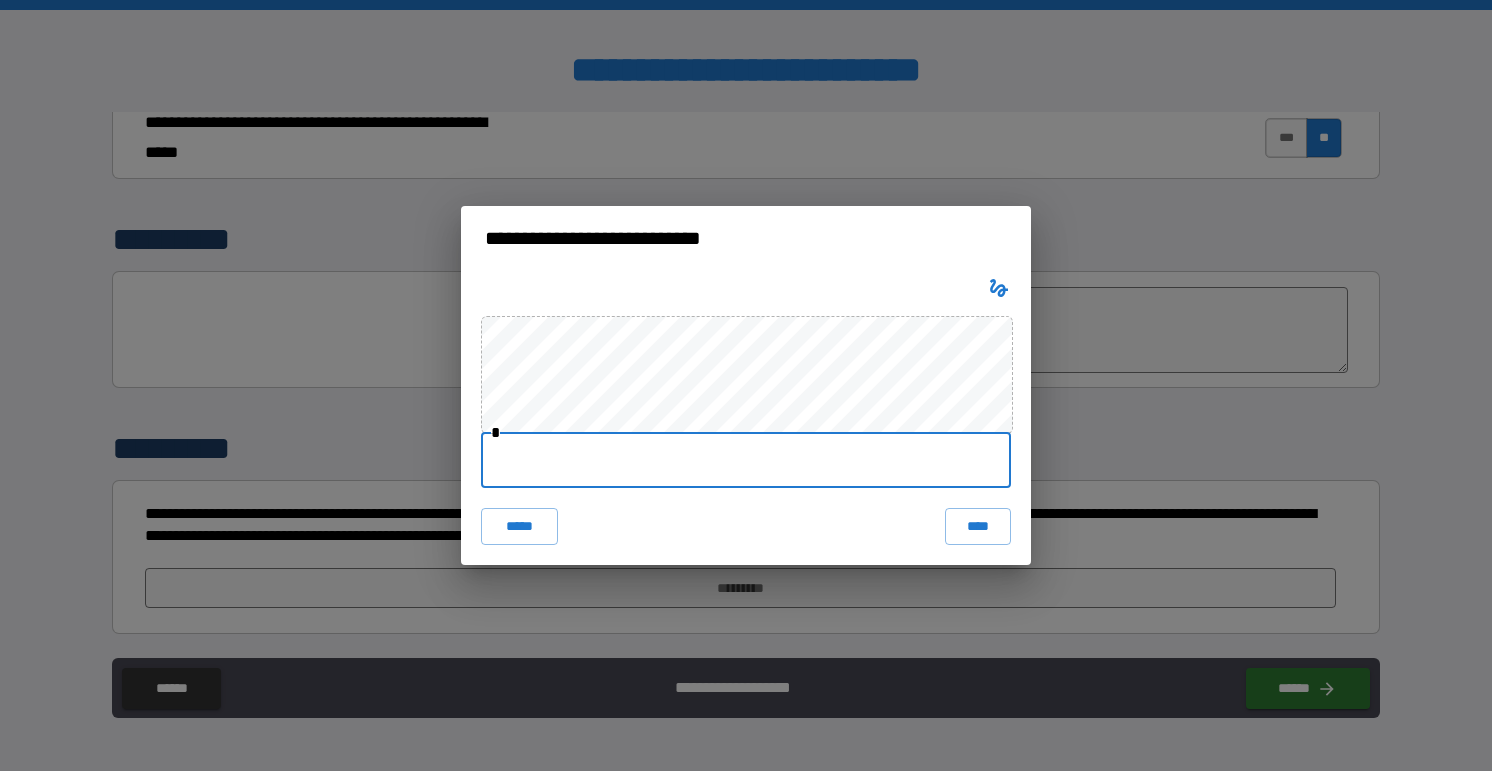 click at bounding box center (746, 460) 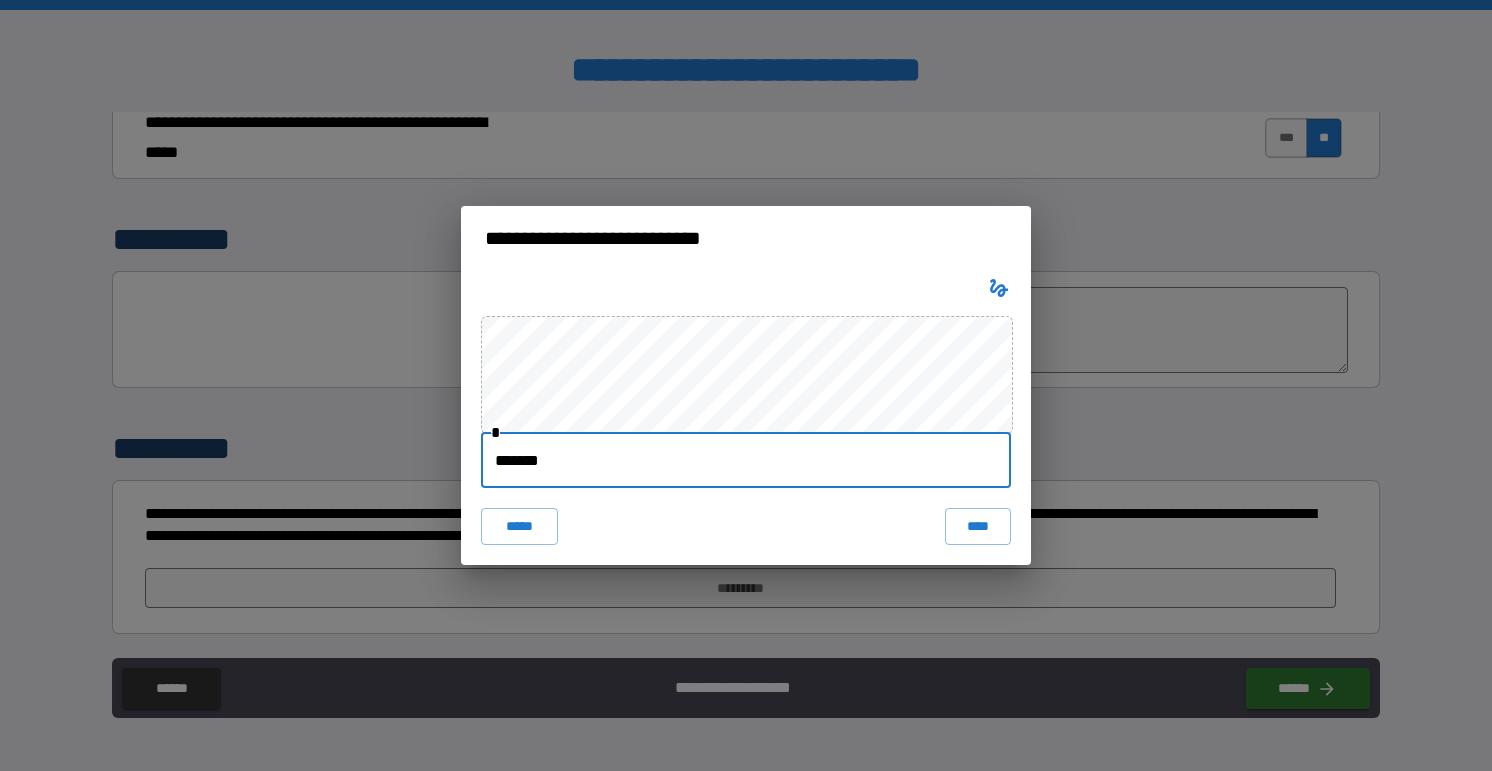 click on "*******" at bounding box center (746, 460) 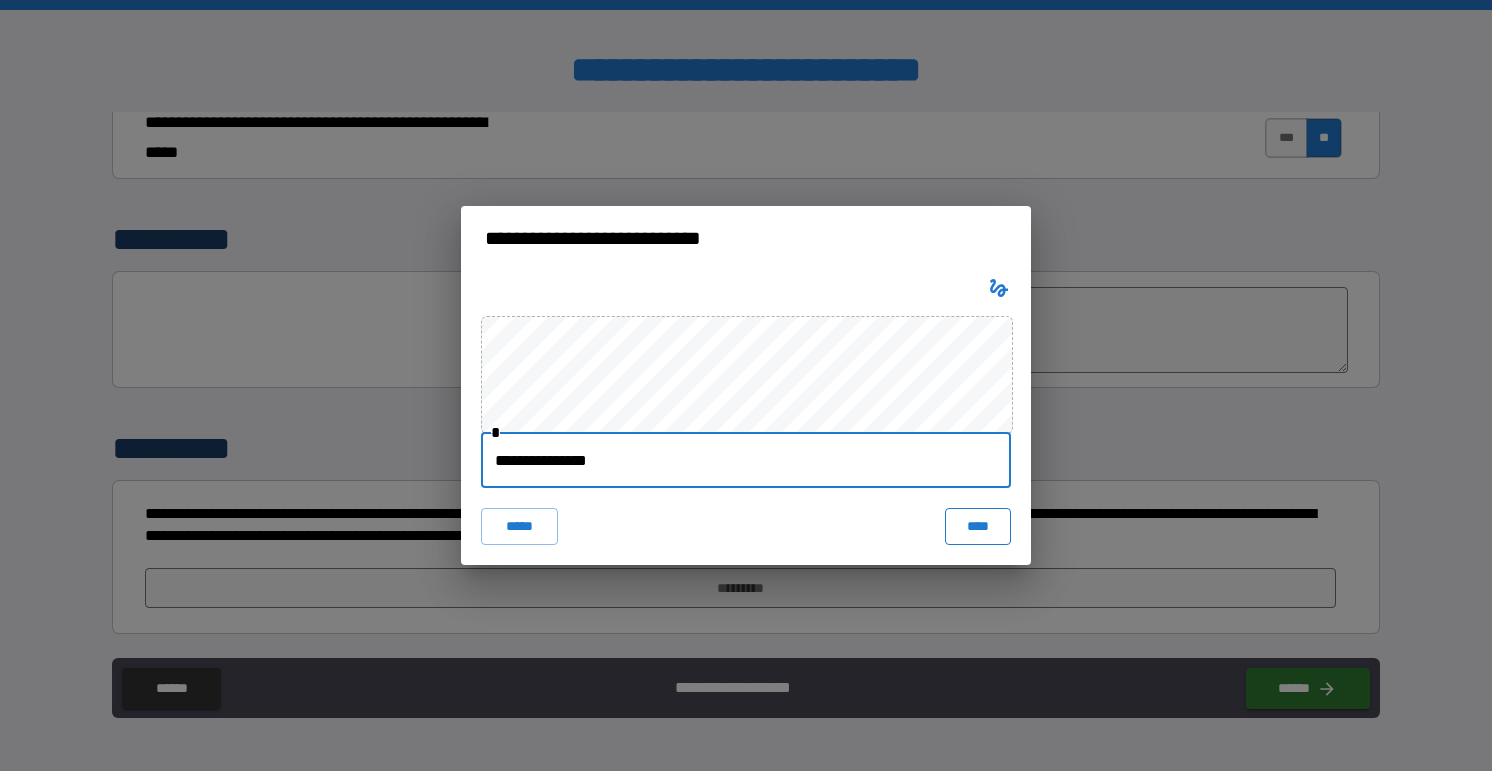 click on "****" at bounding box center (978, 526) 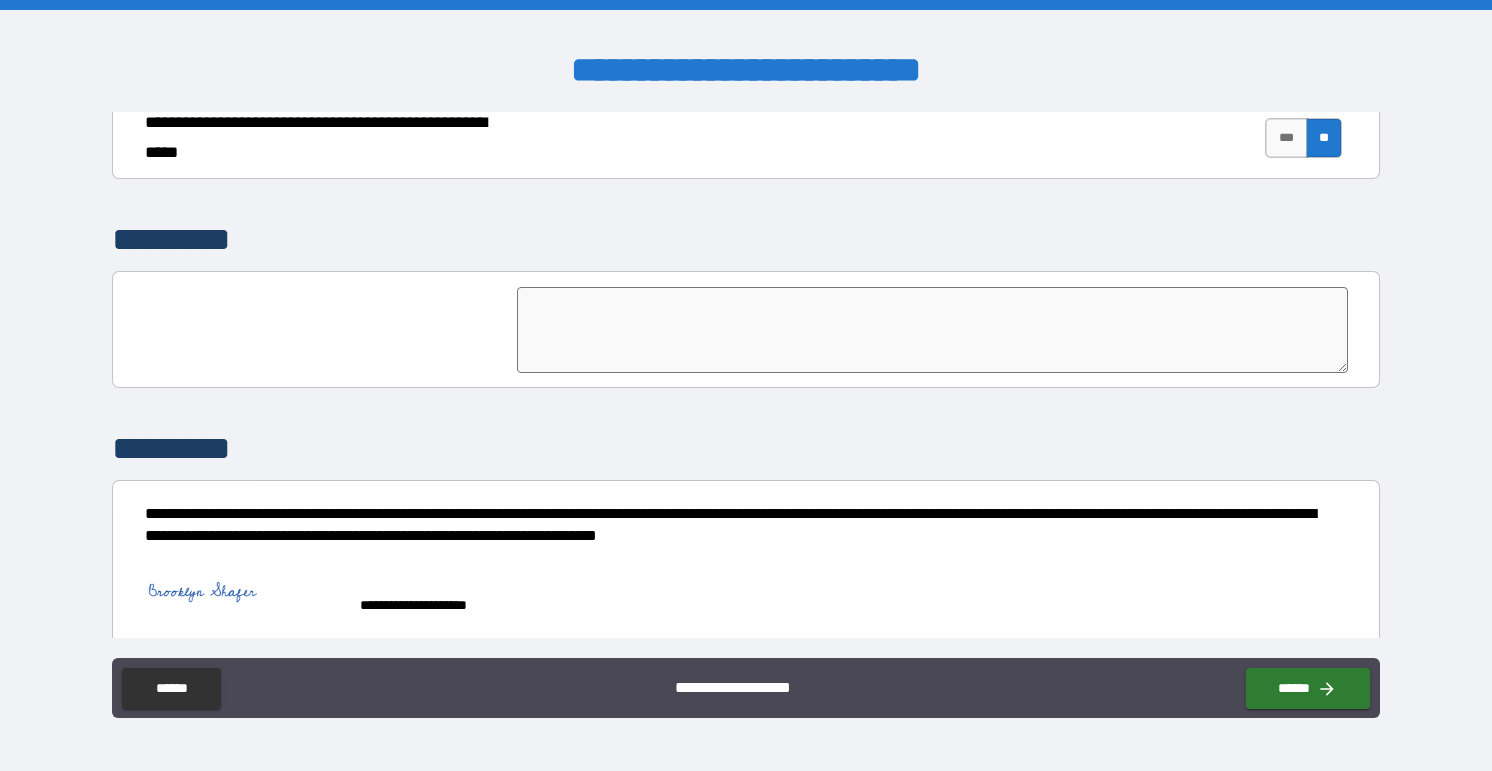 scroll, scrollTop: 4703, scrollLeft: 0, axis: vertical 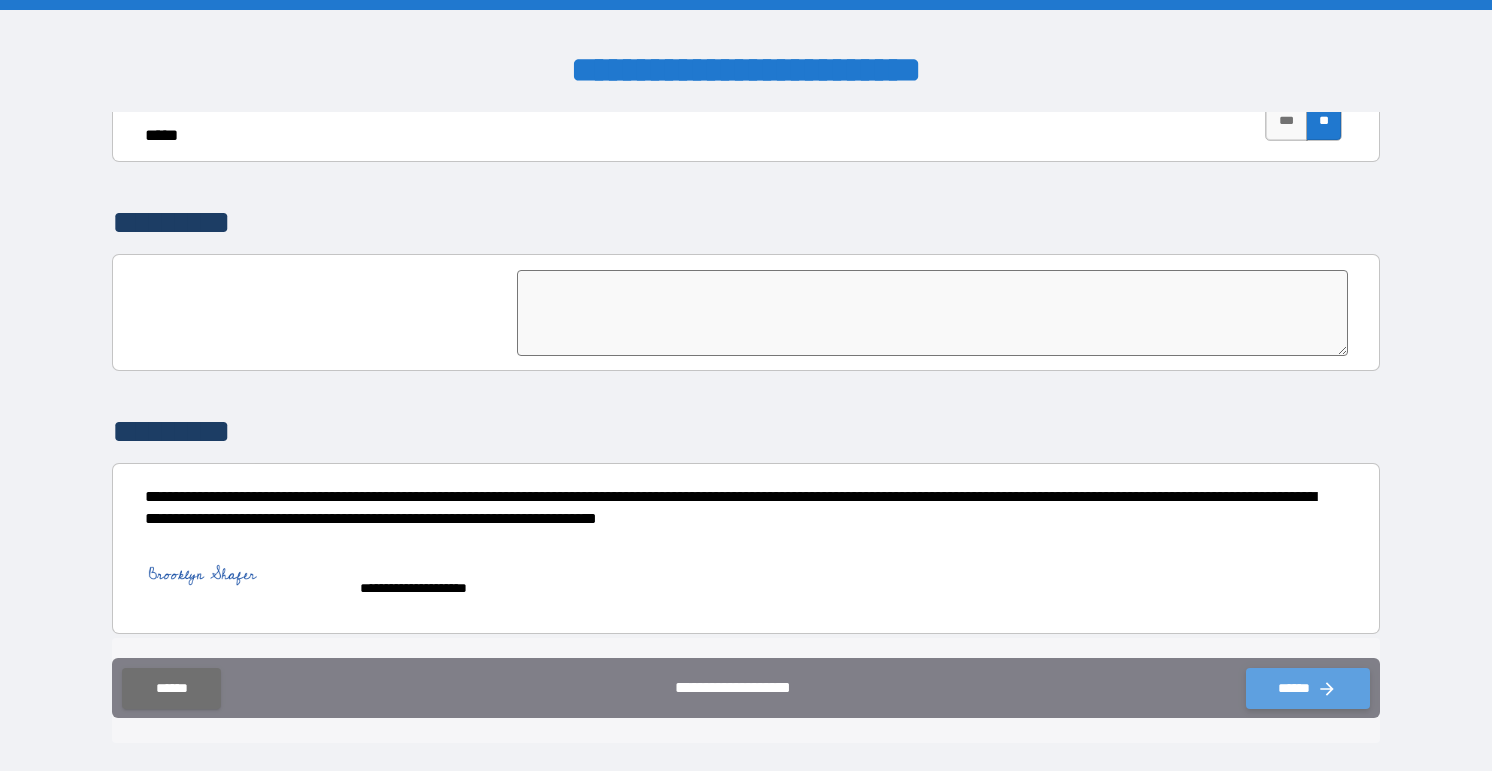 click on "******" at bounding box center [1308, 688] 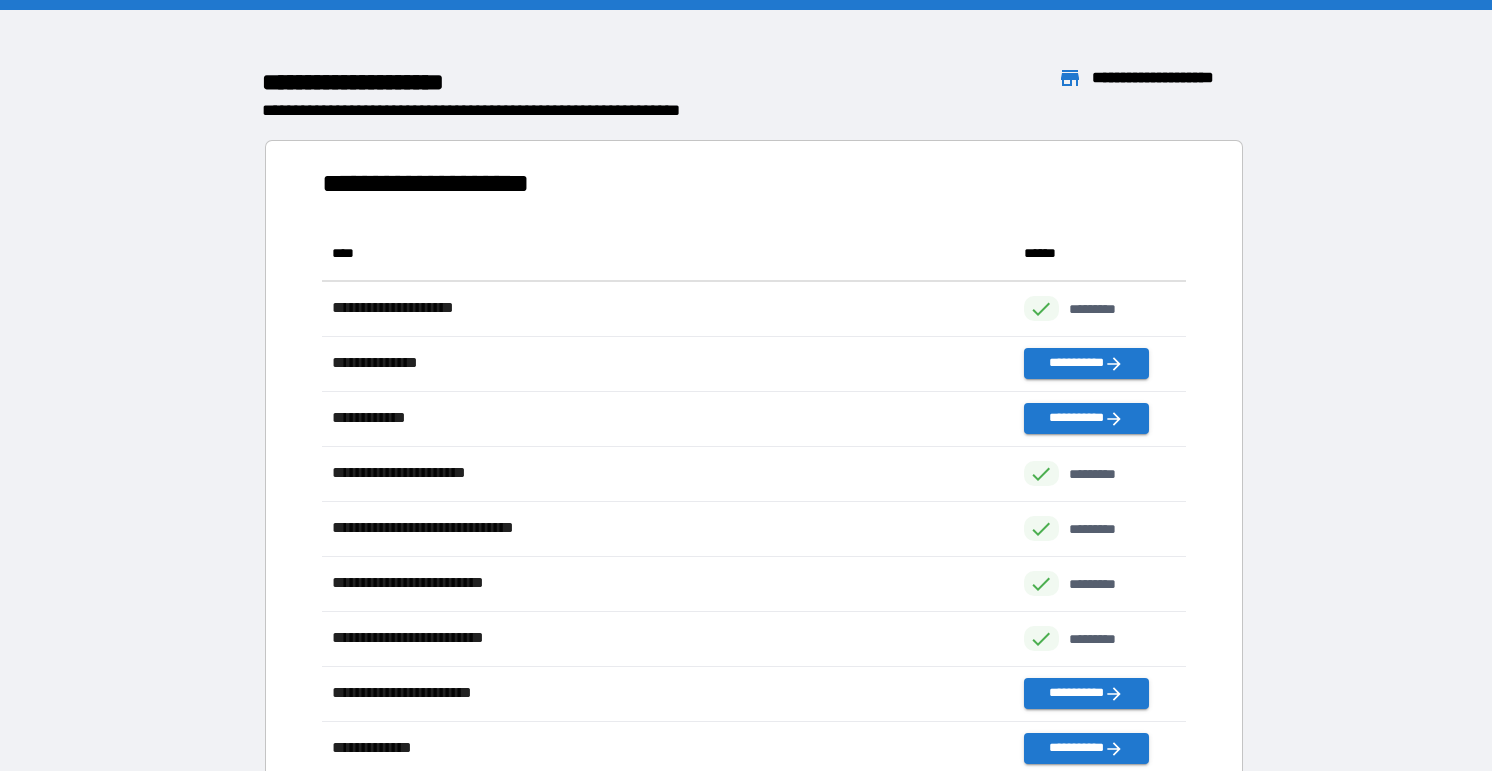 scroll, scrollTop: 1, scrollLeft: 1, axis: both 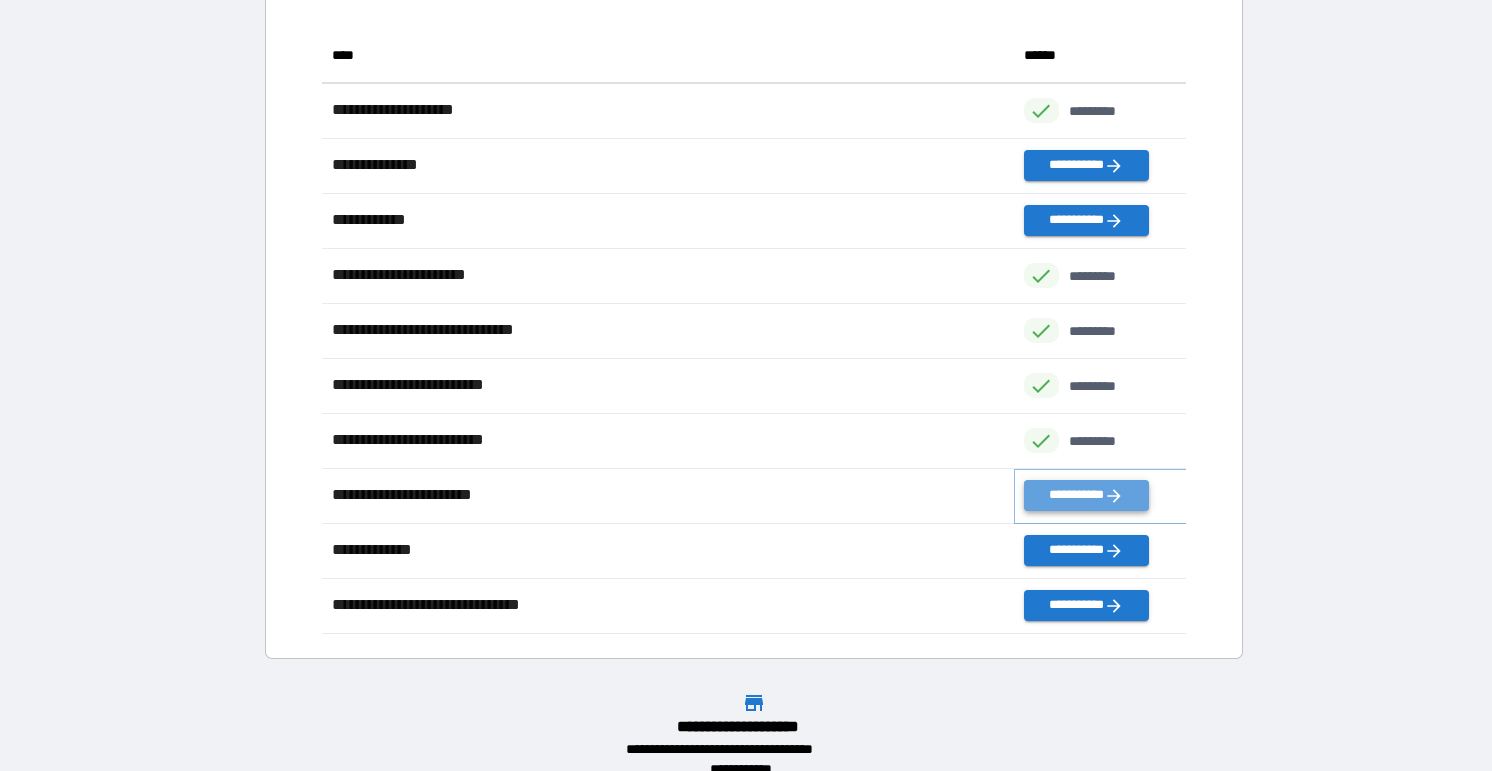 click on "**********" at bounding box center [1086, 495] 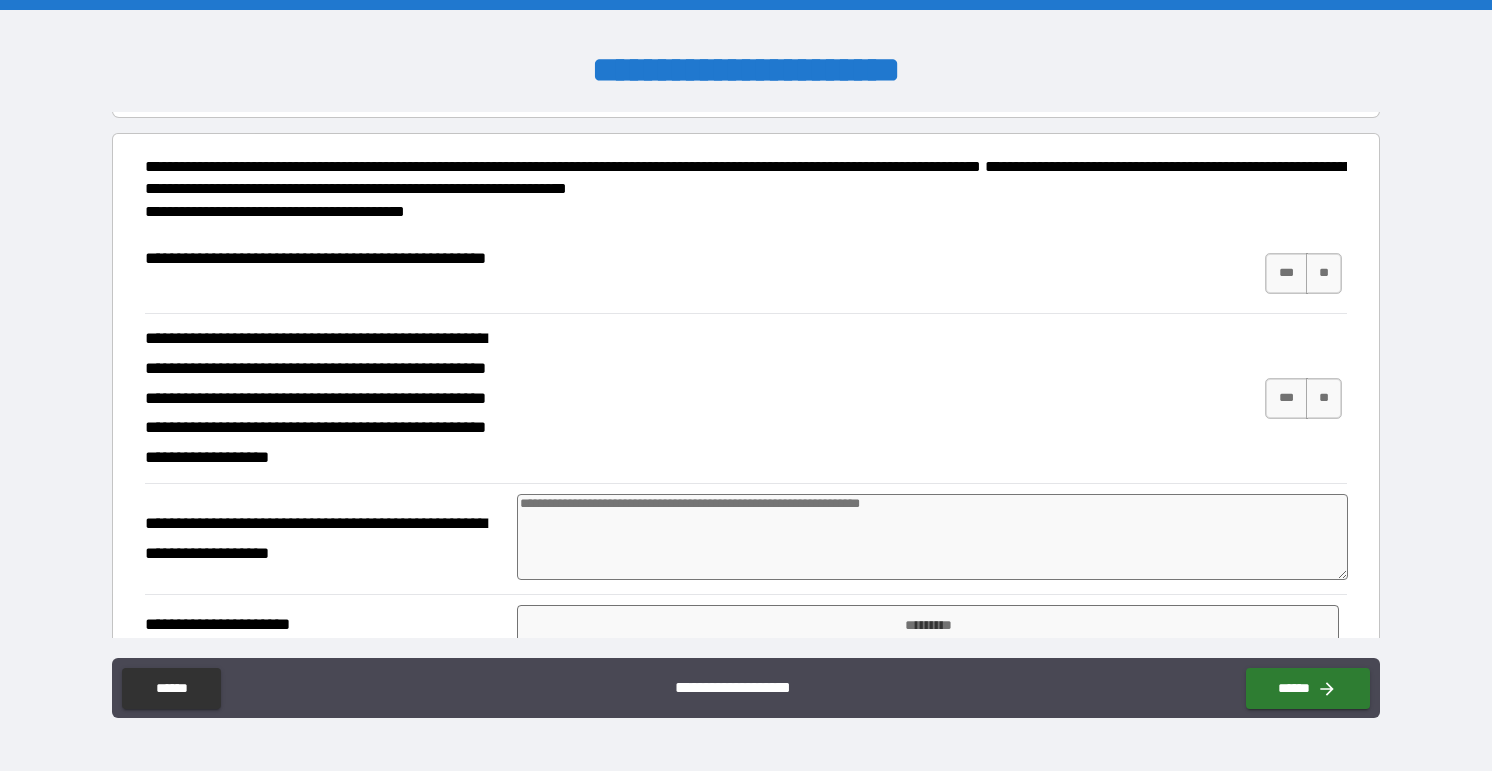 scroll, scrollTop: 121, scrollLeft: 0, axis: vertical 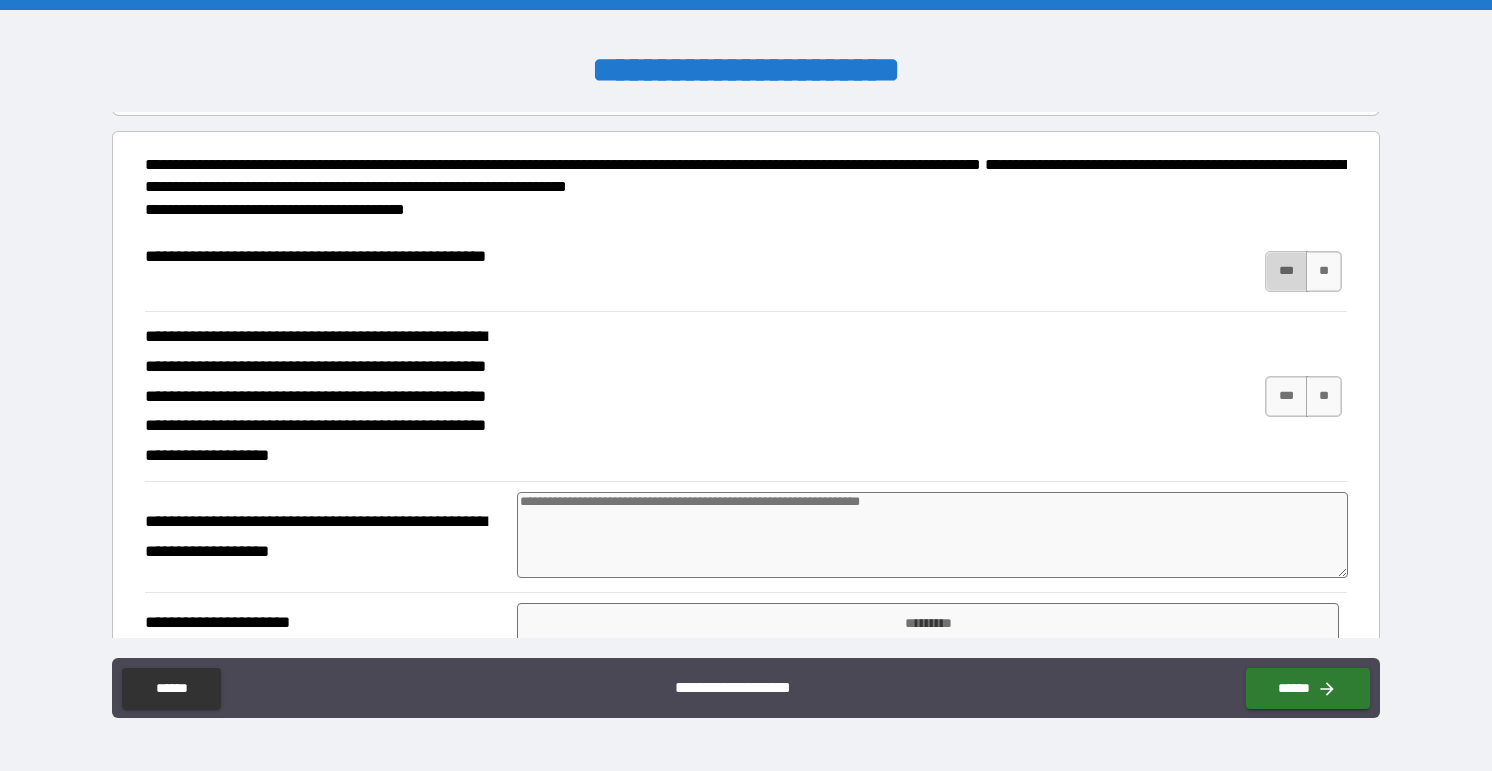click on "***" at bounding box center [1286, 271] 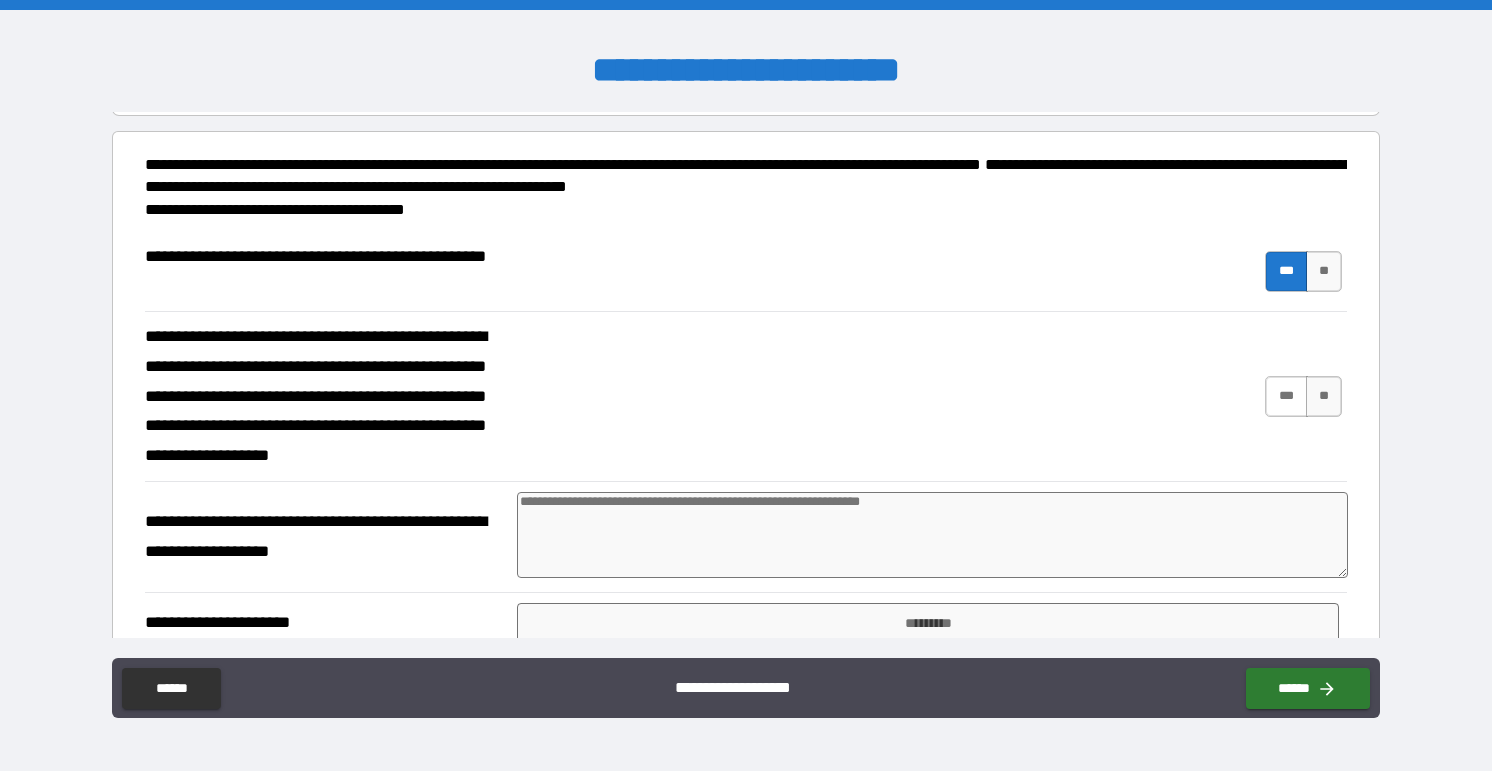 click on "***" at bounding box center (1286, 396) 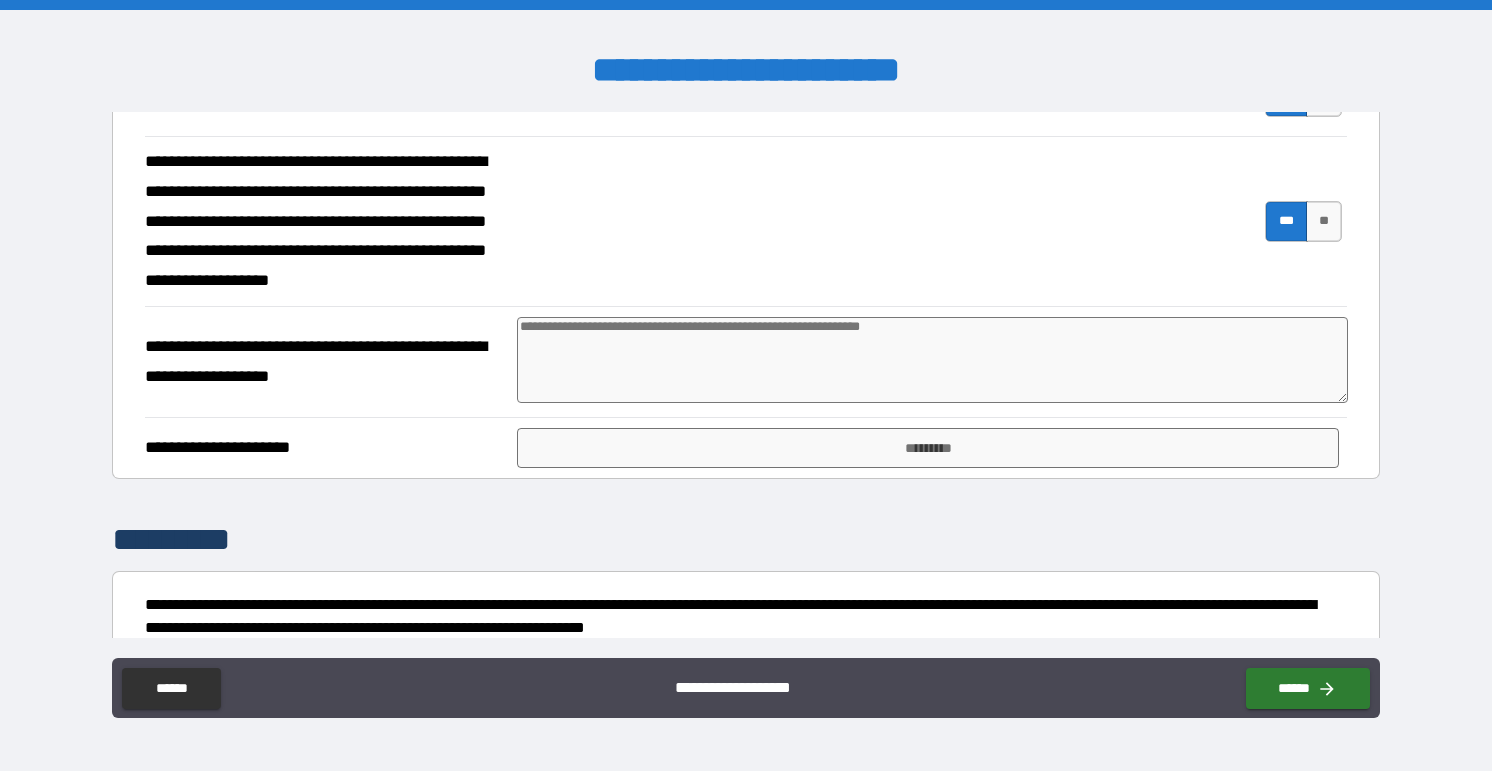 scroll, scrollTop: 305, scrollLeft: 0, axis: vertical 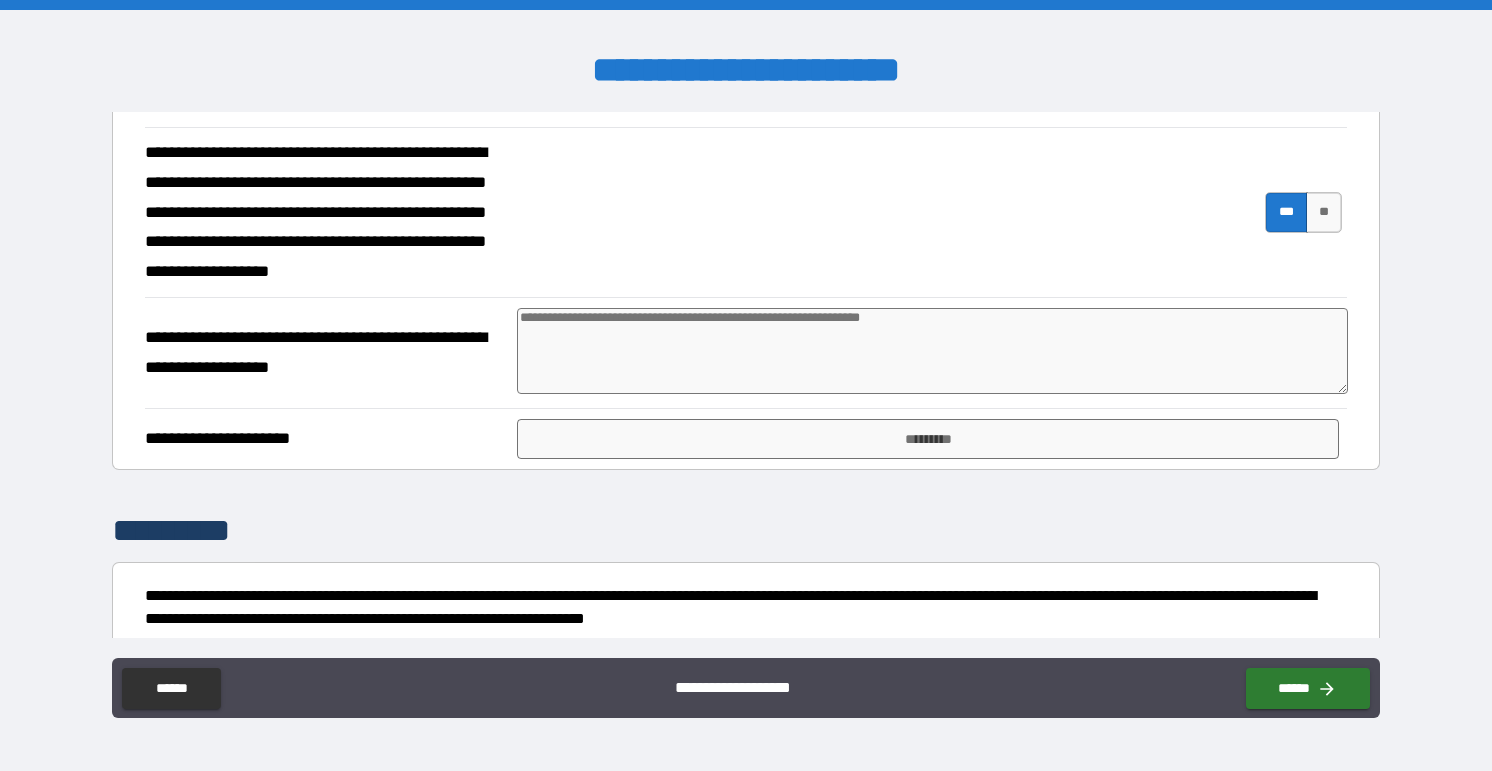 click at bounding box center [932, 351] 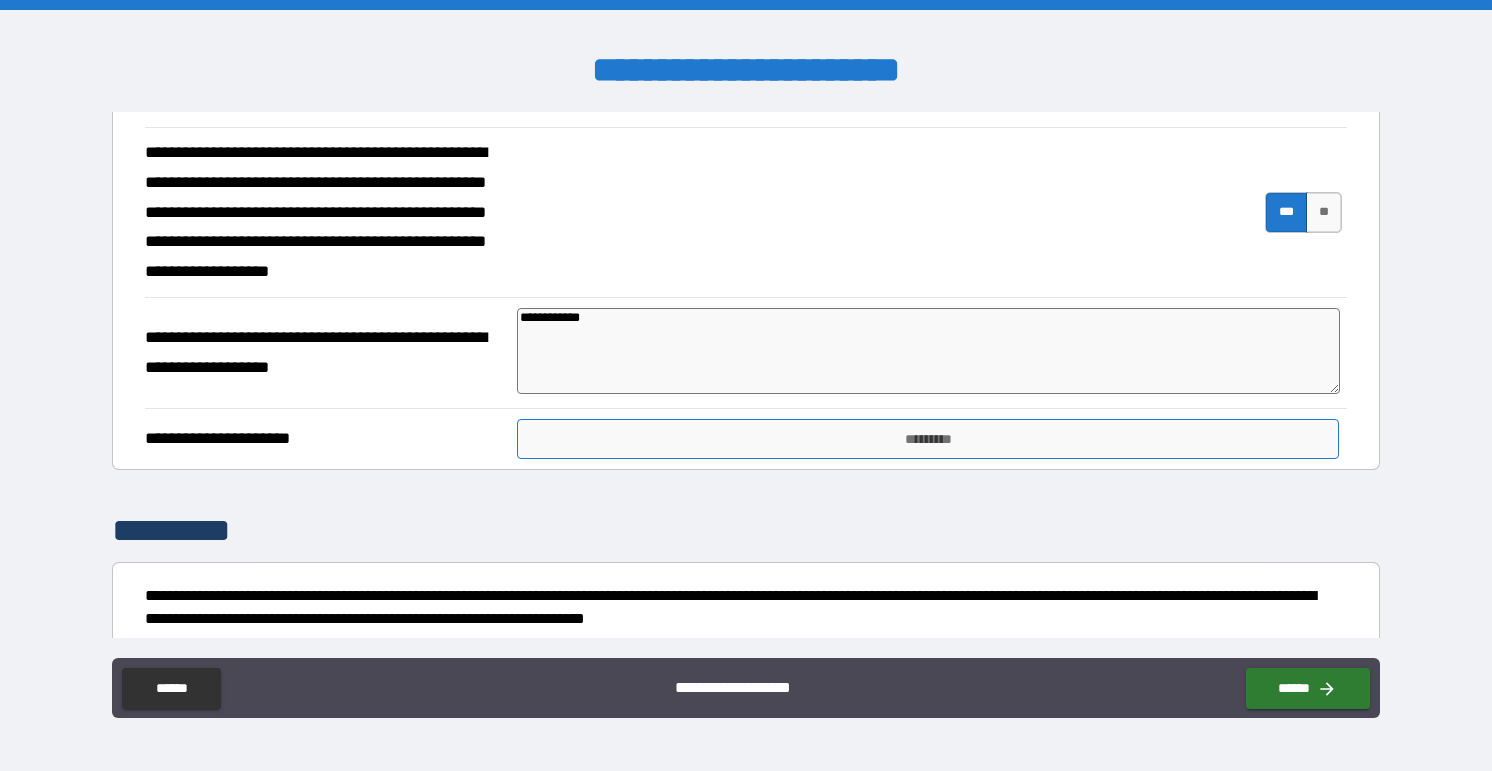 click on "*********" at bounding box center (928, 439) 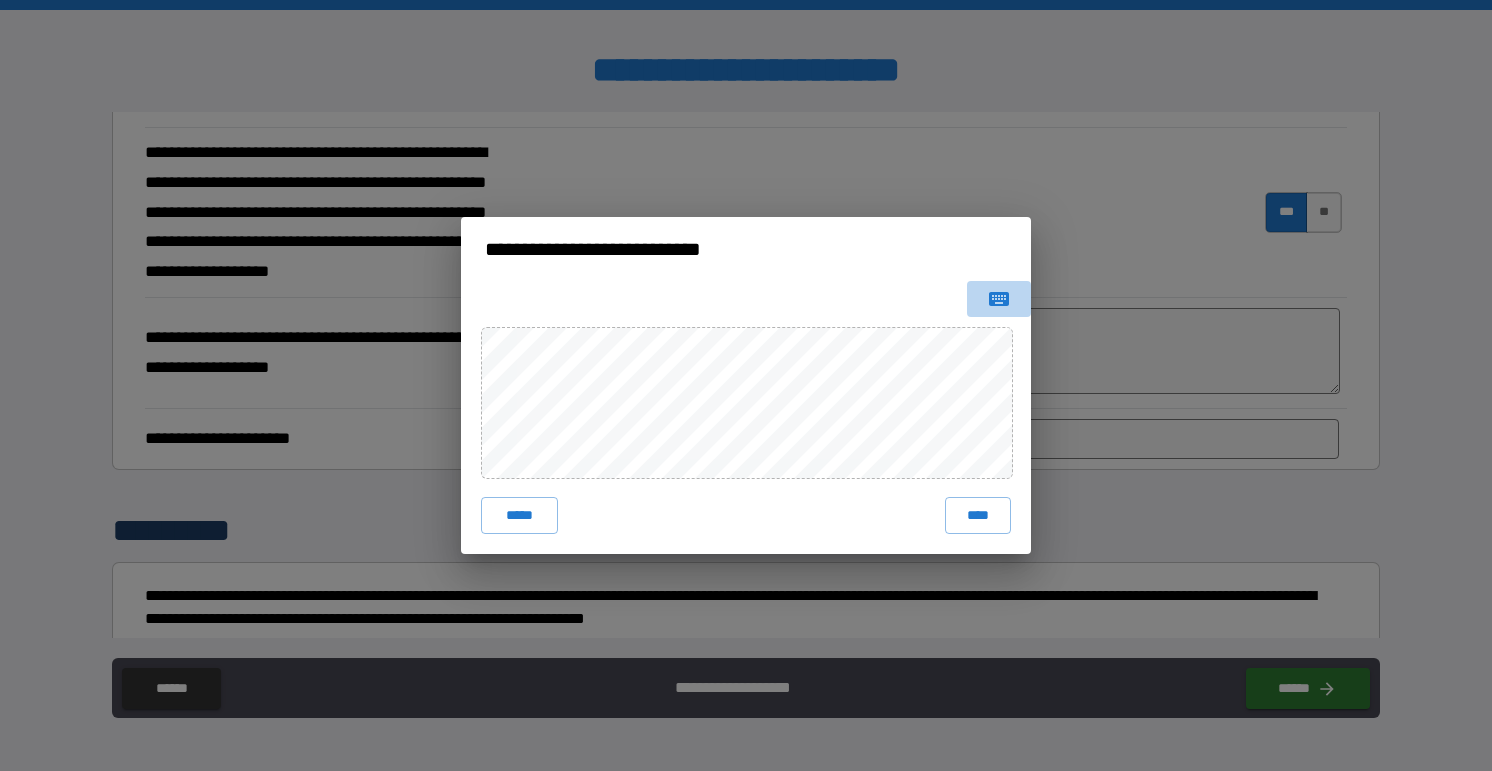 click at bounding box center (999, 299) 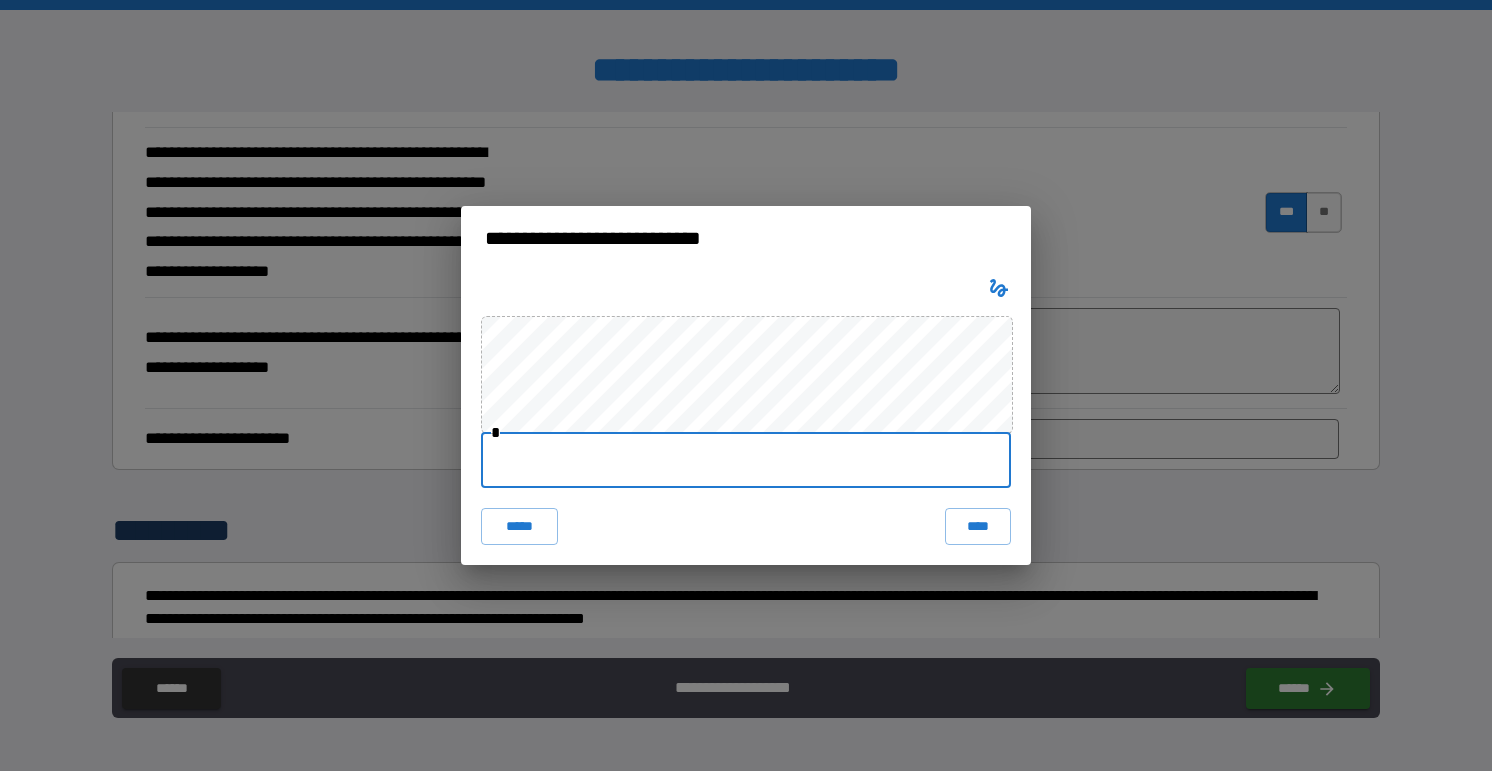 click at bounding box center [746, 460] 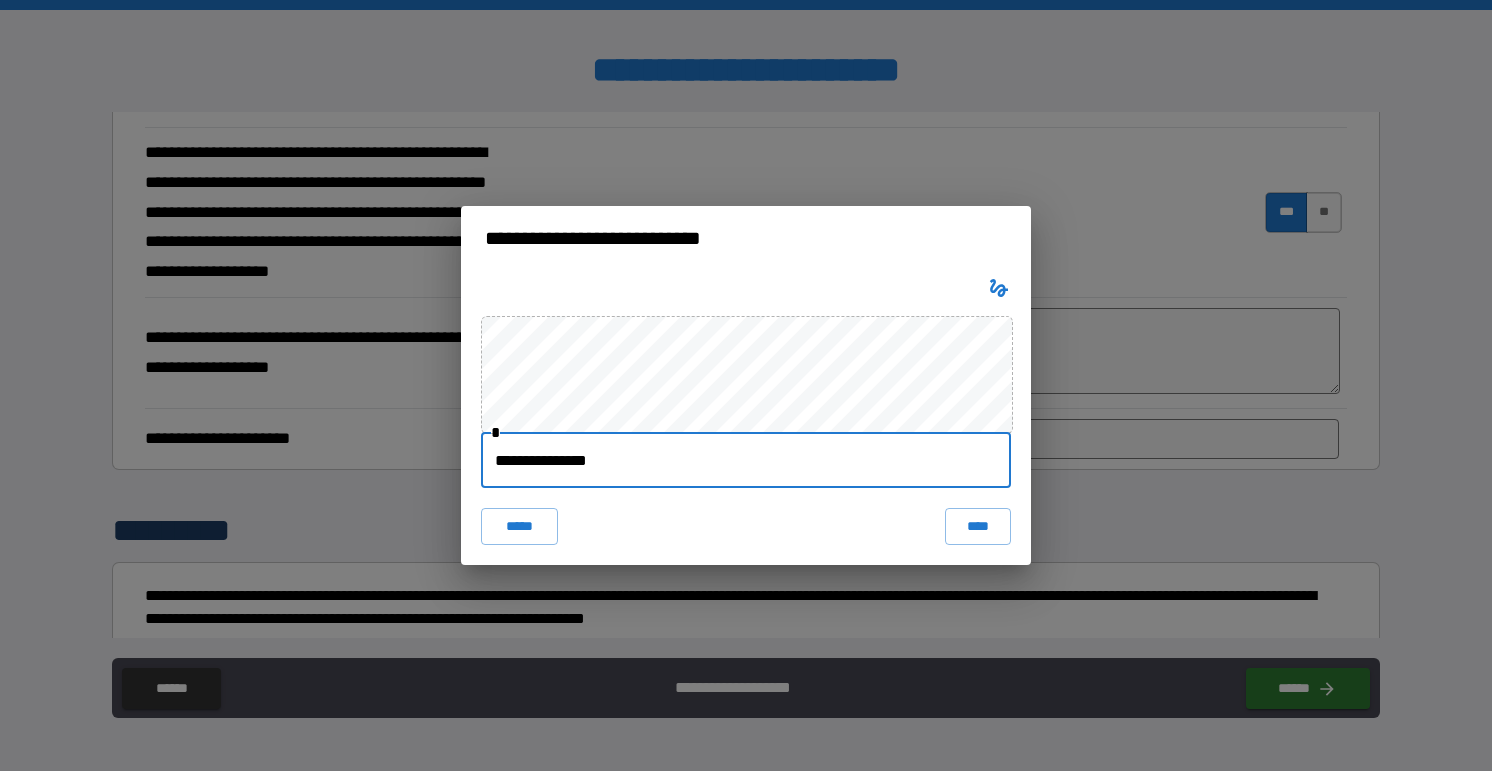 click on "****" at bounding box center [978, 526] 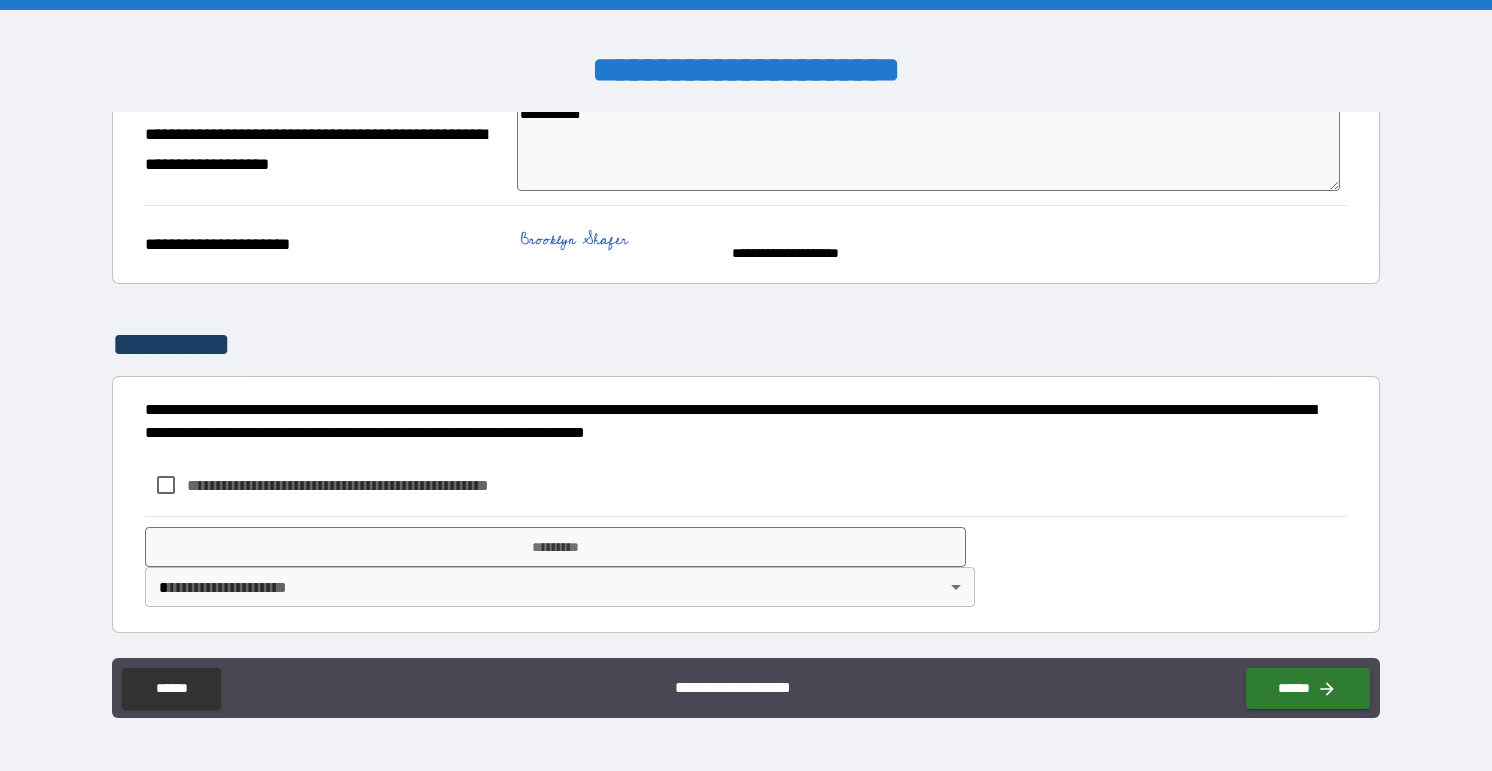 scroll, scrollTop: 508, scrollLeft: 0, axis: vertical 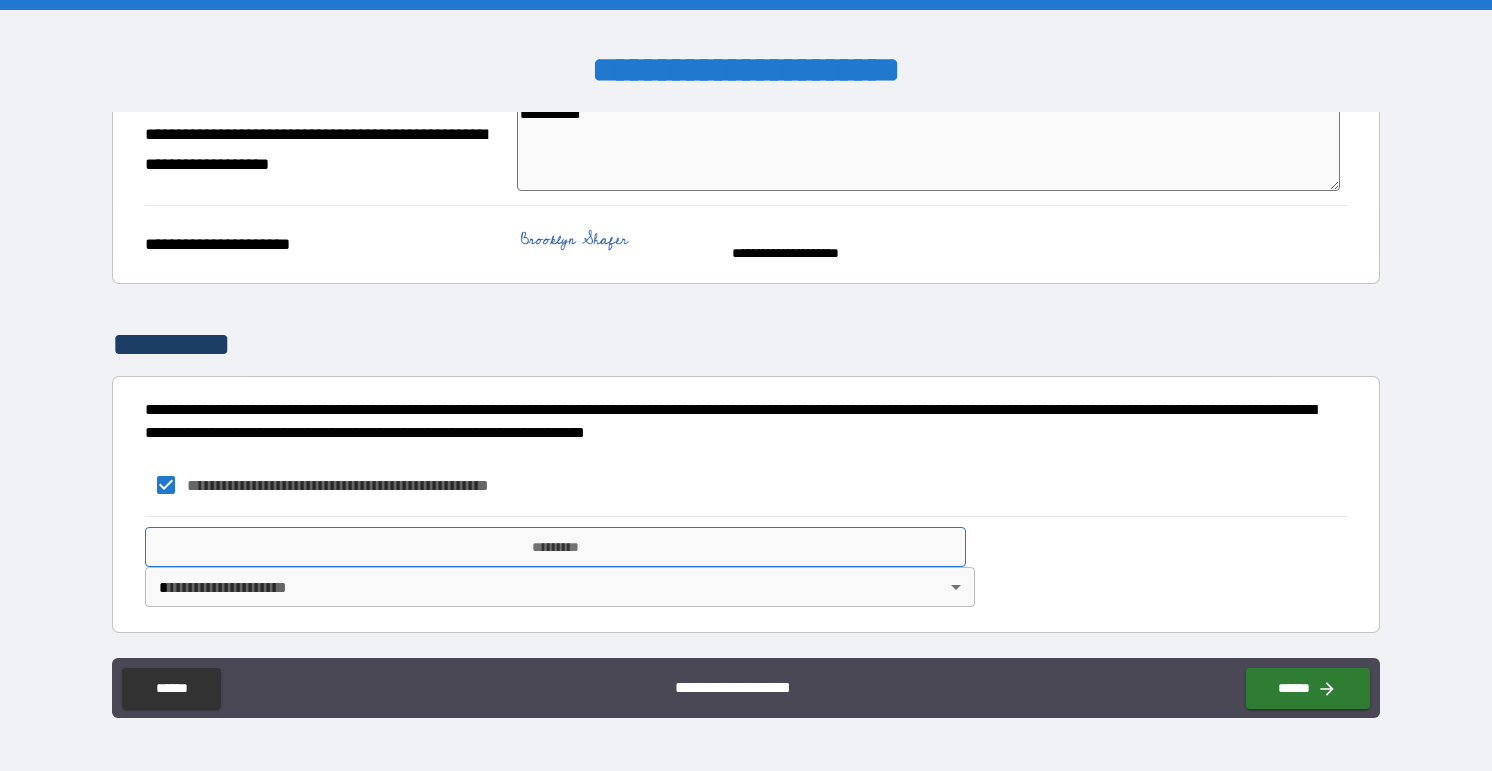 click on "*********" at bounding box center (556, 547) 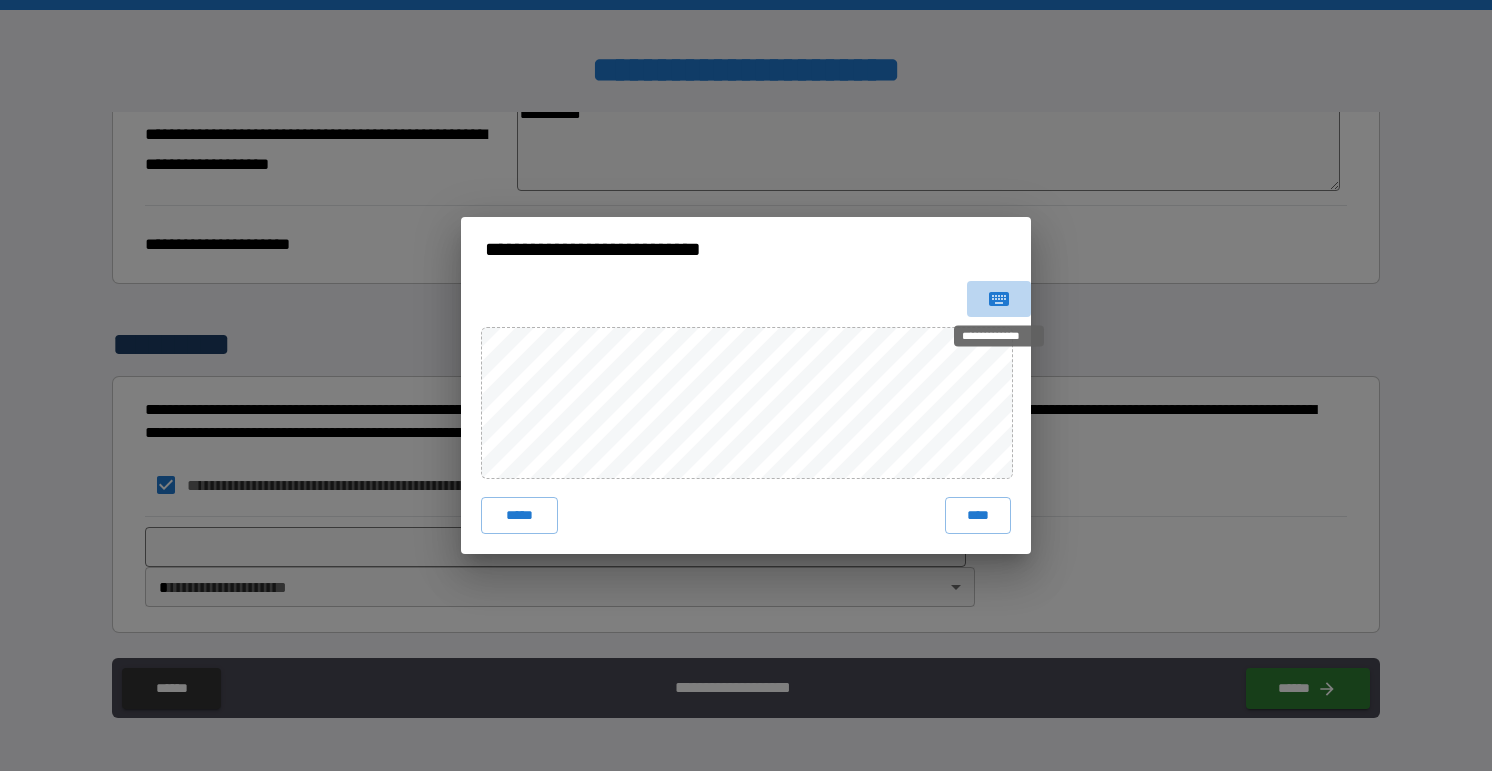 click 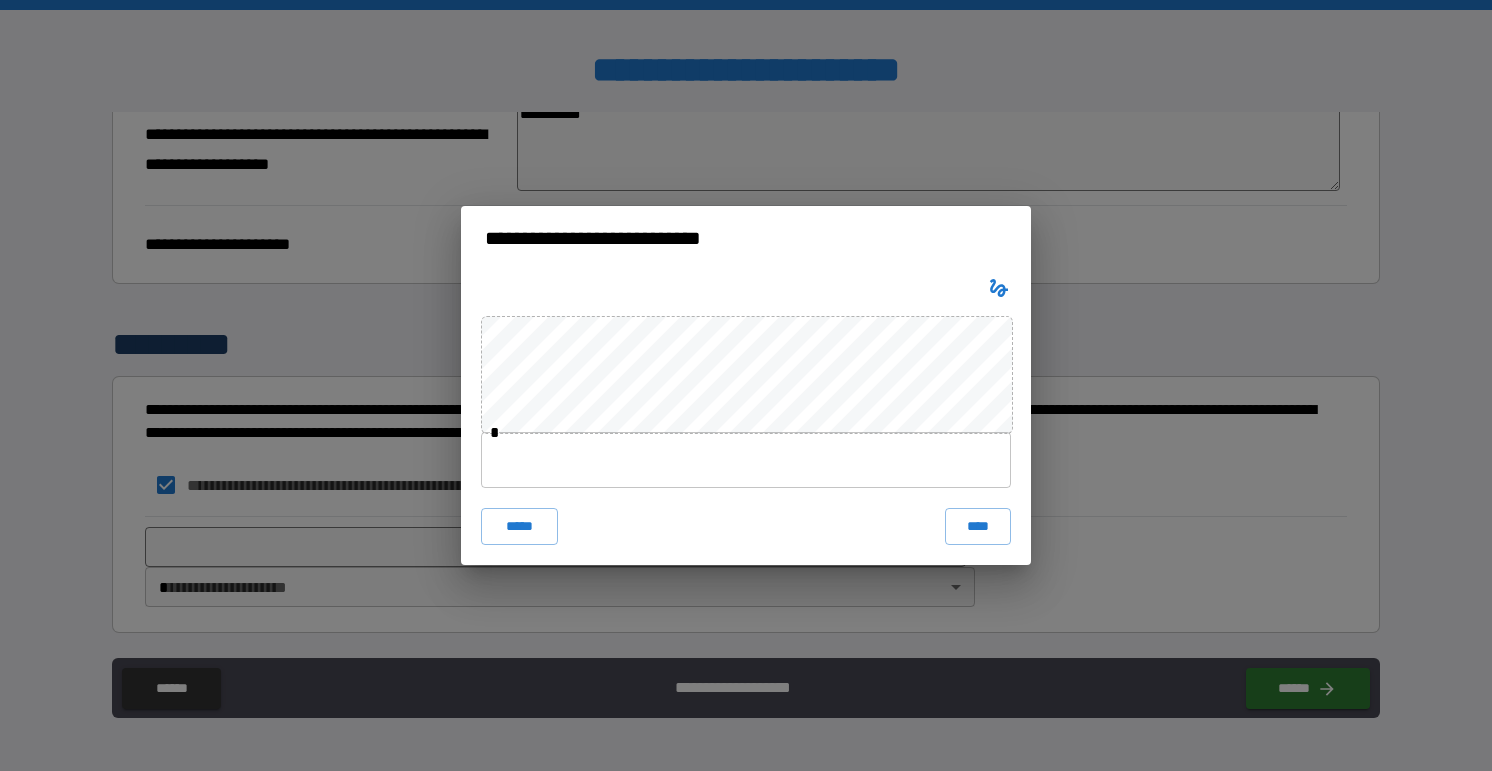 click at bounding box center [746, 460] 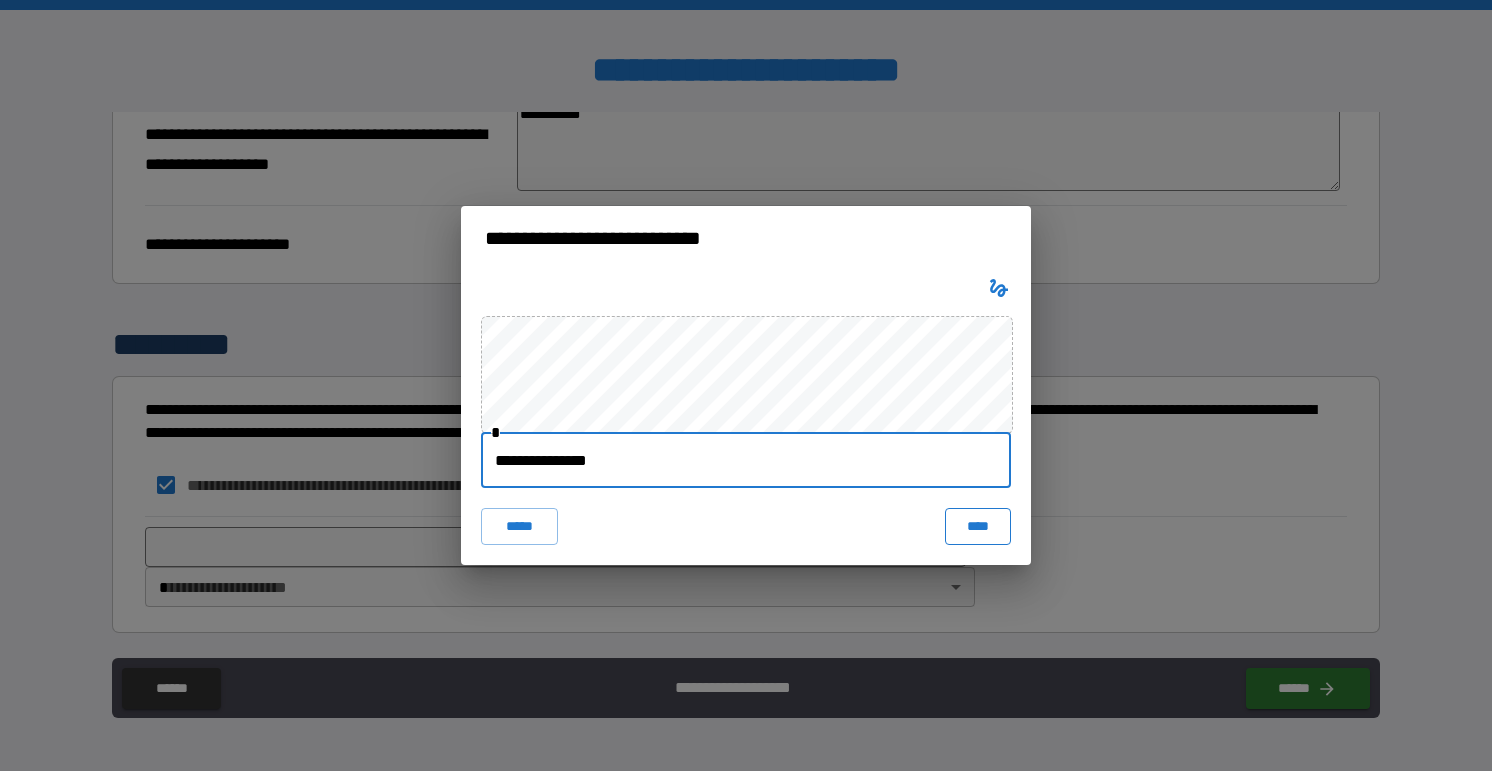 click on "****" at bounding box center (978, 526) 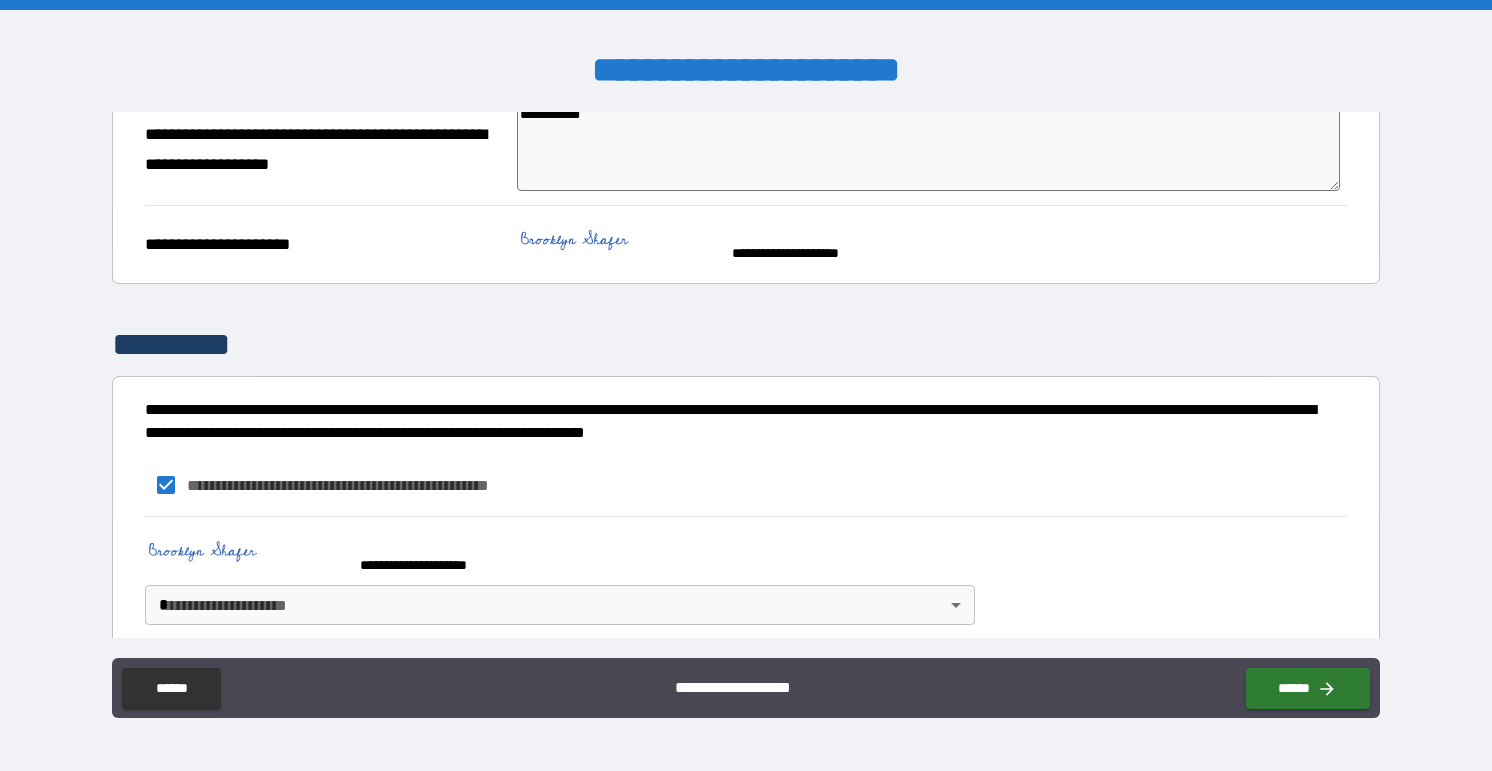 click on "**********" at bounding box center (746, 385) 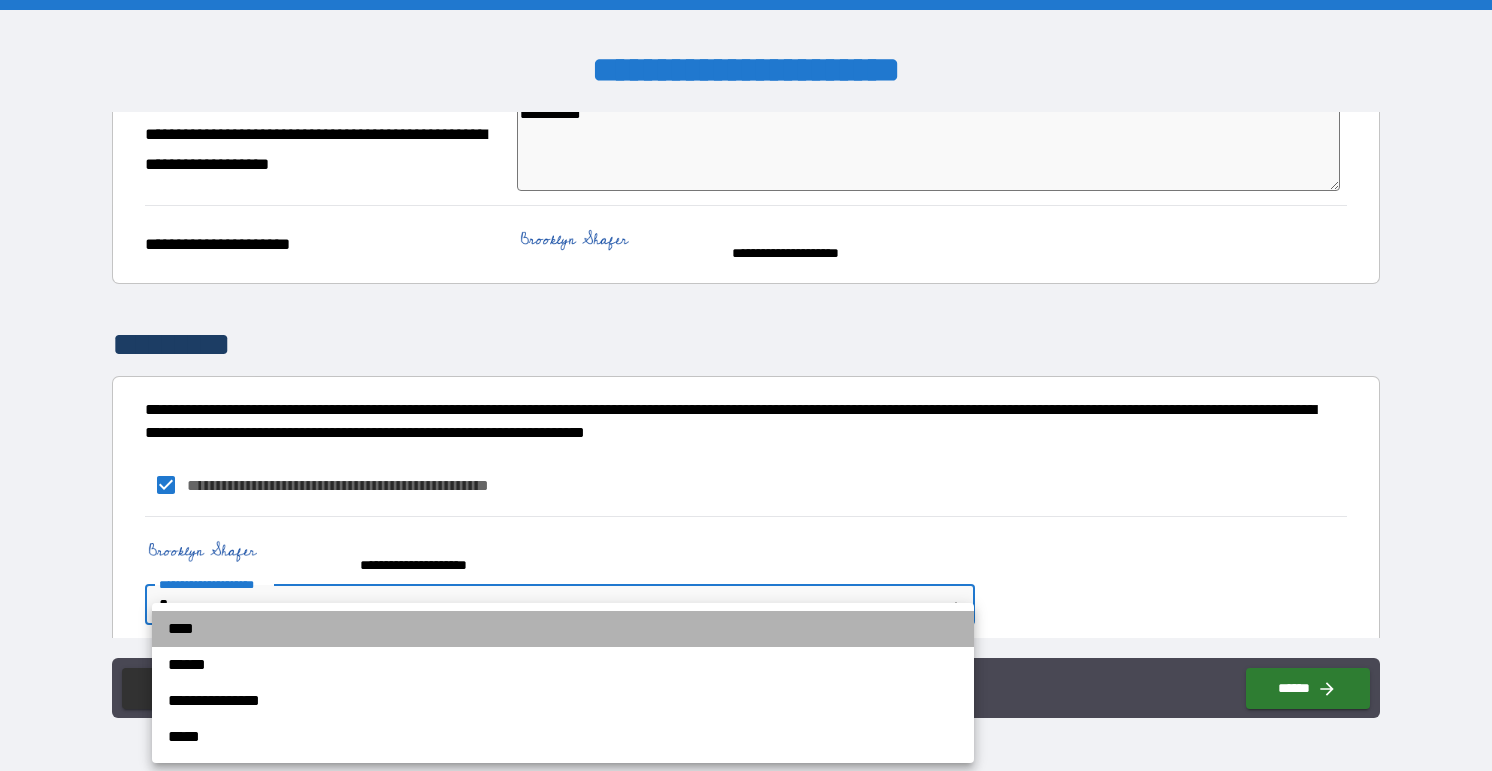 click on "****" at bounding box center [563, 629] 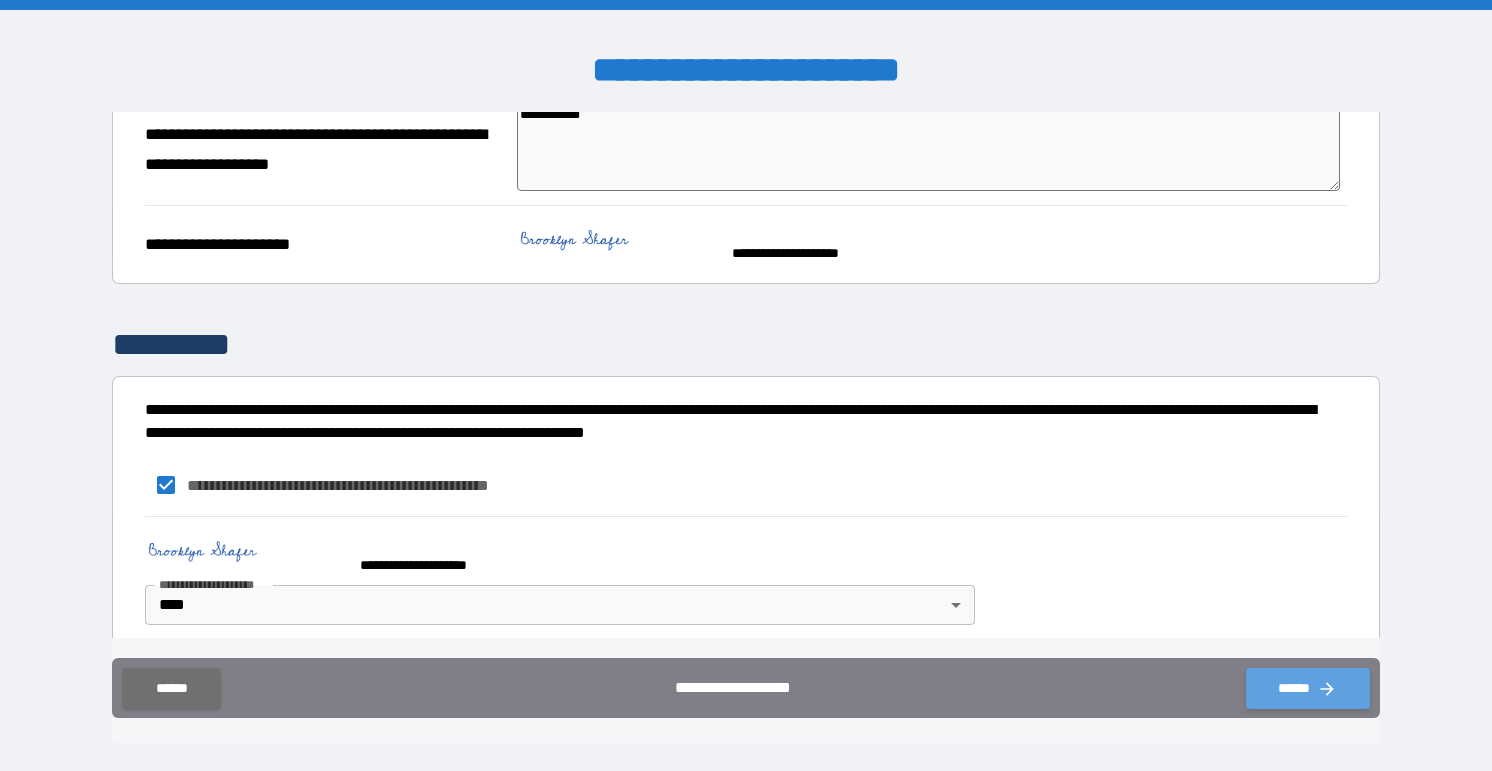 click on "******" at bounding box center (1308, 688) 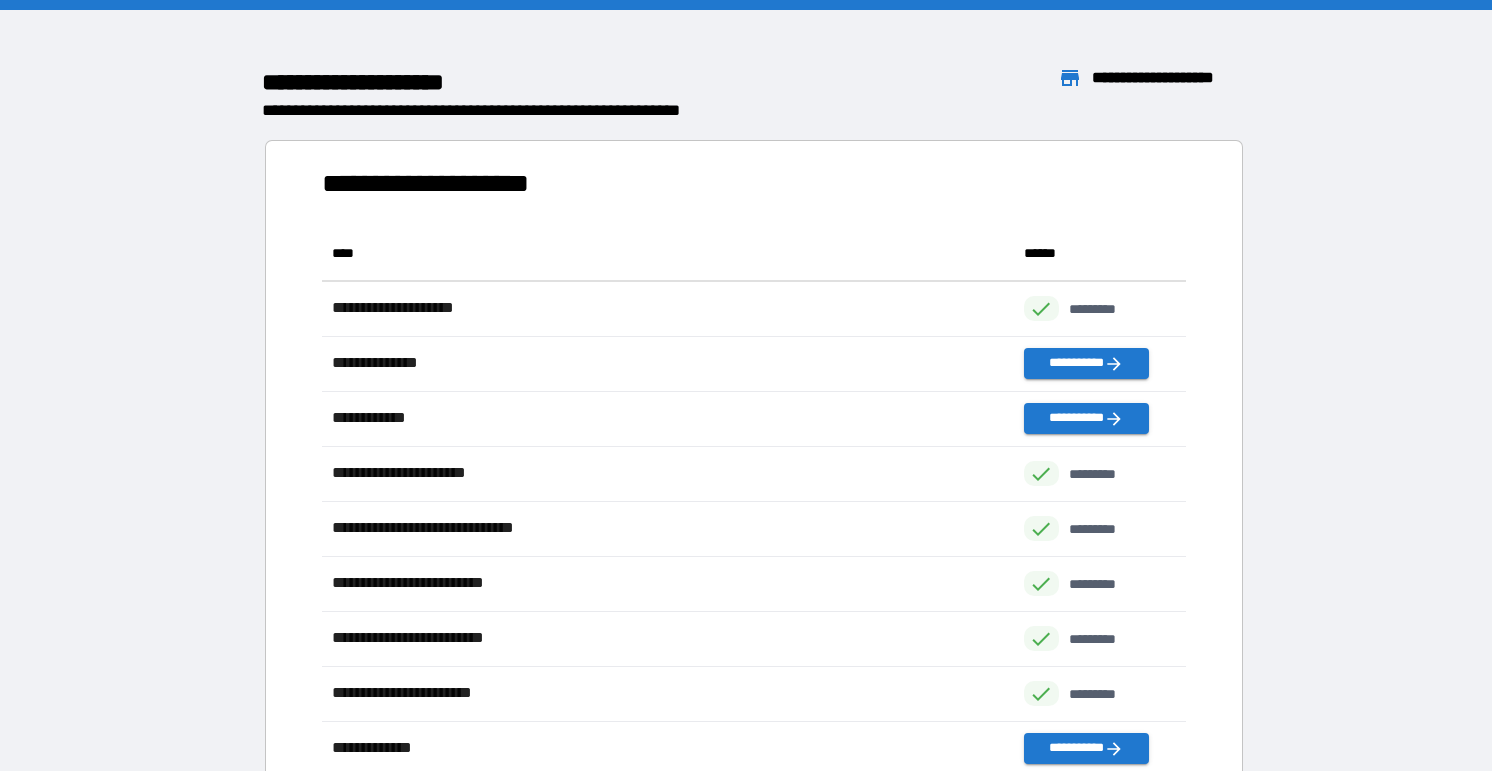 scroll, scrollTop: 1, scrollLeft: 1, axis: both 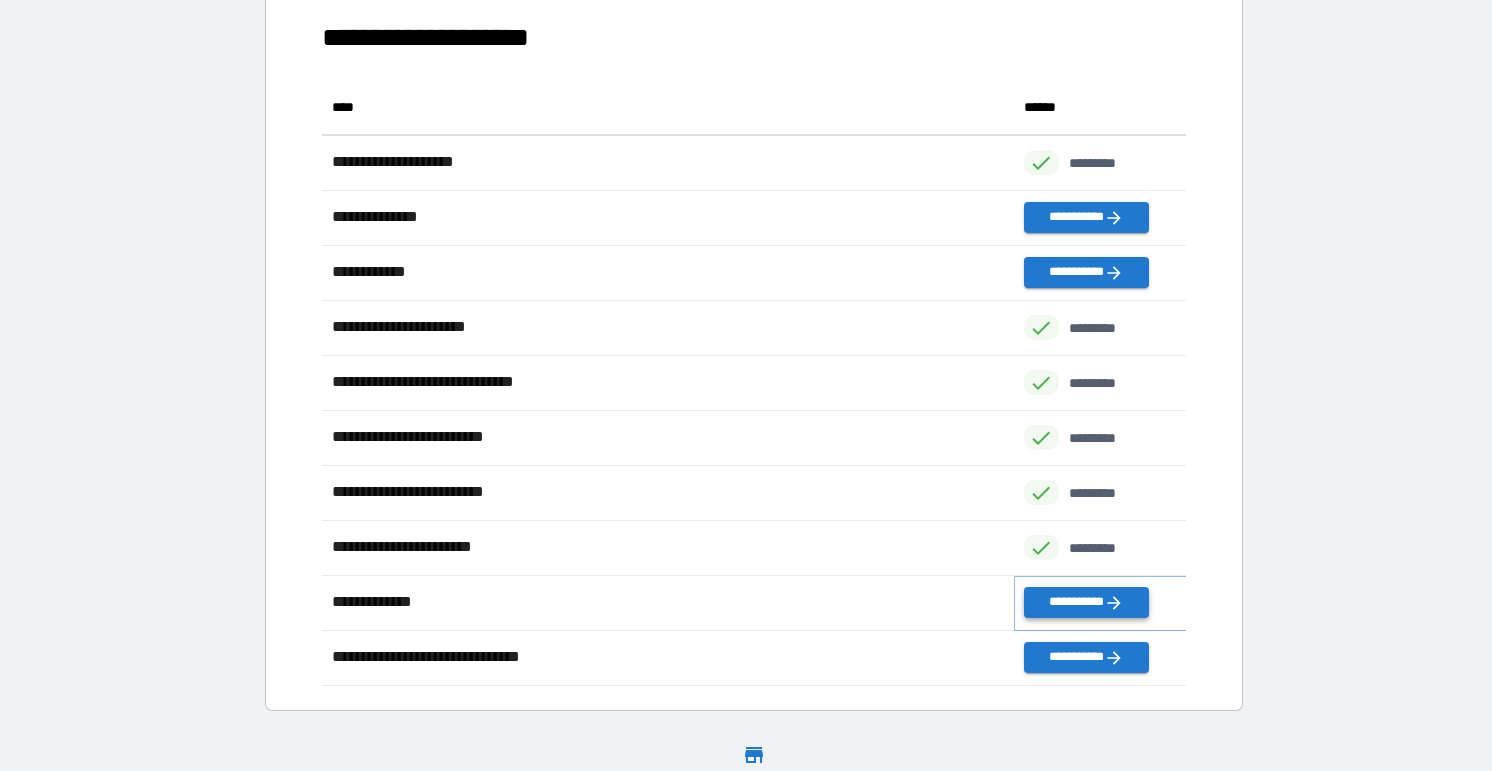 click on "**********" at bounding box center [1086, 602] 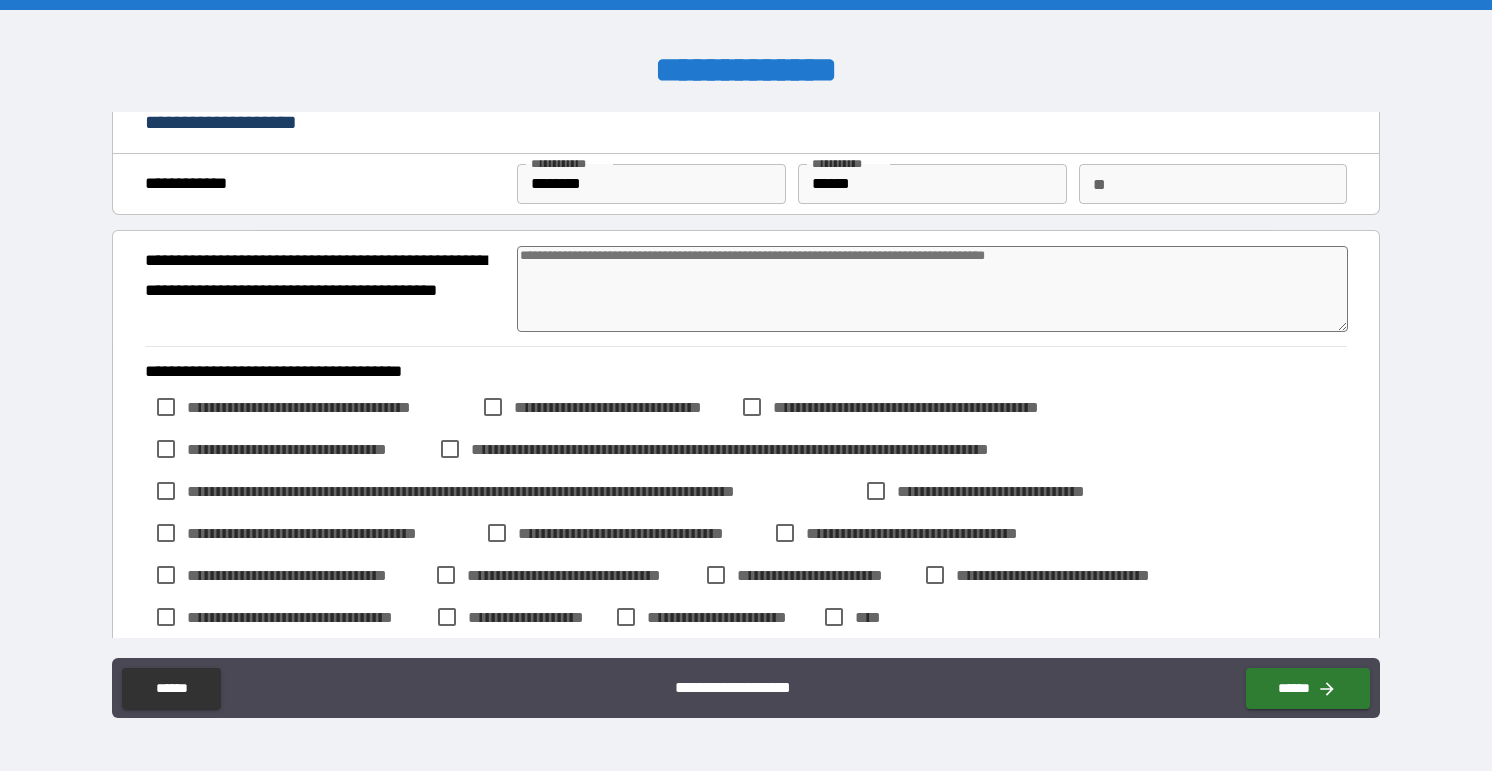 scroll, scrollTop: 24, scrollLeft: 0, axis: vertical 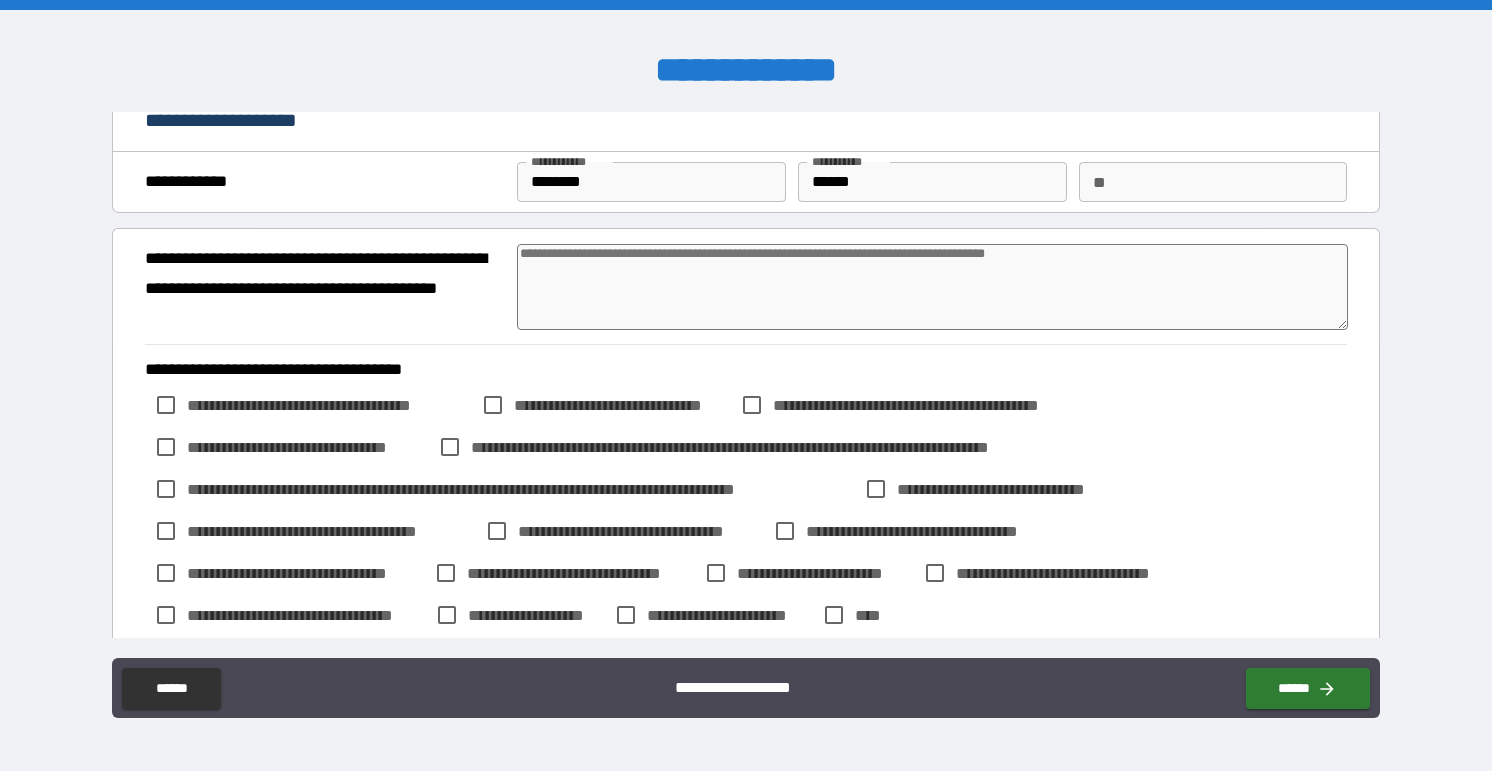 click at bounding box center (932, 287) 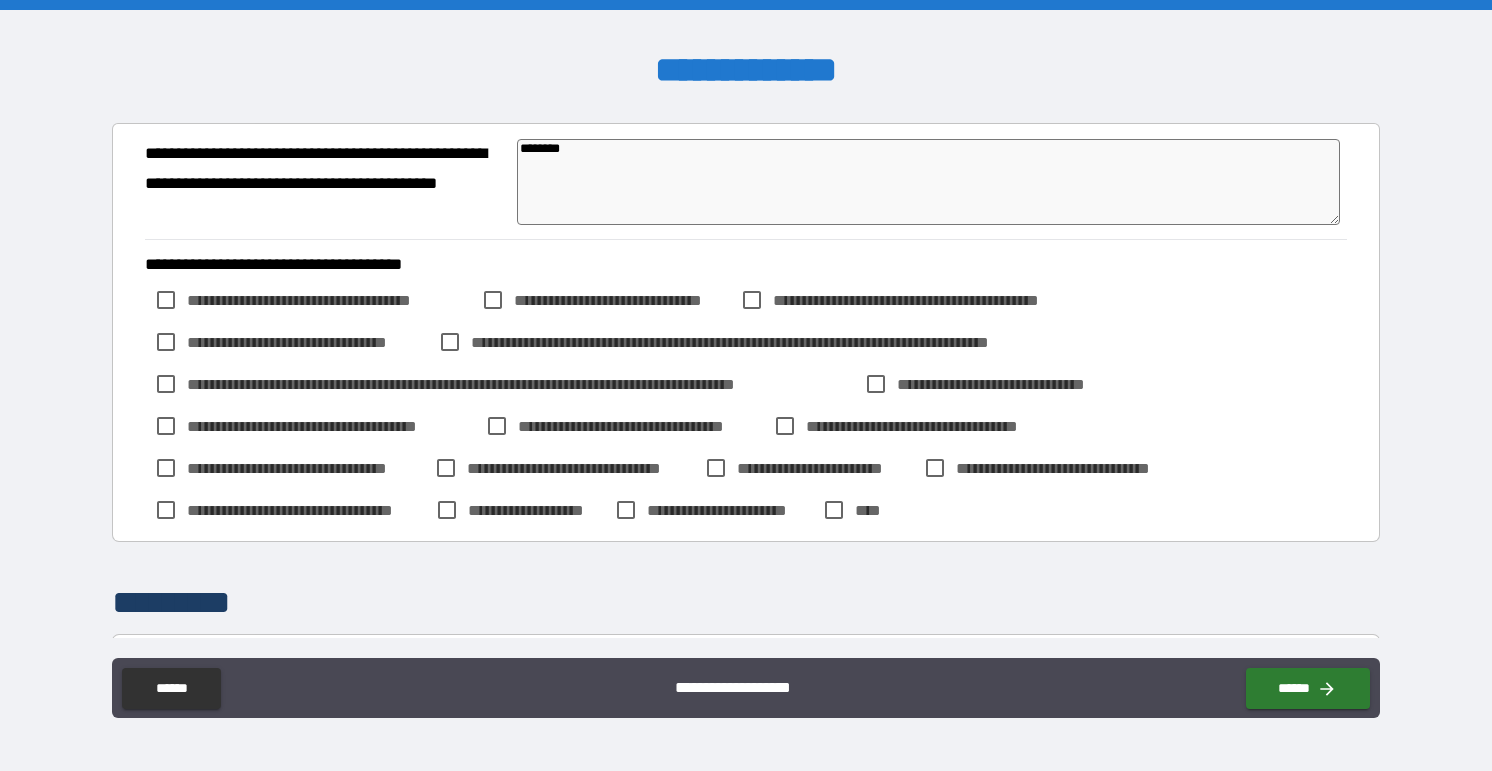scroll, scrollTop: 150, scrollLeft: 0, axis: vertical 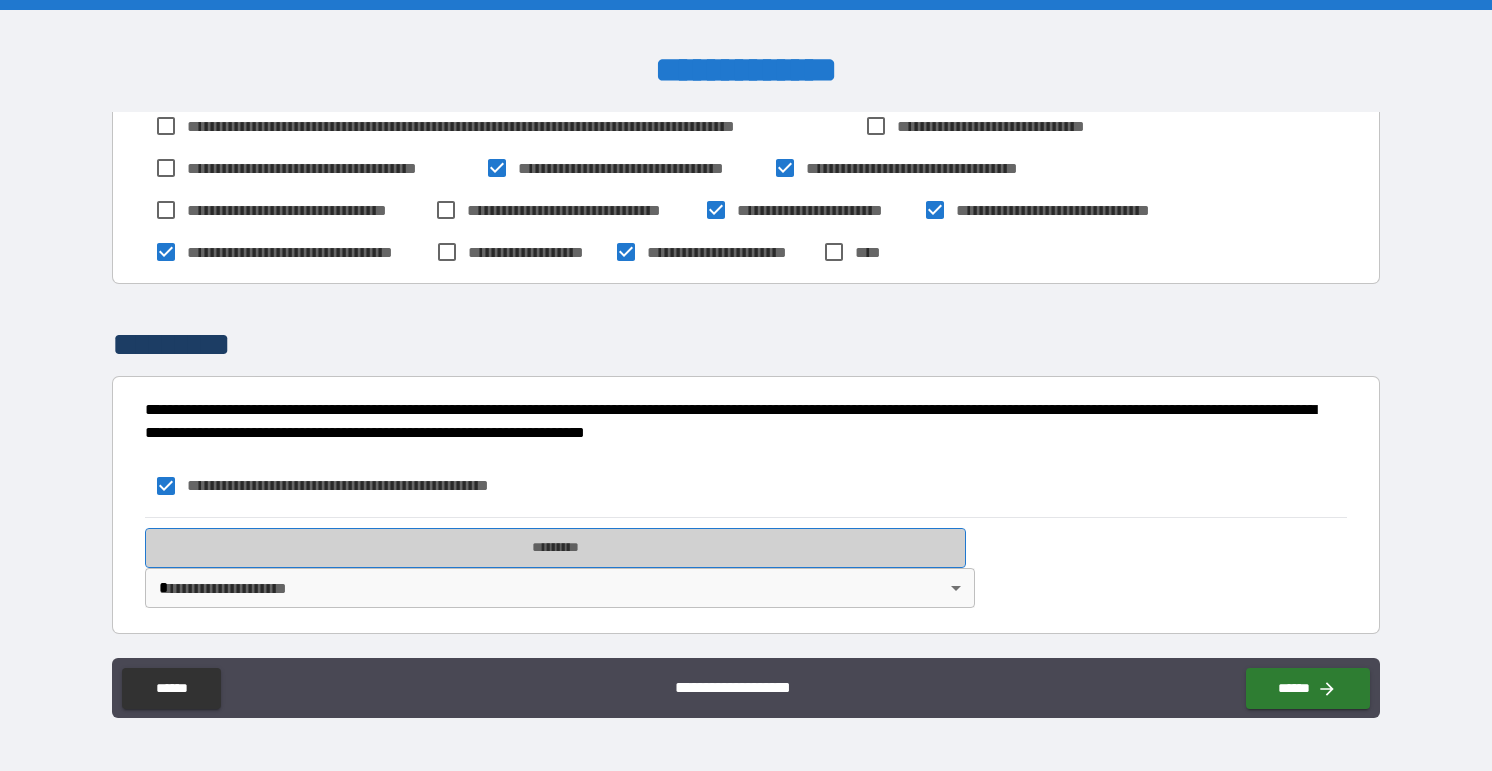 click on "*********" at bounding box center [556, 548] 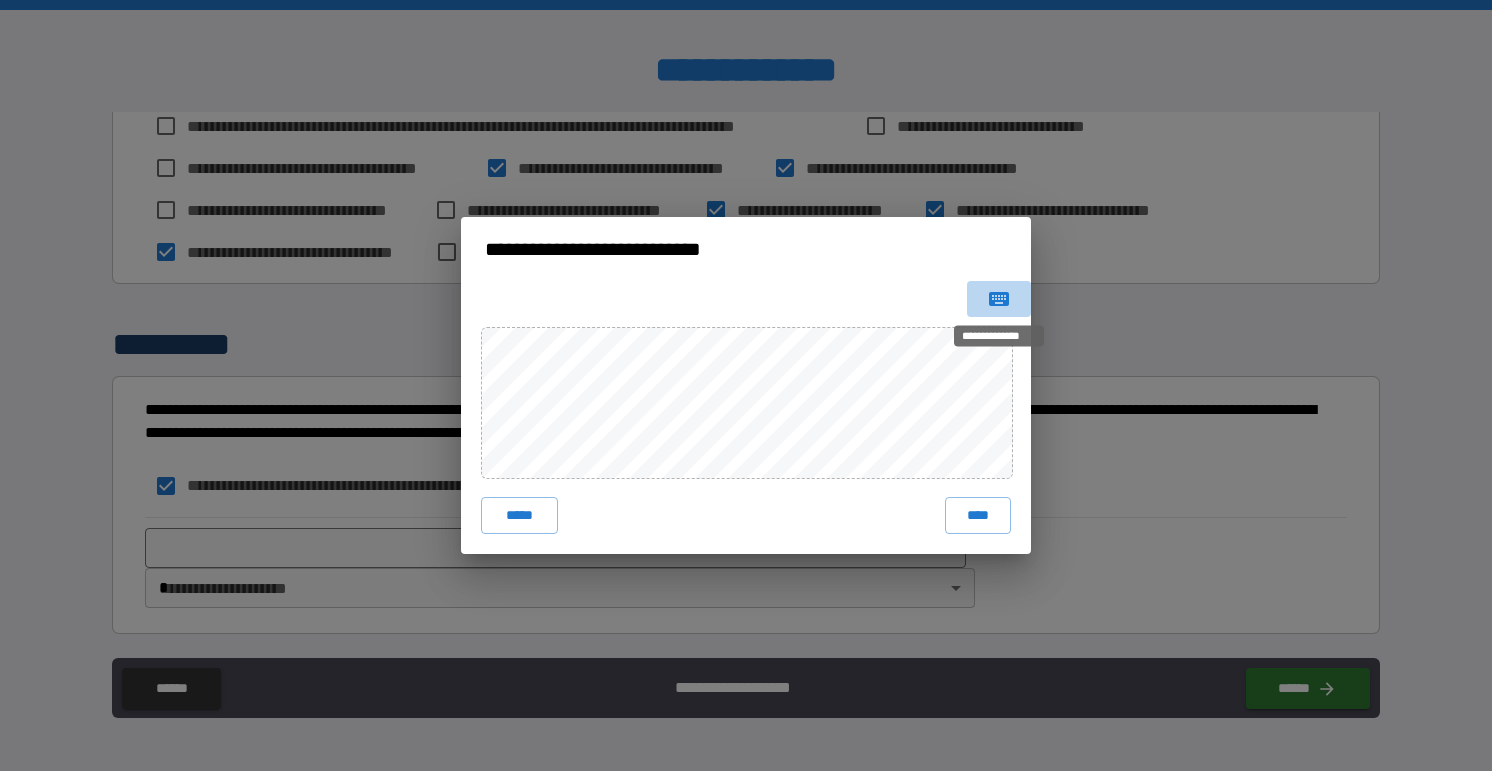 click 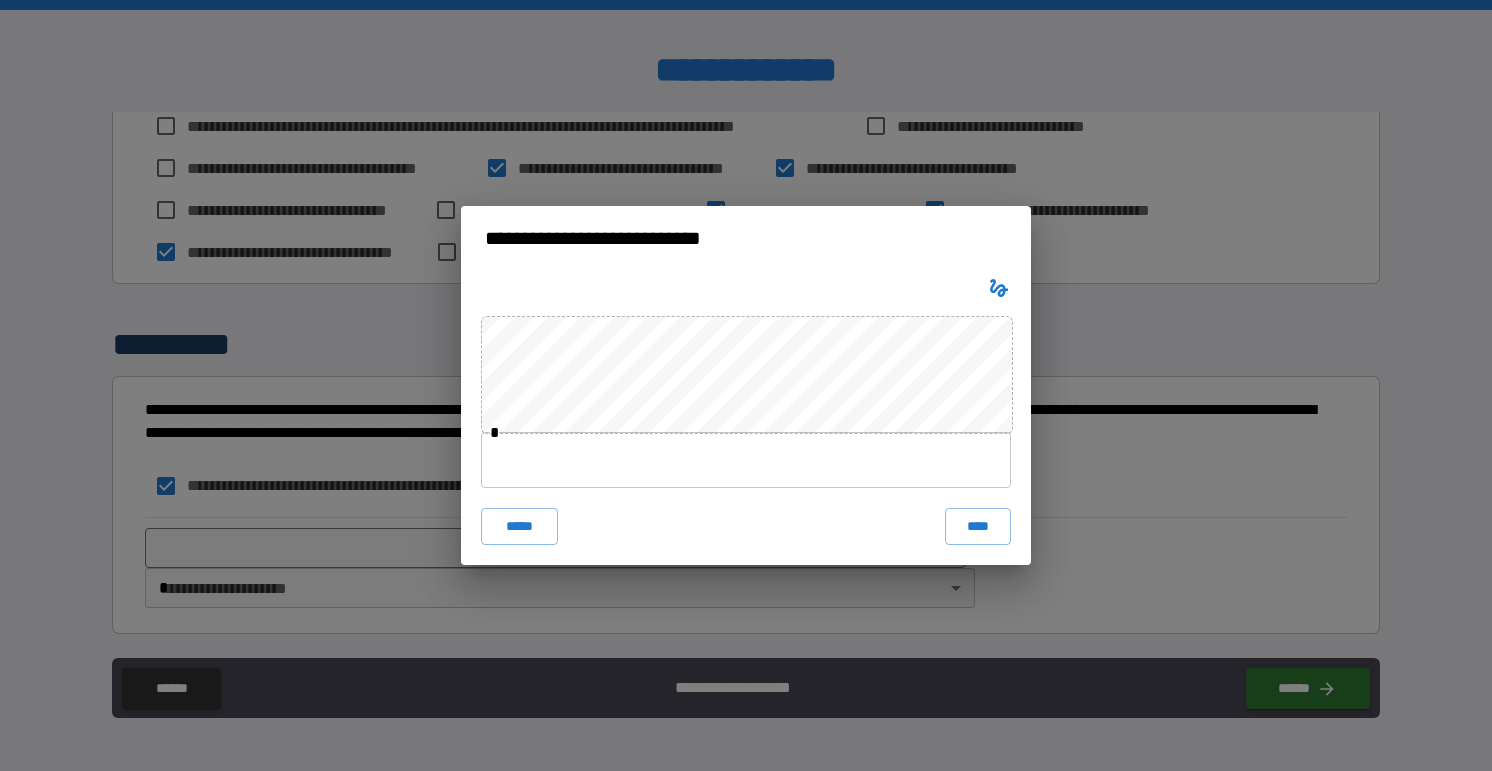 click on "* ***** ****" at bounding box center (746, 417) 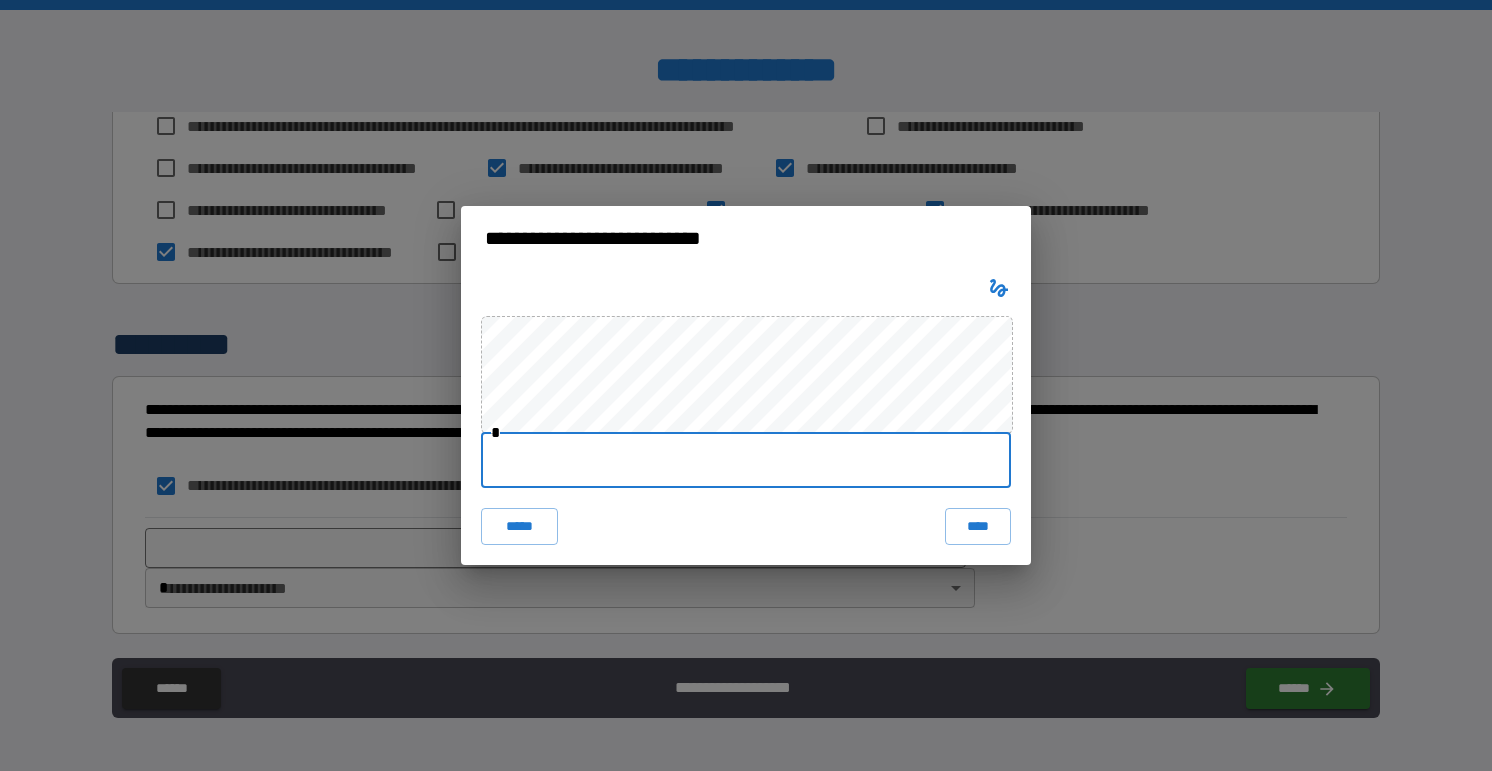 click at bounding box center (746, 460) 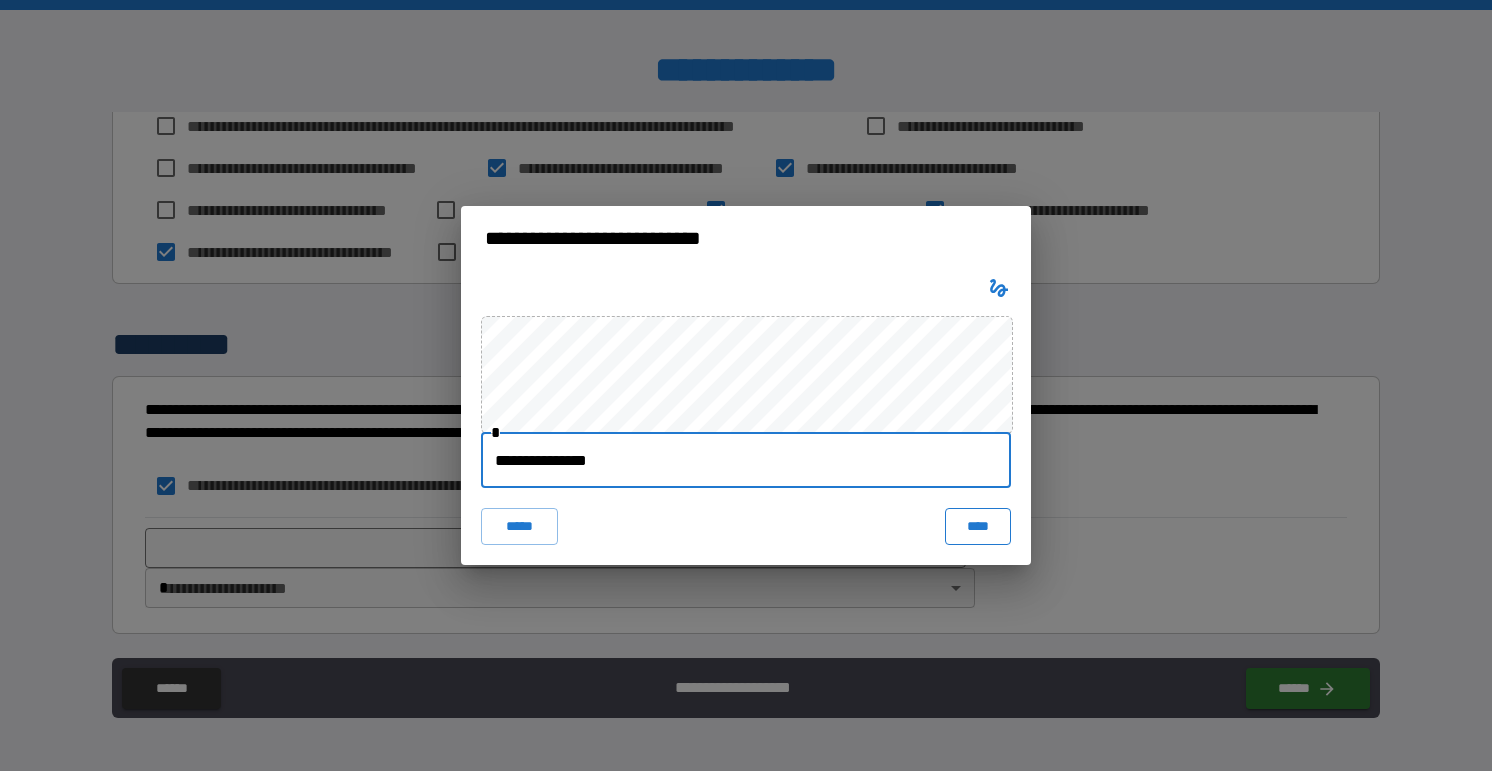 click on "****" at bounding box center [978, 526] 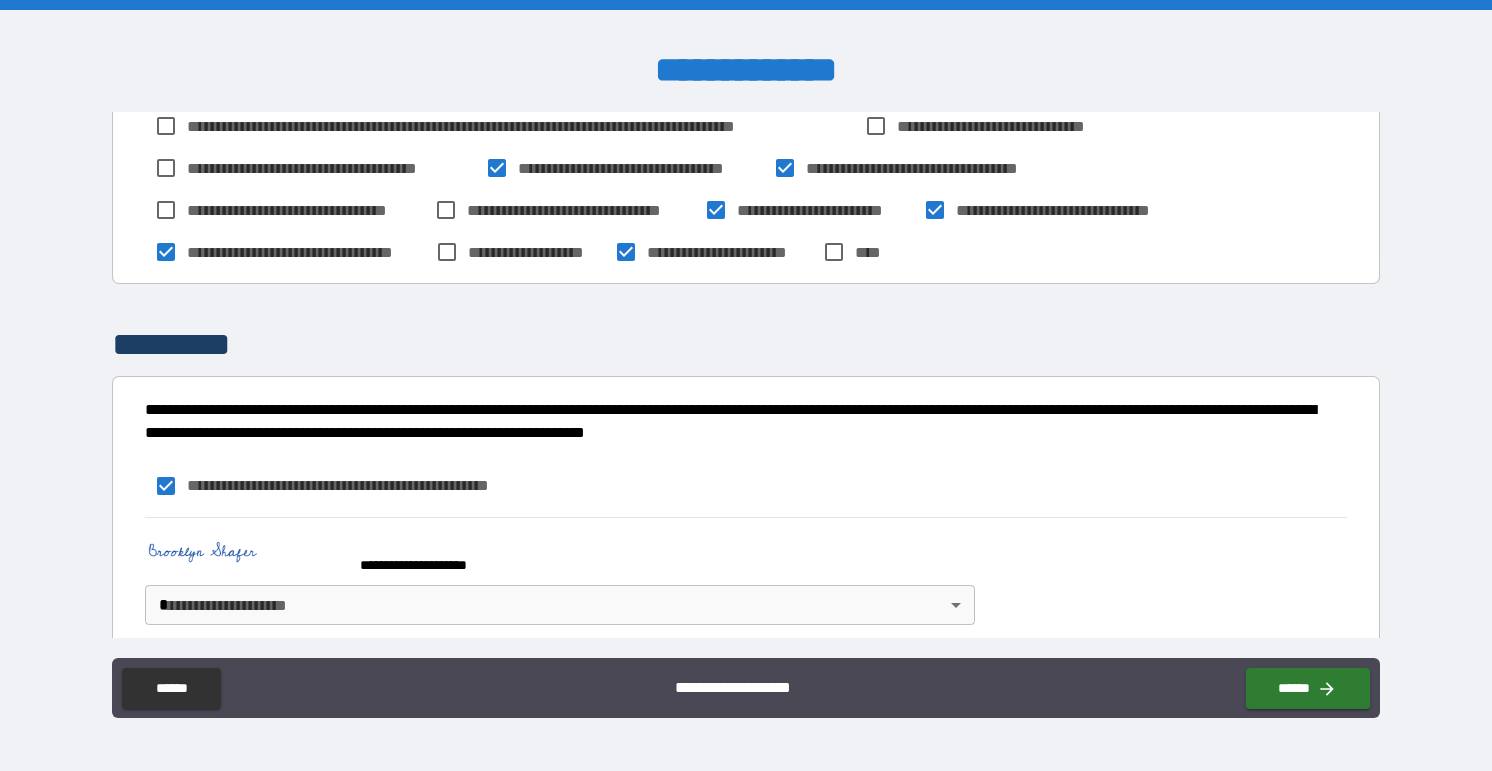 click on "**********" at bounding box center [746, 385] 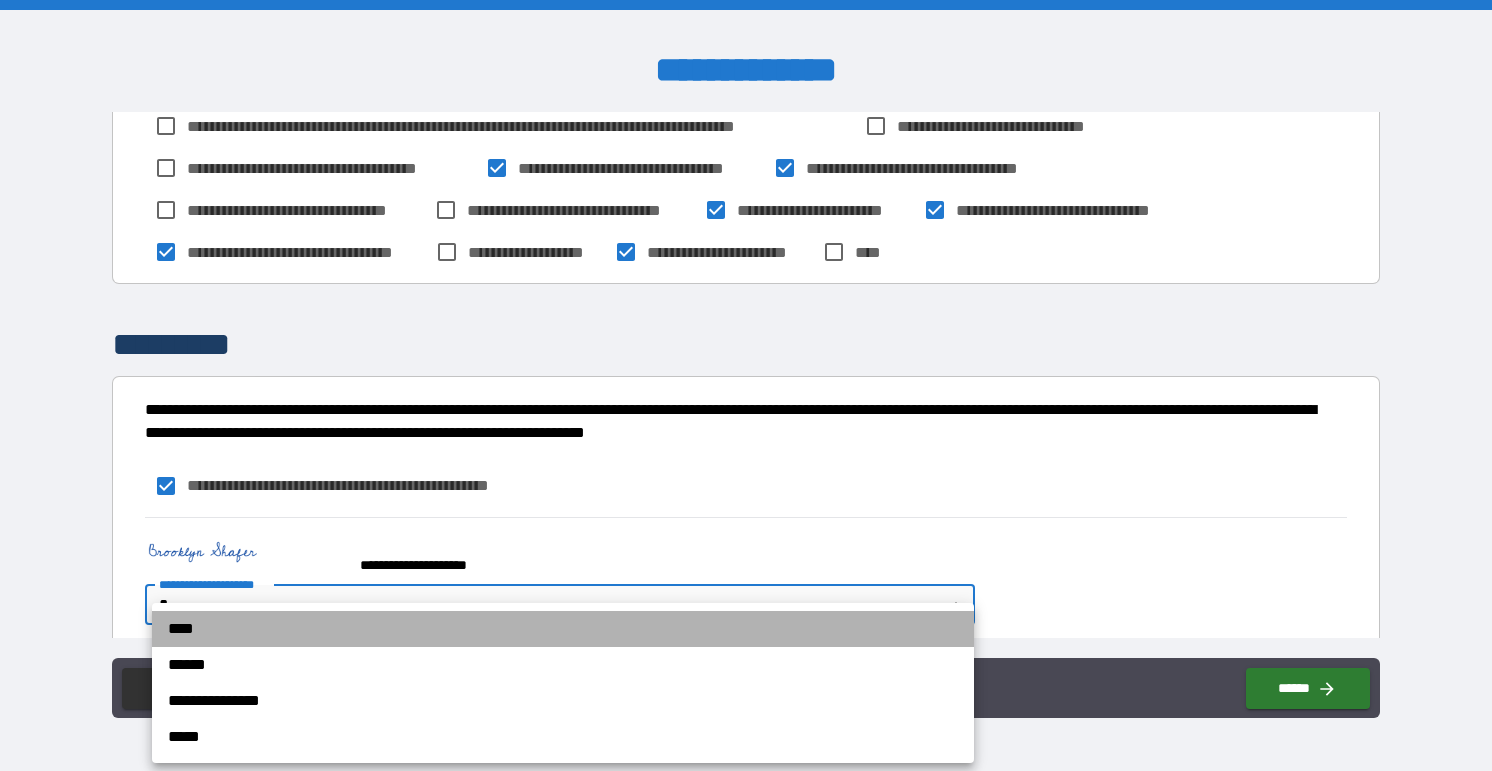 click on "****" at bounding box center (563, 629) 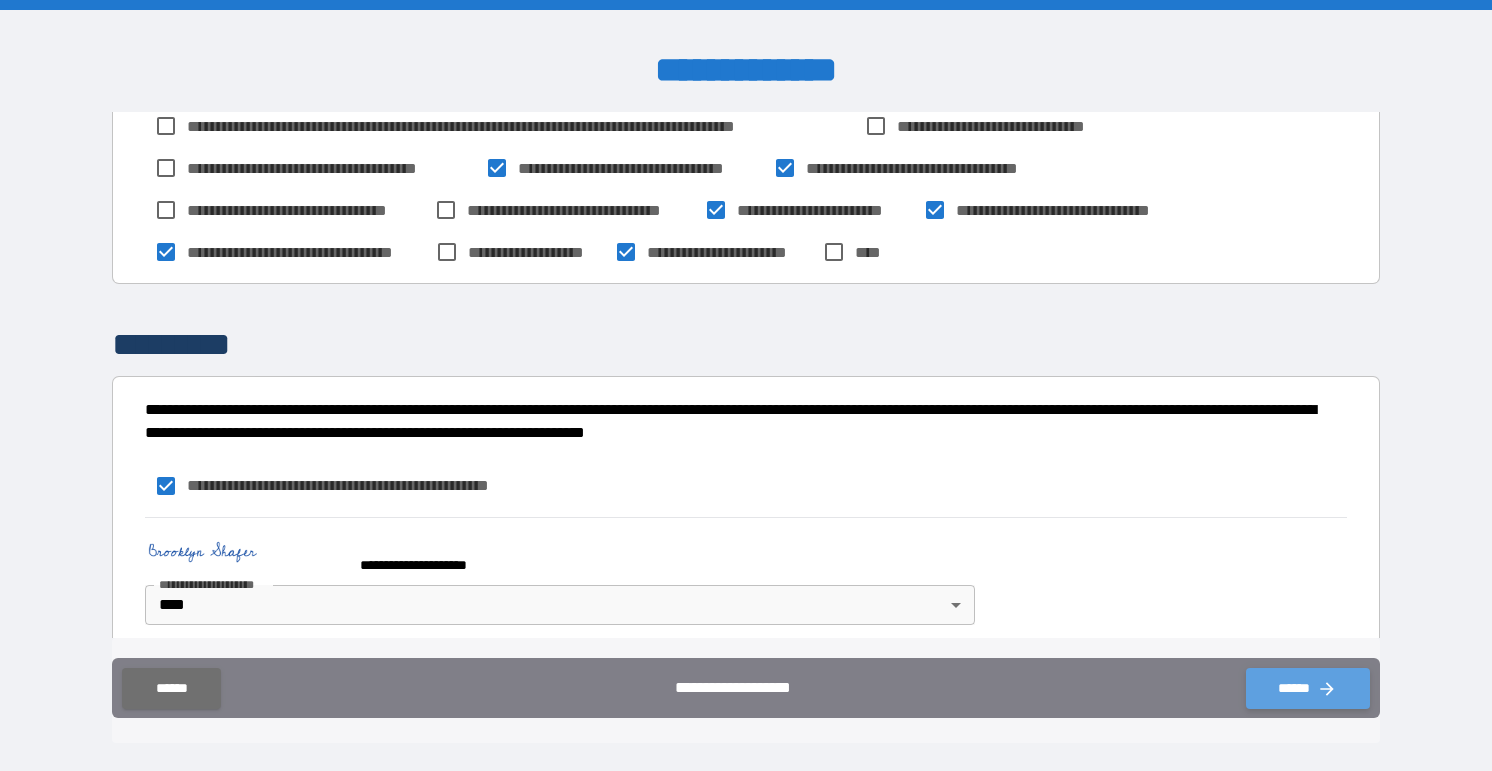 click on "******" at bounding box center [1308, 688] 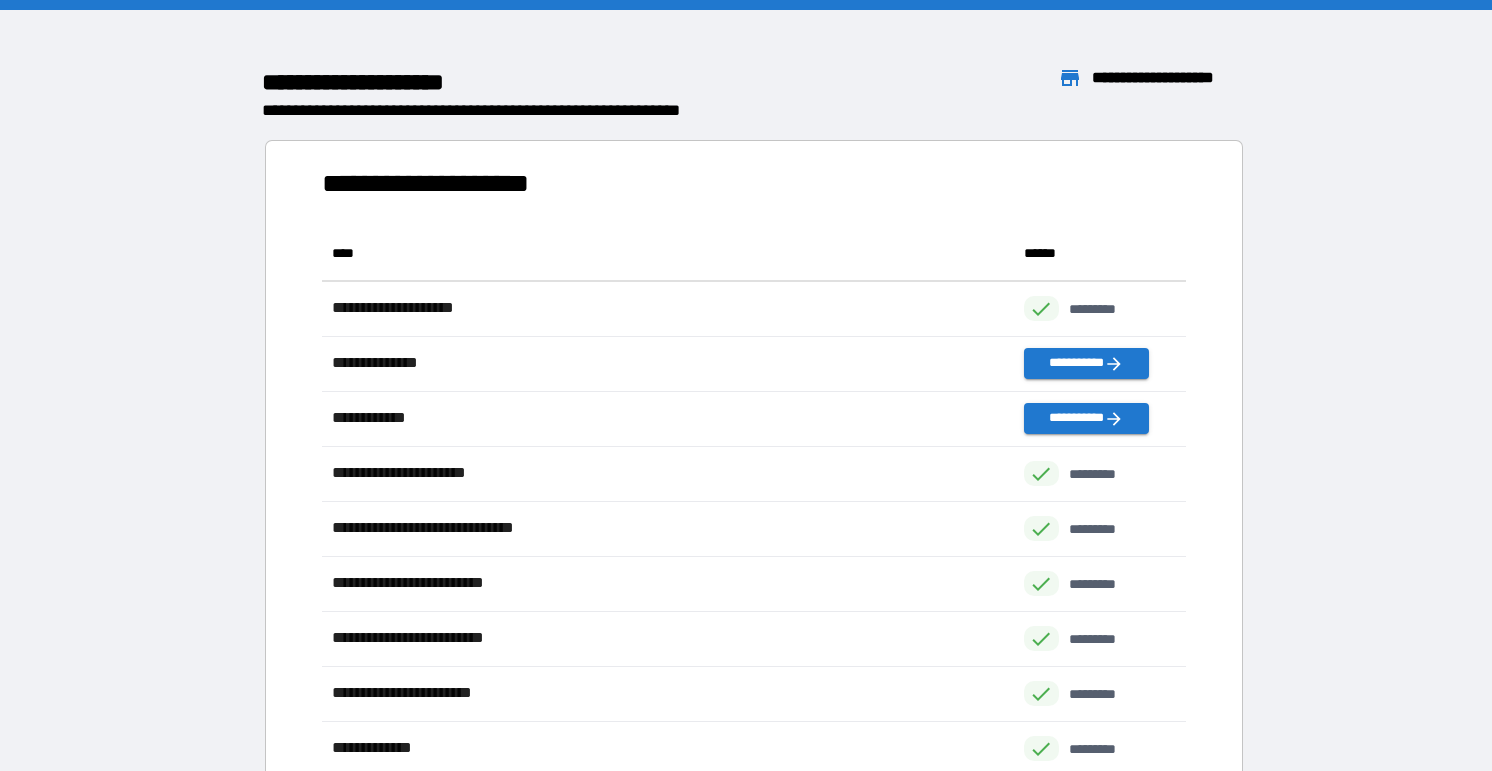 scroll, scrollTop: 1, scrollLeft: 1, axis: both 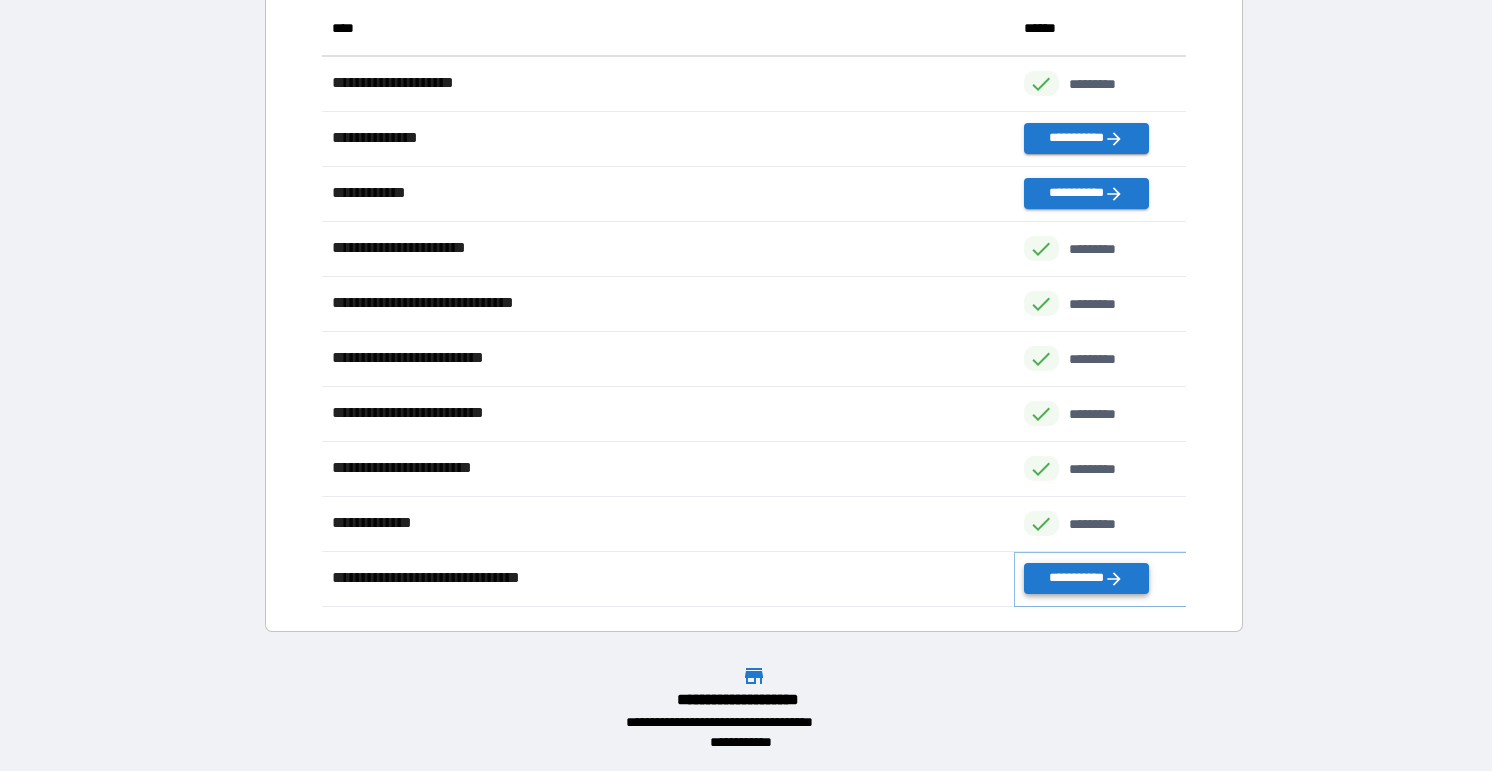 click on "**********" at bounding box center [1086, 578] 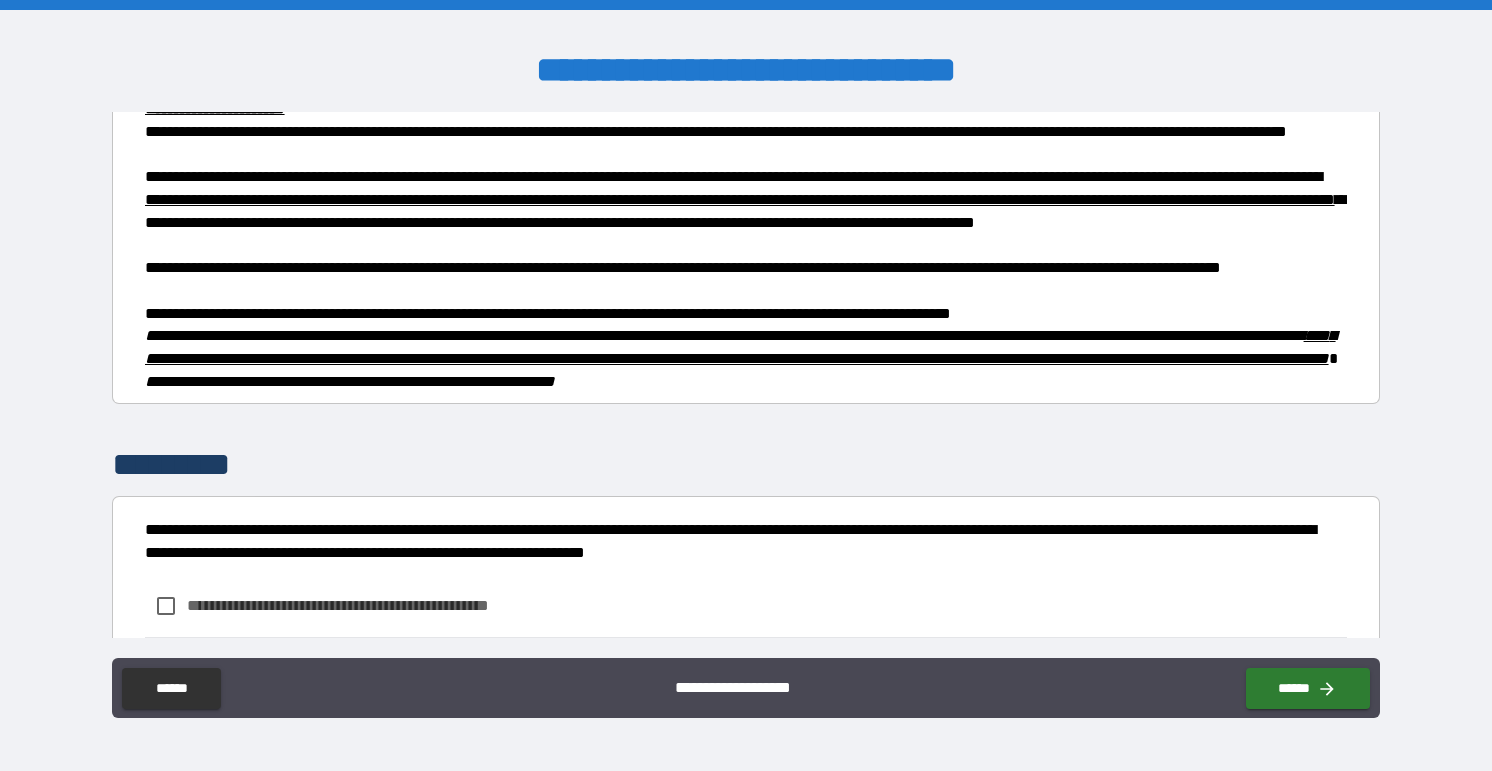 scroll, scrollTop: 1296, scrollLeft: 0, axis: vertical 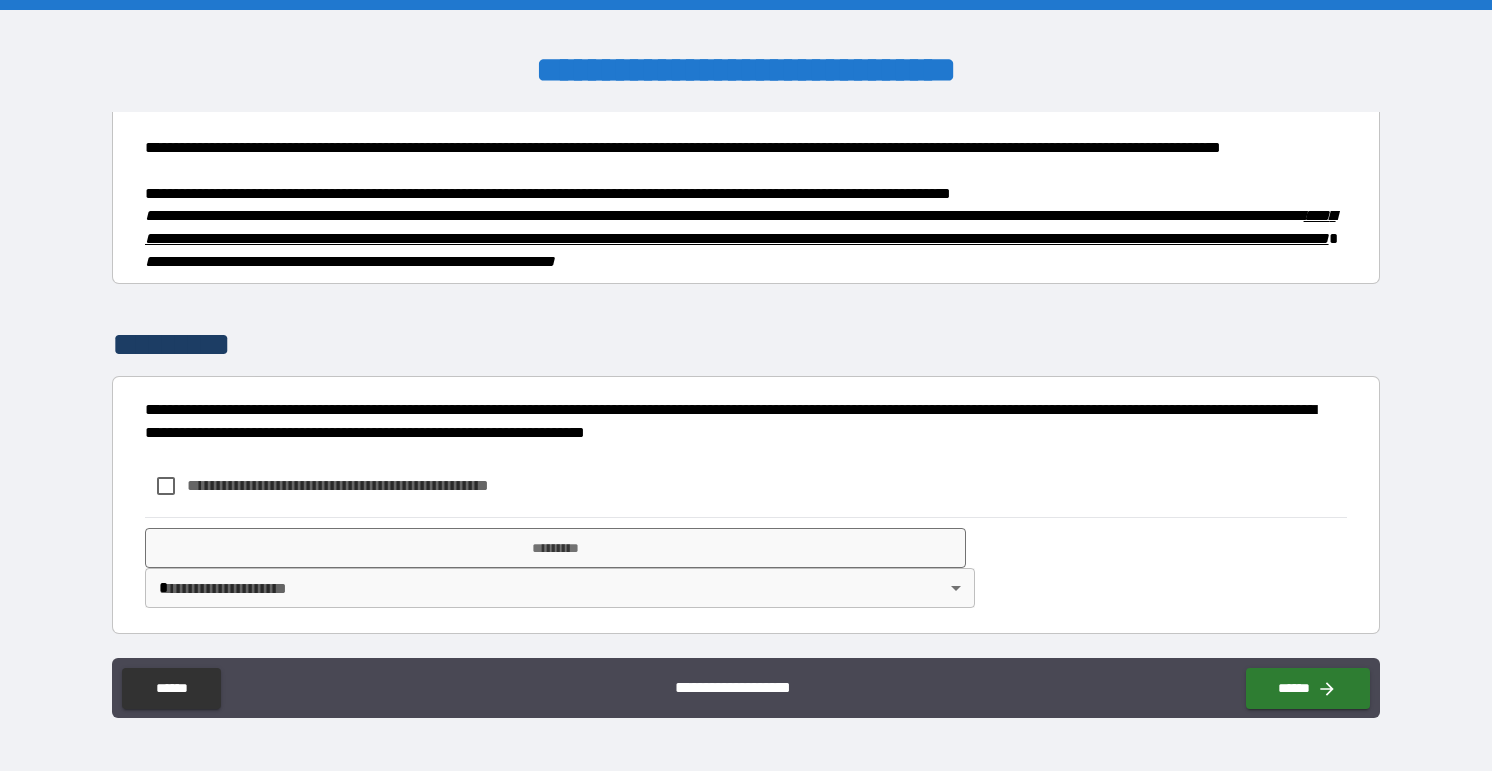 click on "**********" at bounding box center [350, 486] 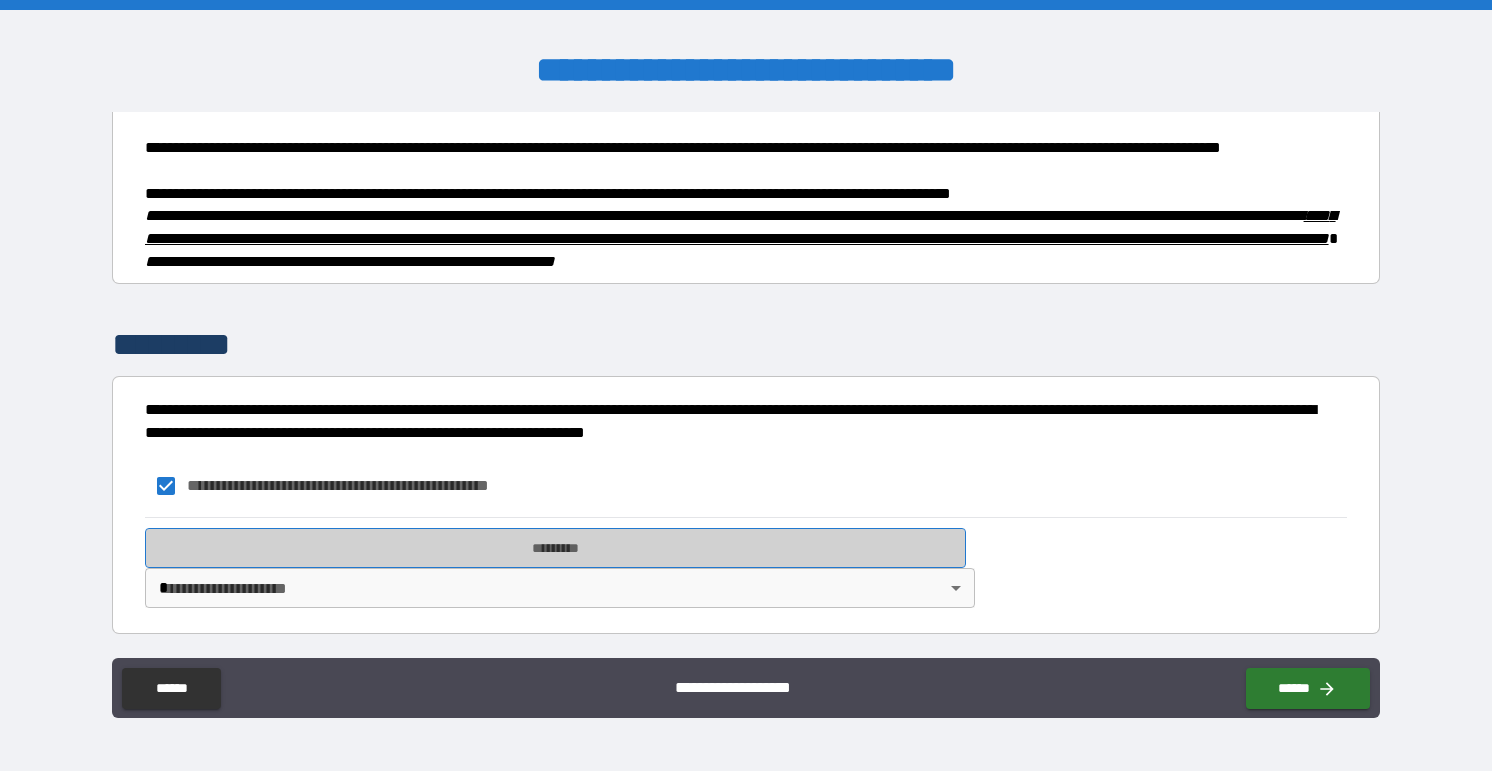 click on "*********" at bounding box center [556, 548] 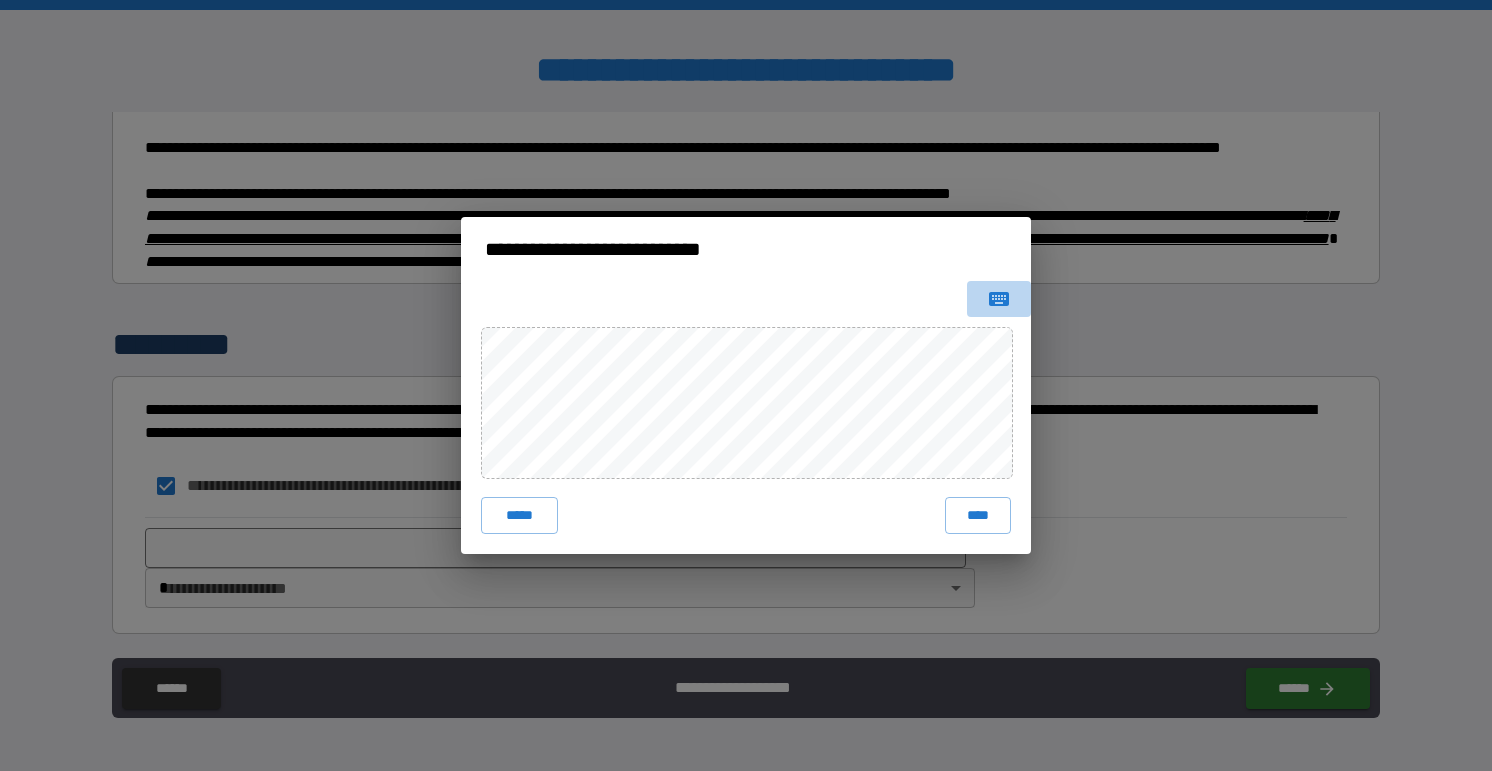 click 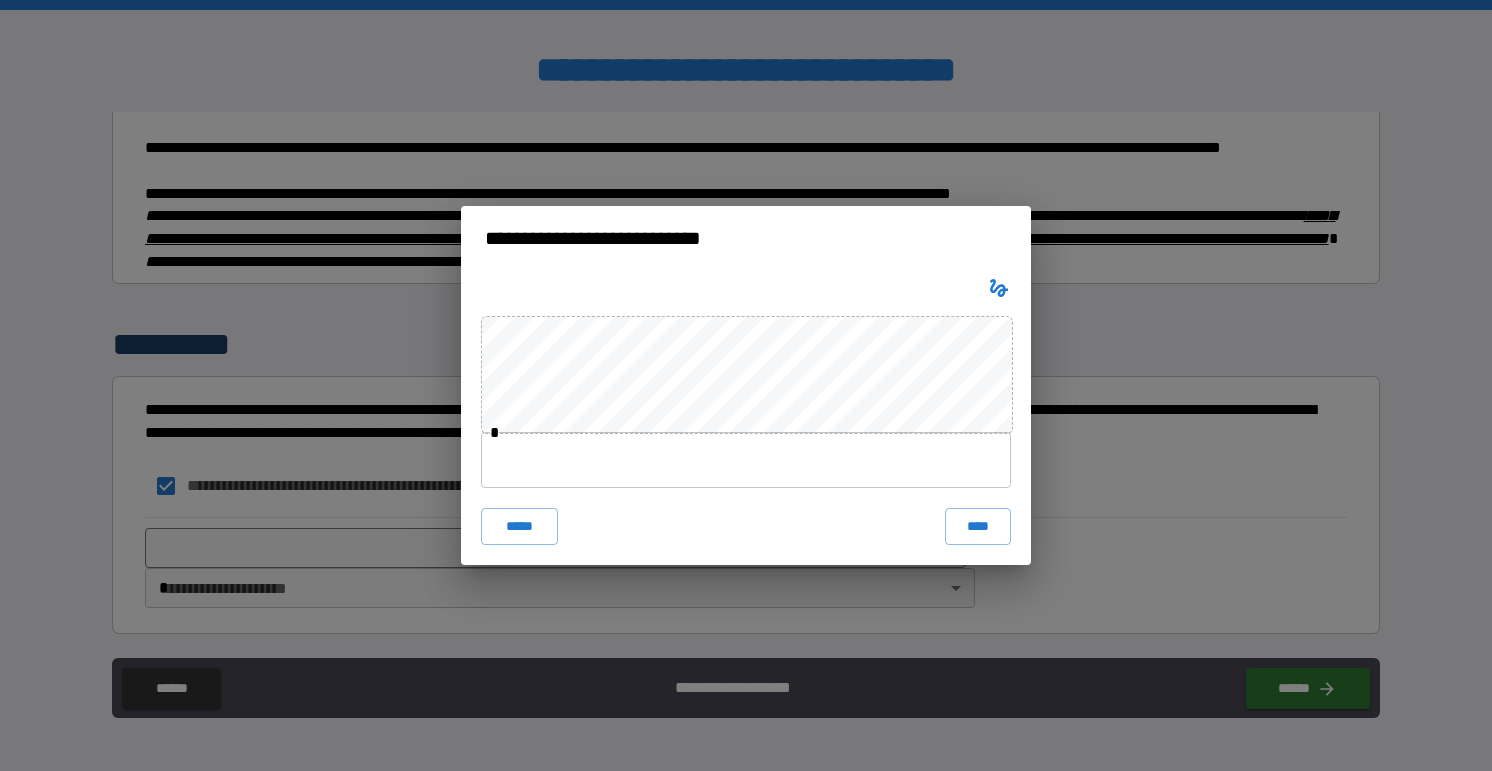 click at bounding box center [746, 460] 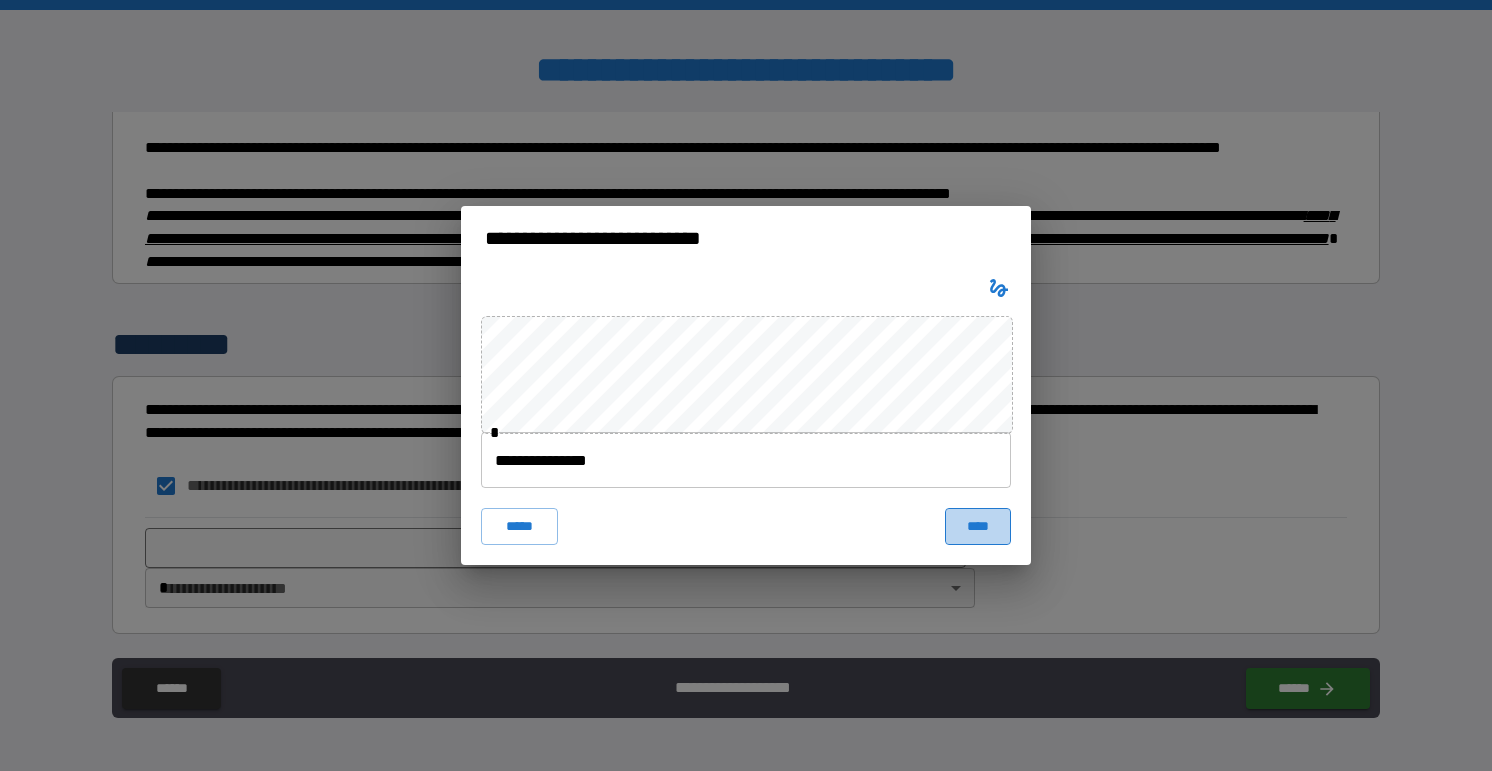 click on "****" at bounding box center [978, 526] 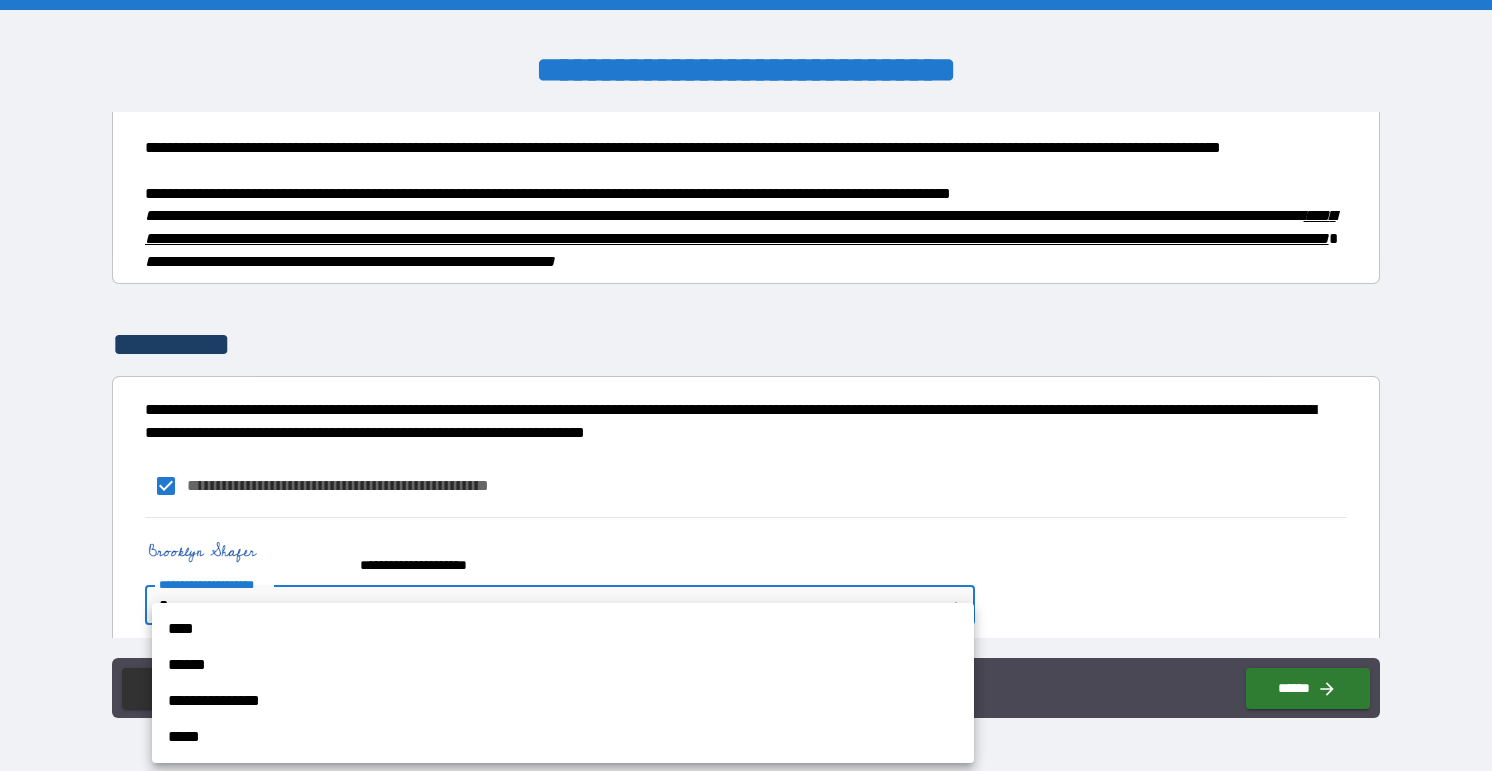 click on "**********" at bounding box center [746, 385] 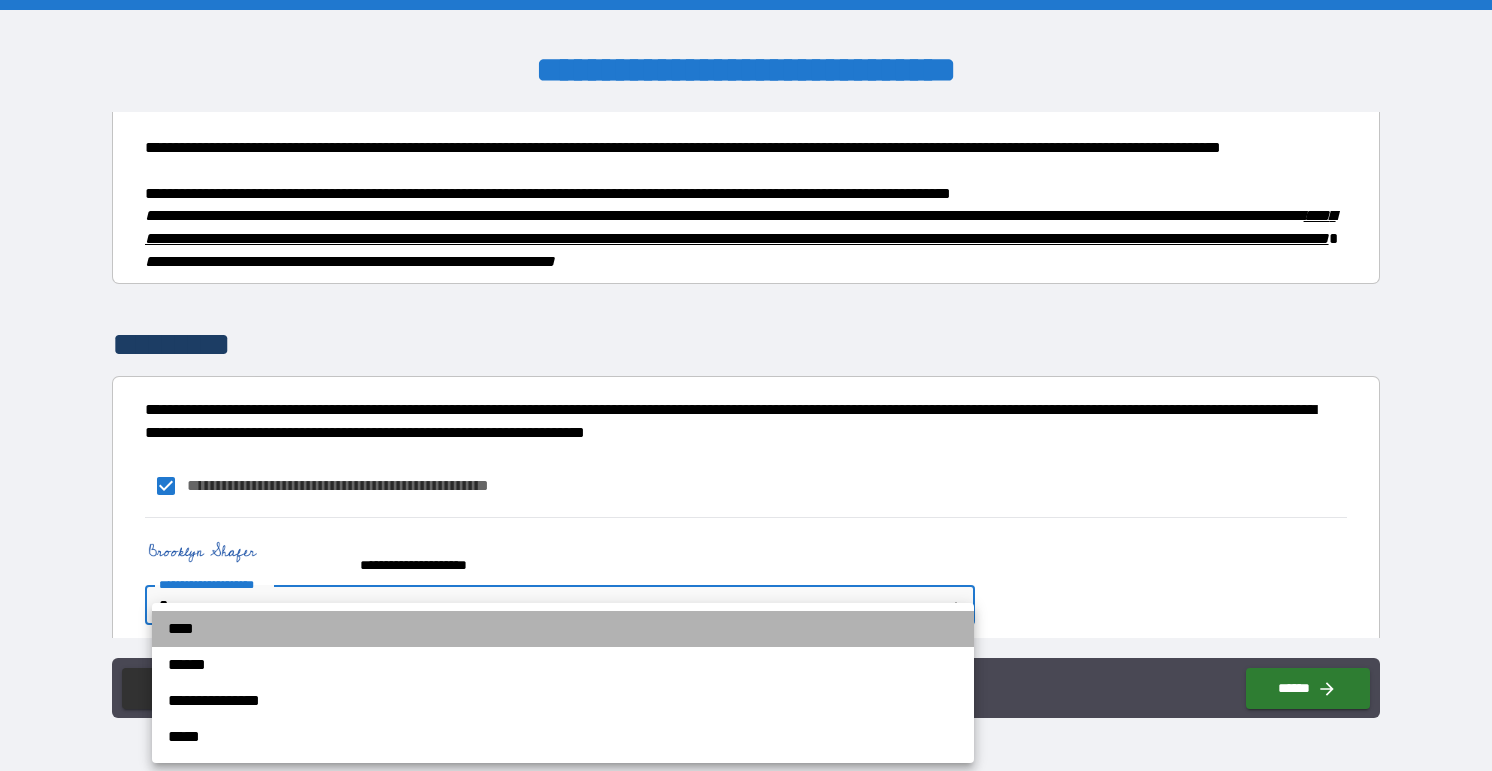 click on "****" at bounding box center [563, 629] 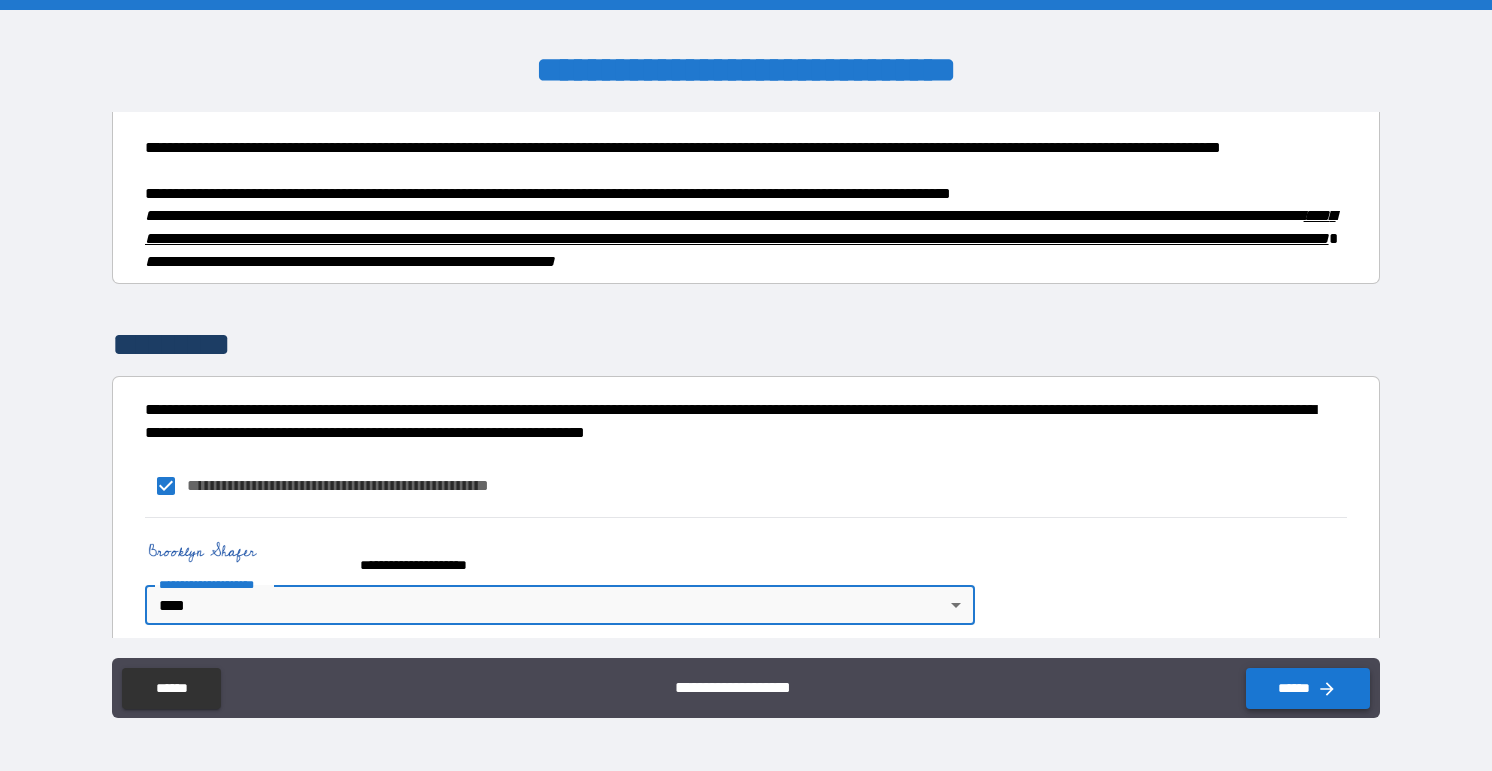 click on "******" at bounding box center (1308, 688) 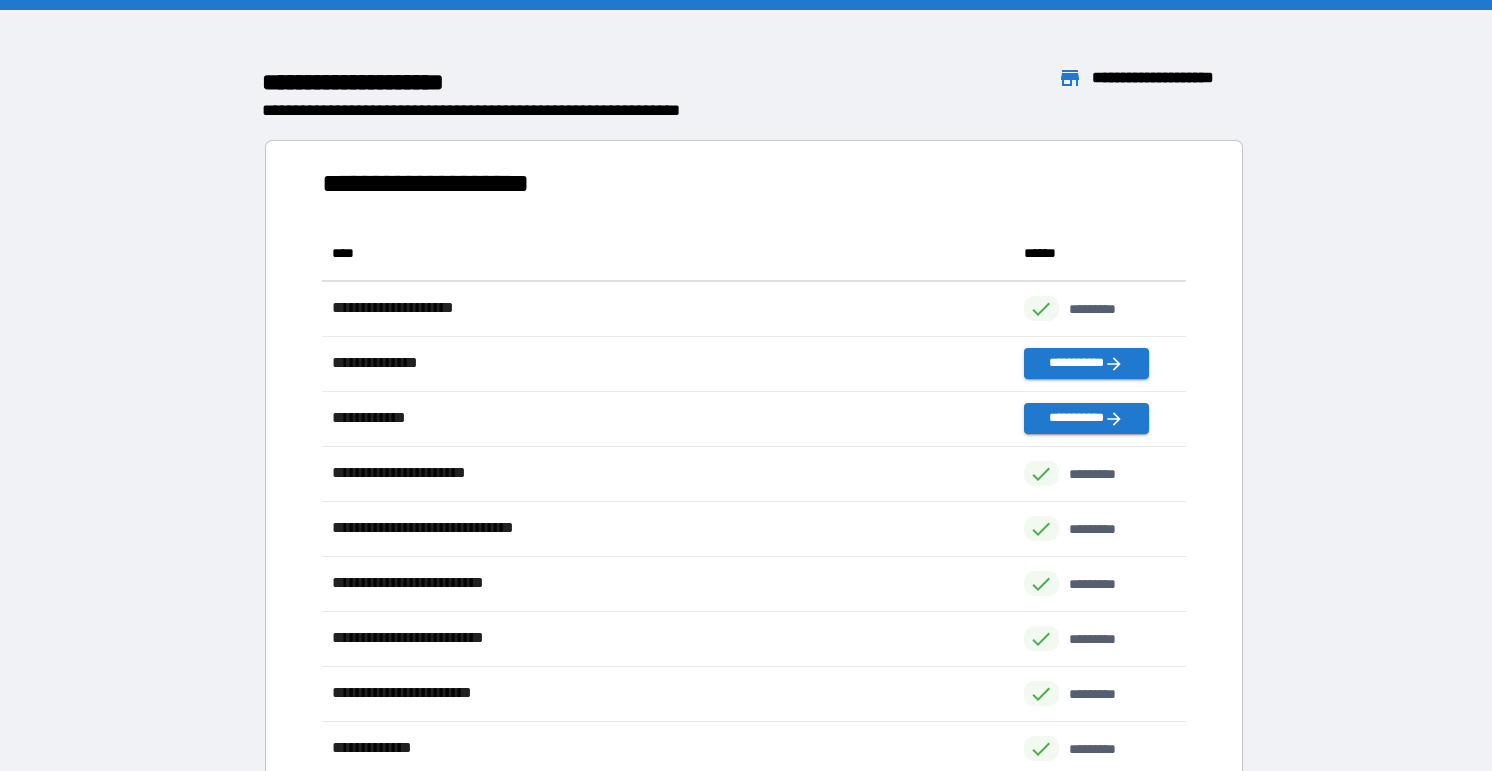 scroll, scrollTop: 1, scrollLeft: 1, axis: both 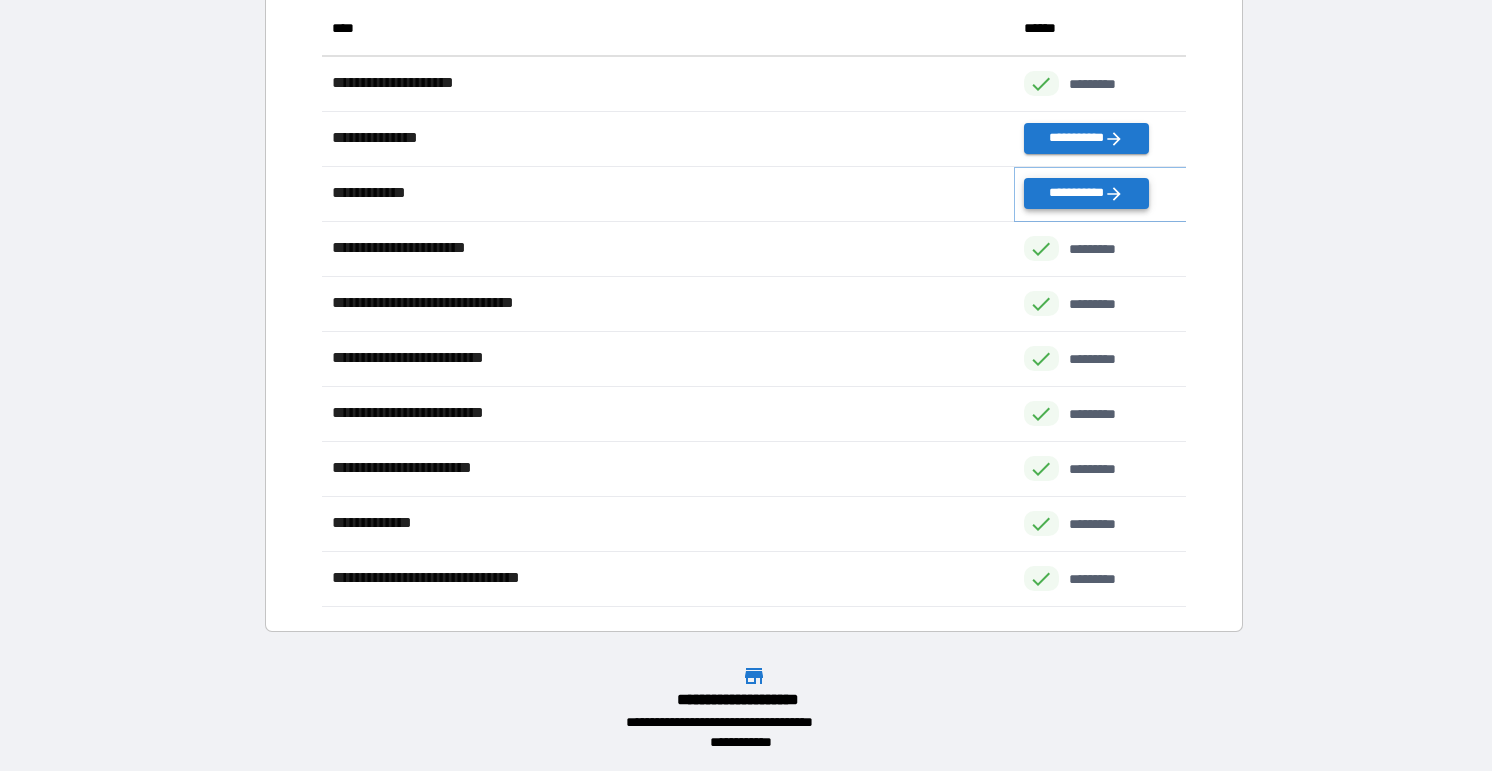 click on "**********" at bounding box center (1086, 193) 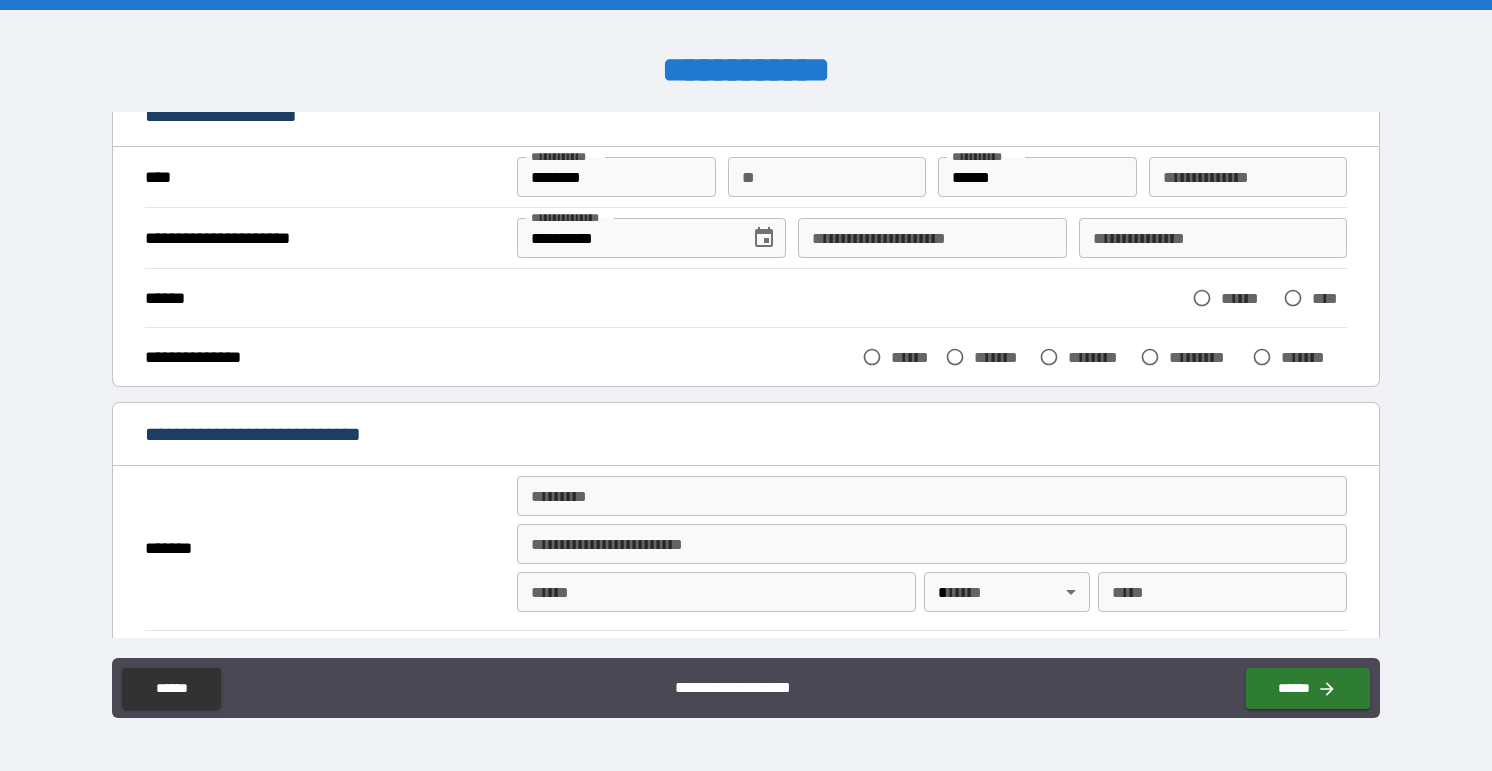 scroll, scrollTop: 94, scrollLeft: 0, axis: vertical 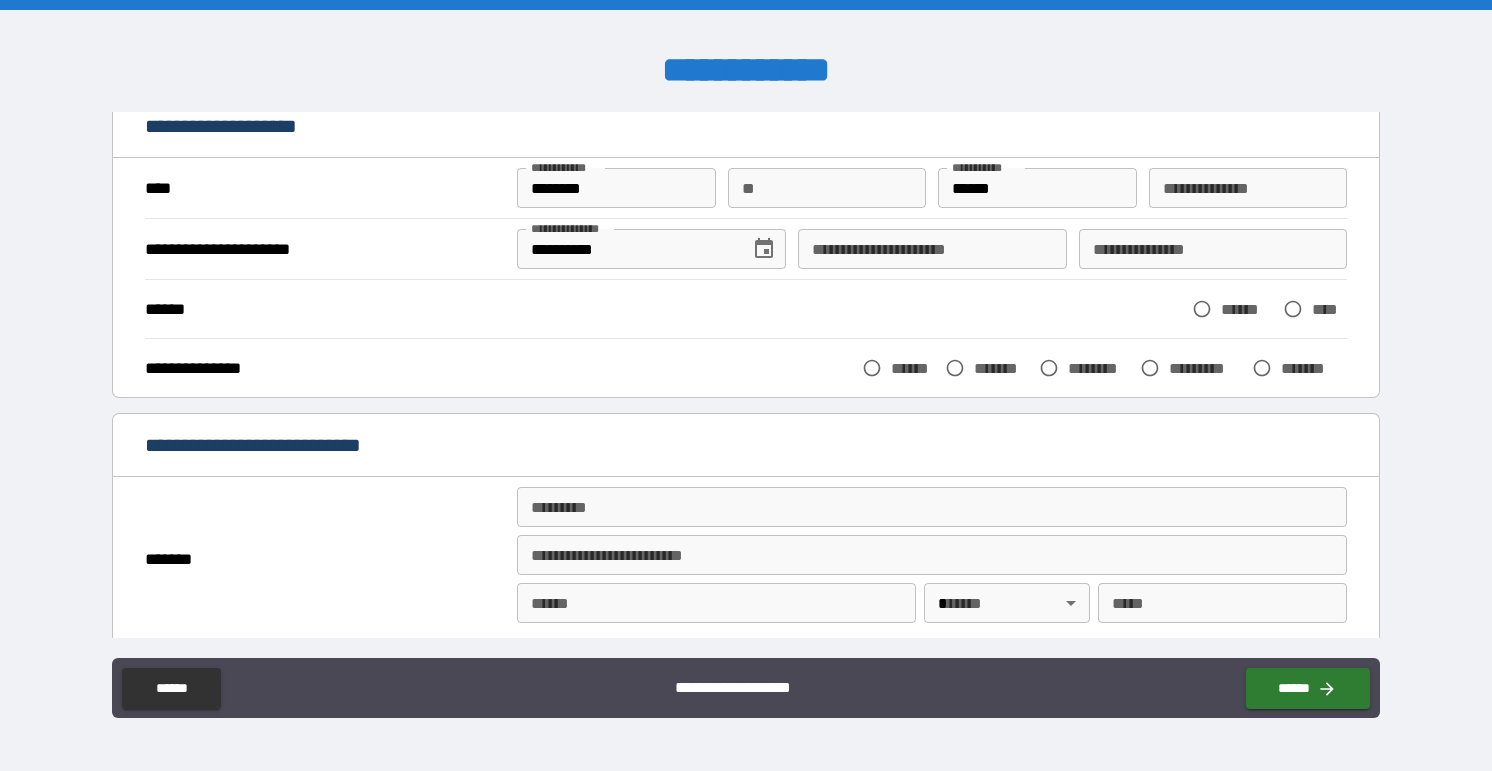 click on "**********" at bounding box center [932, 249] 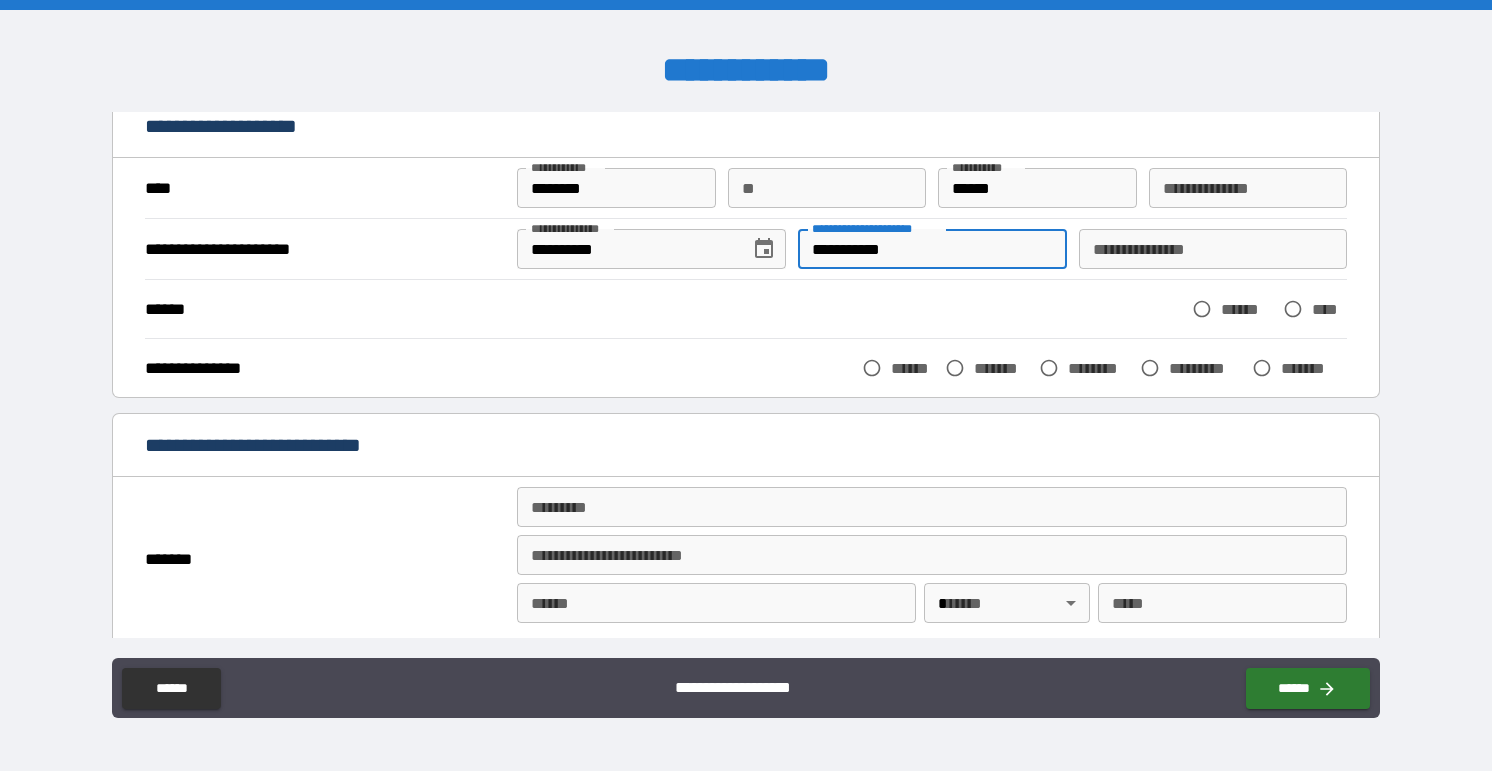 click on "****** ****** ****" at bounding box center (746, 308) 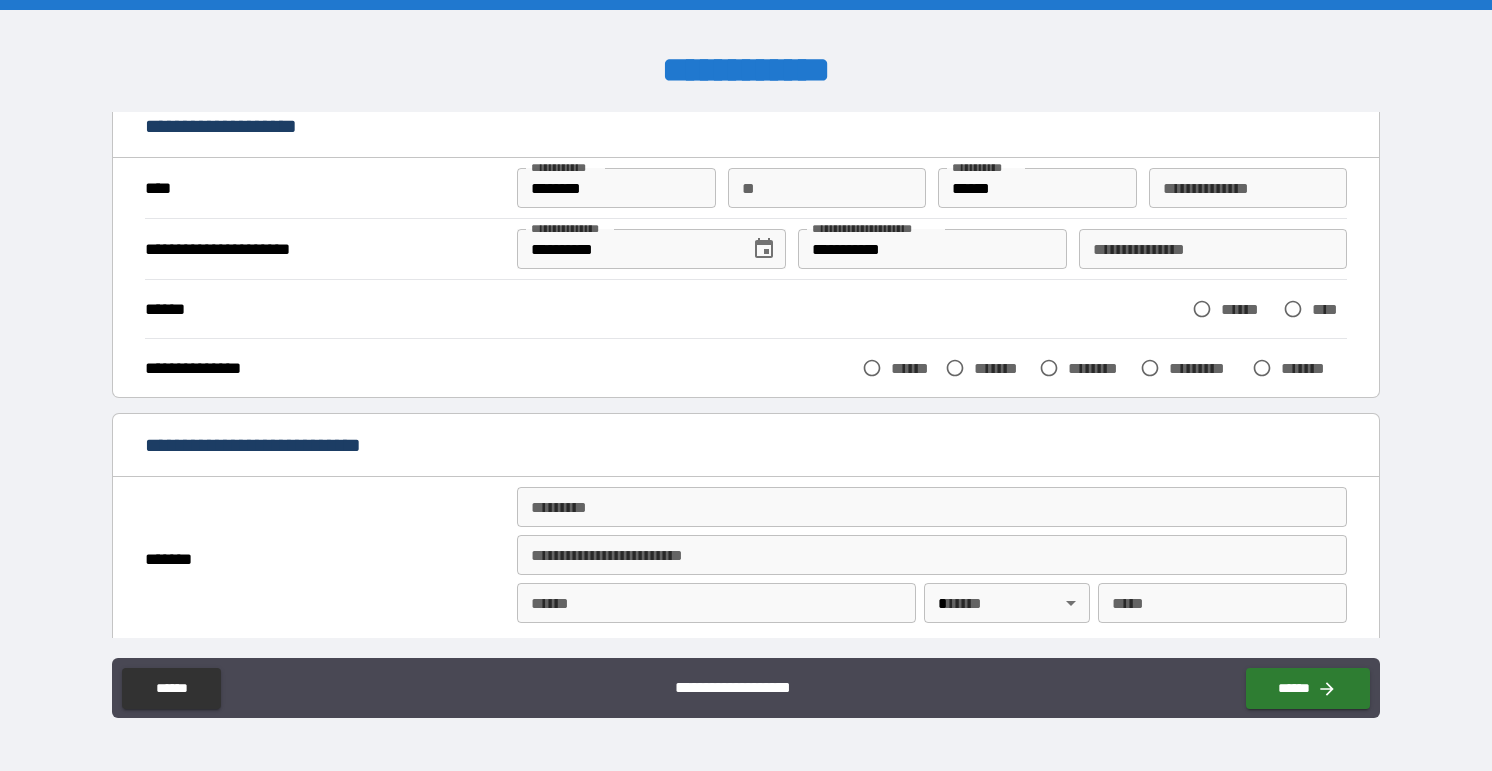 click on "**********" at bounding box center [1213, 249] 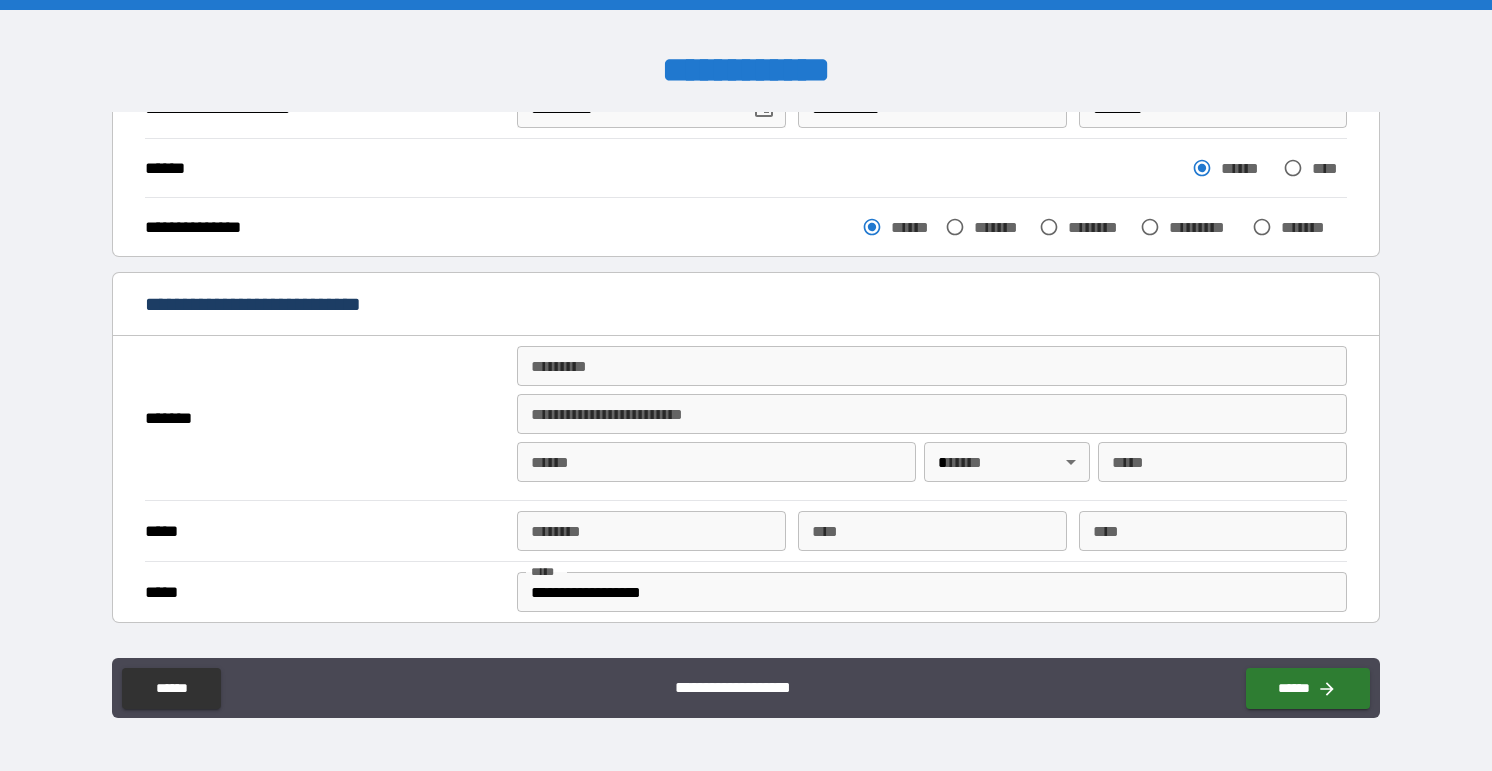 scroll, scrollTop: 242, scrollLeft: 0, axis: vertical 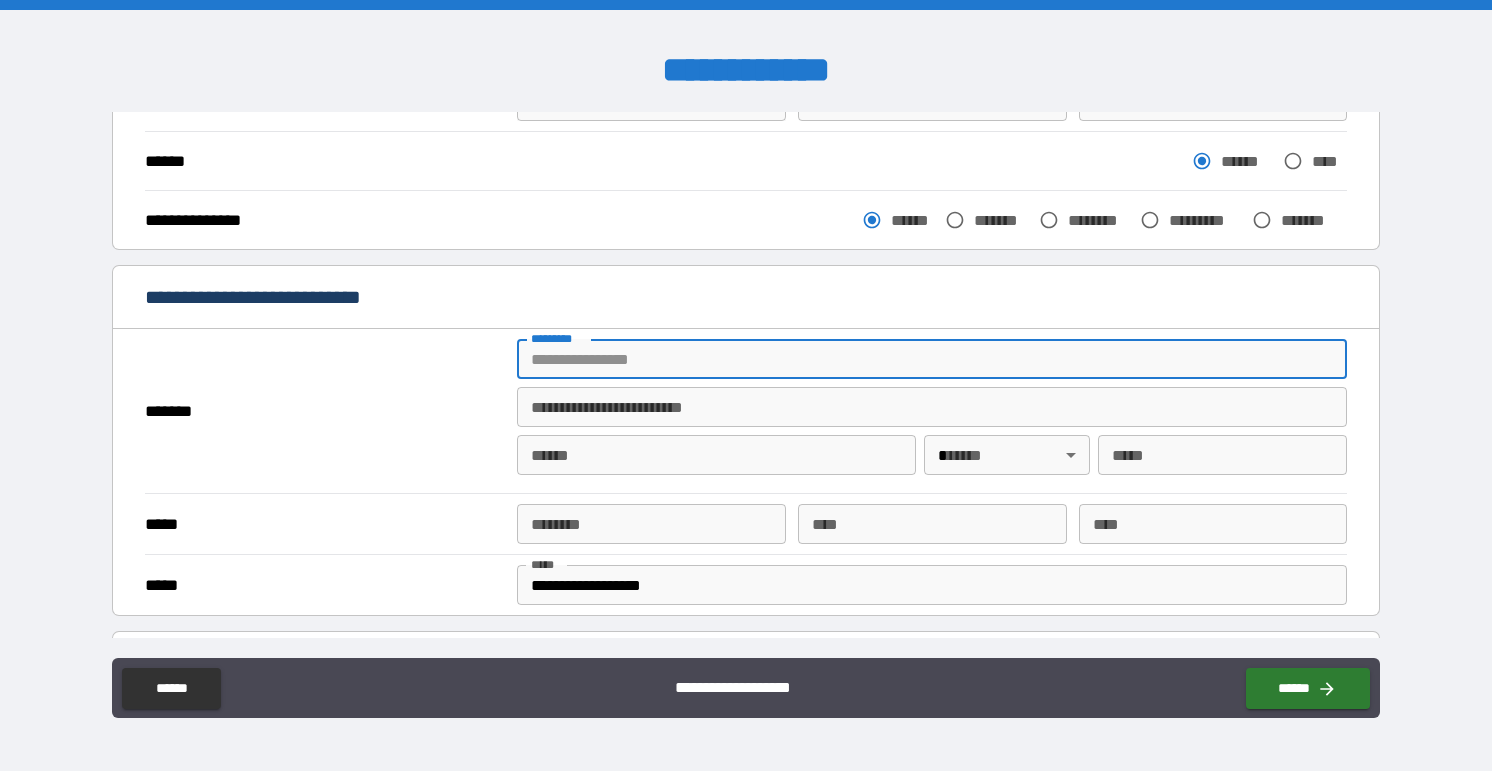 click on "*******   *" at bounding box center (932, 359) 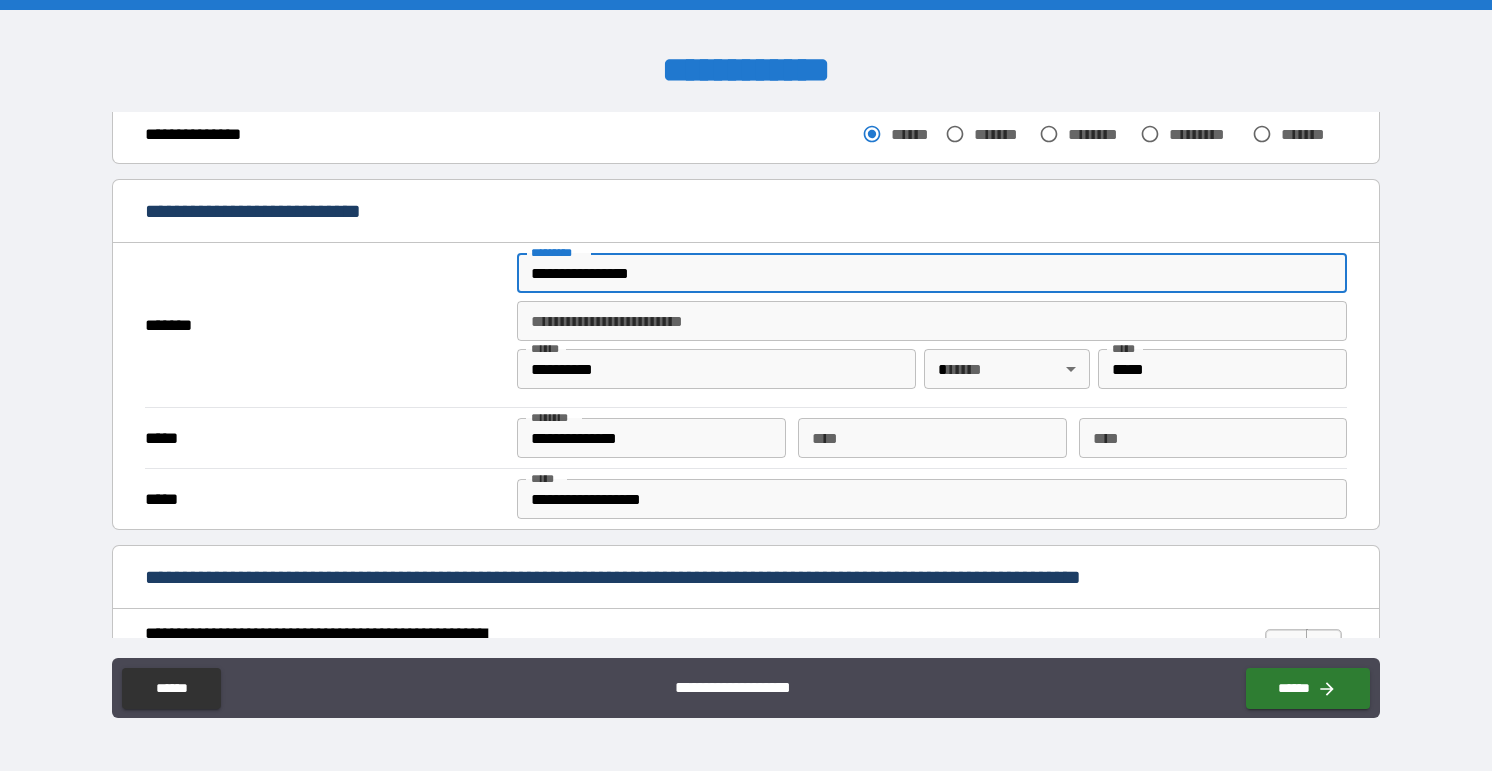 scroll, scrollTop: 344, scrollLeft: 0, axis: vertical 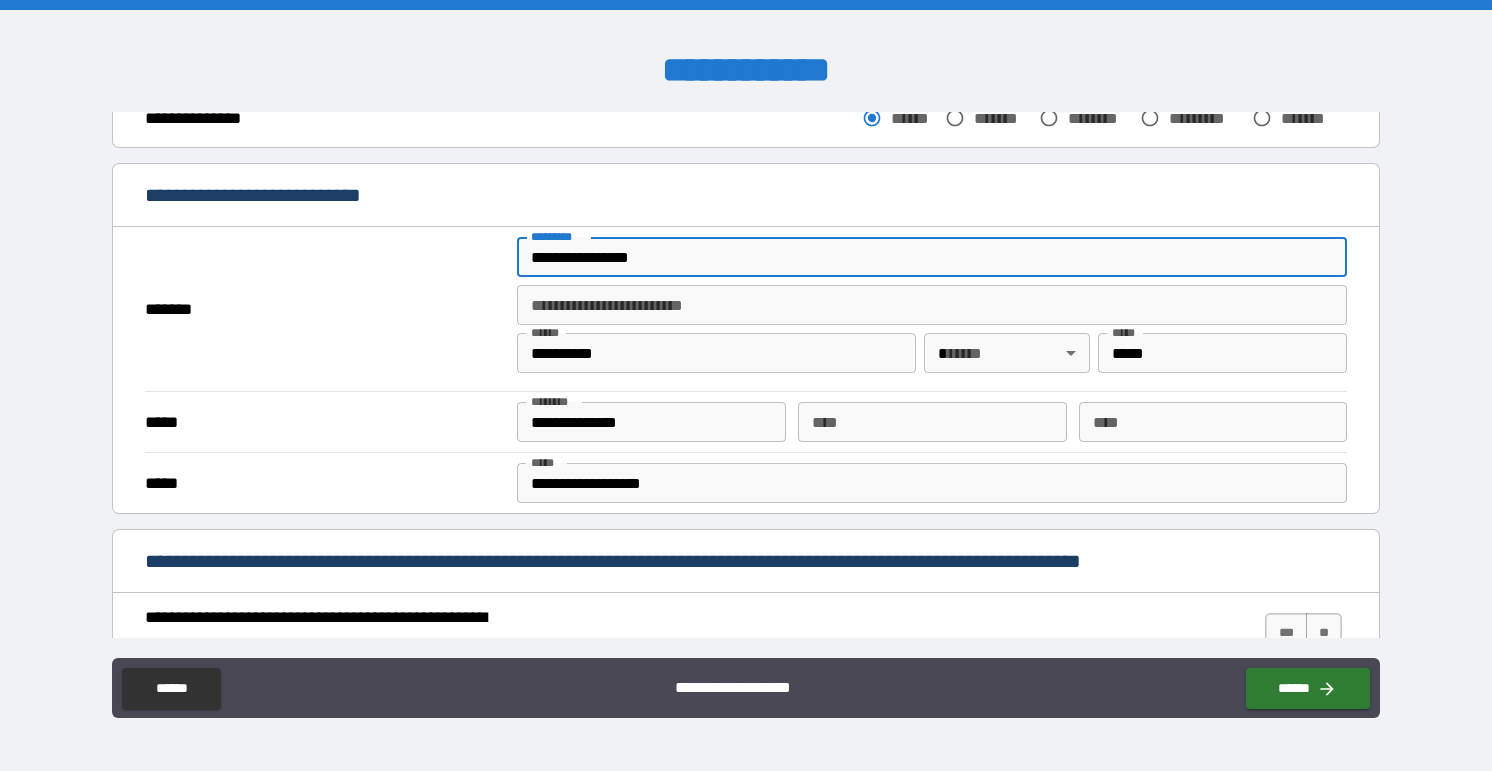 click on "**********" at bounding box center (746, 385) 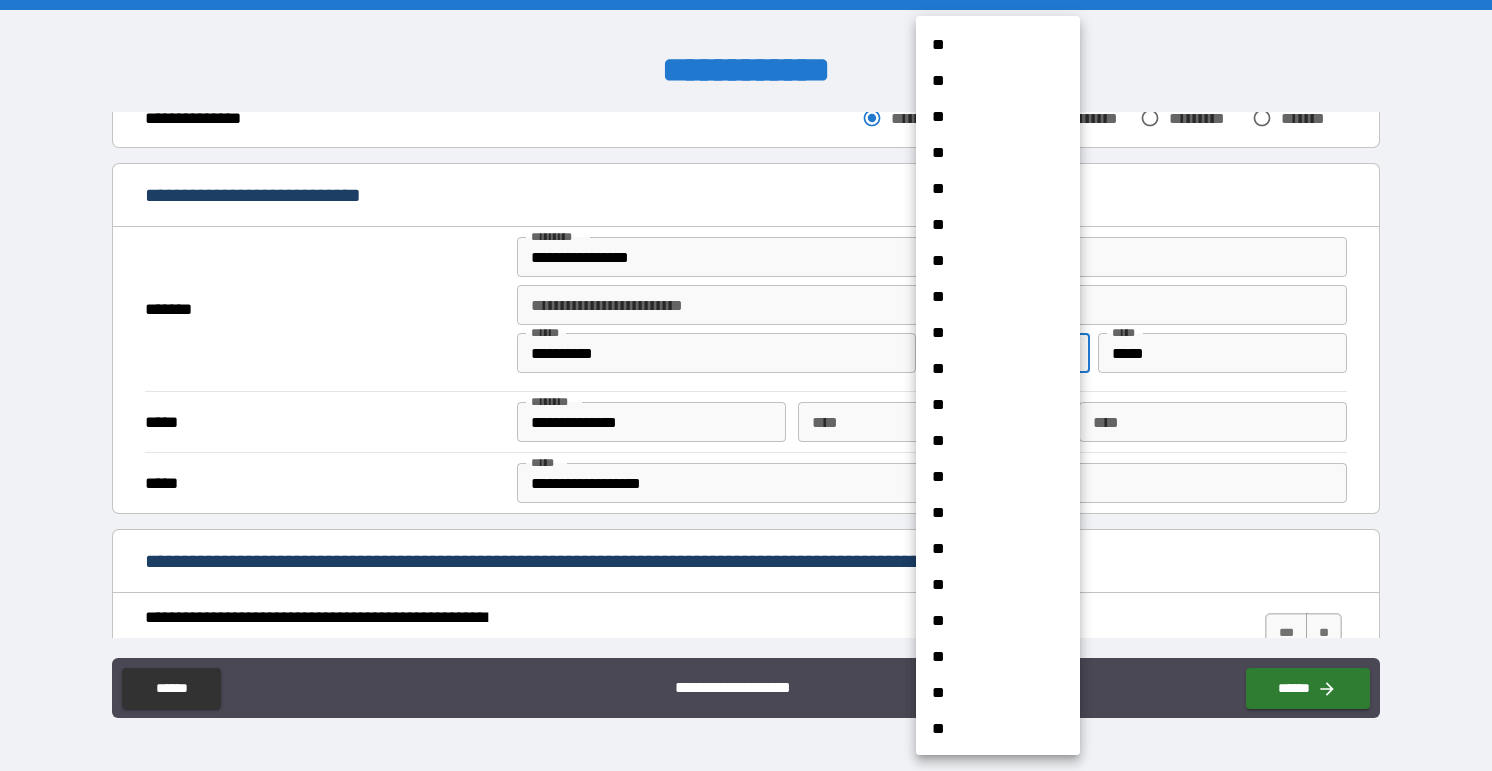scroll, scrollTop: 759, scrollLeft: 0, axis: vertical 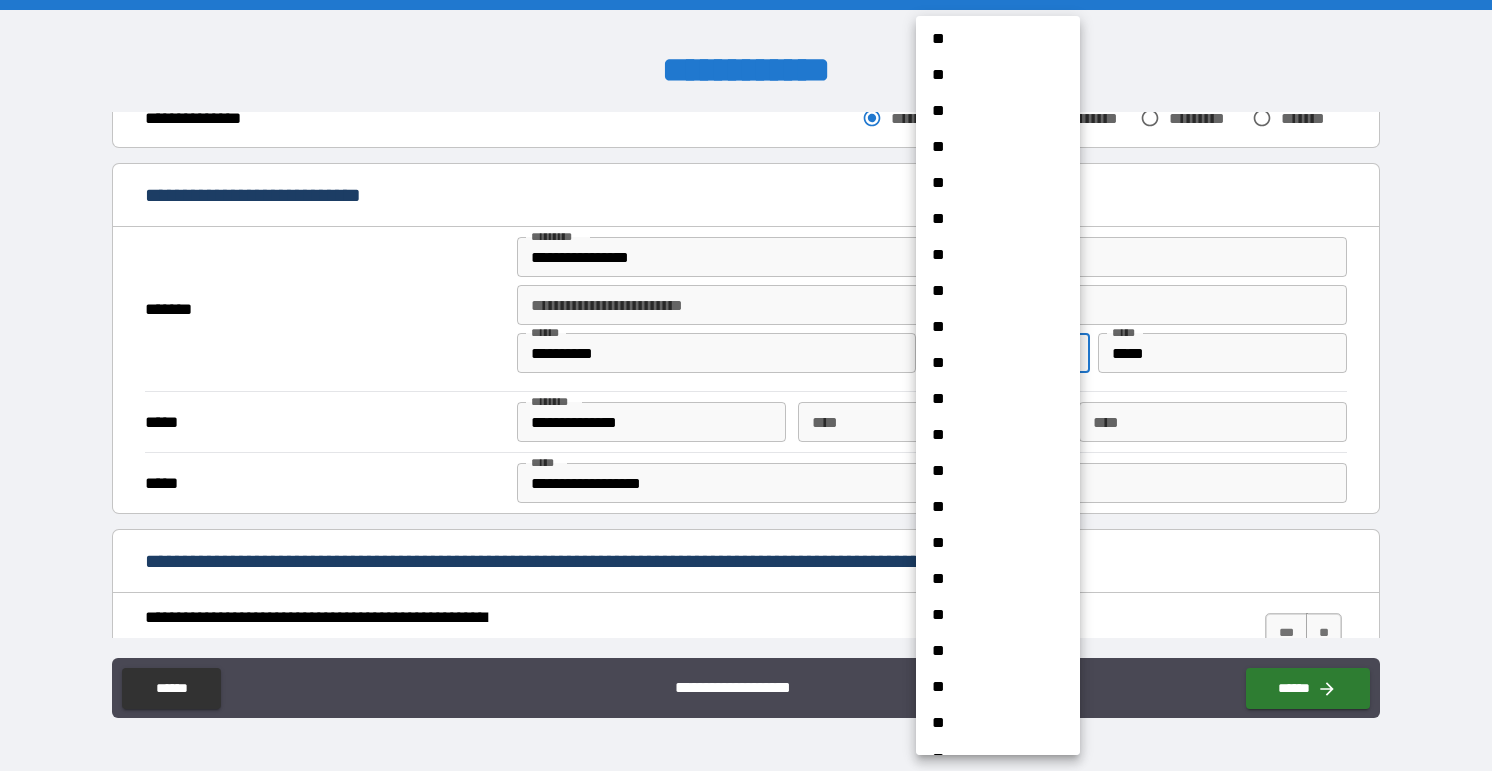 click on "**" at bounding box center (998, 723) 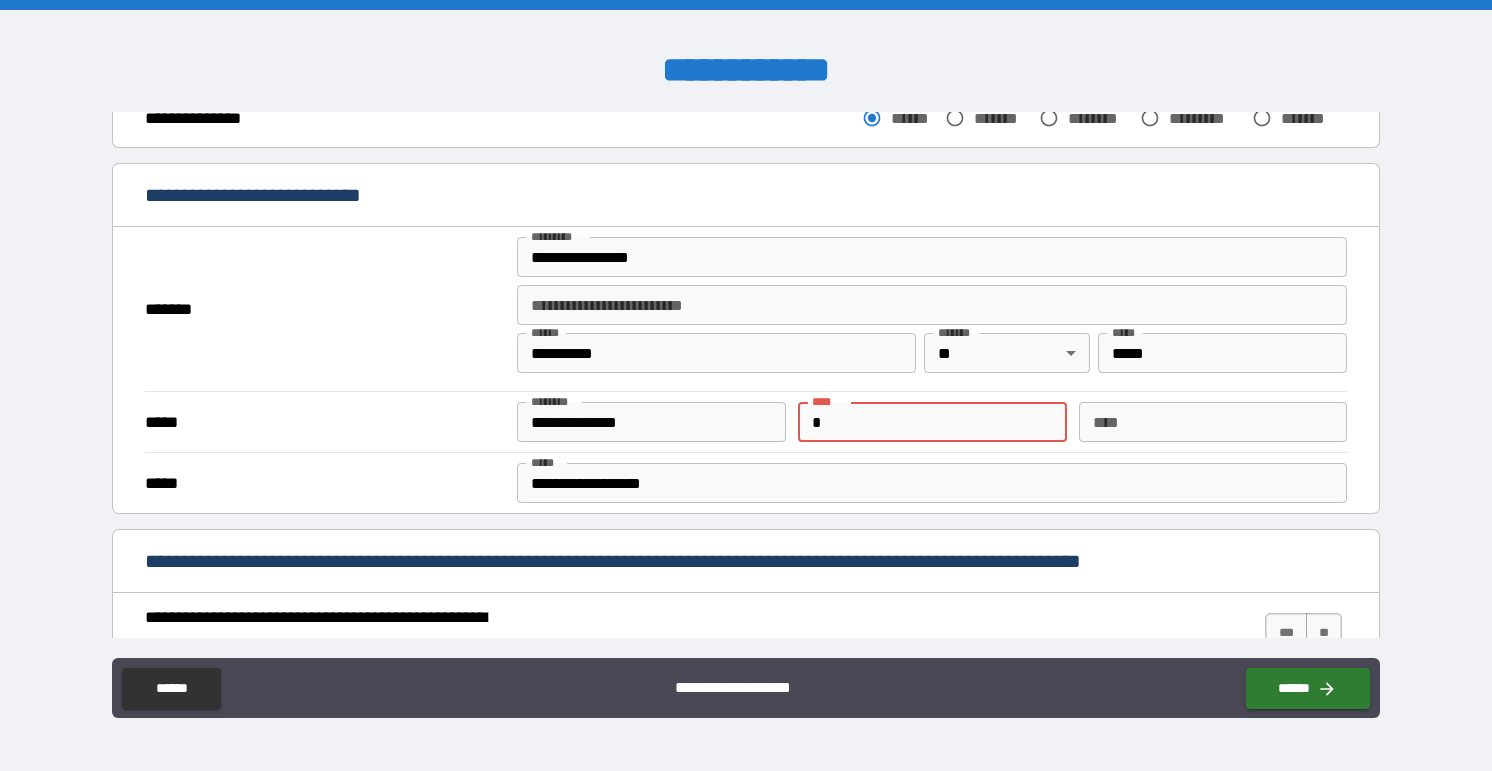 click on "*" at bounding box center (932, 422) 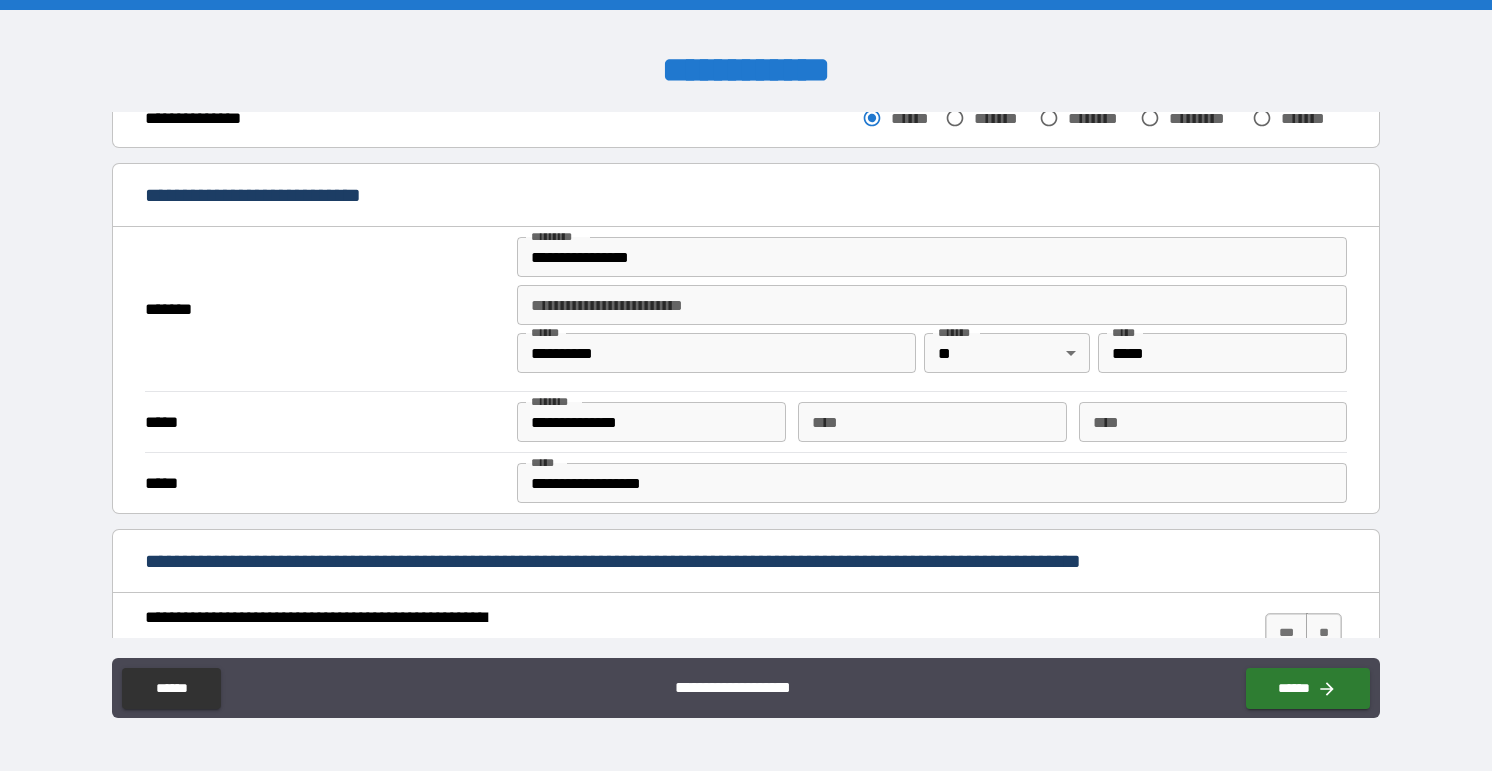 click on "**********" at bounding box center (746, 633) 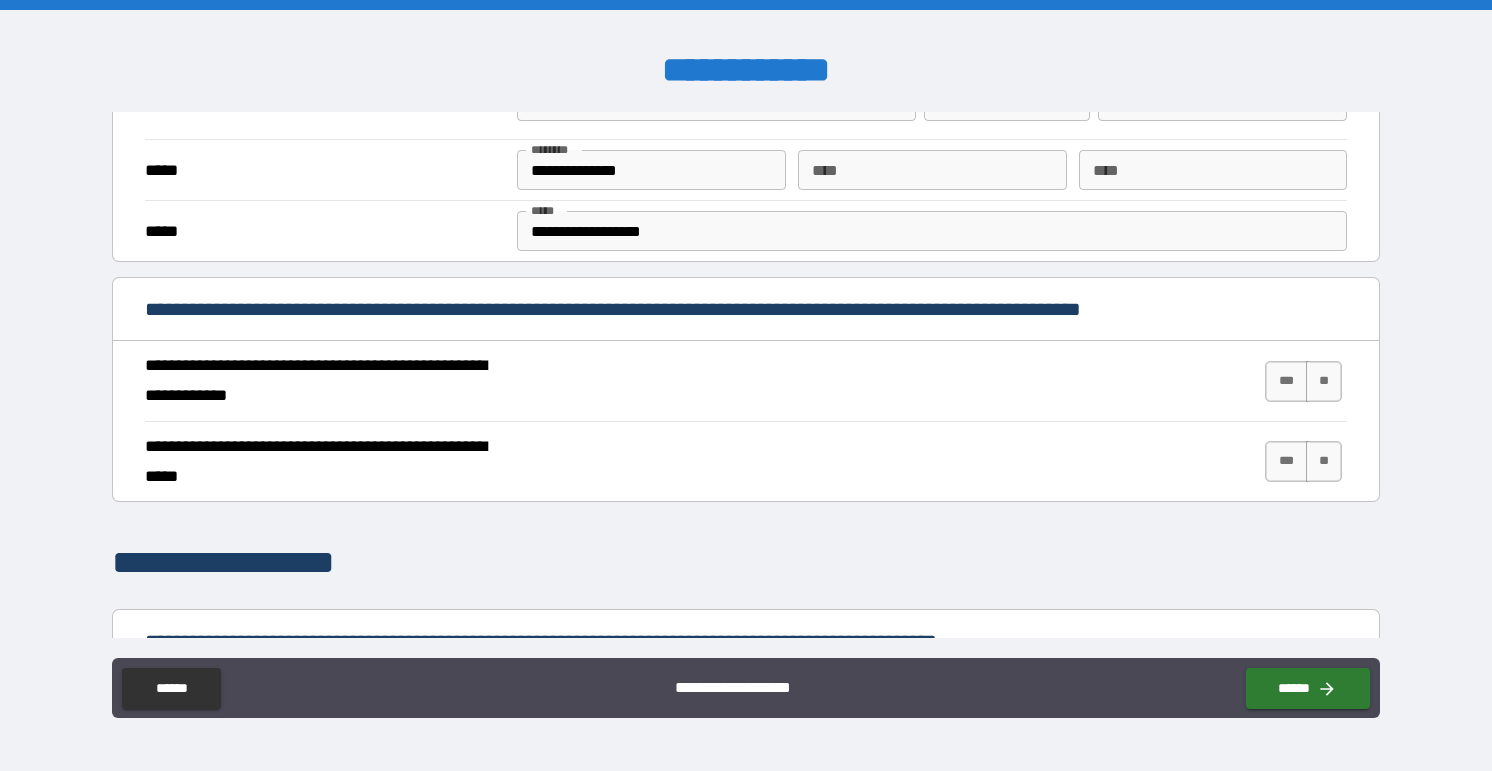 scroll, scrollTop: 612, scrollLeft: 0, axis: vertical 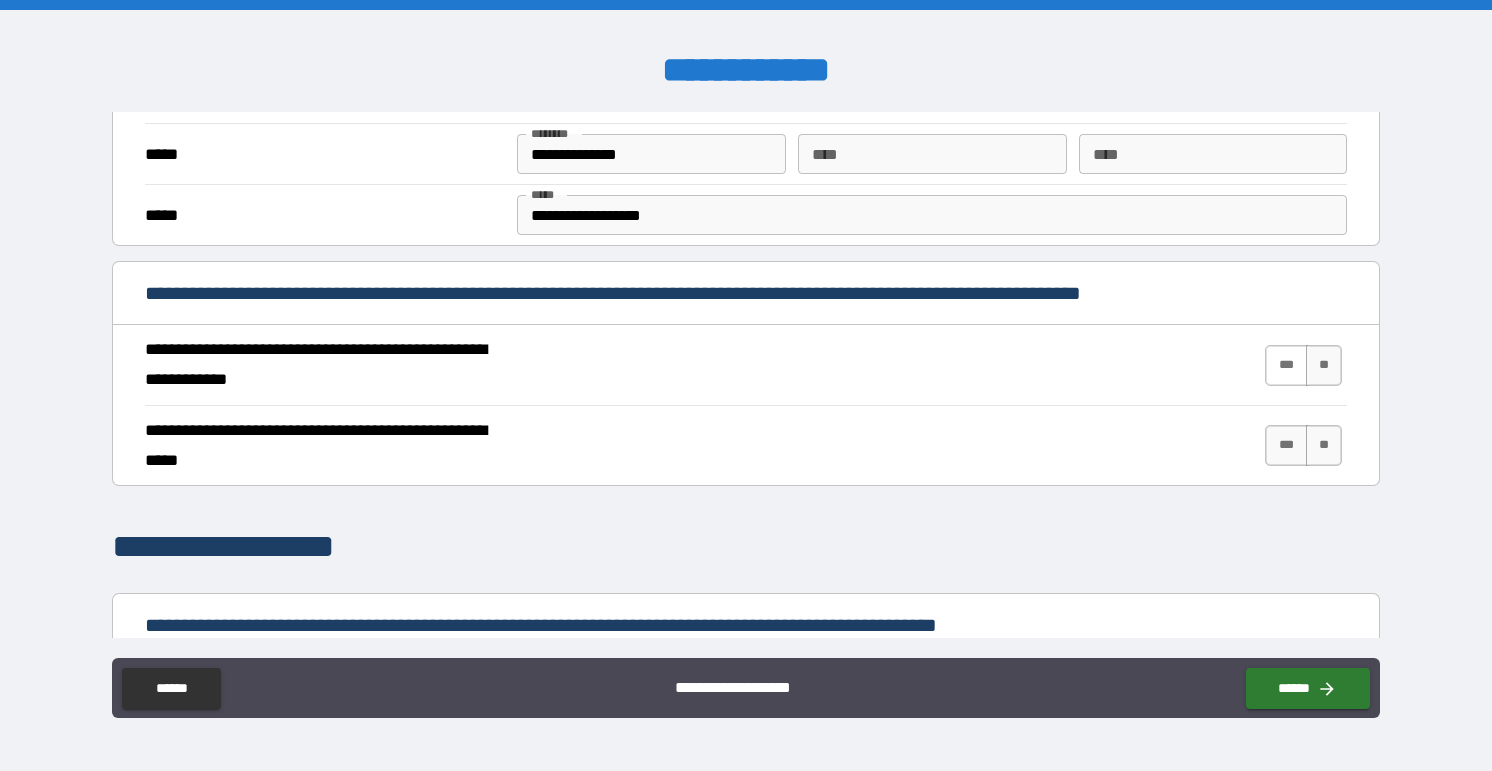 click on "***" at bounding box center [1286, 365] 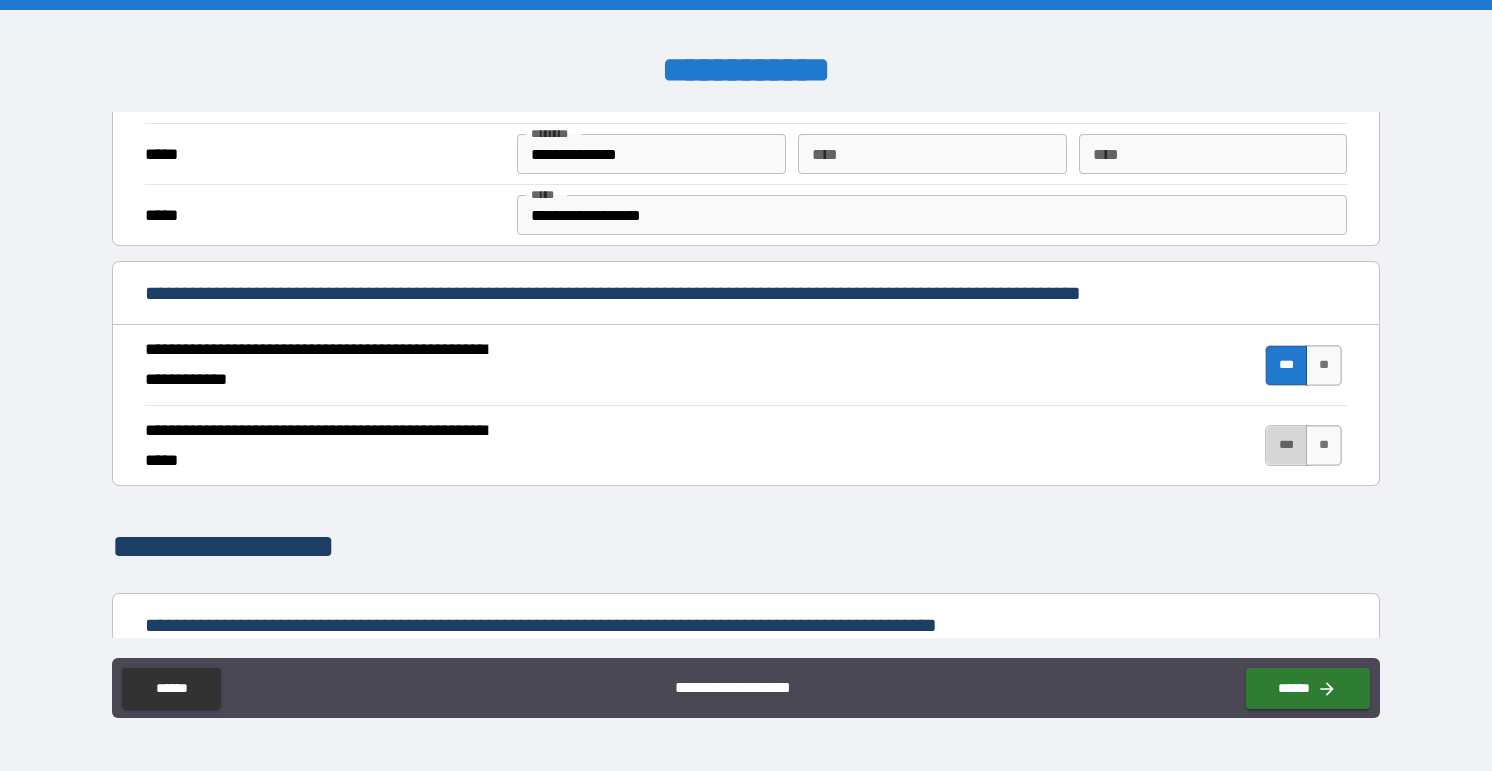 click on "***" at bounding box center (1286, 445) 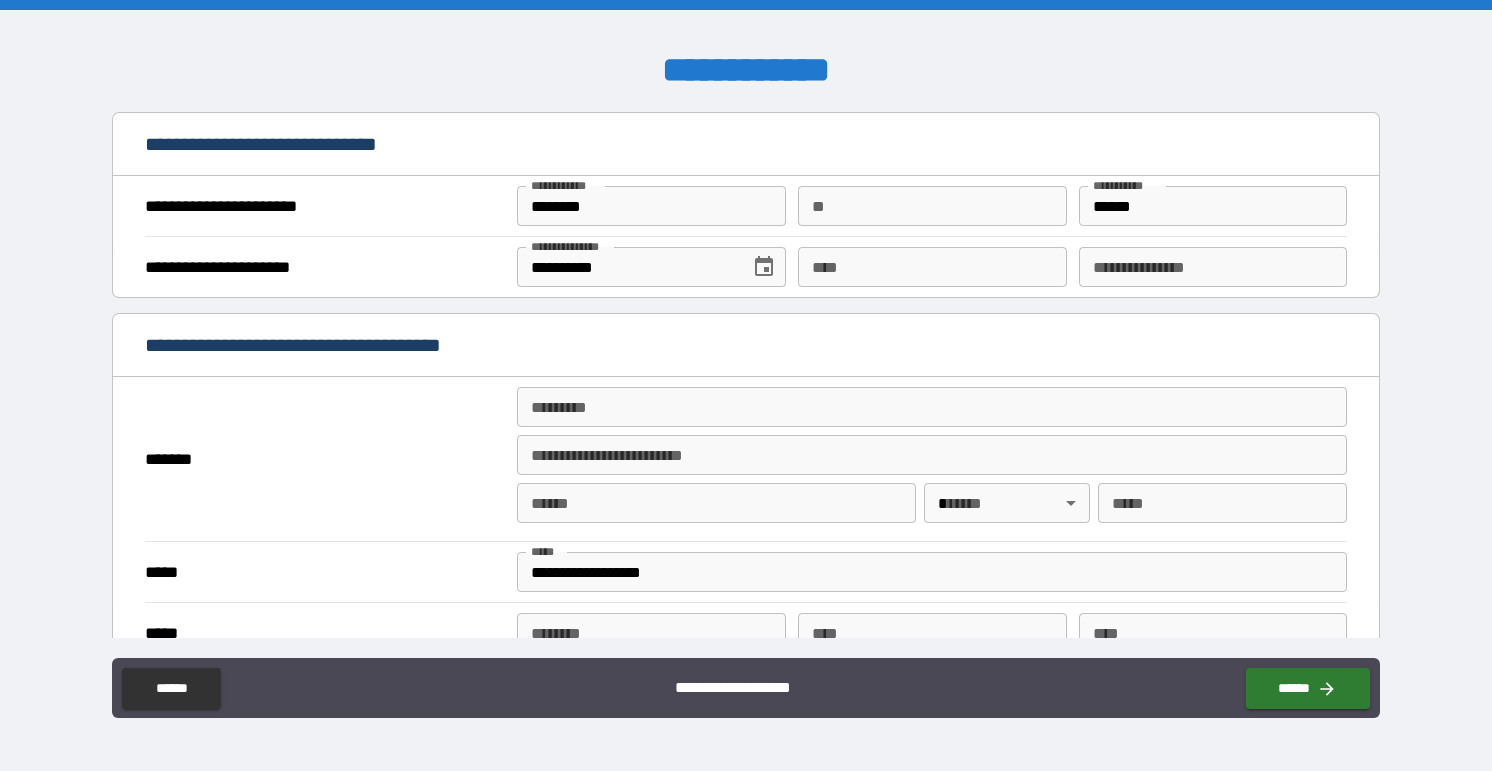 scroll, scrollTop: 1232, scrollLeft: 0, axis: vertical 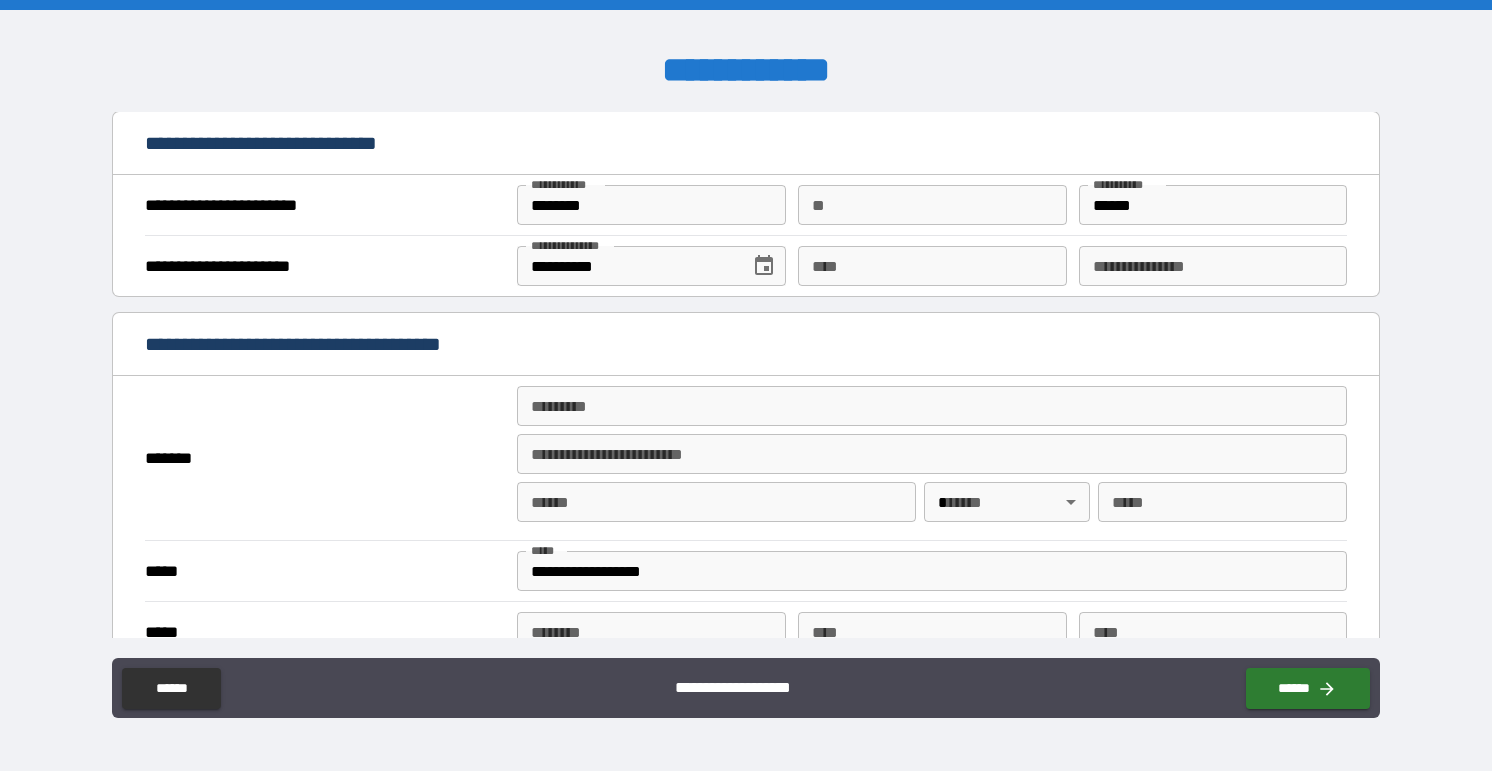 click on "****" at bounding box center [932, 266] 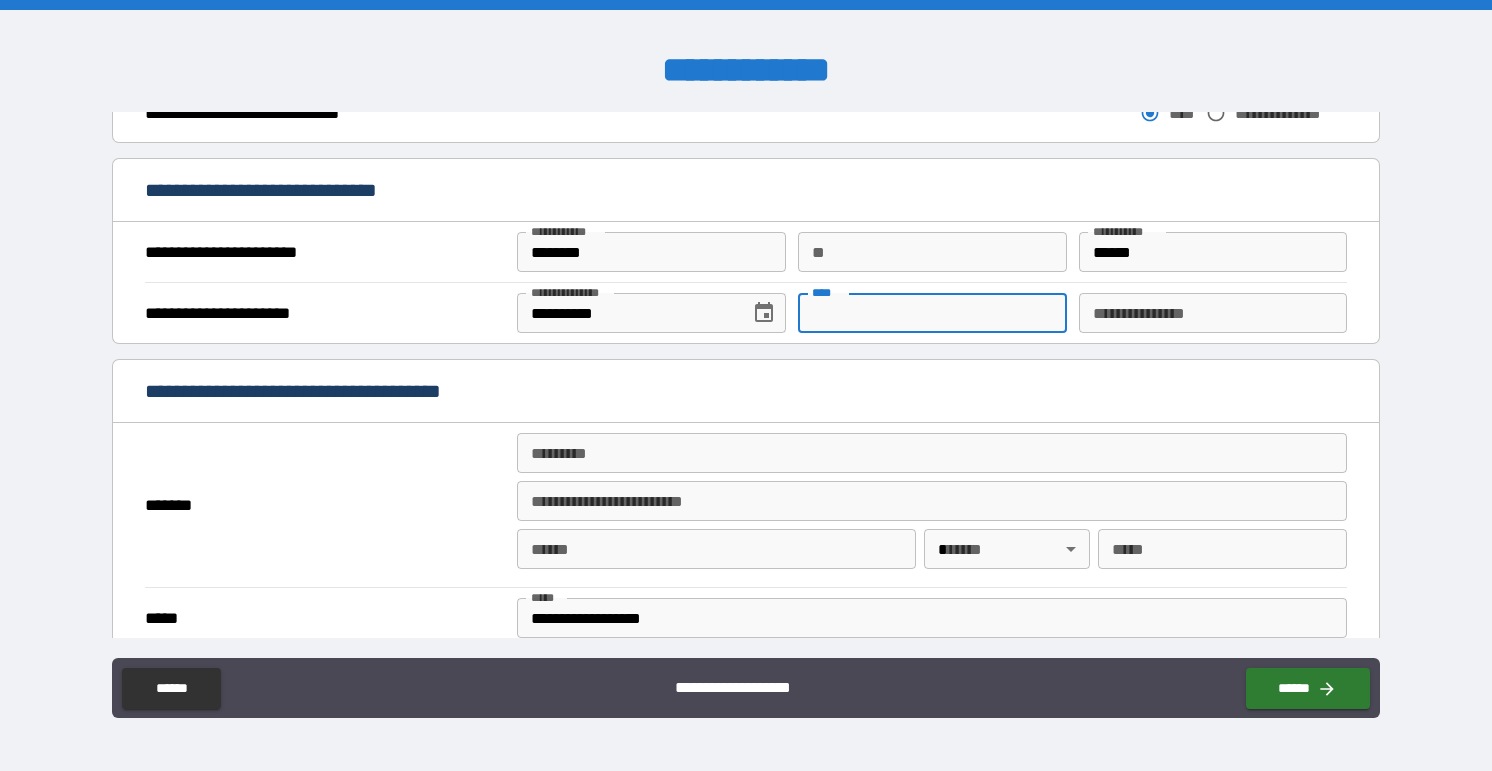 scroll, scrollTop: 1179, scrollLeft: 0, axis: vertical 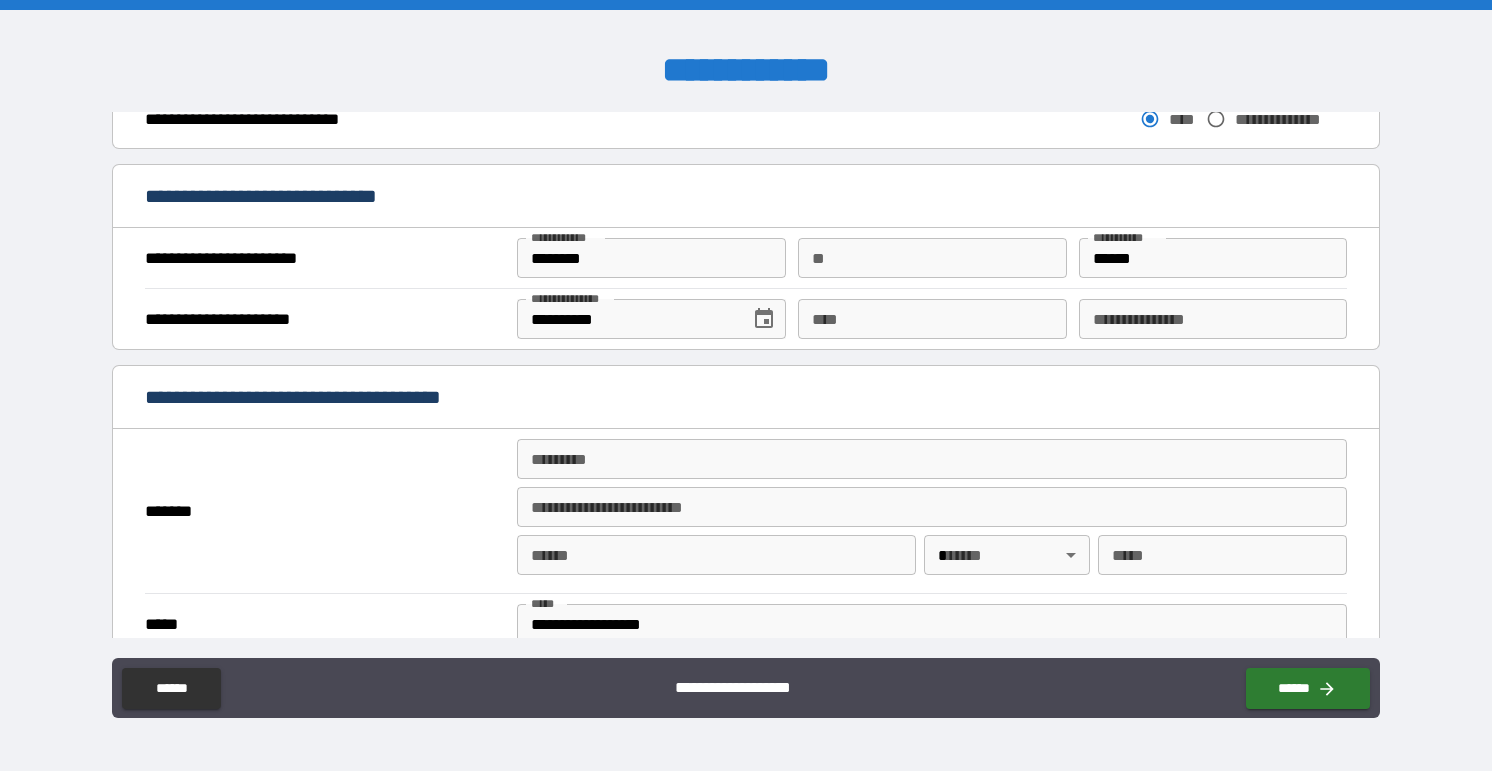 click on "**********" at bounding box center [746, 399] 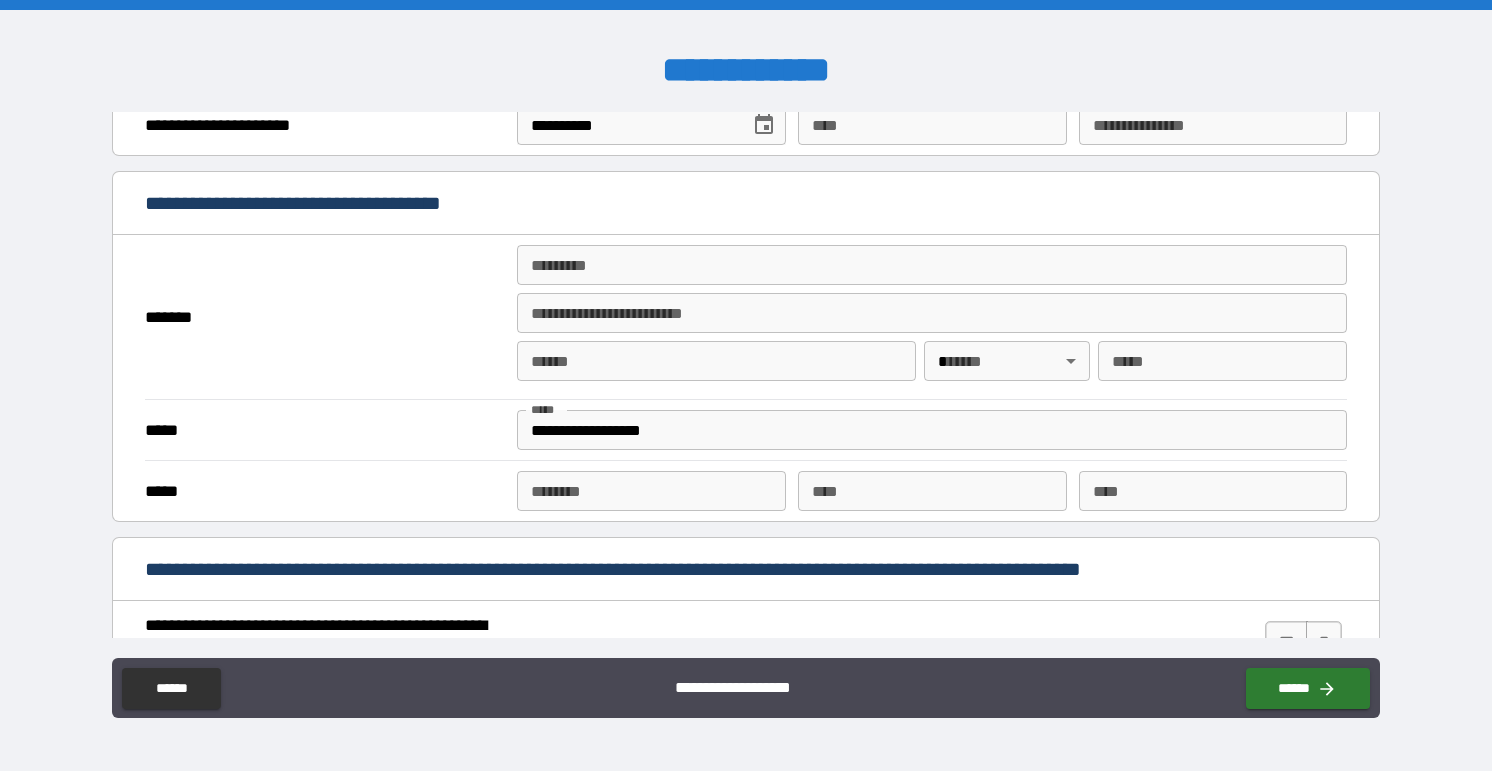 scroll, scrollTop: 1374, scrollLeft: 0, axis: vertical 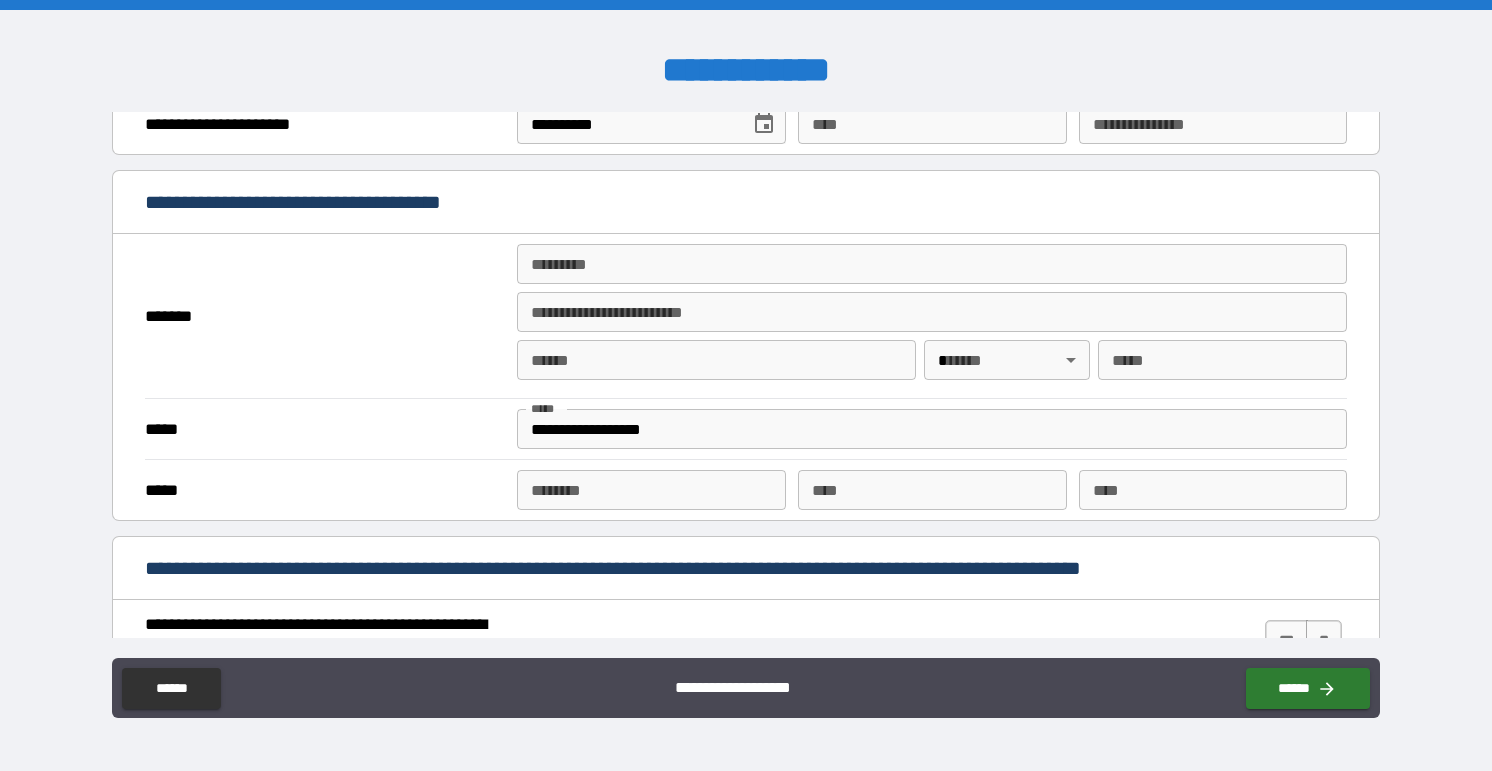 click on "*******   *" at bounding box center (932, 264) 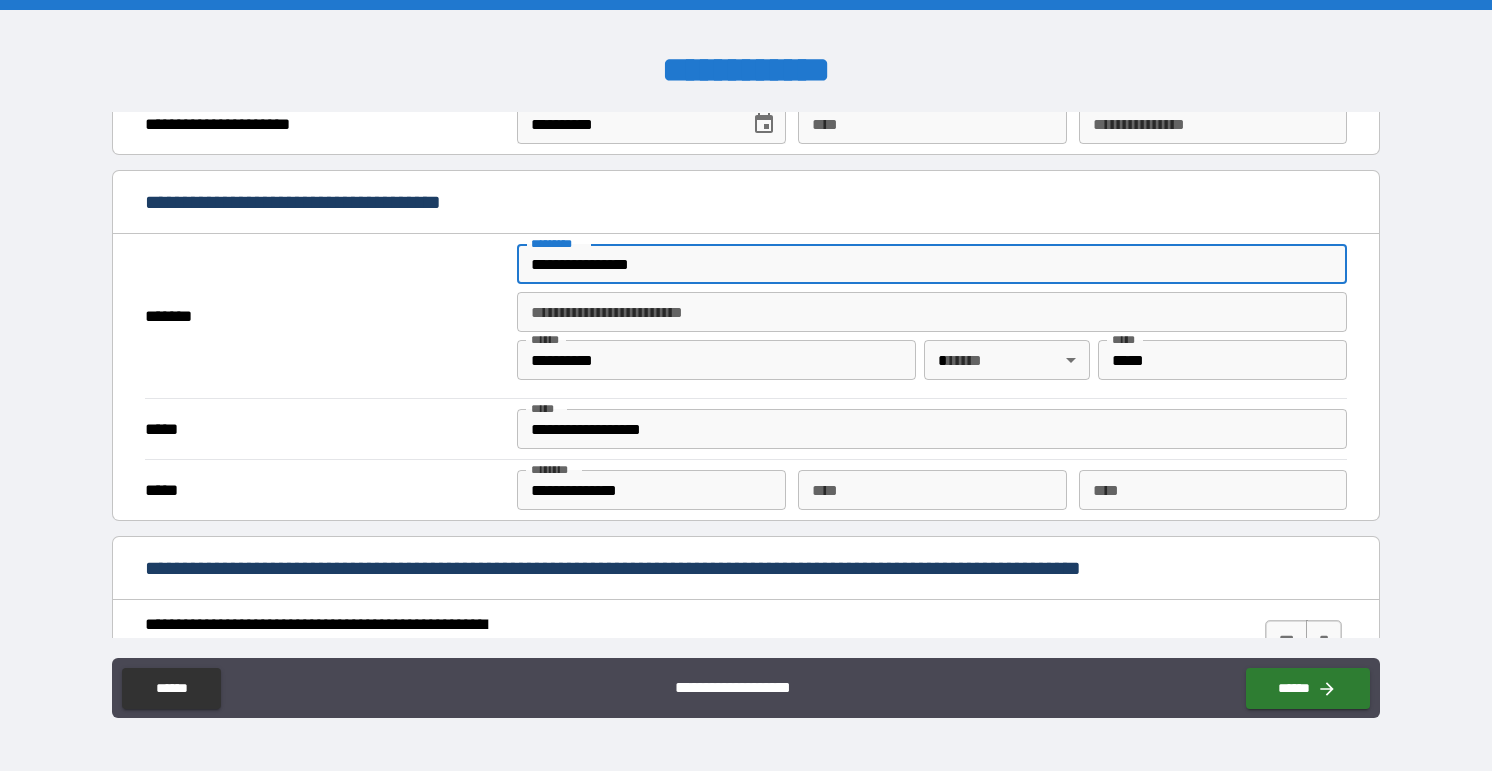 click on "**********" at bounding box center [932, 364] 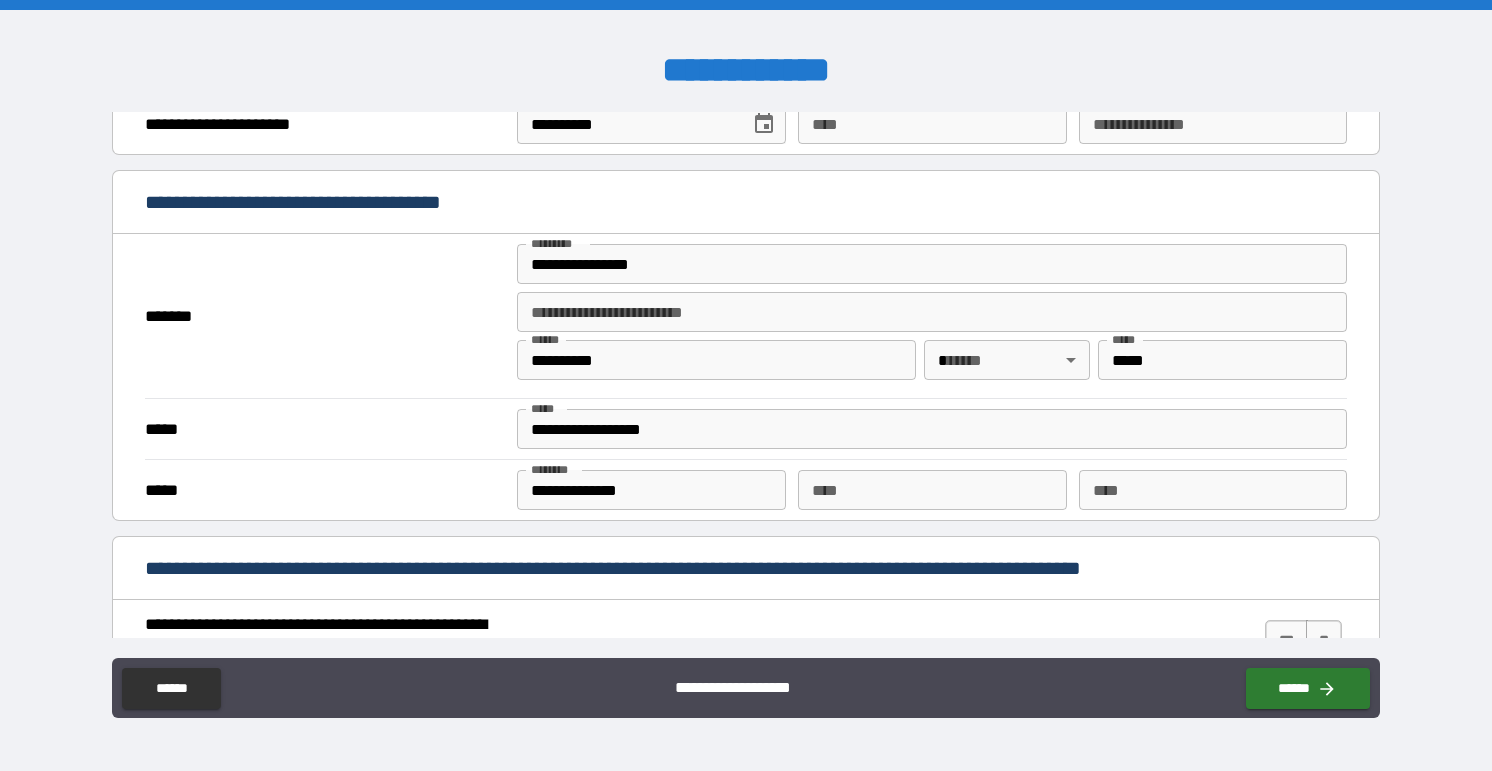 click on "**********" at bounding box center [746, 385] 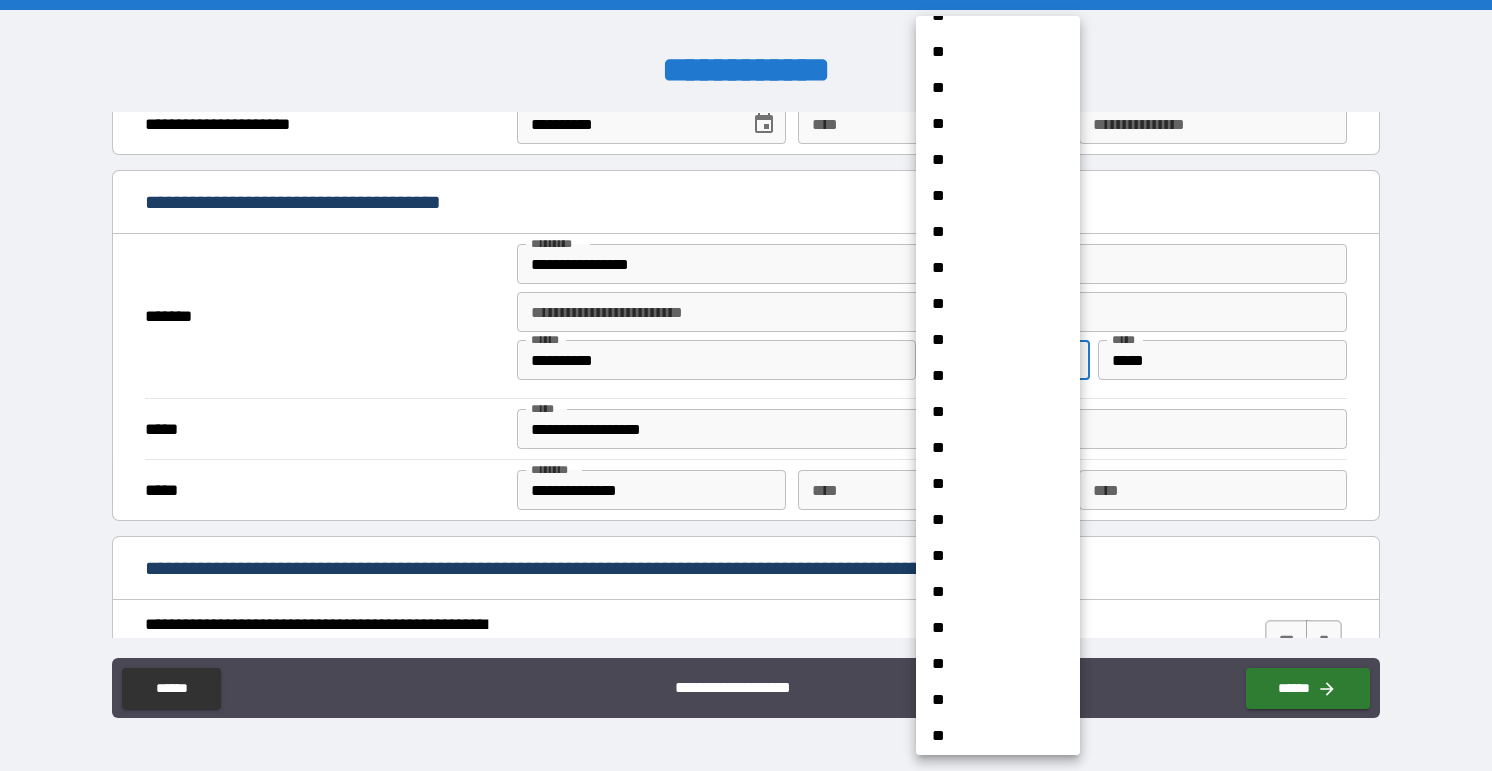 scroll, scrollTop: 1079, scrollLeft: 0, axis: vertical 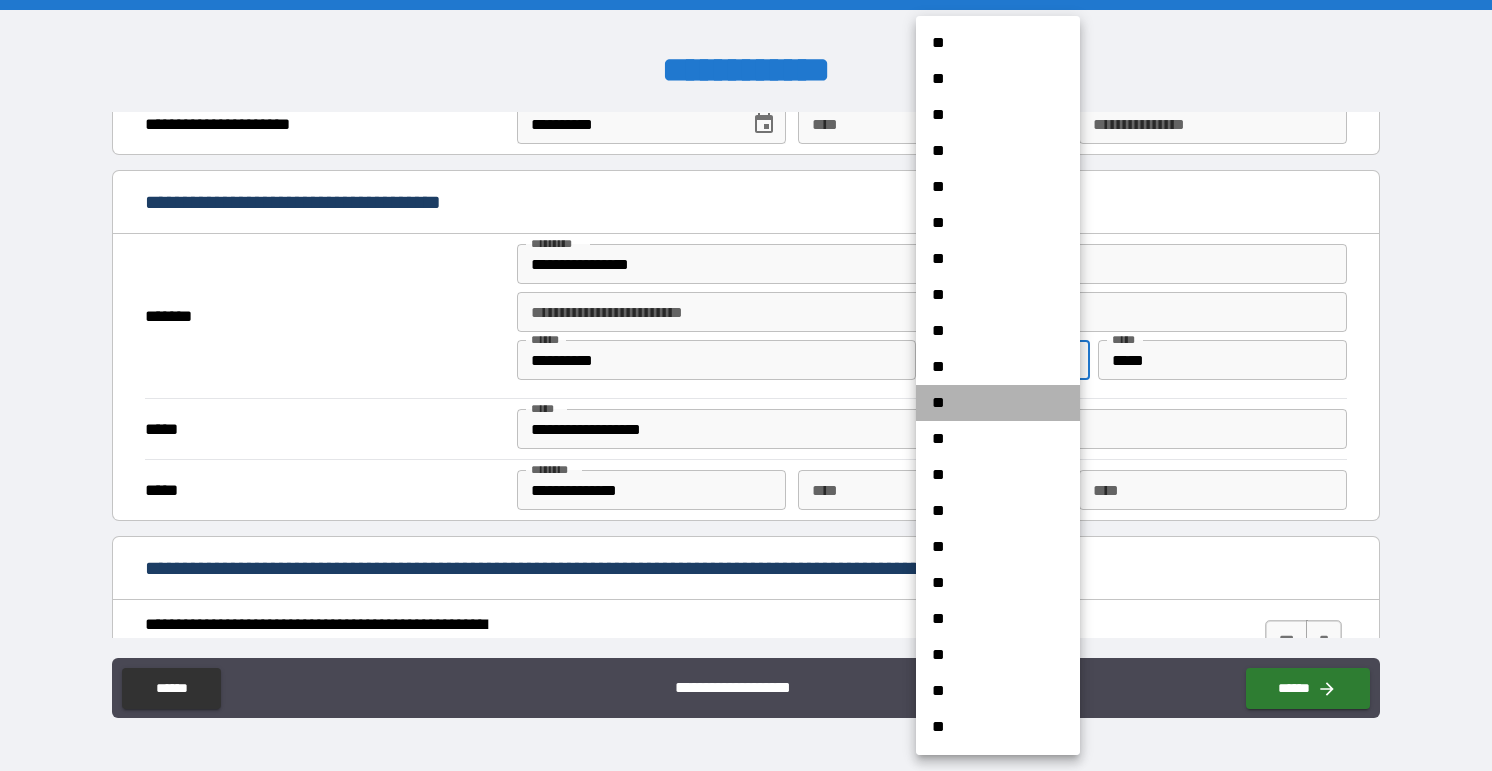 click on "**" at bounding box center [998, 403] 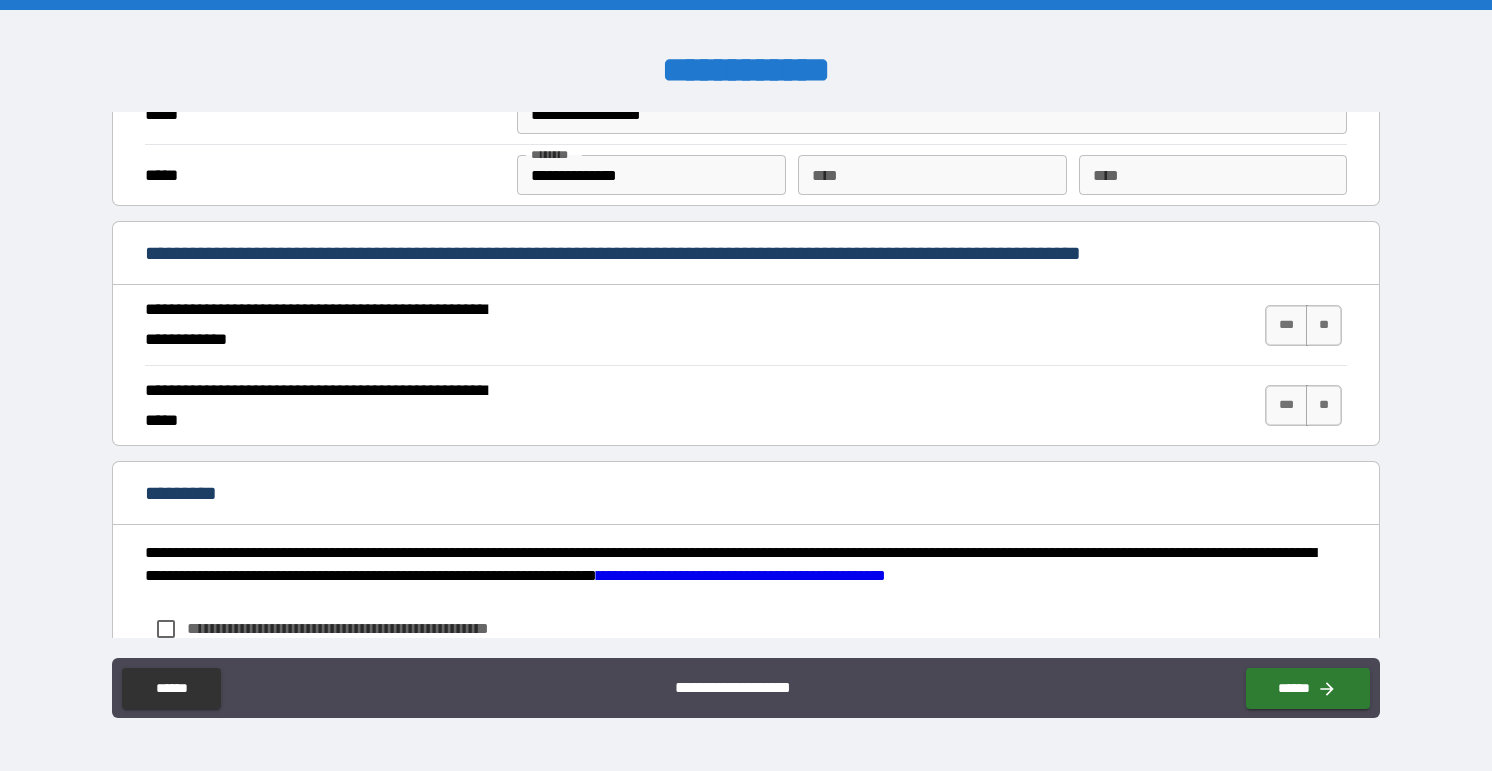 scroll, scrollTop: 1706, scrollLeft: 0, axis: vertical 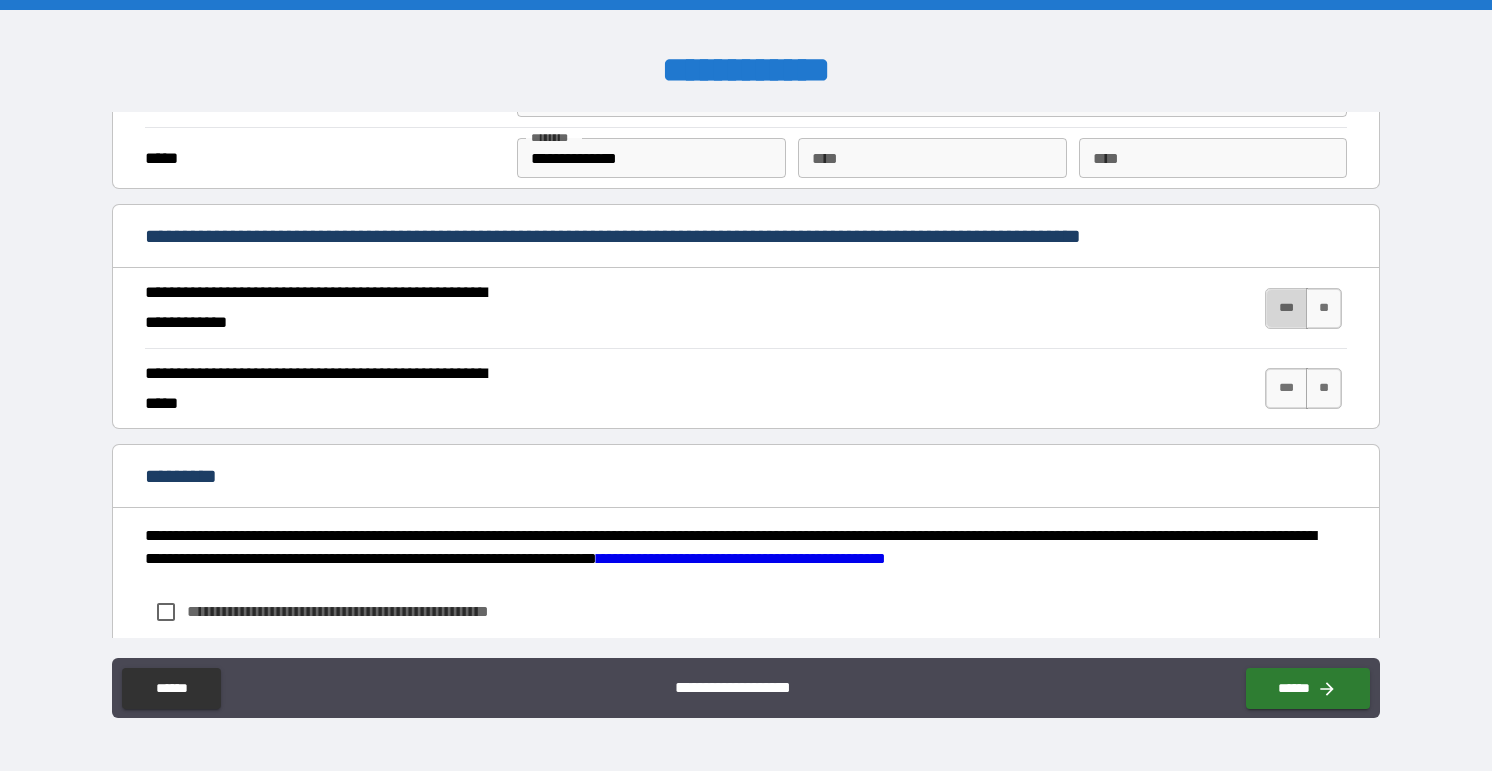 click on "***" at bounding box center (1286, 308) 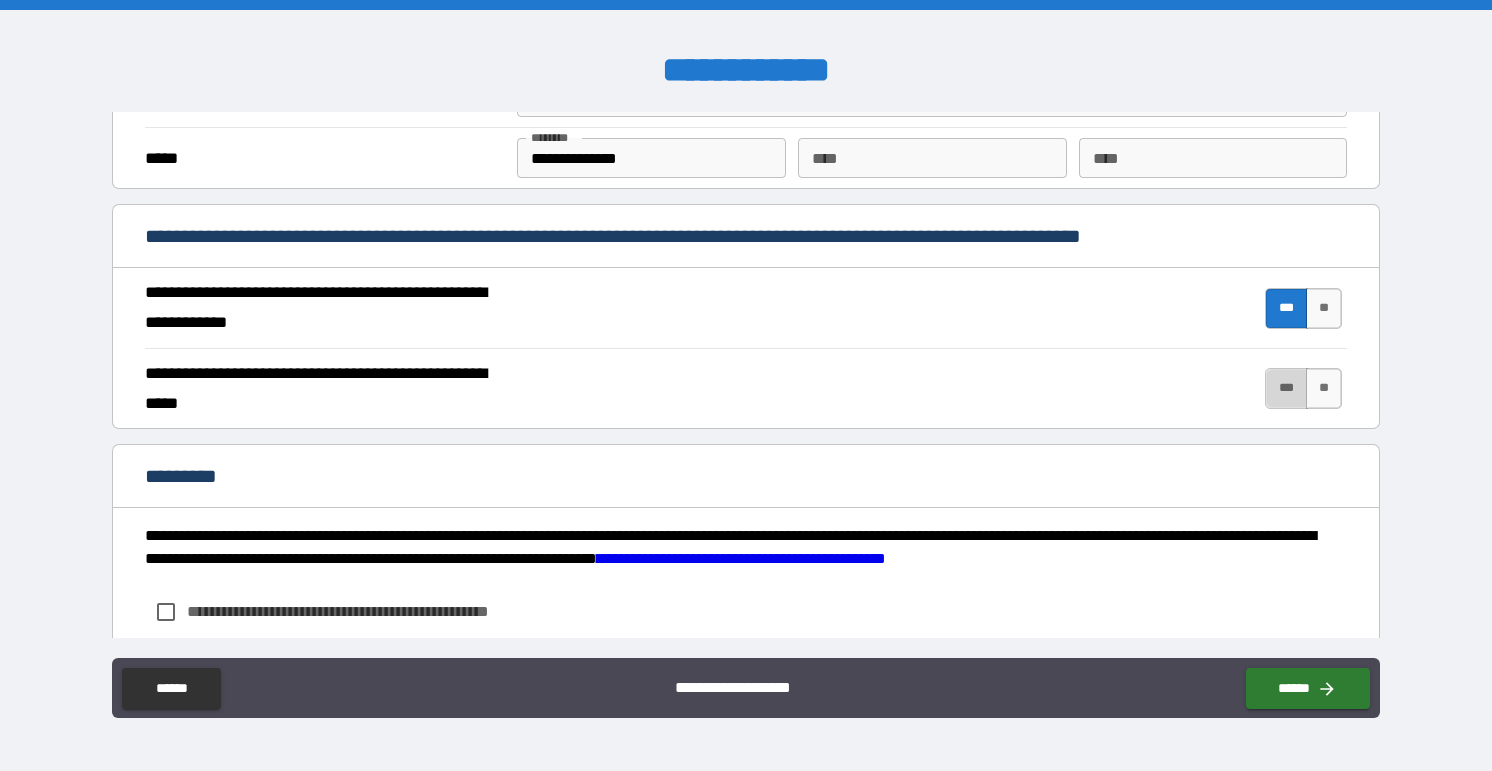 click on "***" at bounding box center [1286, 388] 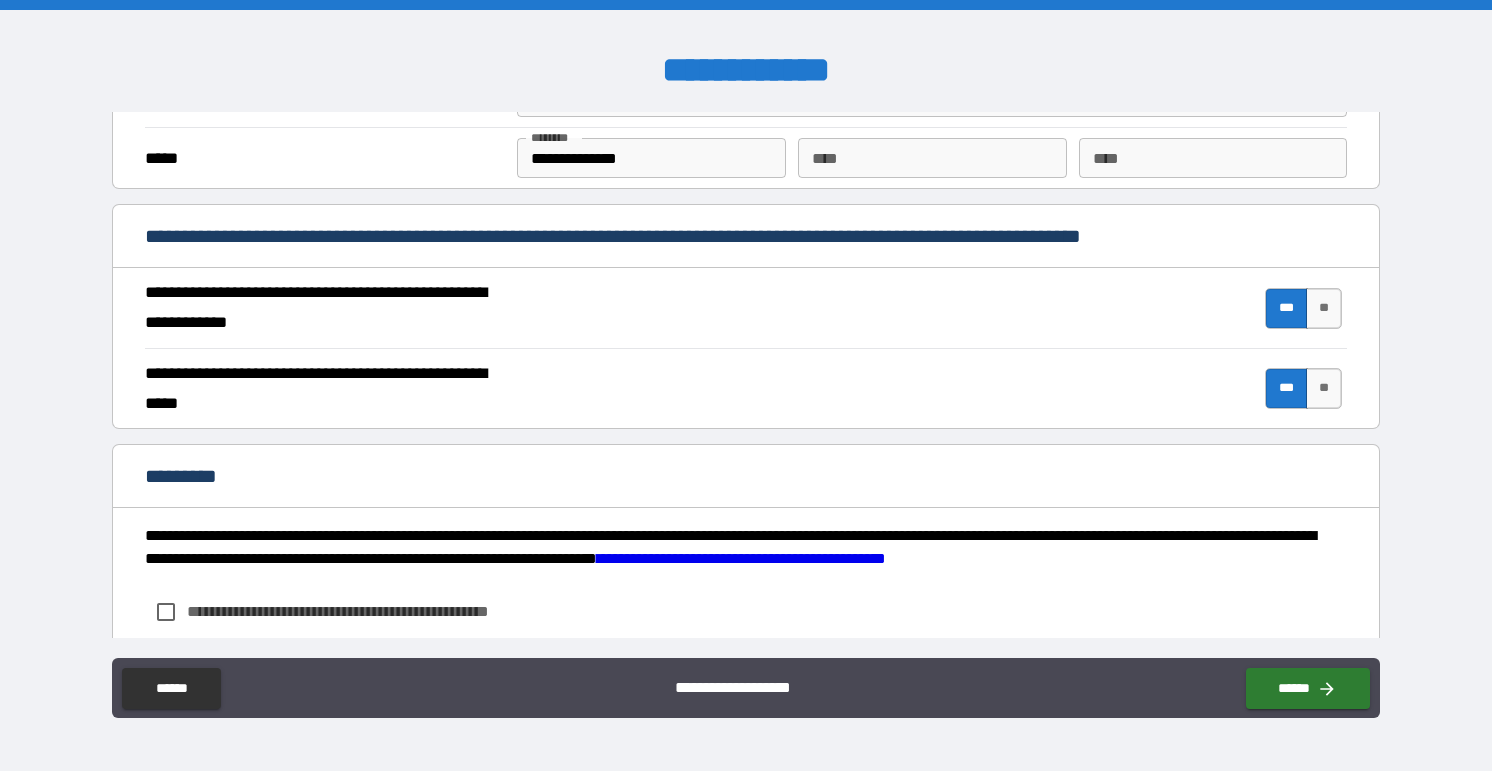 scroll, scrollTop: 1832, scrollLeft: 0, axis: vertical 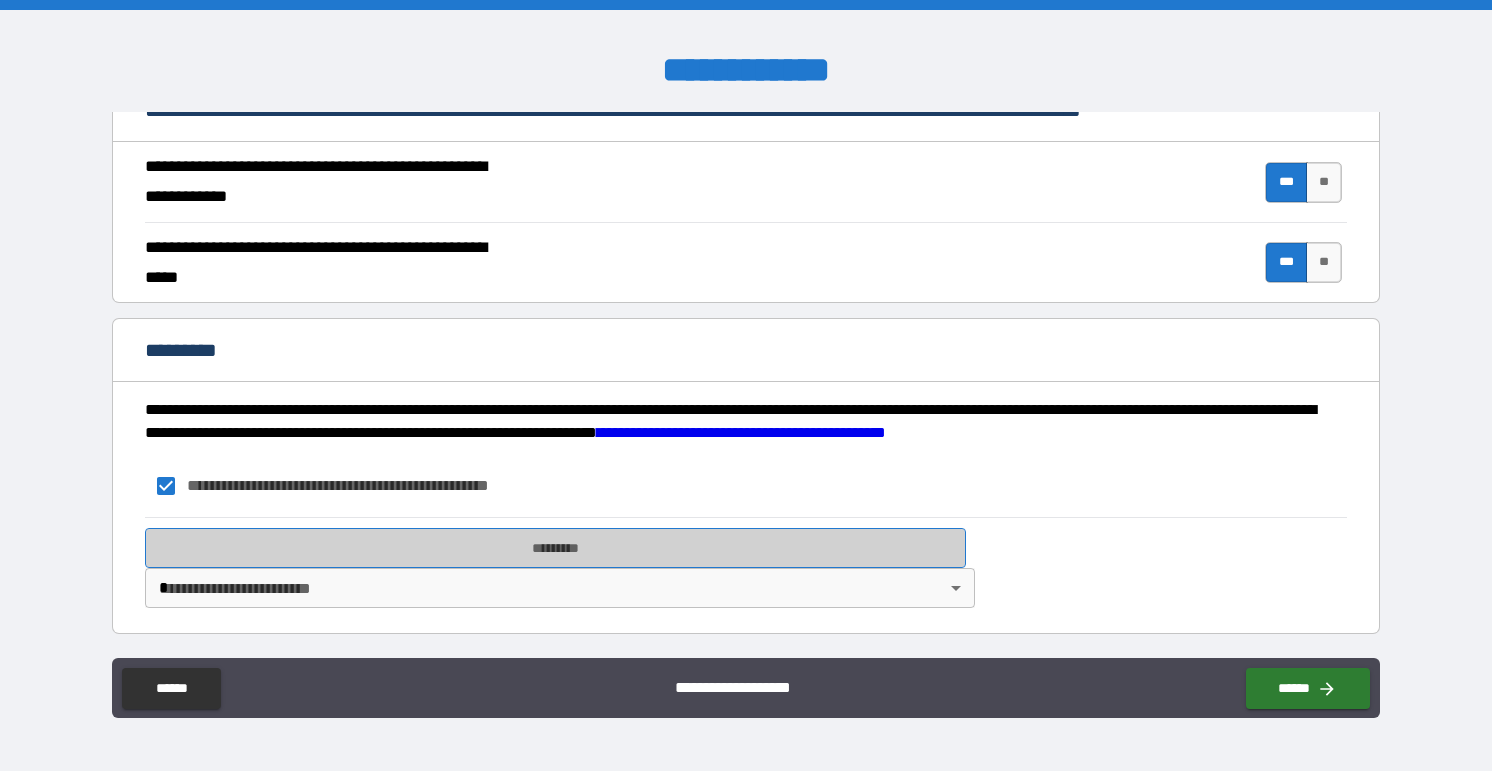 click on "*********" at bounding box center [556, 548] 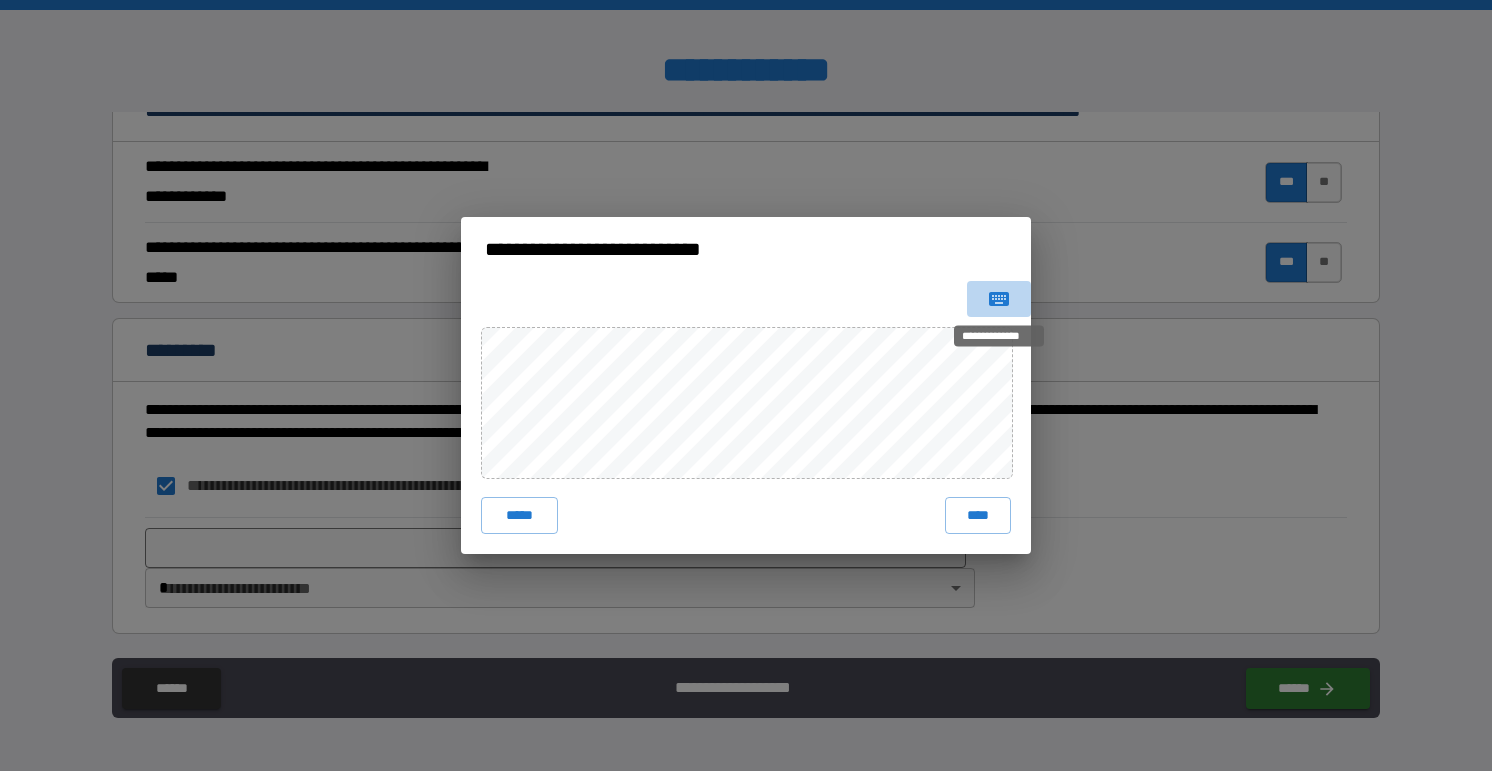 click 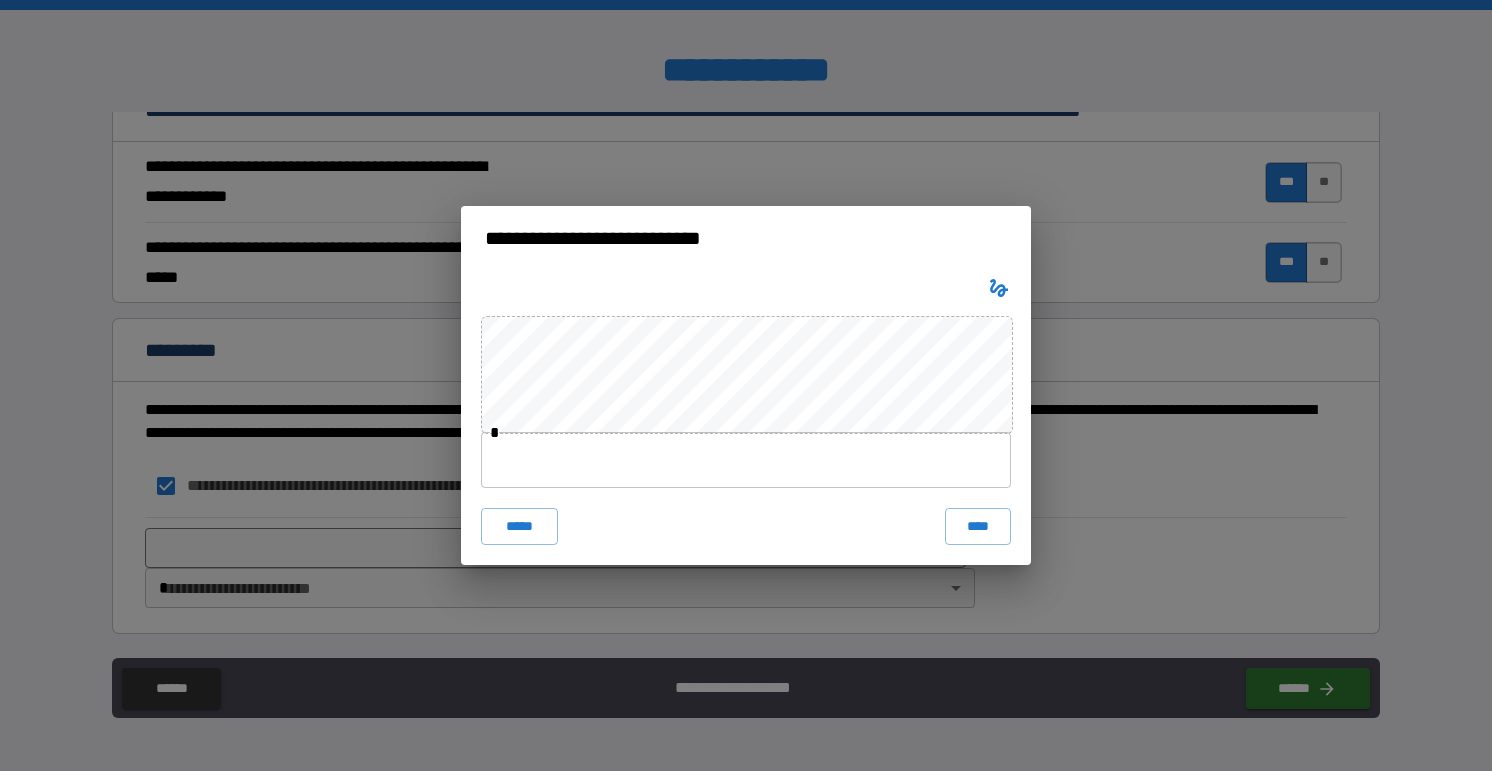 click at bounding box center [746, 460] 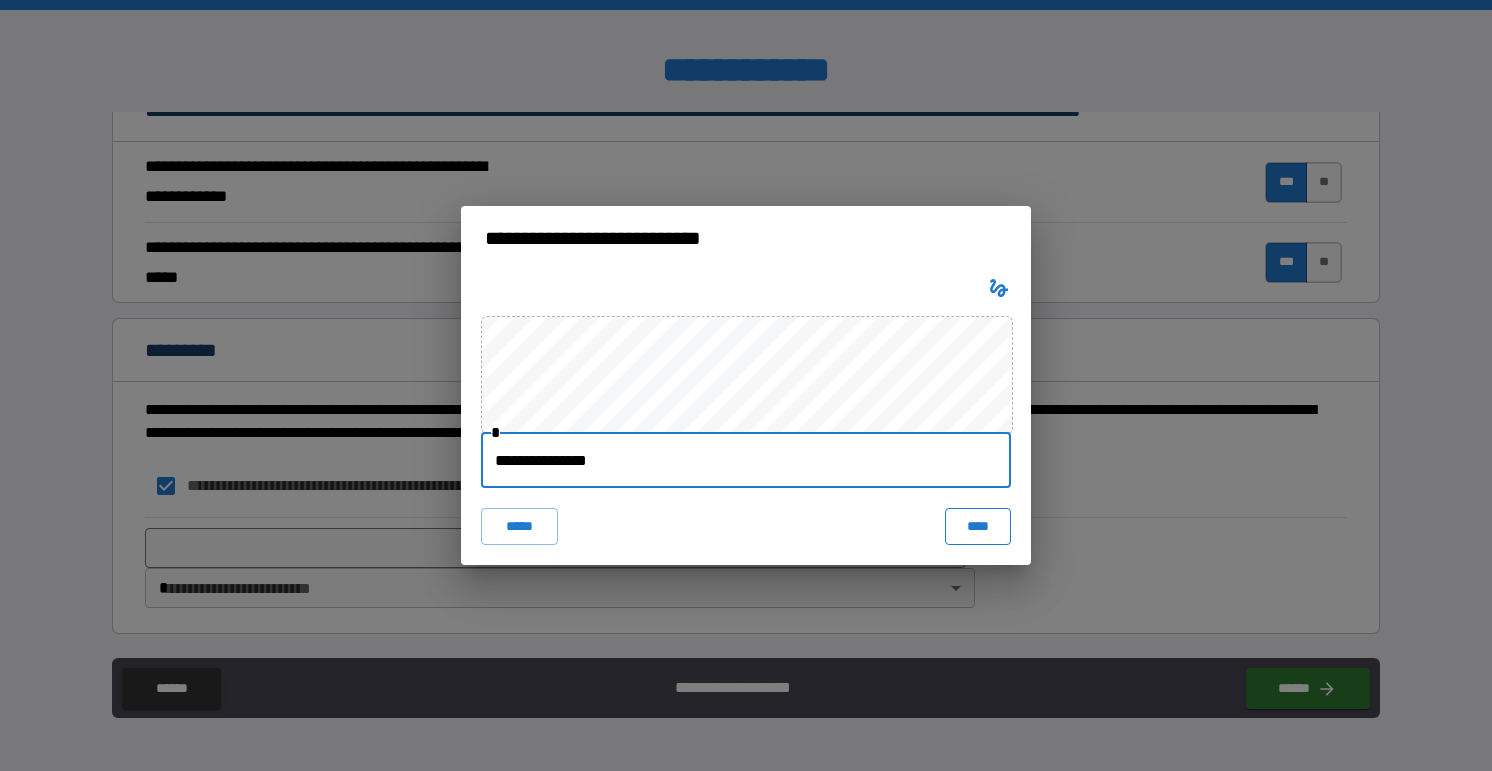 click on "****" at bounding box center (978, 526) 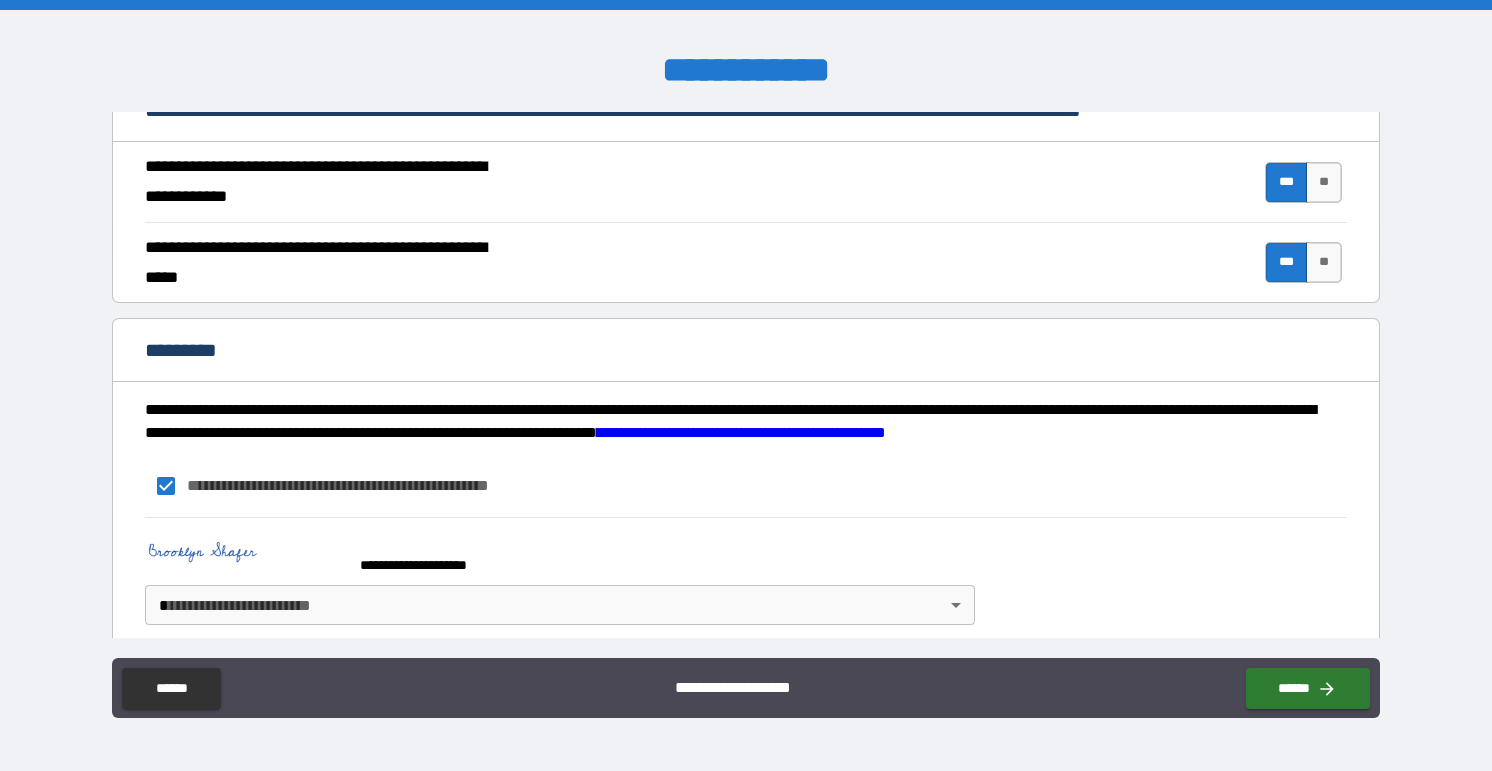 click on "**********" at bounding box center (746, 385) 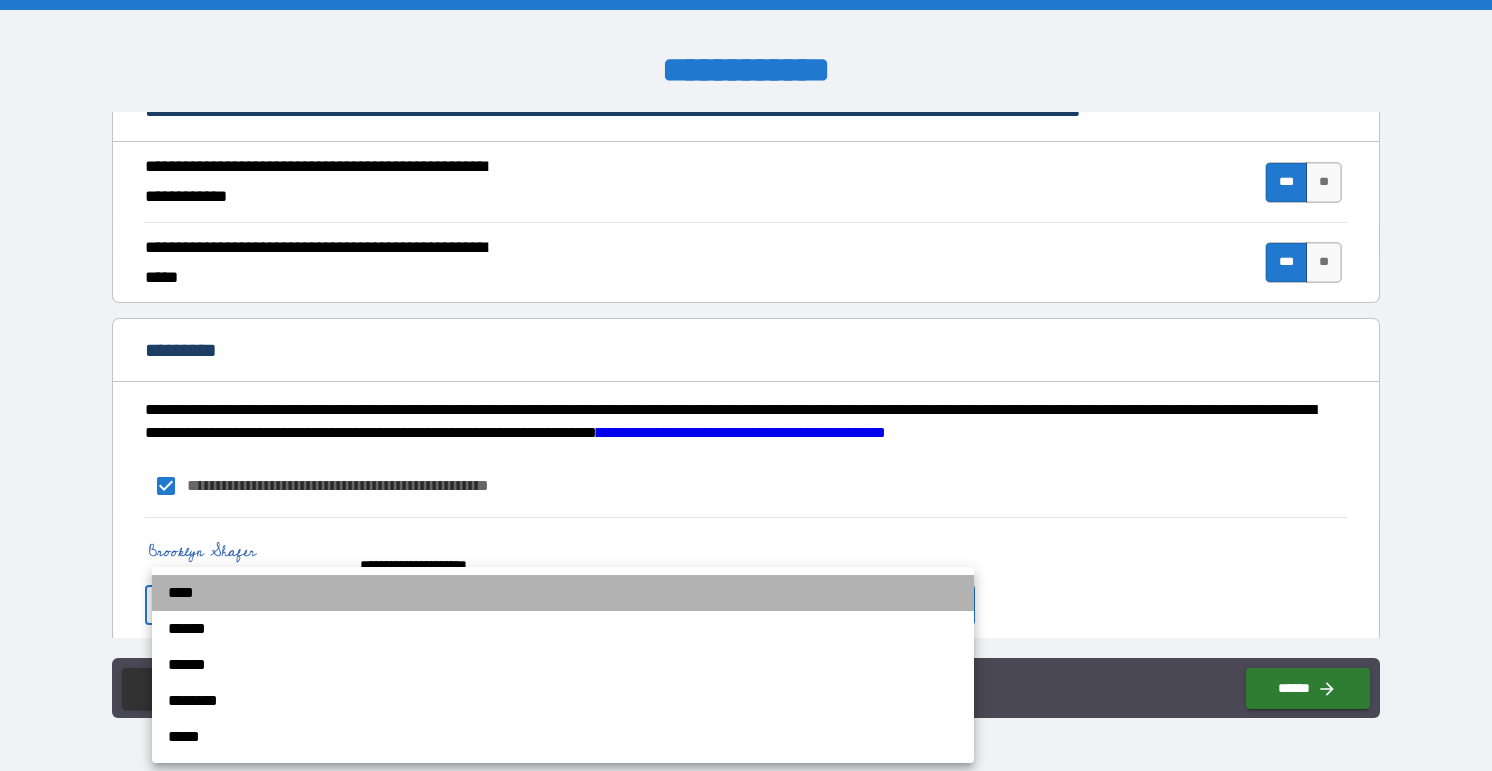 click on "****" at bounding box center (563, 593) 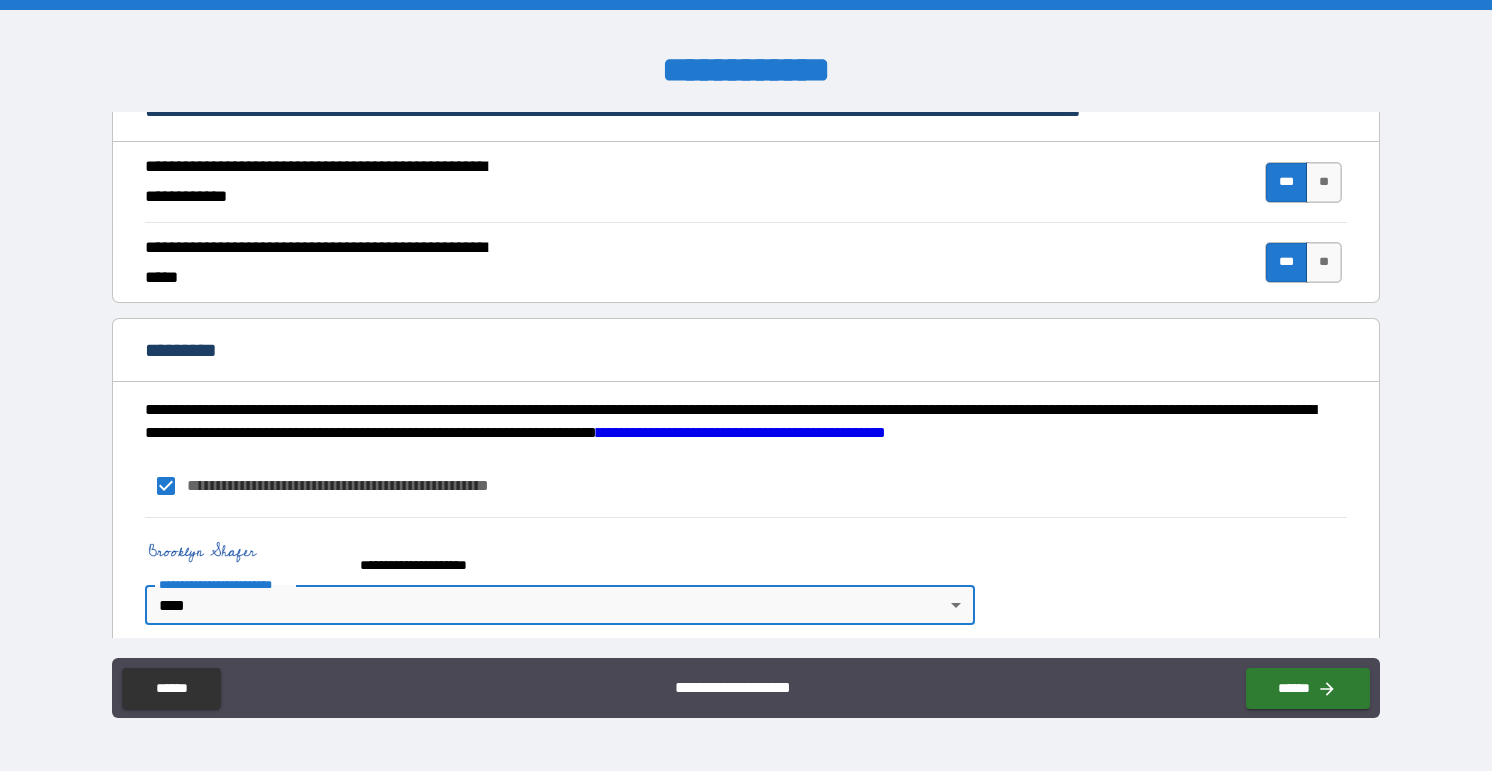 scroll, scrollTop: 1849, scrollLeft: 0, axis: vertical 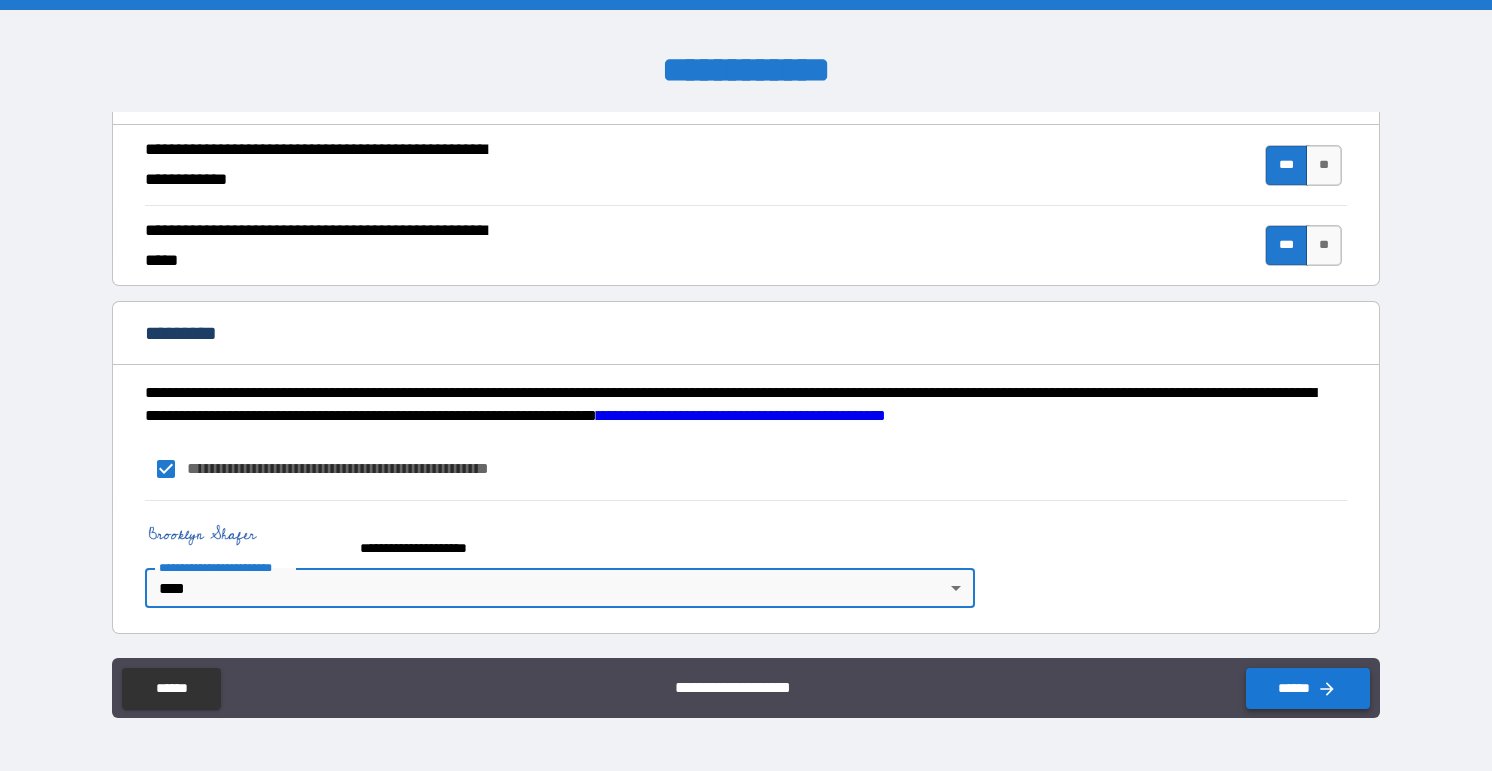 click on "******" at bounding box center [1308, 688] 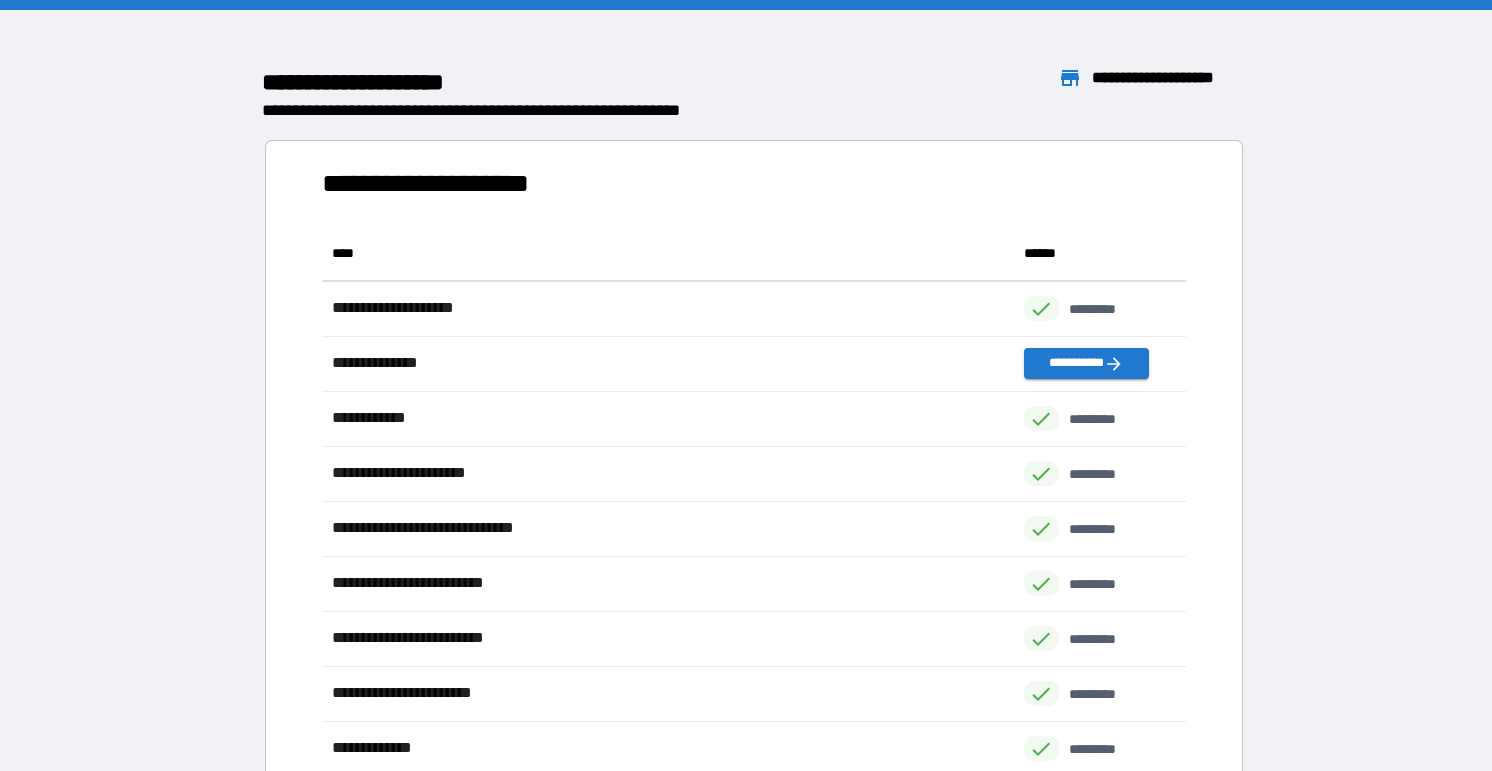 scroll, scrollTop: 1, scrollLeft: 1, axis: both 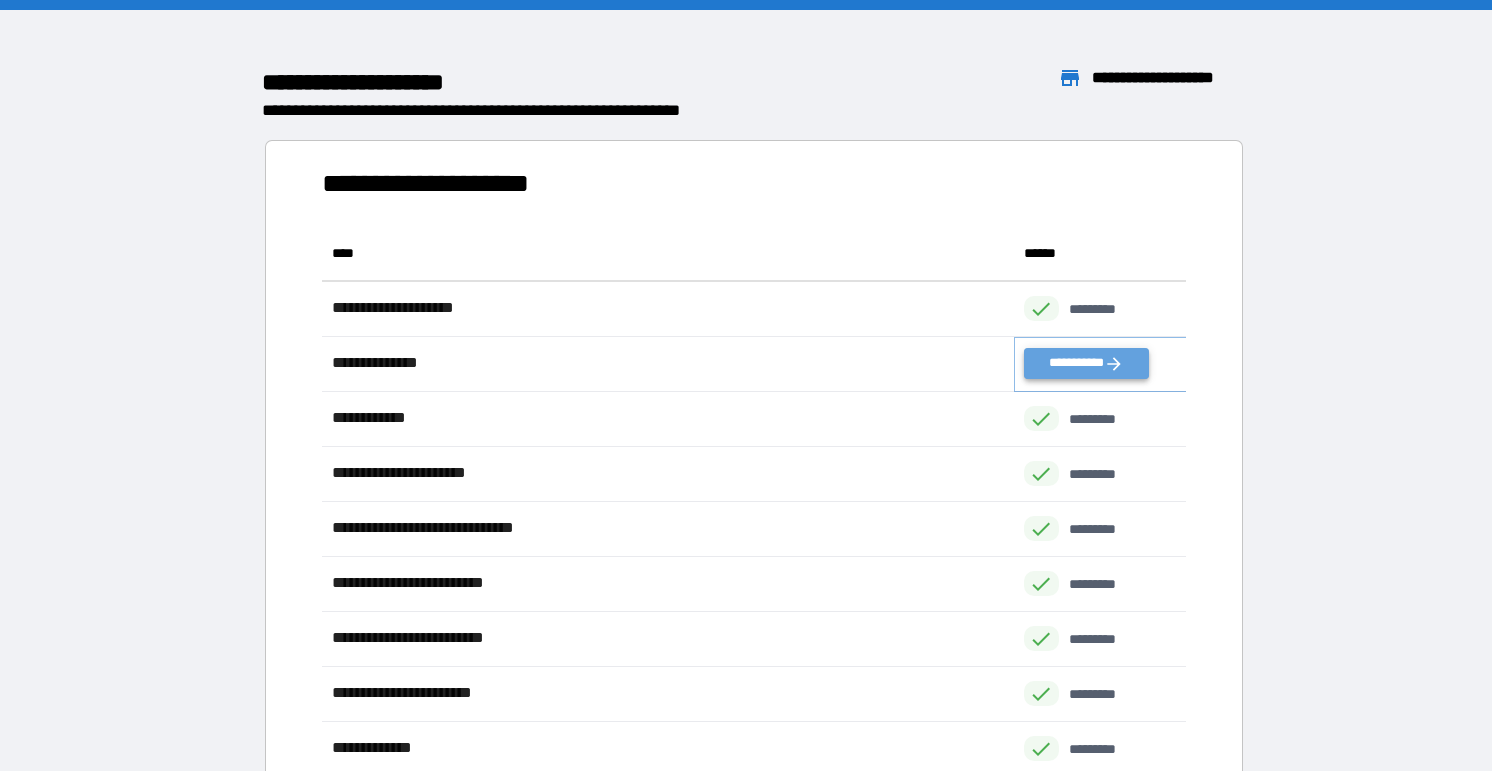 click on "**********" at bounding box center (1086, 363) 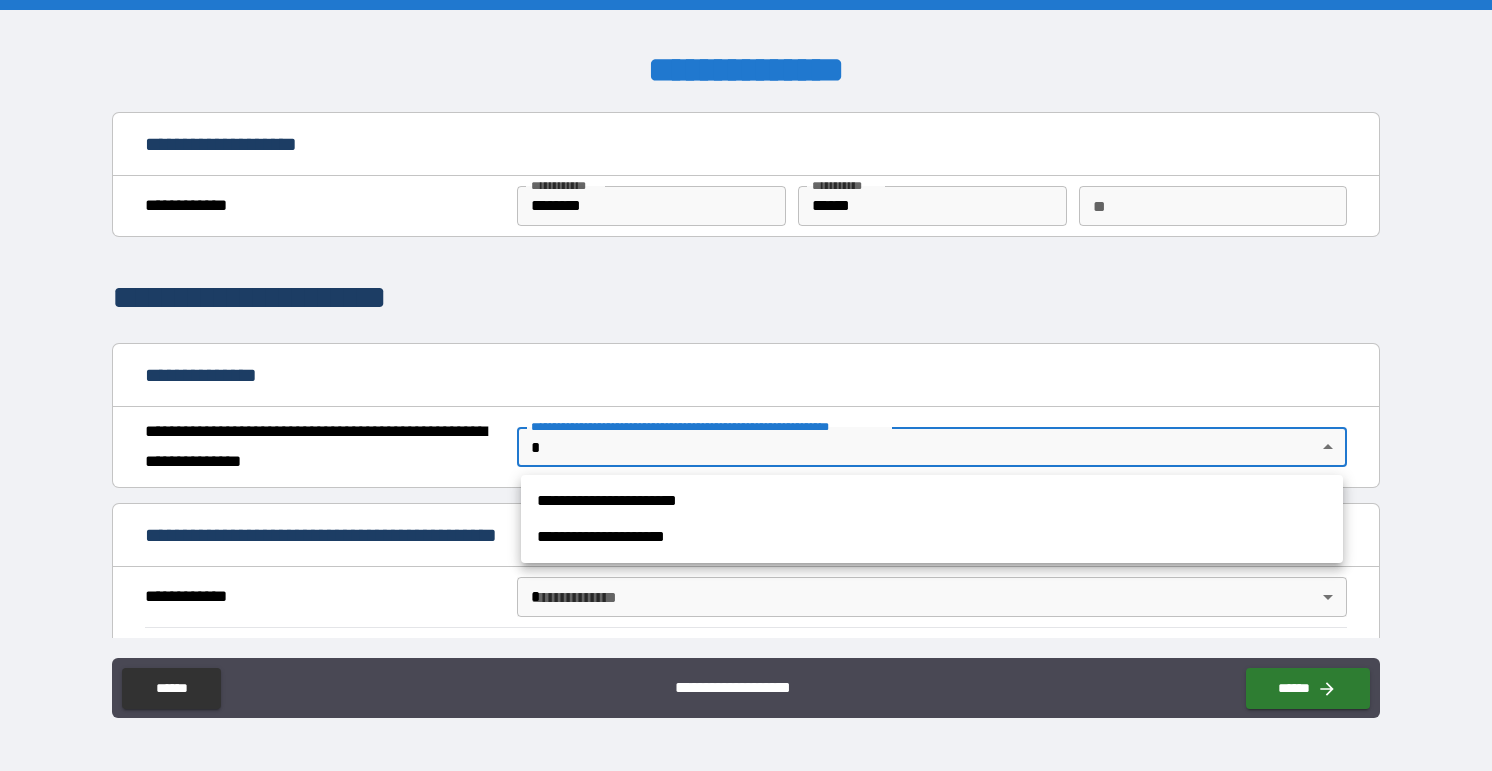 click on "**********" at bounding box center [746, 385] 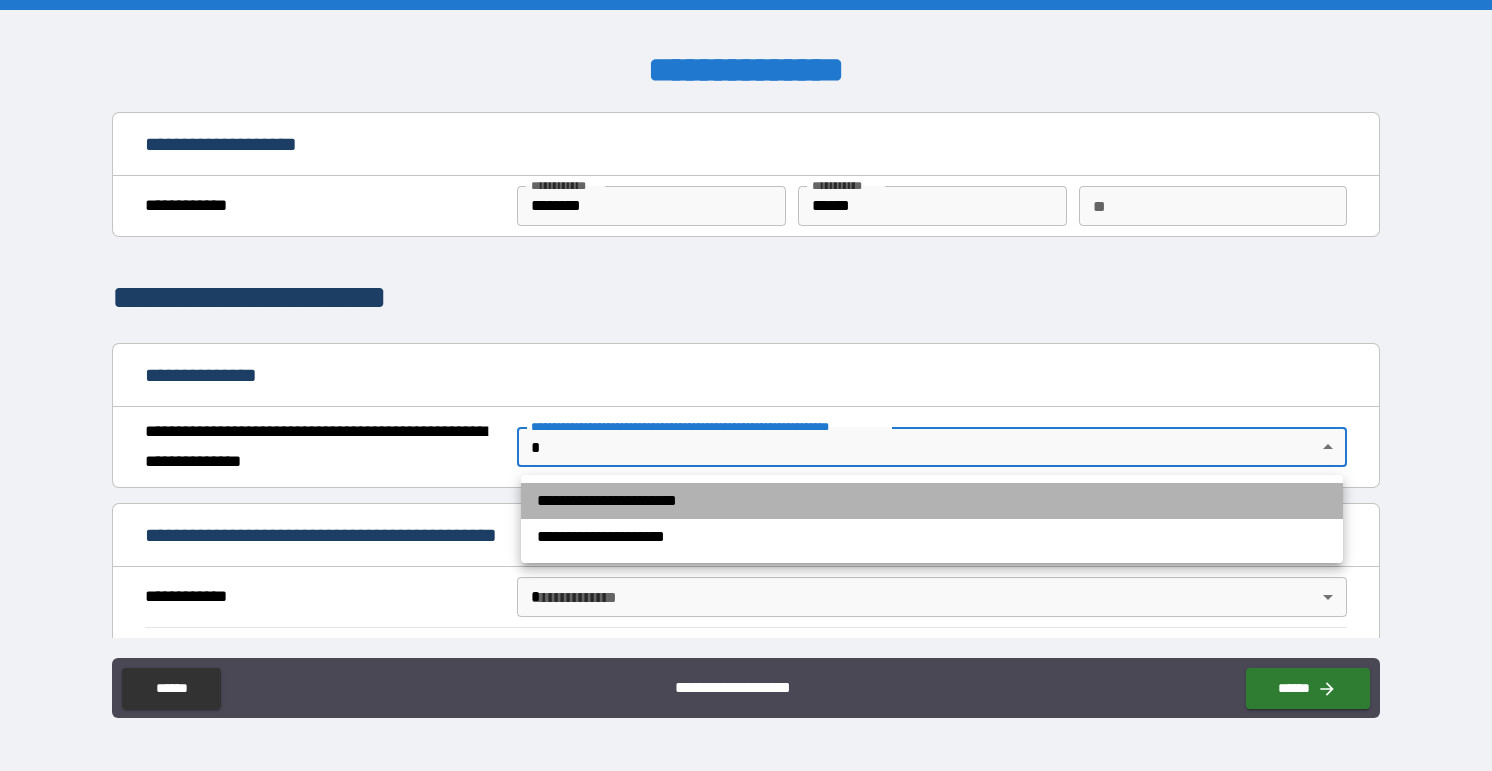 click on "**********" at bounding box center (932, 501) 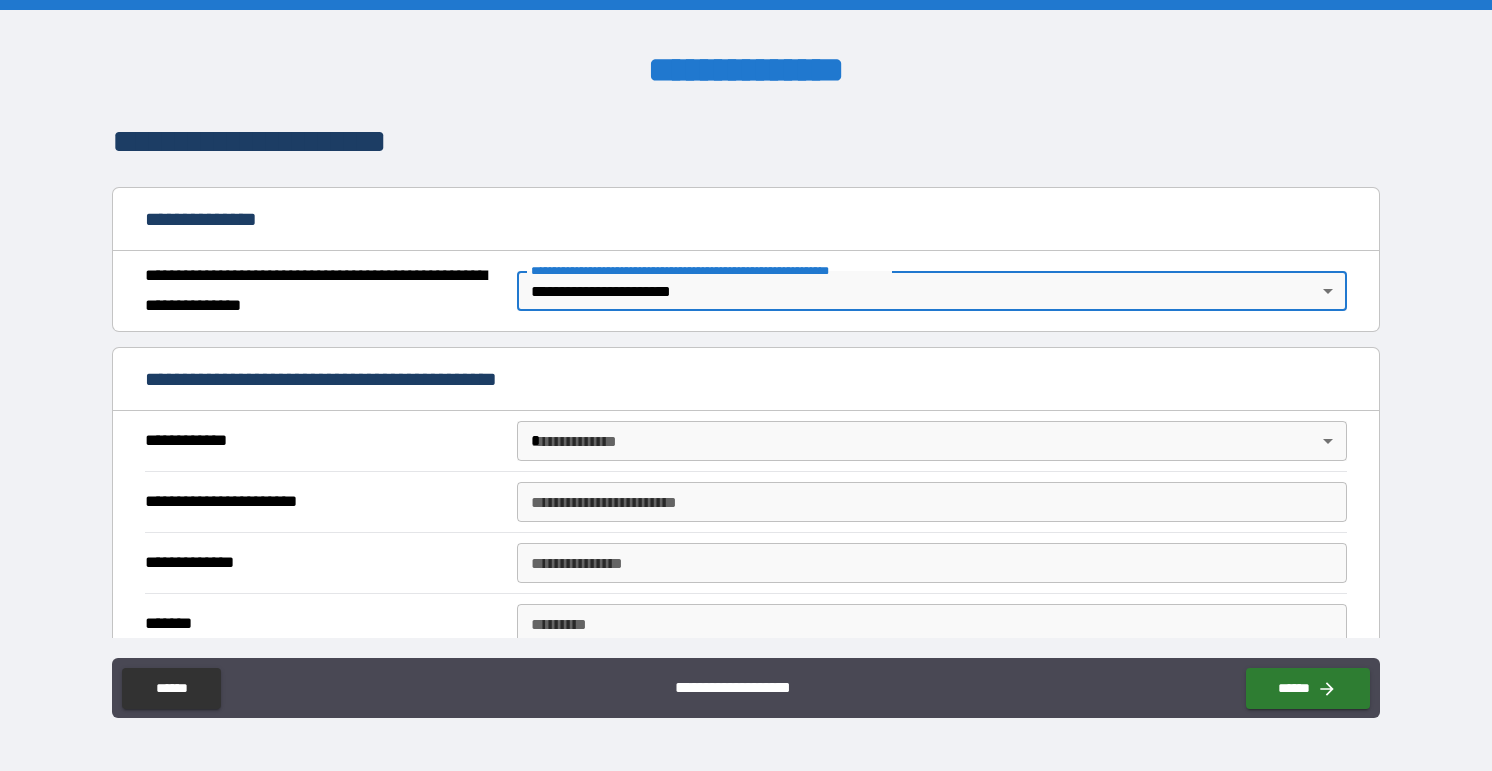 scroll, scrollTop: 175, scrollLeft: 0, axis: vertical 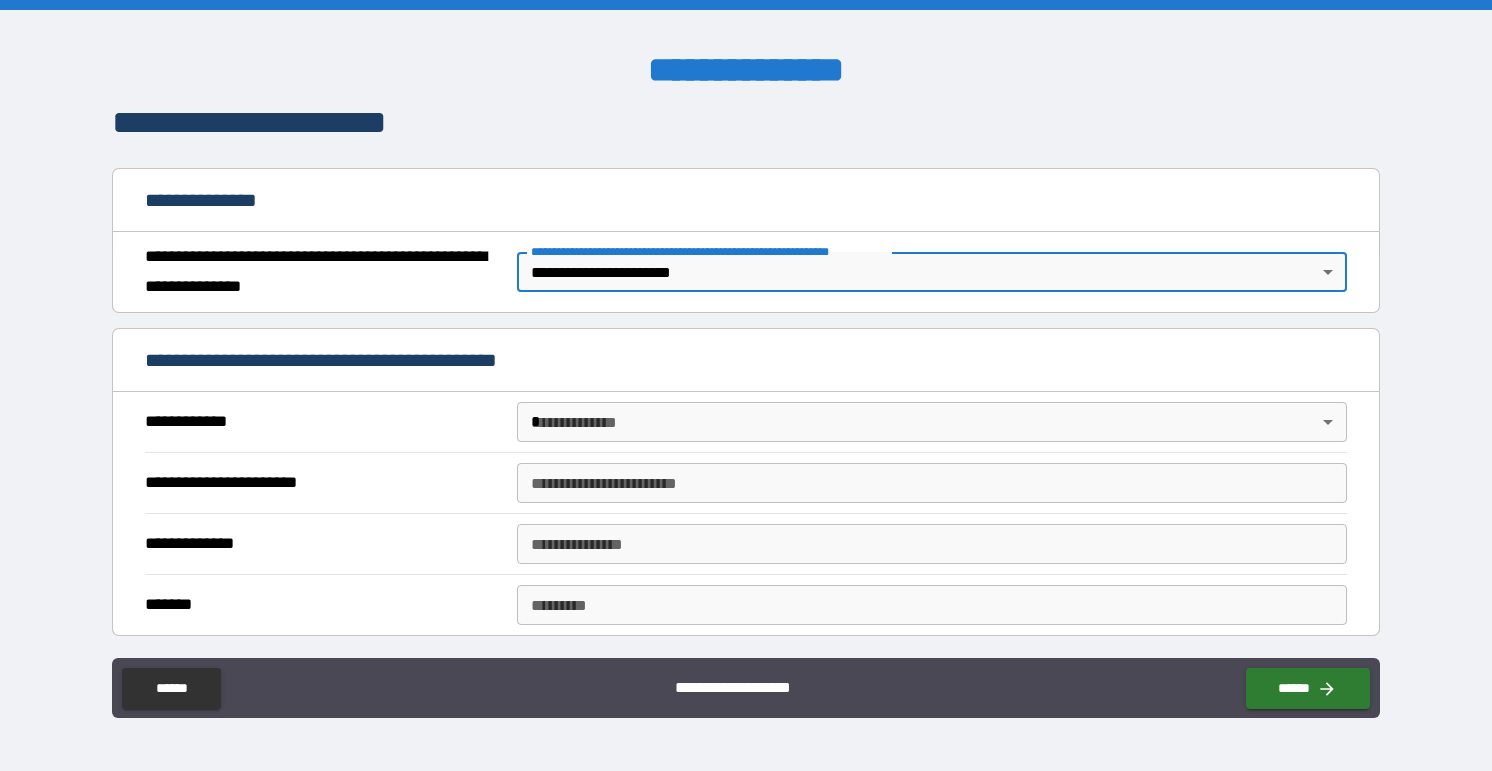 click on "**********" at bounding box center [746, 385] 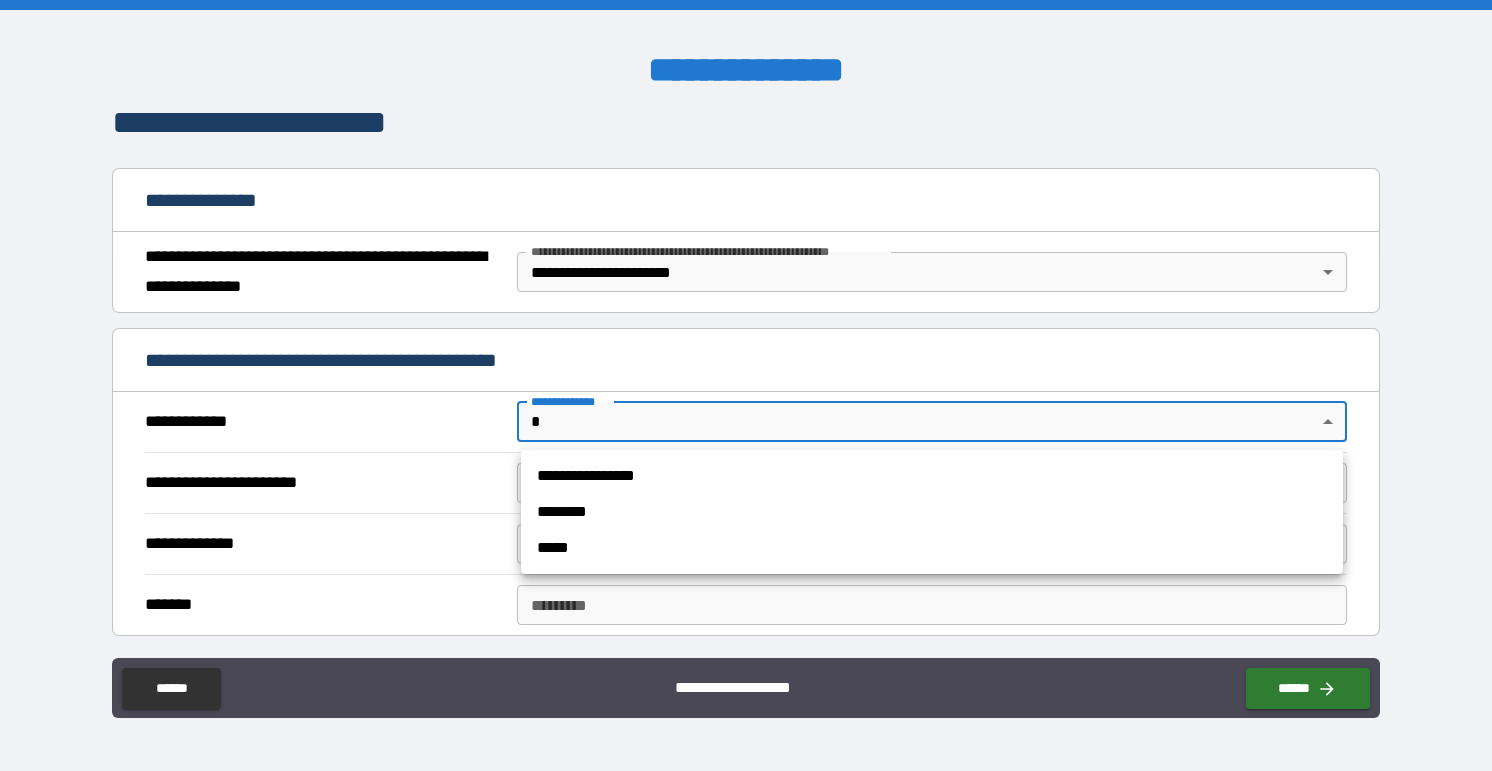 click at bounding box center (746, 385) 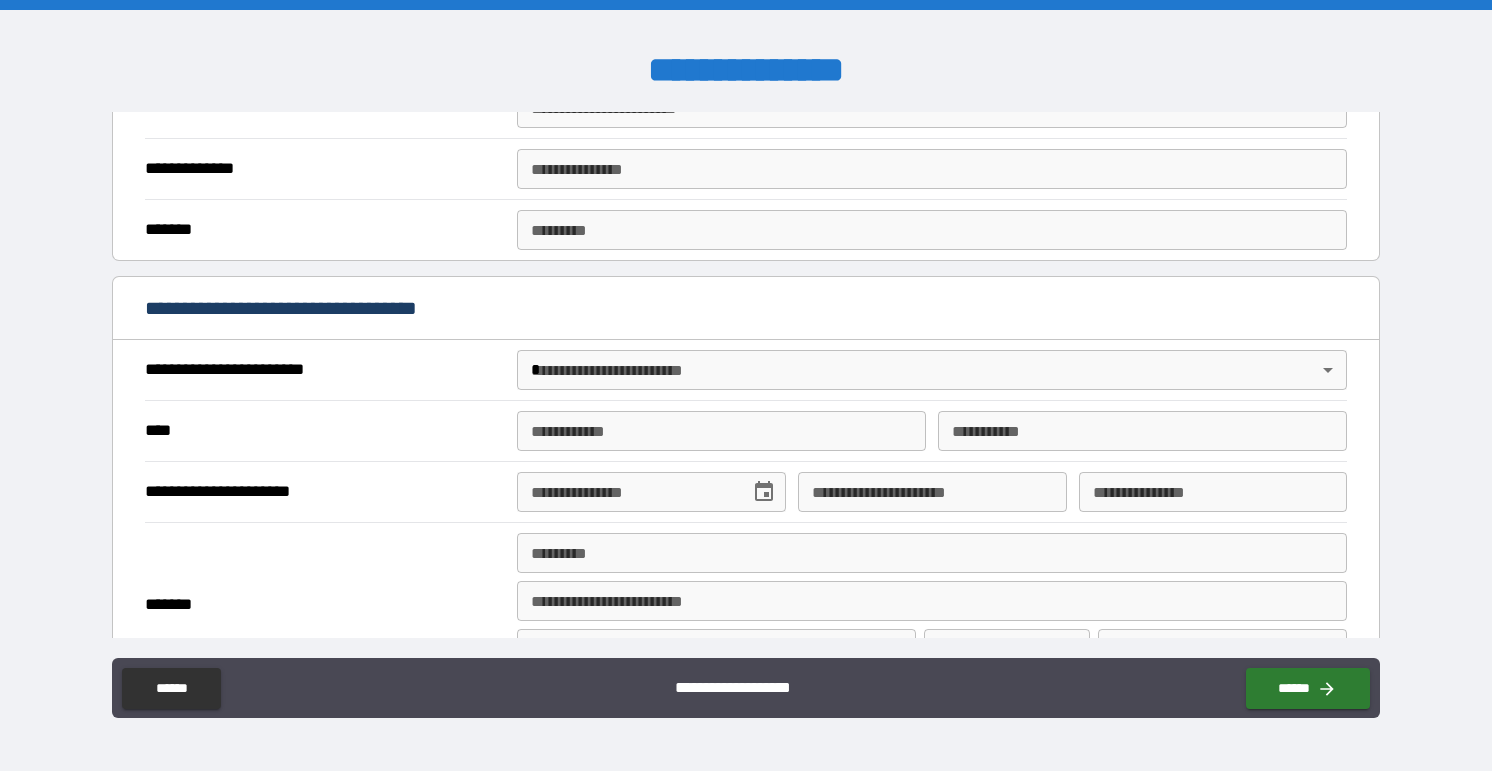 scroll, scrollTop: 0, scrollLeft: 0, axis: both 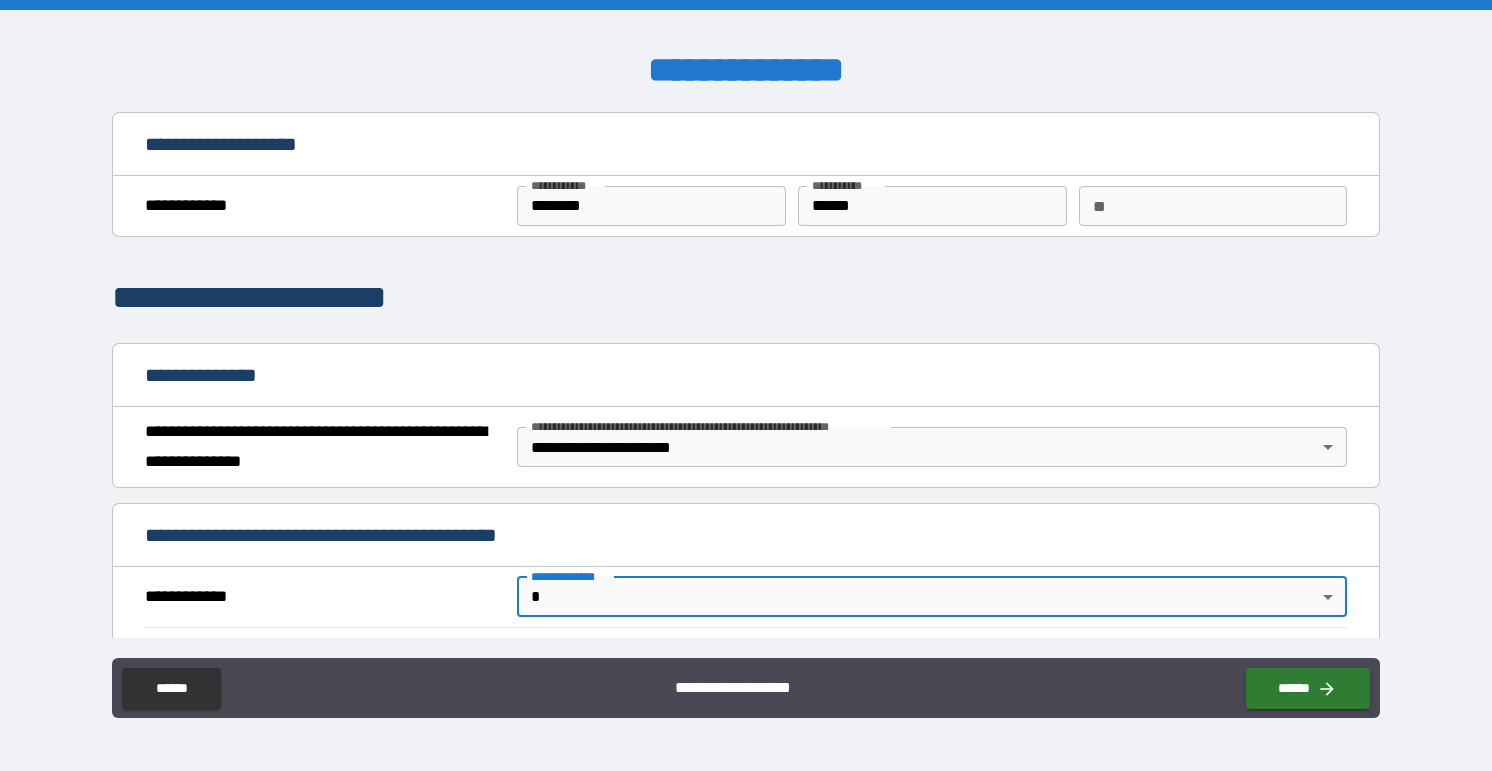 click on "**********" at bounding box center (746, 535) 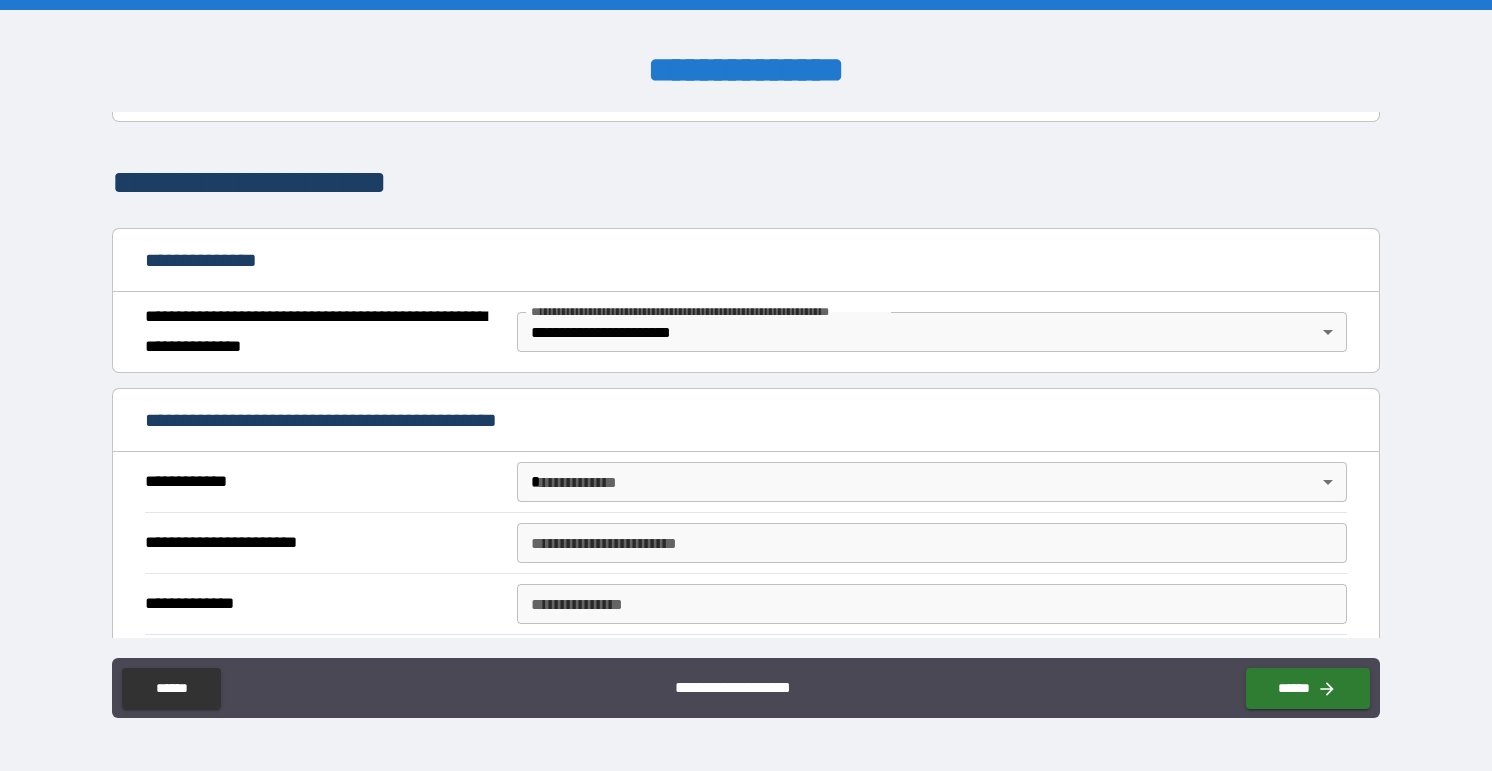 scroll, scrollTop: 123, scrollLeft: 0, axis: vertical 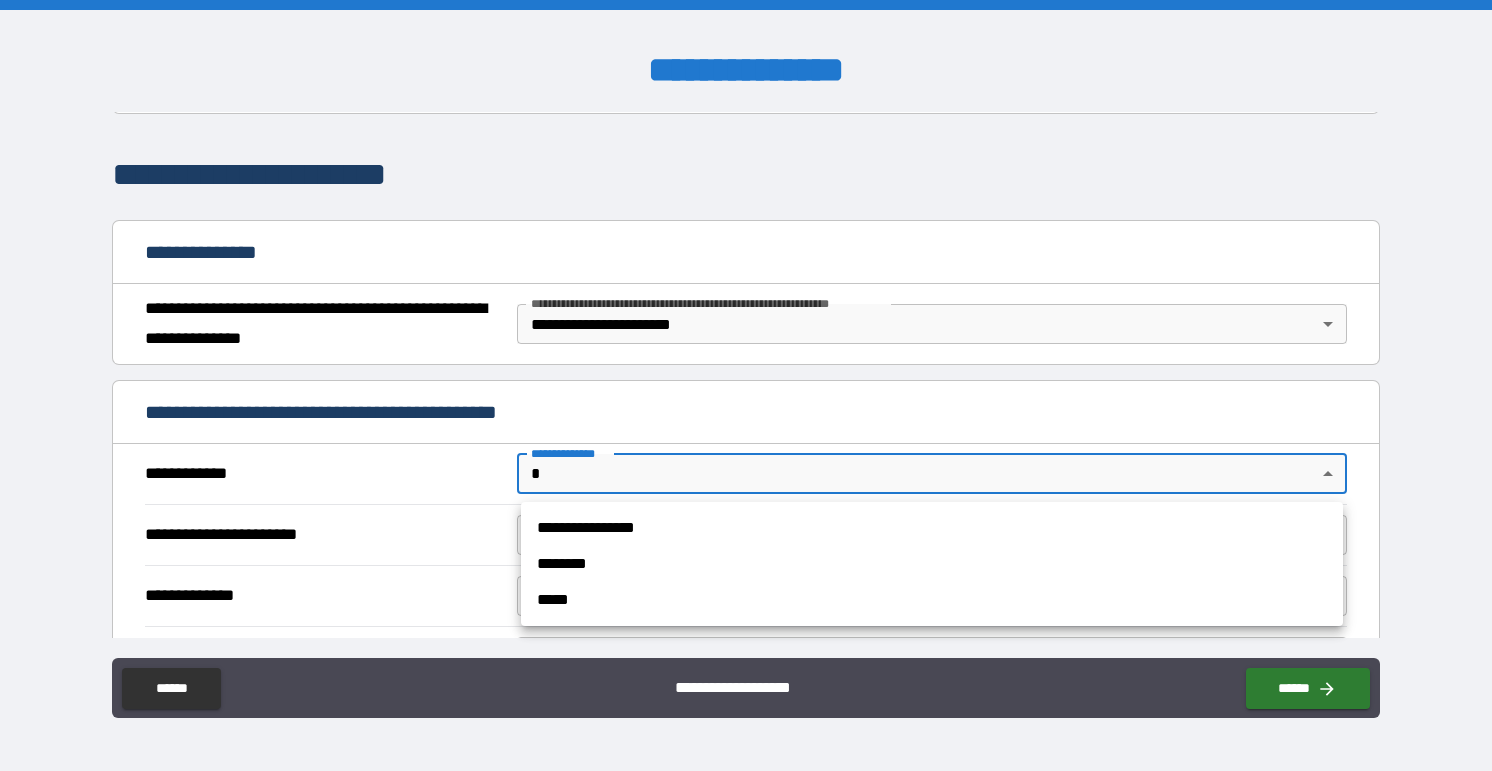 click on "**********" at bounding box center [746, 385] 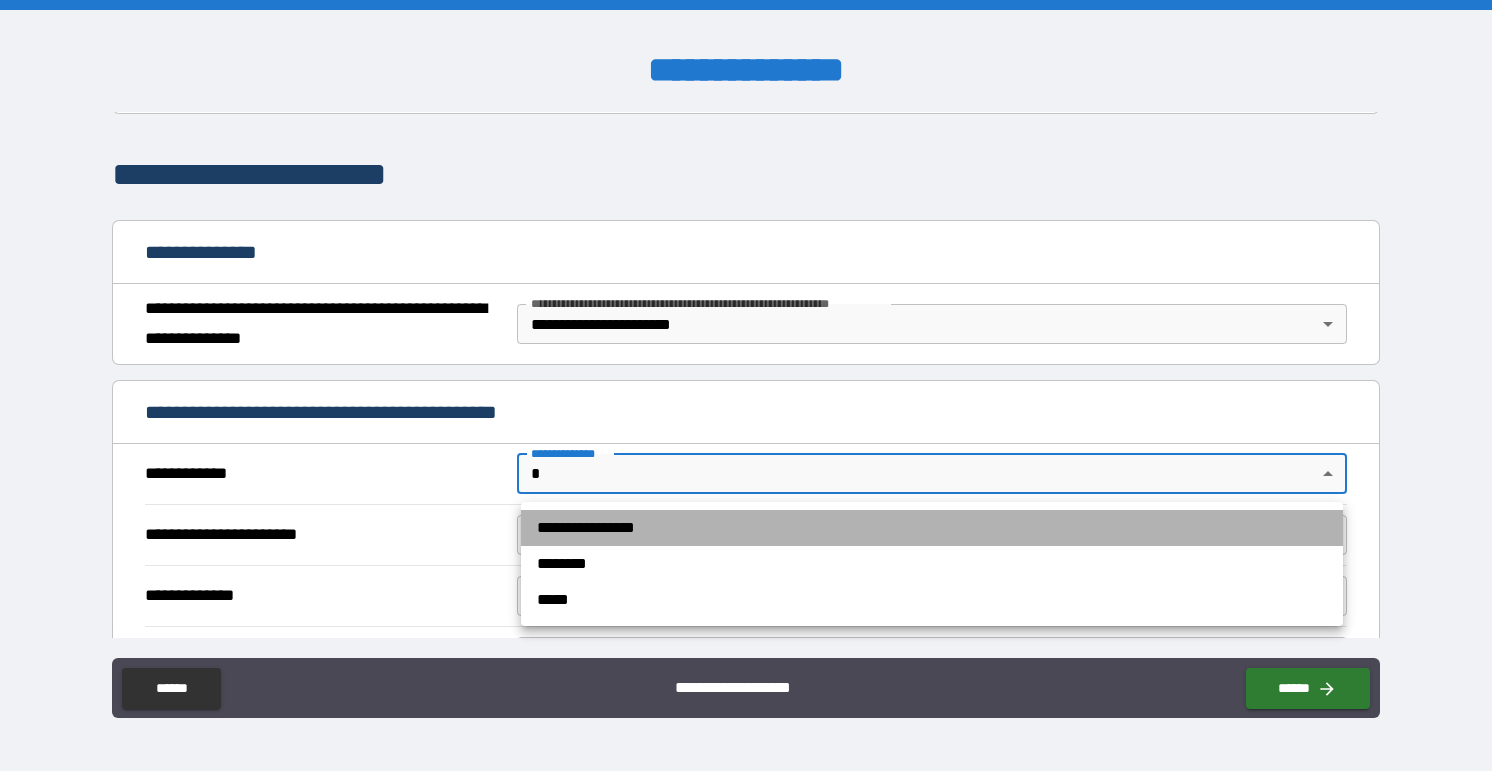 click on "**********" at bounding box center (932, 528) 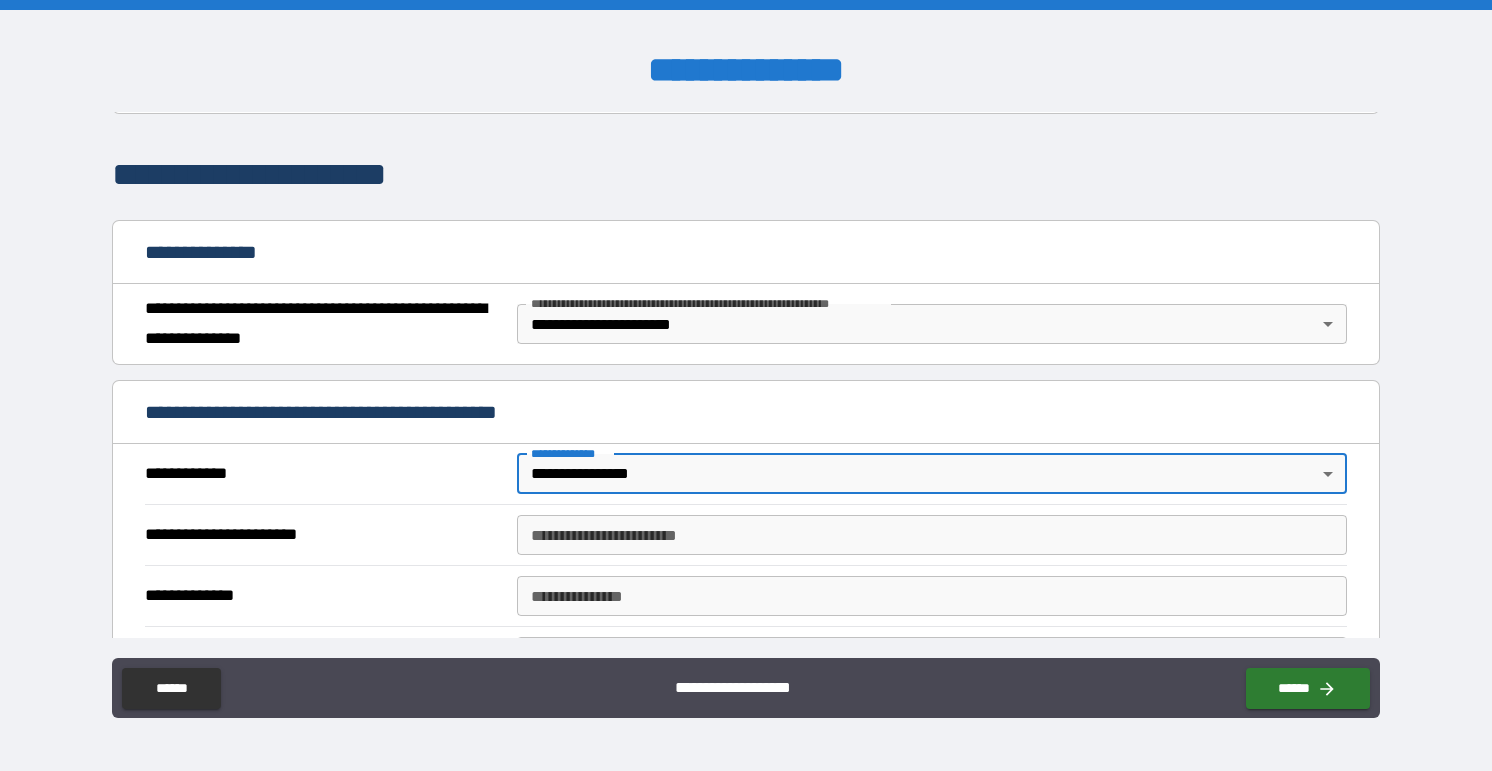 click on "**********" at bounding box center [932, 535] 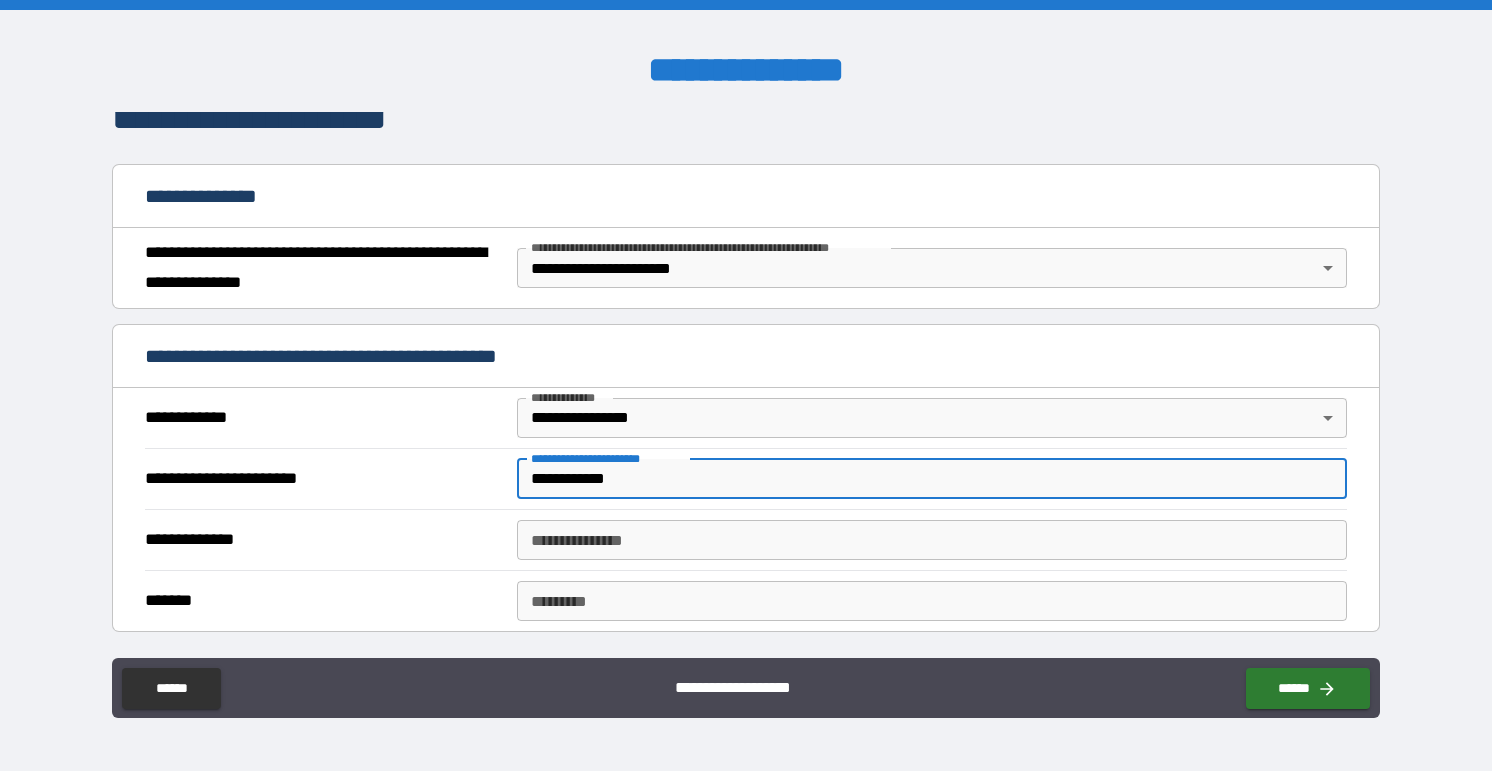scroll, scrollTop: 190, scrollLeft: 0, axis: vertical 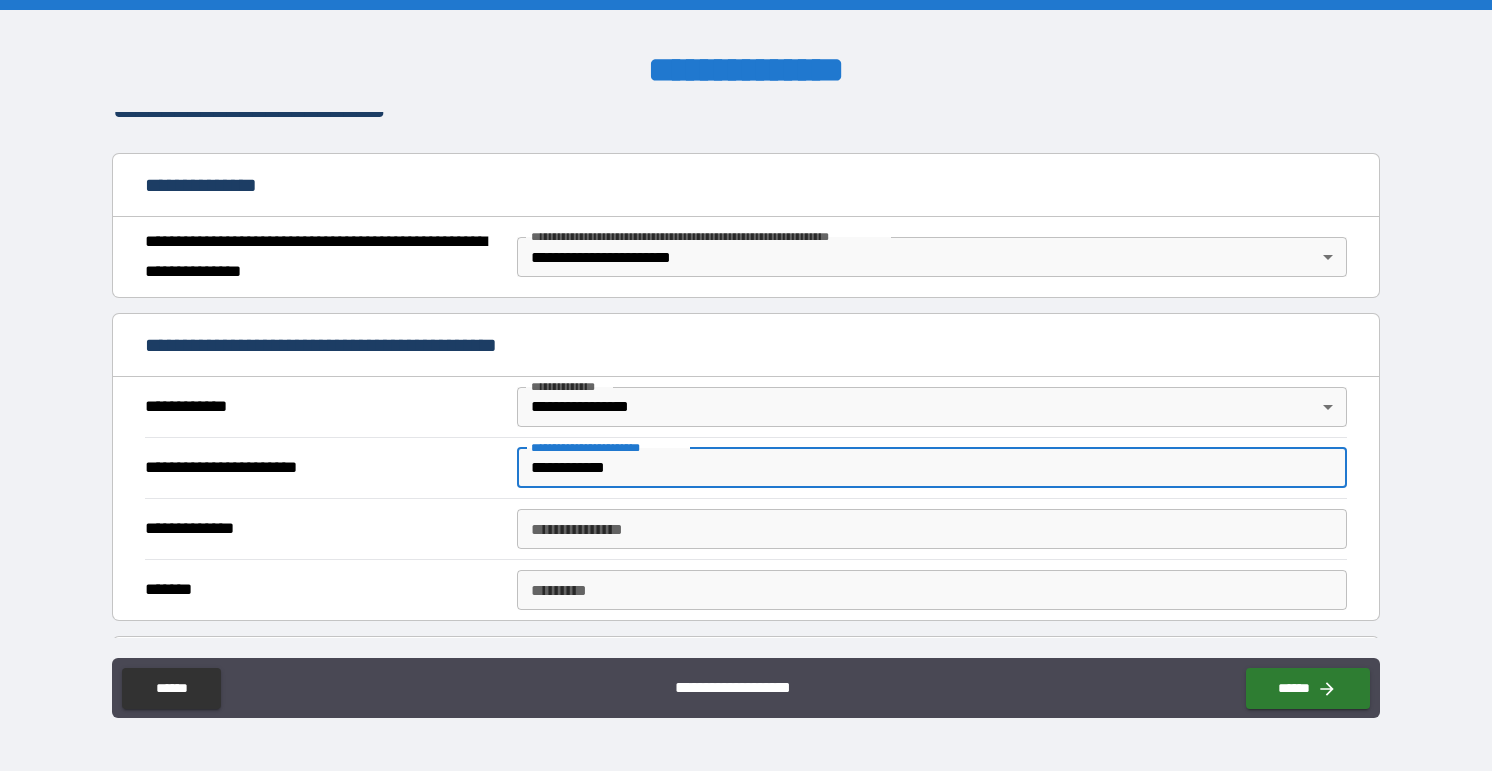 click on "**********" at bounding box center (932, 529) 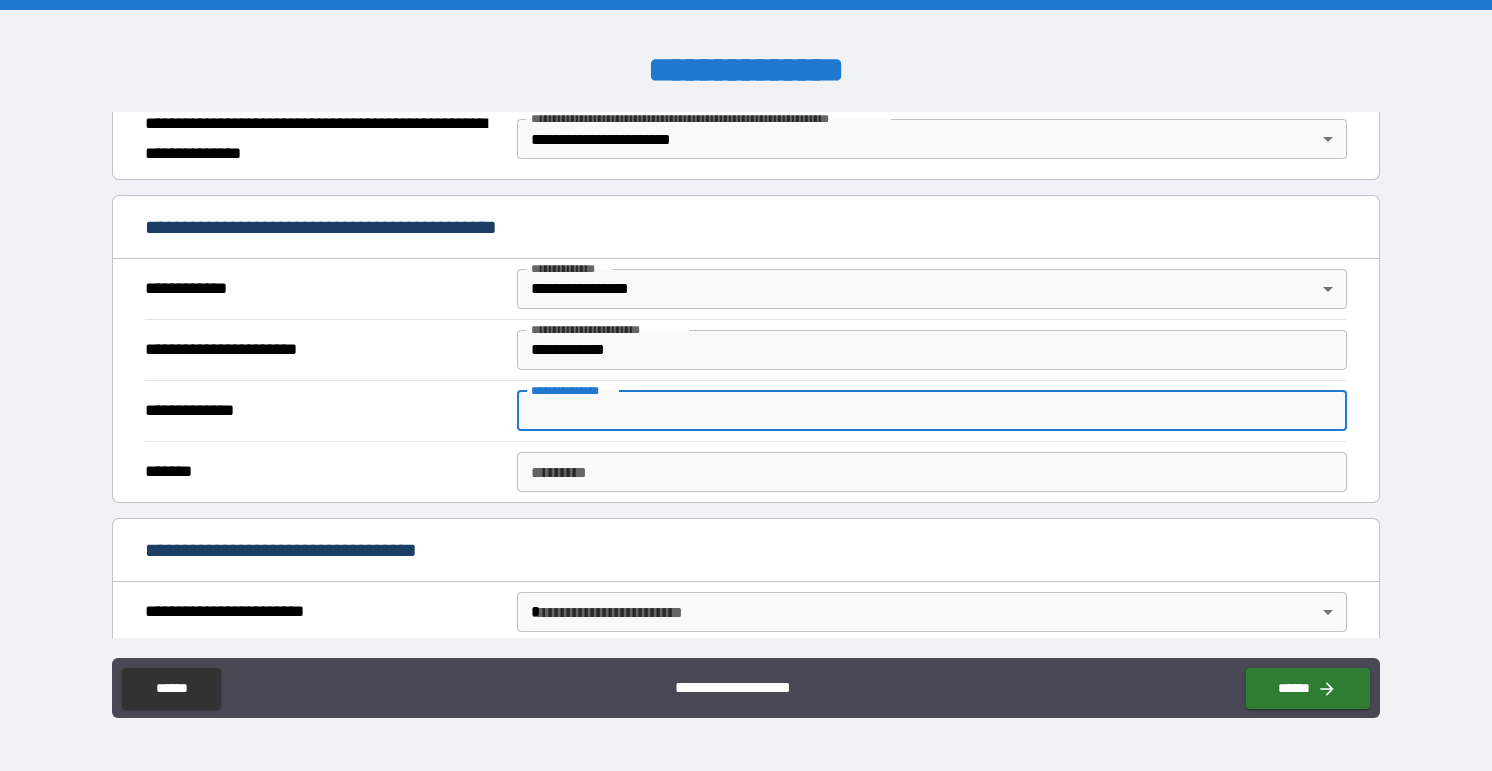 scroll, scrollTop: 310, scrollLeft: 0, axis: vertical 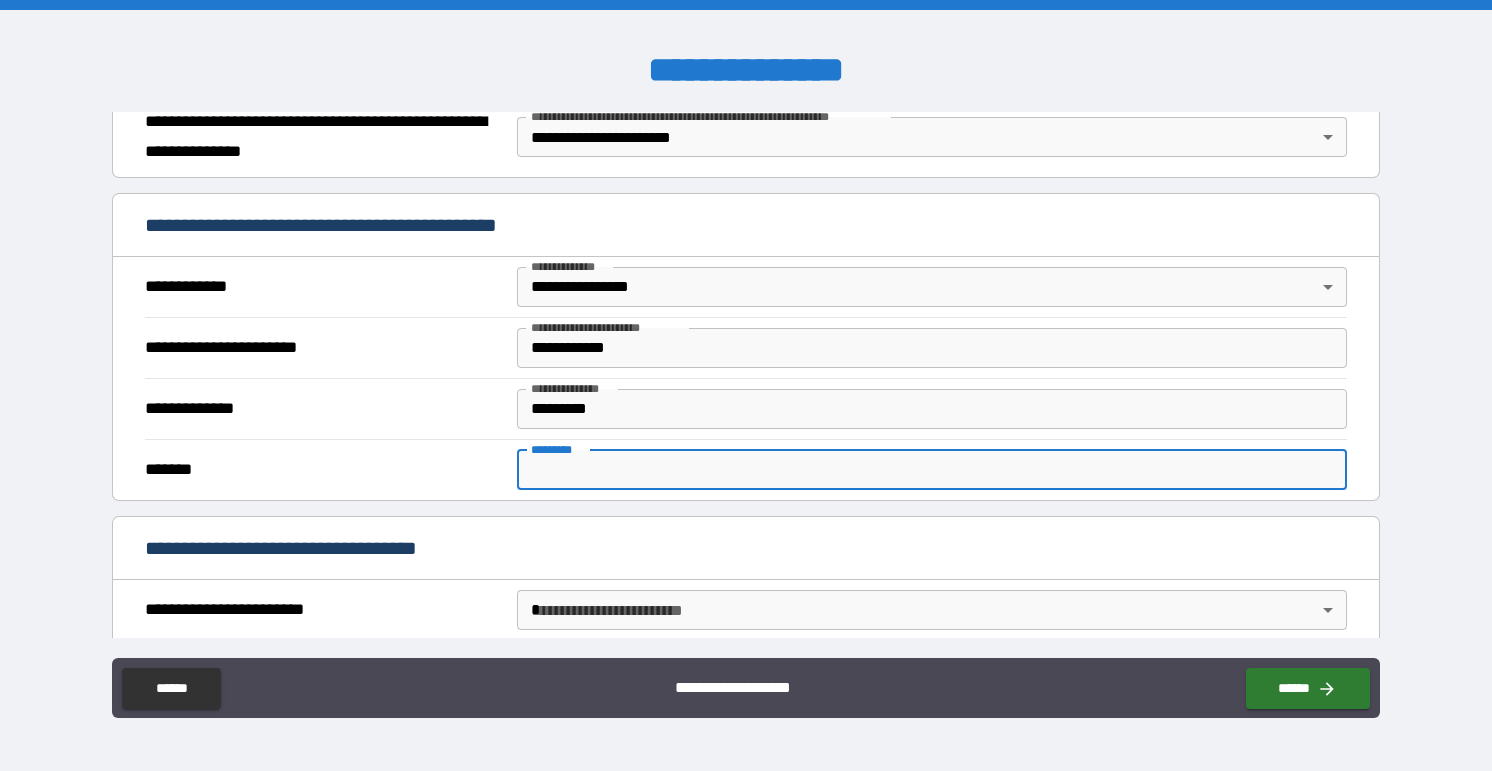 click on "*******   *" at bounding box center [932, 470] 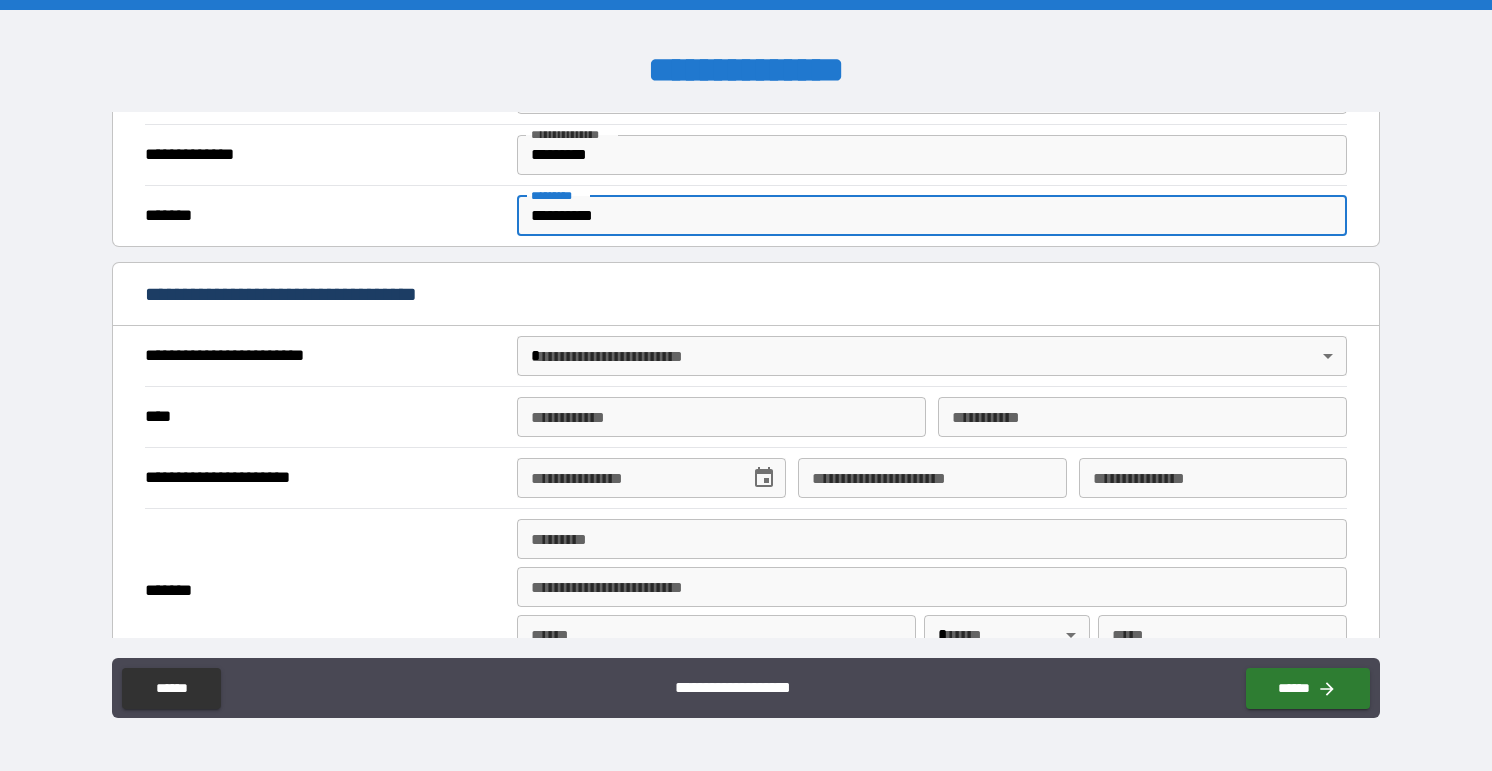 scroll, scrollTop: 565, scrollLeft: 0, axis: vertical 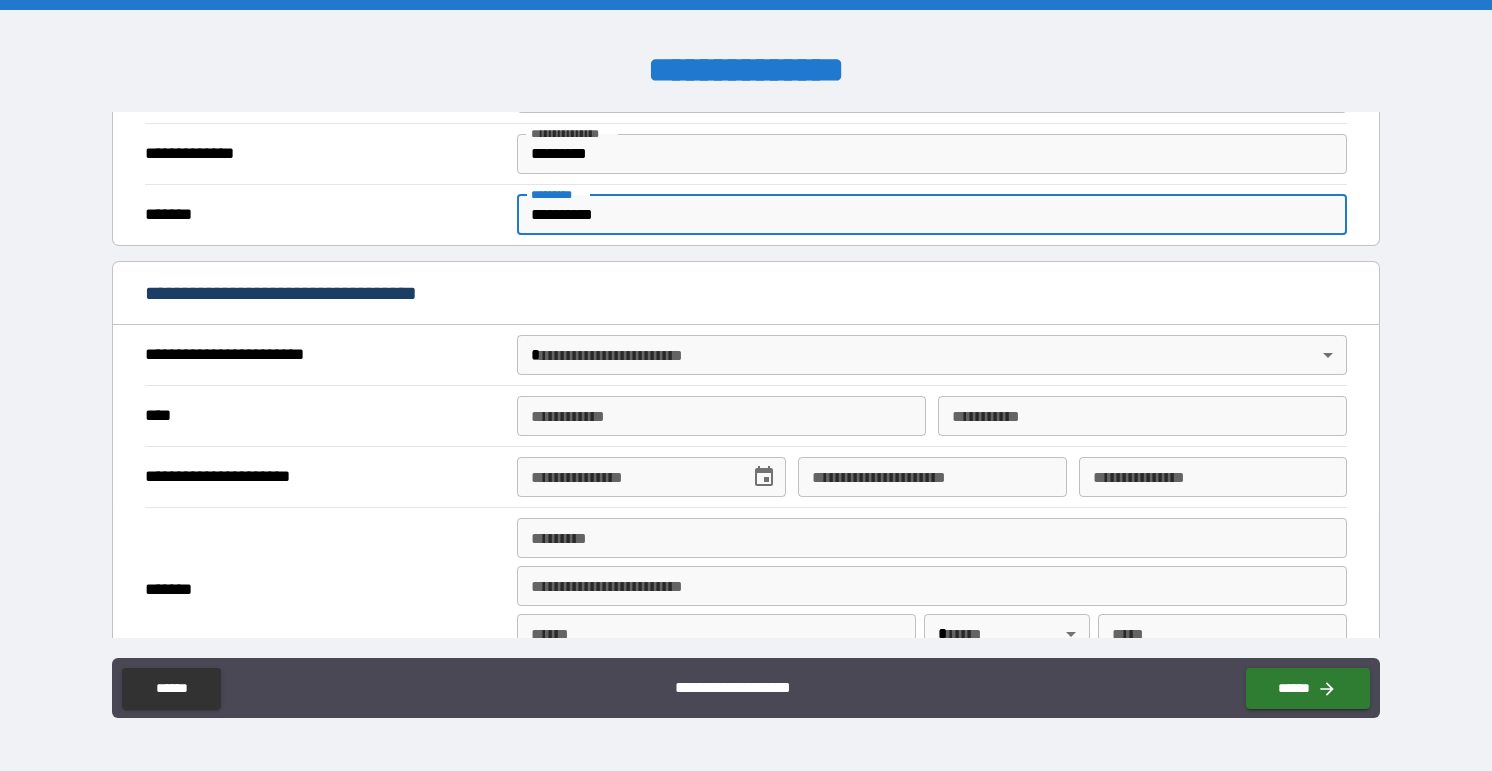 click on "**********" at bounding box center (323, 355) 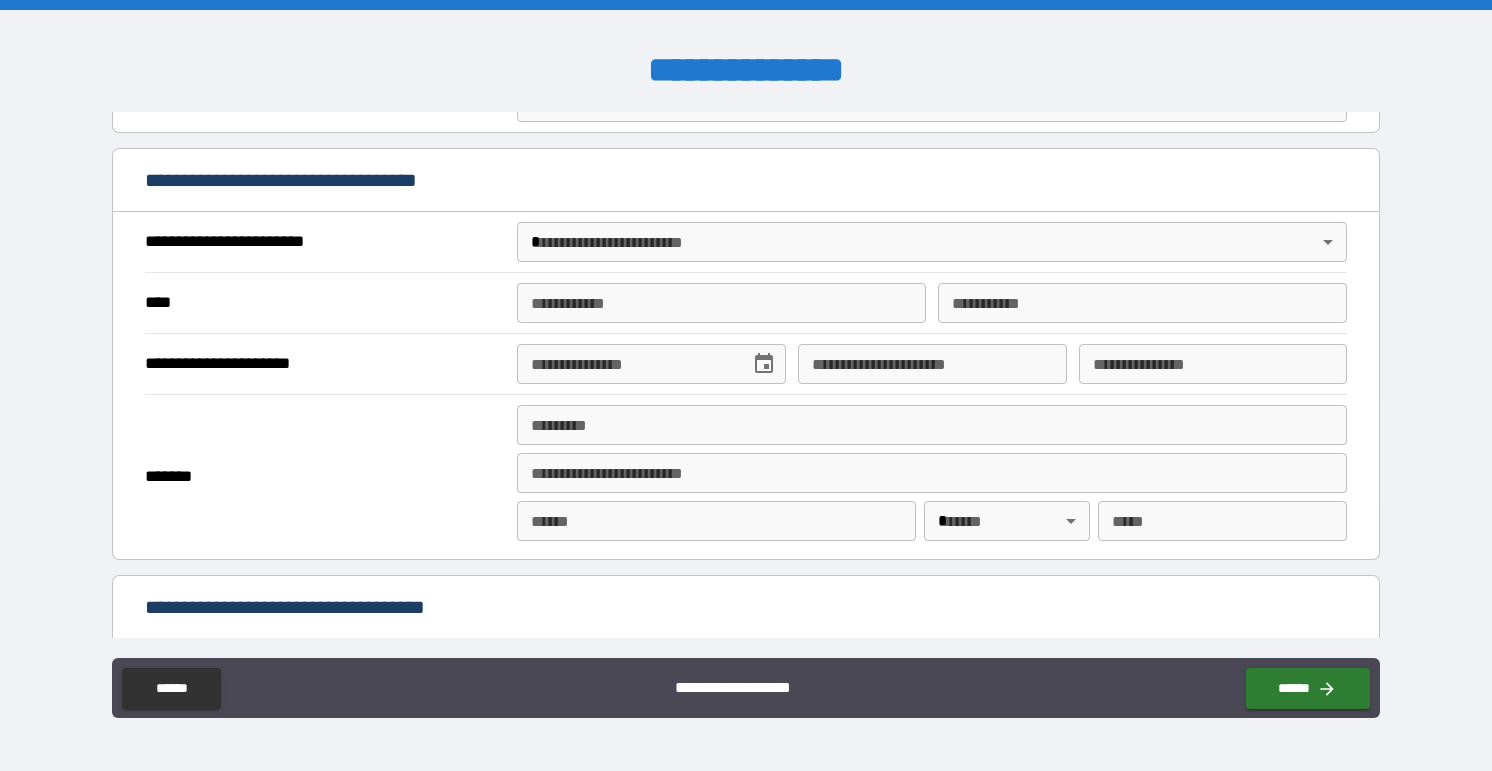 scroll, scrollTop: 655, scrollLeft: 0, axis: vertical 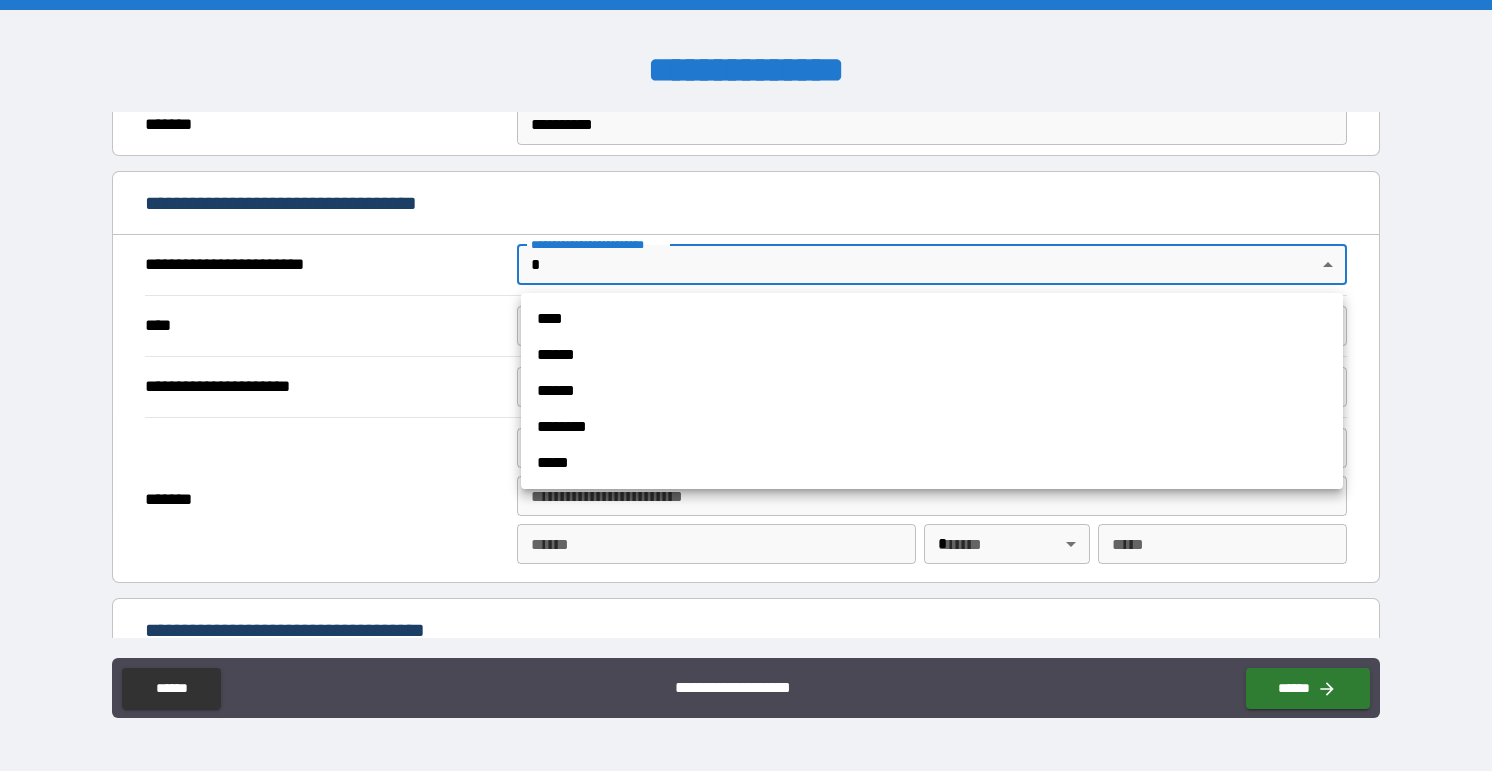 click on "**********" at bounding box center (746, 385) 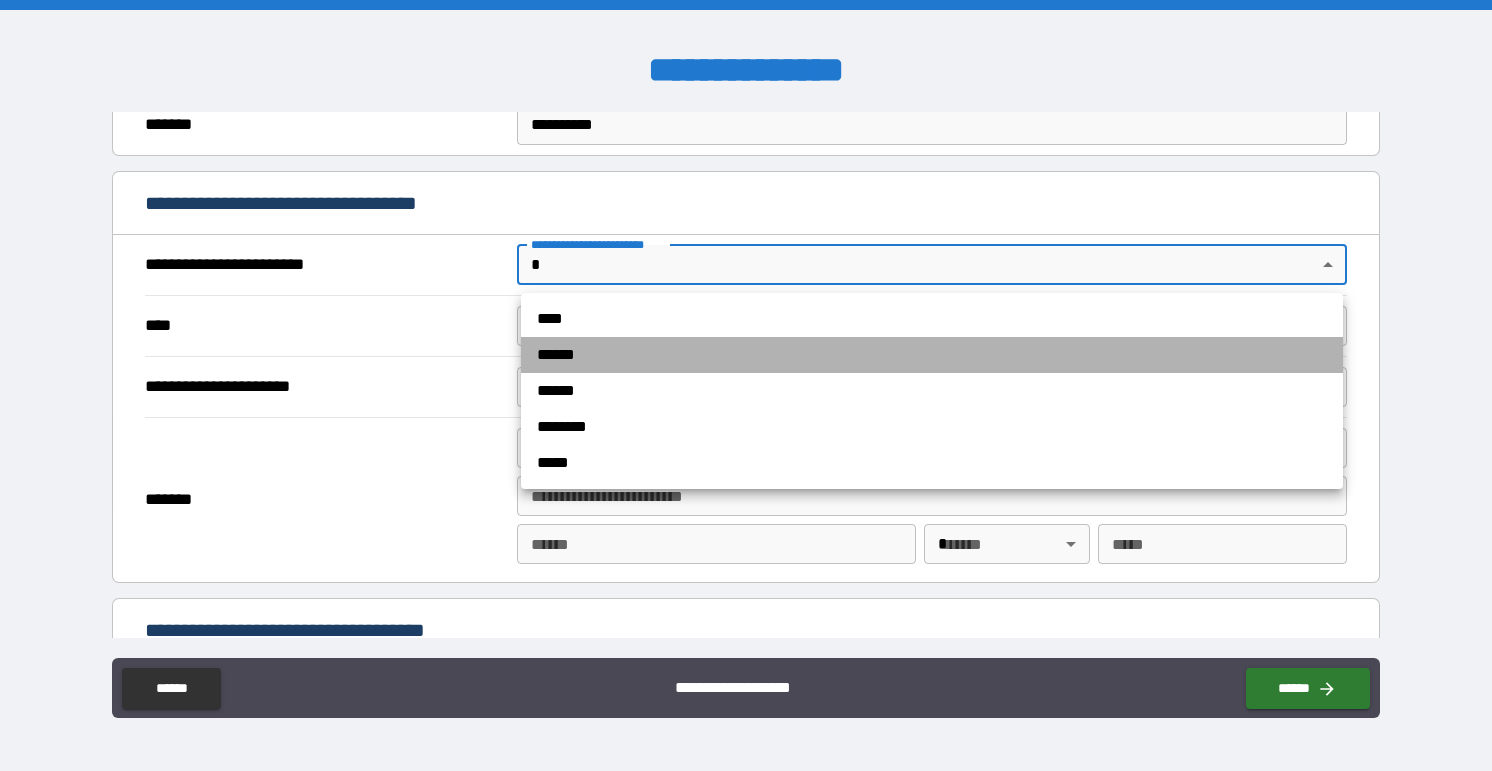 click on "******" at bounding box center (932, 355) 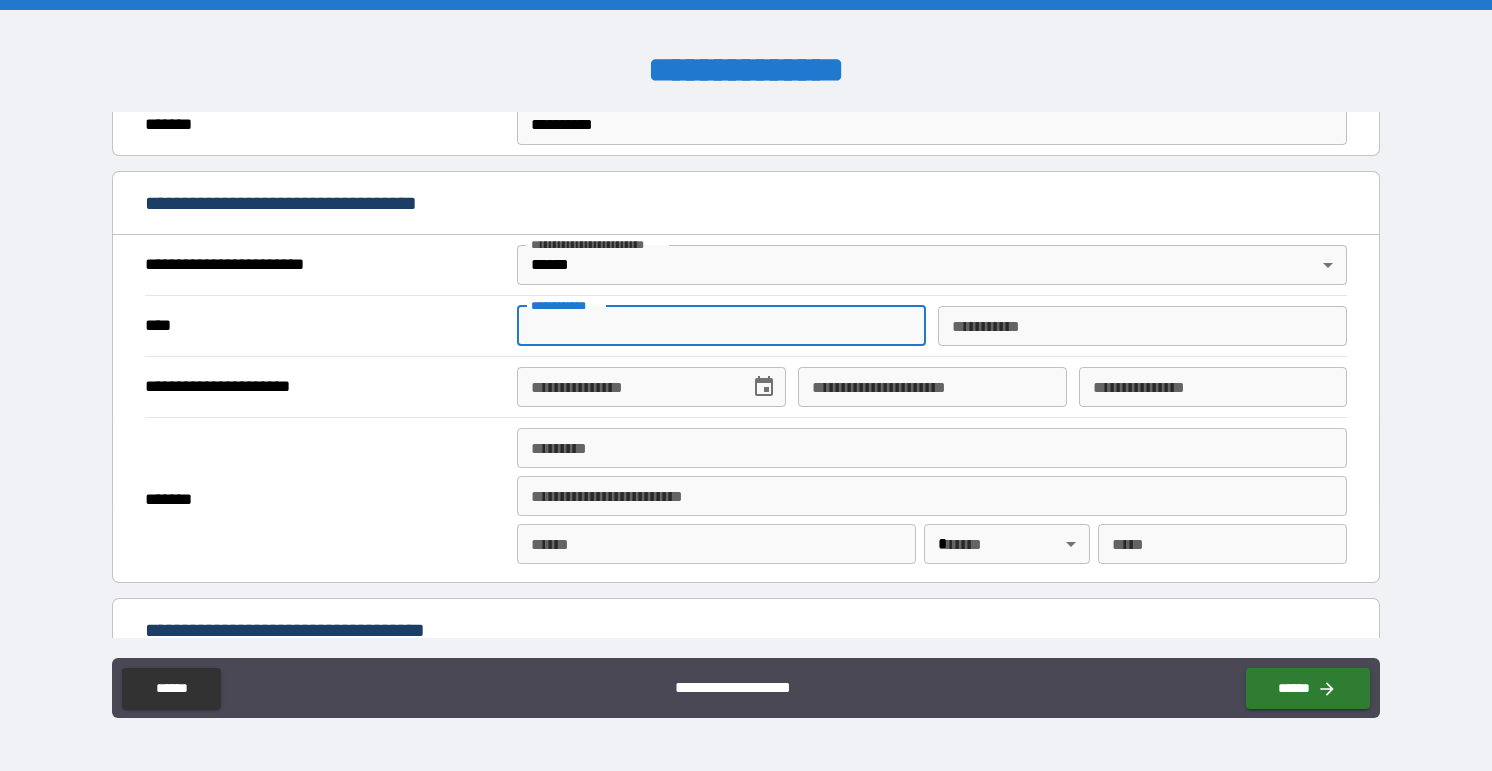click on "**********" at bounding box center (721, 326) 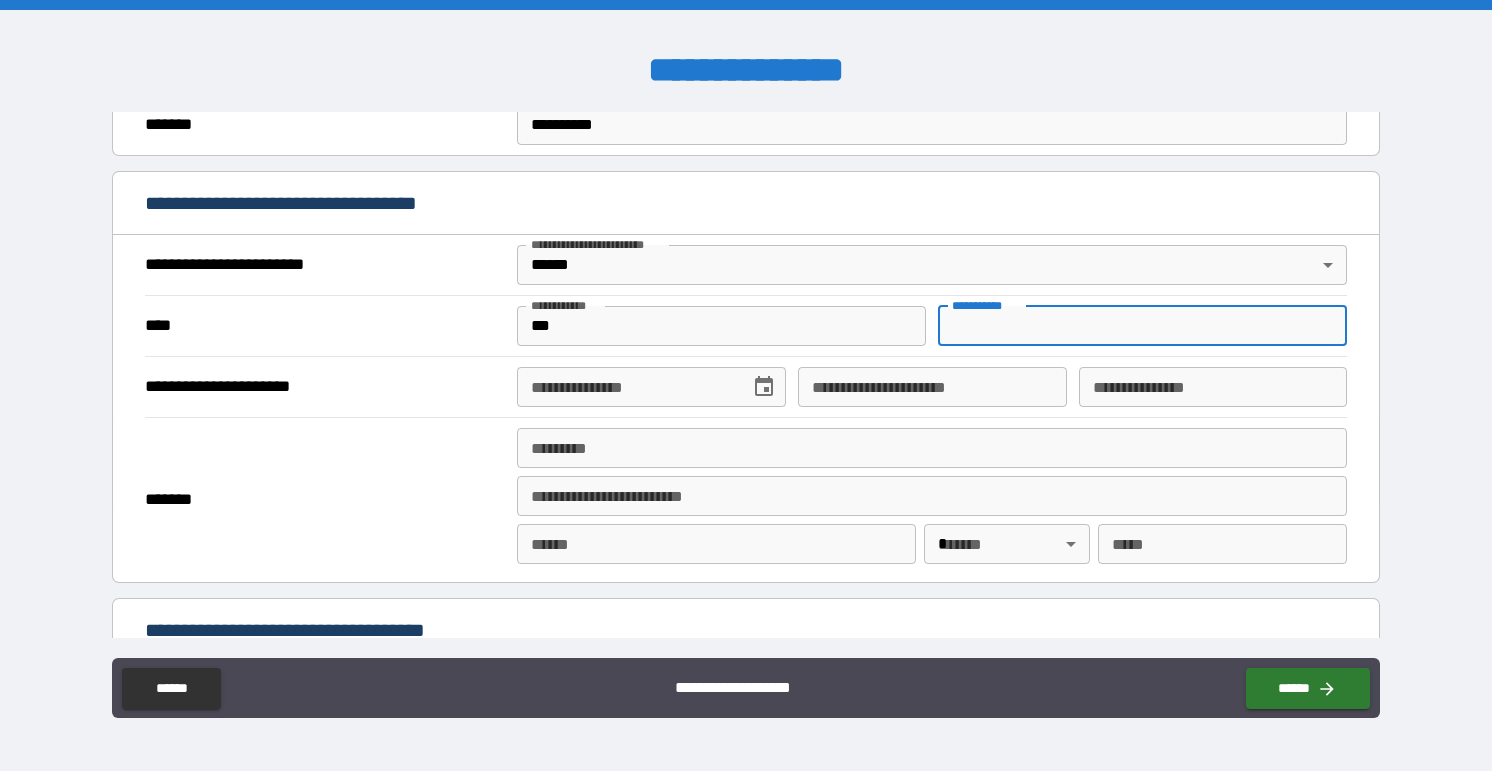 click on "*********   *" at bounding box center (1142, 326) 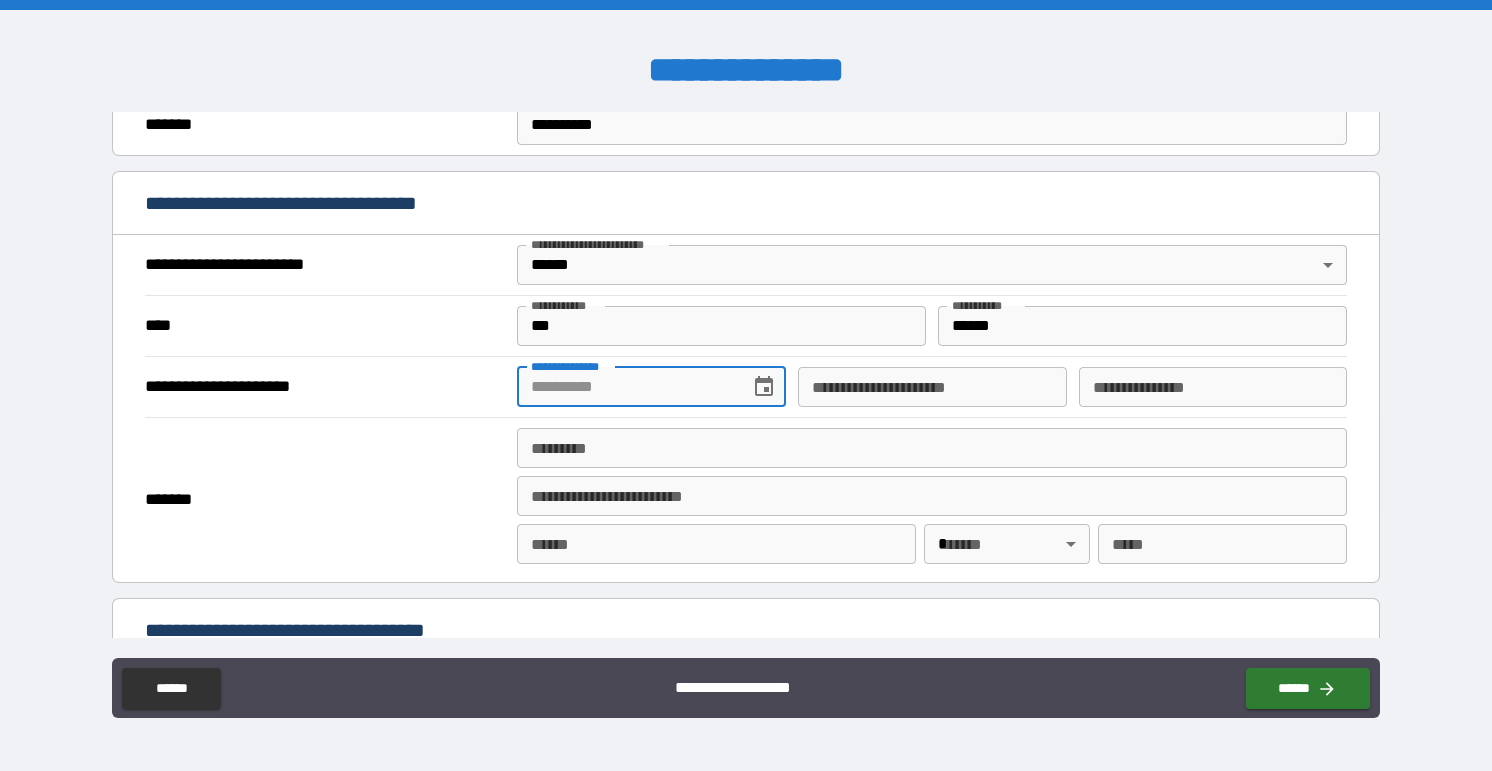 click on "**********" at bounding box center [626, 387] 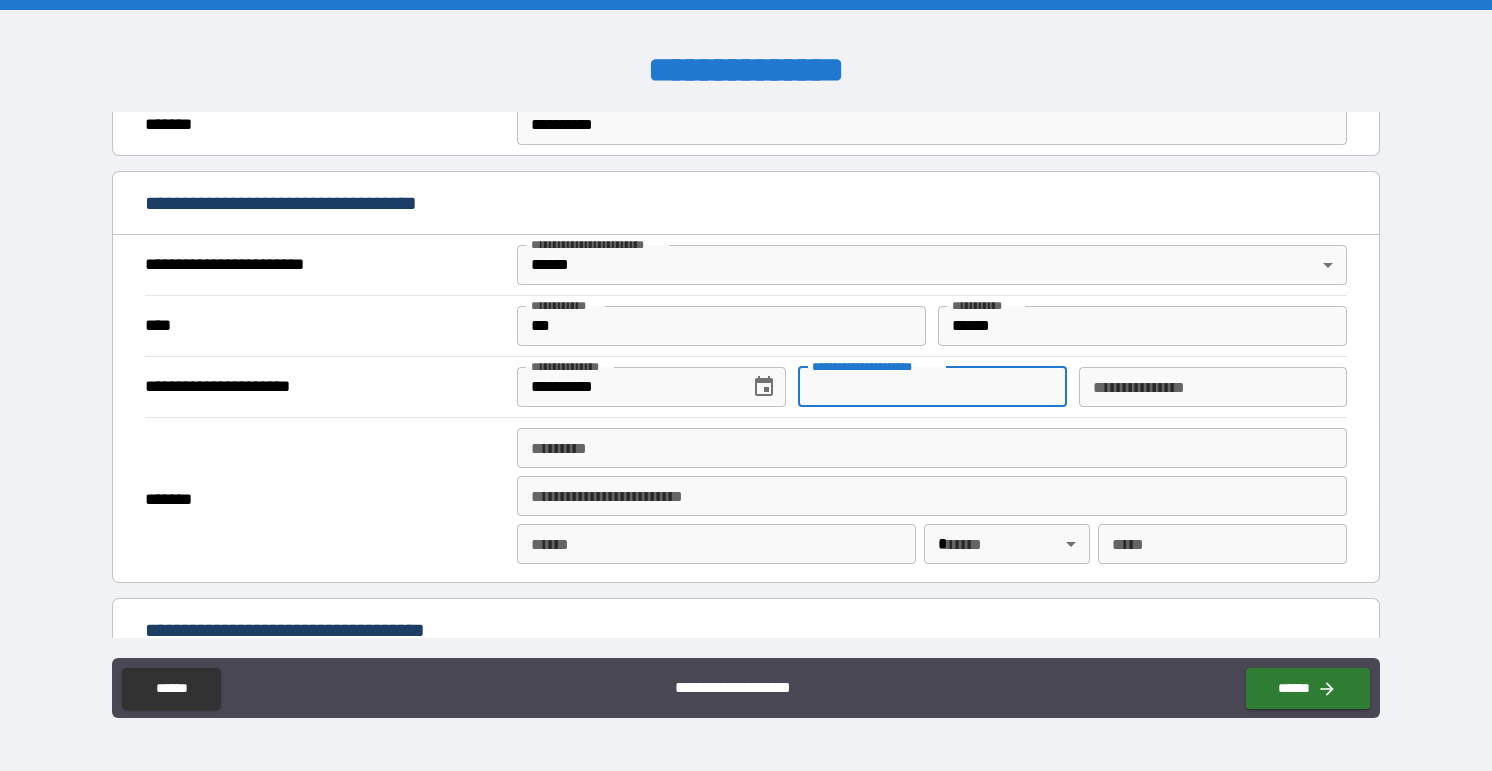 click on "**********" at bounding box center [932, 387] 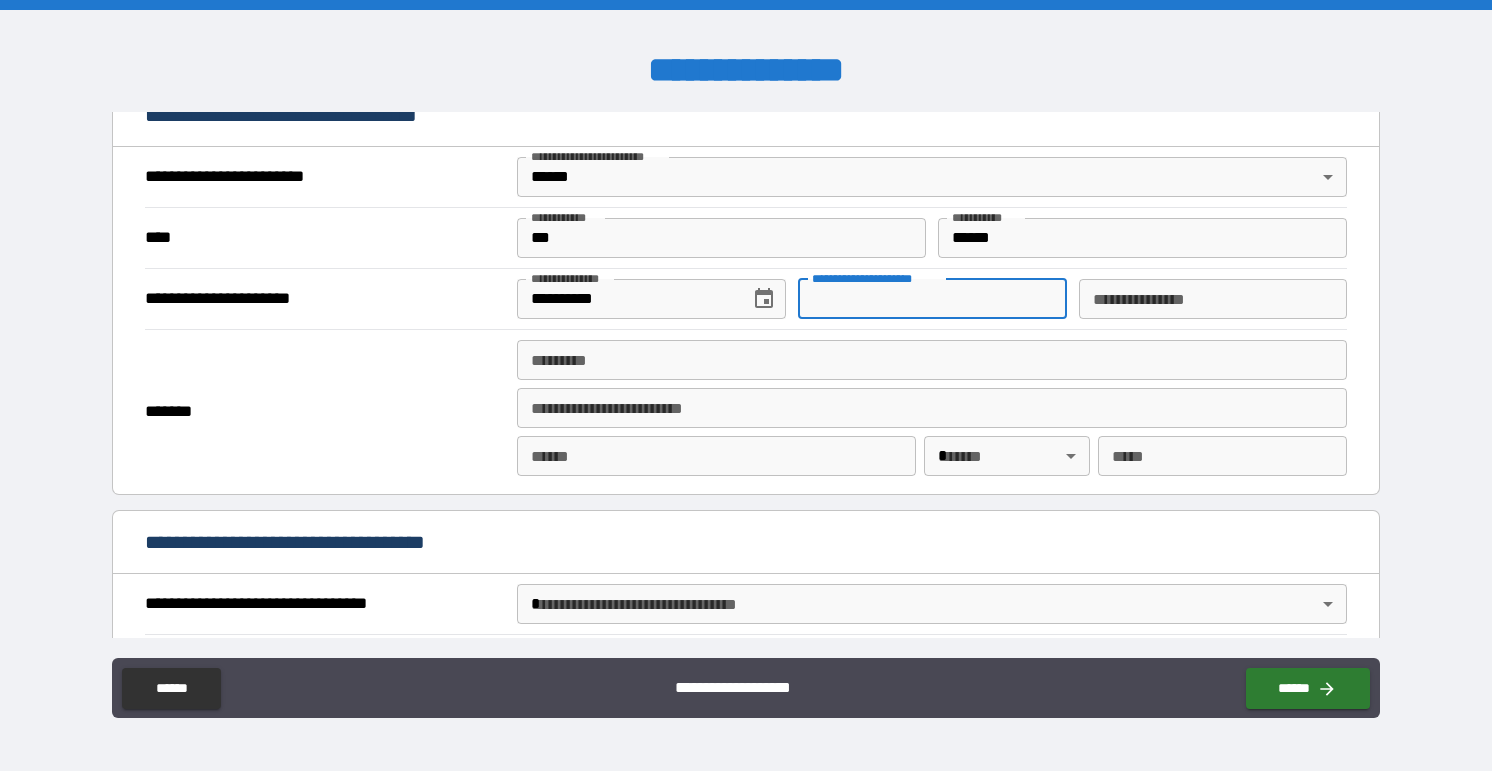 scroll, scrollTop: 767, scrollLeft: 0, axis: vertical 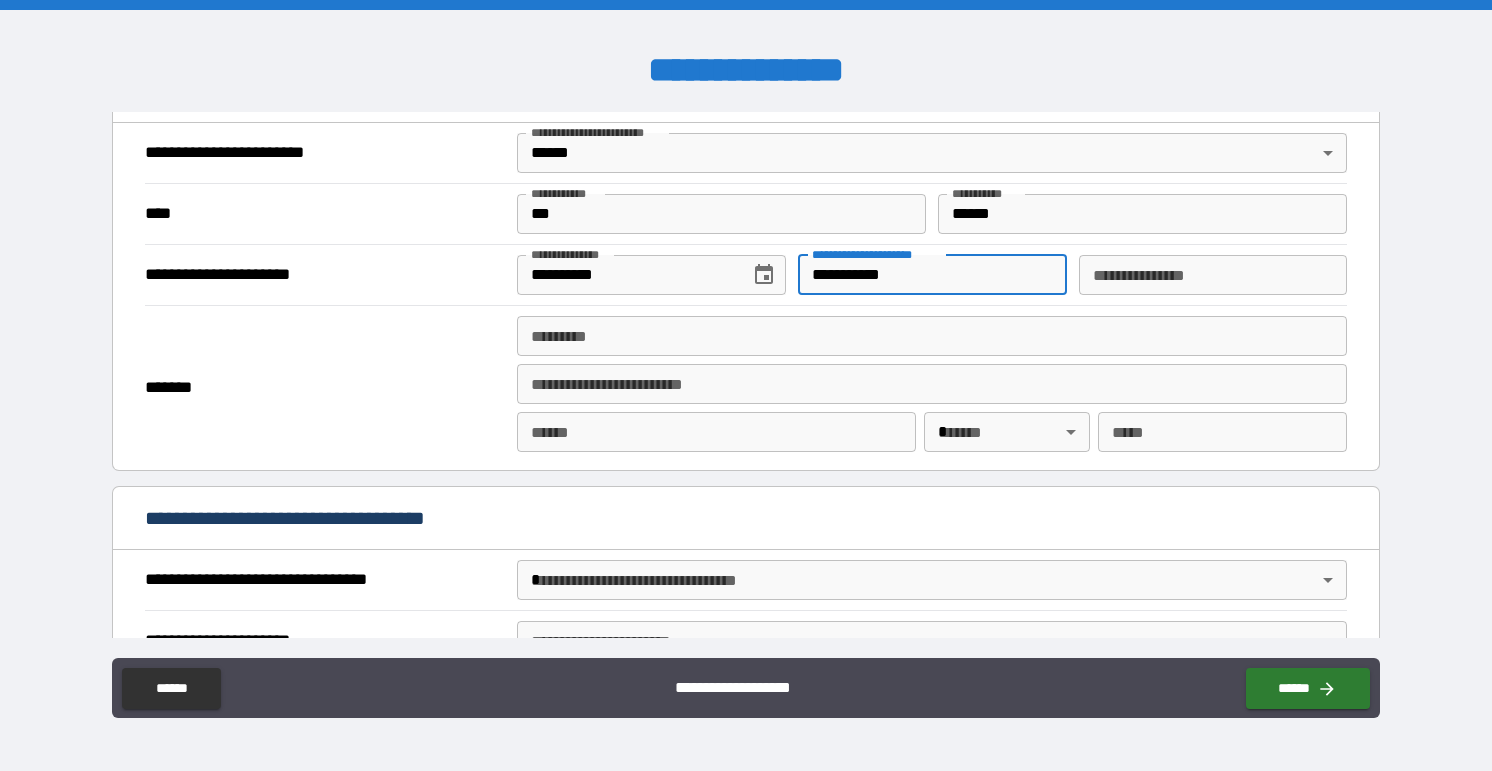 click on "**********" at bounding box center (1213, 275) 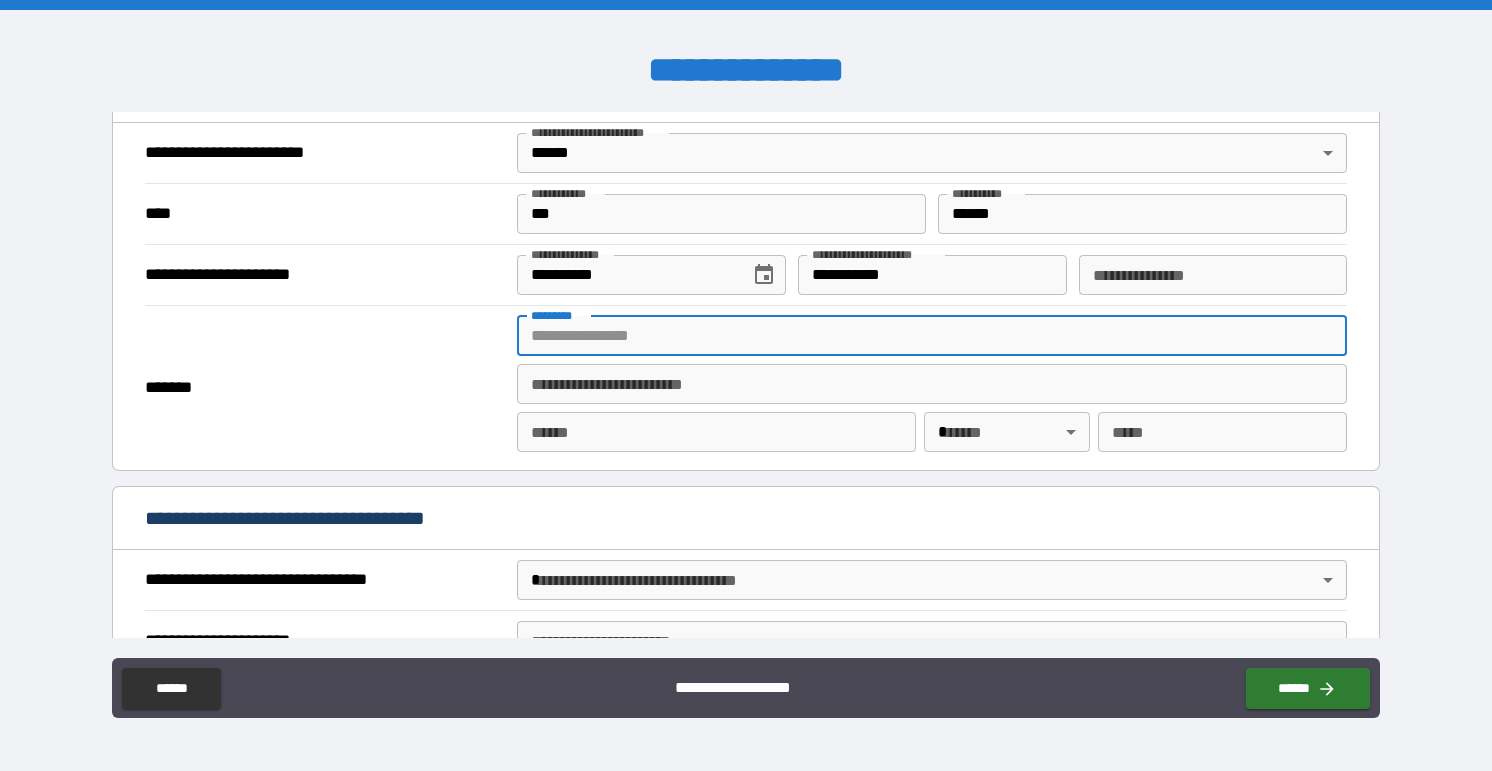 click on "*******   *" at bounding box center [932, 336] 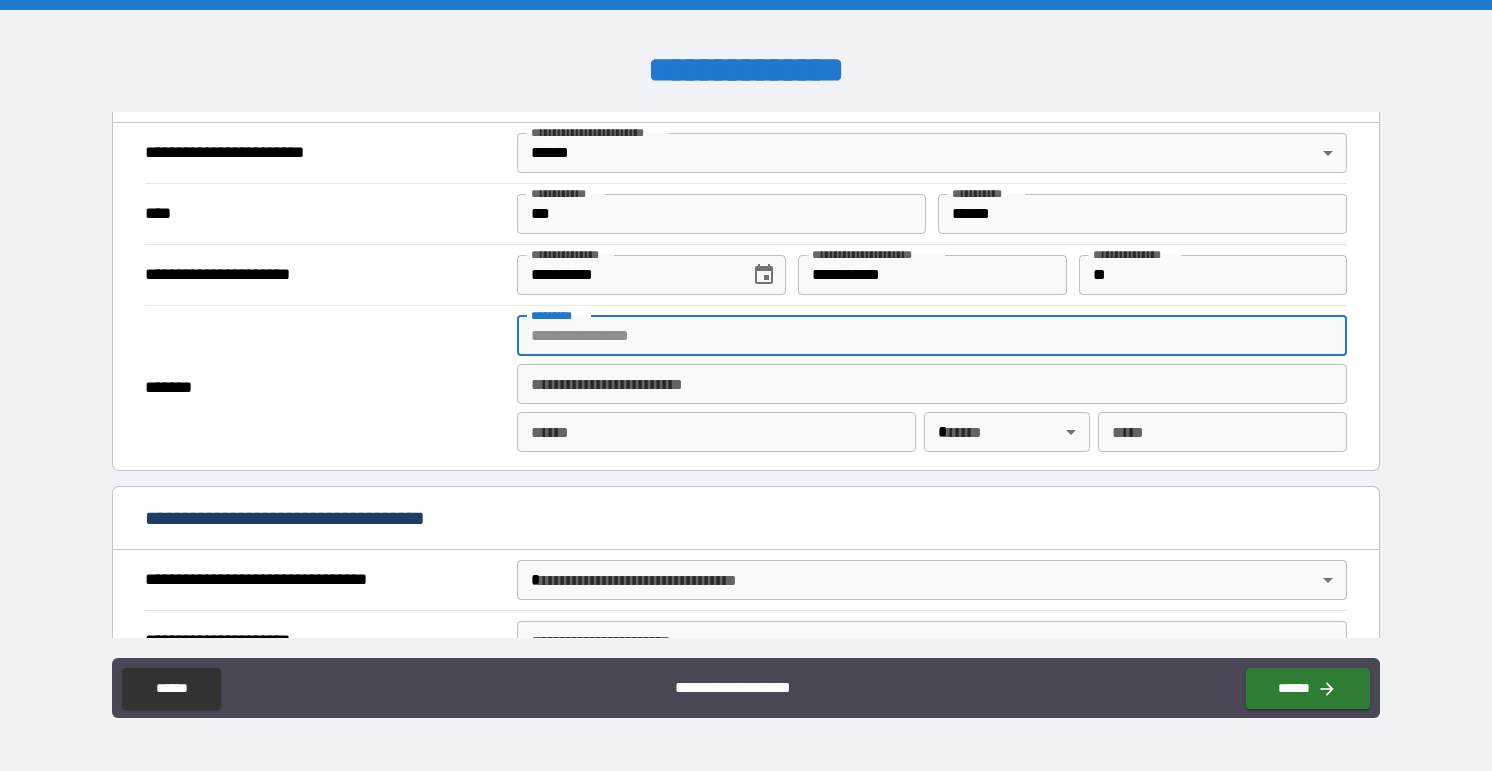 click on "*******   *" at bounding box center [932, 336] 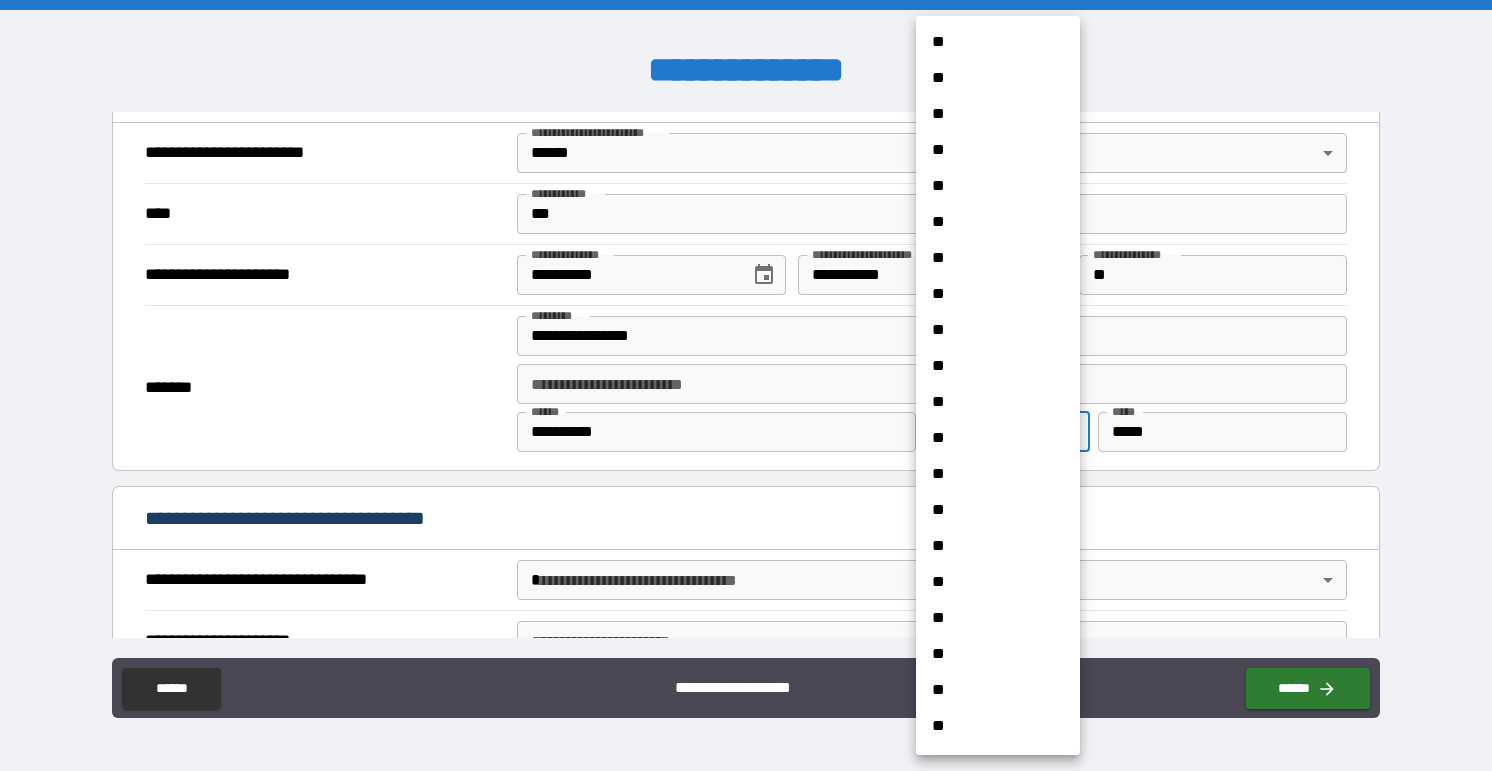 click on "**********" at bounding box center [746, 385] 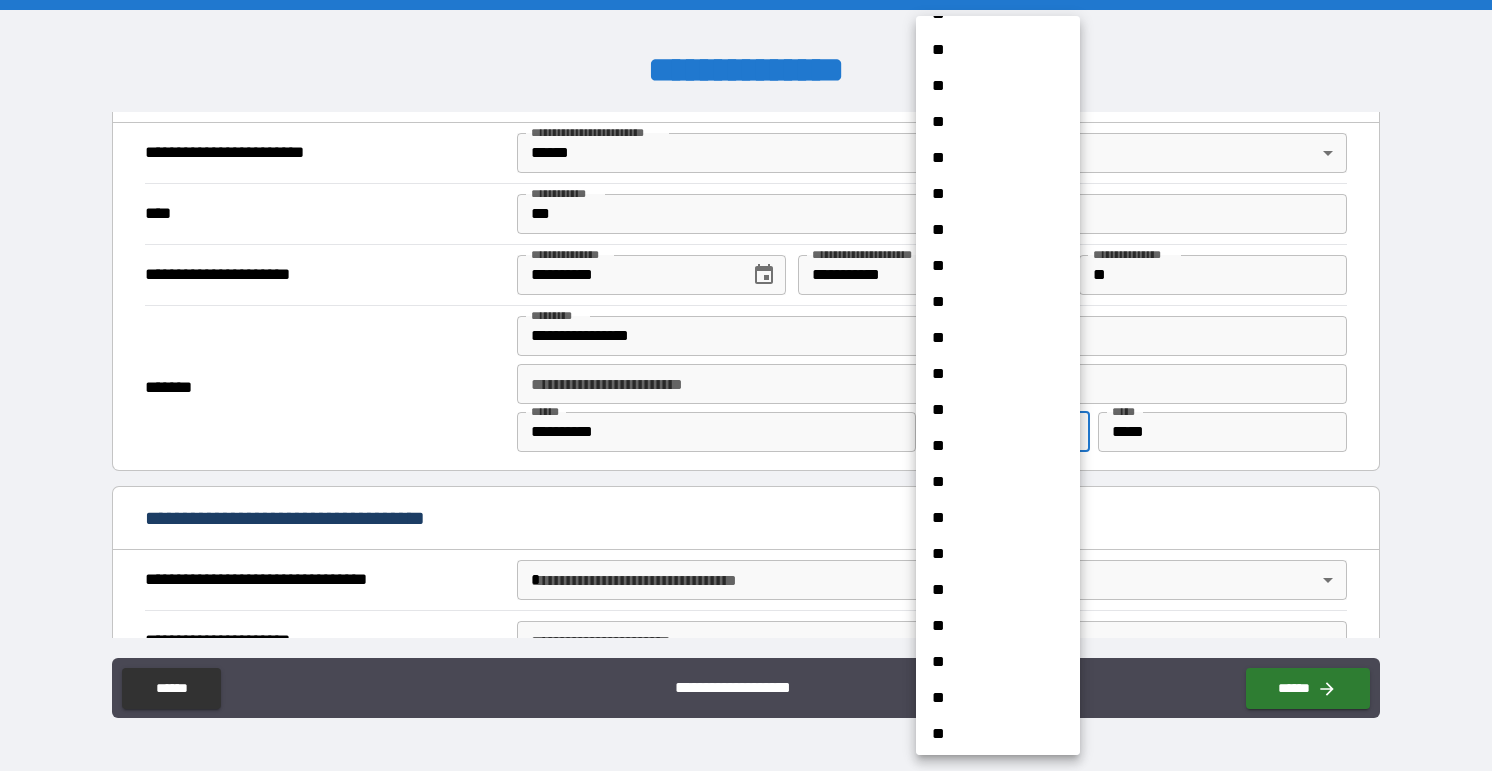 scroll, scrollTop: 926, scrollLeft: 0, axis: vertical 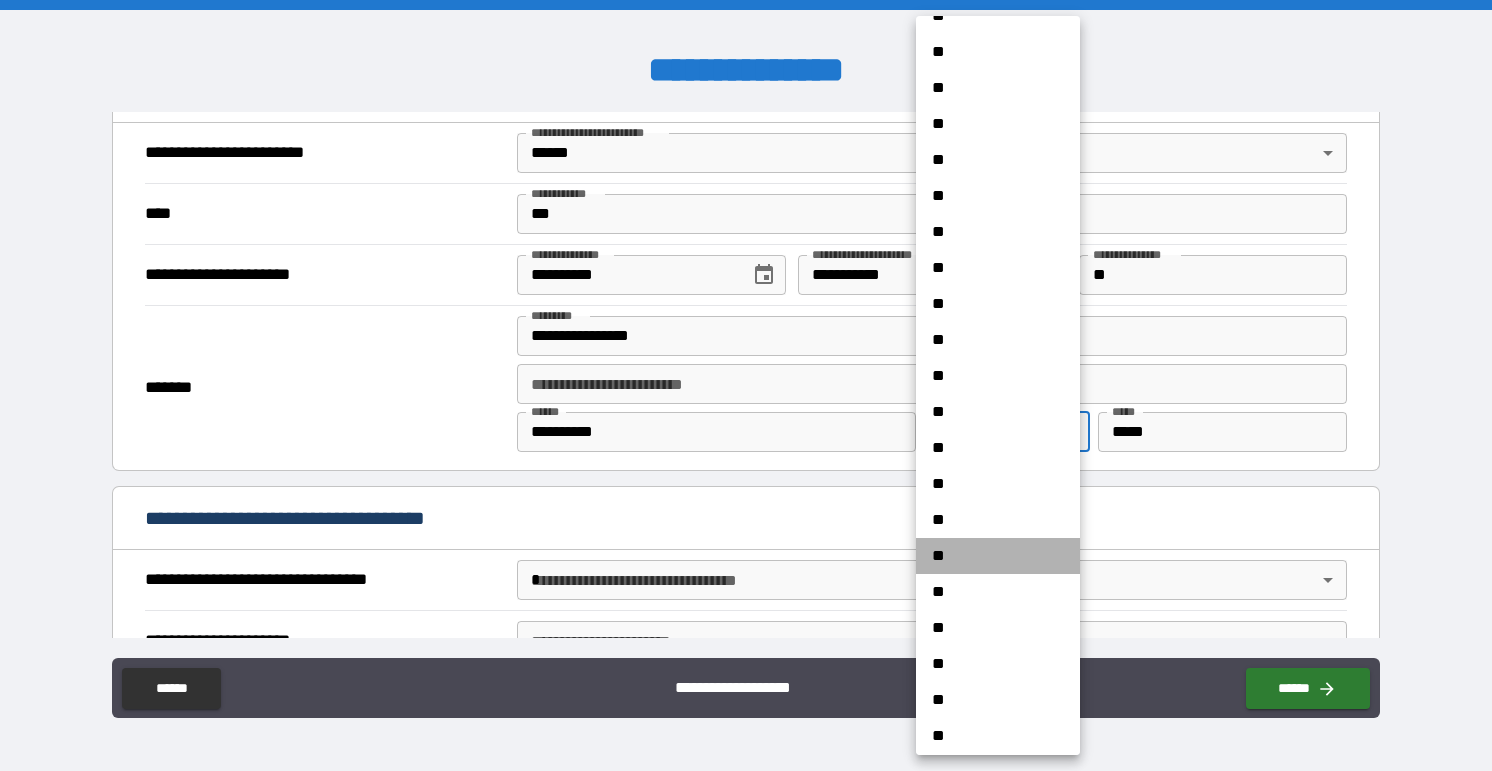 click on "**" at bounding box center [998, 556] 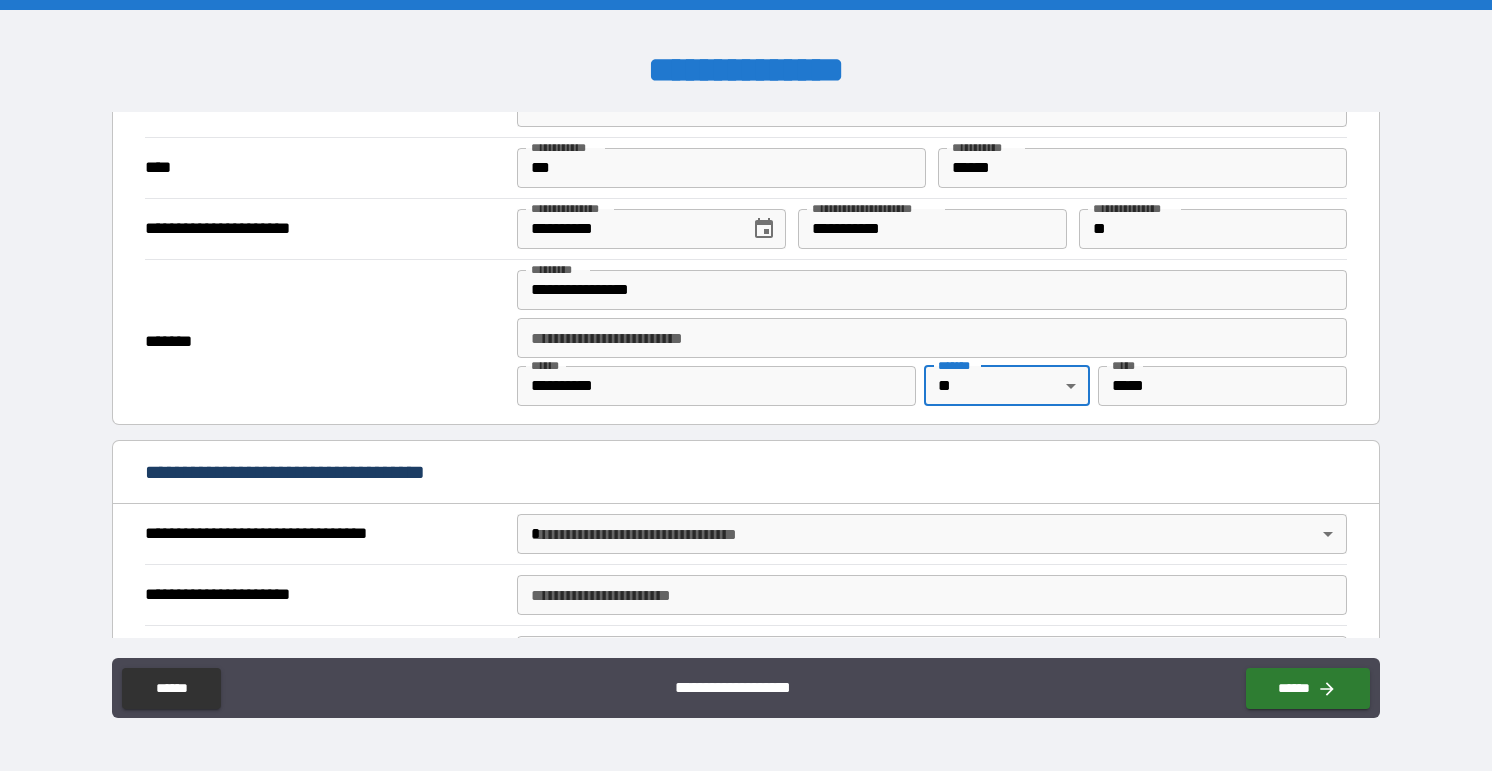 scroll, scrollTop: 829, scrollLeft: 0, axis: vertical 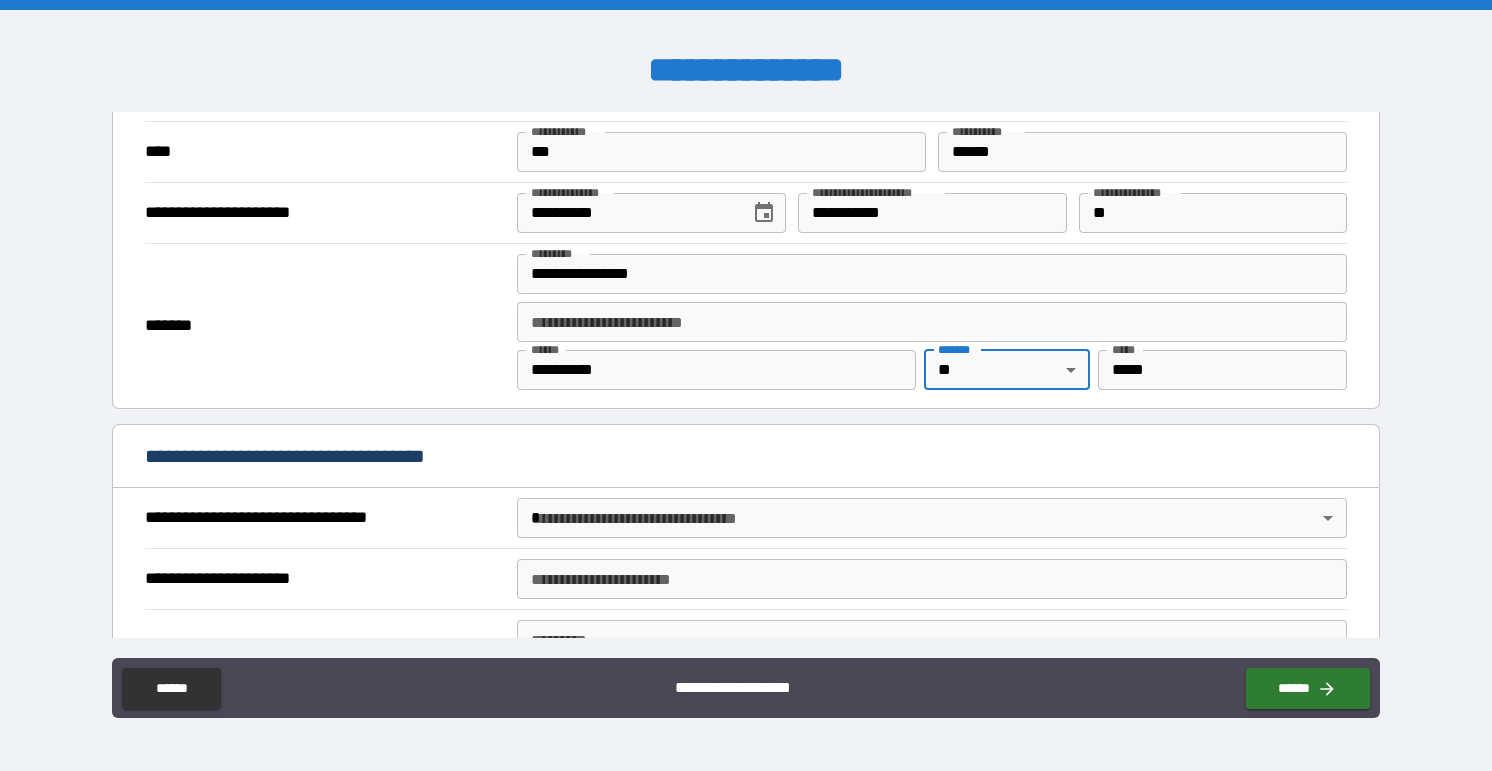 click on "**********" at bounding box center [932, 579] 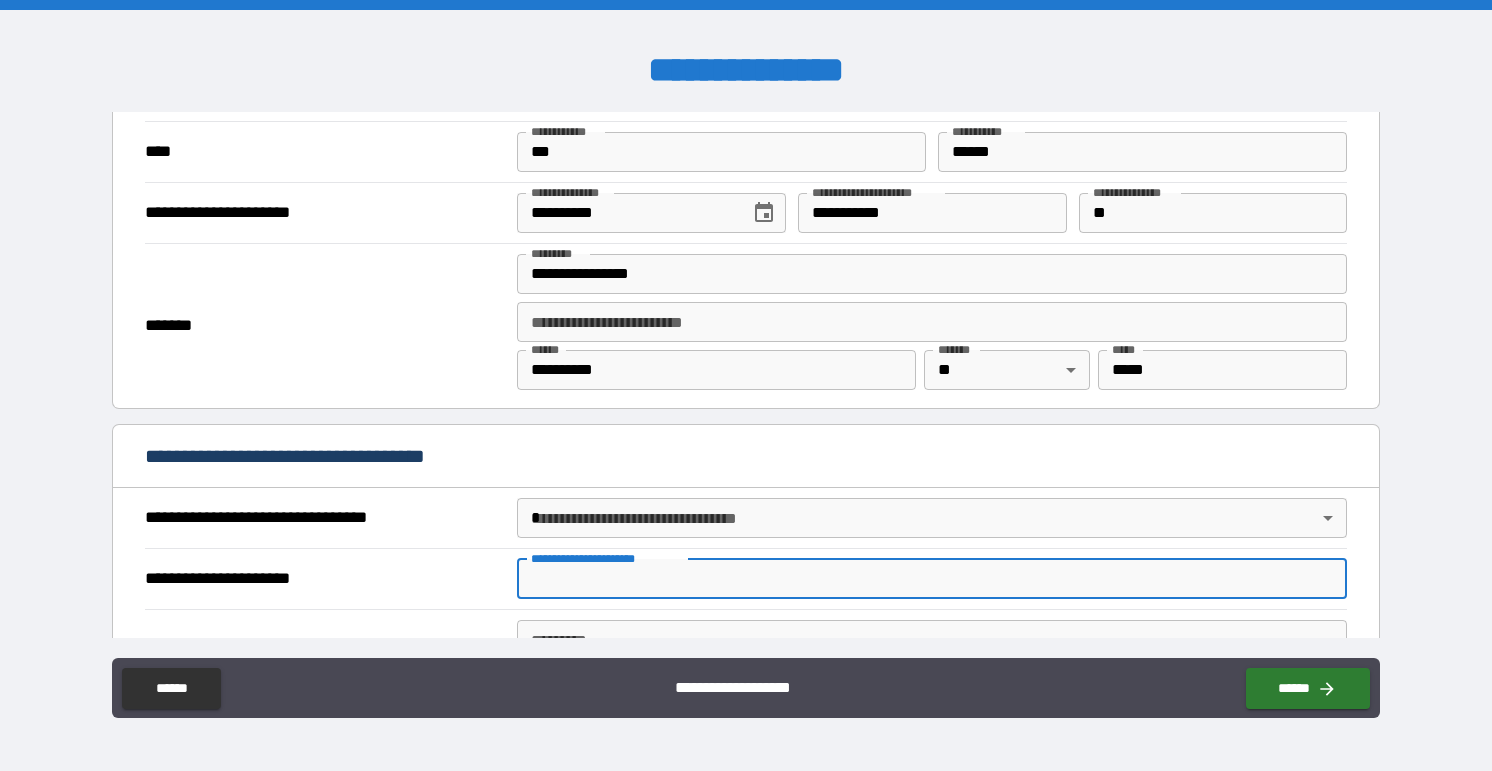 click on "**********" at bounding box center (746, 385) 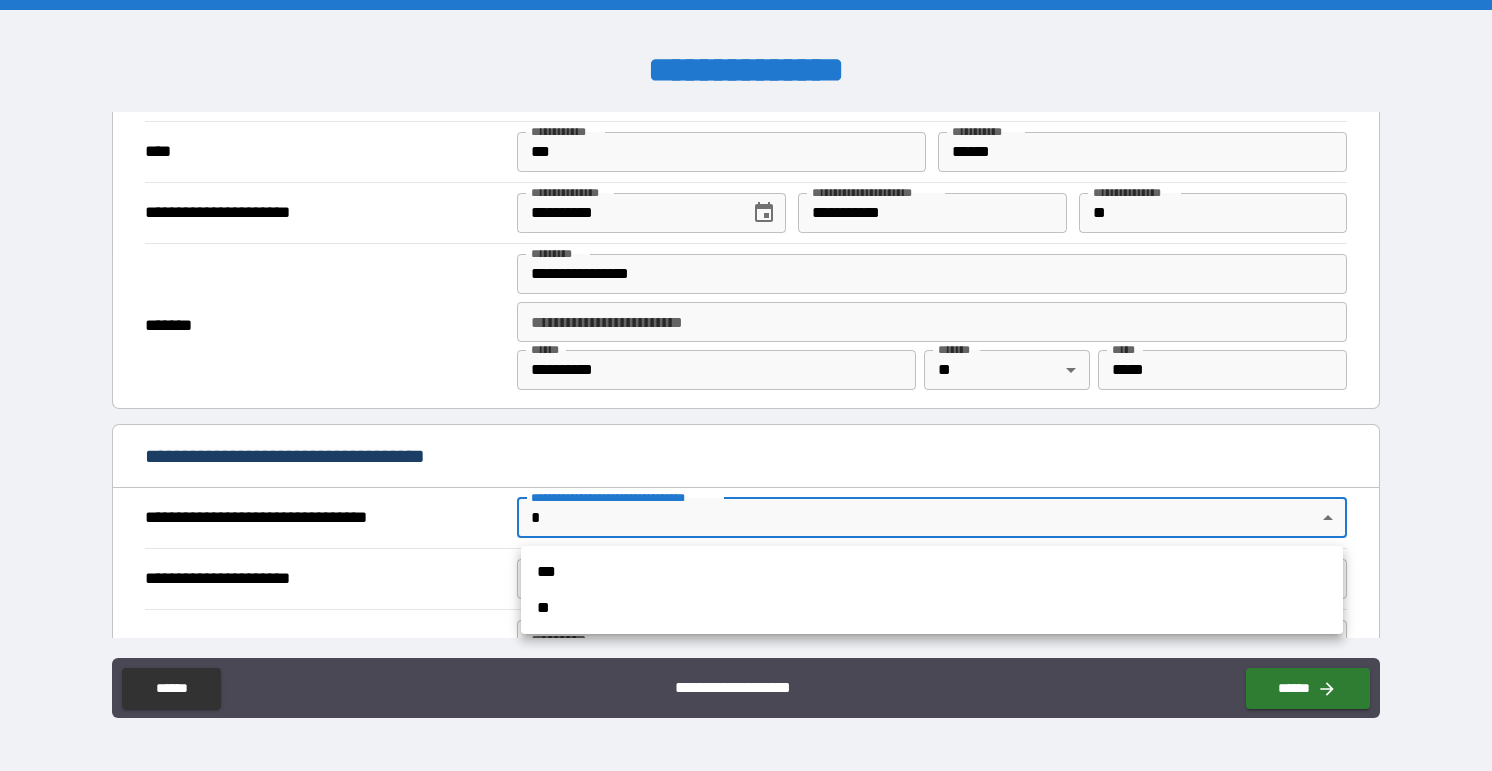 click at bounding box center [746, 385] 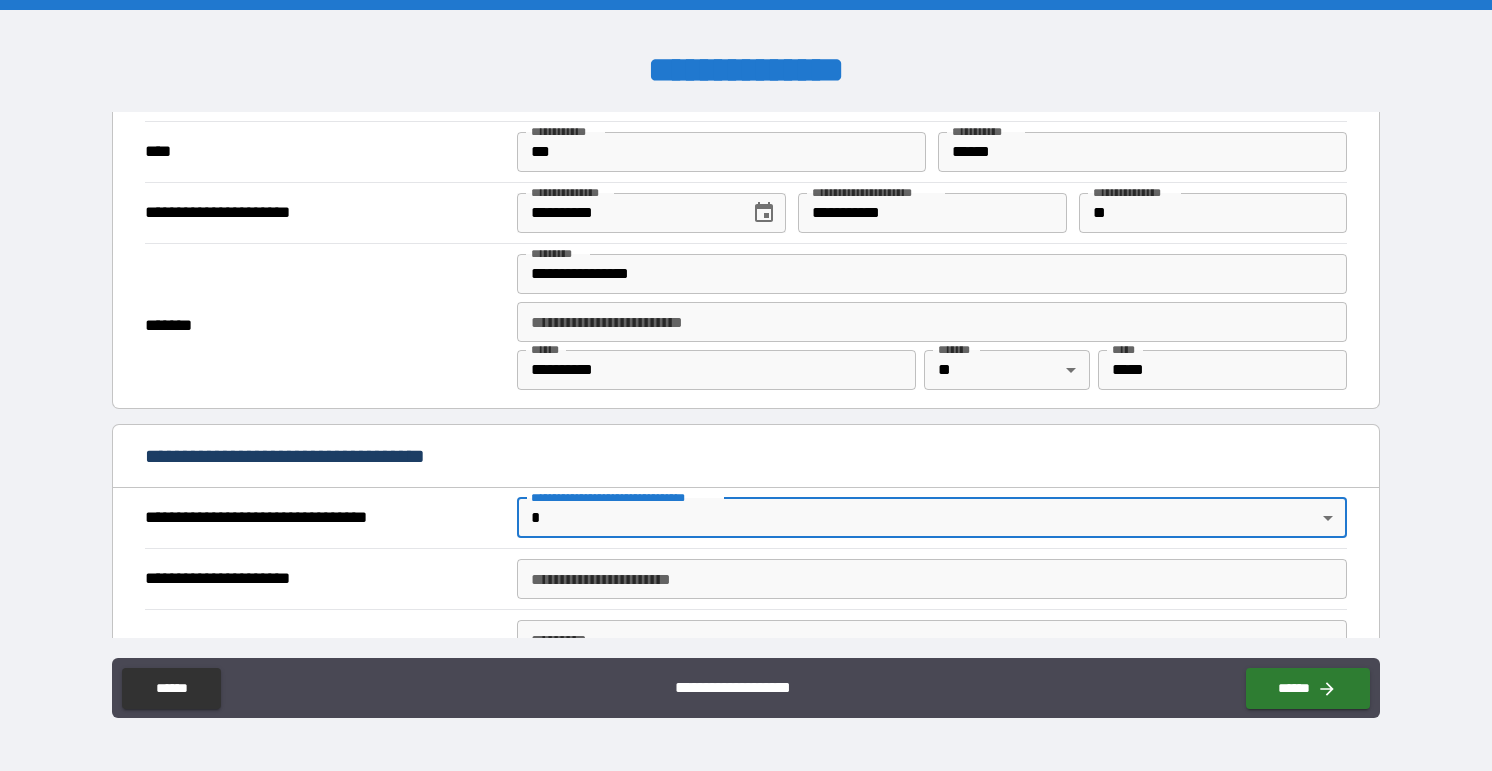 click on "**" at bounding box center (1213, 213) 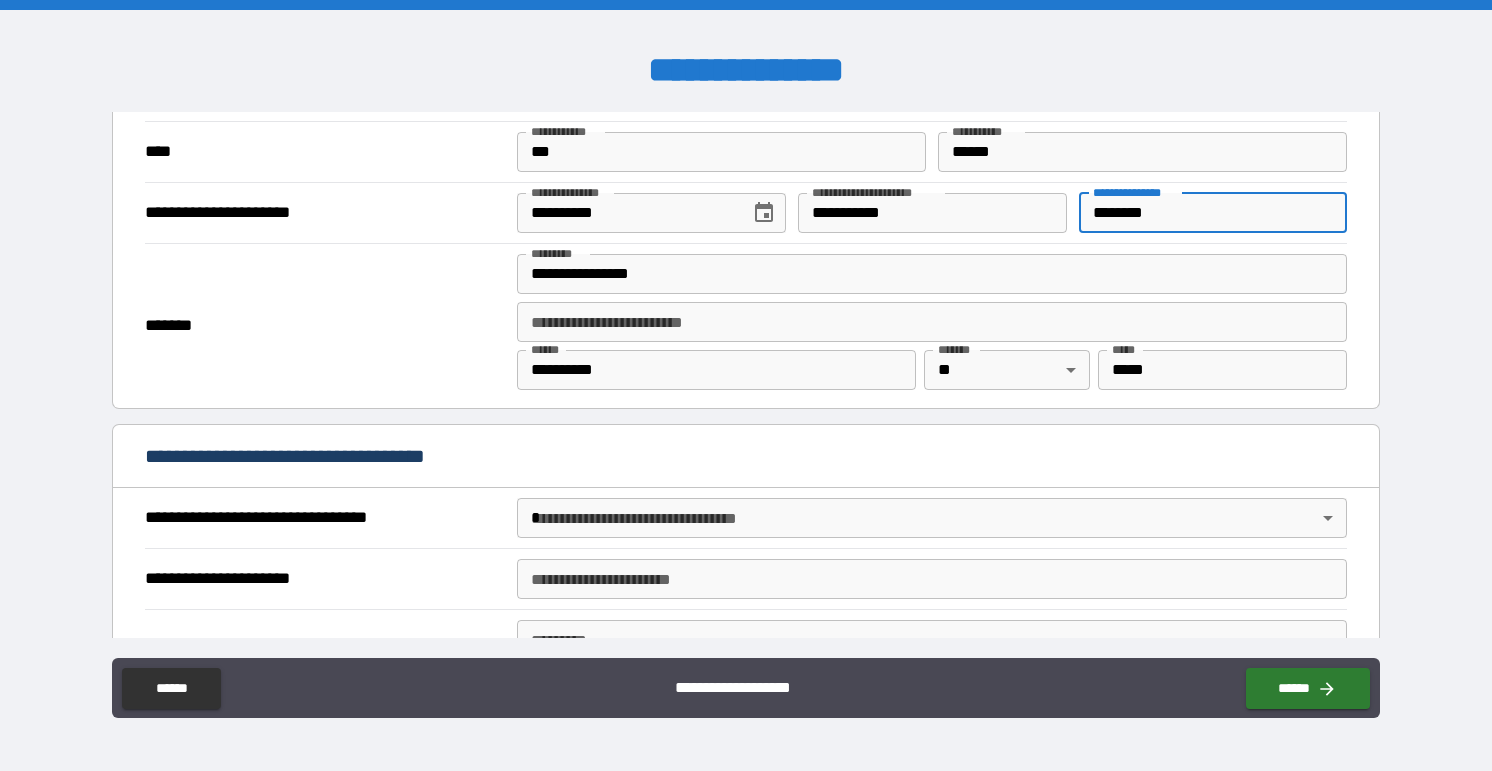 click on "**********" at bounding box center (746, 458) 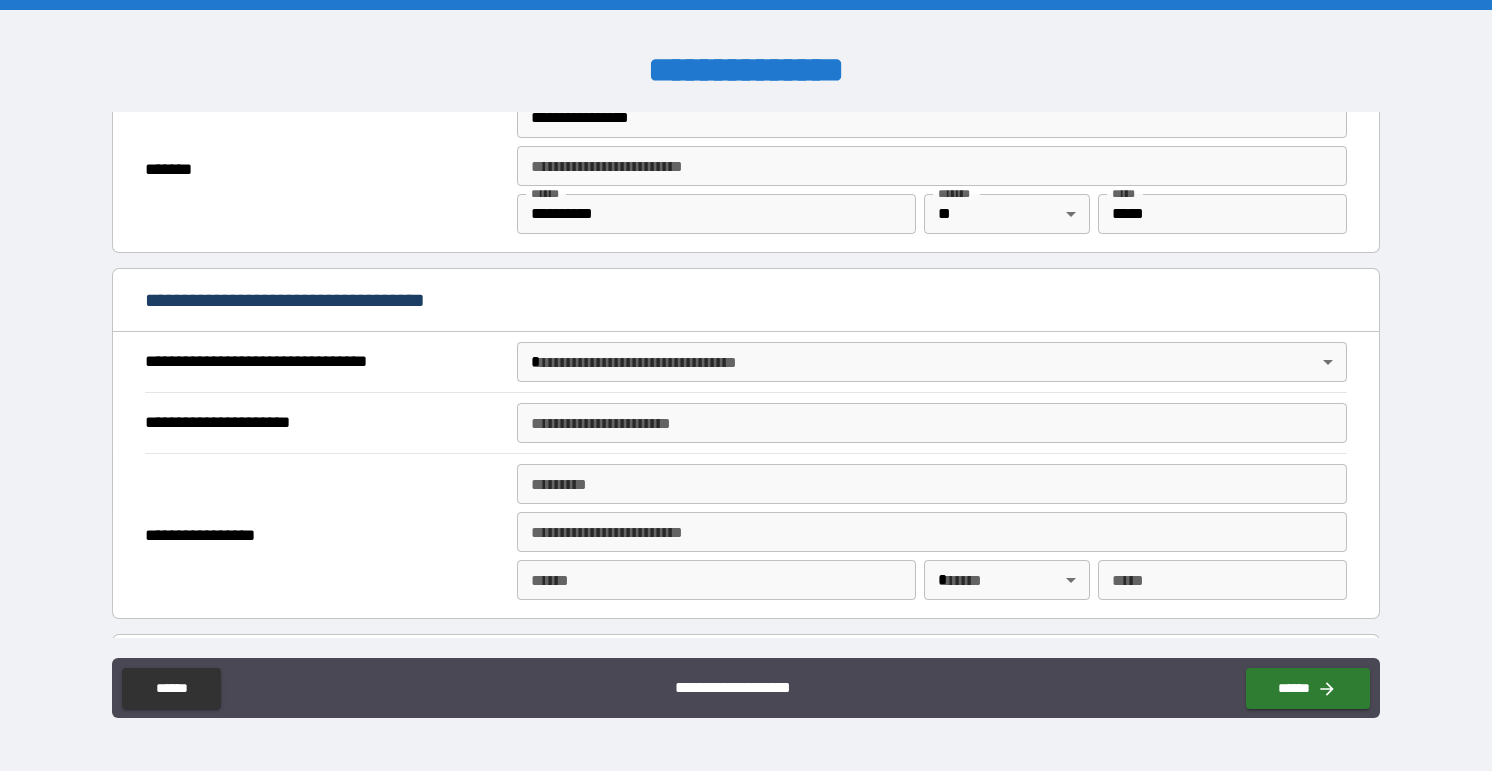 scroll, scrollTop: 1002, scrollLeft: 0, axis: vertical 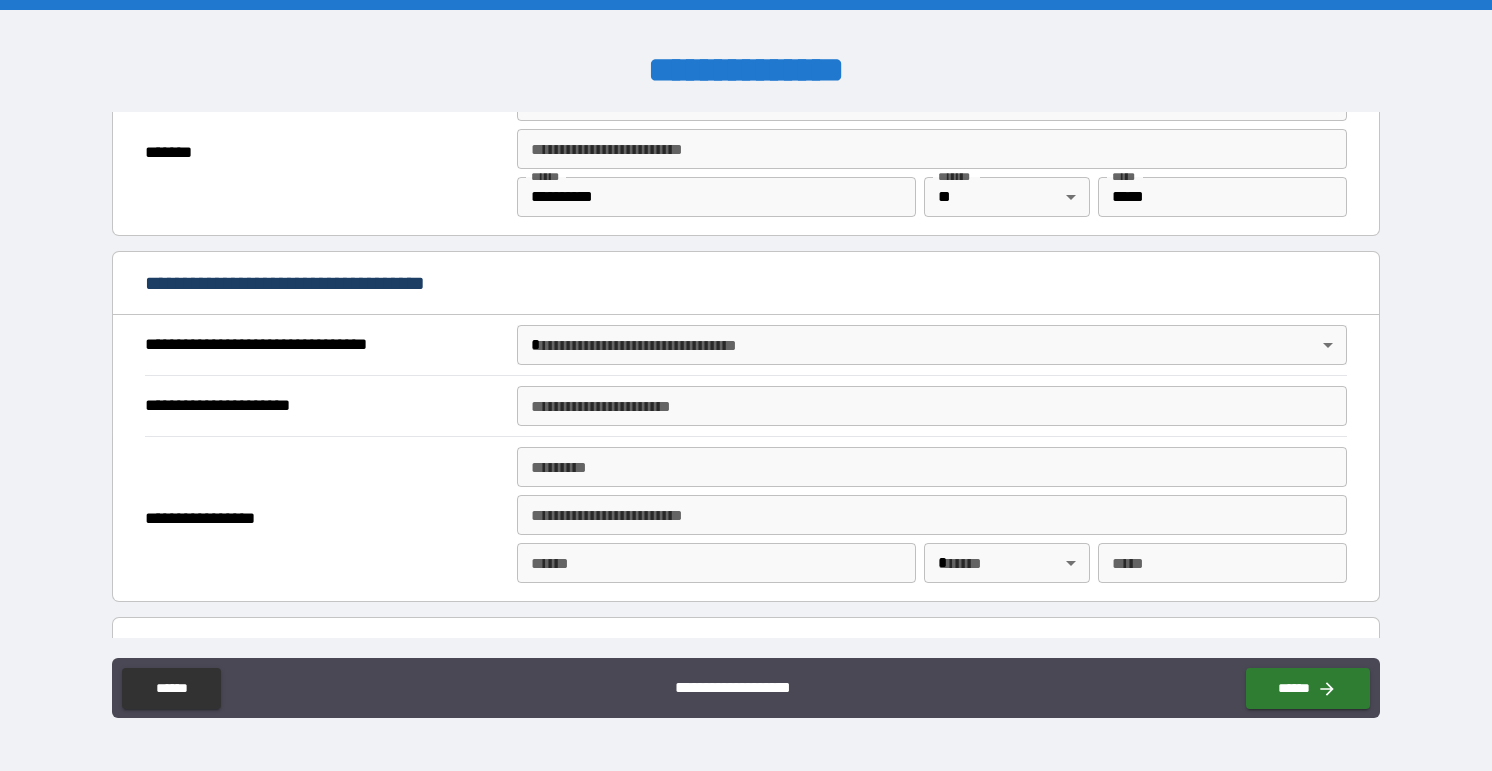 click on "**********" at bounding box center [746, 385] 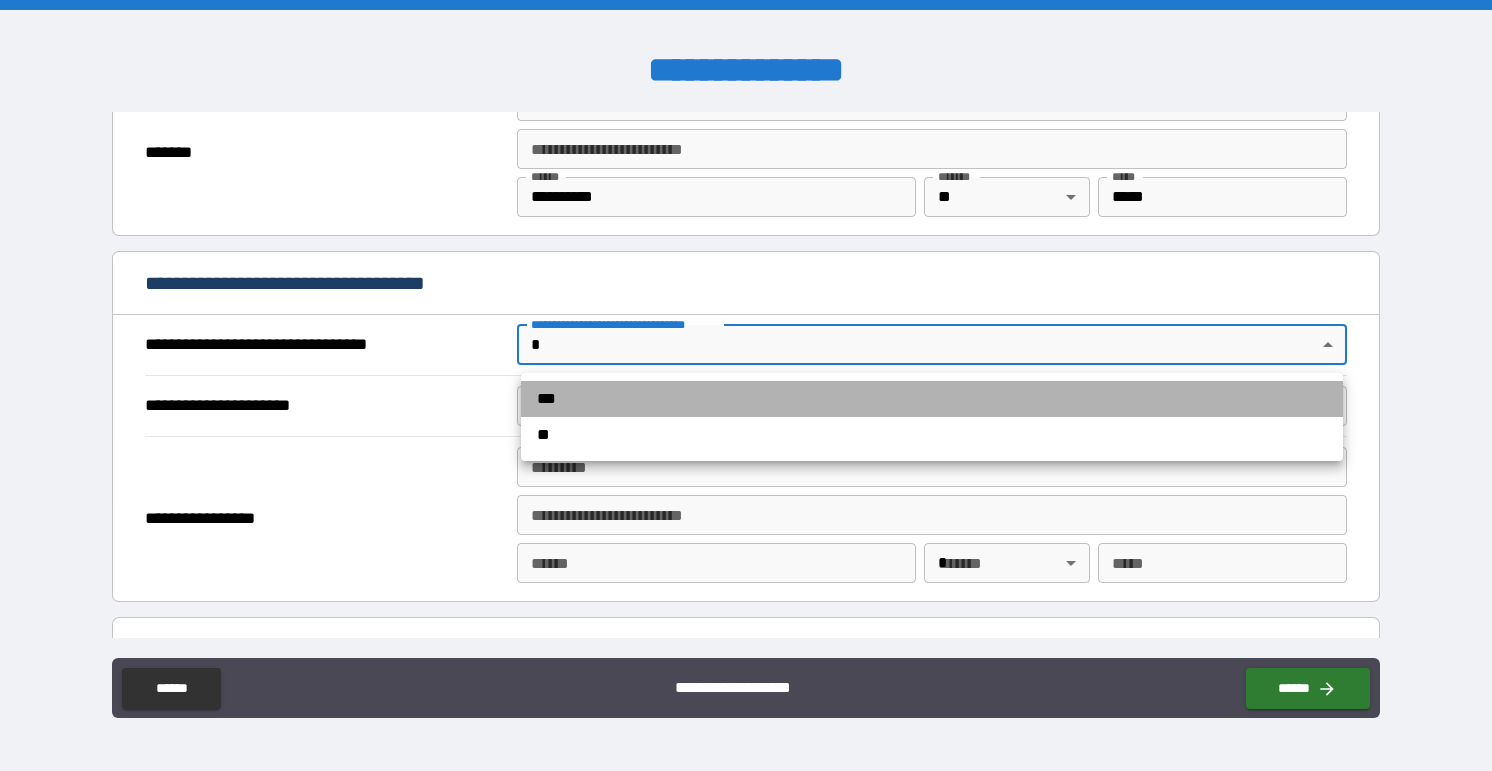 click on "***" at bounding box center (932, 399) 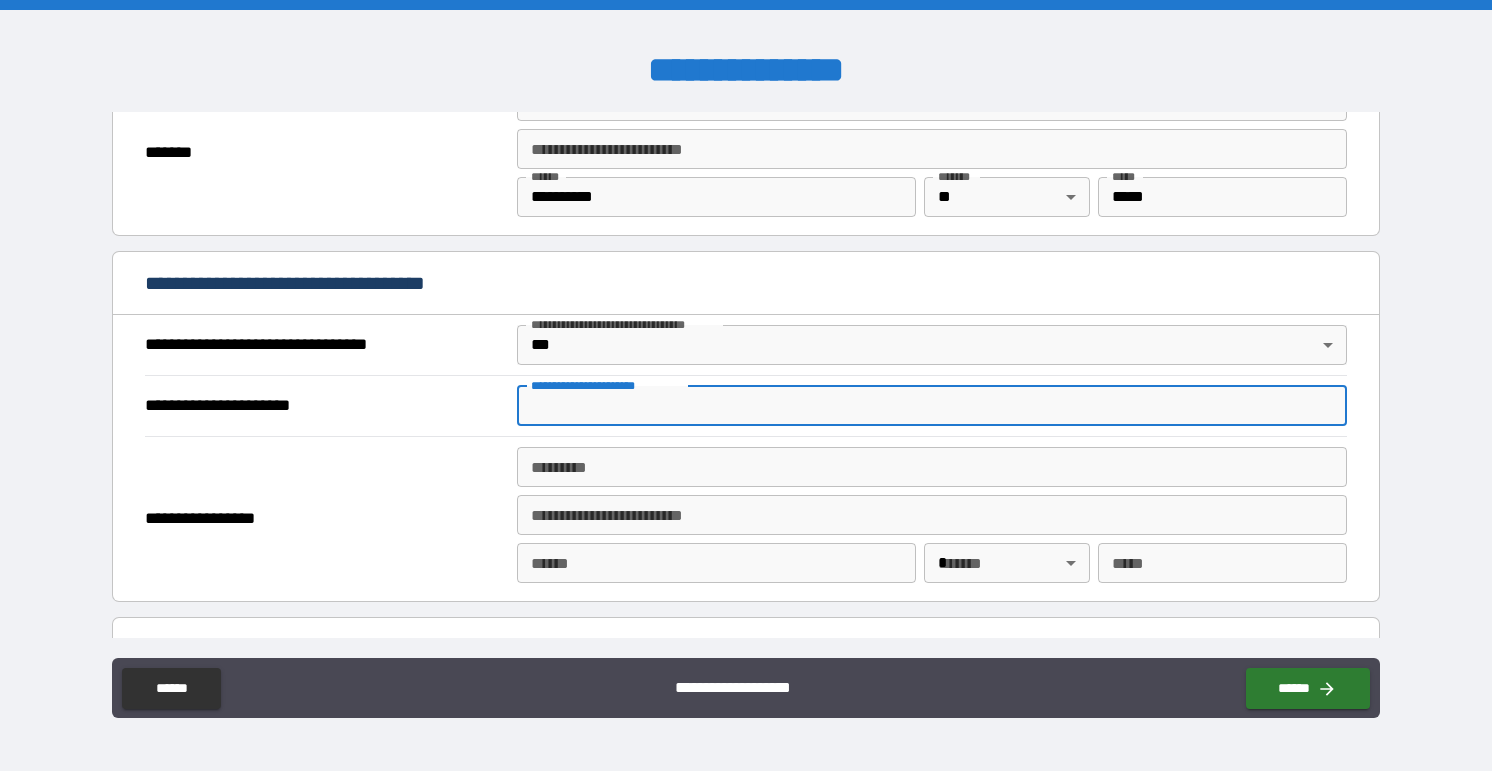 click on "**********" at bounding box center [932, 406] 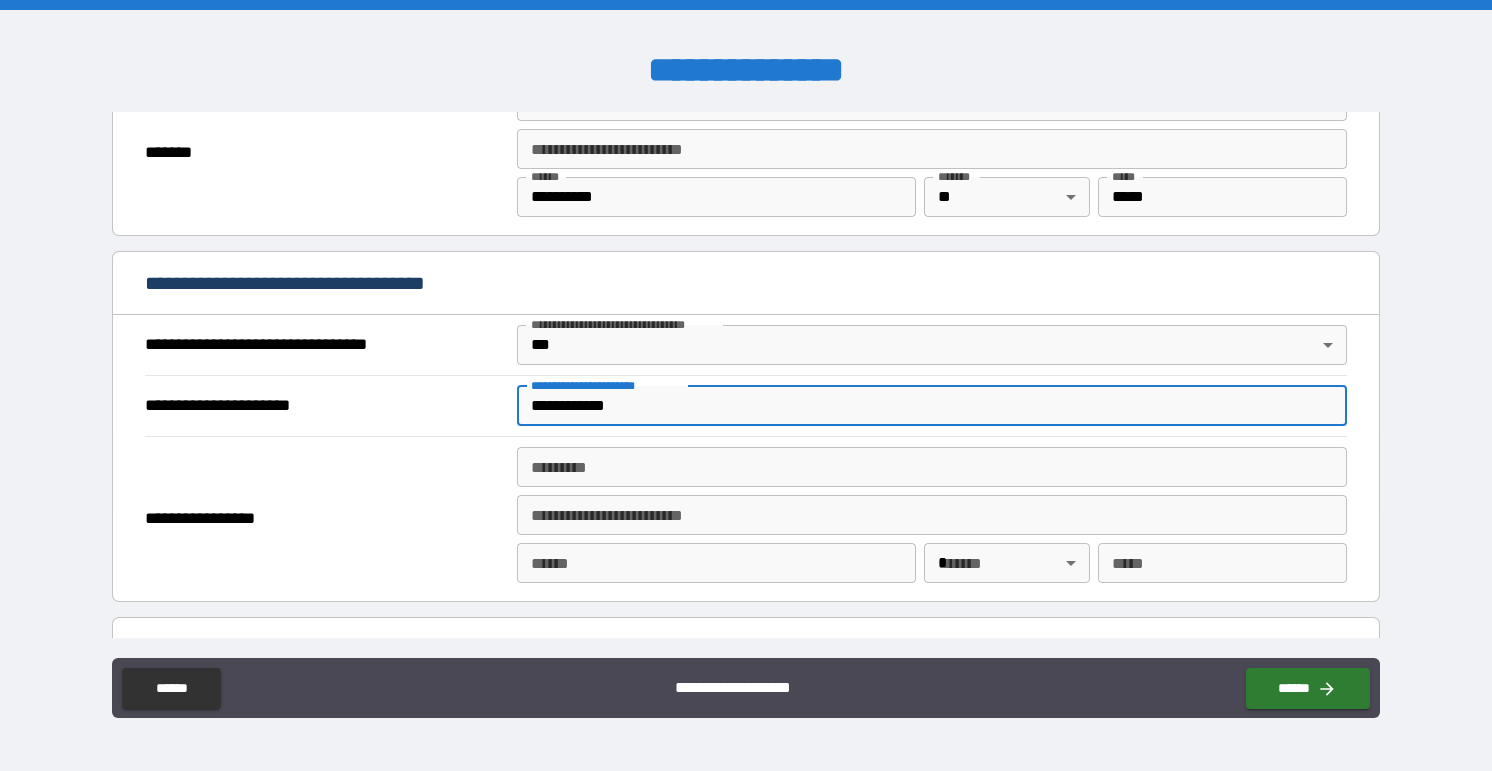 click on "*******   *" at bounding box center (932, 467) 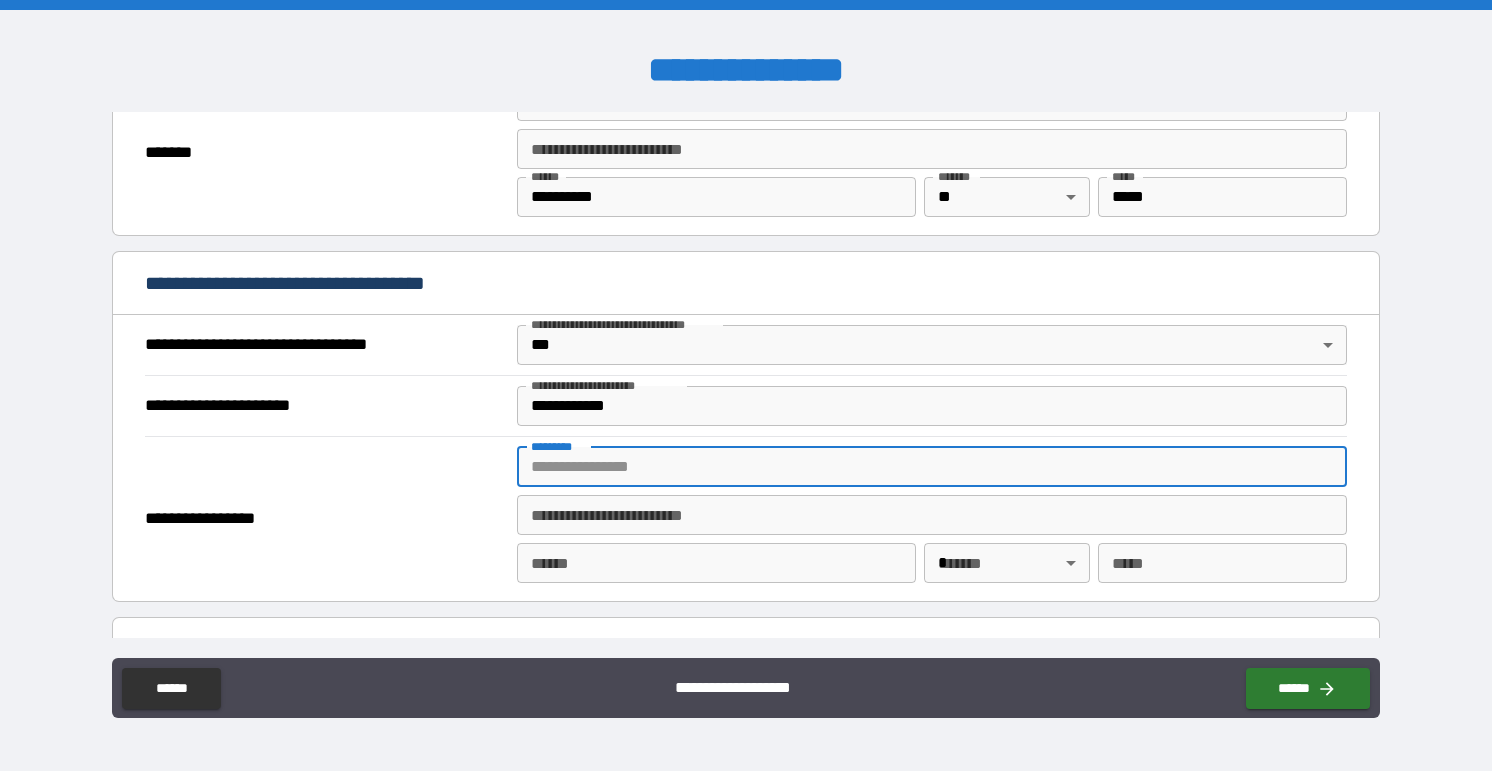 click on "**********" at bounding box center [932, 406] 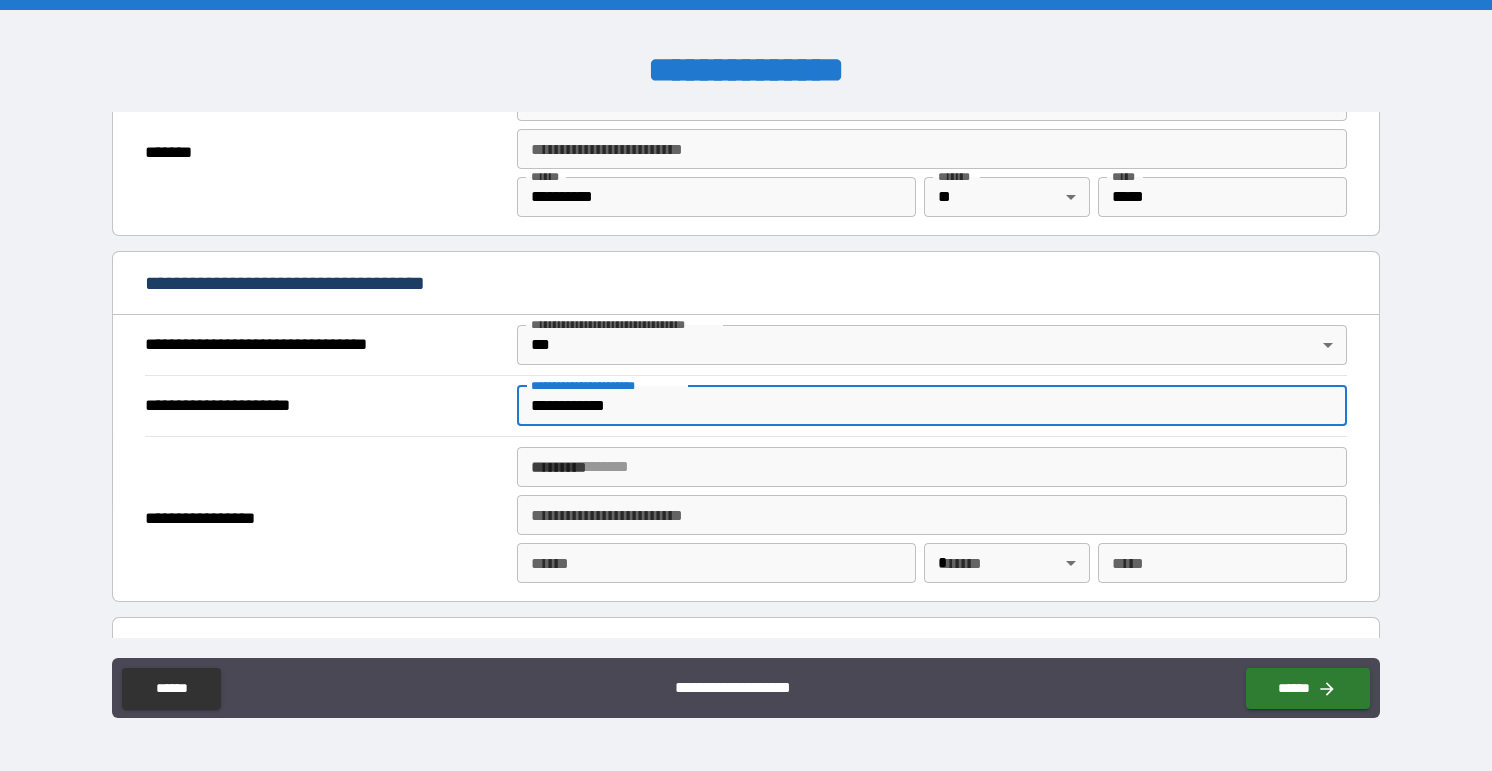 click on "**********" at bounding box center (932, 406) 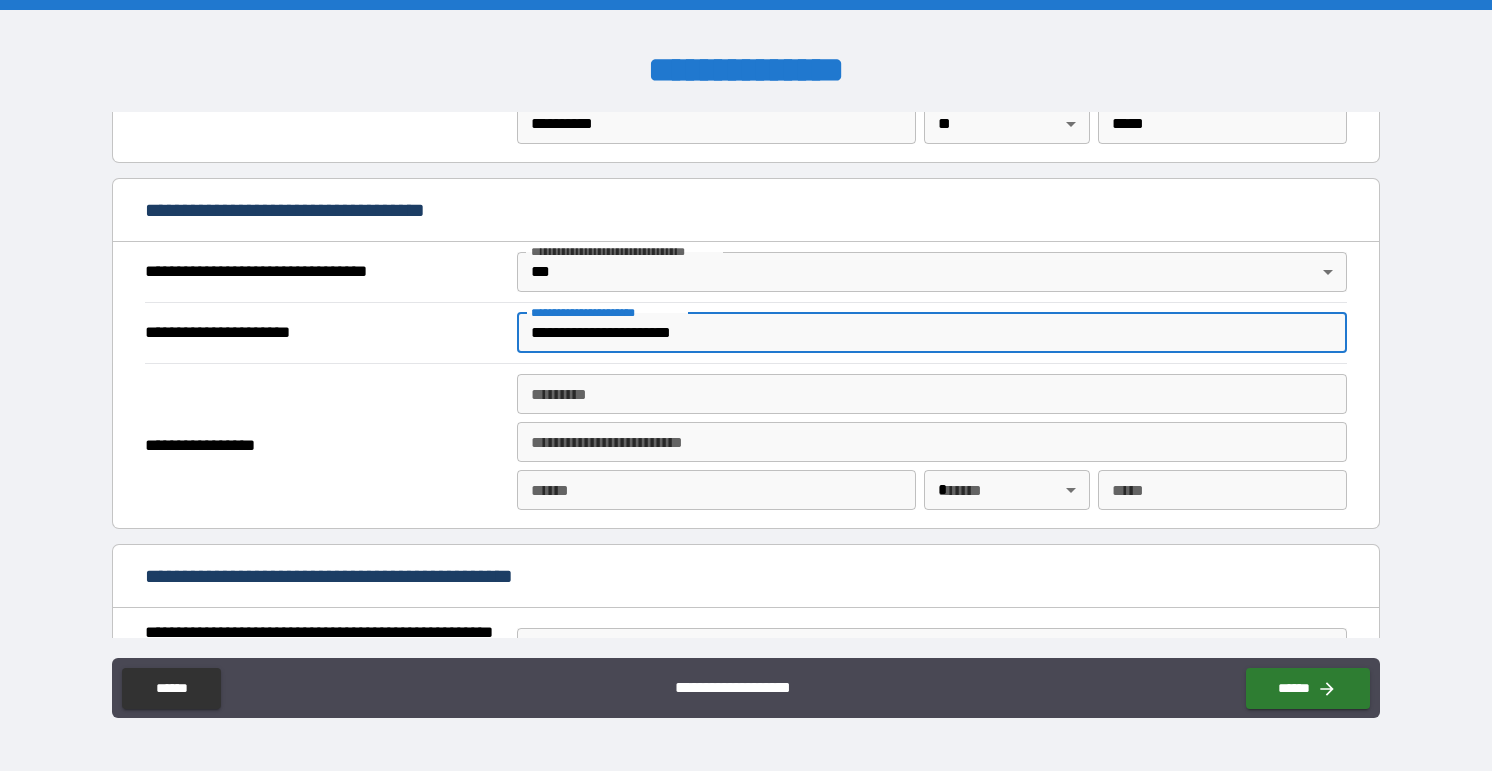 scroll, scrollTop: 1078, scrollLeft: 0, axis: vertical 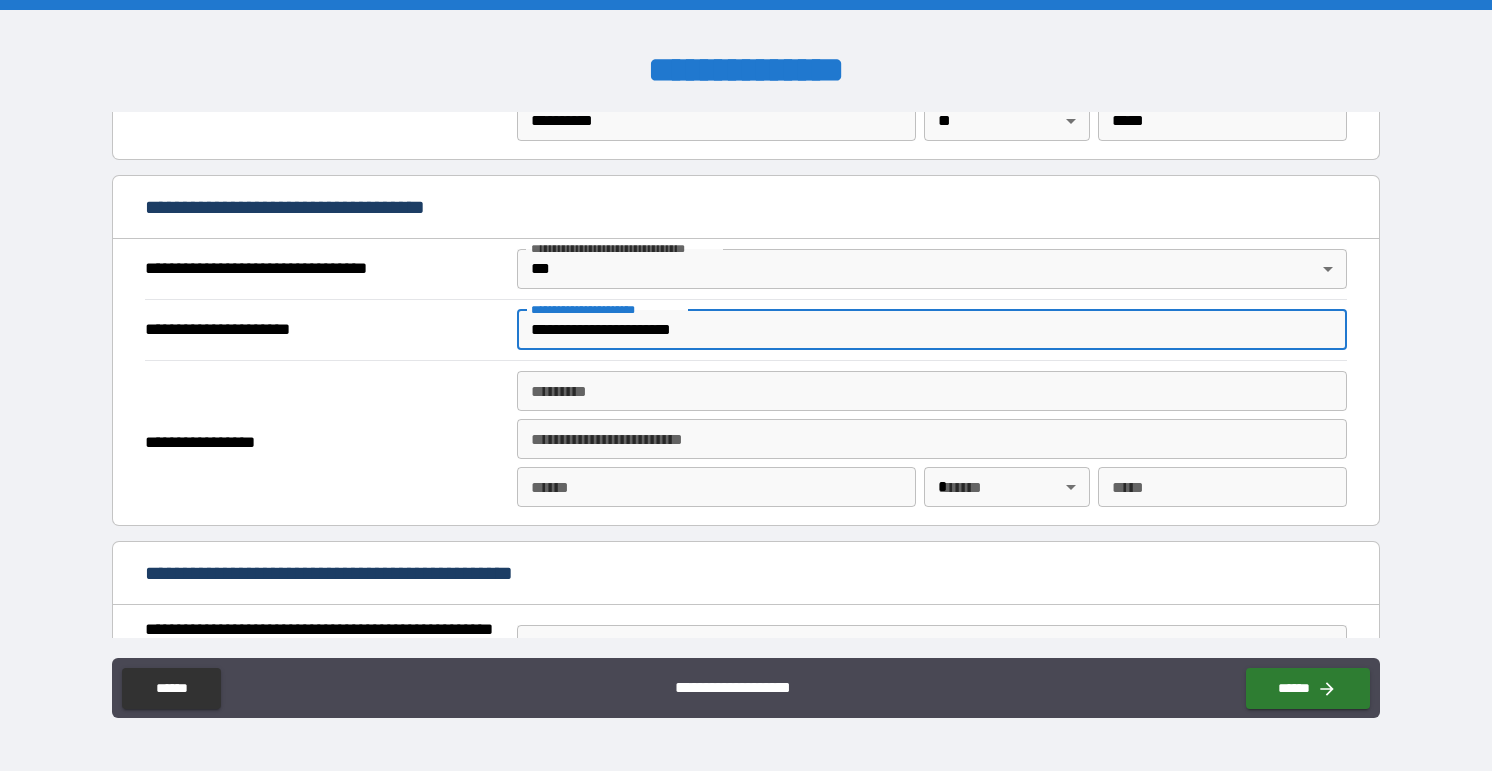 click on "*******   *" at bounding box center (932, 391) 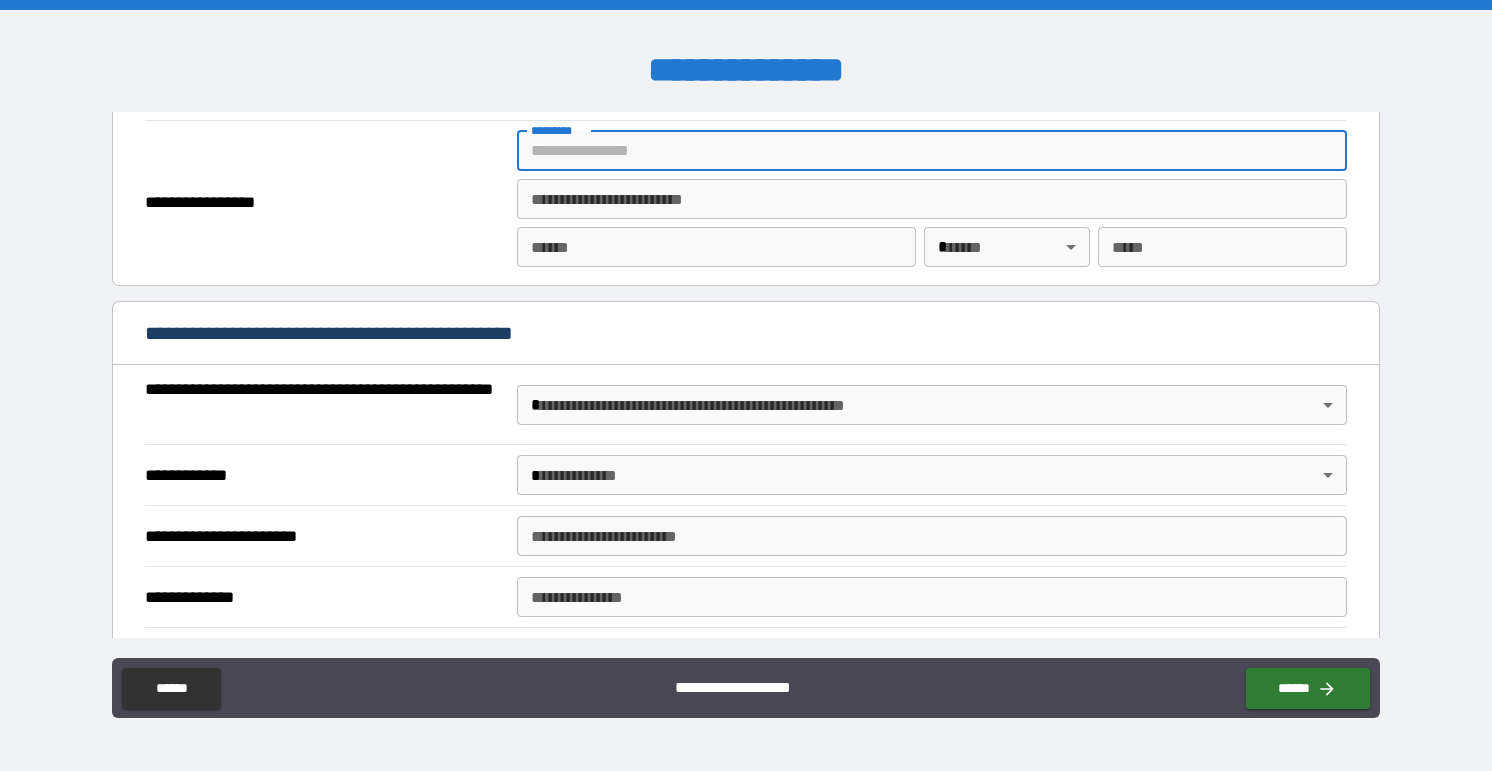 scroll, scrollTop: 1332, scrollLeft: 0, axis: vertical 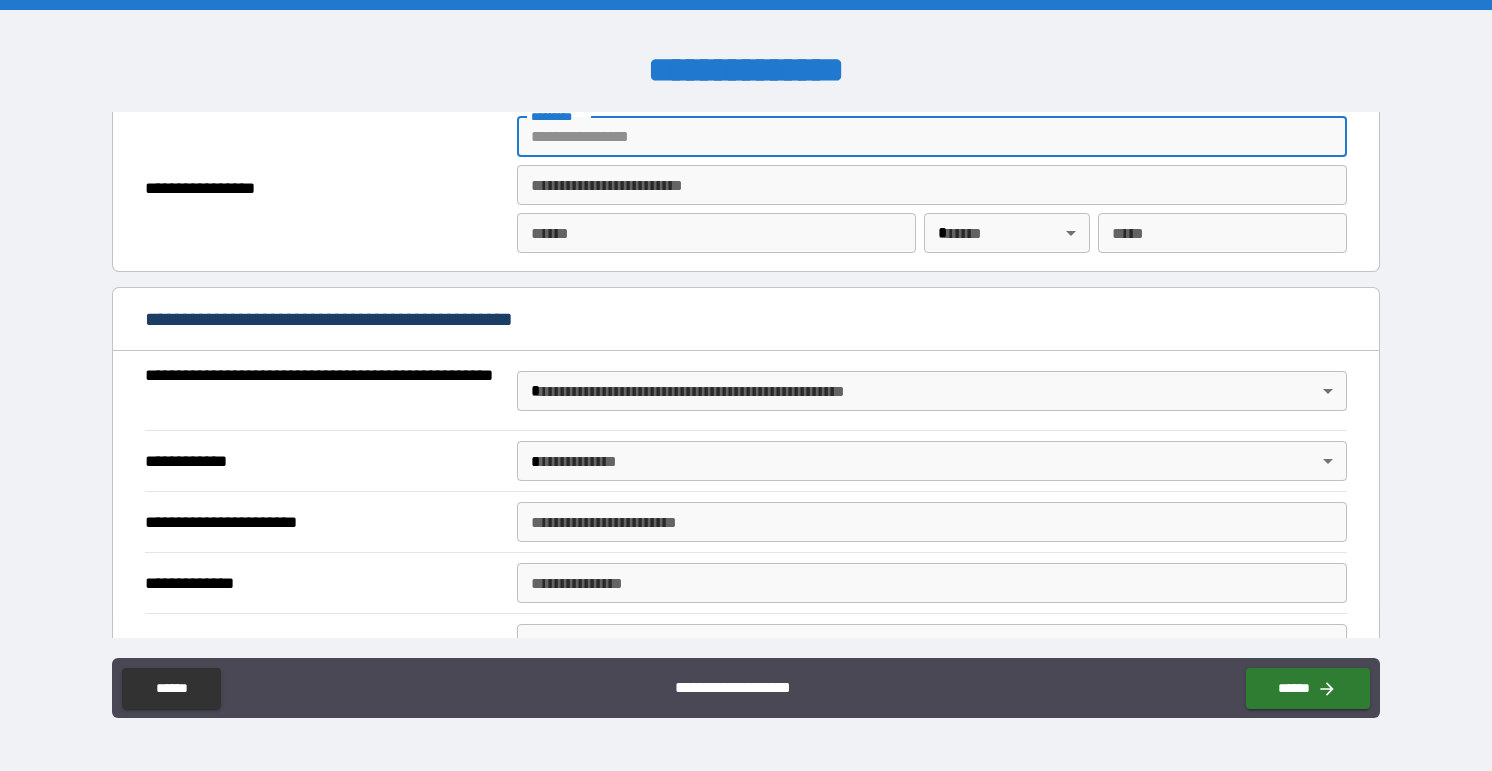 click on "**********" at bounding box center (746, 385) 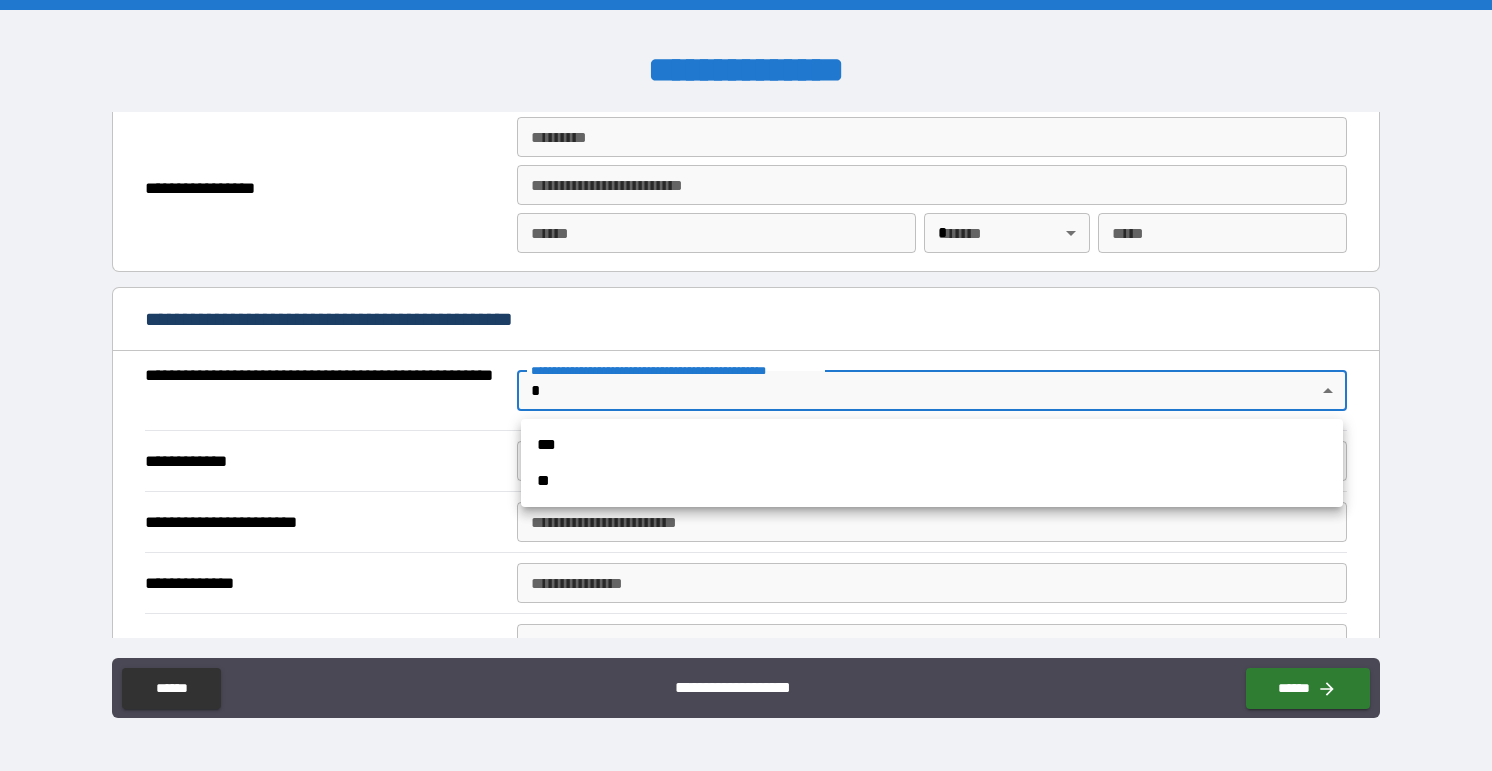 click on "**" at bounding box center (932, 481) 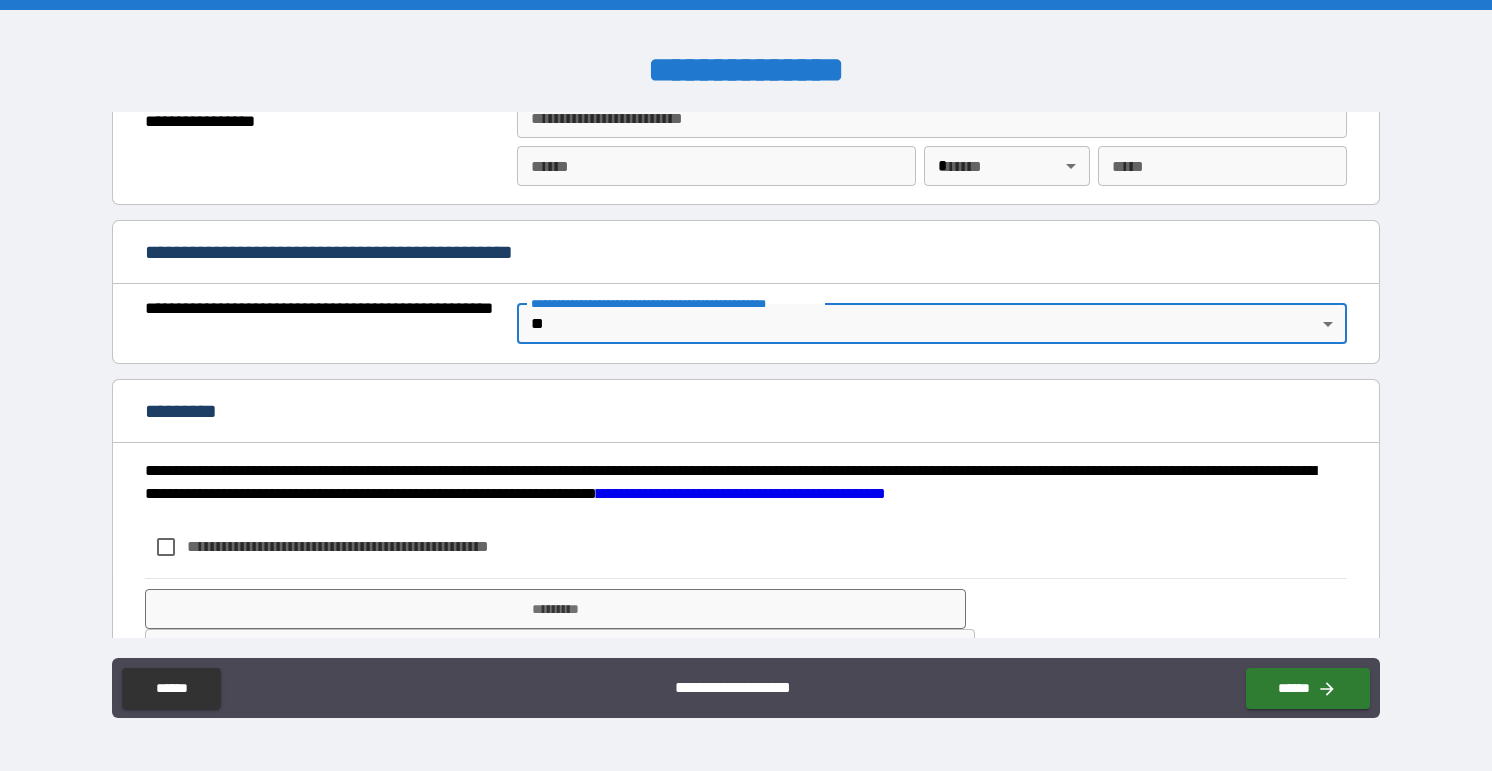 scroll, scrollTop: 1403, scrollLeft: 0, axis: vertical 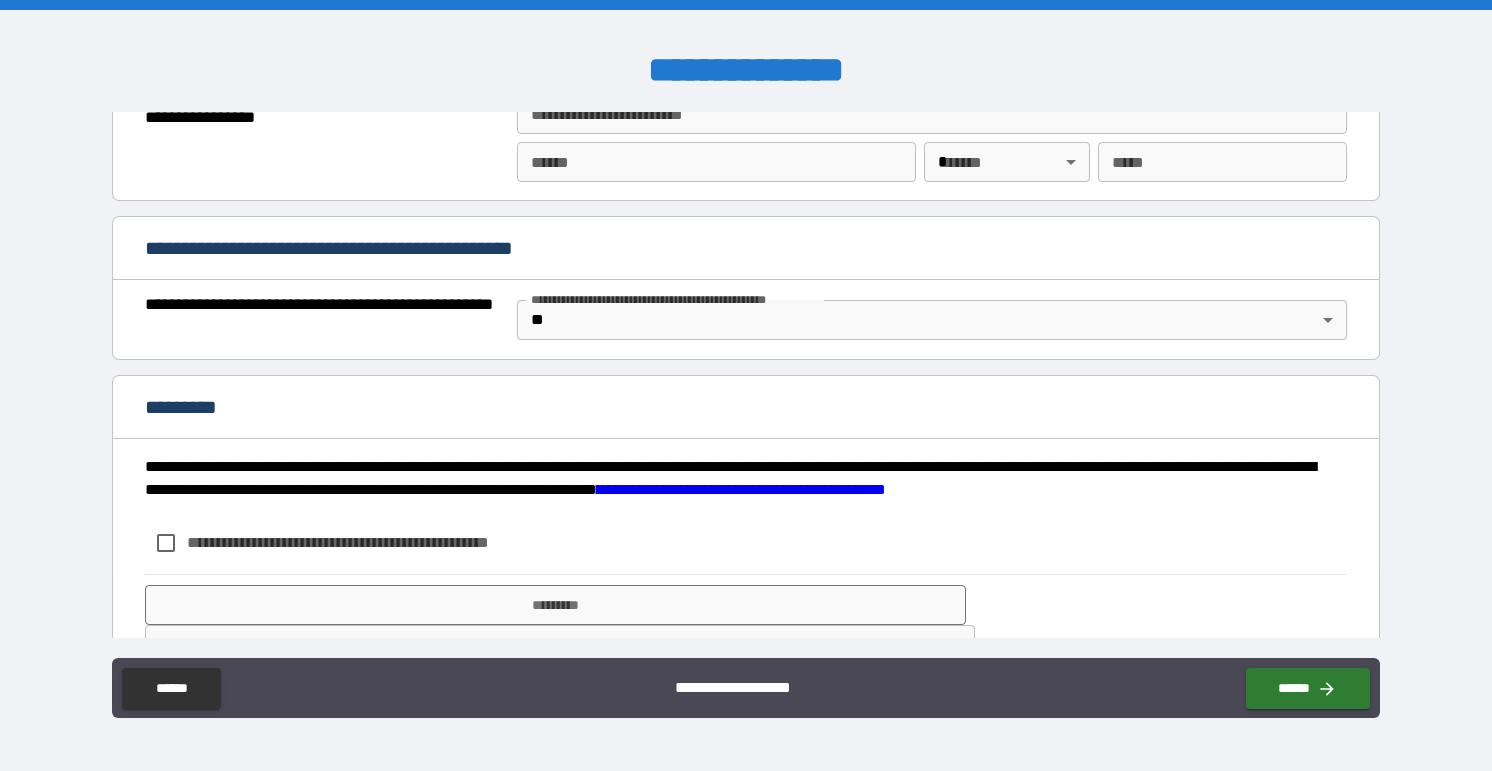 click on "**********" at bounding box center [371, 542] 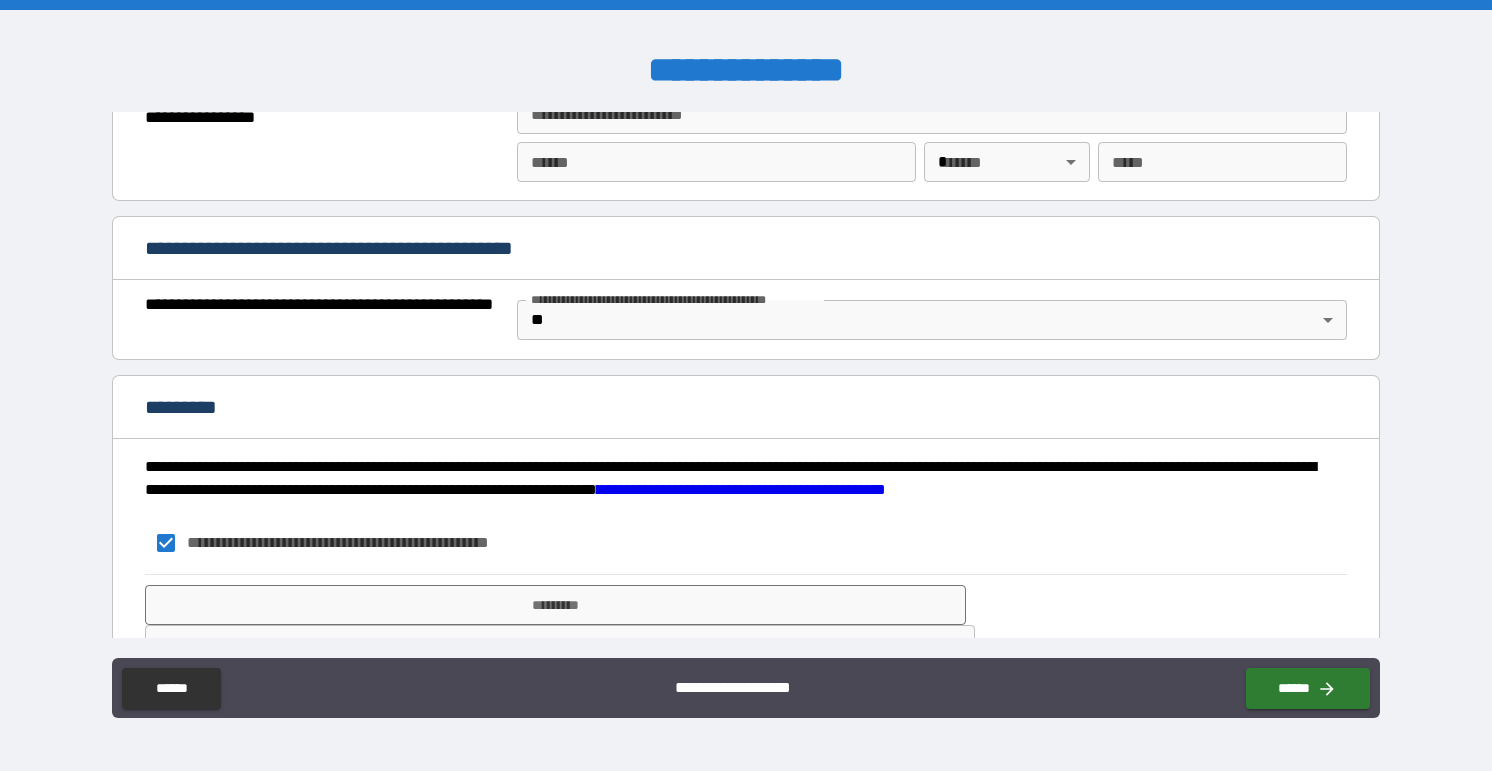 scroll, scrollTop: 1460, scrollLeft: 0, axis: vertical 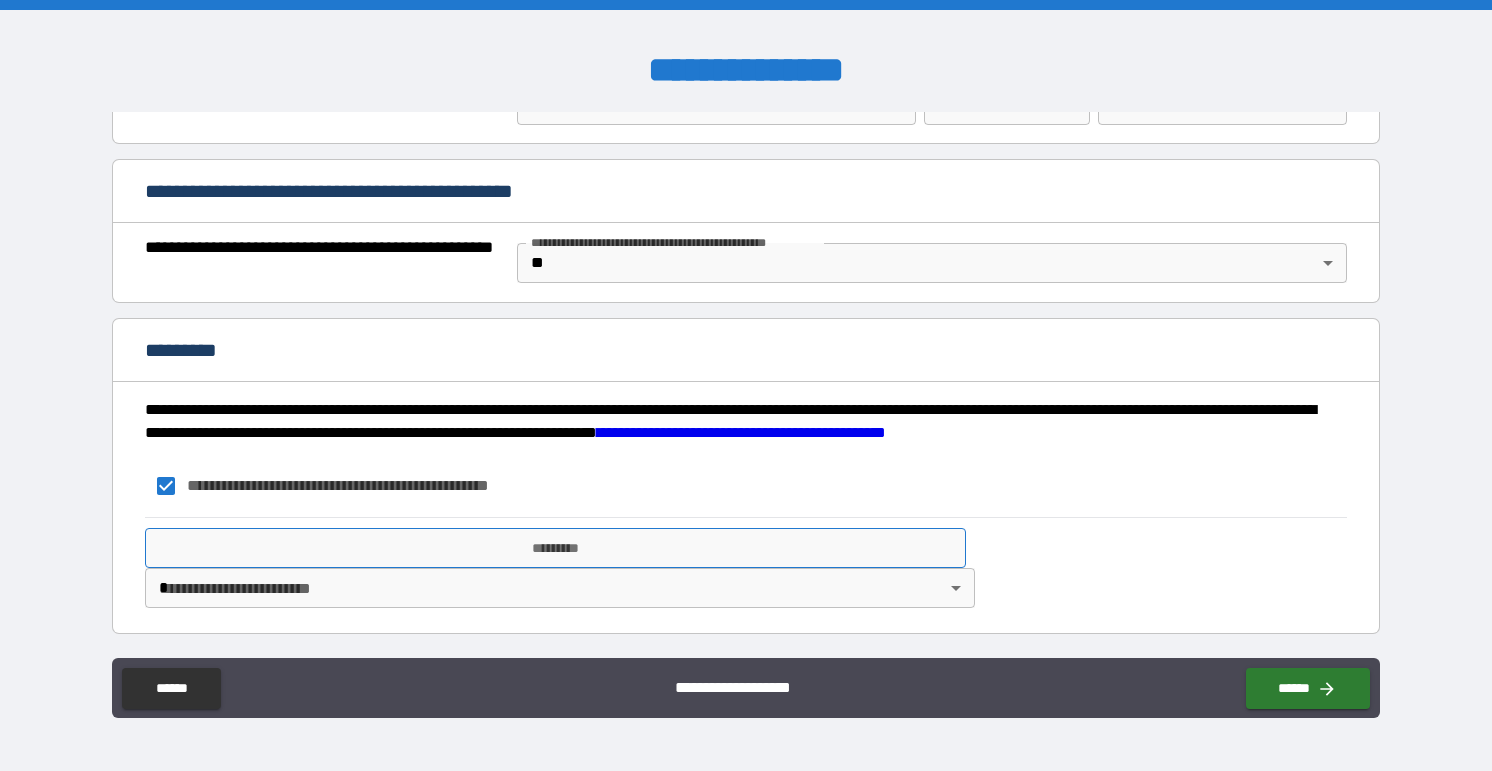 click on "*********" at bounding box center (556, 548) 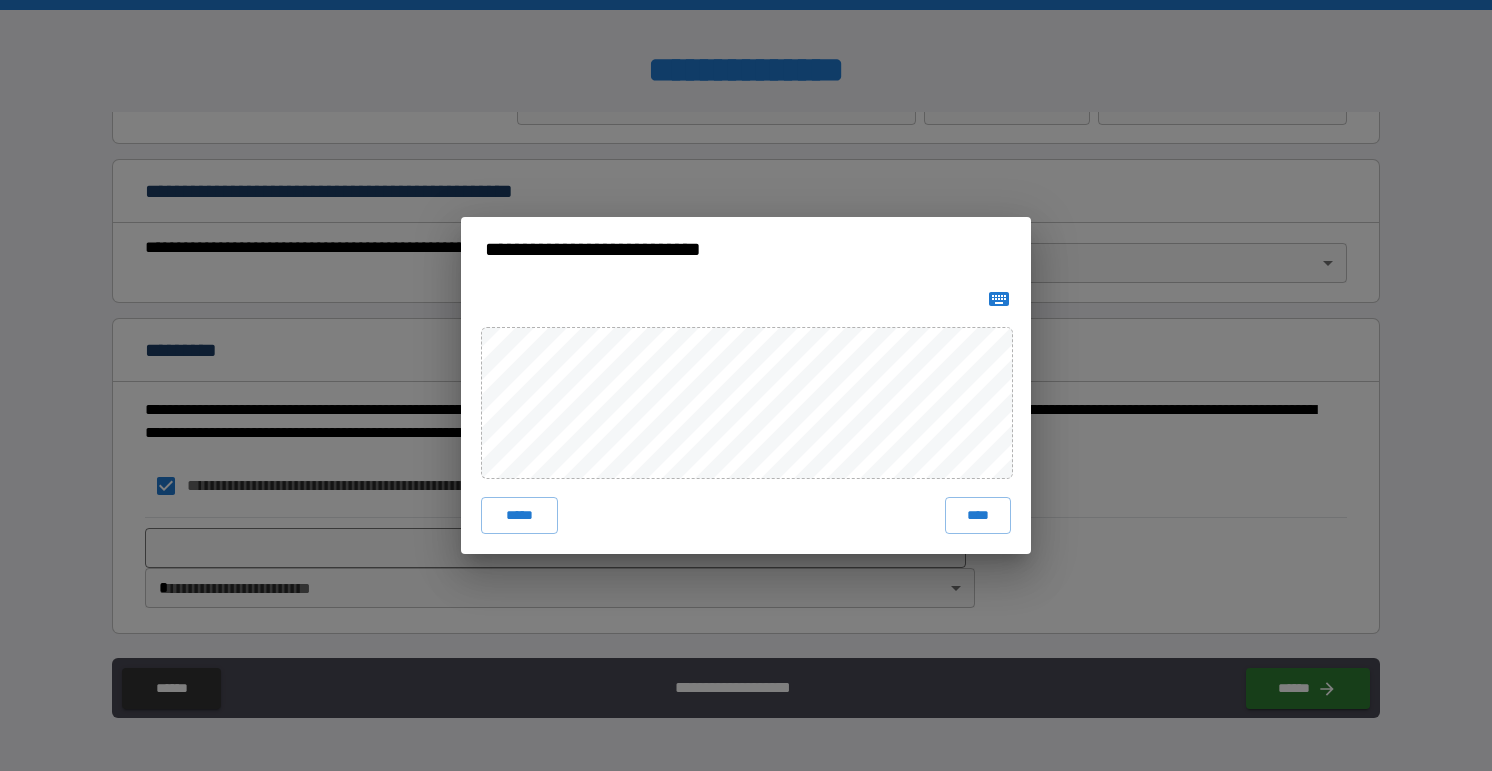 click 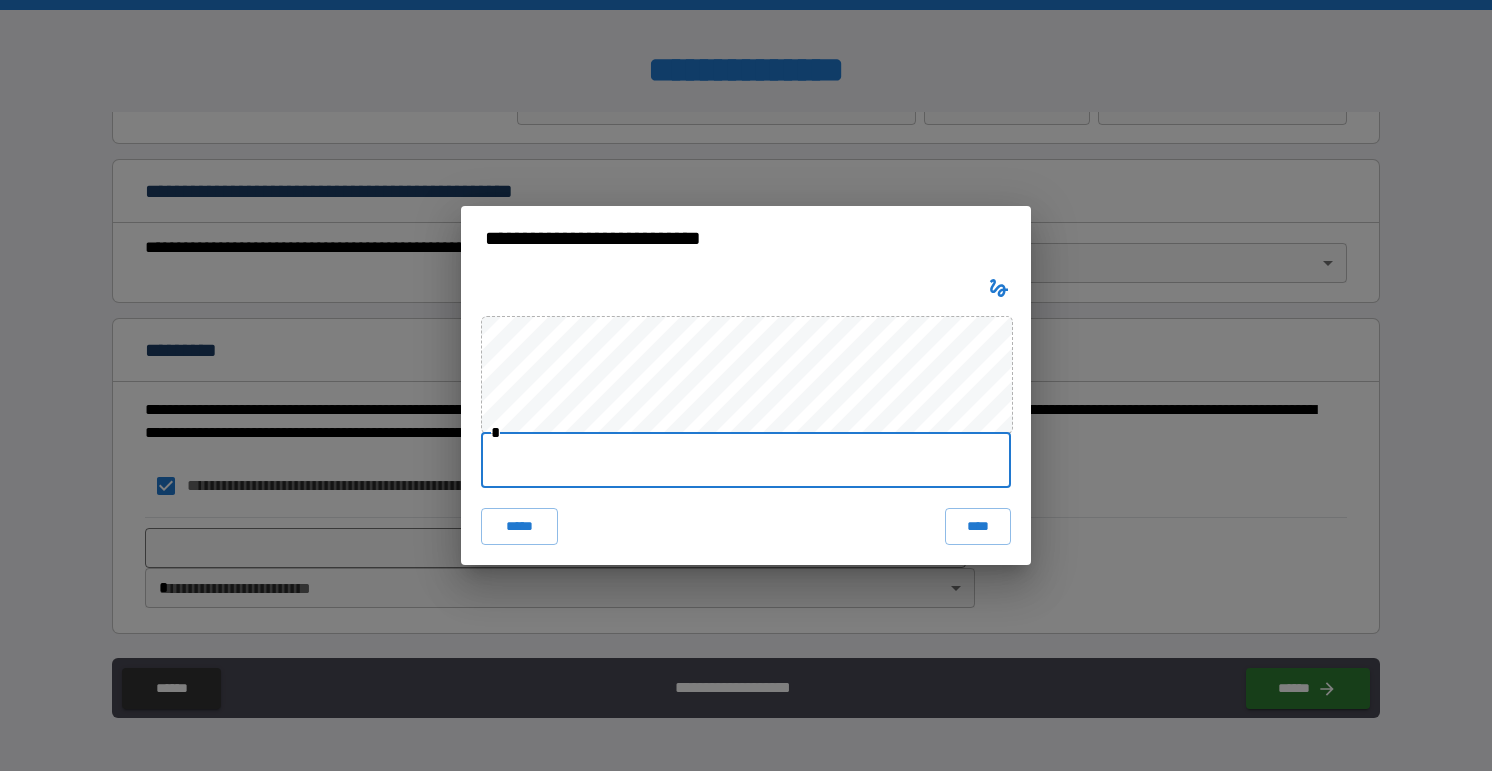 click at bounding box center [746, 460] 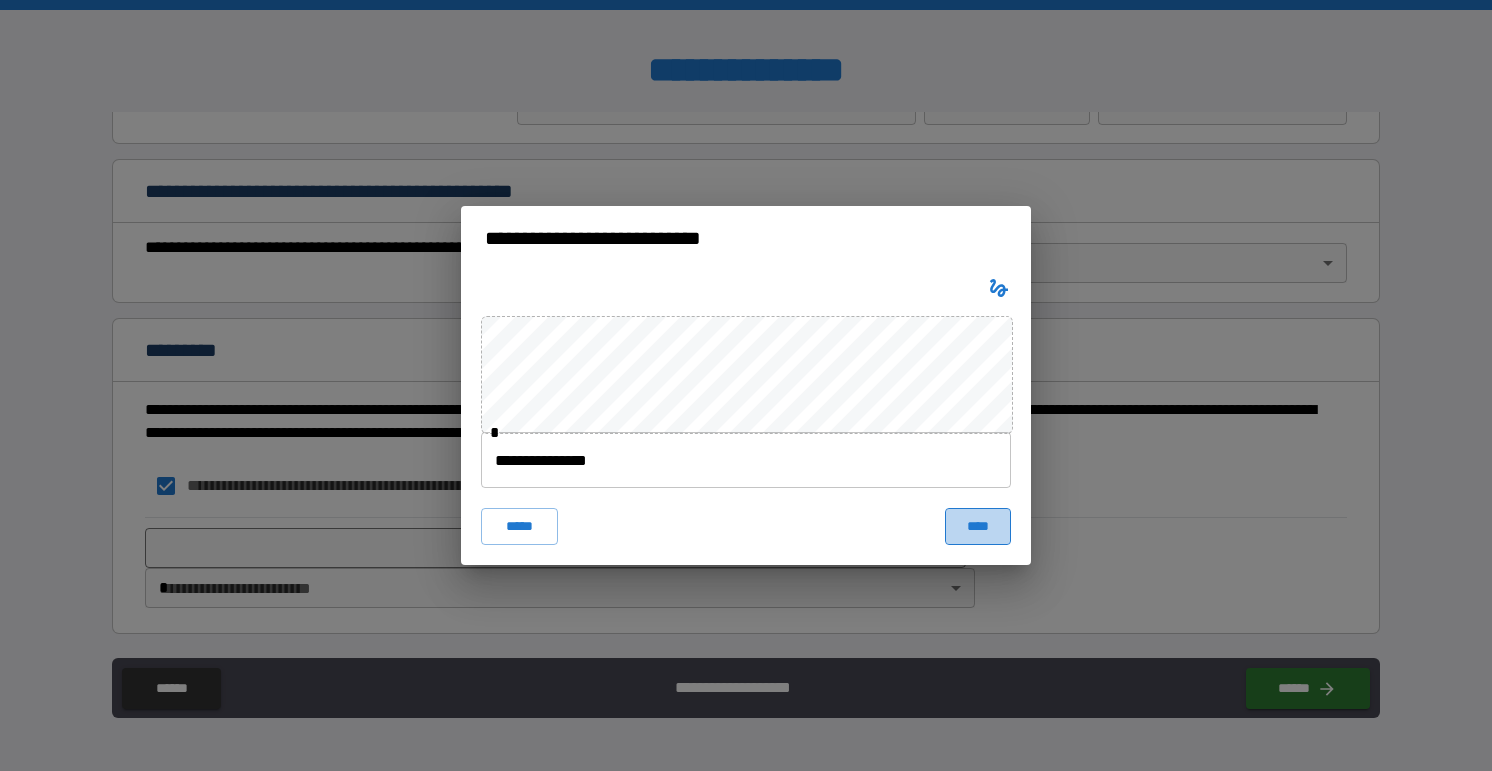 click on "****" at bounding box center (978, 526) 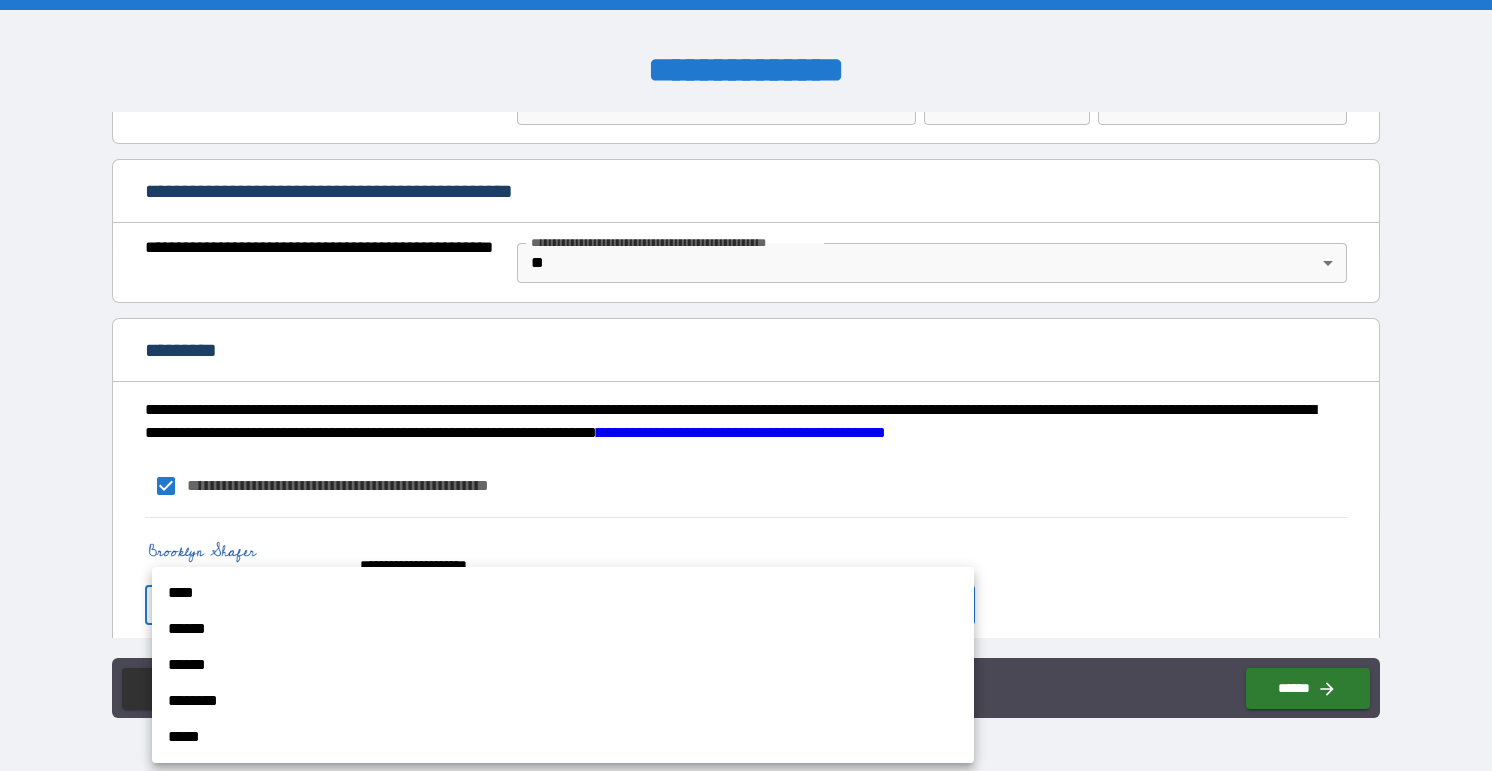 click on "**********" at bounding box center [746, 385] 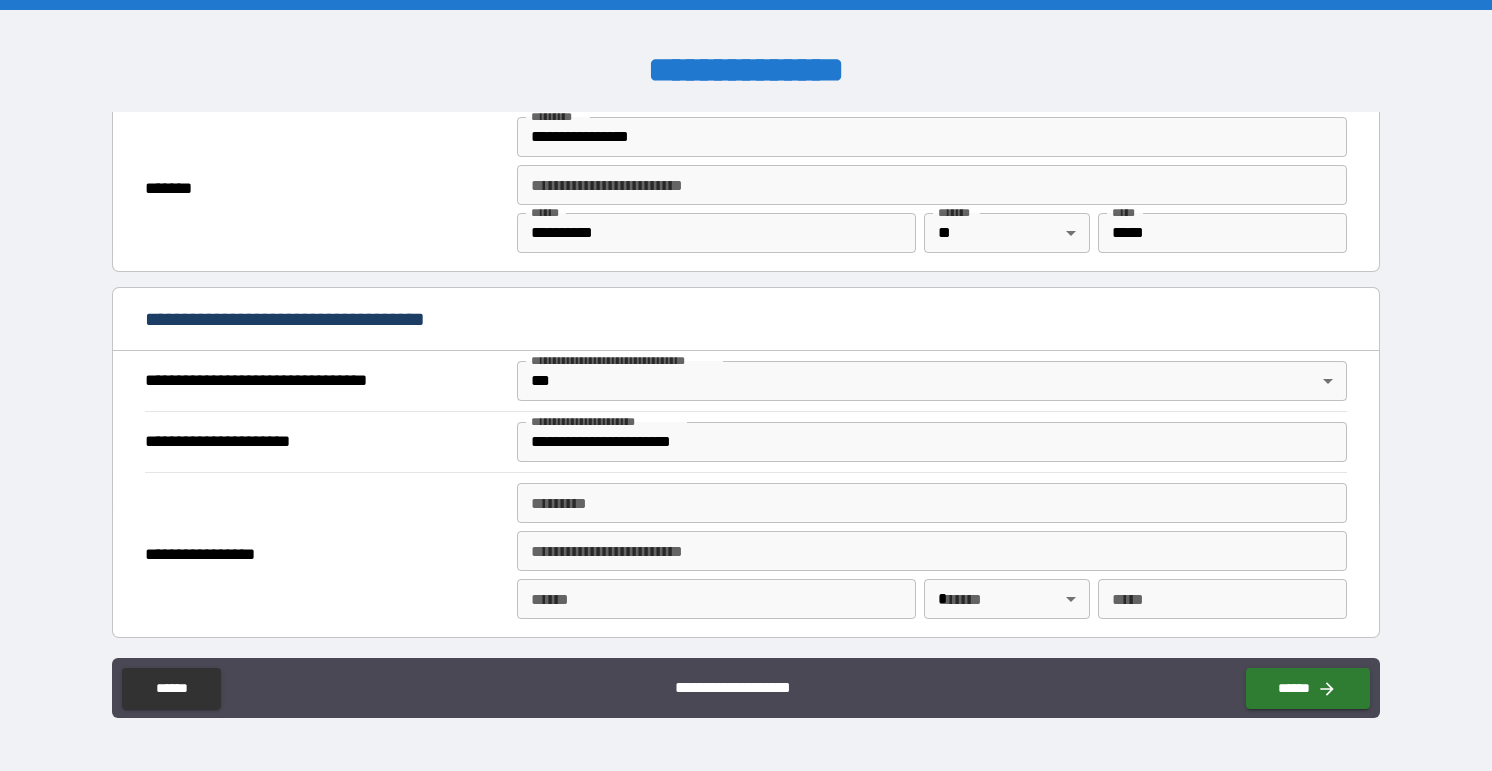 scroll, scrollTop: 965, scrollLeft: 0, axis: vertical 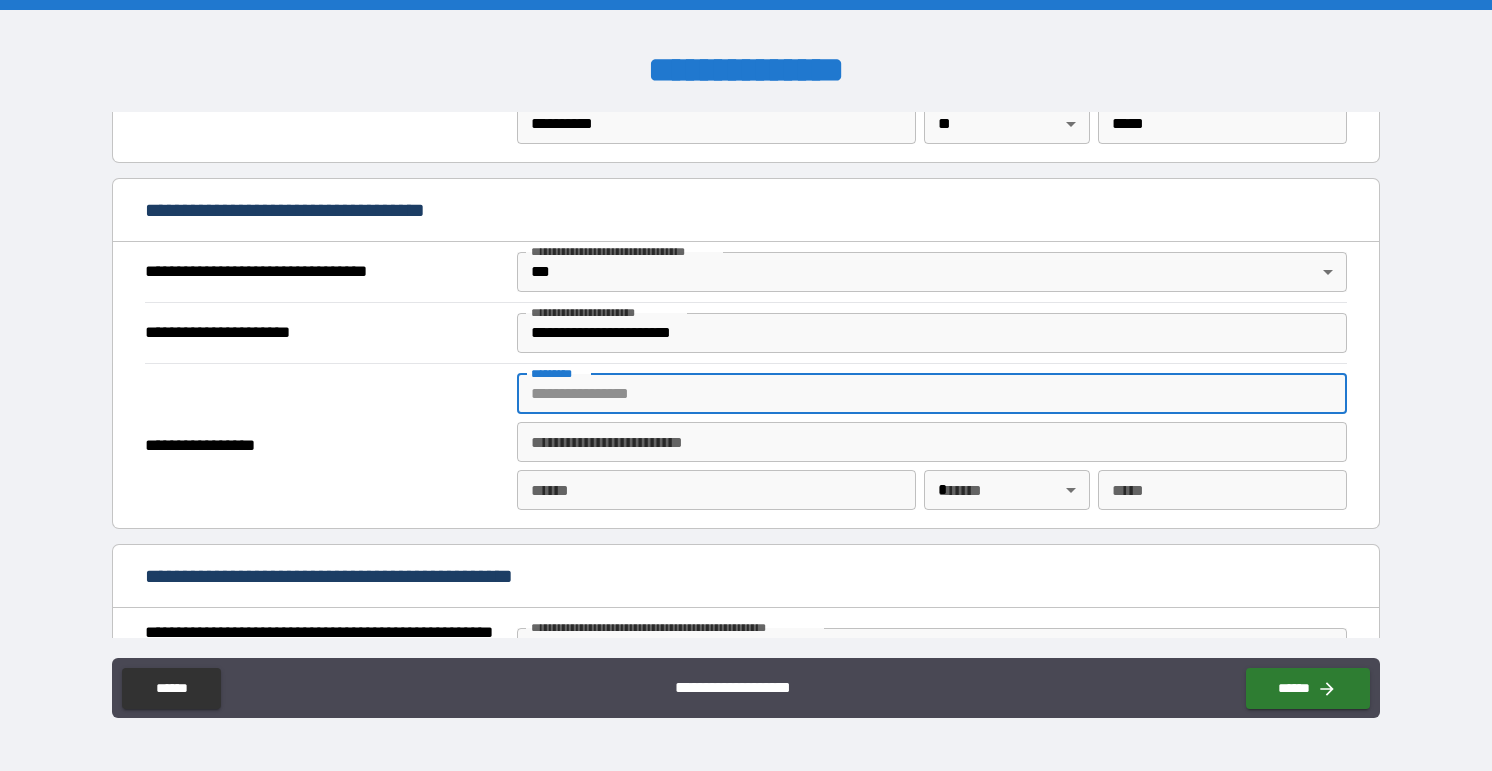 click on "*******   *" at bounding box center [932, 394] 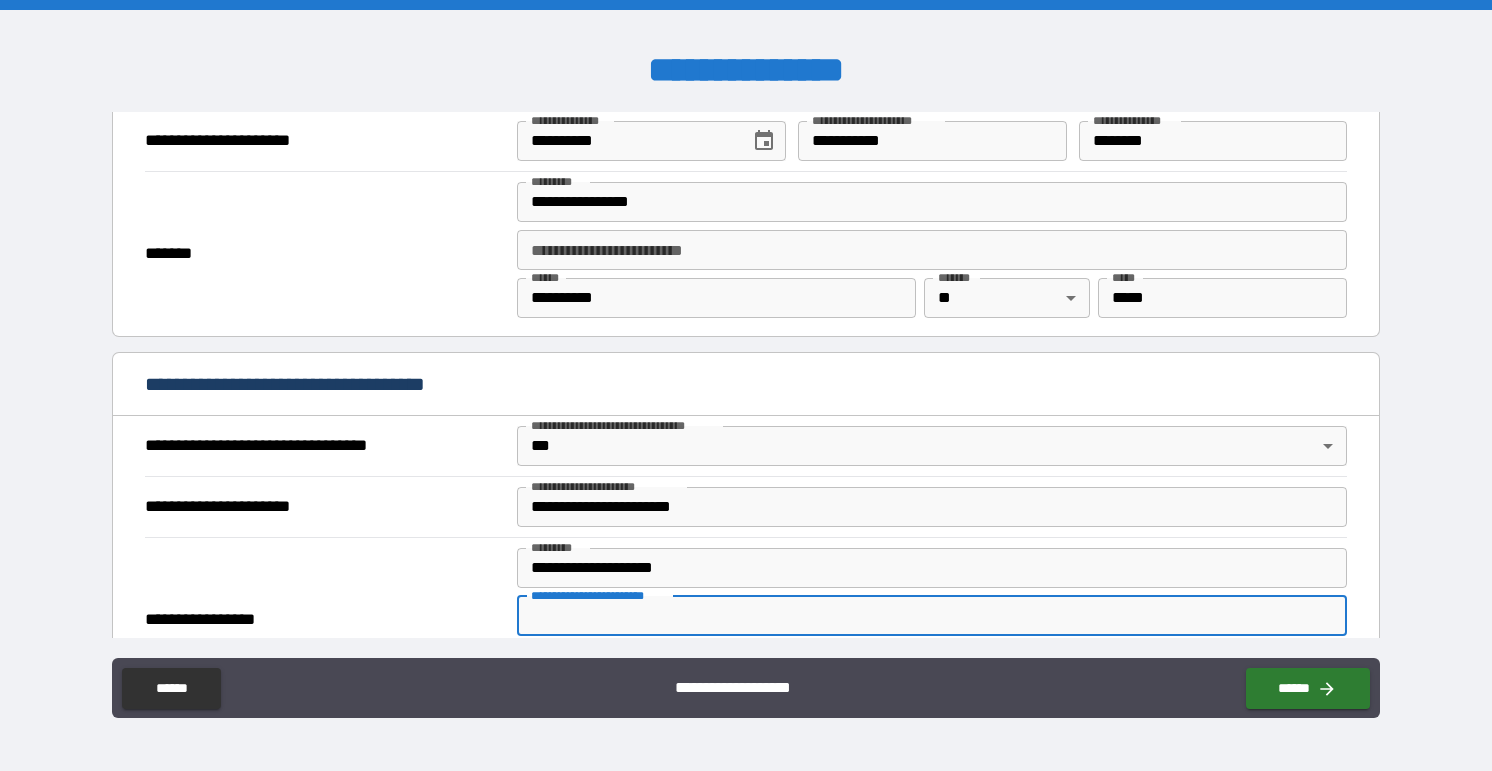 scroll, scrollTop: 1477, scrollLeft: 0, axis: vertical 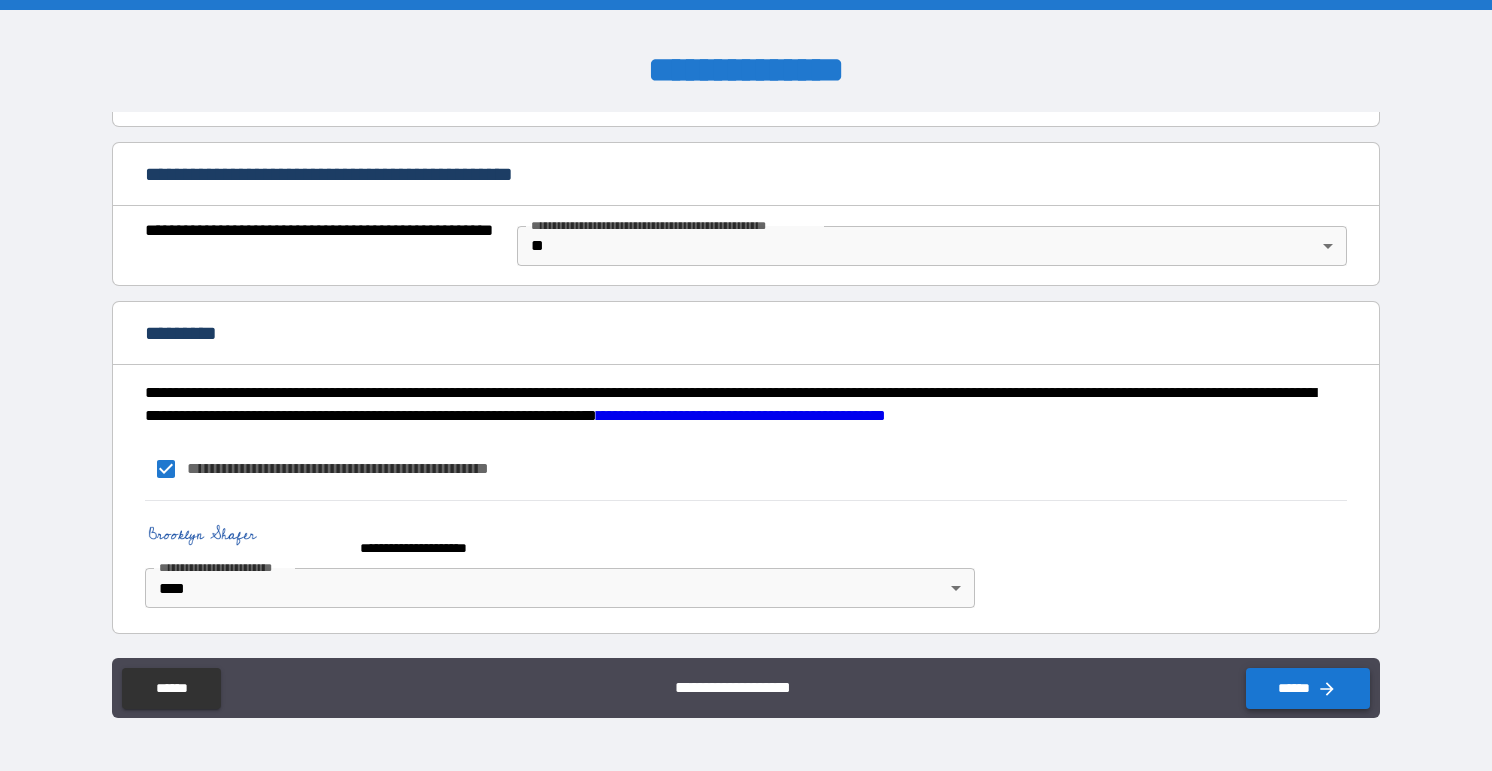click on "******" at bounding box center (1308, 688) 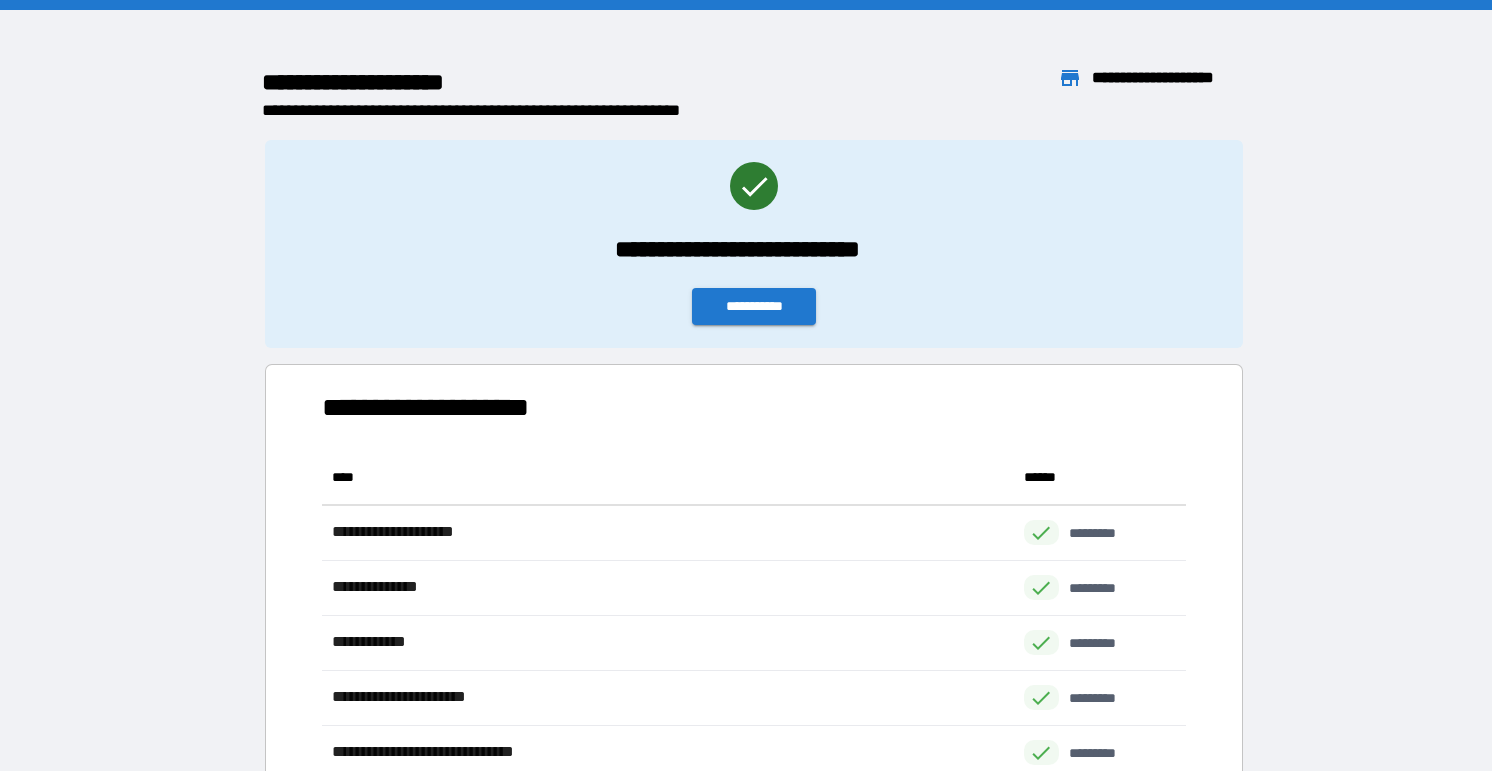 scroll, scrollTop: 1, scrollLeft: 1, axis: both 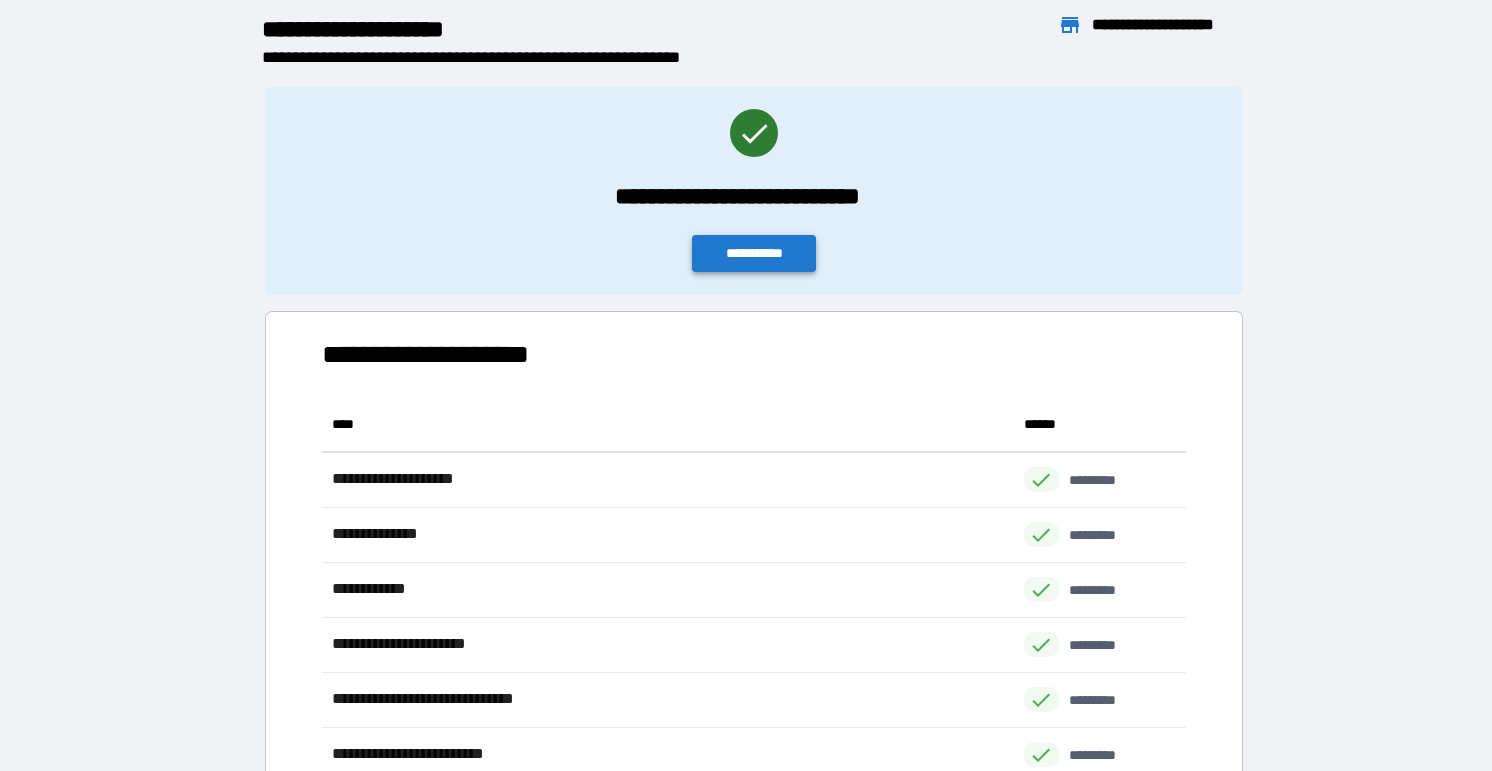 click on "**********" at bounding box center [754, 253] 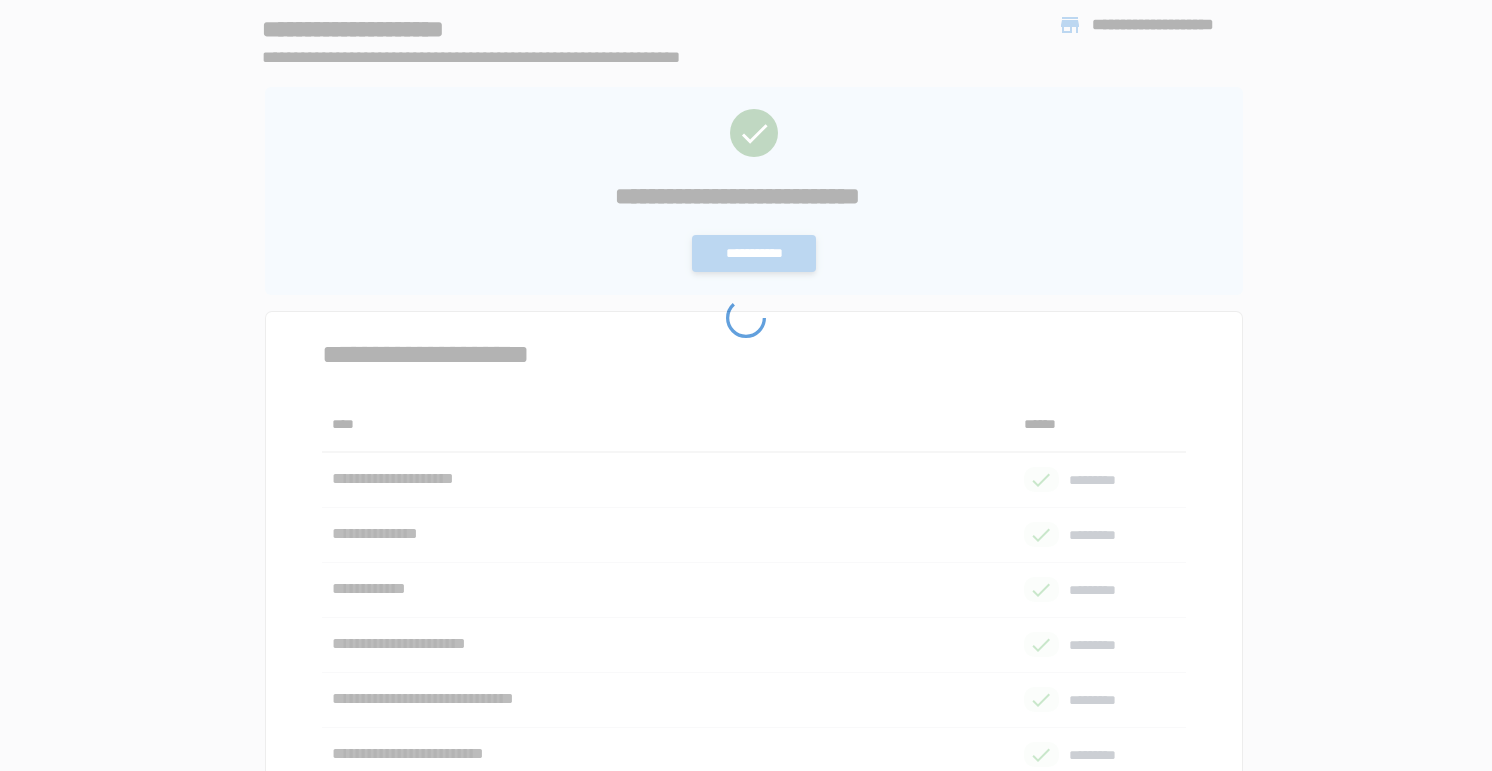scroll, scrollTop: 0, scrollLeft: 0, axis: both 